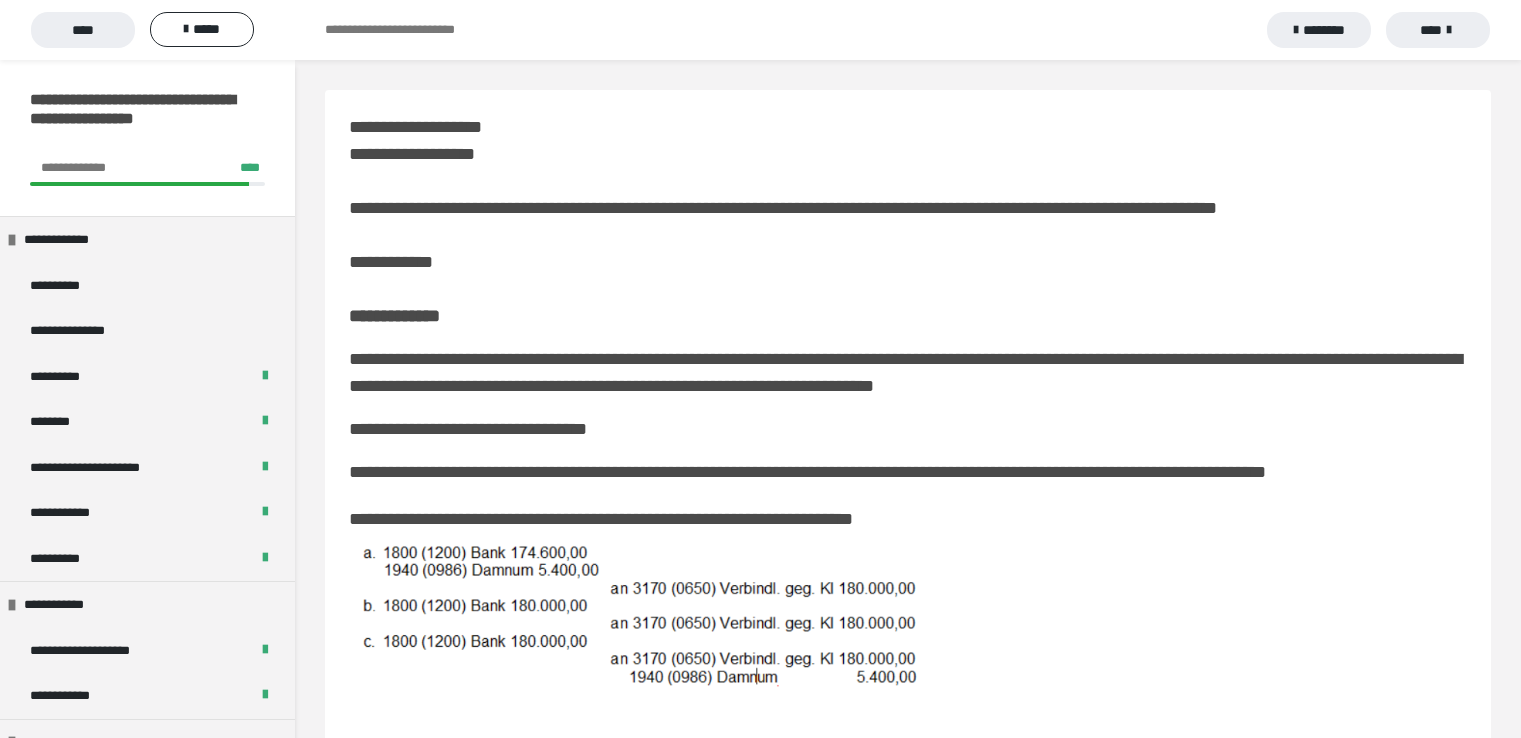 scroll, scrollTop: 692, scrollLeft: 0, axis: vertical 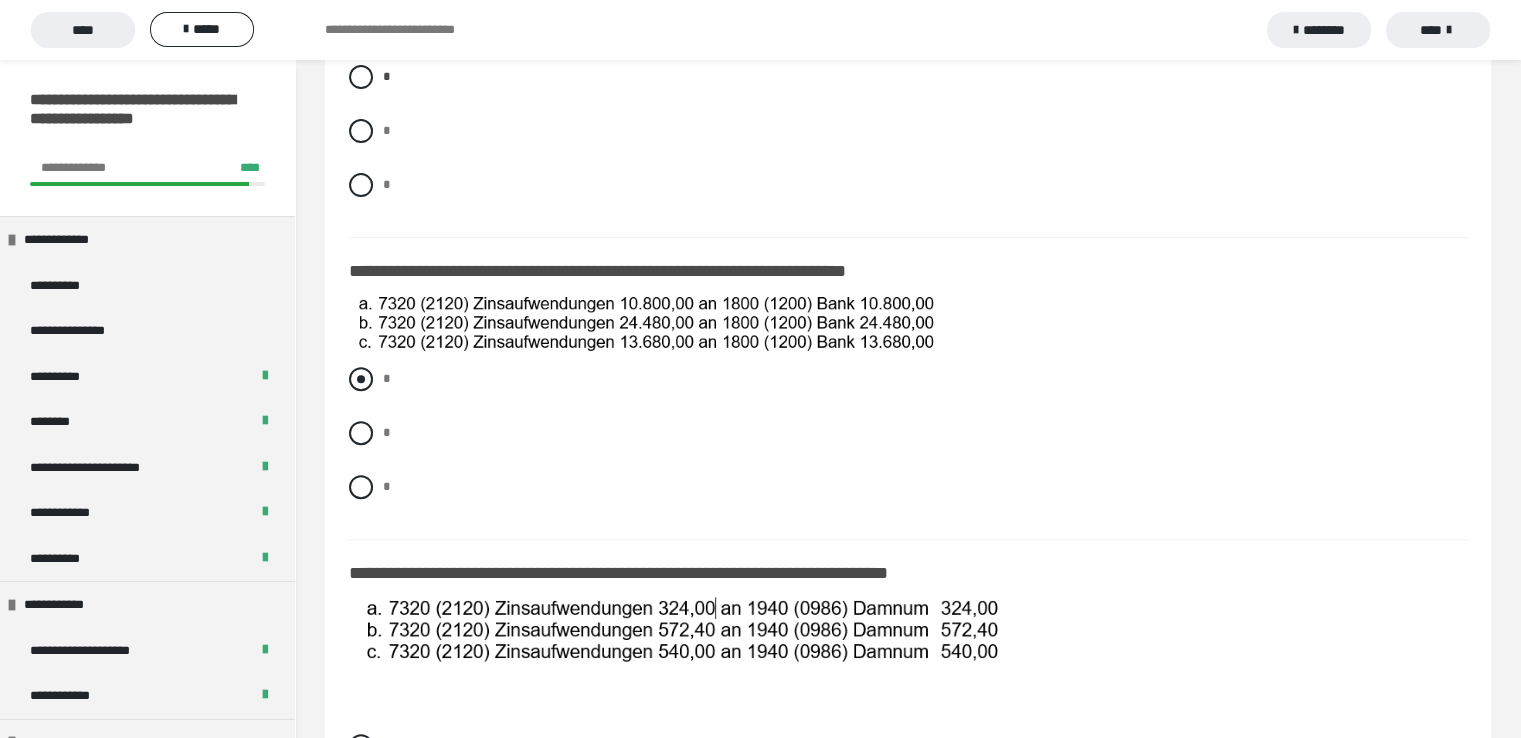 click at bounding box center [361, 379] 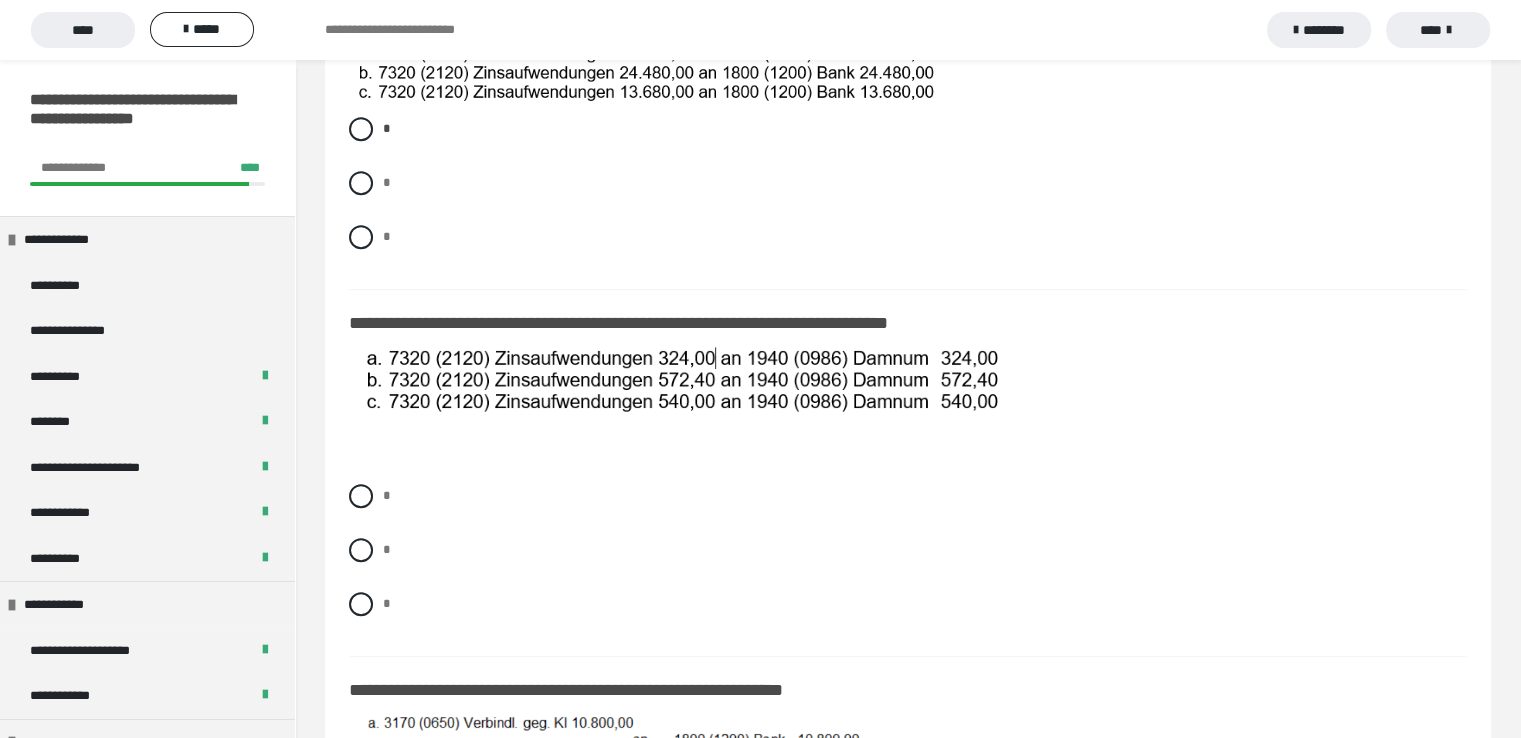 scroll, scrollTop: 972, scrollLeft: 0, axis: vertical 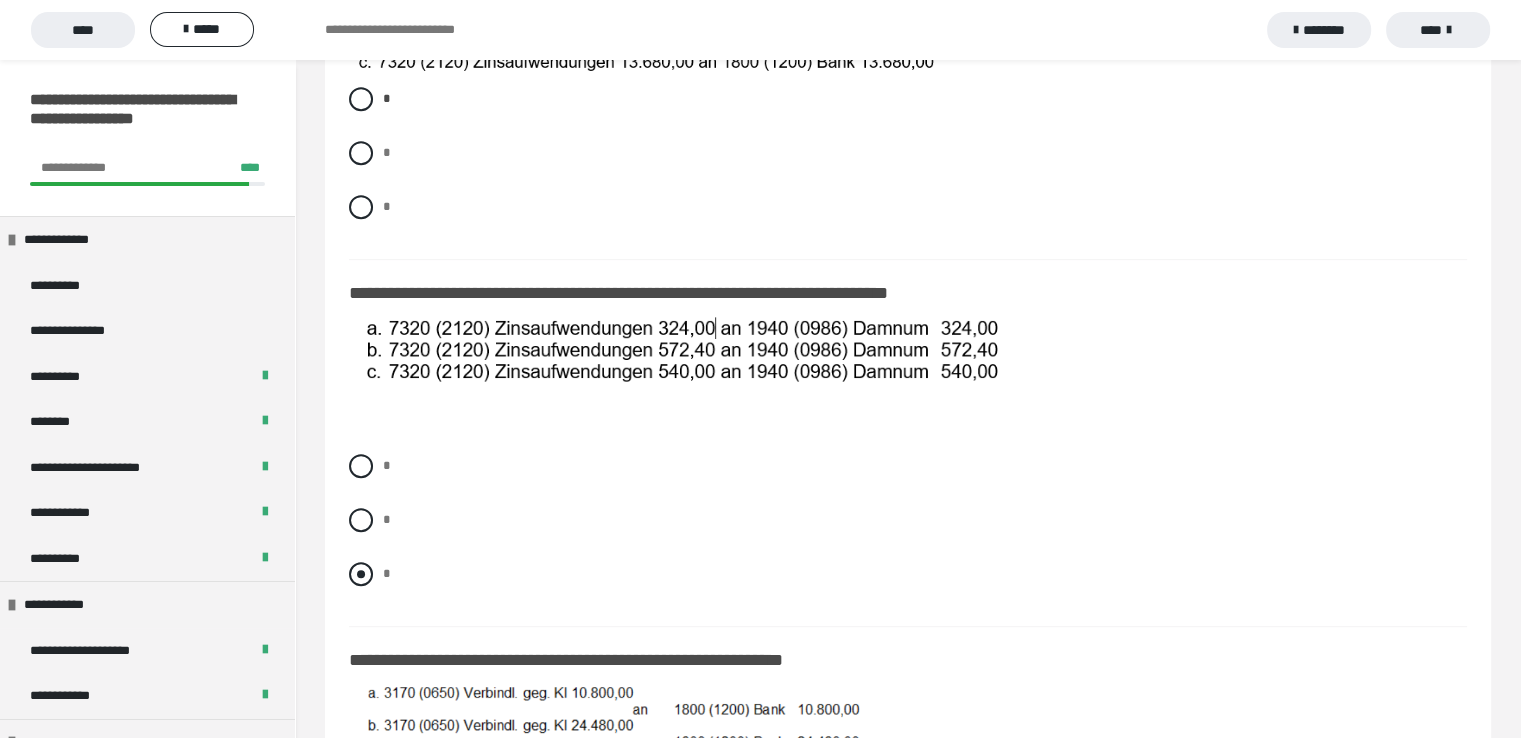 click at bounding box center (361, 574) 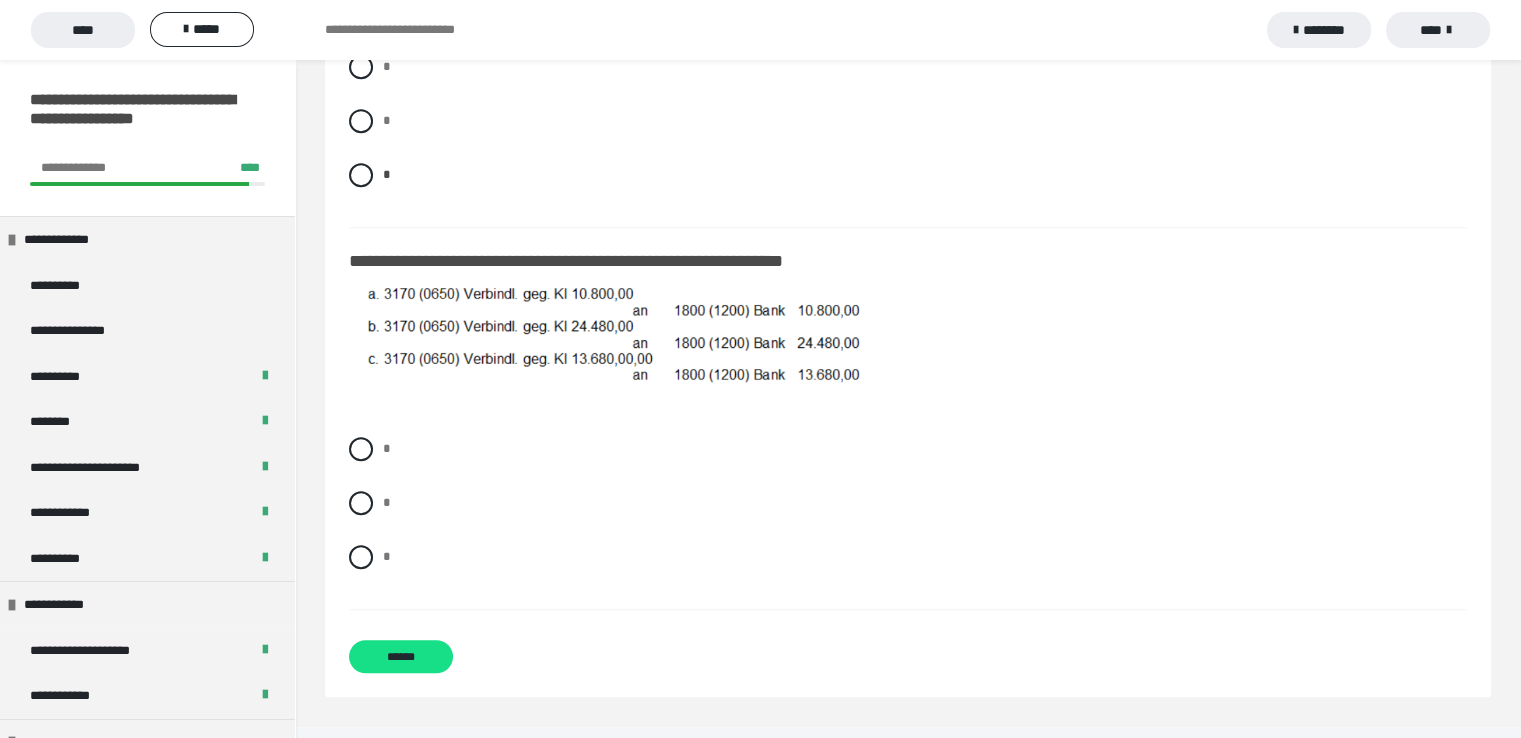 scroll, scrollTop: 1373, scrollLeft: 0, axis: vertical 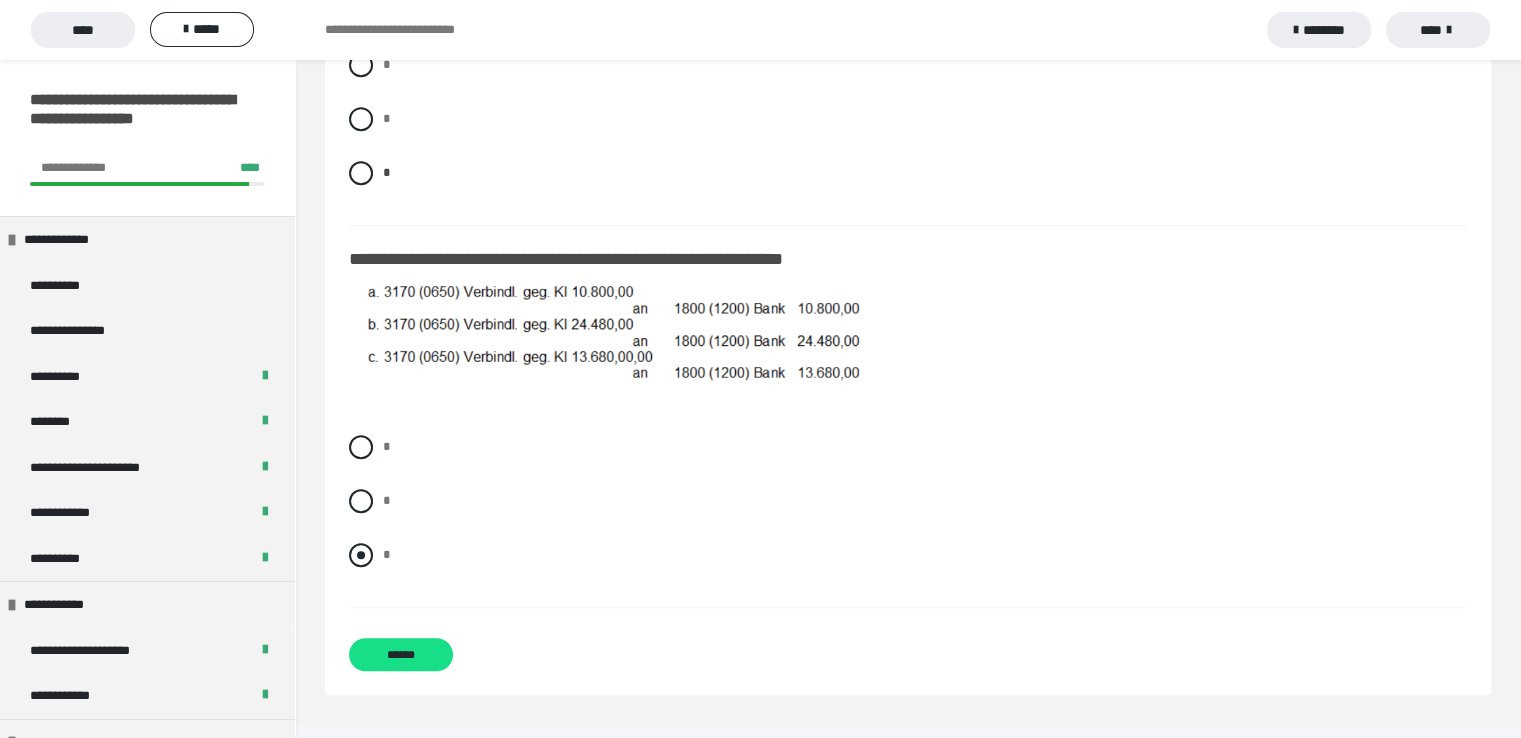 click at bounding box center (361, 555) 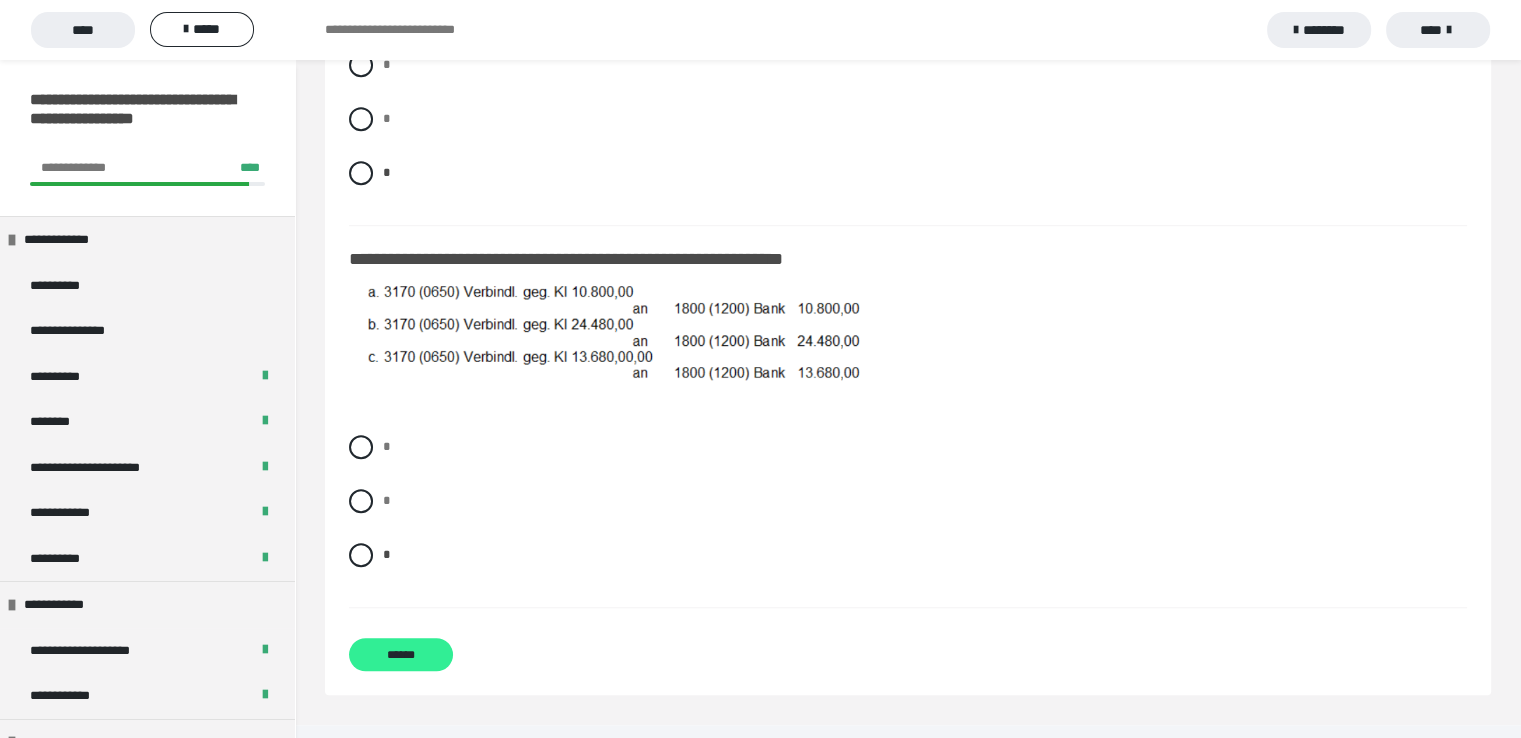 click on "******" at bounding box center [401, 654] 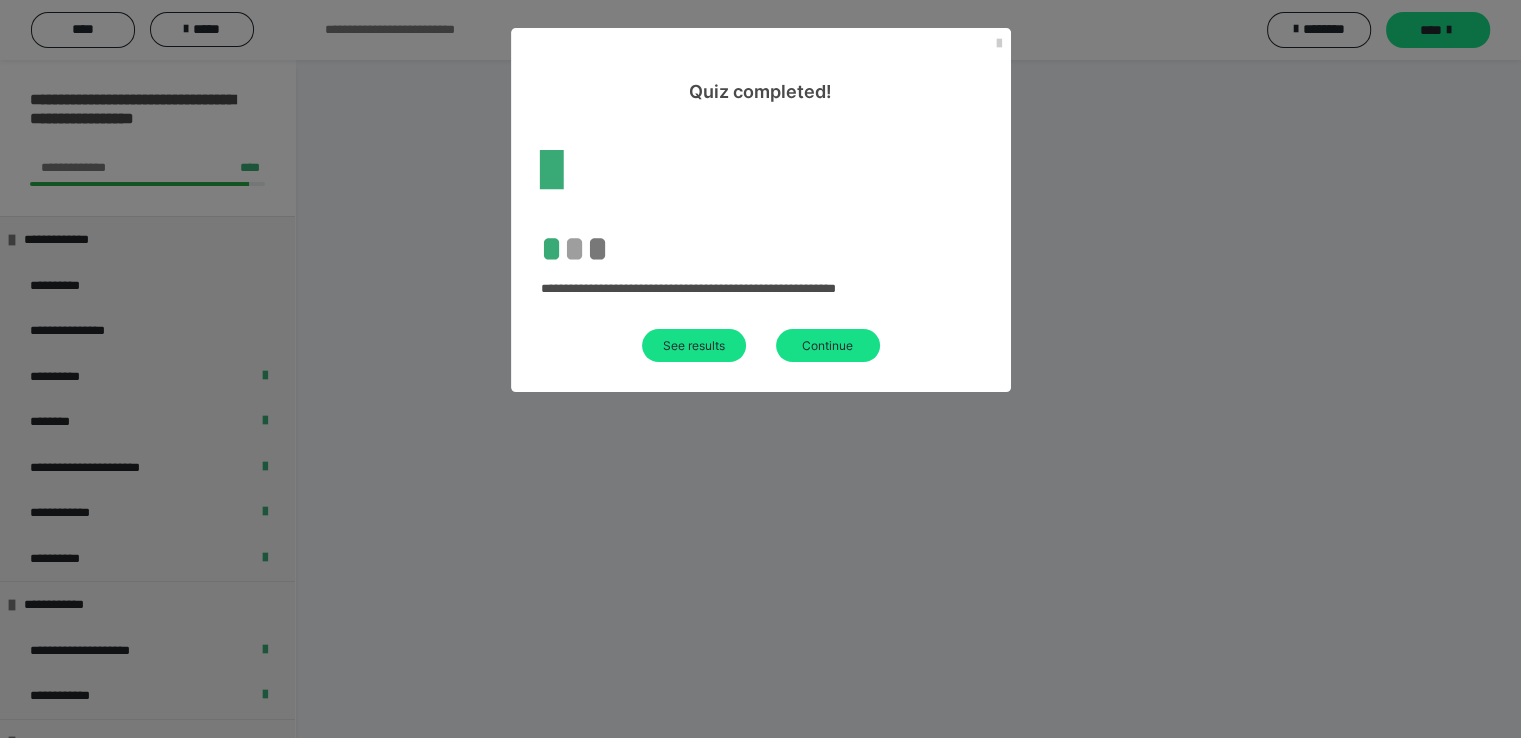 scroll, scrollTop: 60, scrollLeft: 0, axis: vertical 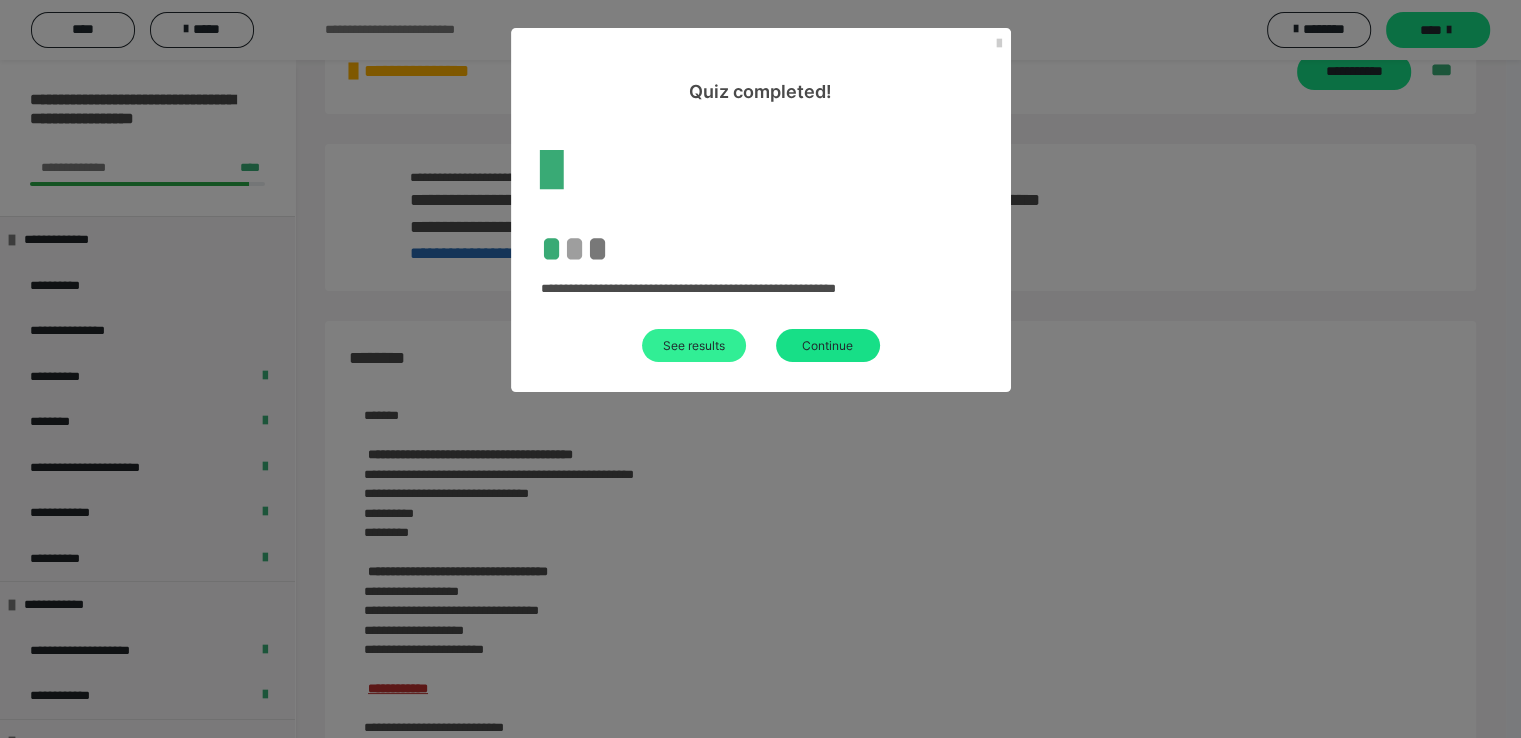 click on "See results" at bounding box center (694, 345) 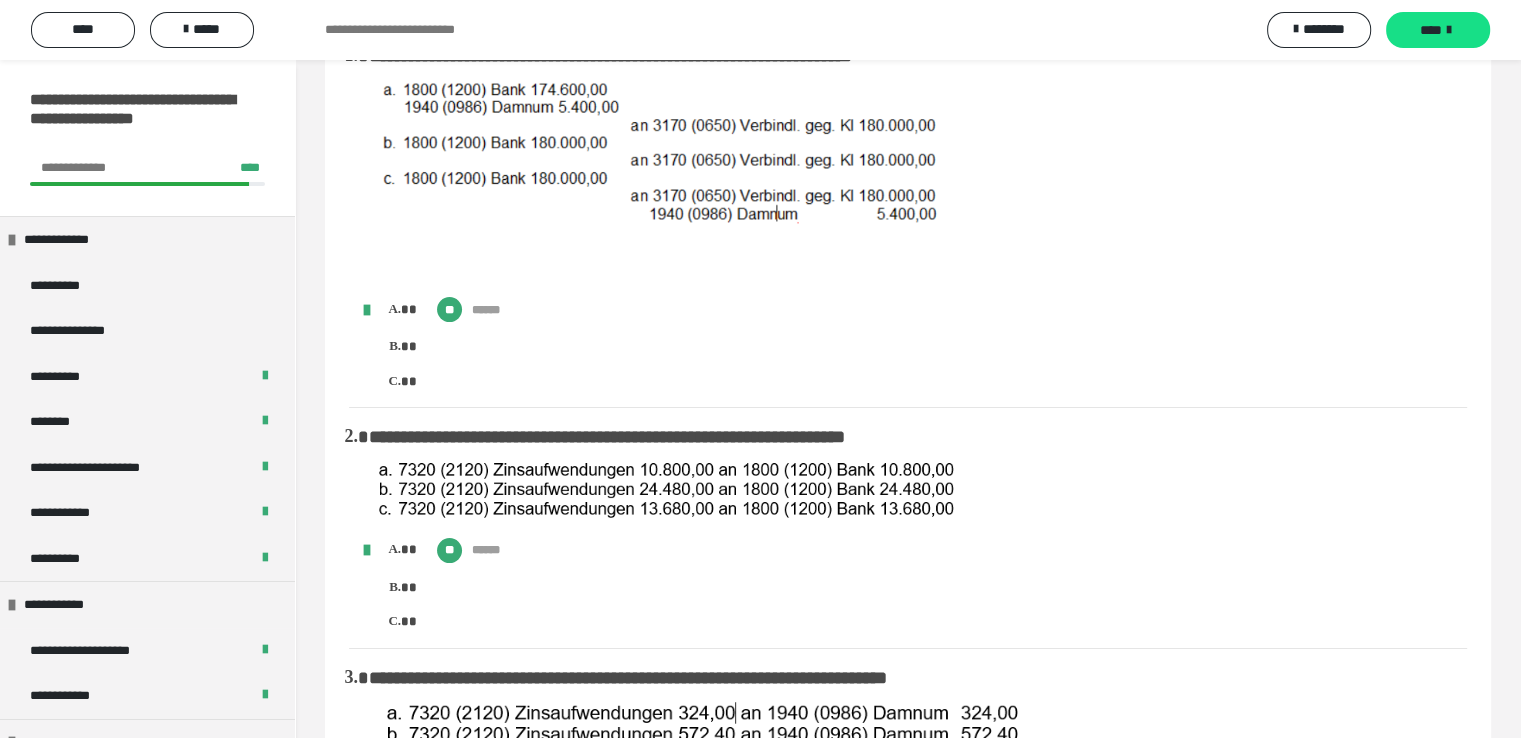 scroll, scrollTop: 0, scrollLeft: 0, axis: both 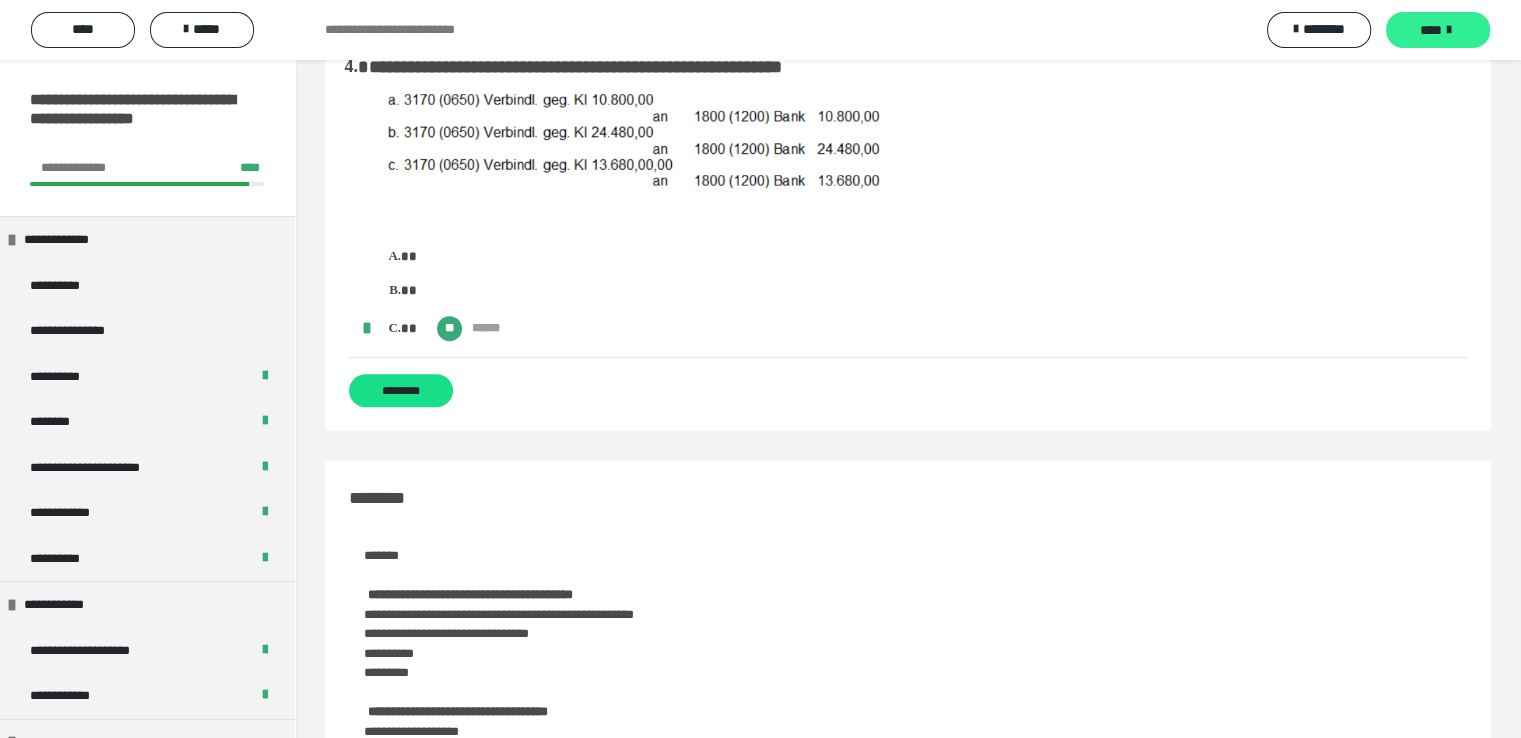 click at bounding box center [1449, 30] 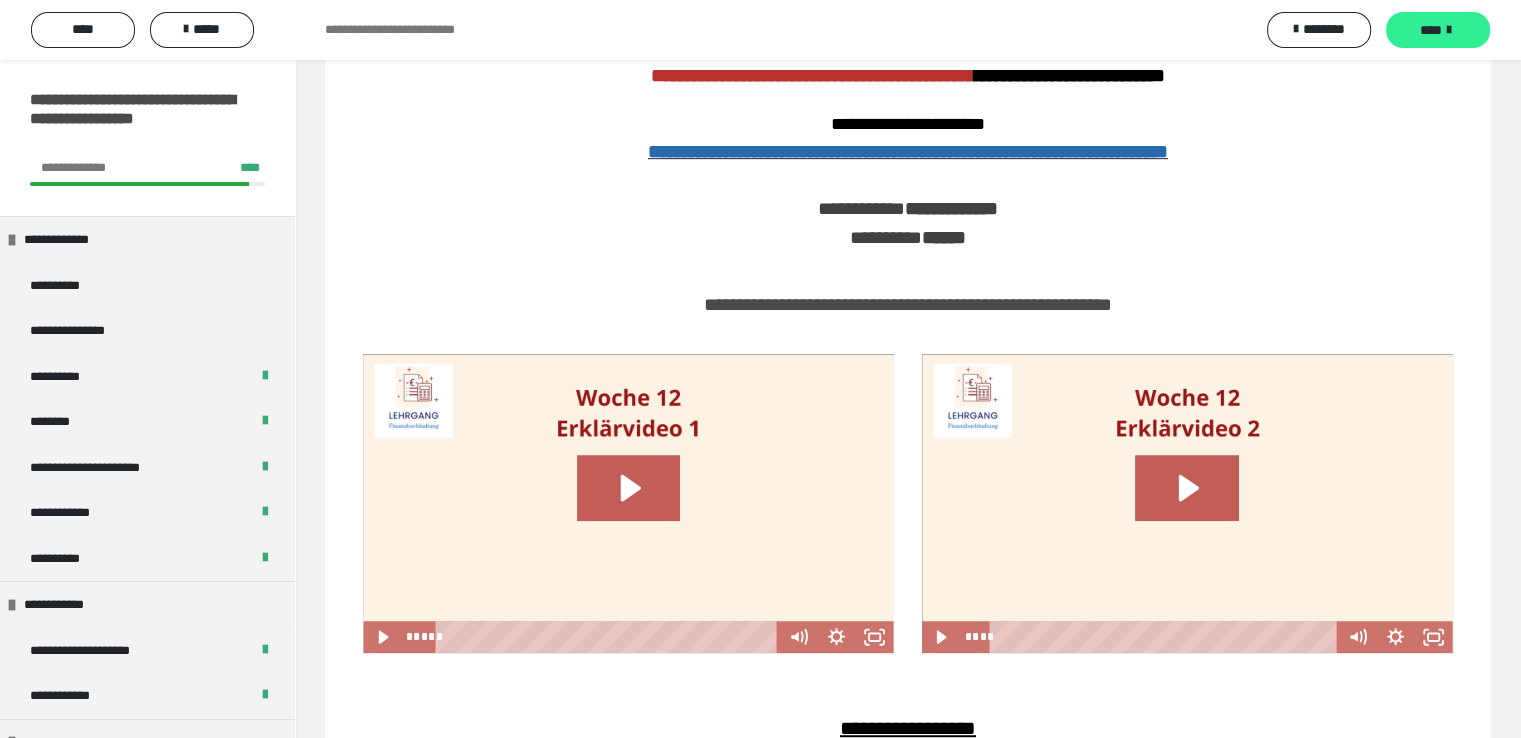 scroll, scrollTop: 0, scrollLeft: 0, axis: both 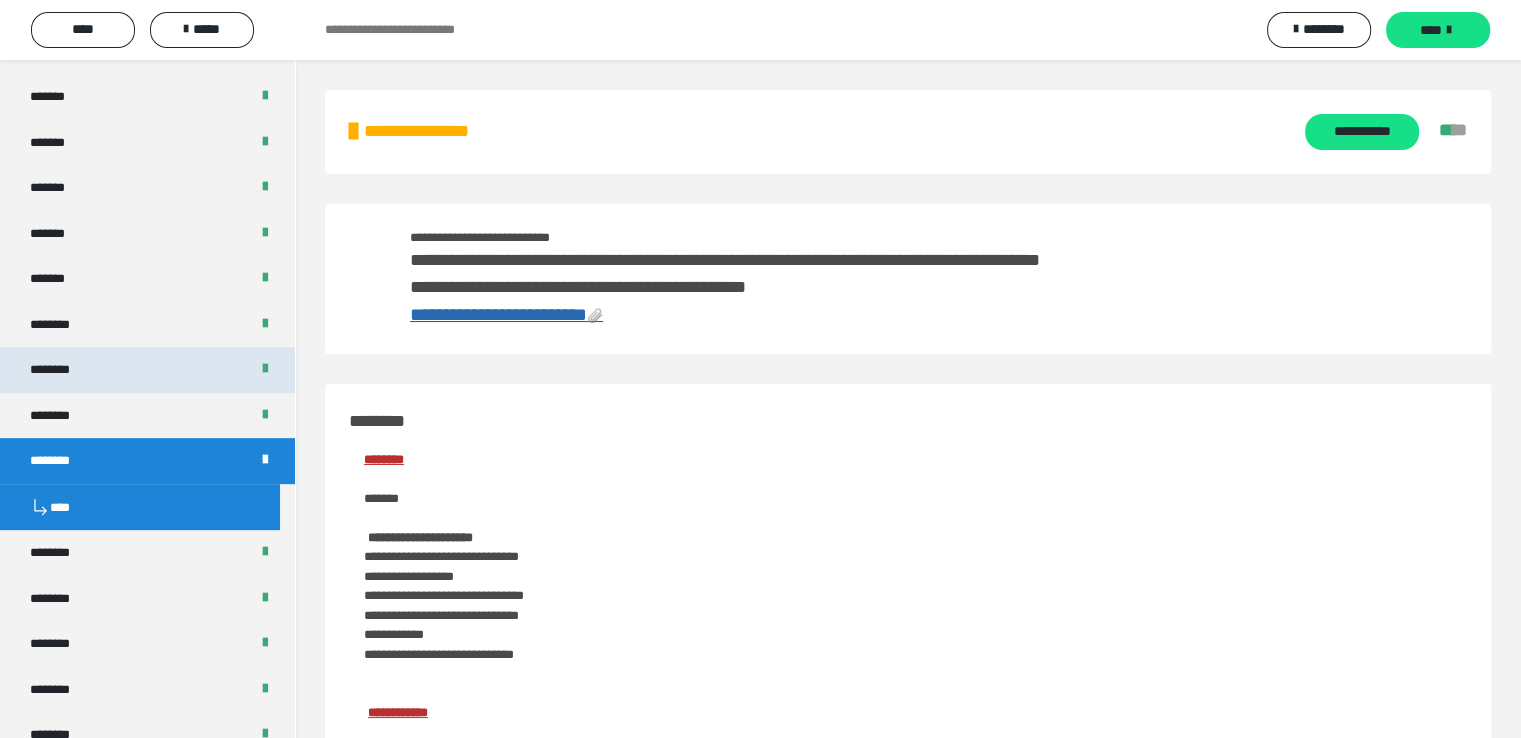 click on "********" at bounding box center [147, 370] 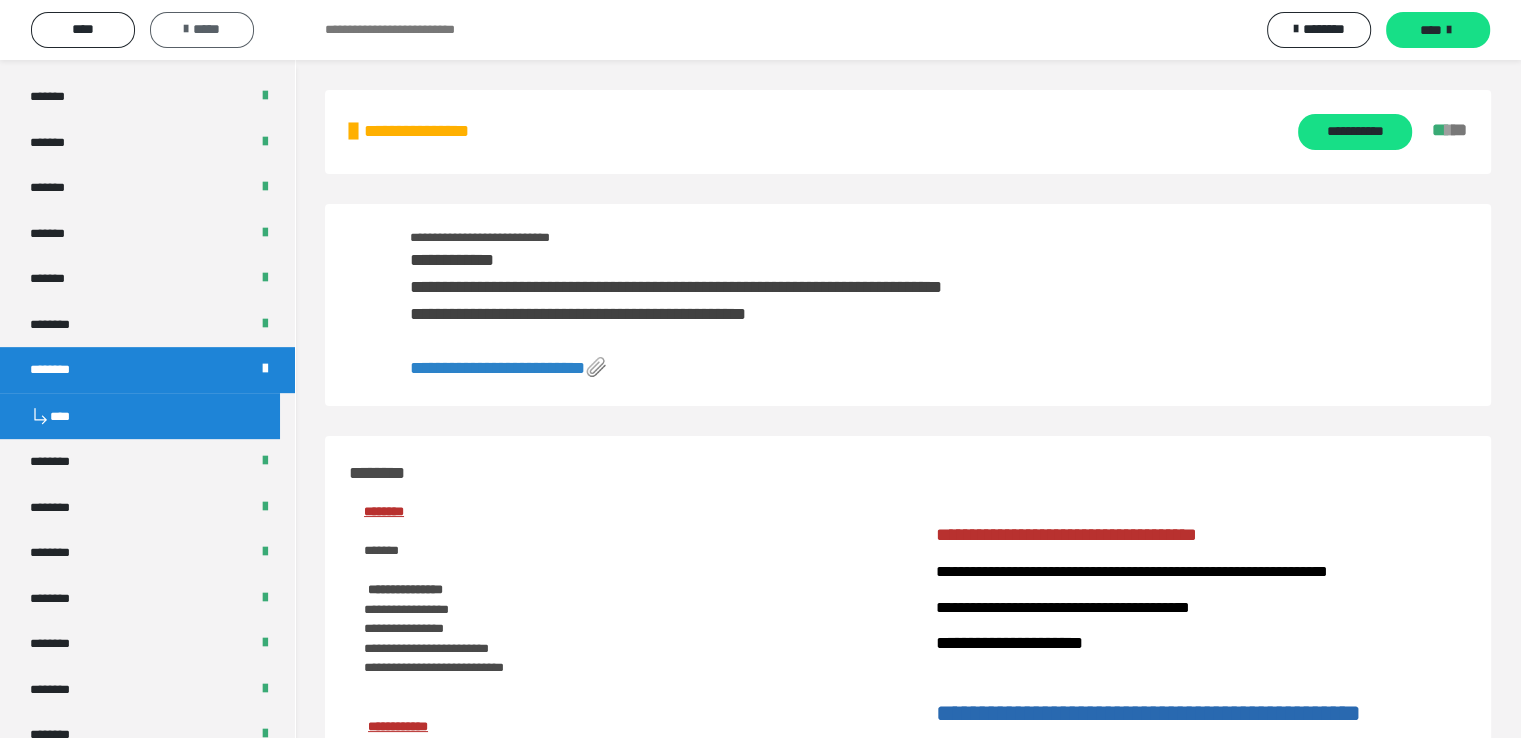 click on "*****" at bounding box center [202, 29] 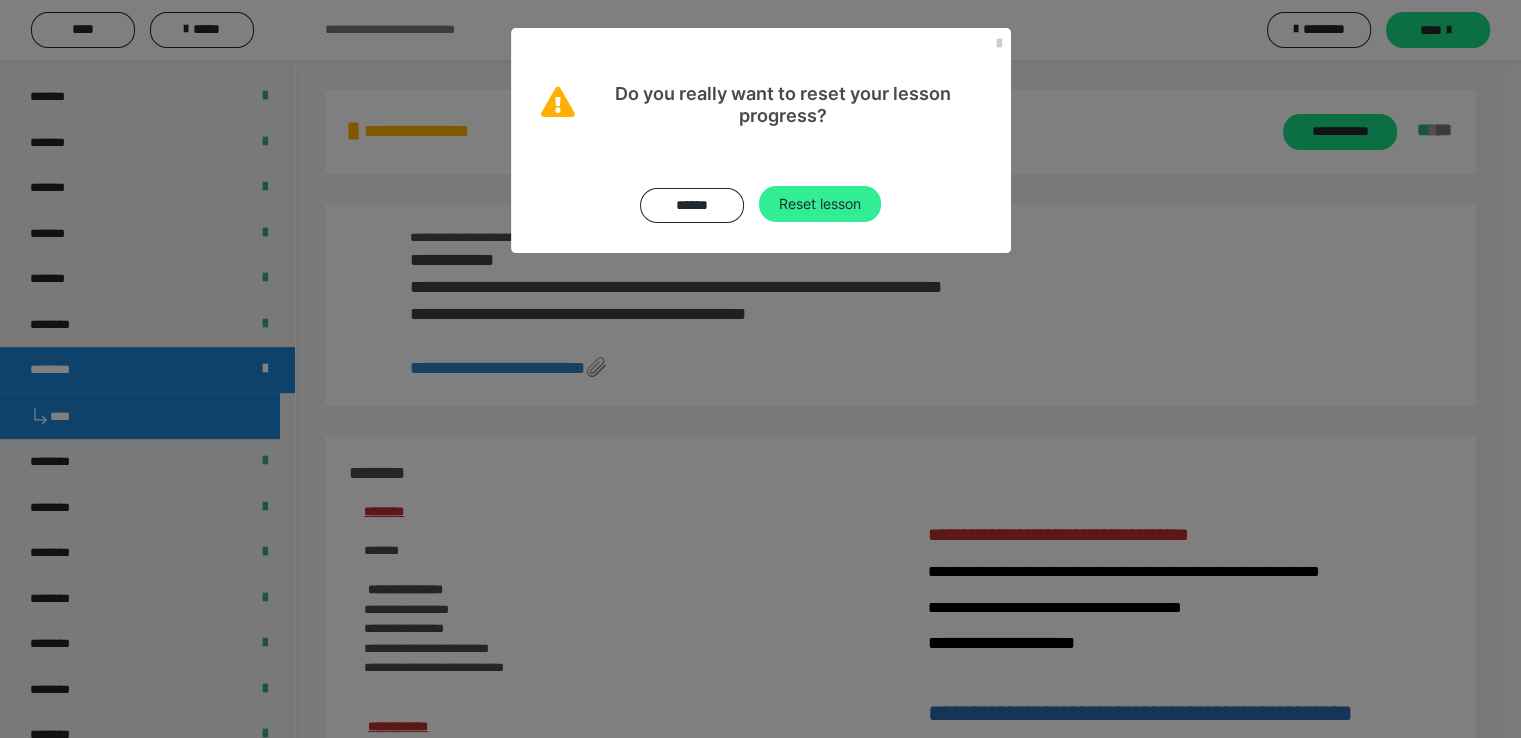 click on "Reset lesson" at bounding box center [820, 204] 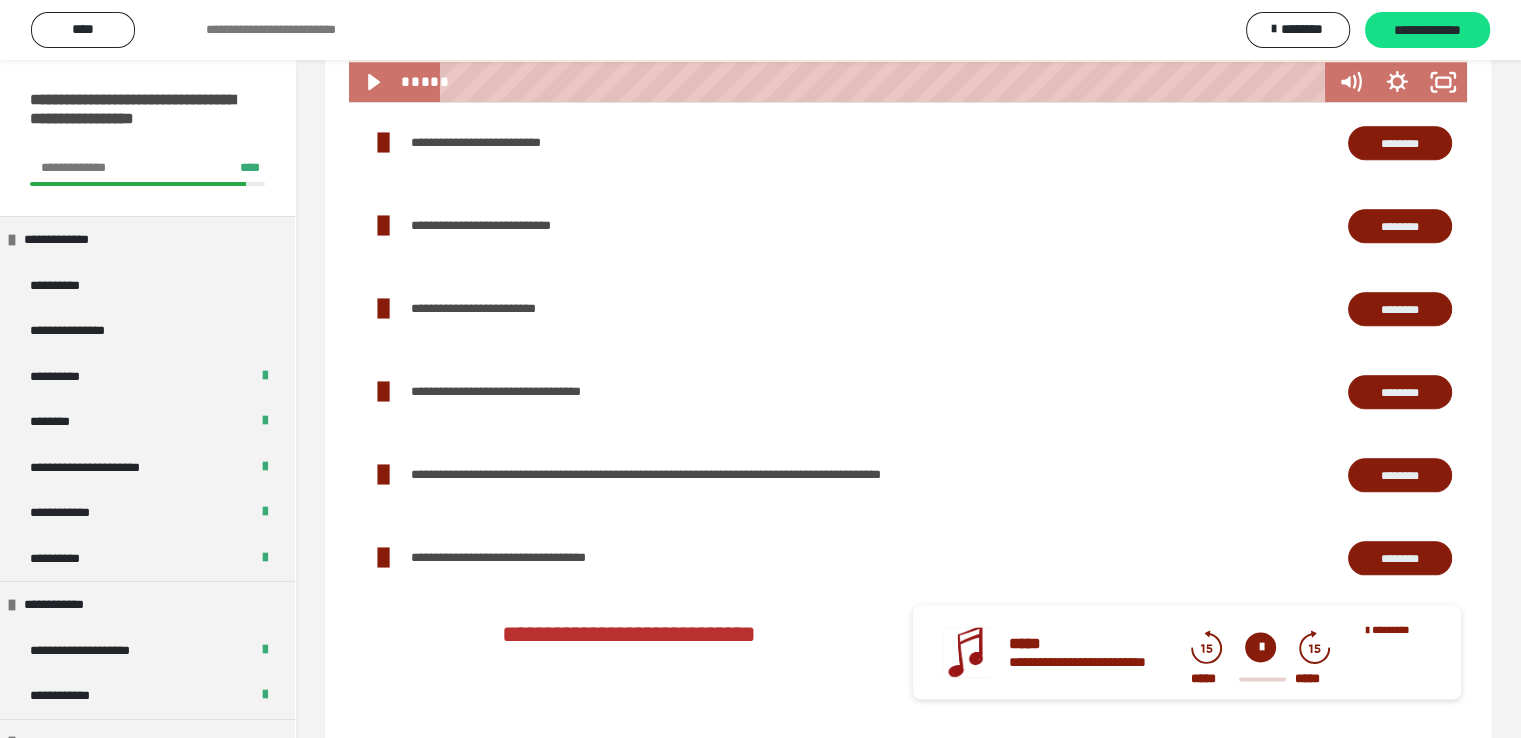 scroll, scrollTop: 2329, scrollLeft: 0, axis: vertical 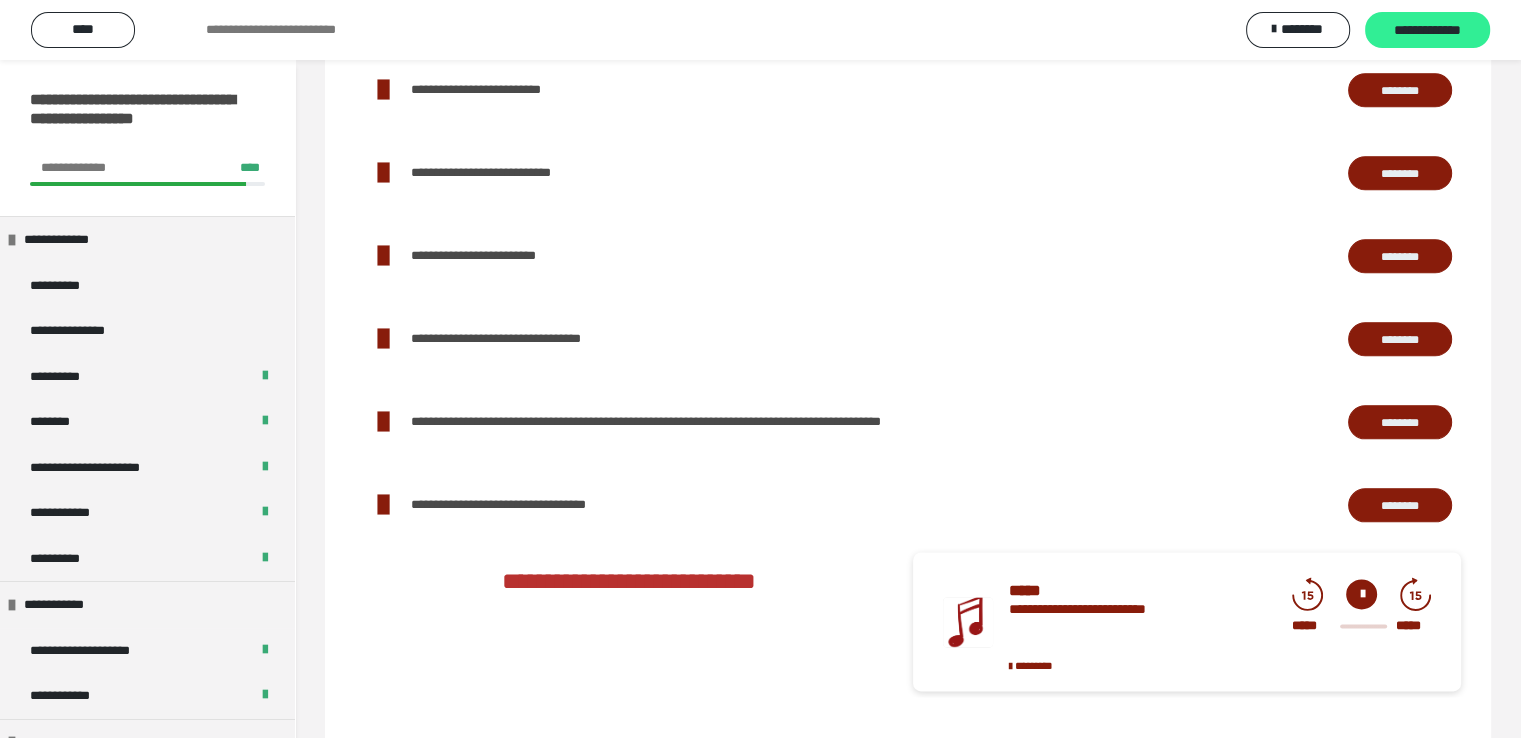 click on "**********" at bounding box center (1427, 31) 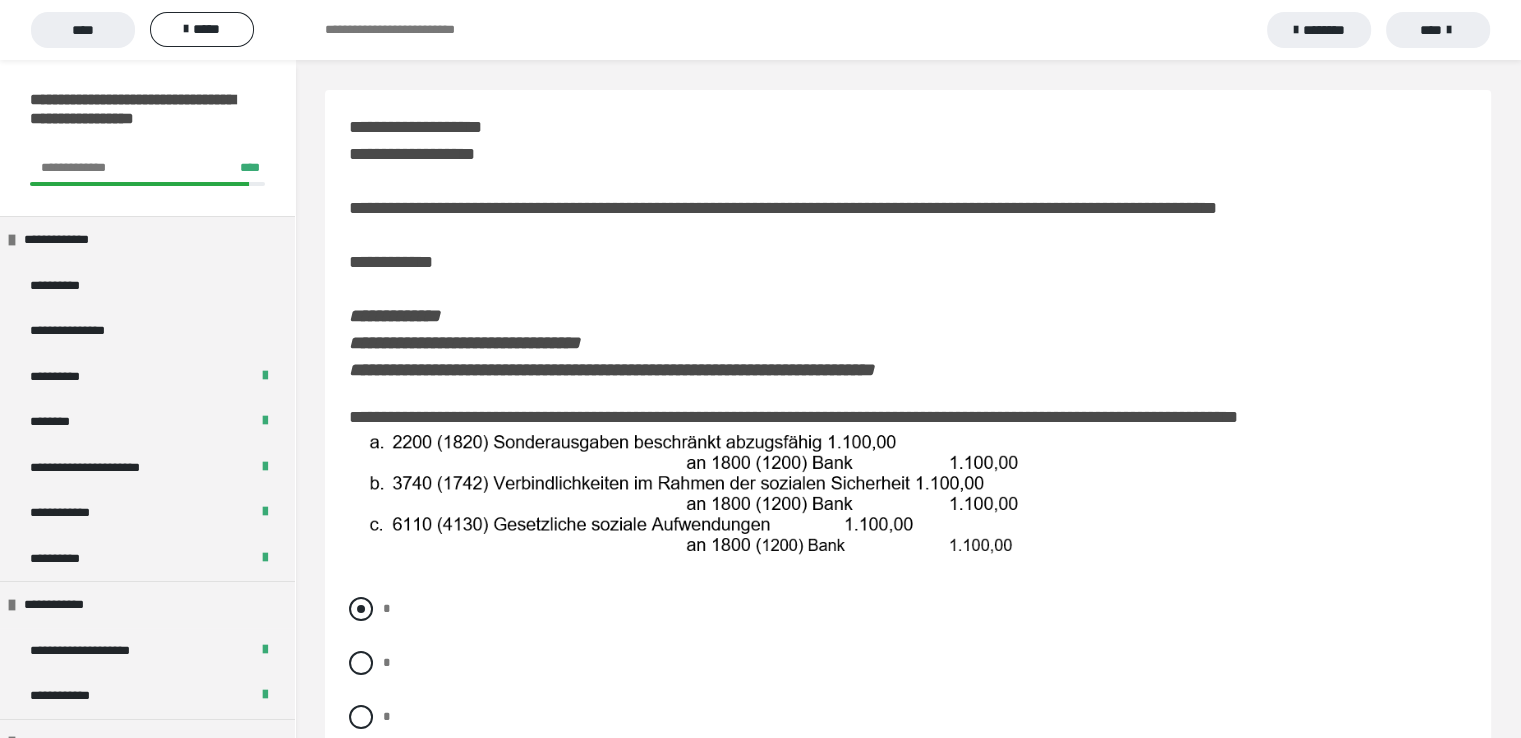 click at bounding box center [361, 609] 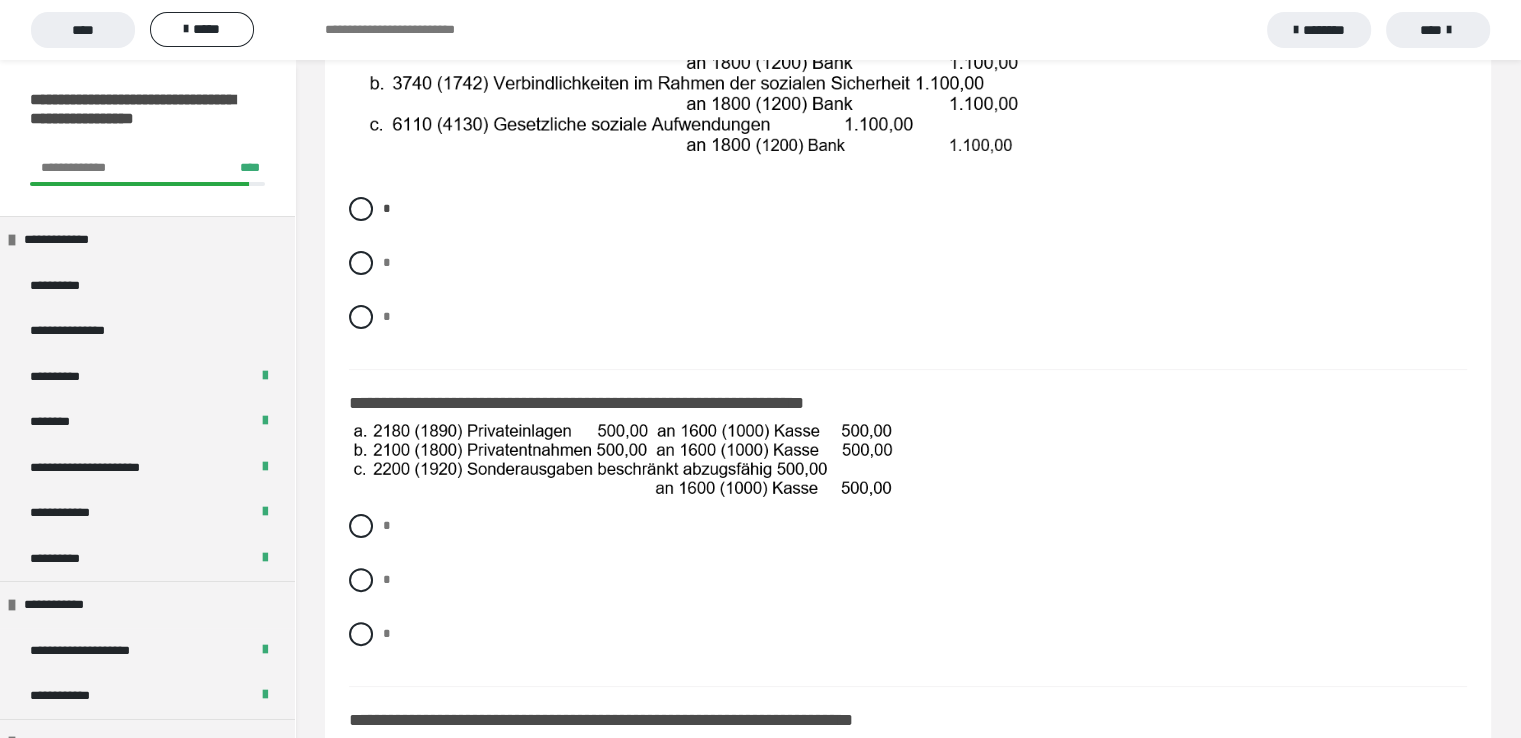 scroll, scrollTop: 492, scrollLeft: 0, axis: vertical 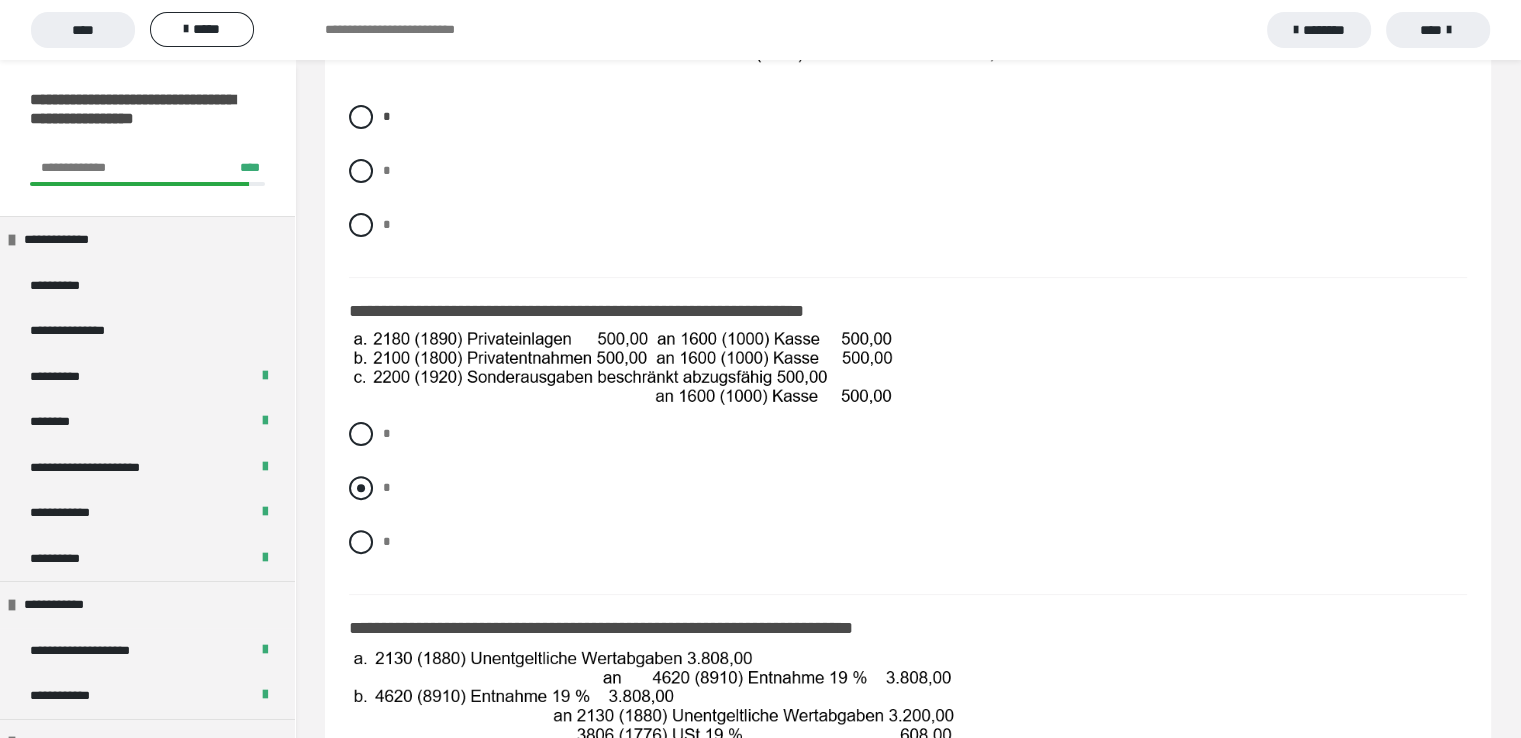 click at bounding box center [361, 488] 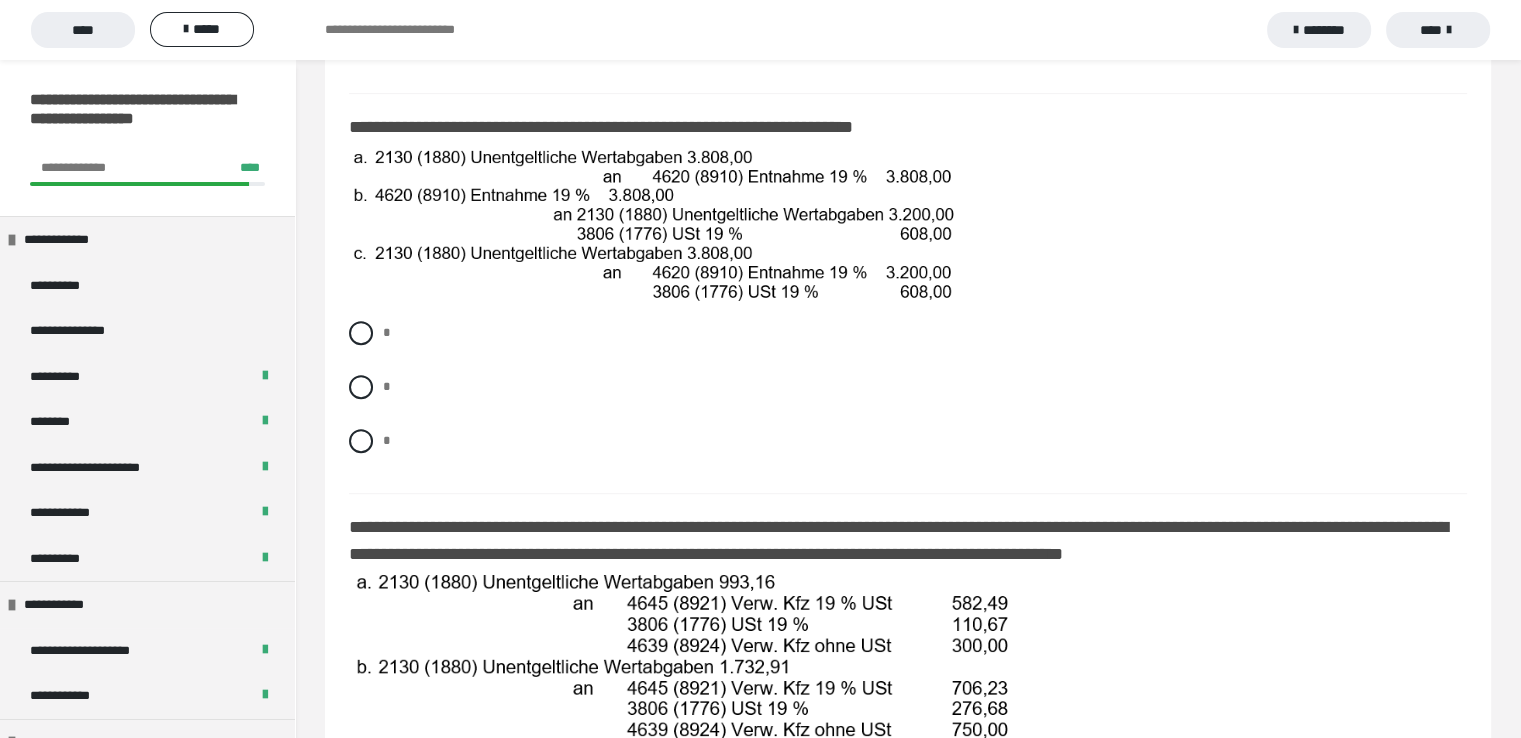 scroll, scrollTop: 998, scrollLeft: 0, axis: vertical 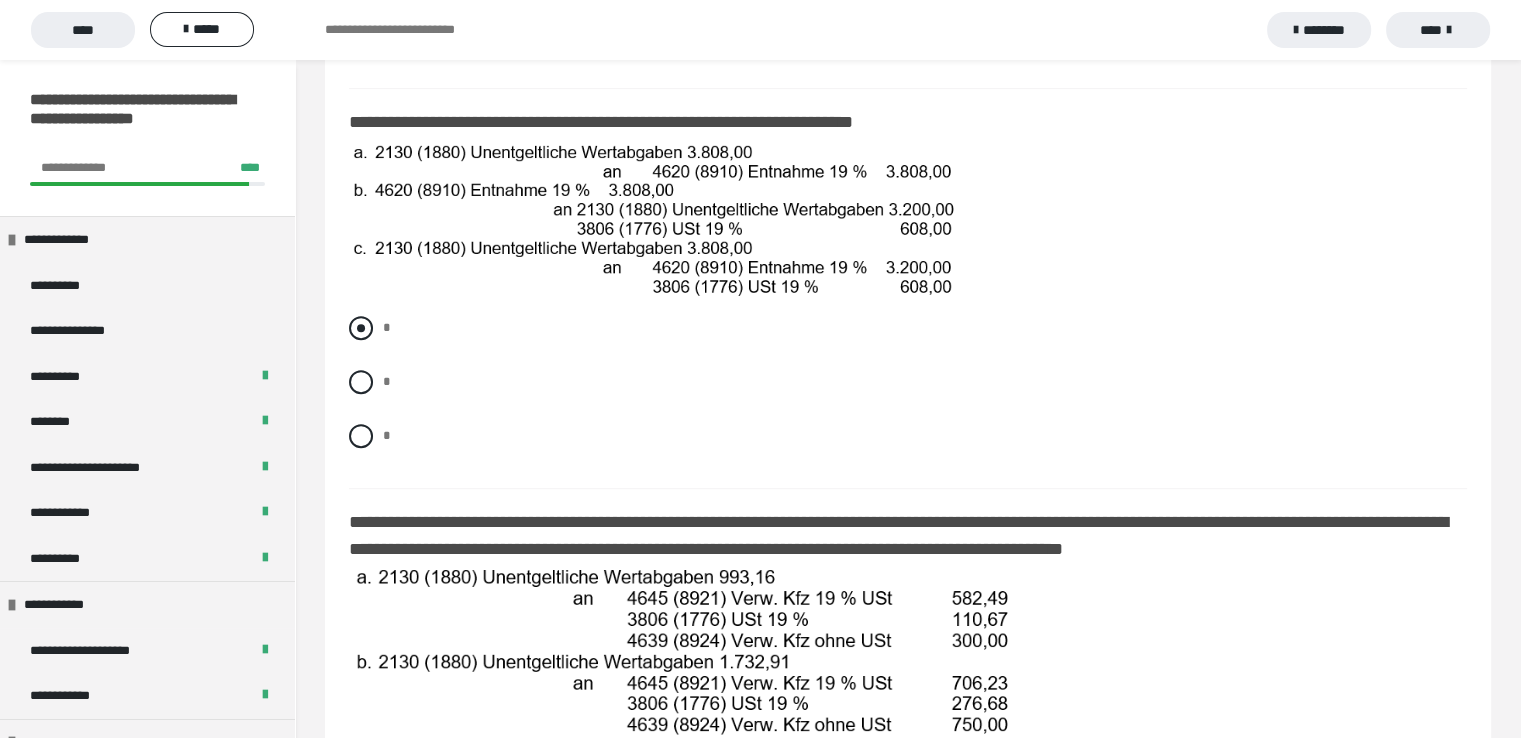 click at bounding box center [361, 328] 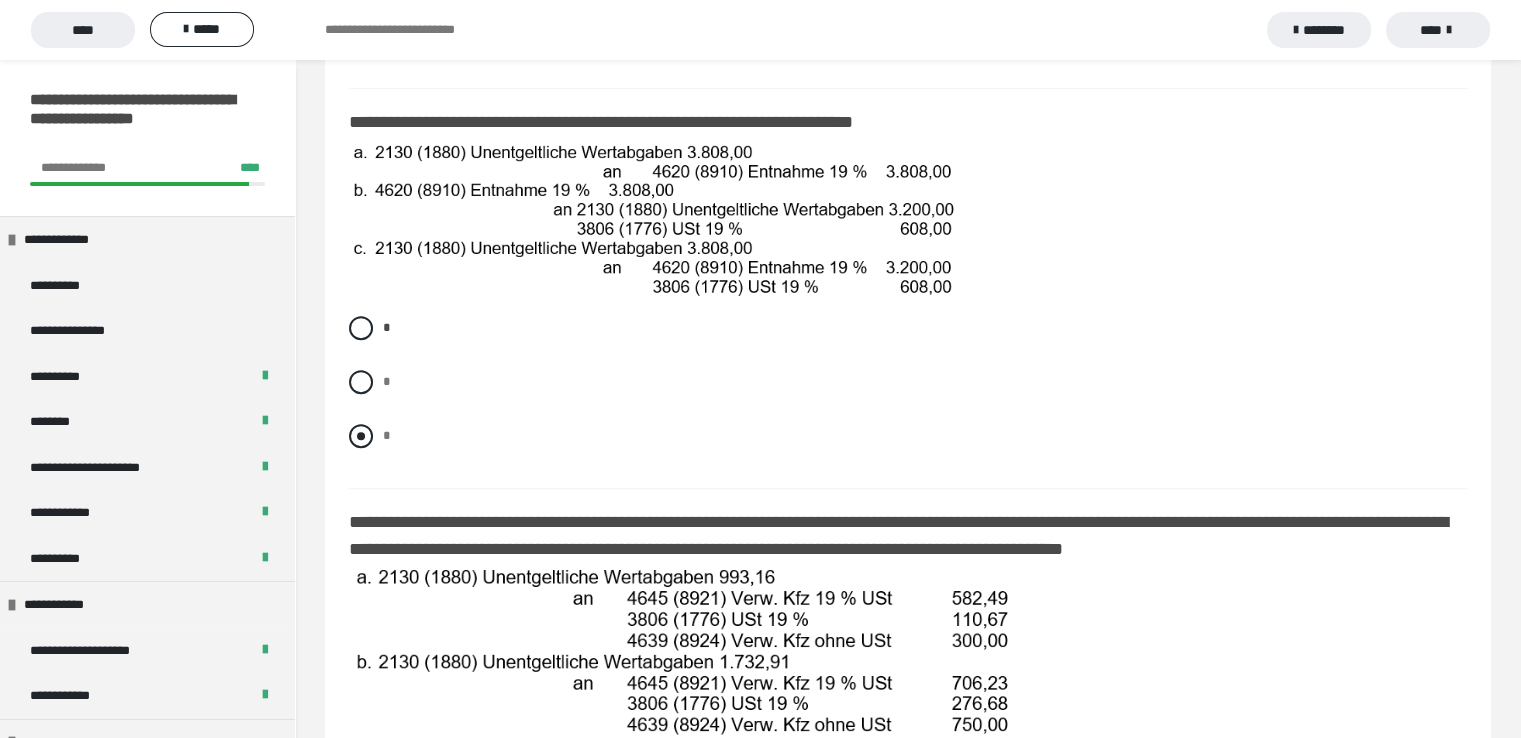 click at bounding box center (361, 436) 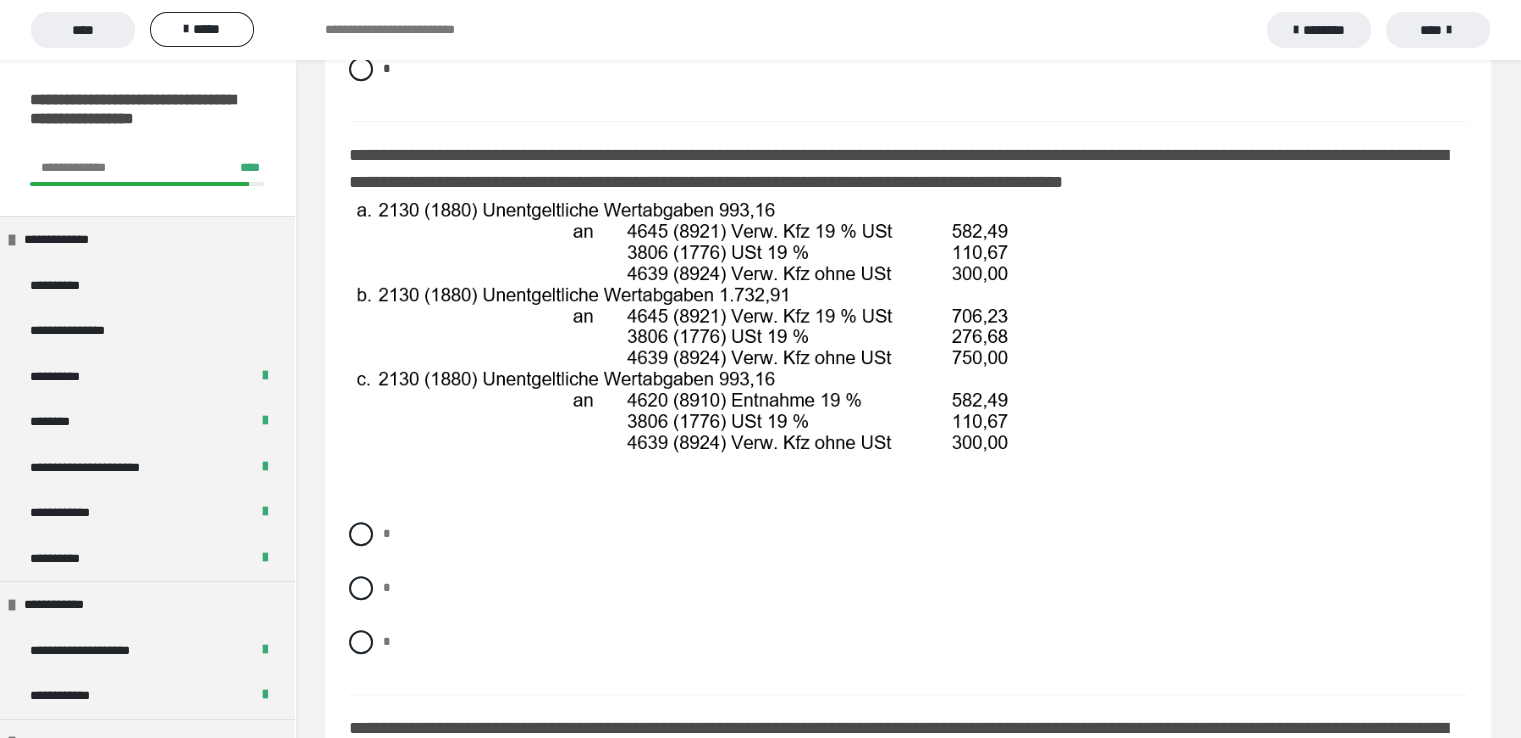 scroll, scrollTop: 1372, scrollLeft: 0, axis: vertical 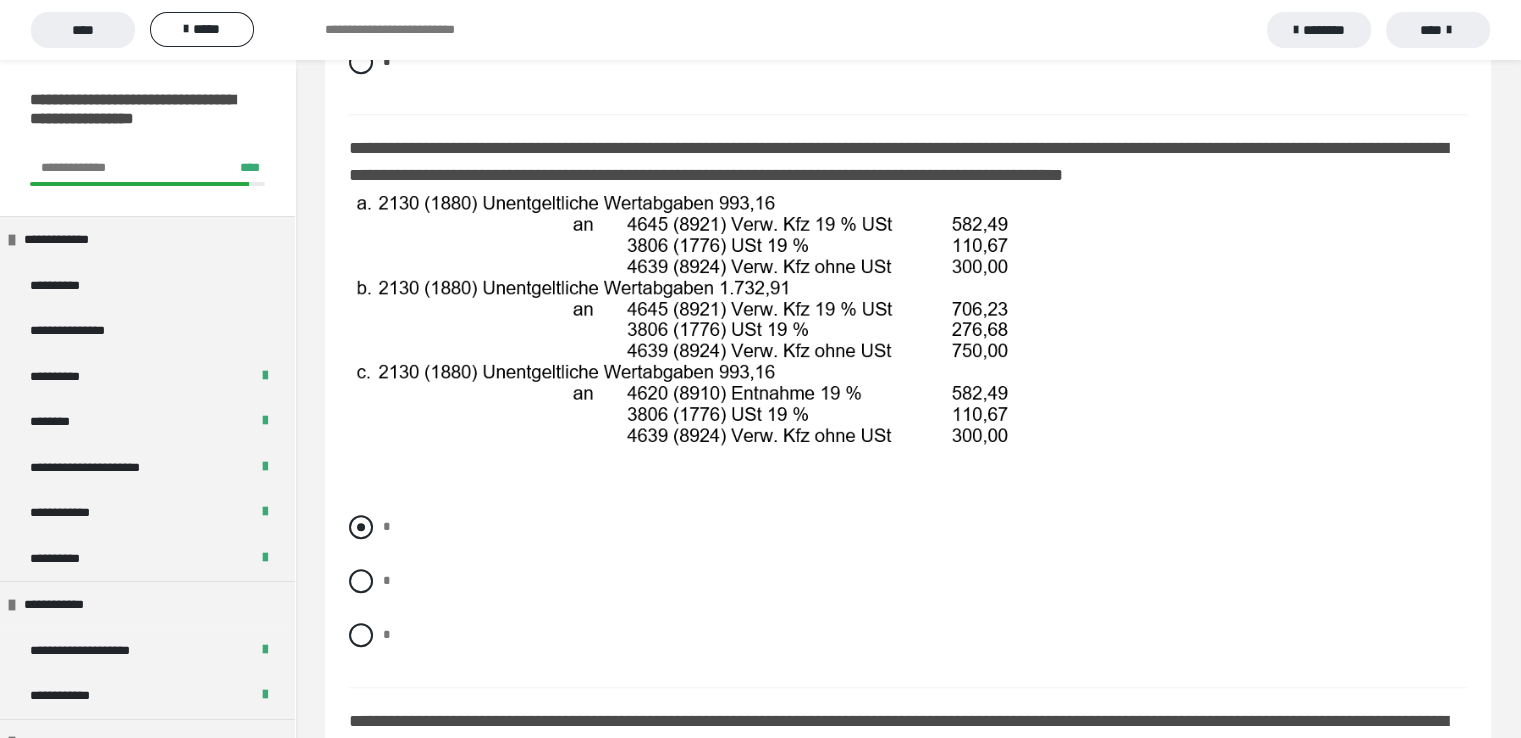 click at bounding box center (361, 527) 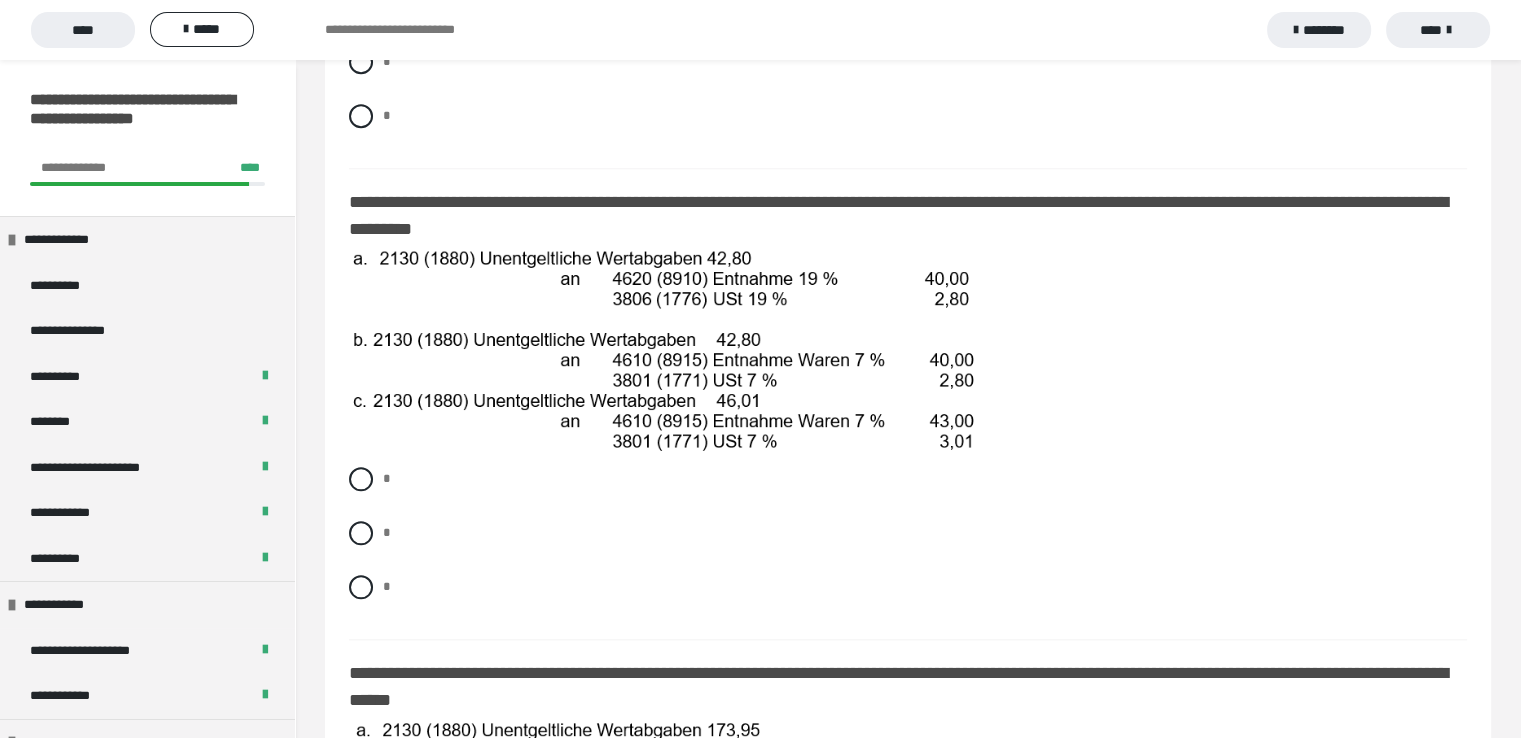 scroll, scrollTop: 1931, scrollLeft: 0, axis: vertical 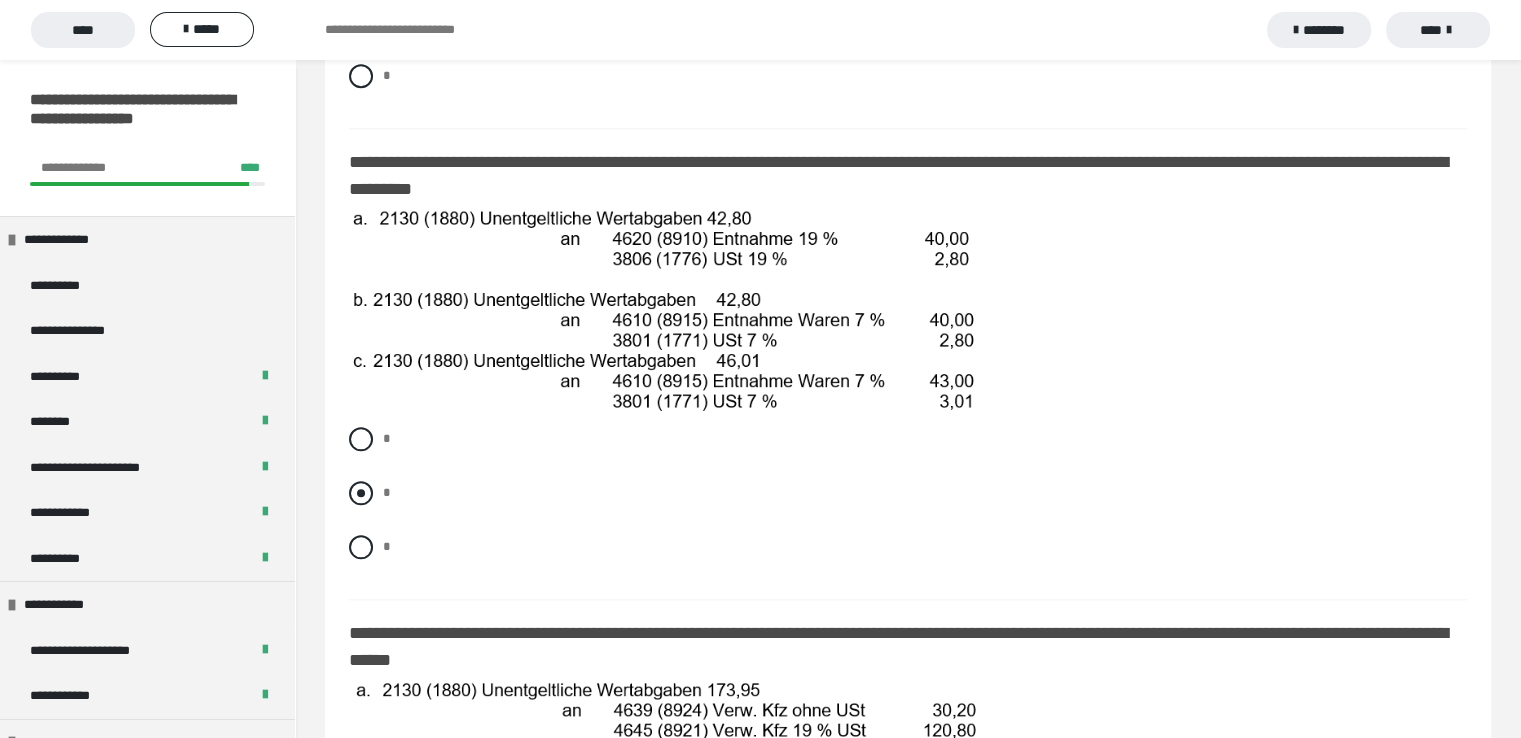 click at bounding box center (361, 493) 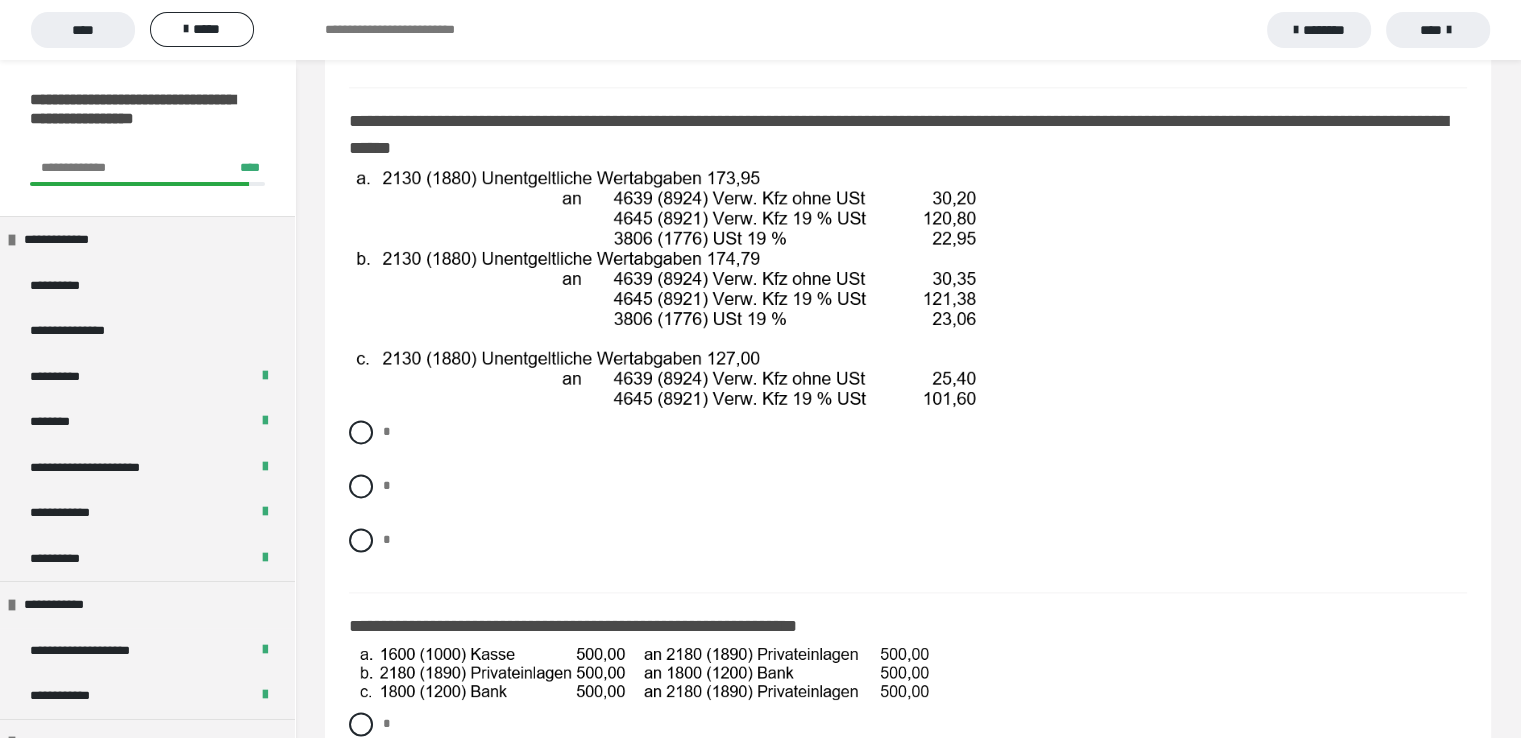 scroll, scrollTop: 2476, scrollLeft: 0, axis: vertical 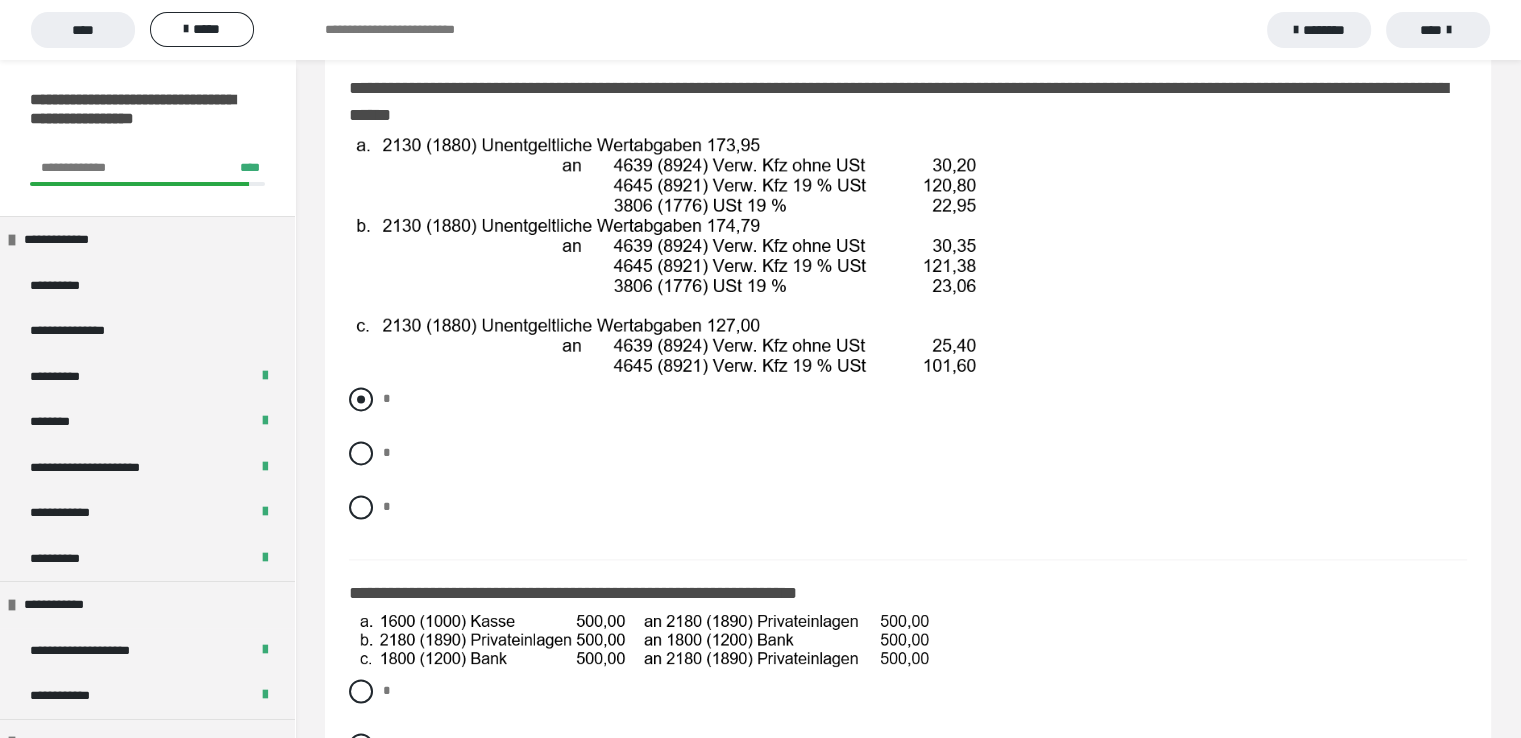 click at bounding box center [361, 399] 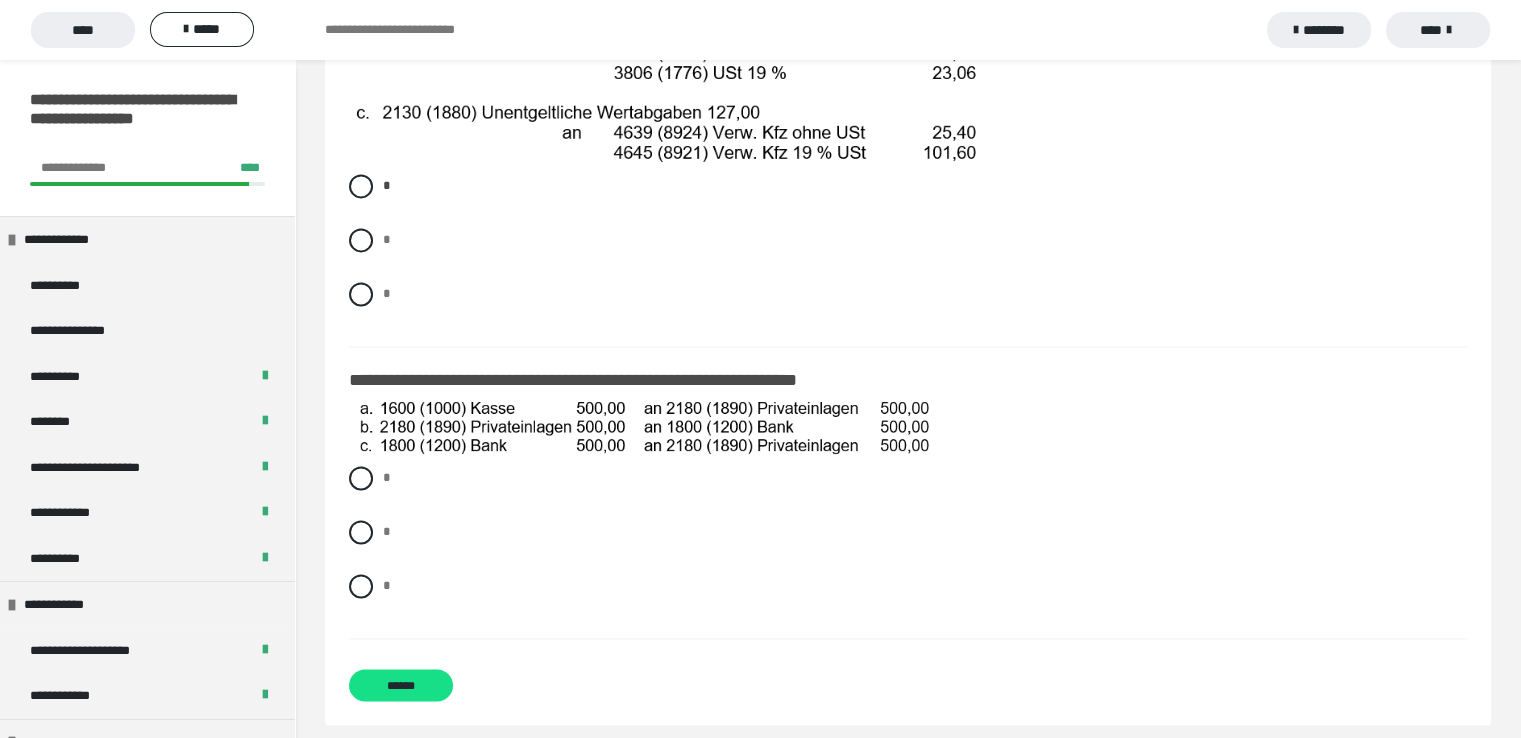scroll, scrollTop: 2722, scrollLeft: 0, axis: vertical 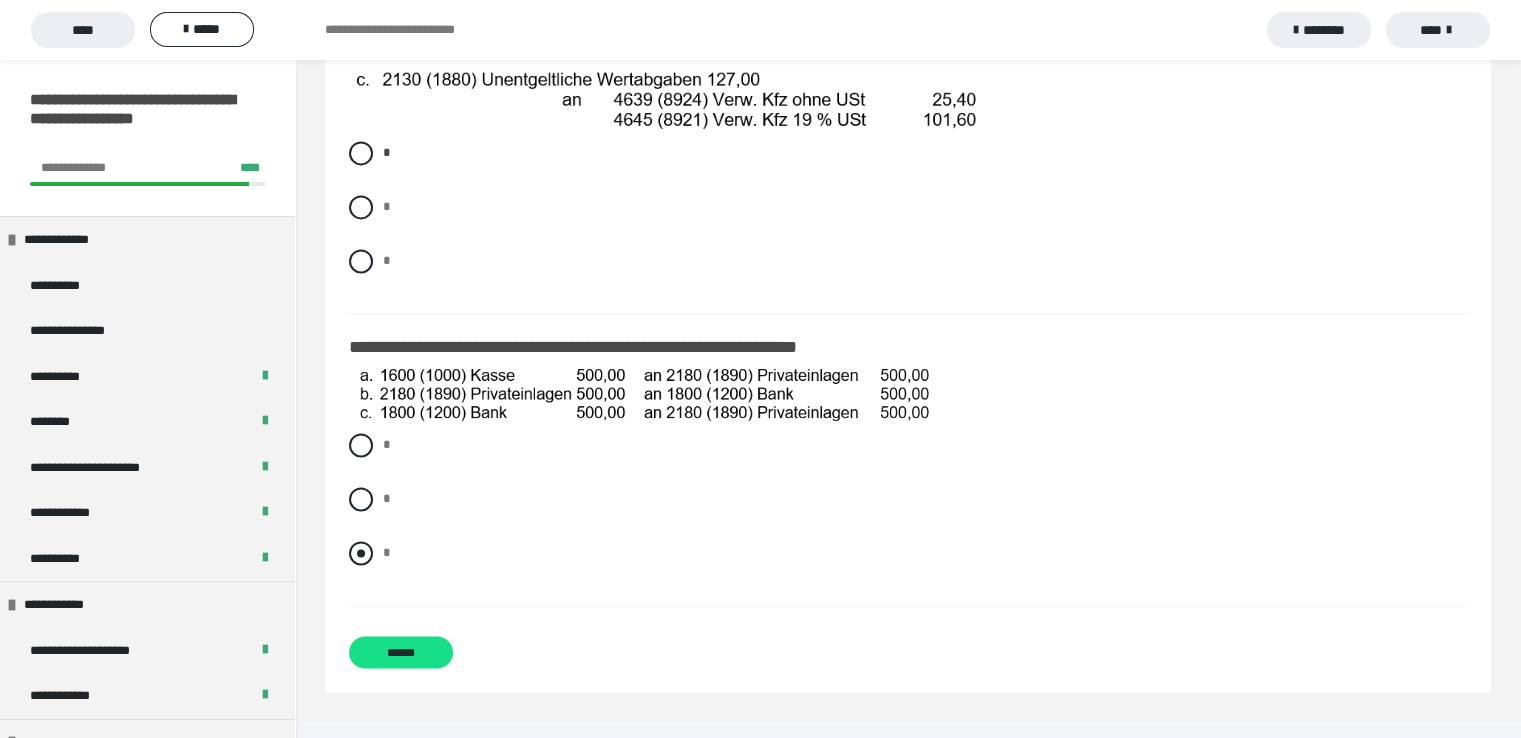 click at bounding box center (361, 553) 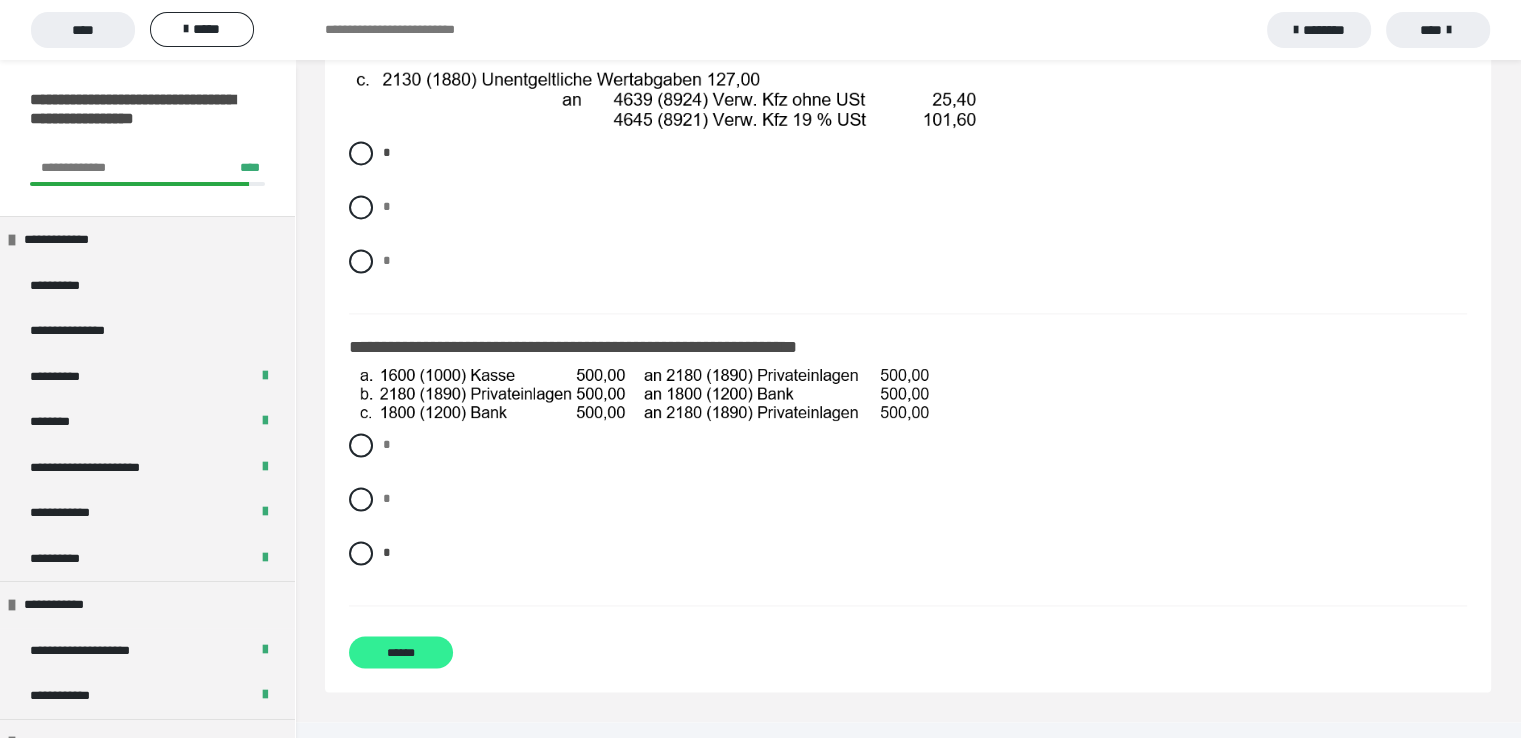 click on "******" at bounding box center [401, 652] 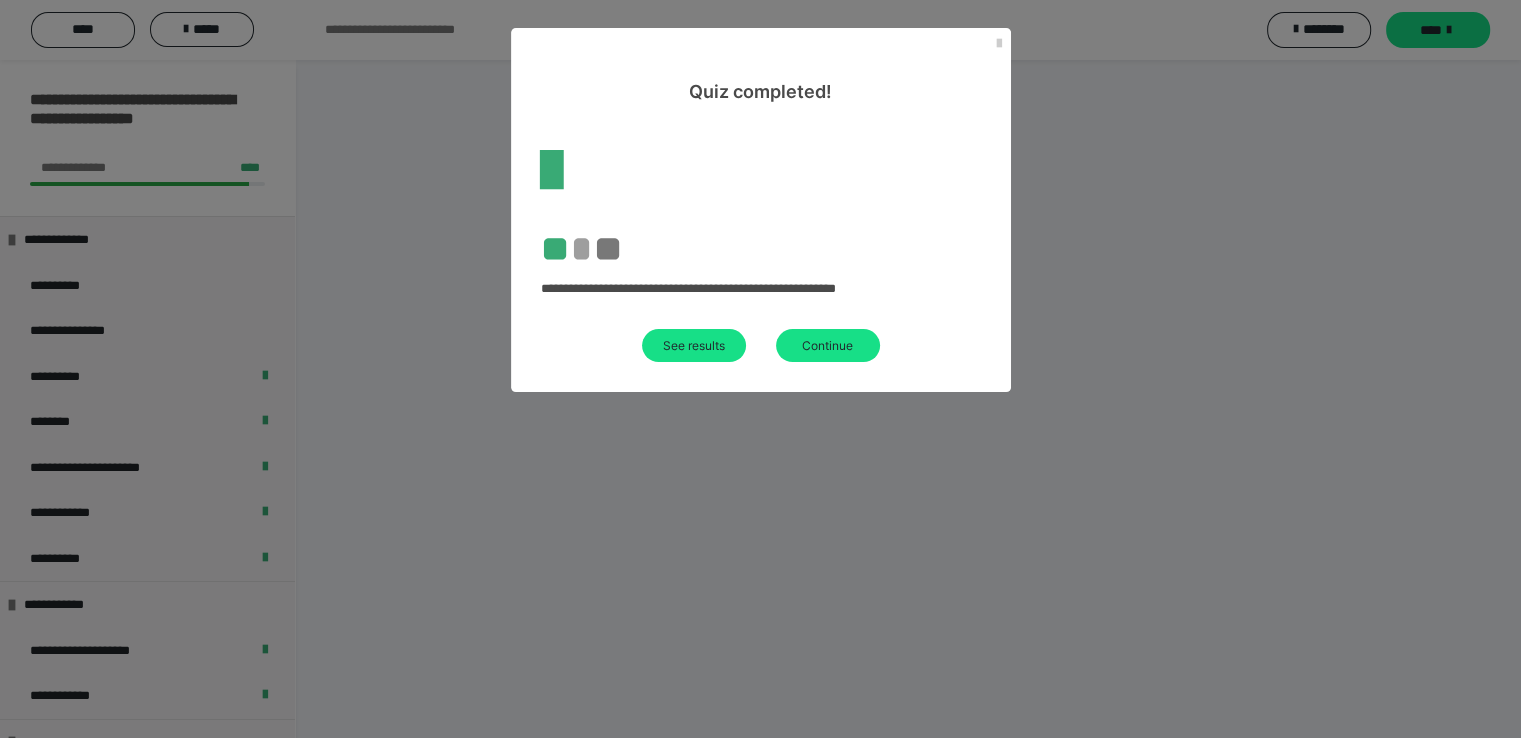 scroll, scrollTop: 60, scrollLeft: 0, axis: vertical 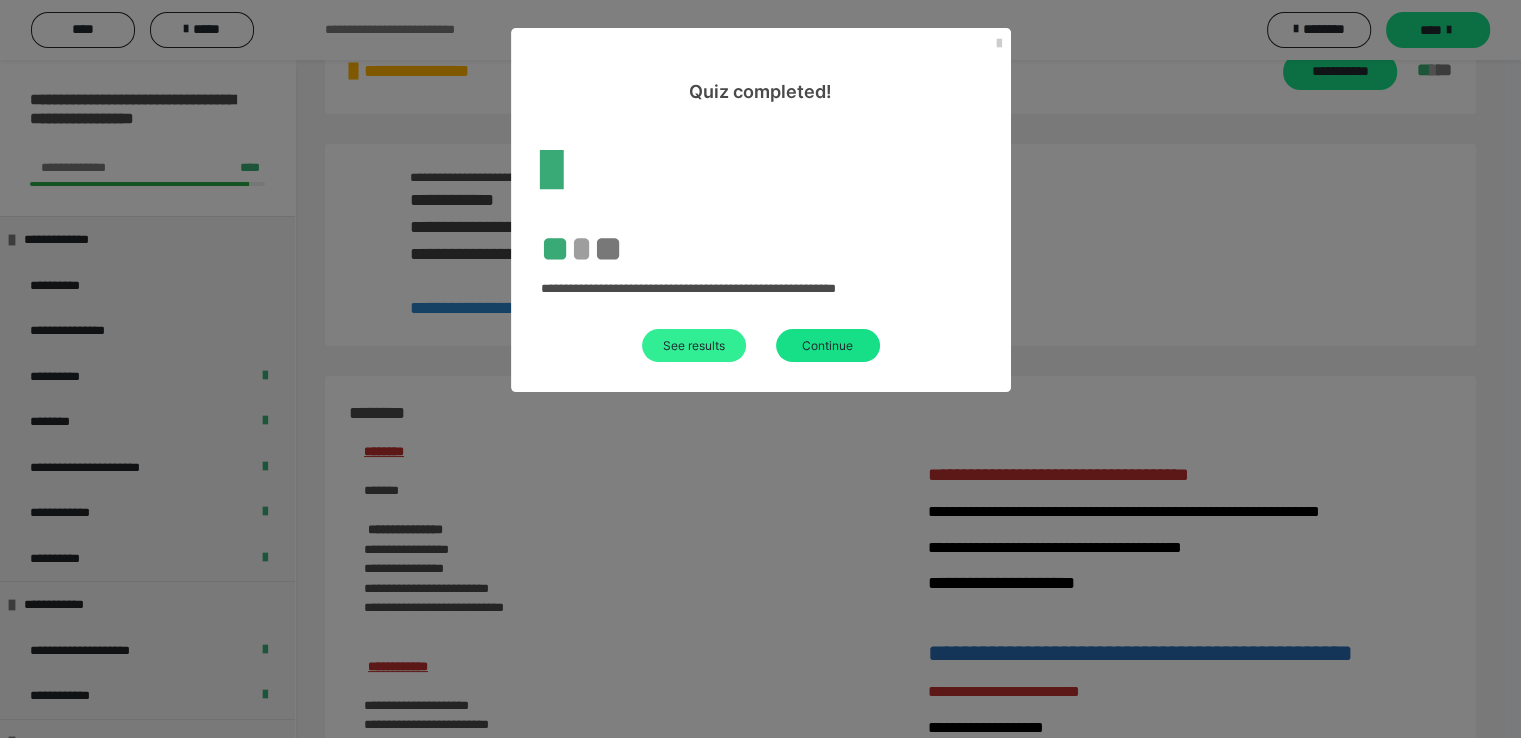 click on "See results" at bounding box center (694, 345) 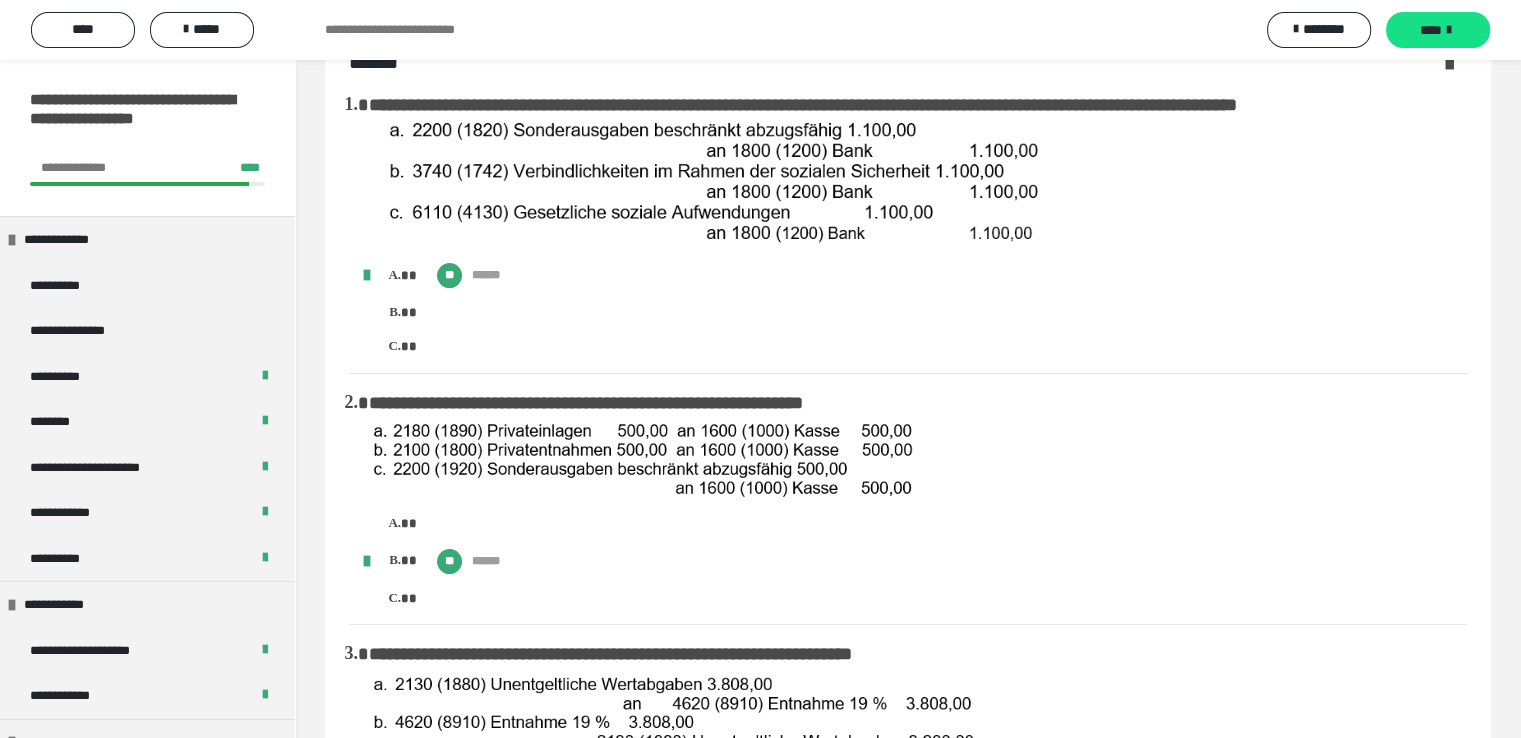 scroll, scrollTop: 2633, scrollLeft: 0, axis: vertical 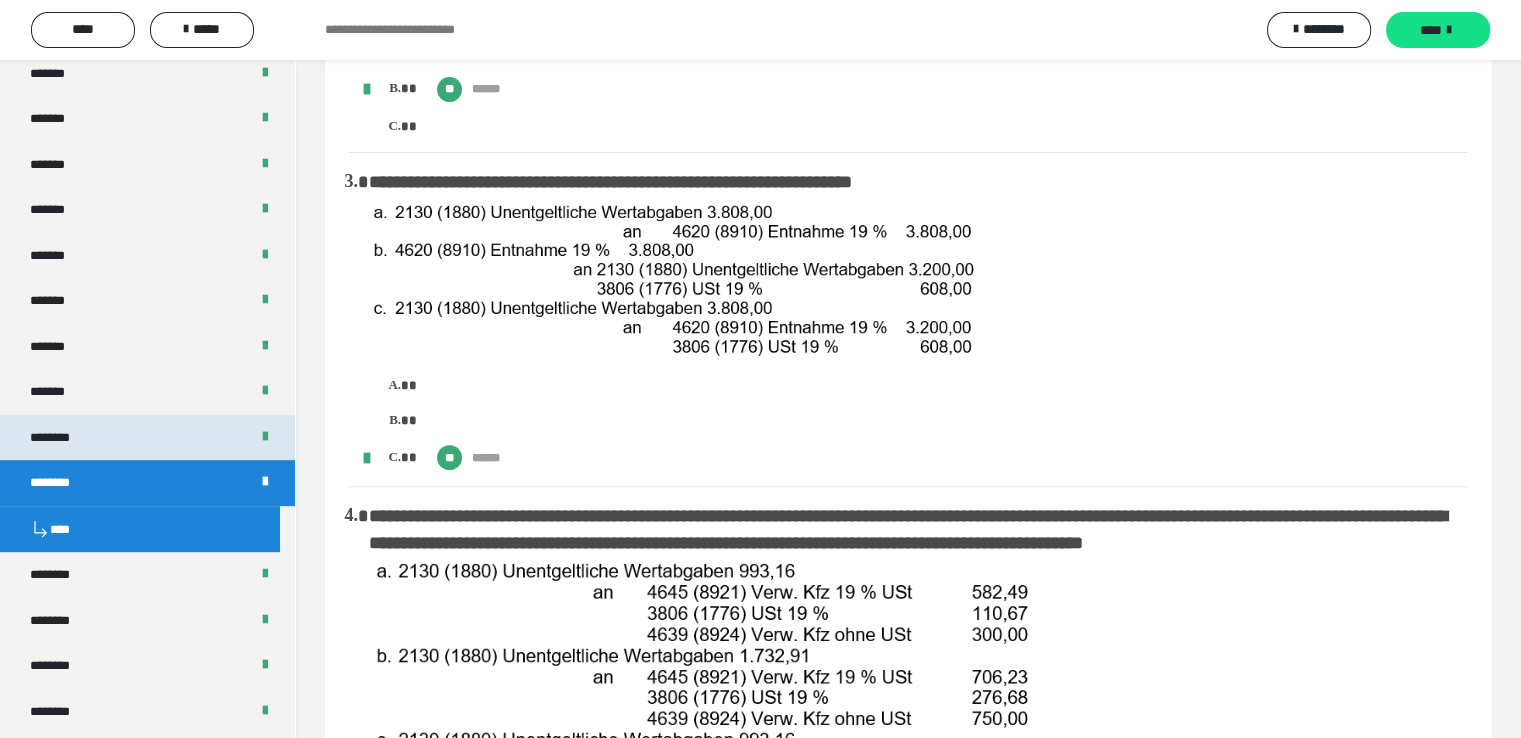 click on "********" at bounding box center (147, 438) 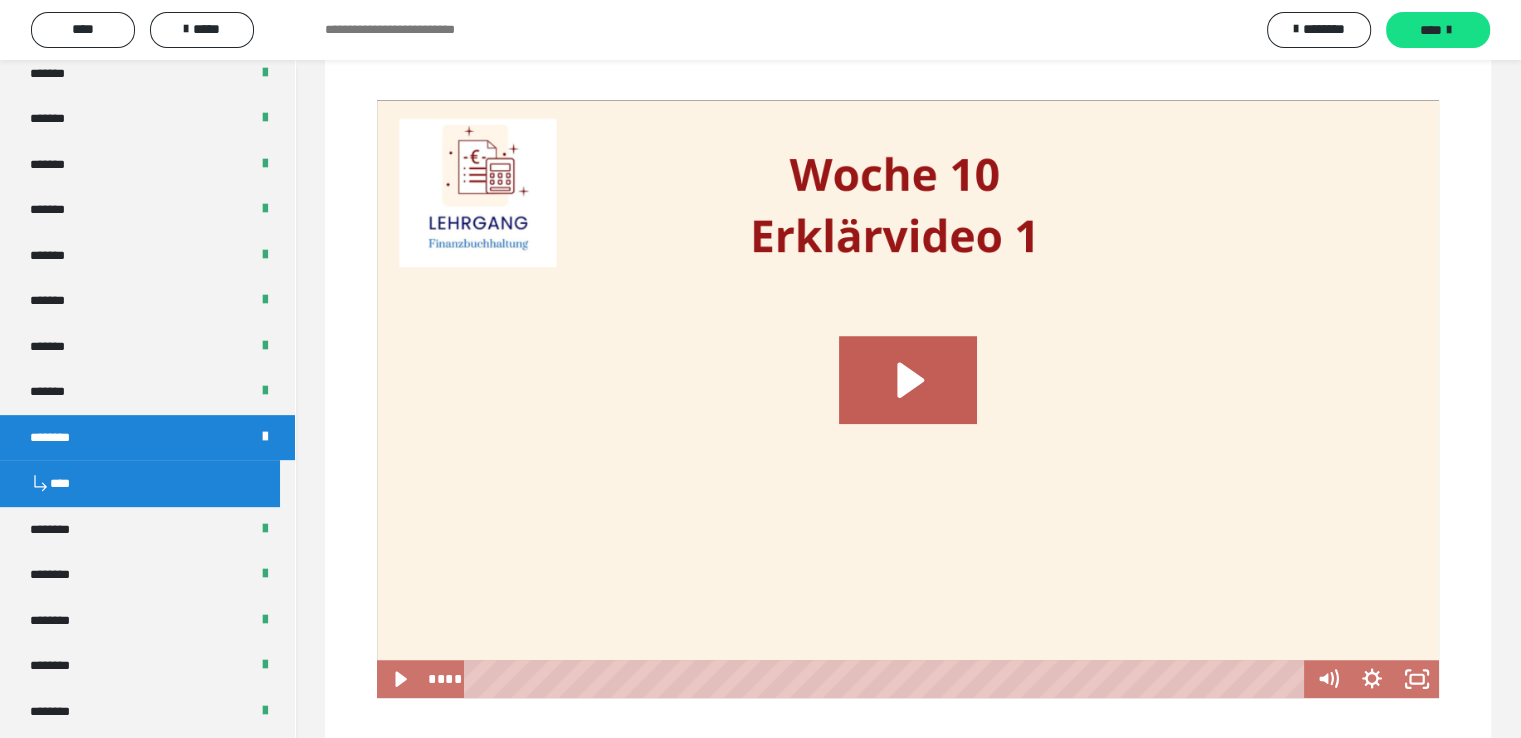 scroll, scrollTop: 1278, scrollLeft: 0, axis: vertical 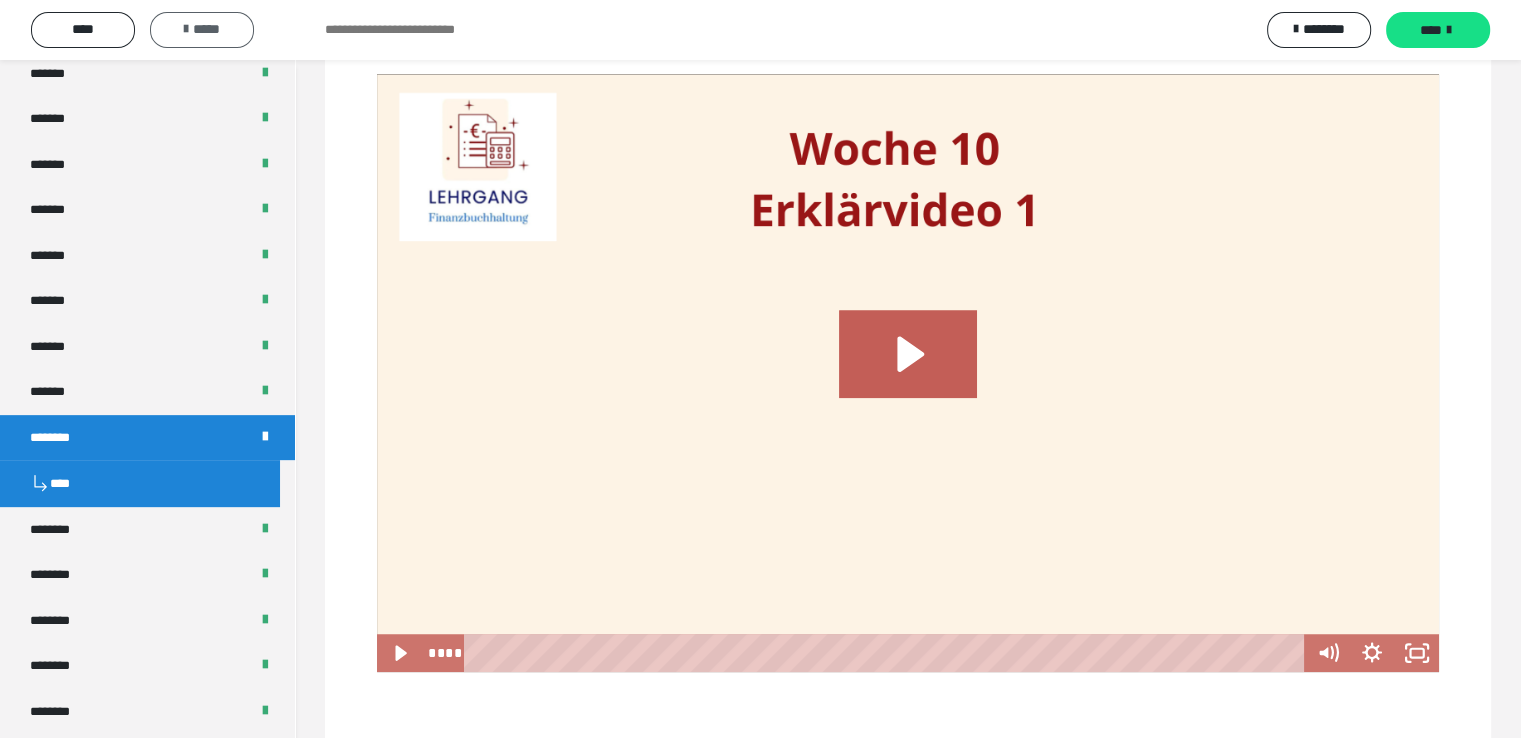click on "*****" at bounding box center (202, 29) 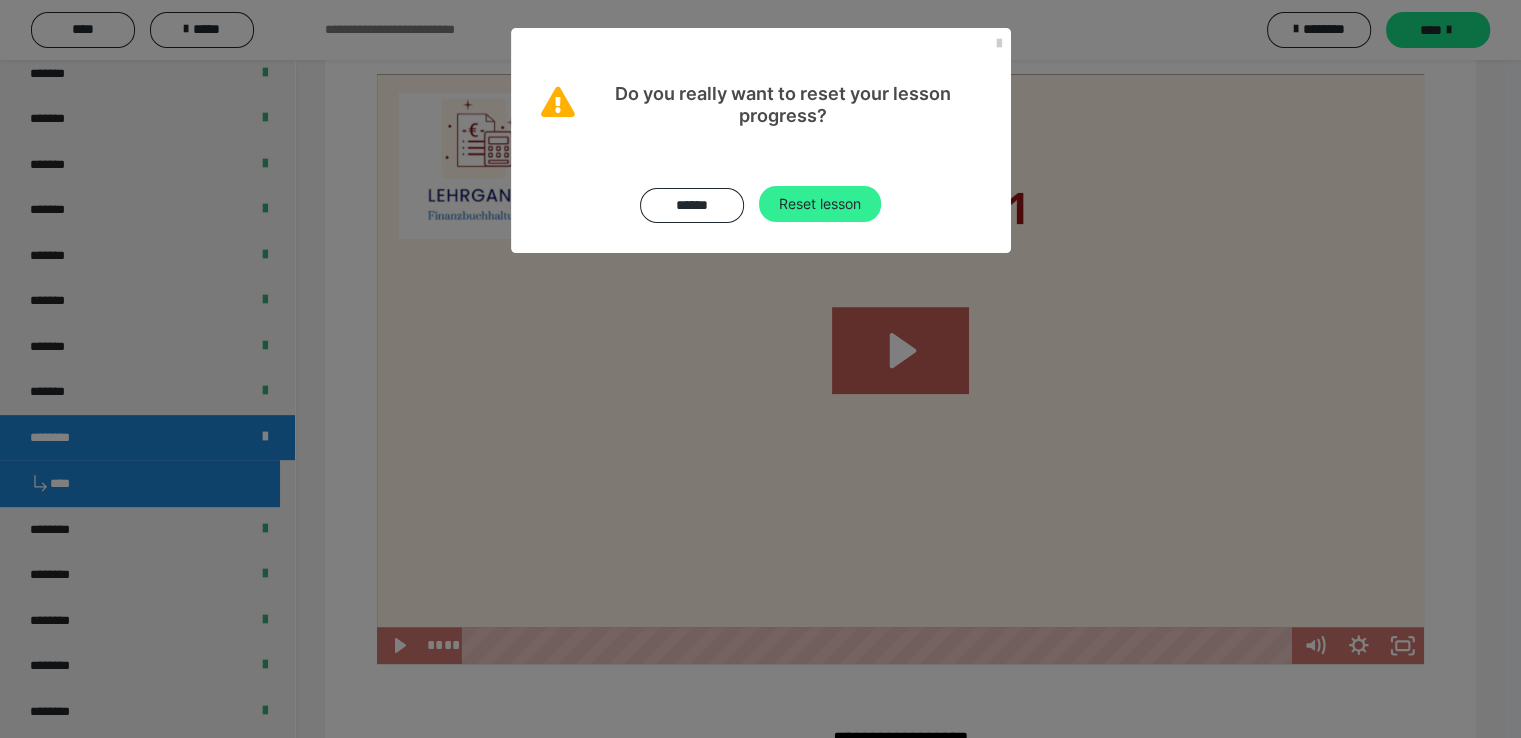 click on "Reset lesson" at bounding box center (820, 204) 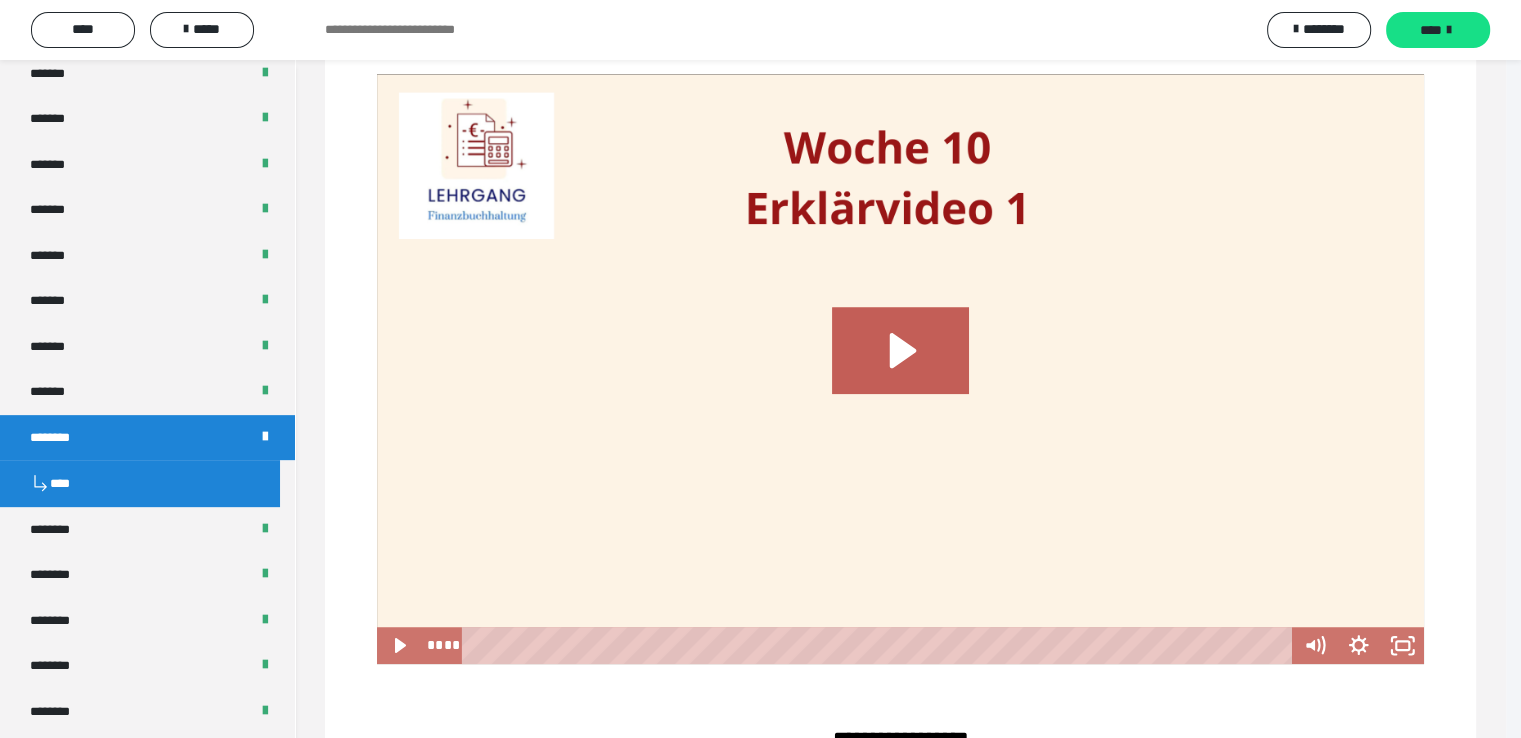 scroll, scrollTop: 0, scrollLeft: 0, axis: both 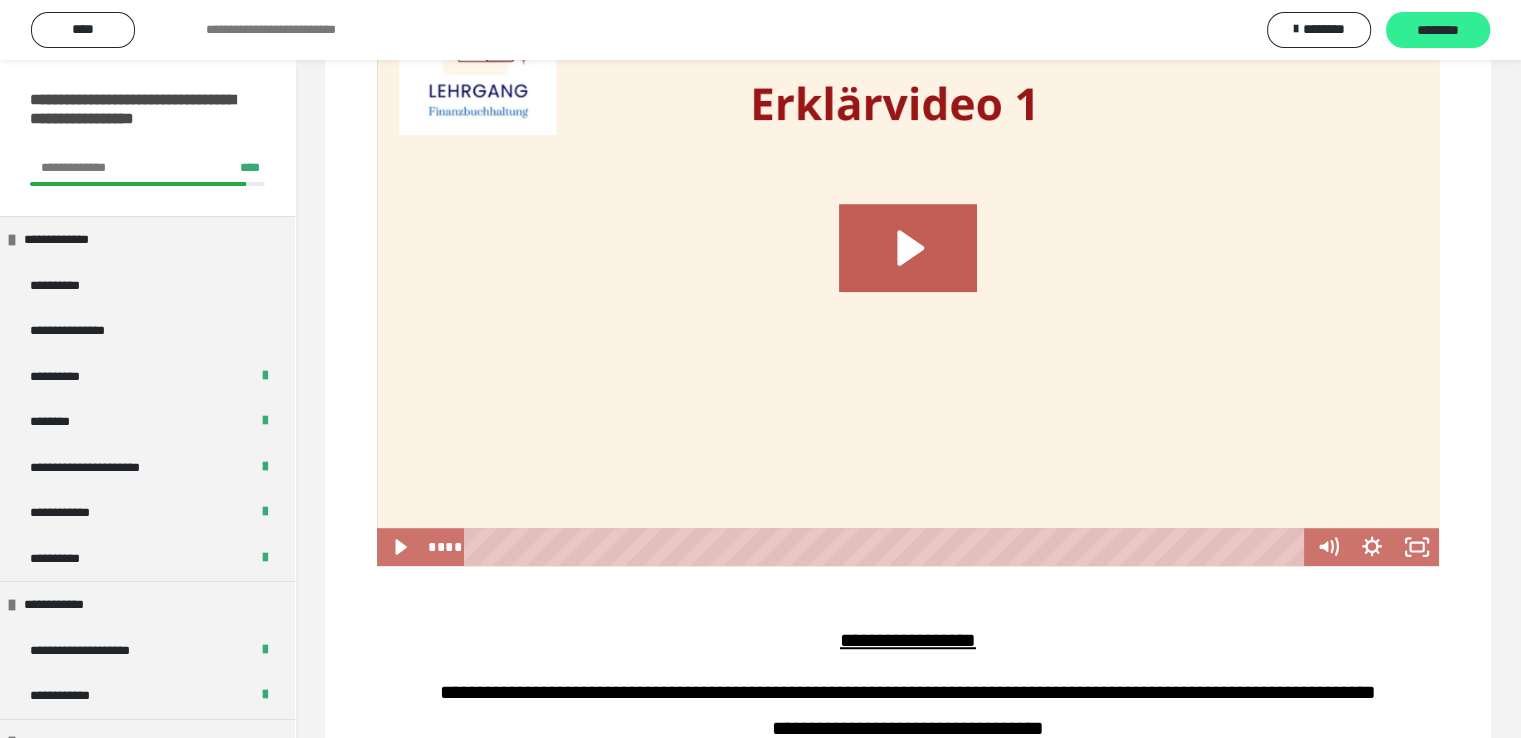 click on "********" at bounding box center [1438, 31] 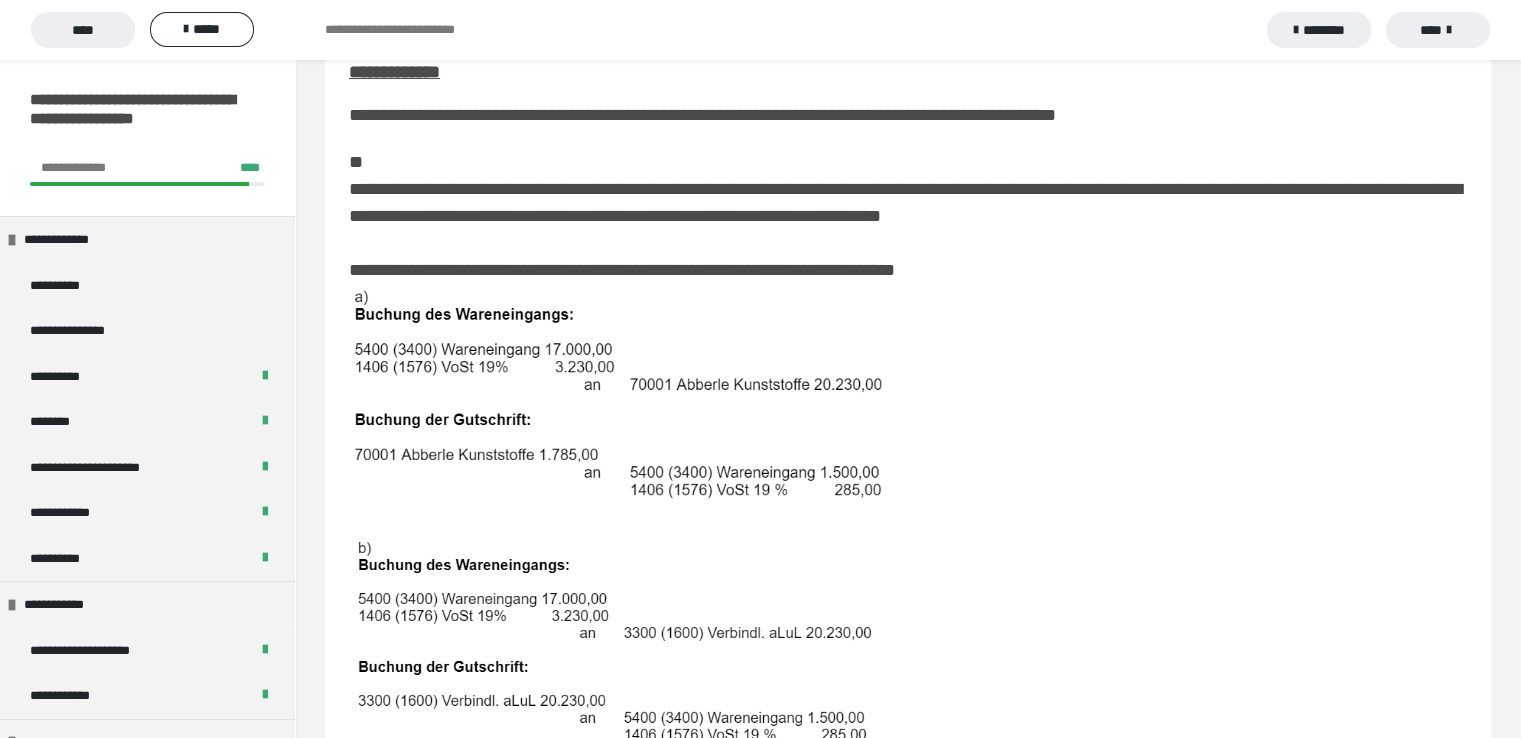 scroll, scrollTop: 280, scrollLeft: 0, axis: vertical 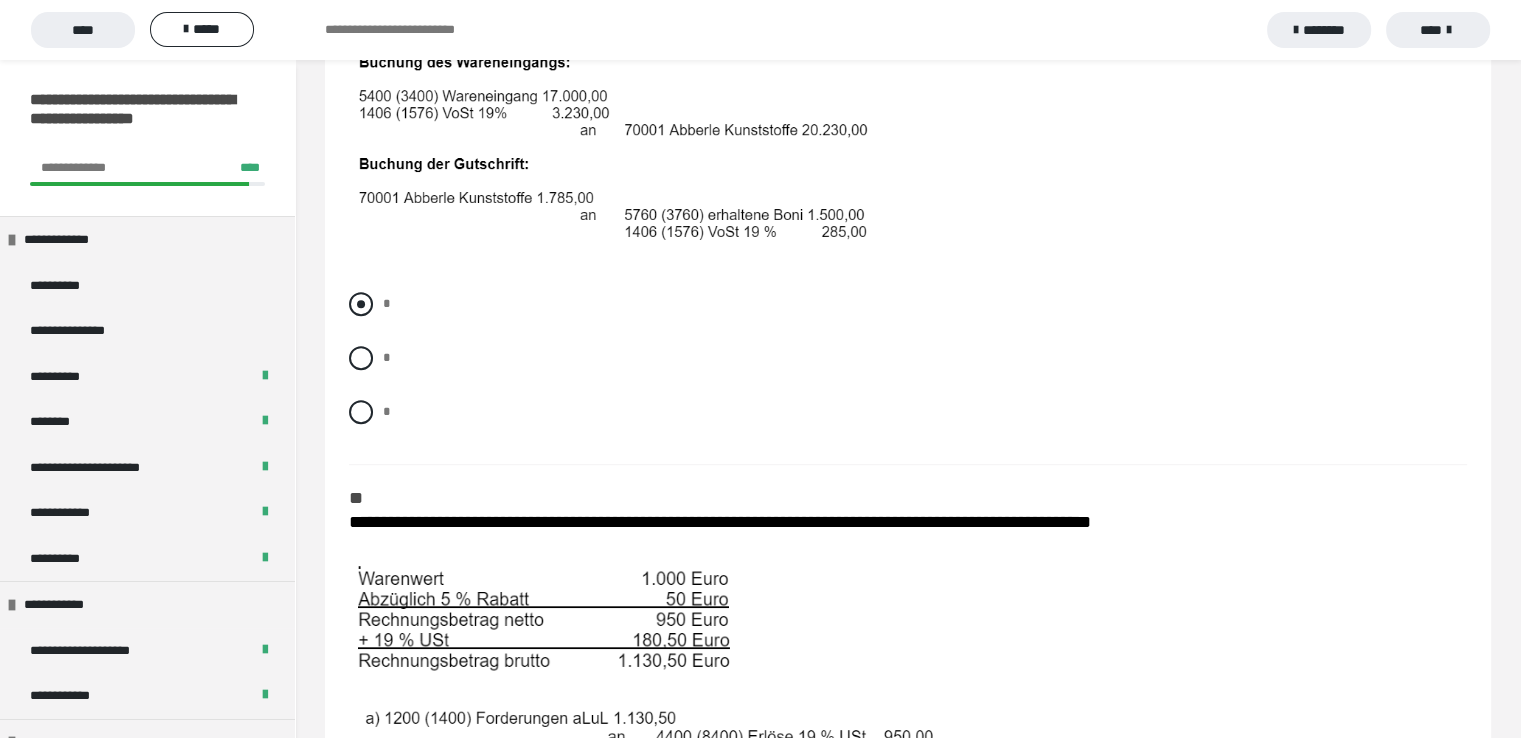click at bounding box center (361, 304) 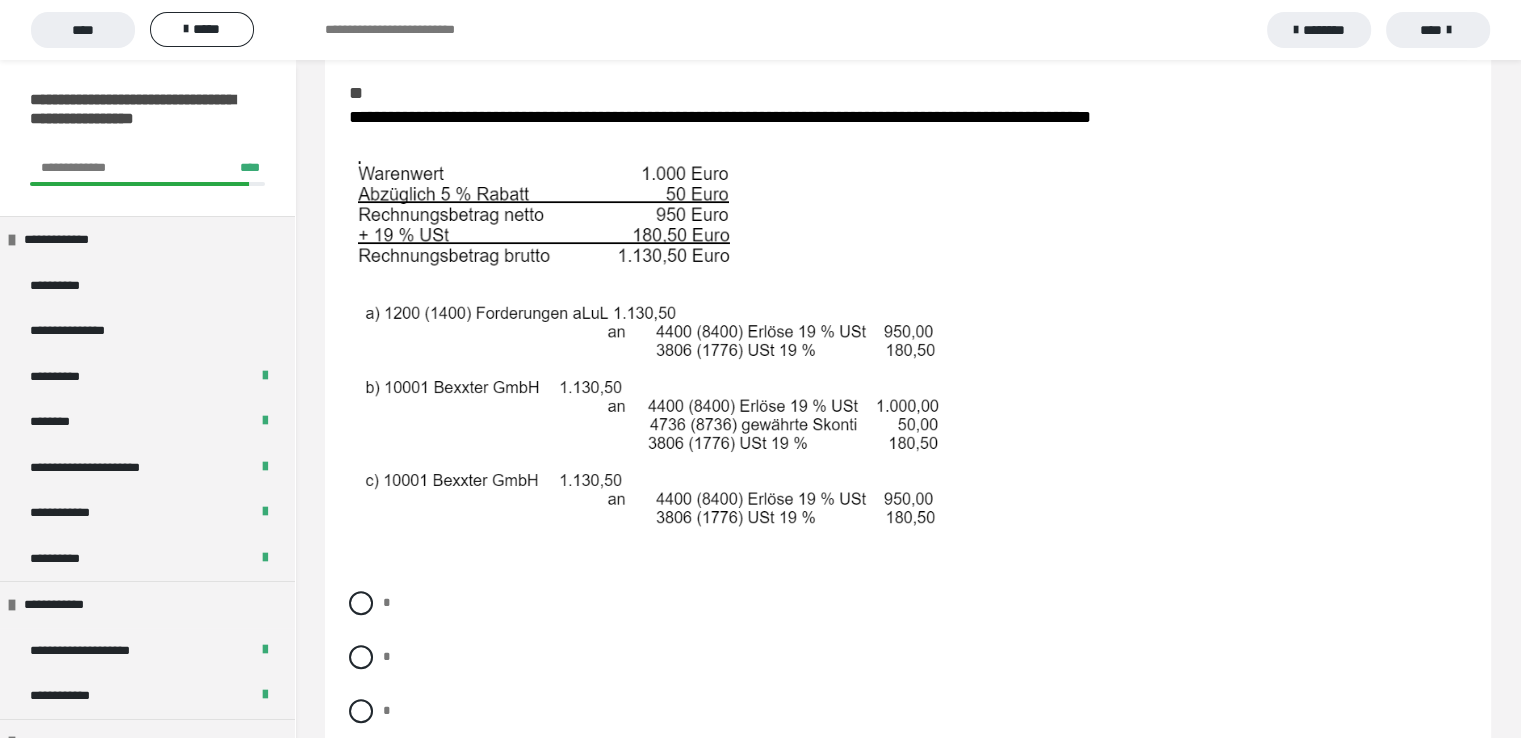 scroll, scrollTop: 1439, scrollLeft: 0, axis: vertical 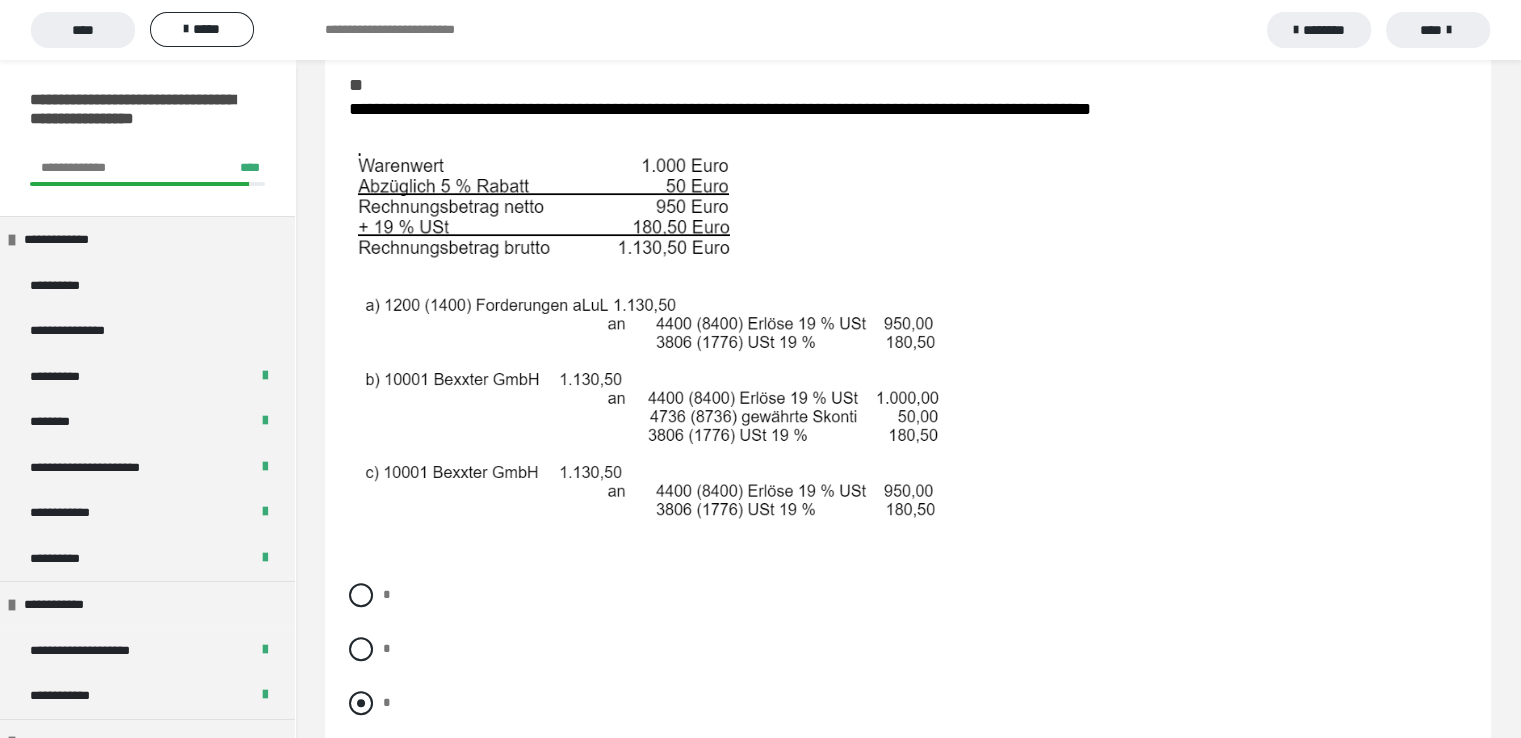 click at bounding box center (361, 703) 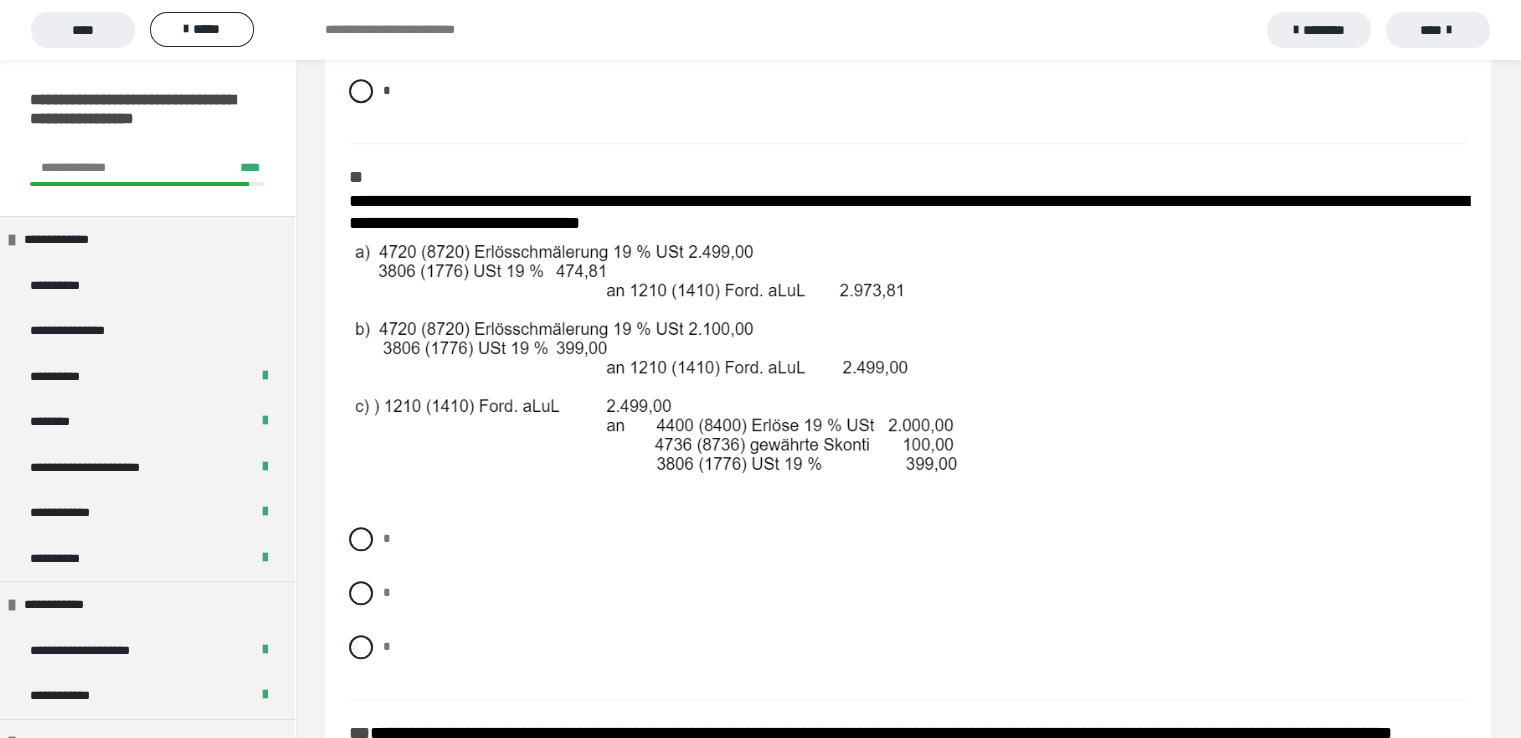 scroll, scrollTop: 2131, scrollLeft: 0, axis: vertical 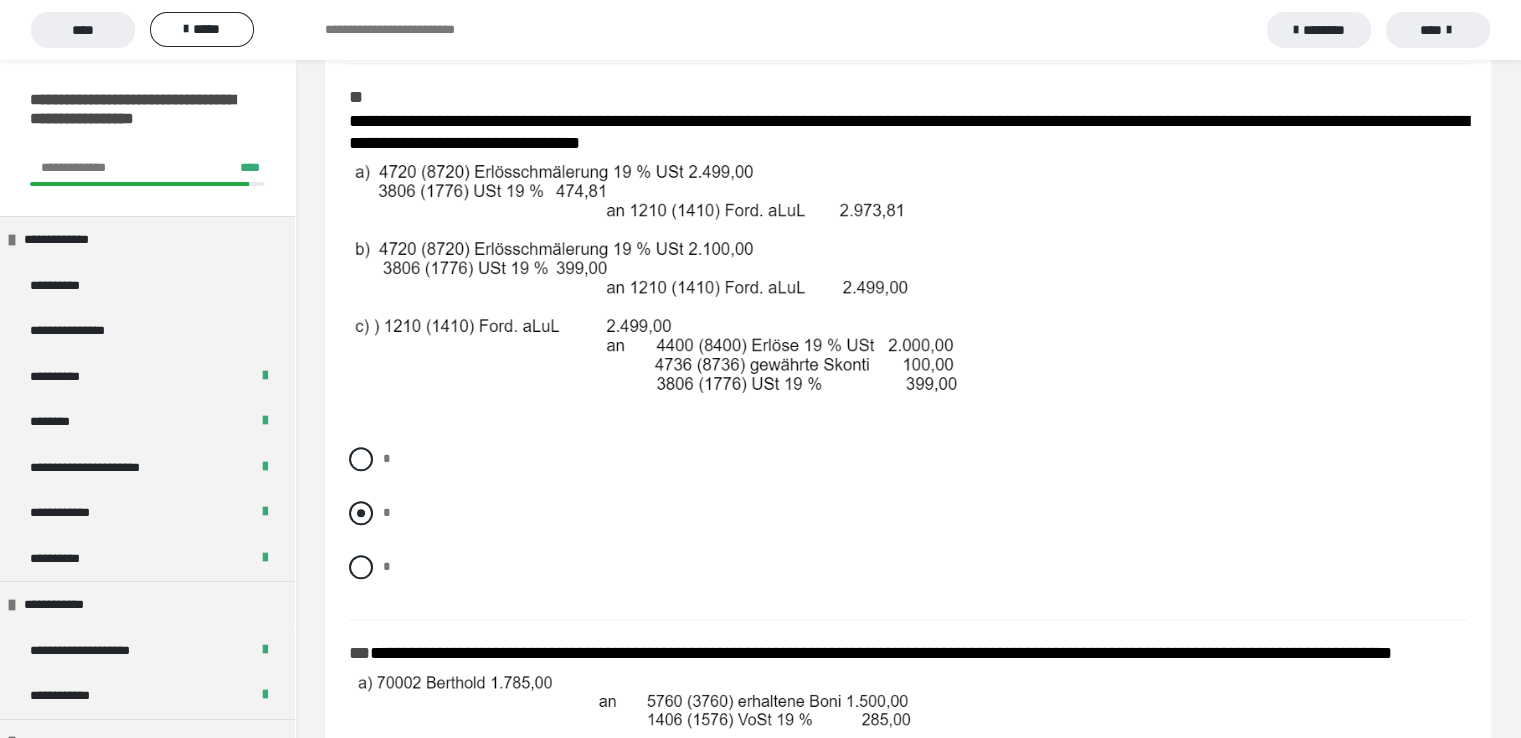 click at bounding box center [361, 513] 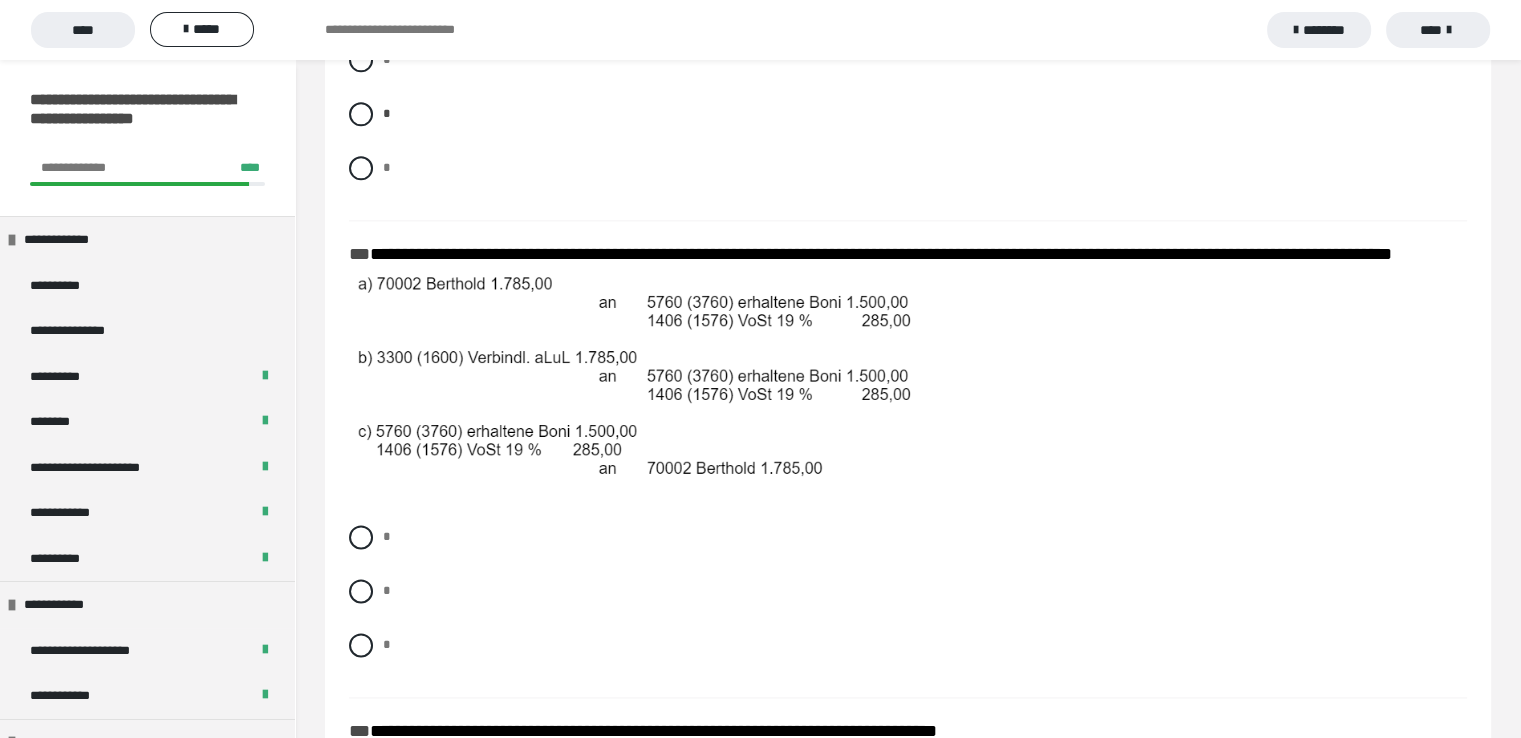 scroll, scrollTop: 2610, scrollLeft: 0, axis: vertical 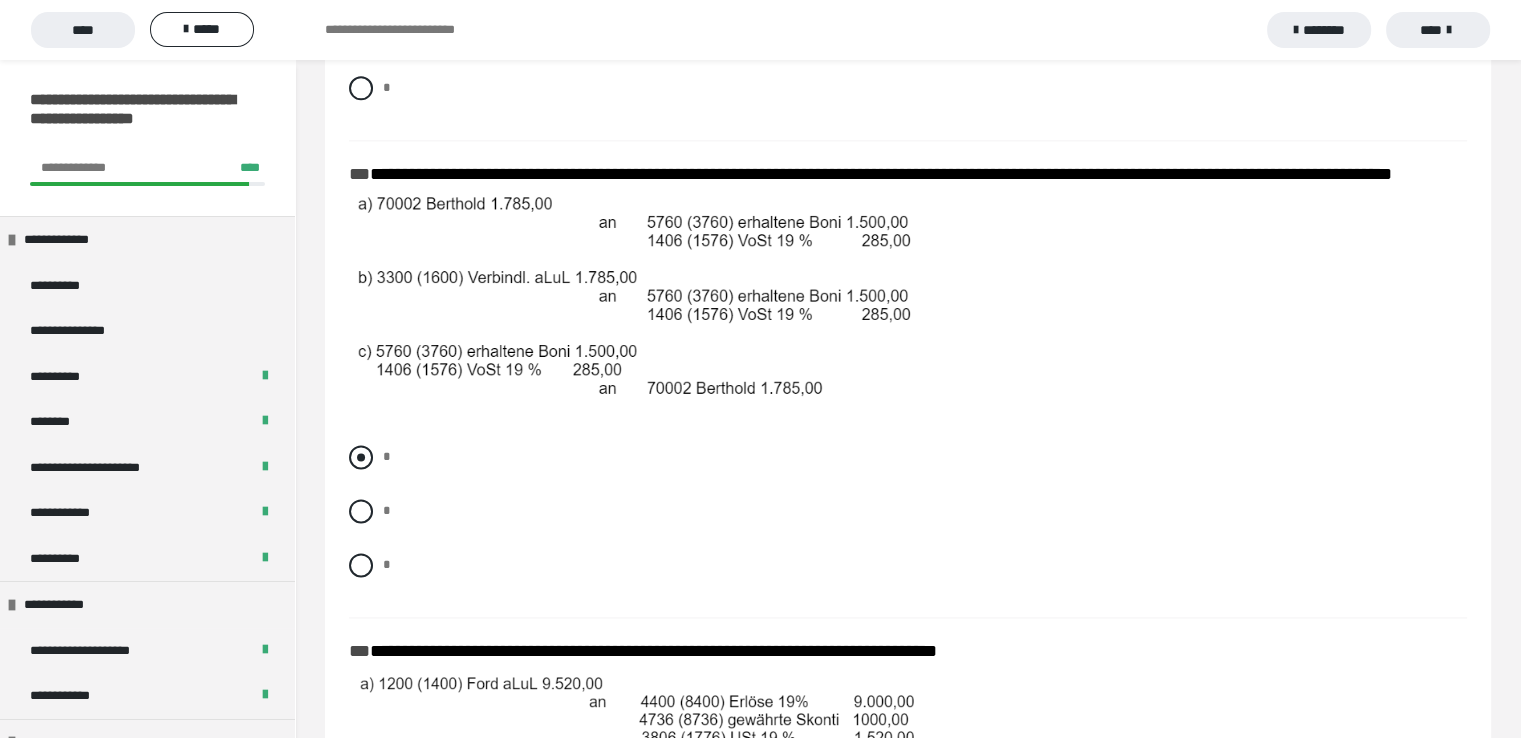 click at bounding box center [361, 457] 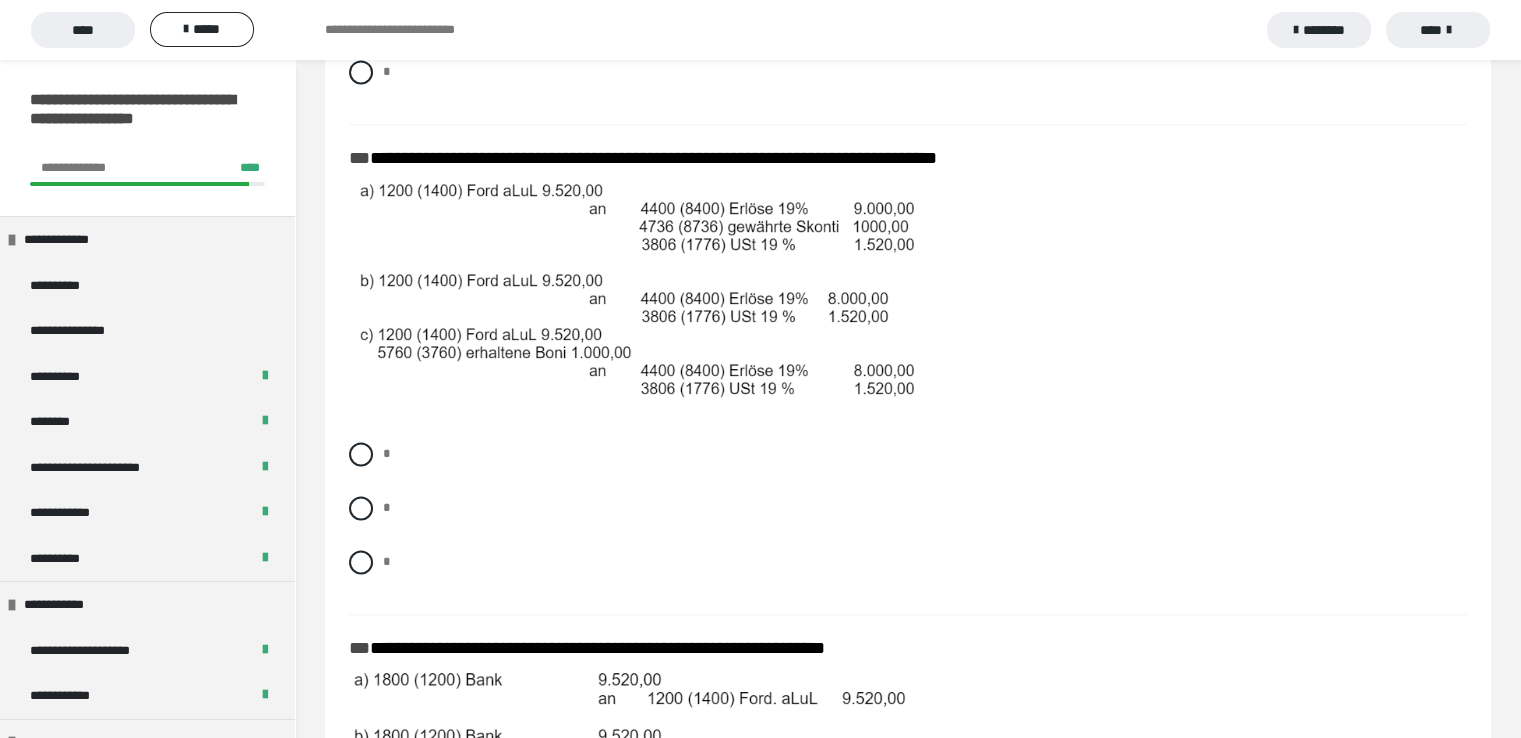 scroll, scrollTop: 3209, scrollLeft: 0, axis: vertical 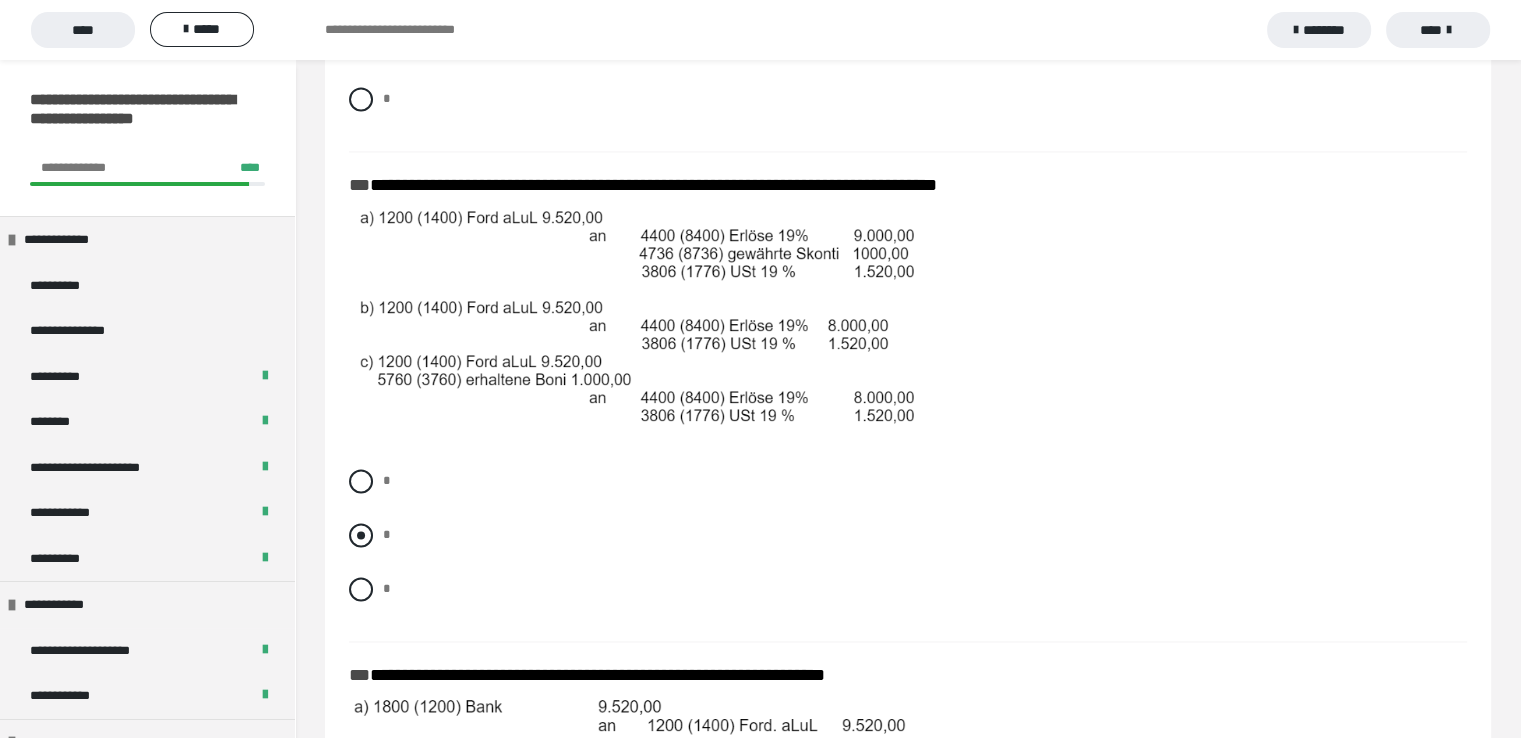 click at bounding box center (361, 535) 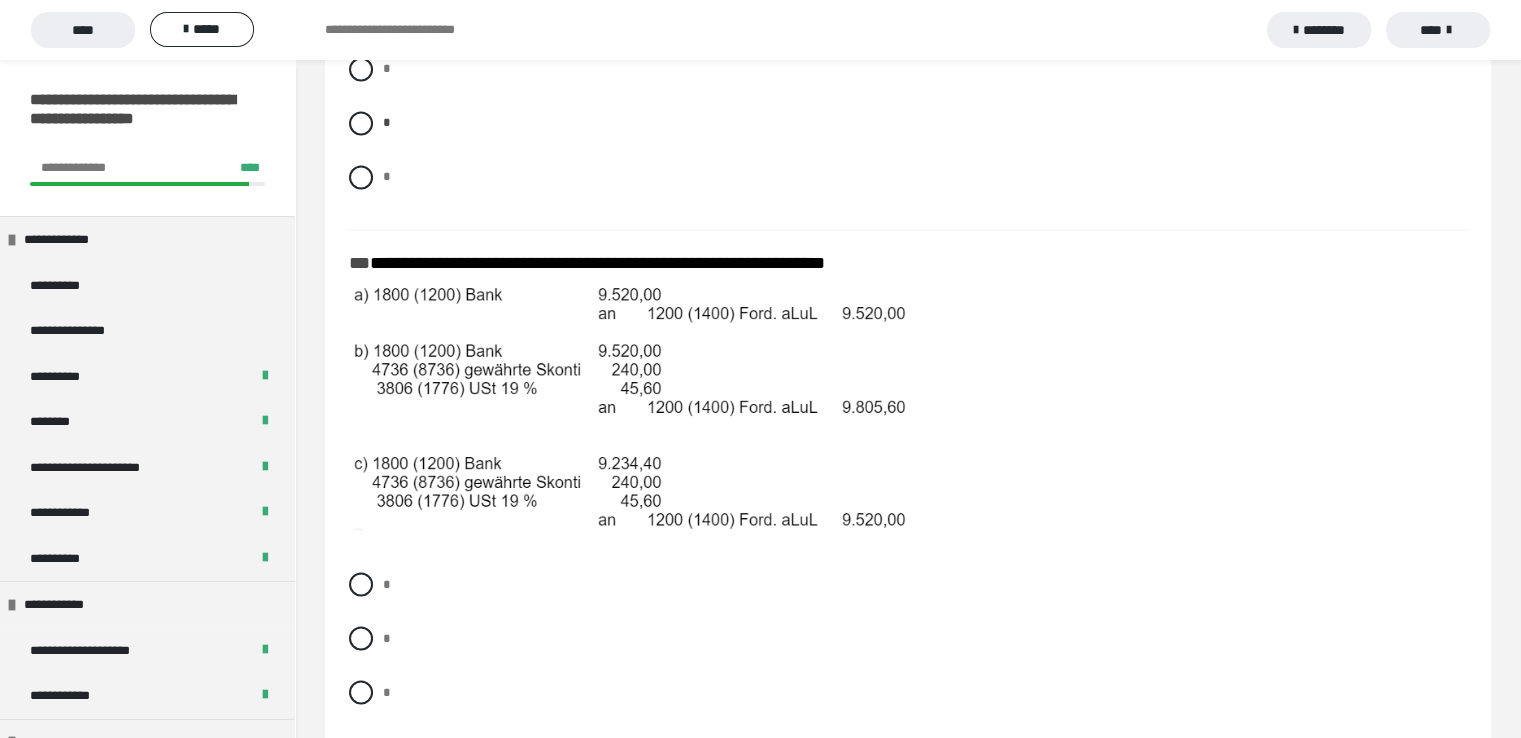 scroll, scrollTop: 3608, scrollLeft: 0, axis: vertical 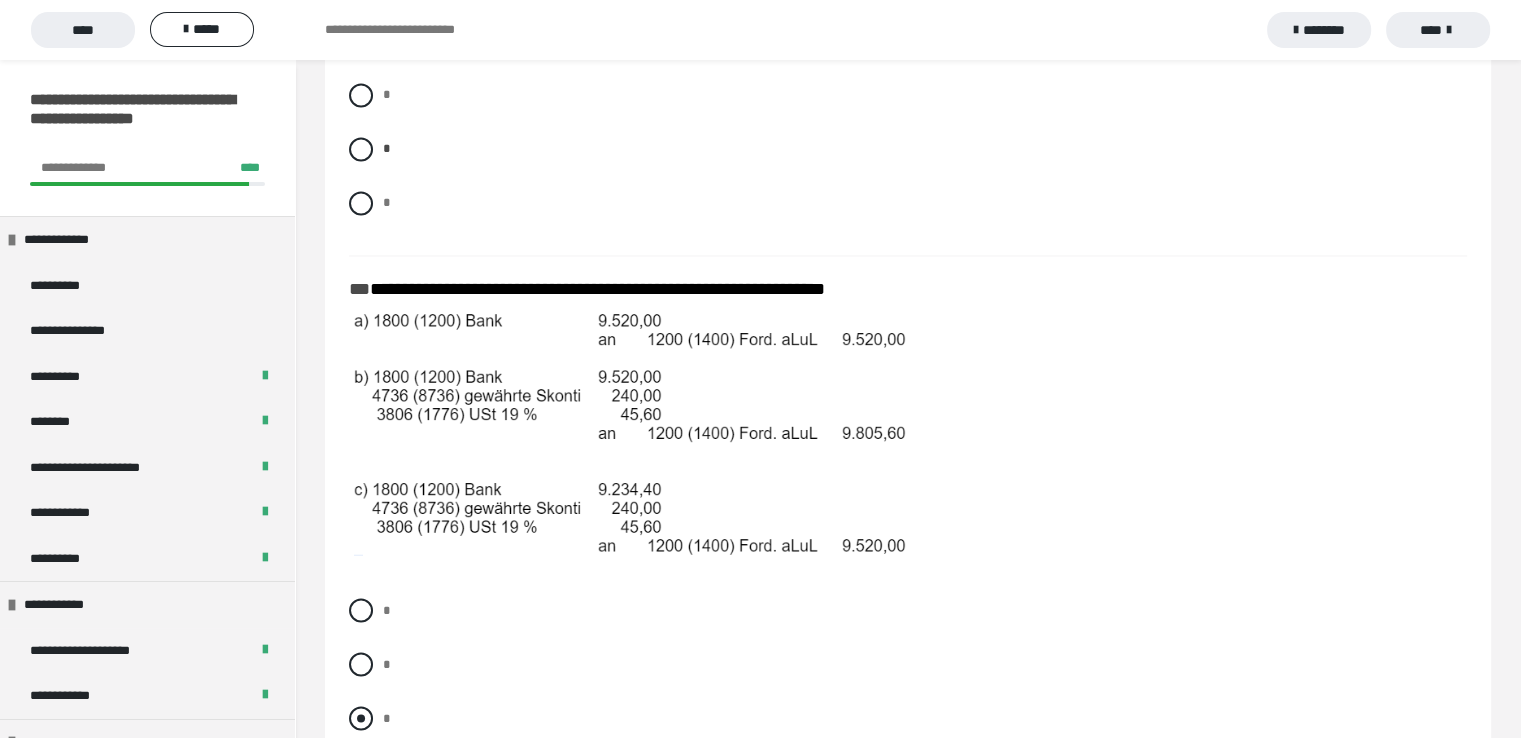 click at bounding box center (361, 718) 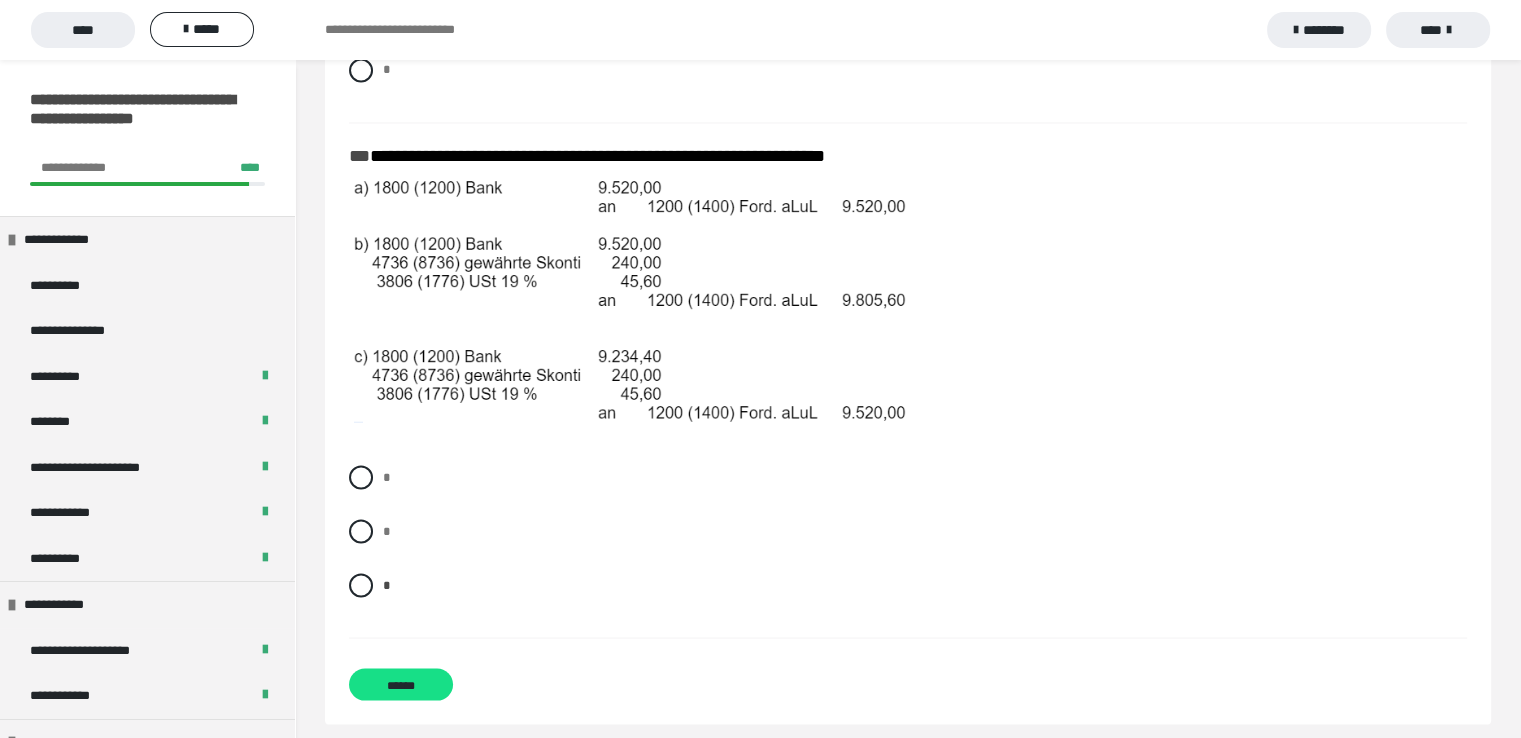 scroll, scrollTop: 3621, scrollLeft: 0, axis: vertical 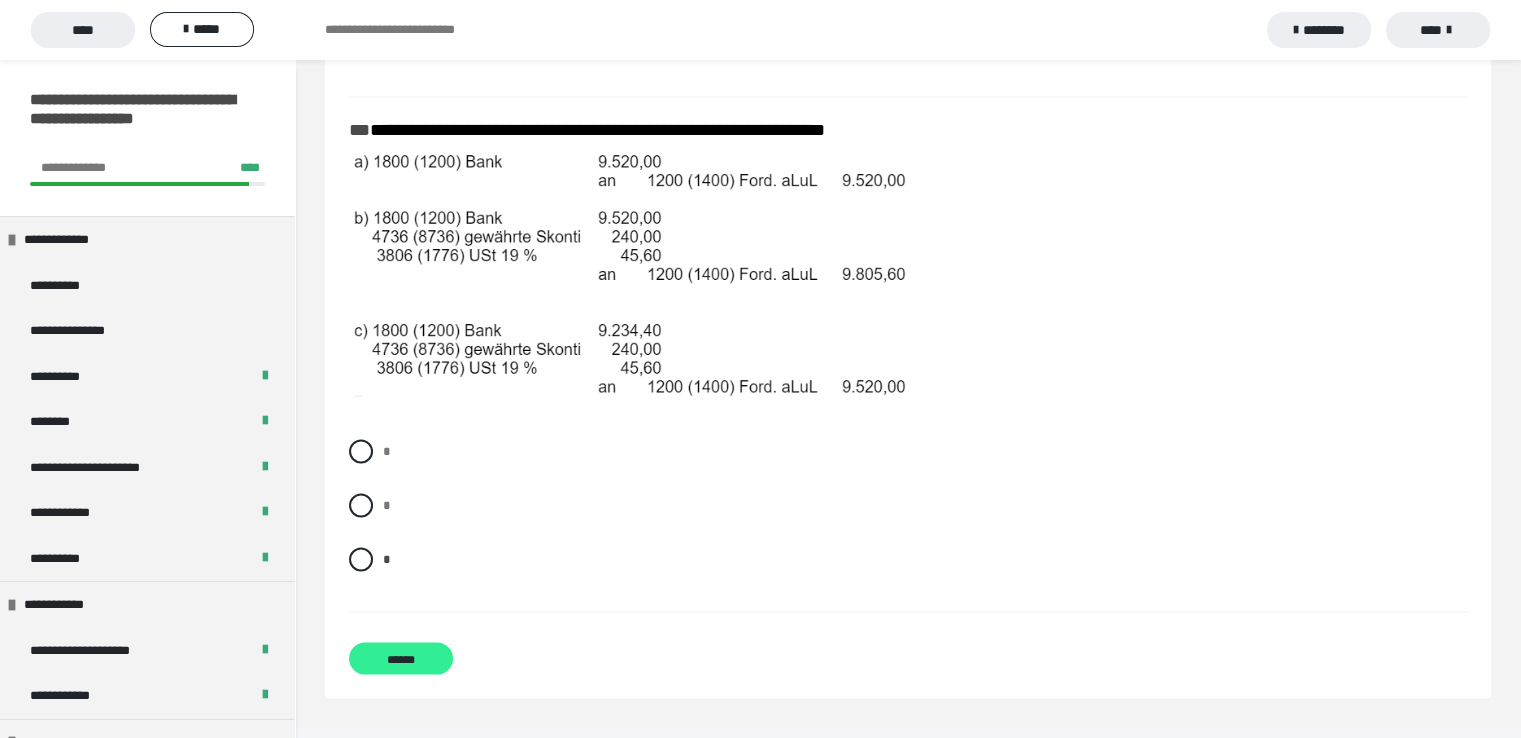 click on "******" at bounding box center [401, 658] 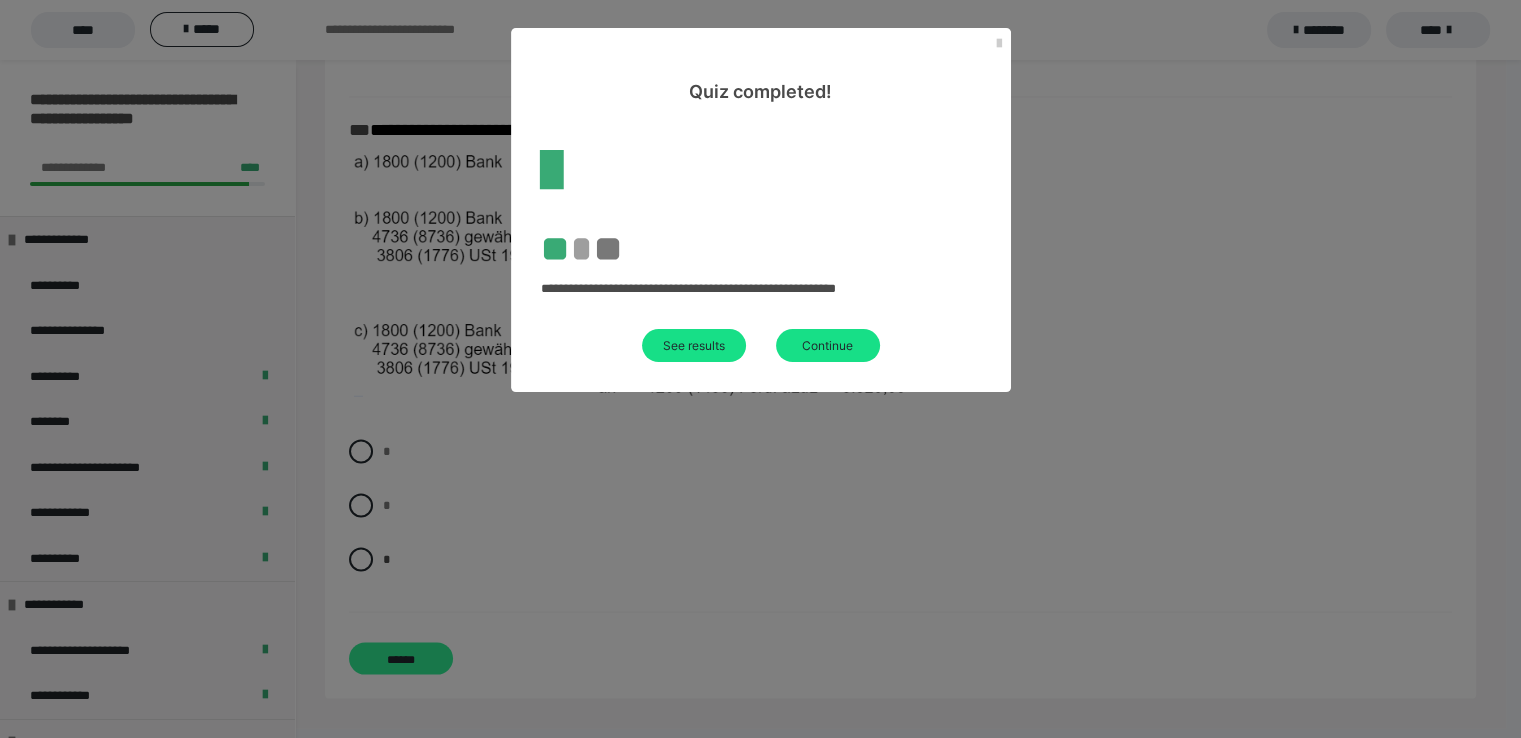 scroll, scrollTop: 60, scrollLeft: 0, axis: vertical 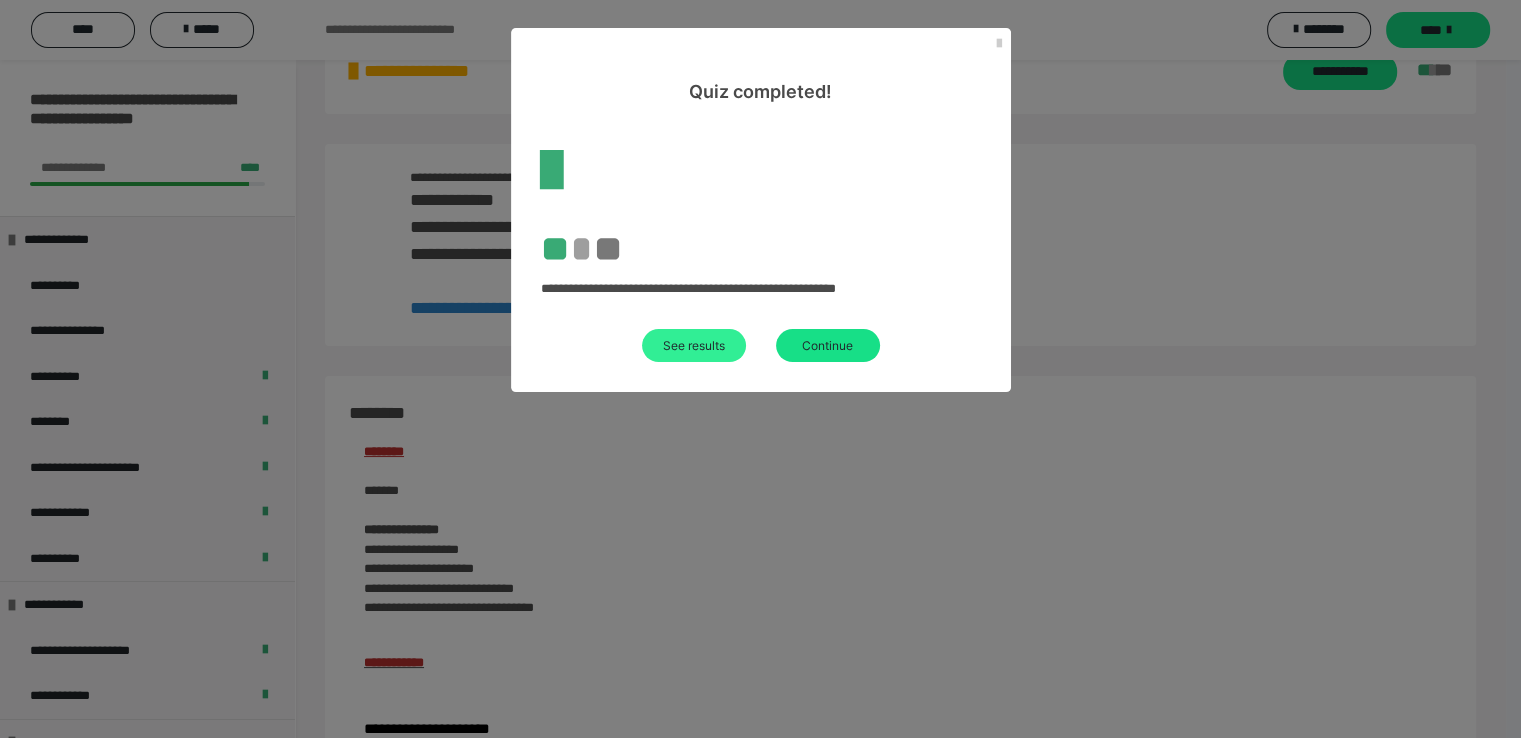 click on "See results" at bounding box center [694, 345] 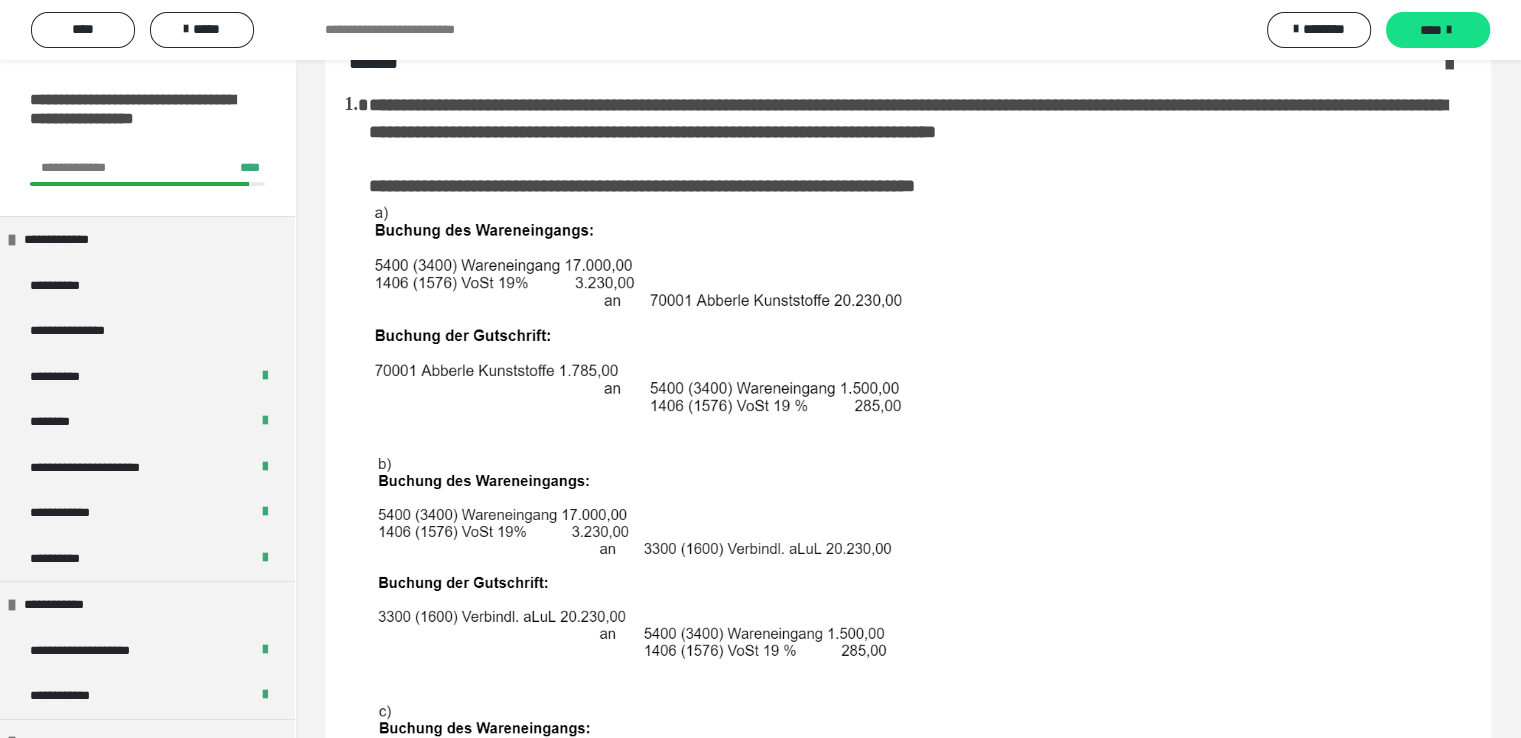 scroll, scrollTop: 2208, scrollLeft: 0, axis: vertical 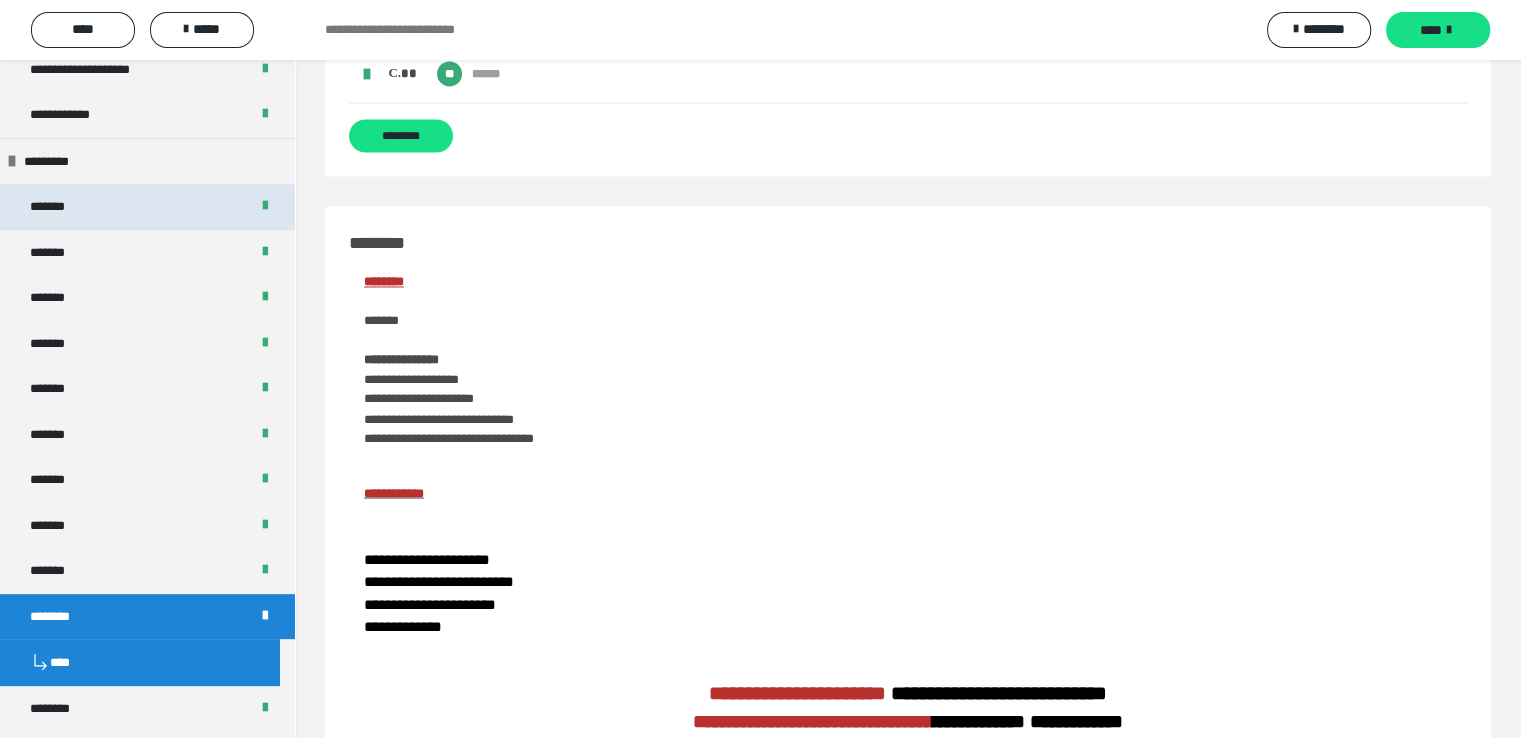 click on "*******" at bounding box center [147, 207] 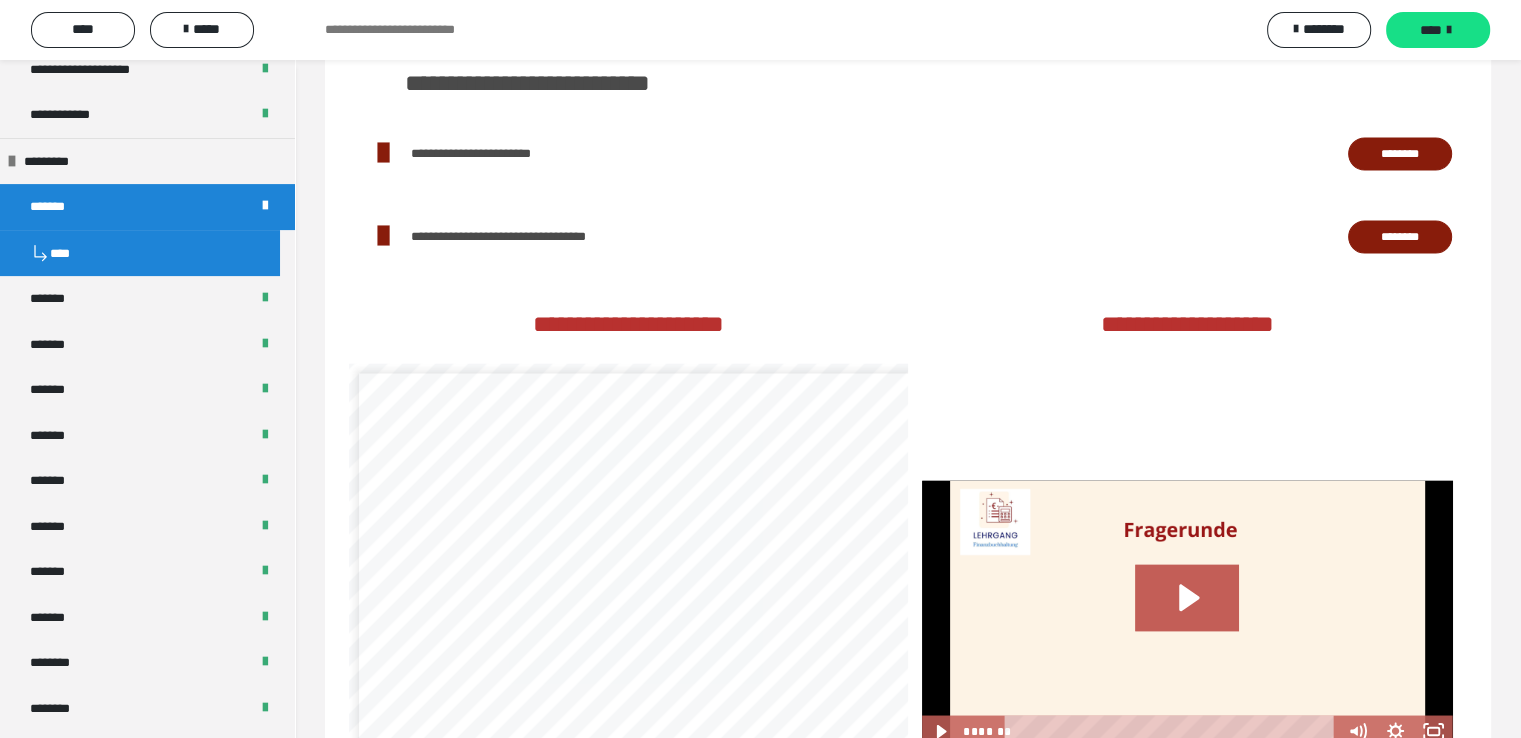 scroll, scrollTop: 394, scrollLeft: 0, axis: vertical 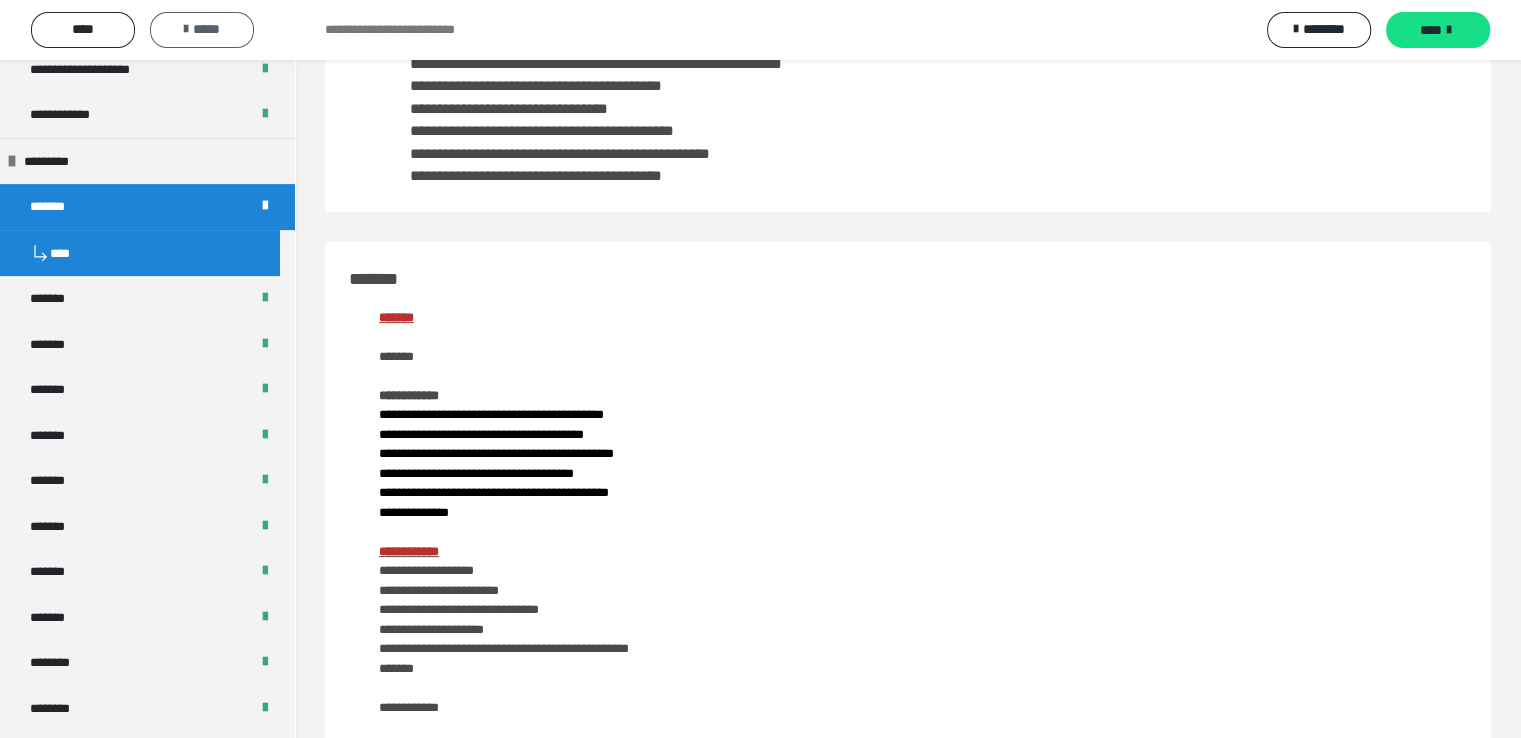 click on "*****" at bounding box center (202, 29) 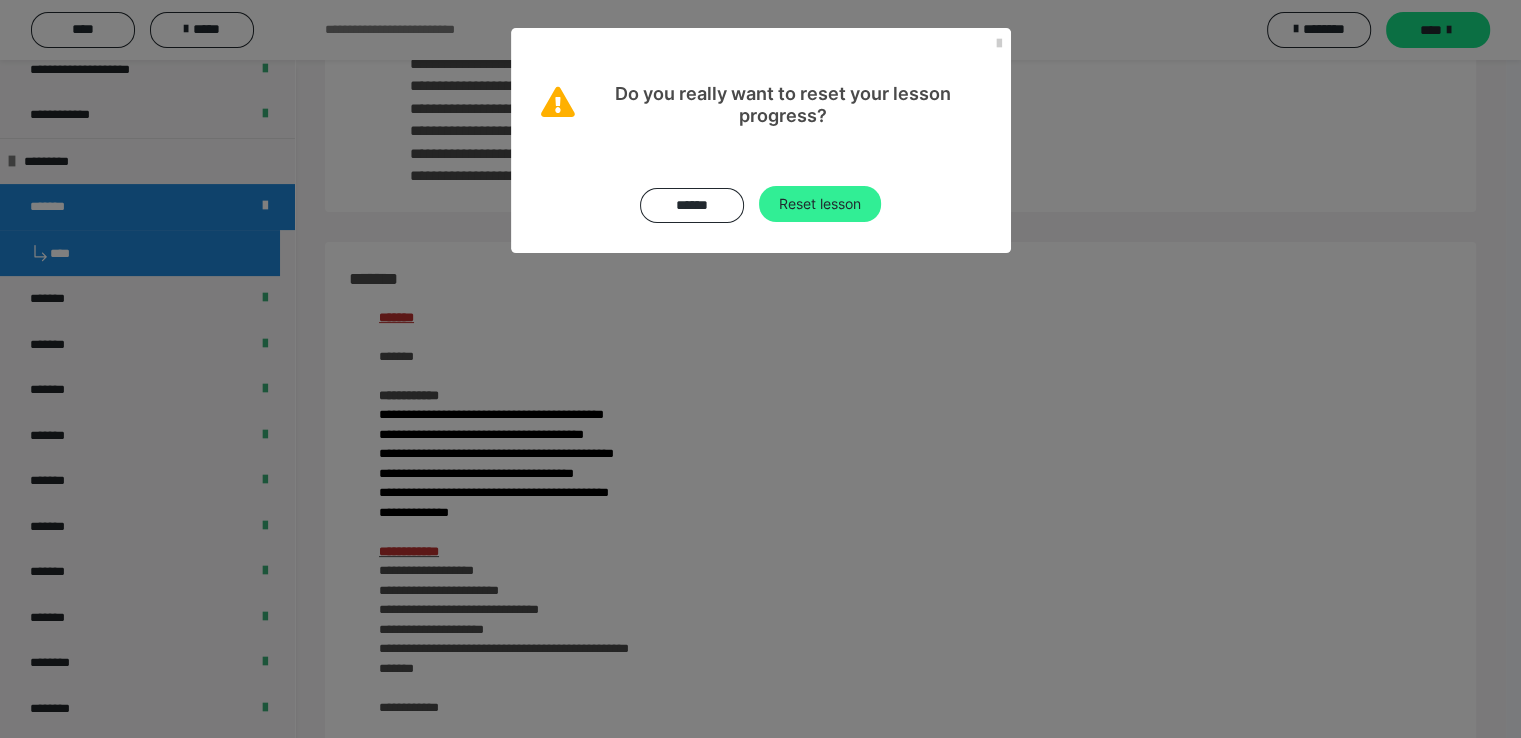 click on "Reset lesson" at bounding box center [820, 204] 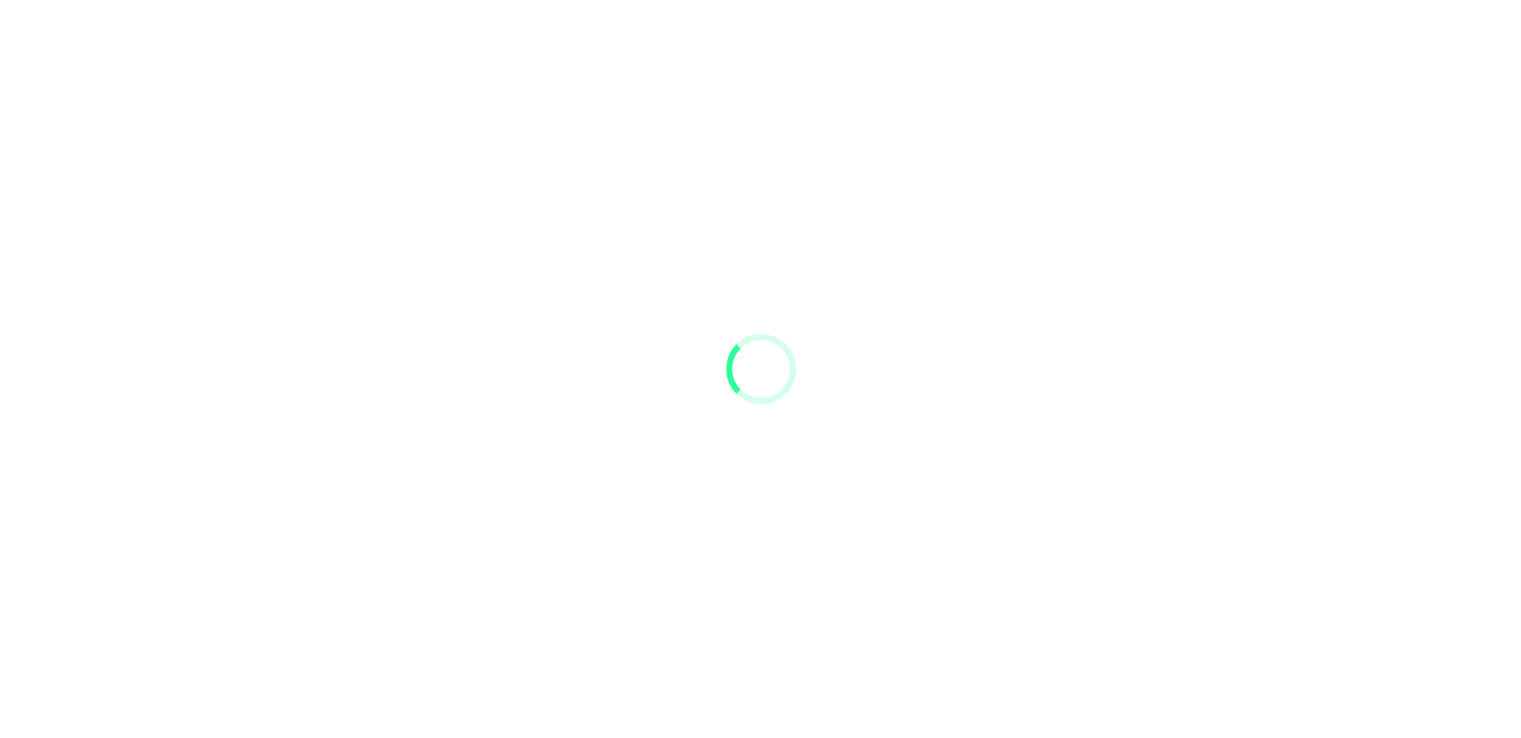 scroll, scrollTop: 0, scrollLeft: 0, axis: both 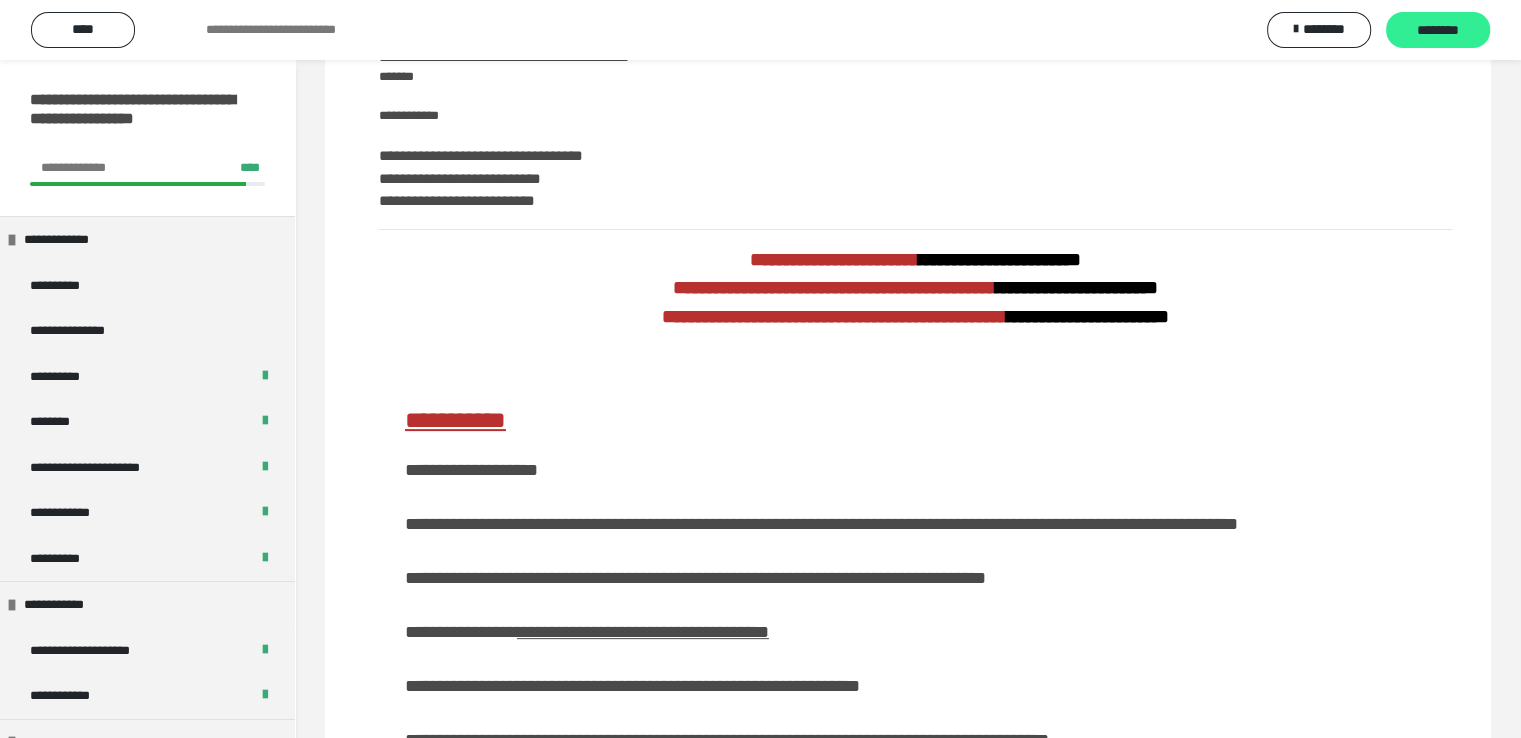 click on "********" at bounding box center [1438, 31] 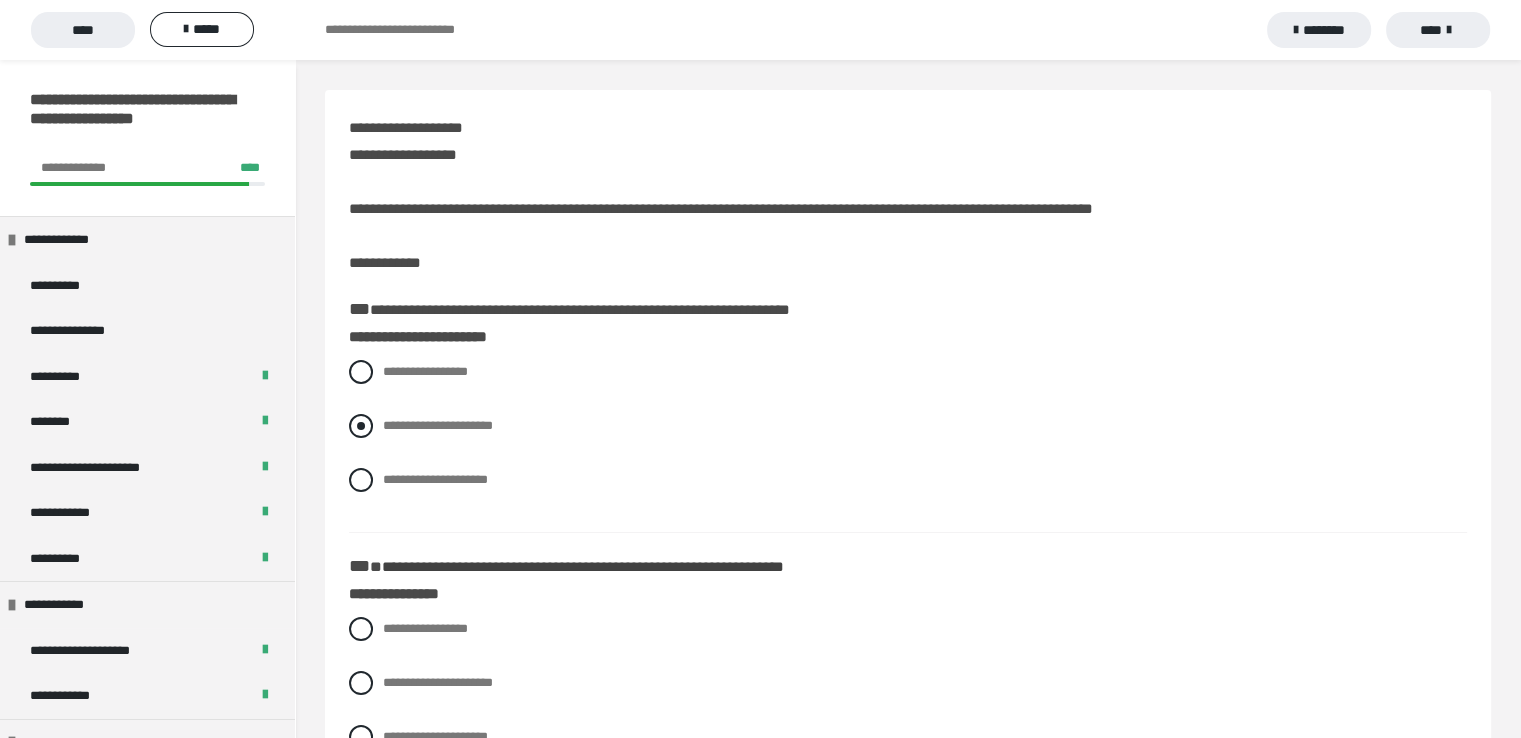 click at bounding box center [361, 426] 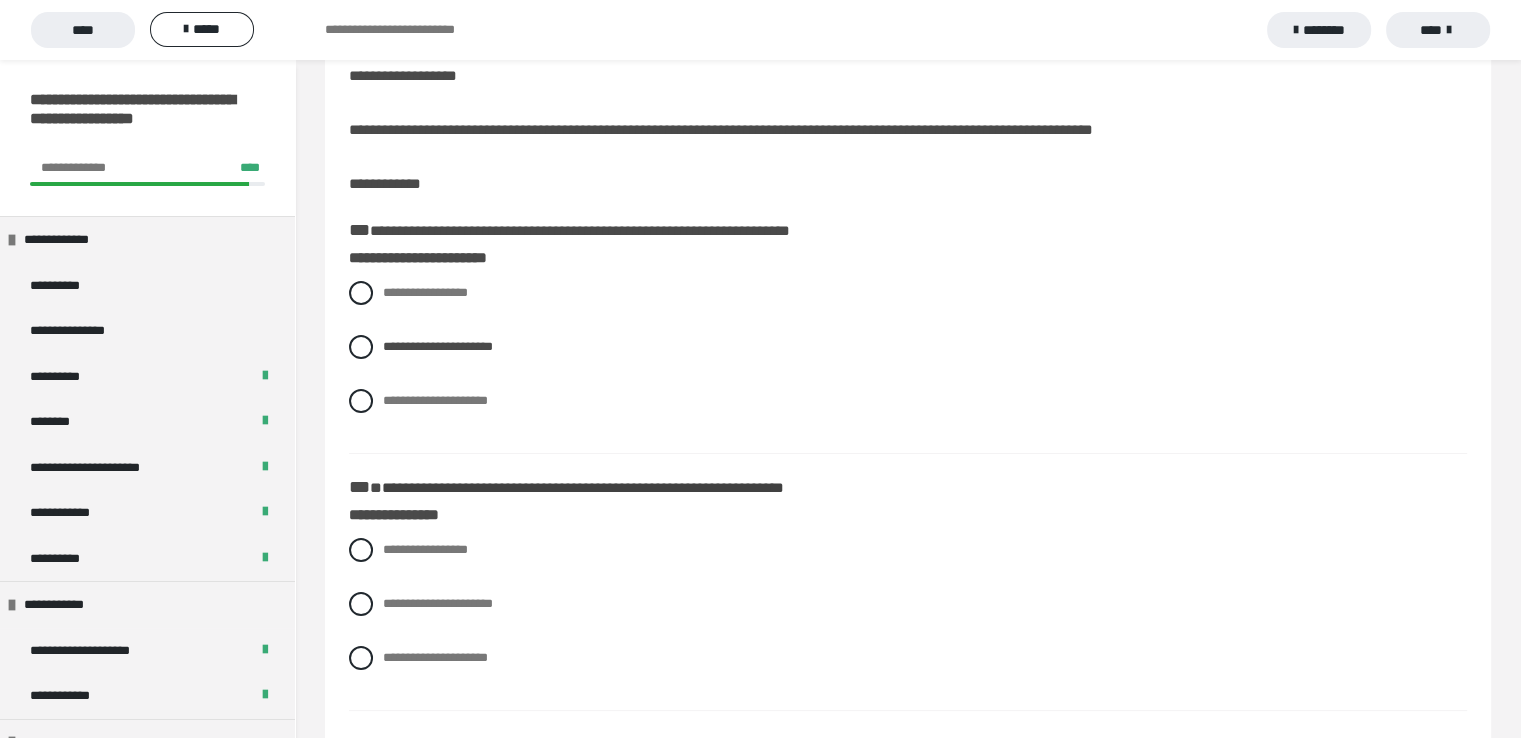 scroll, scrollTop: 80, scrollLeft: 0, axis: vertical 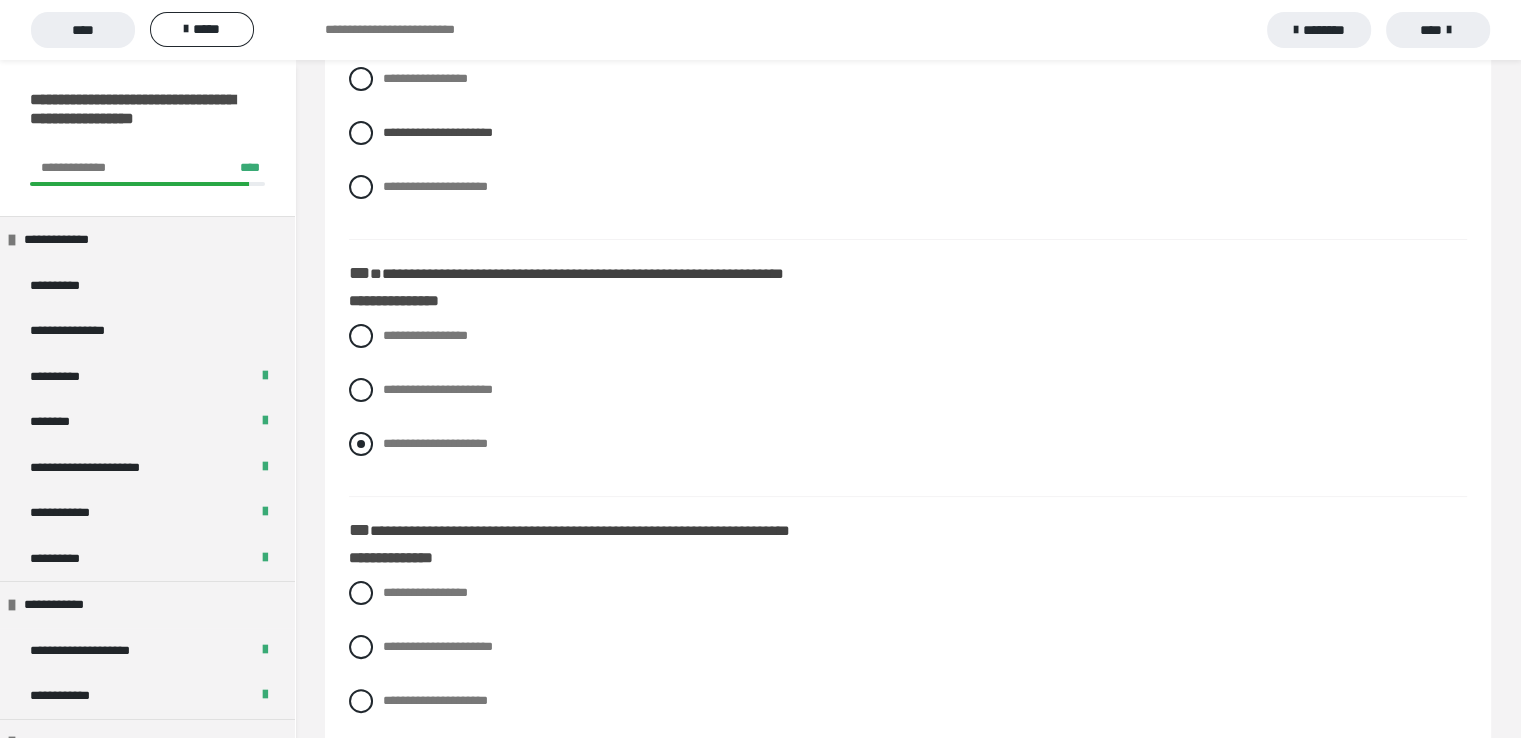 click at bounding box center (361, 444) 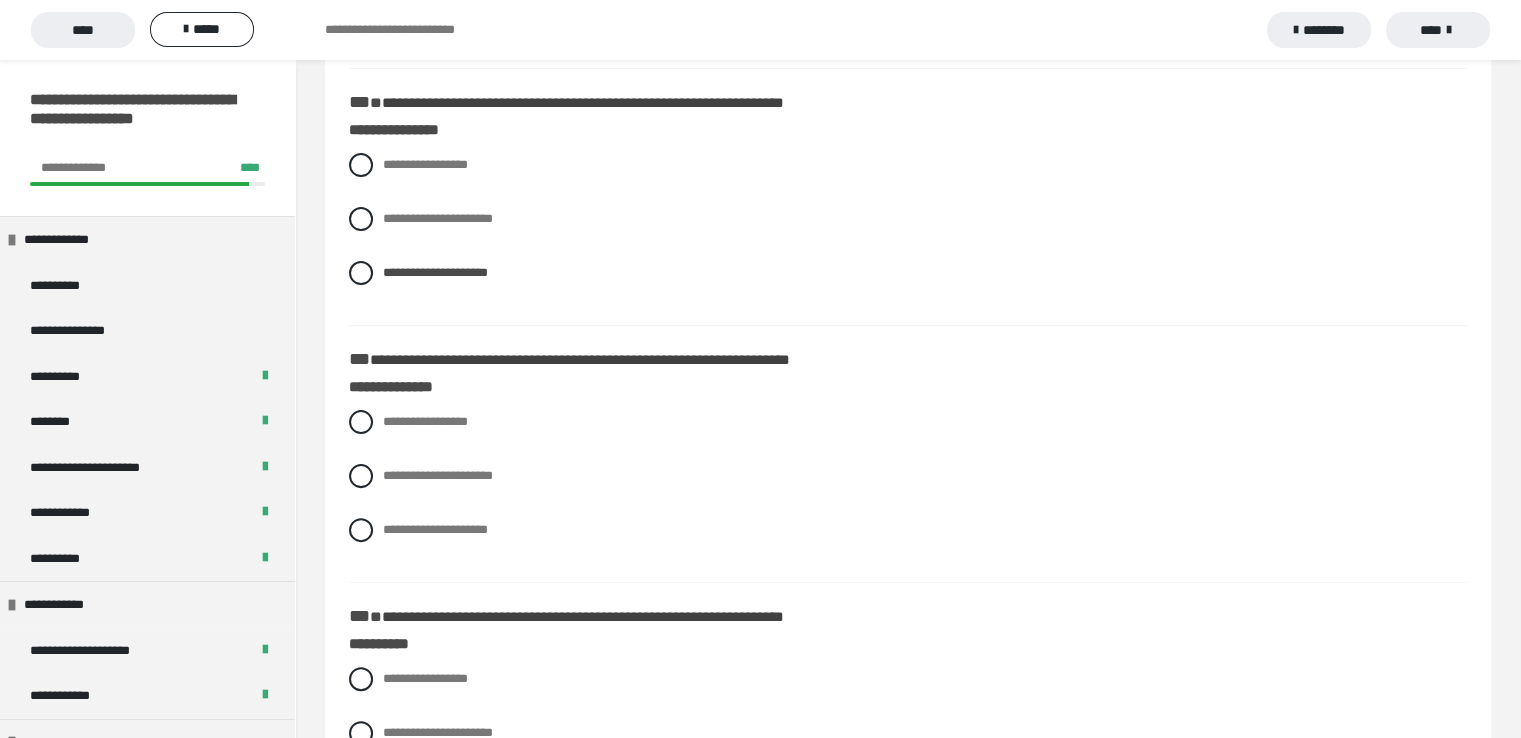 scroll, scrollTop: 493, scrollLeft: 0, axis: vertical 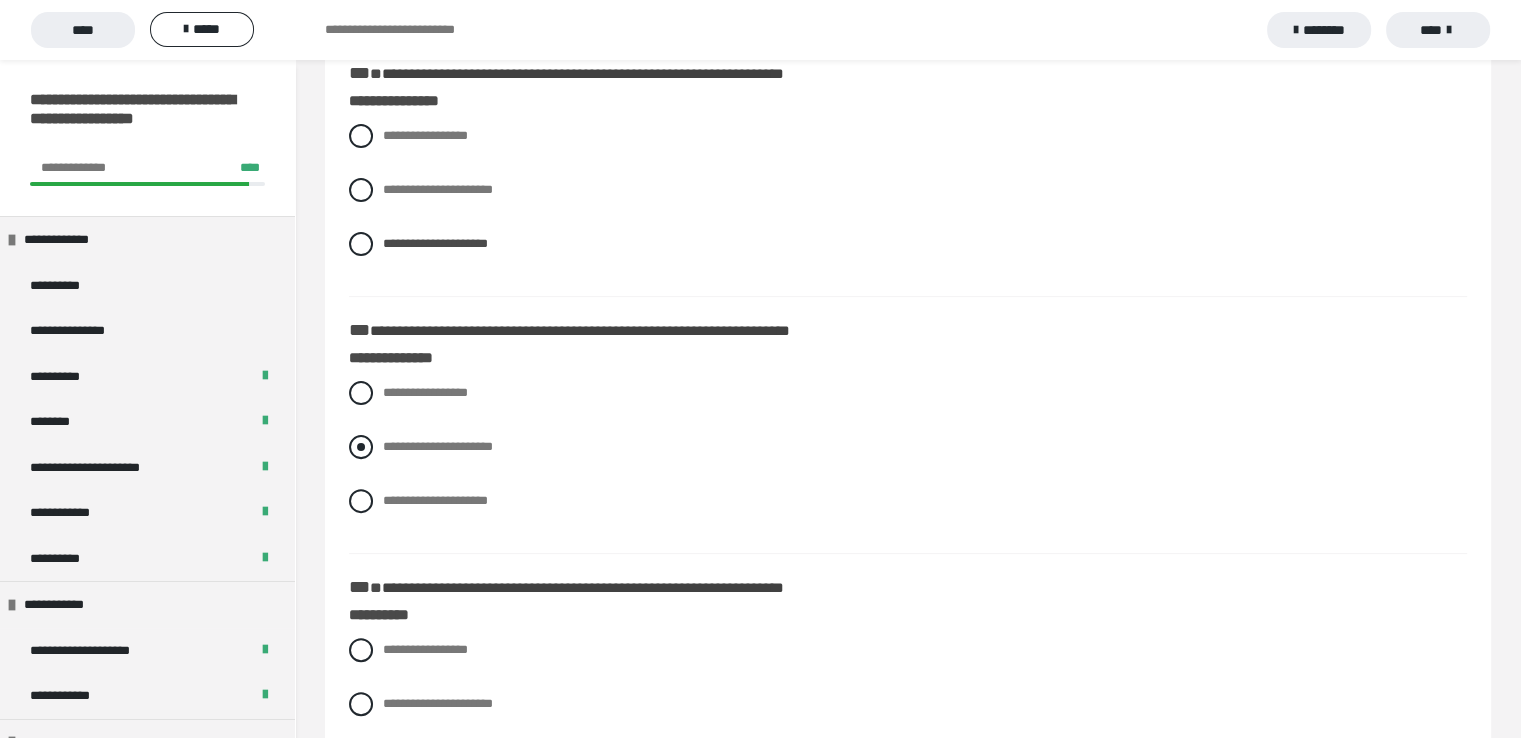 click at bounding box center [361, 447] 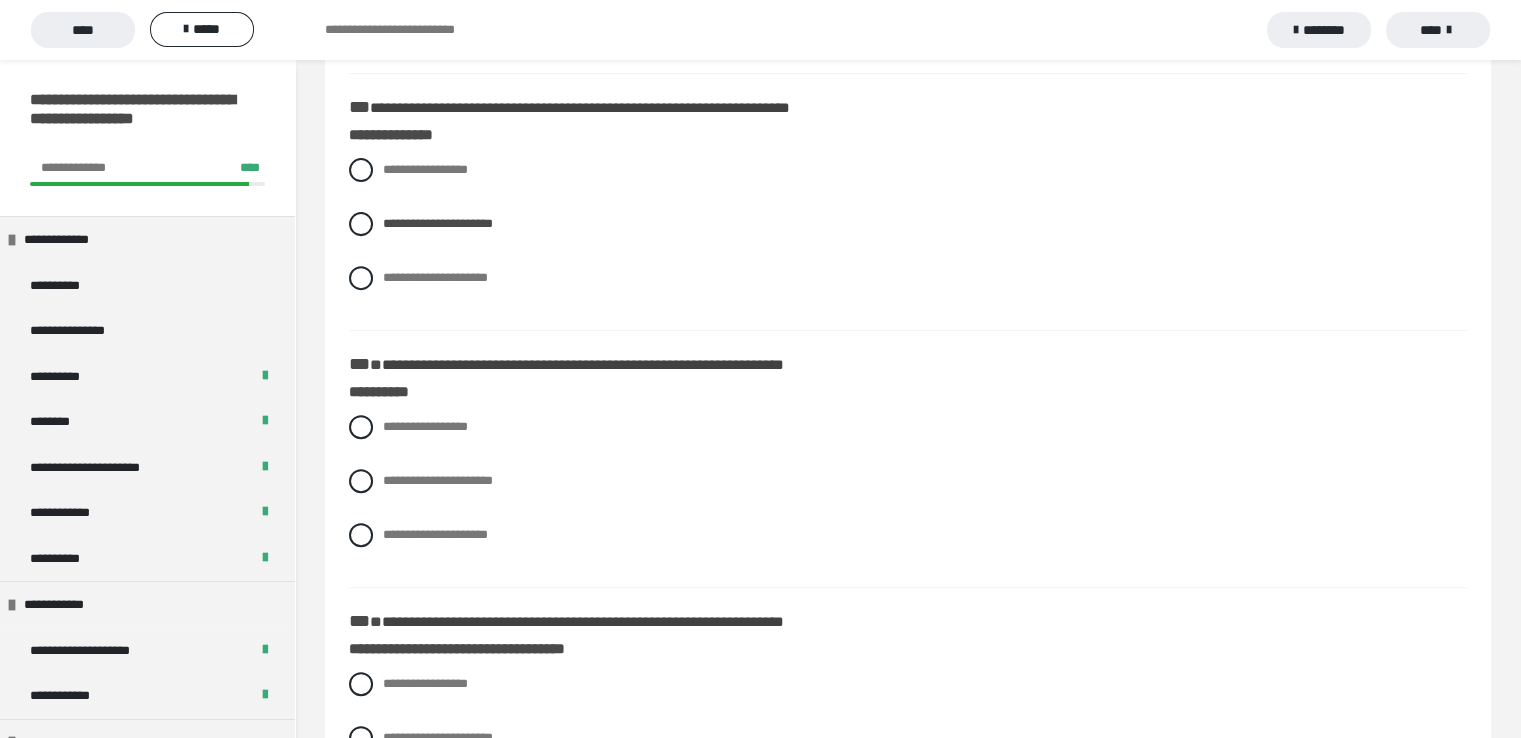 scroll, scrollTop: 733, scrollLeft: 0, axis: vertical 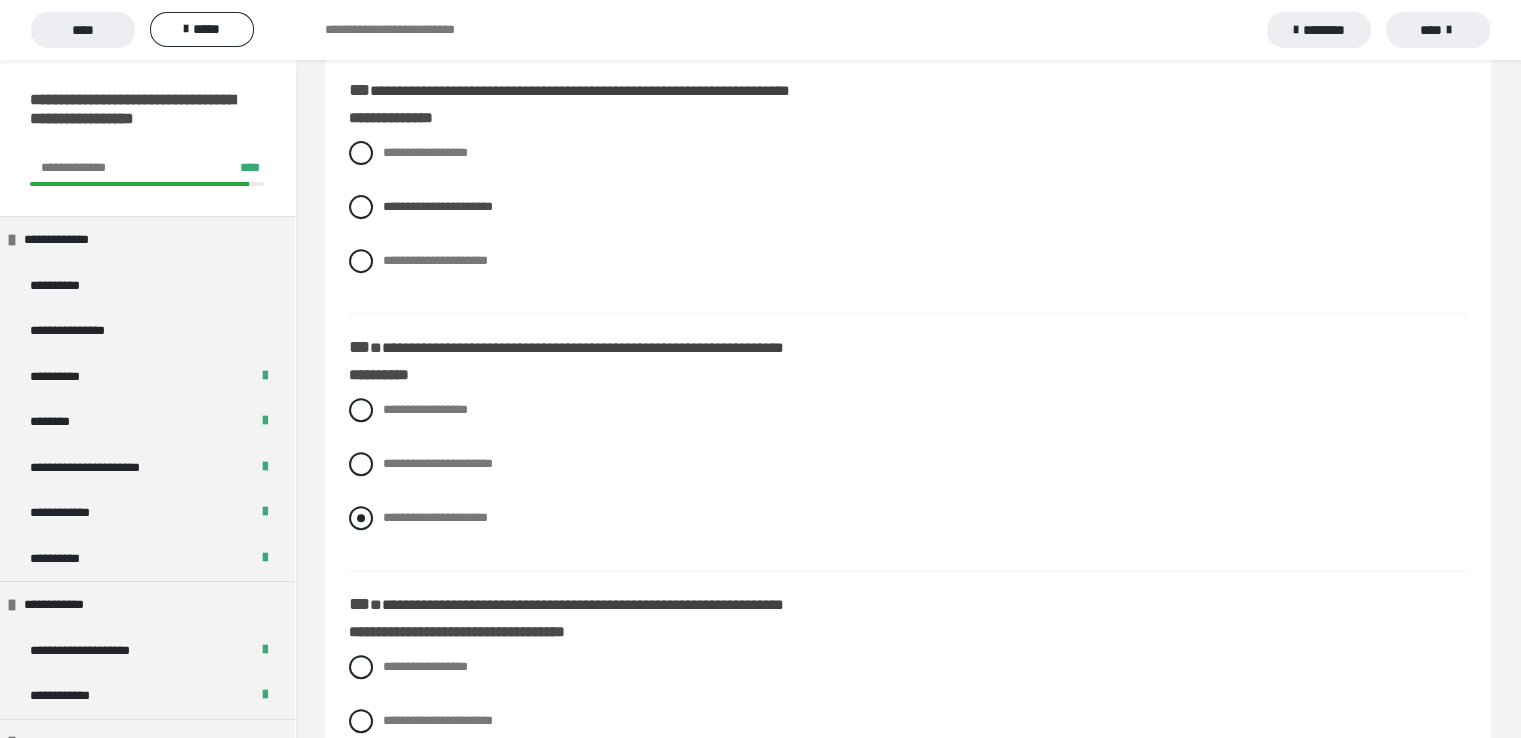 click at bounding box center [361, 518] 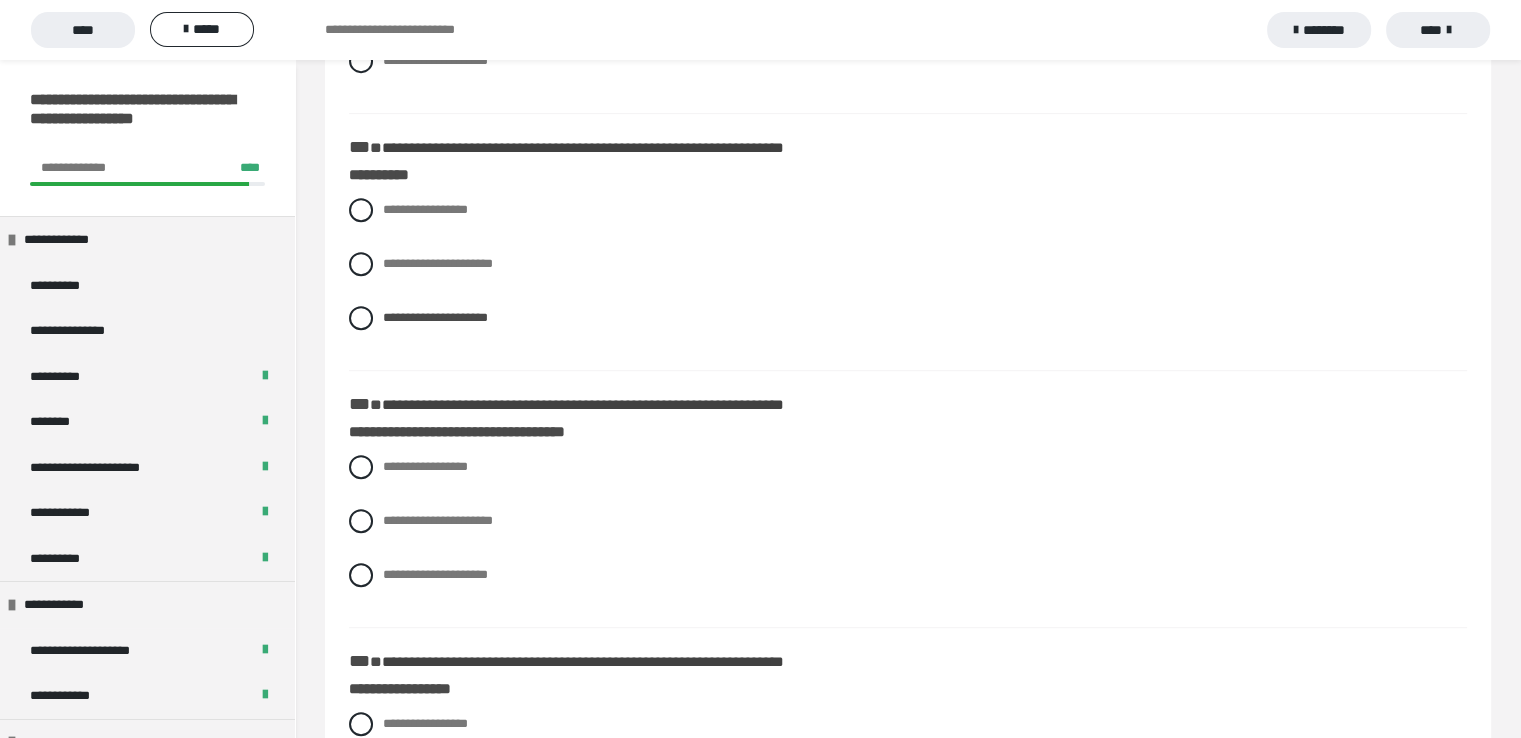 scroll, scrollTop: 1040, scrollLeft: 0, axis: vertical 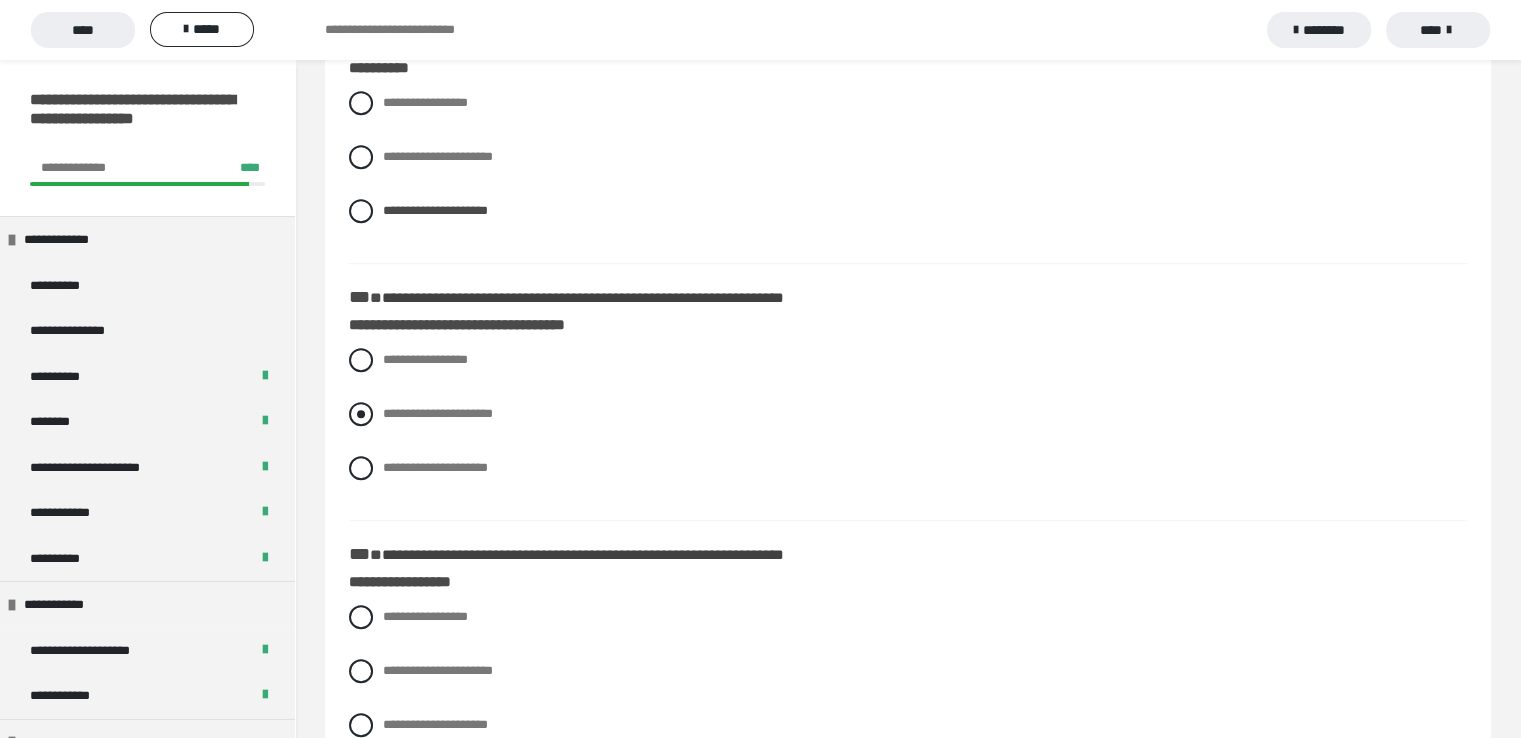 click at bounding box center (361, 414) 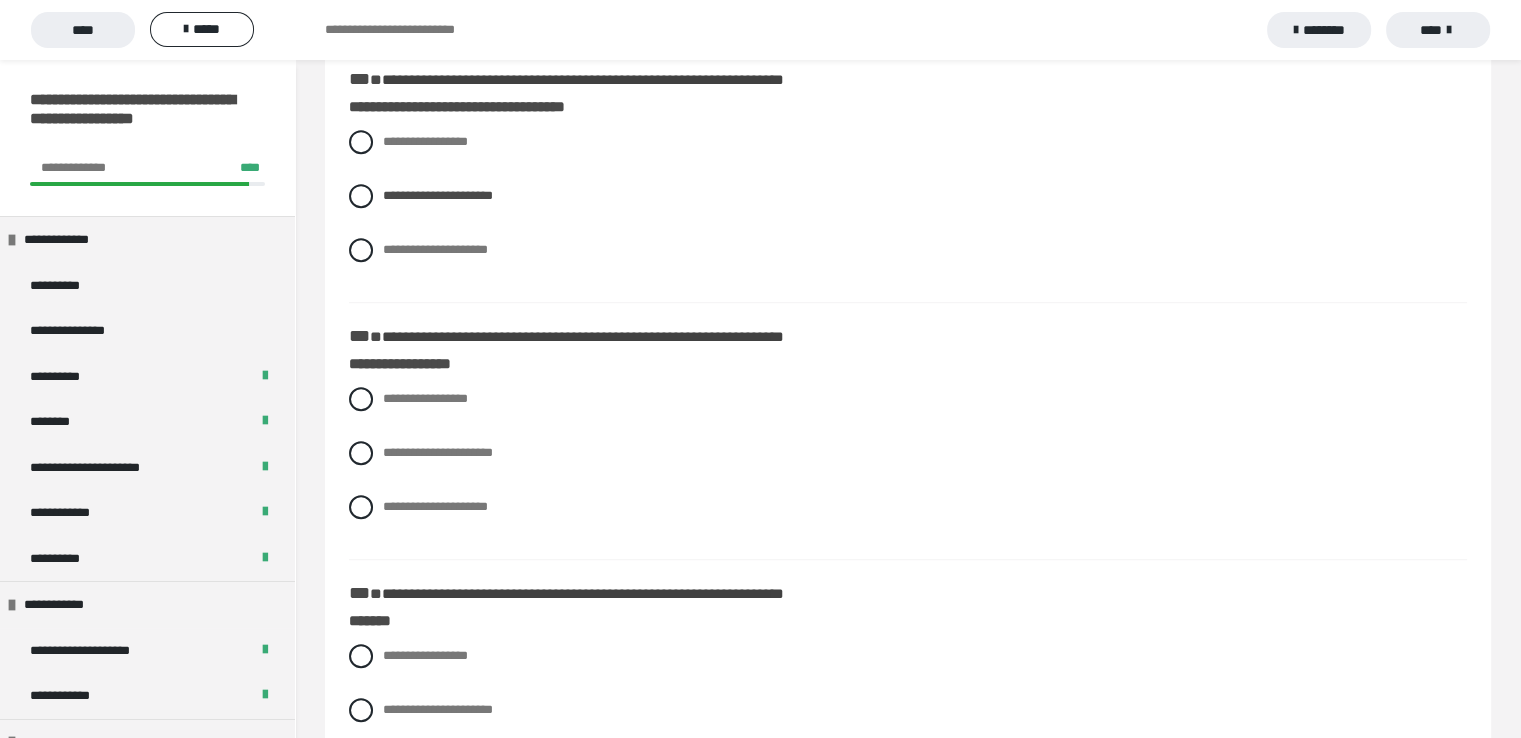 scroll, scrollTop: 1280, scrollLeft: 0, axis: vertical 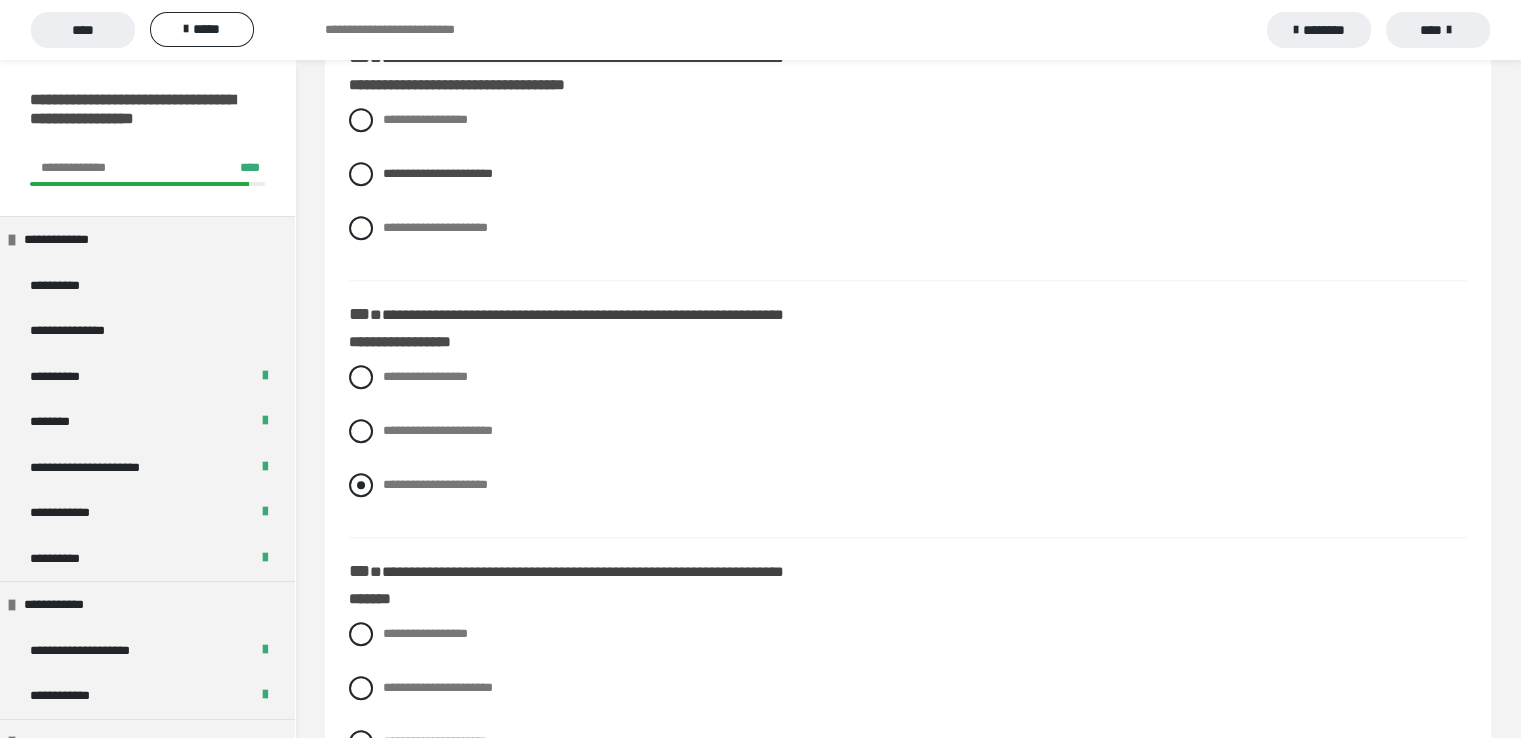 click at bounding box center [361, 485] 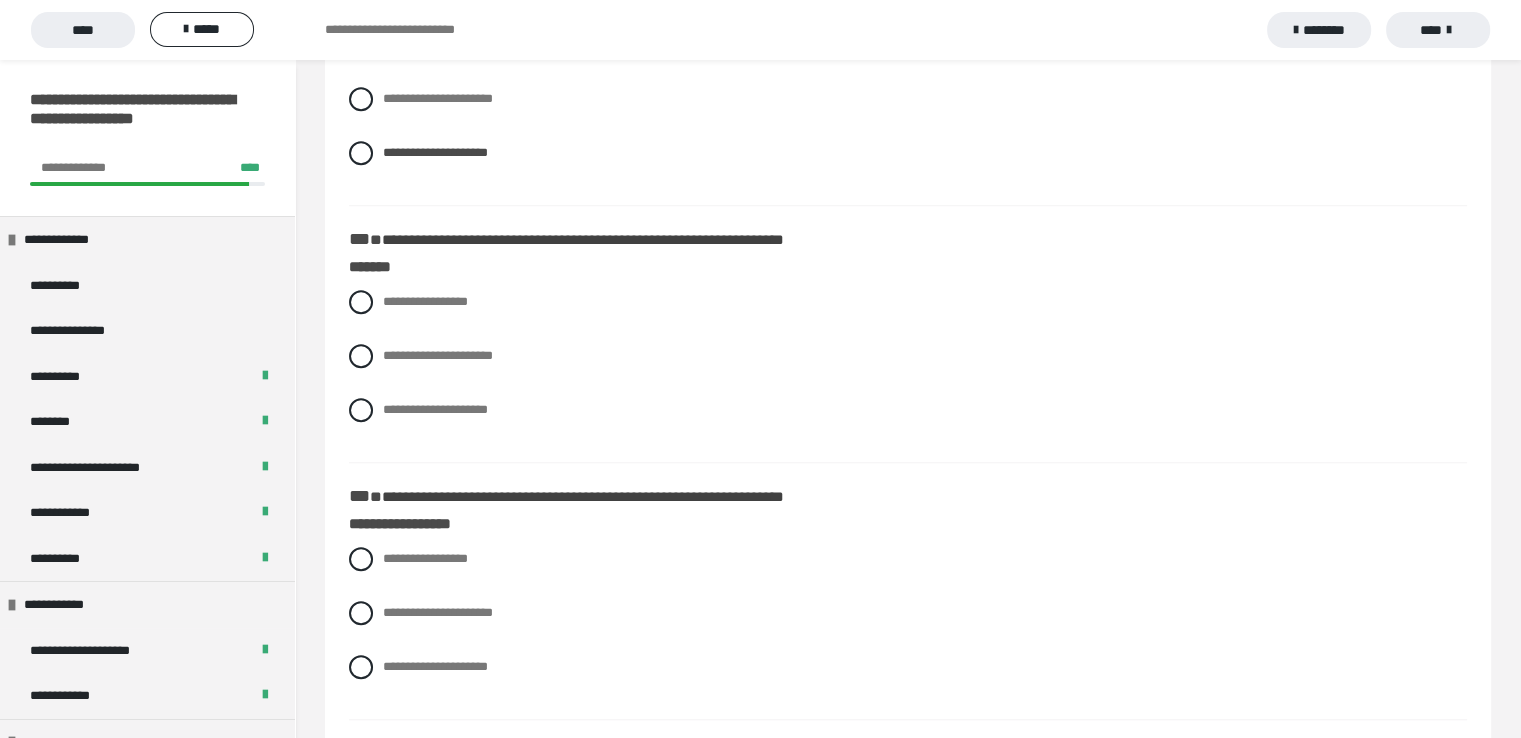 scroll, scrollTop: 1639, scrollLeft: 0, axis: vertical 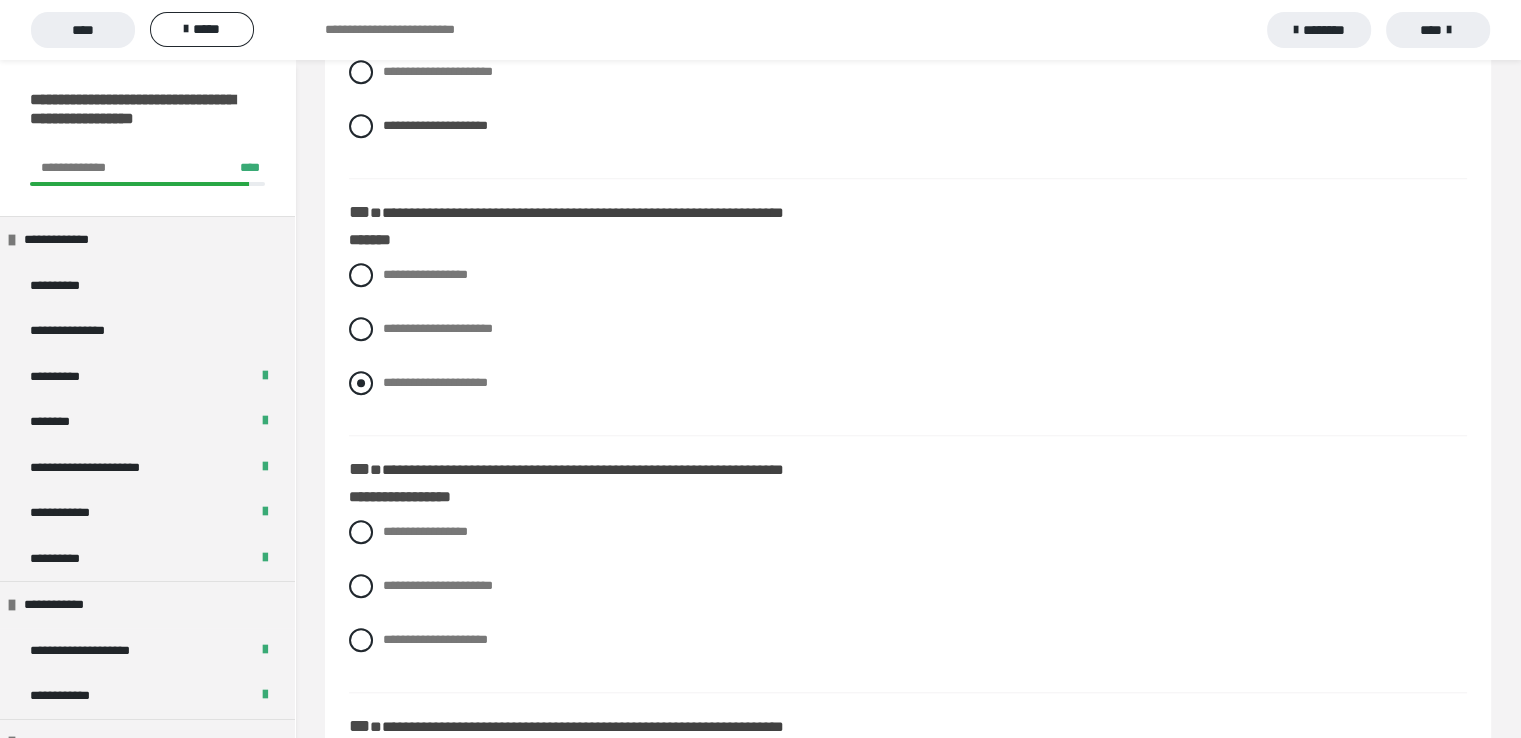 click at bounding box center [361, 383] 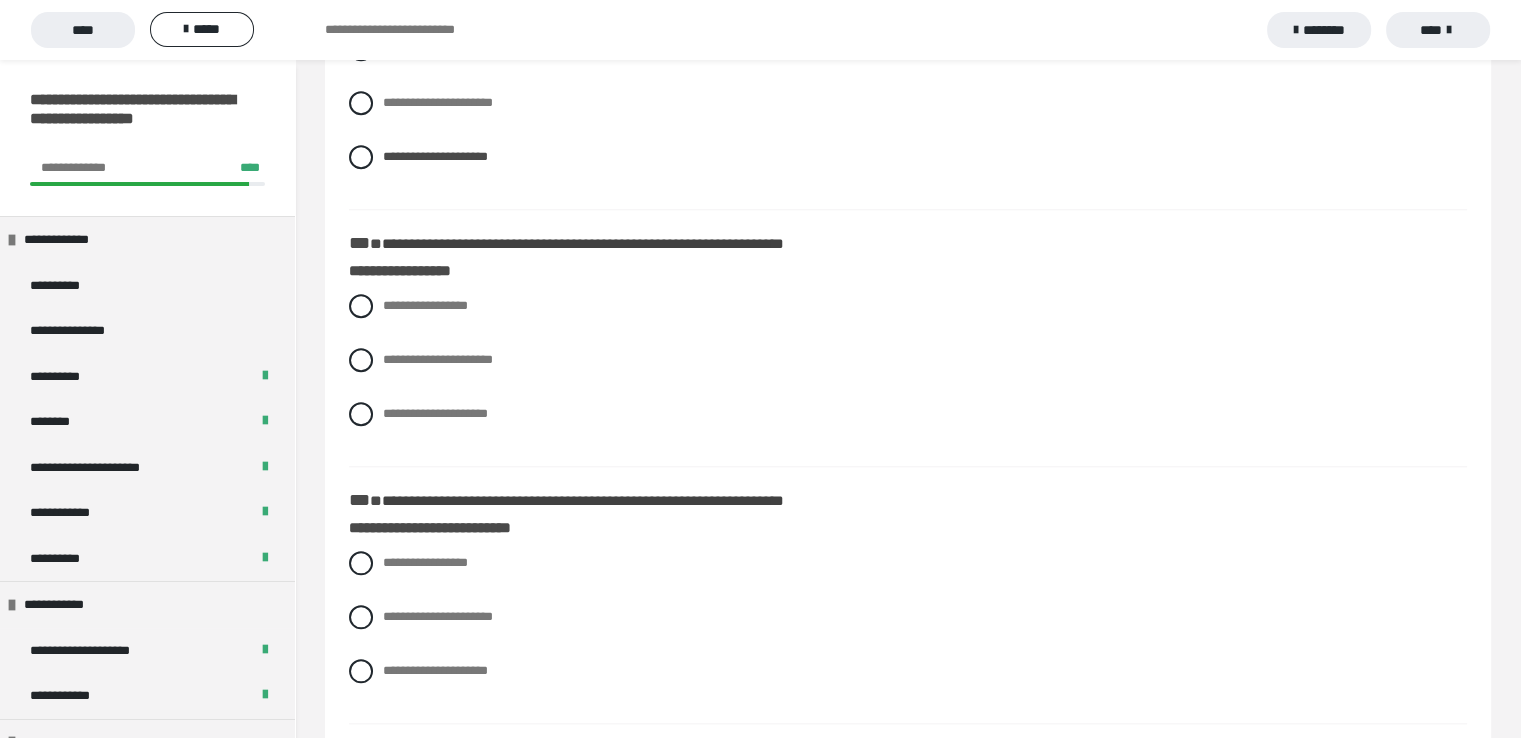 scroll, scrollTop: 1919, scrollLeft: 0, axis: vertical 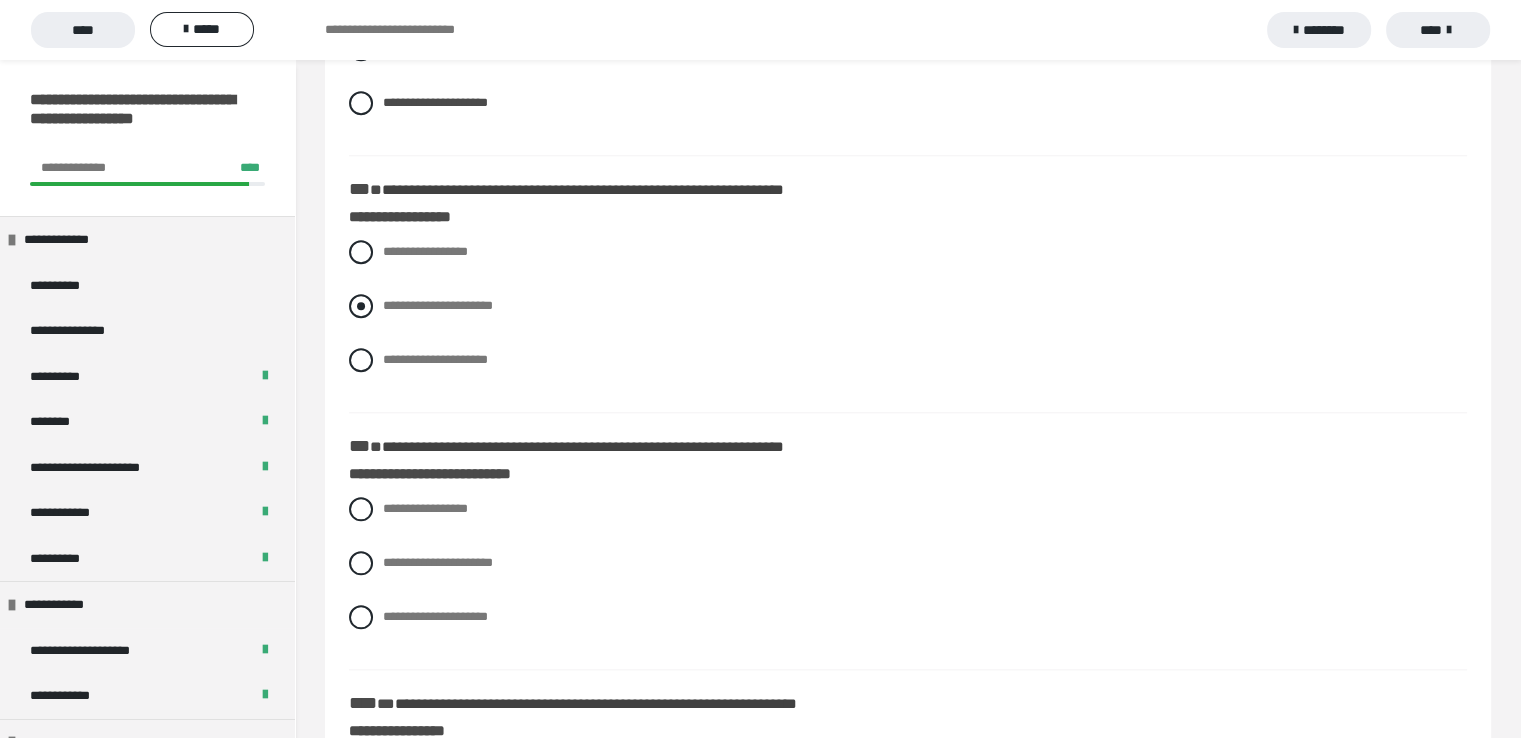 click at bounding box center [361, 306] 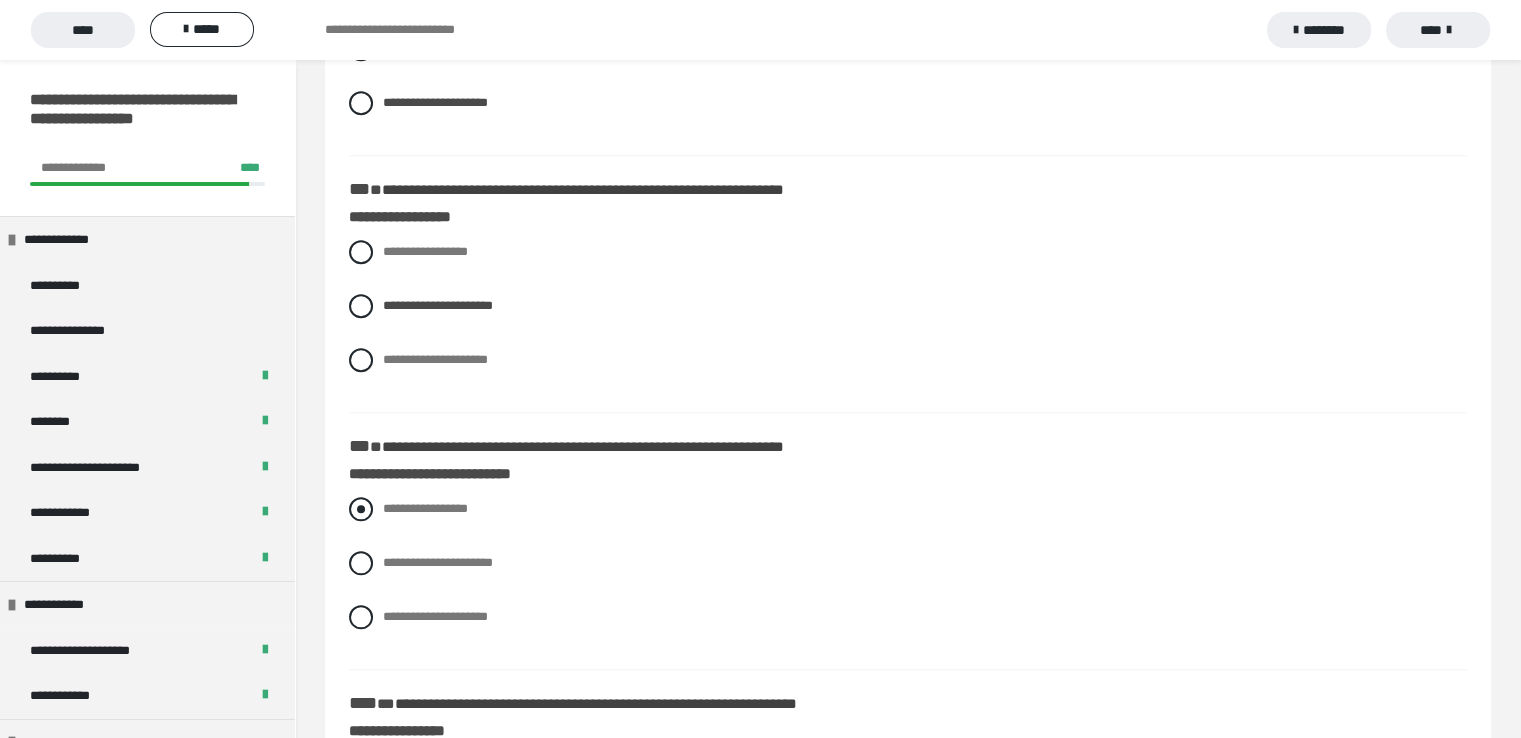 click at bounding box center (361, 509) 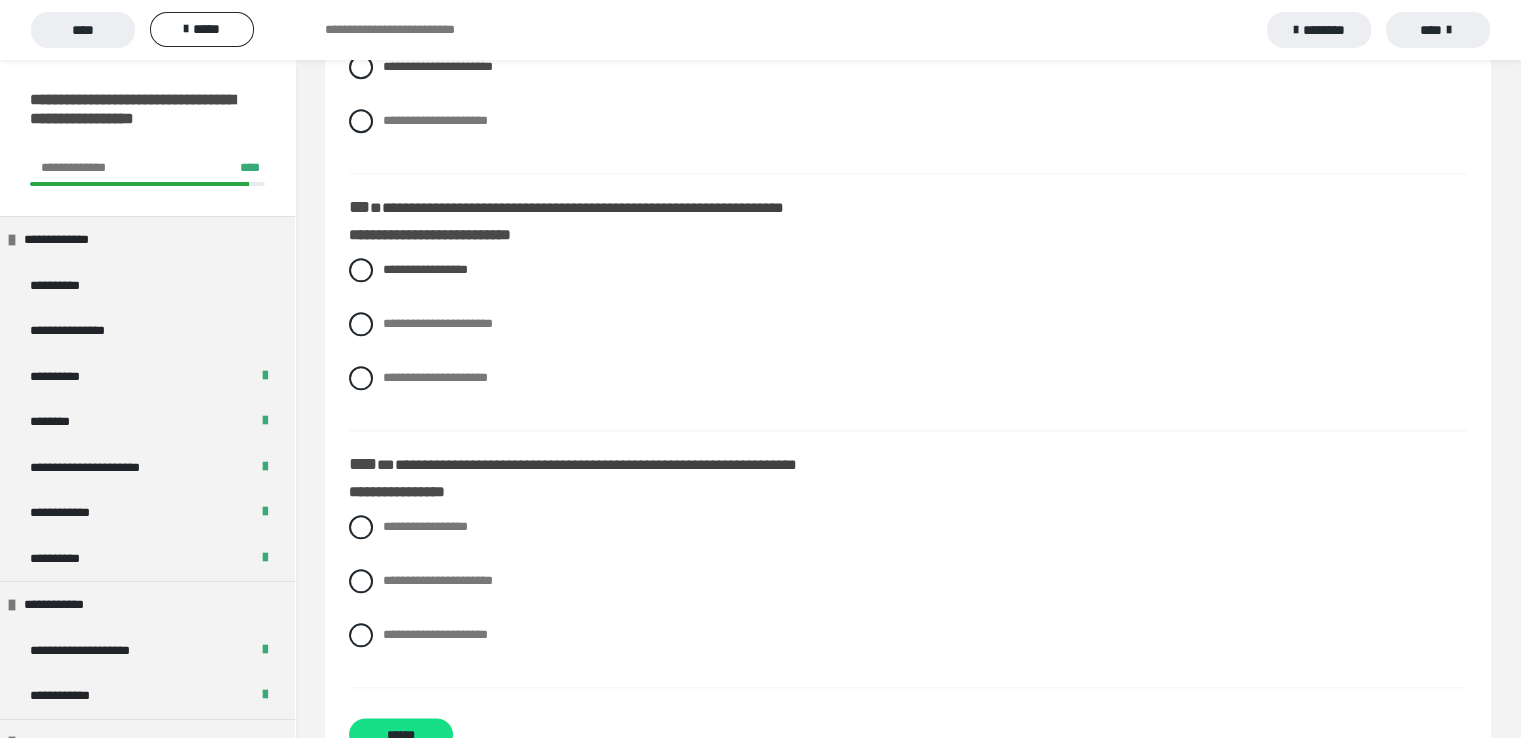 scroll, scrollTop: 2223, scrollLeft: 0, axis: vertical 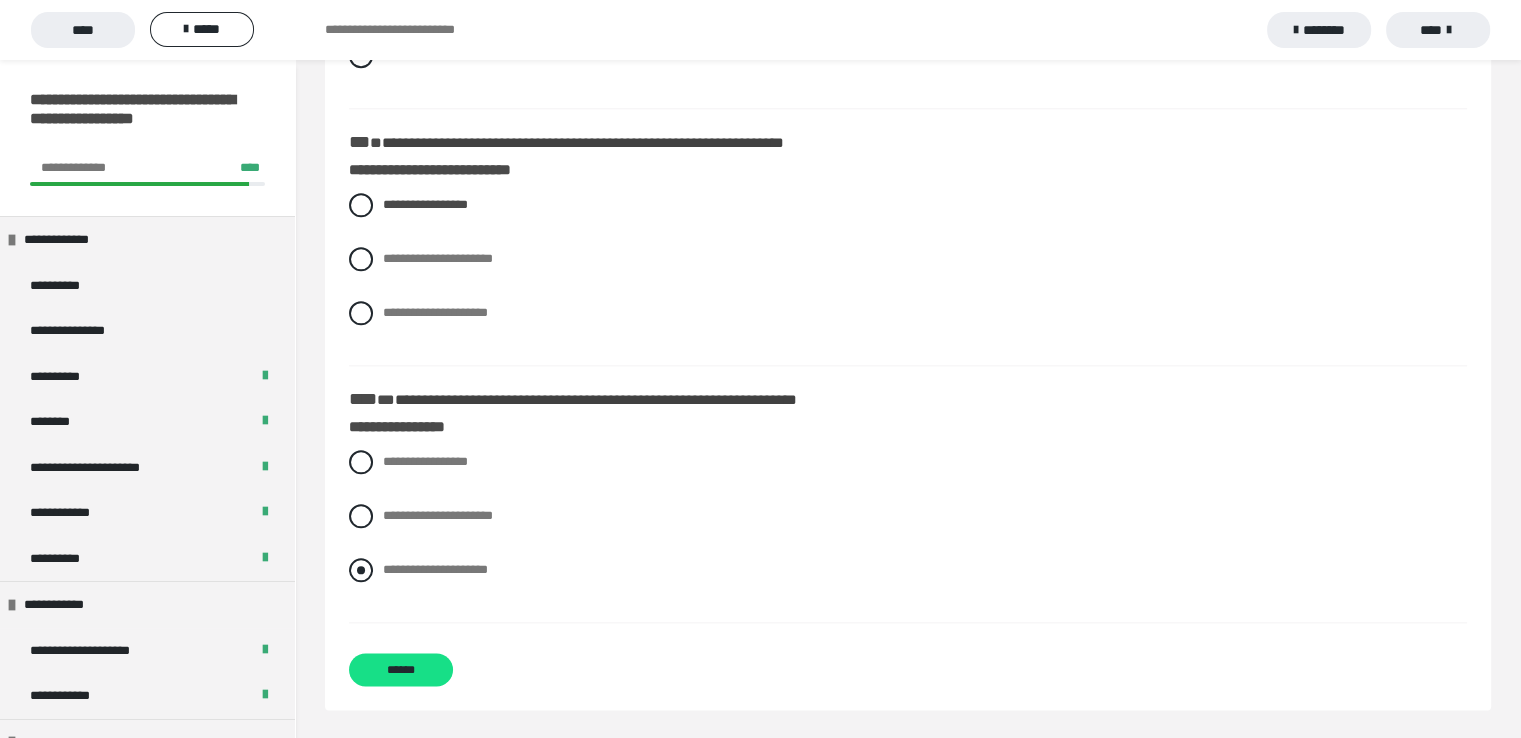 click at bounding box center [361, 570] 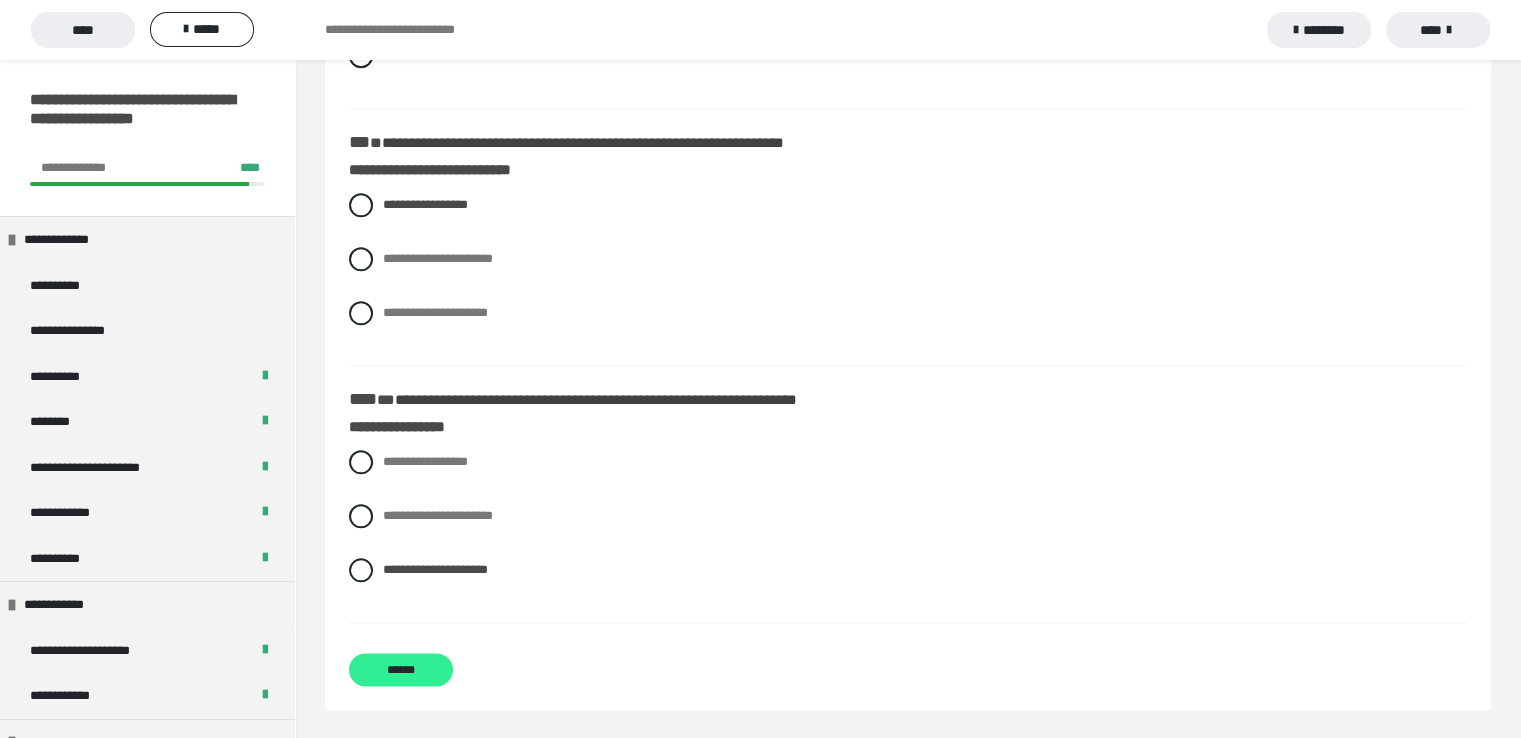 click on "******" at bounding box center [401, 669] 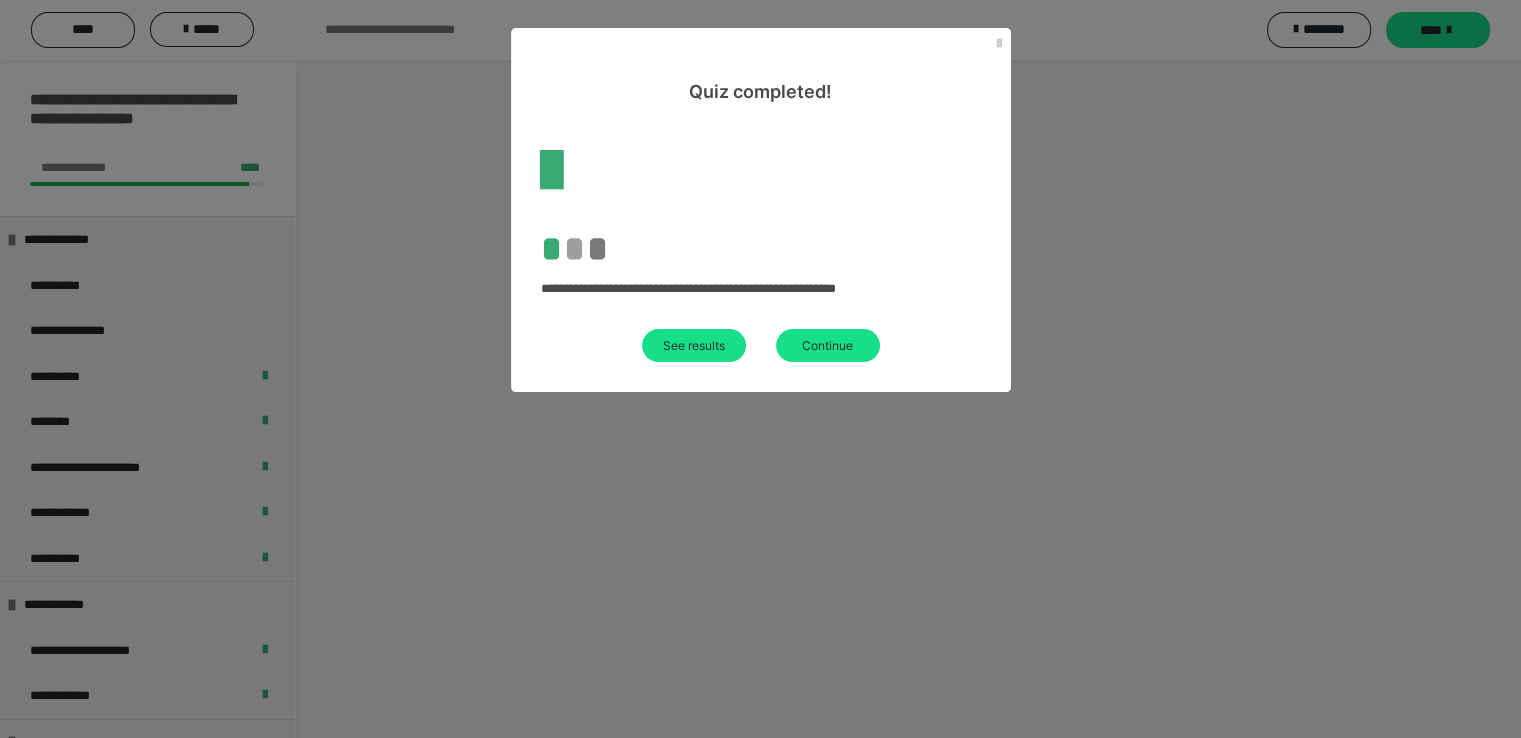 scroll, scrollTop: 60, scrollLeft: 0, axis: vertical 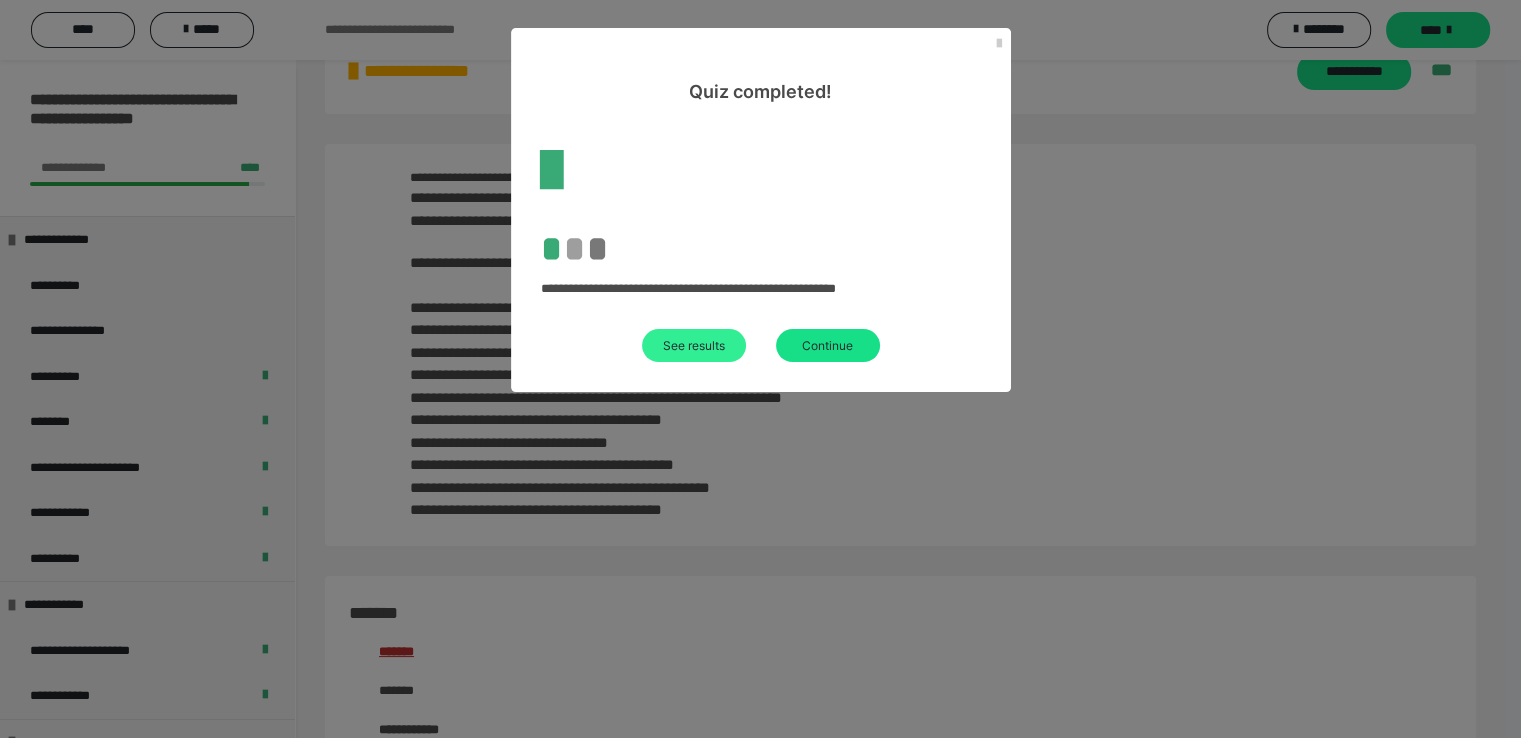click on "See results" at bounding box center (694, 345) 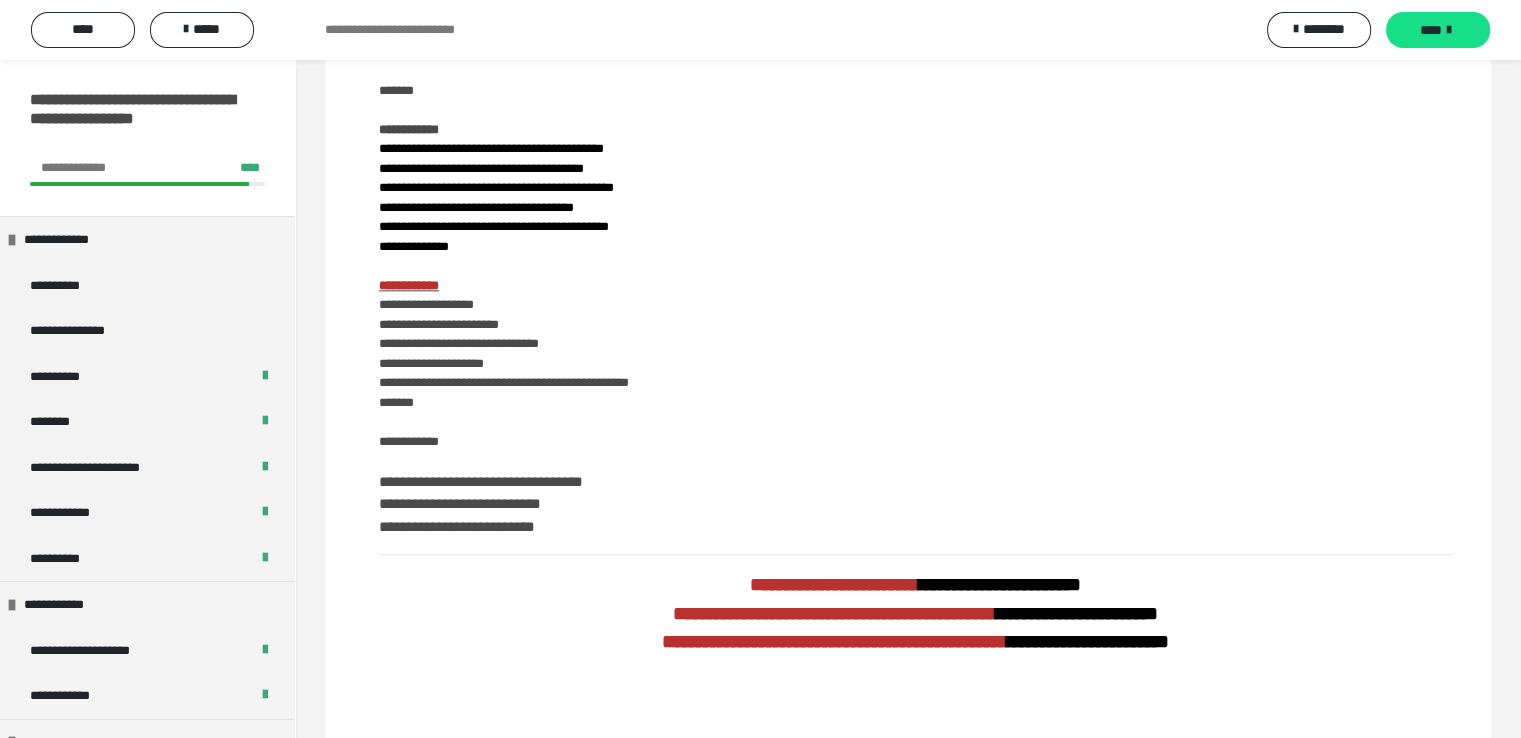 scroll, scrollTop: 0, scrollLeft: 0, axis: both 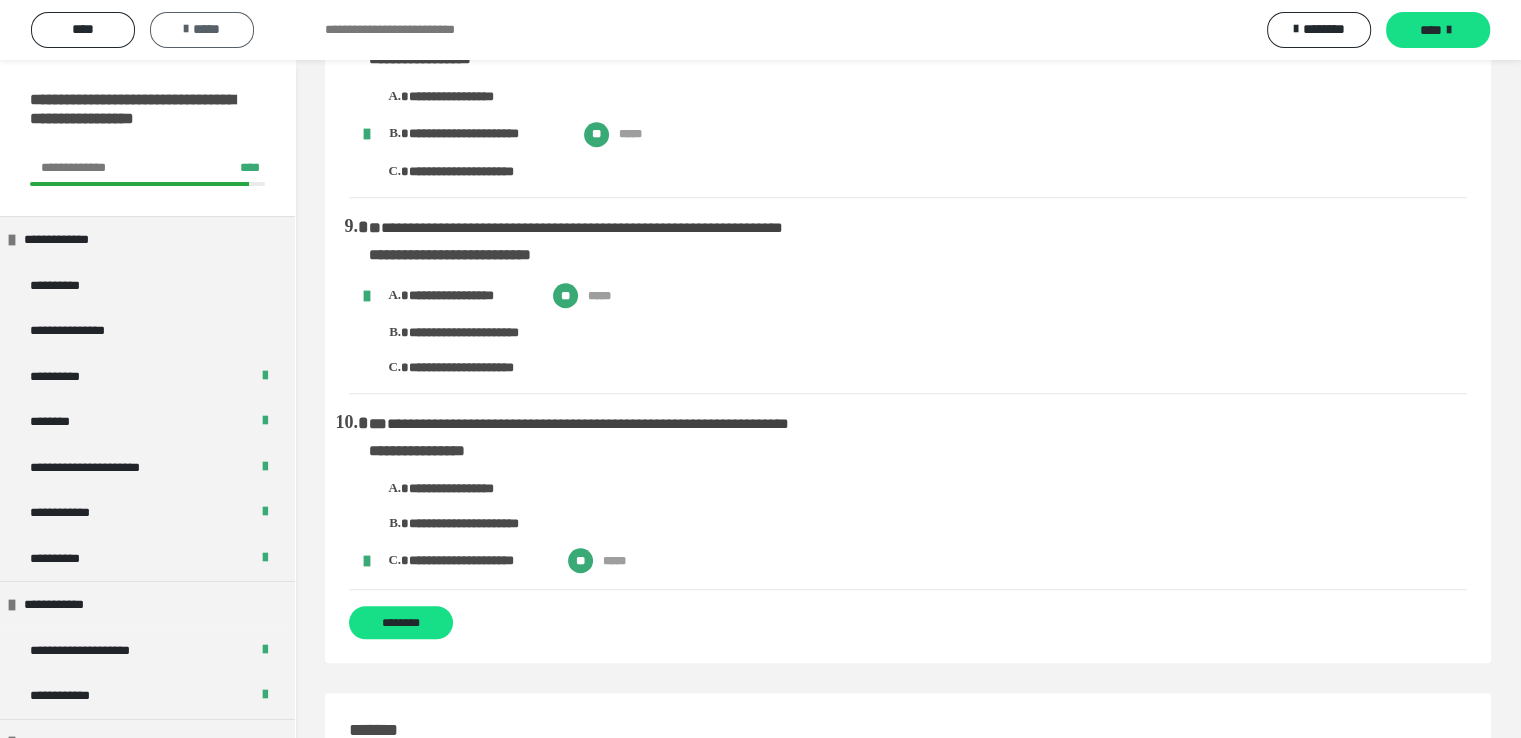 click on "*****" at bounding box center (202, 29) 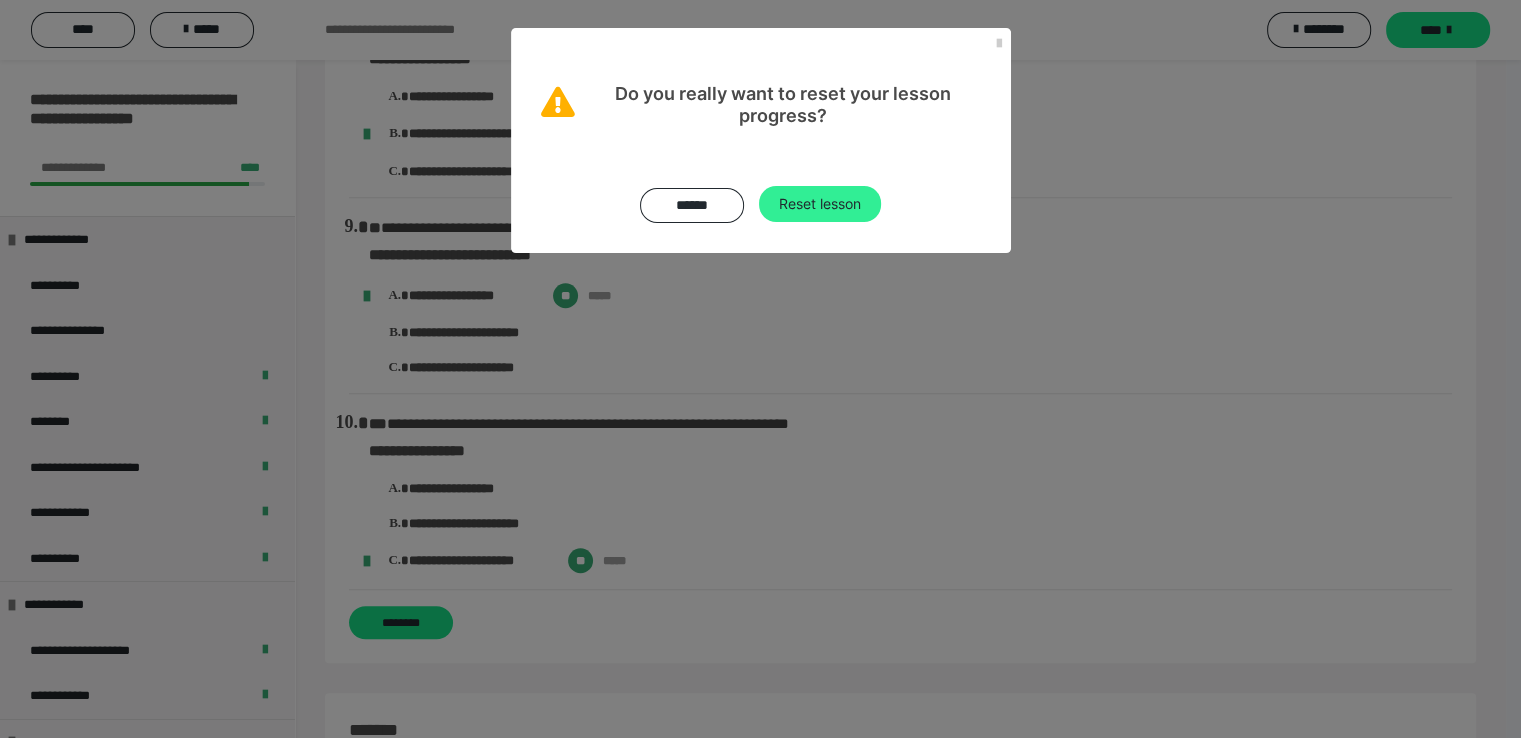 click on "Reset lesson" at bounding box center [820, 204] 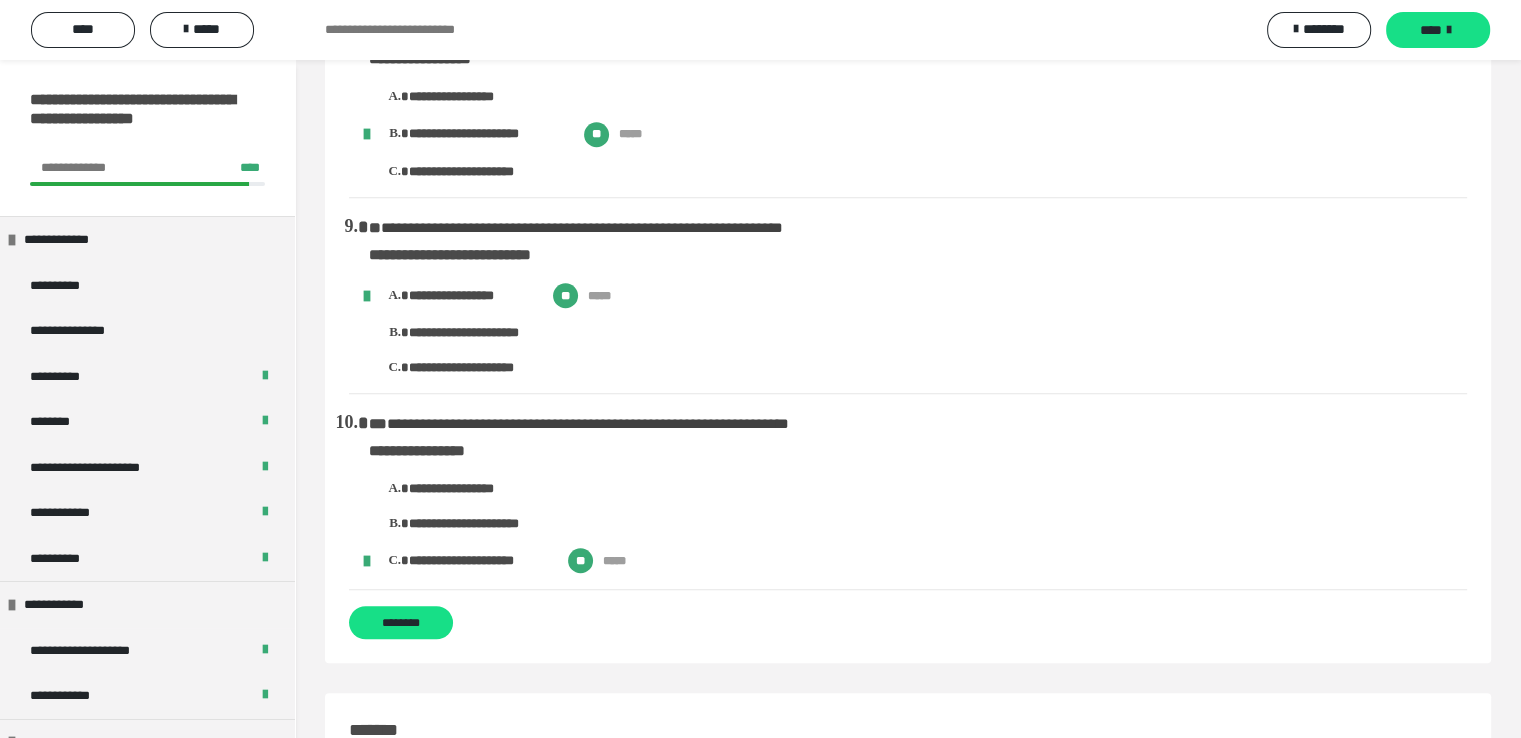 scroll, scrollTop: 0, scrollLeft: 0, axis: both 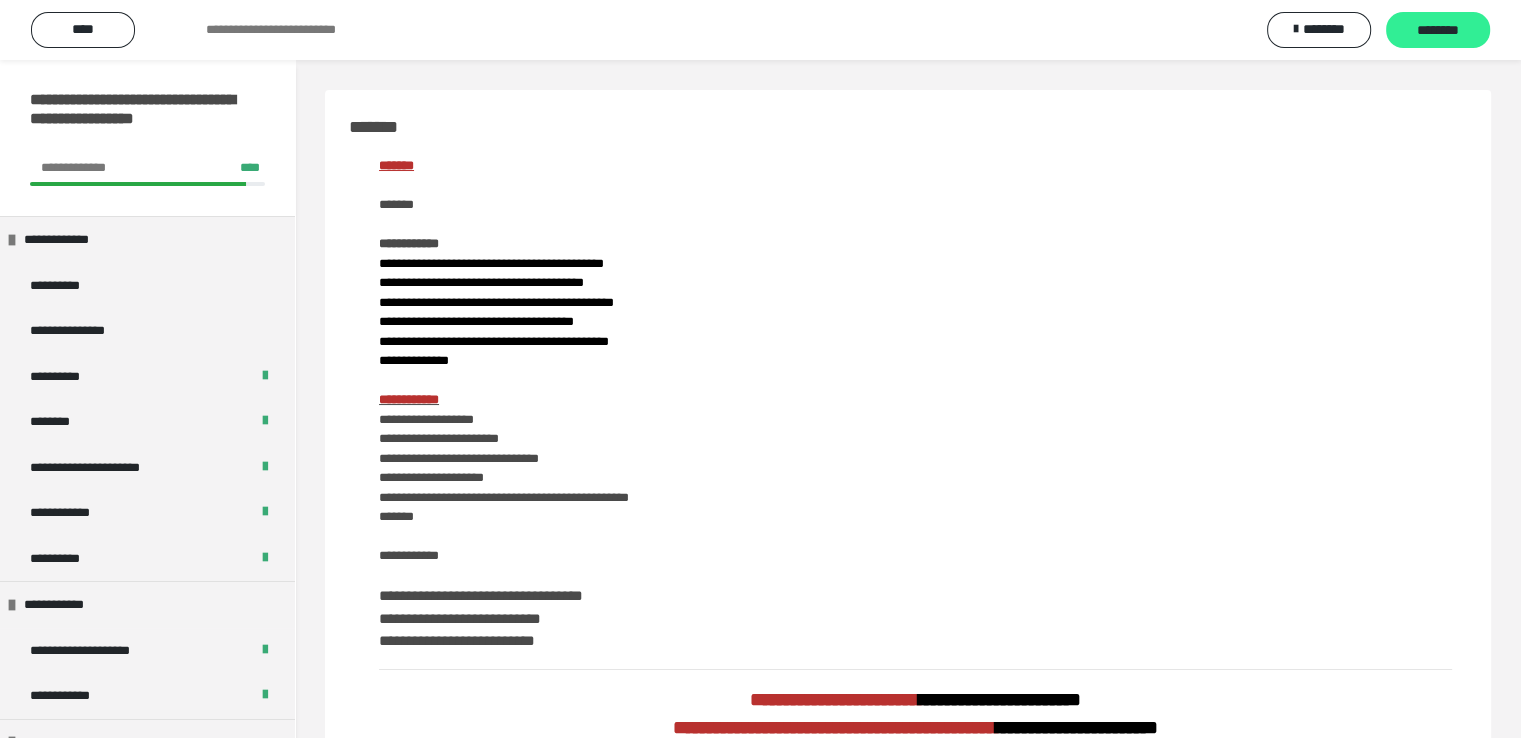 click on "********" at bounding box center (1438, 31) 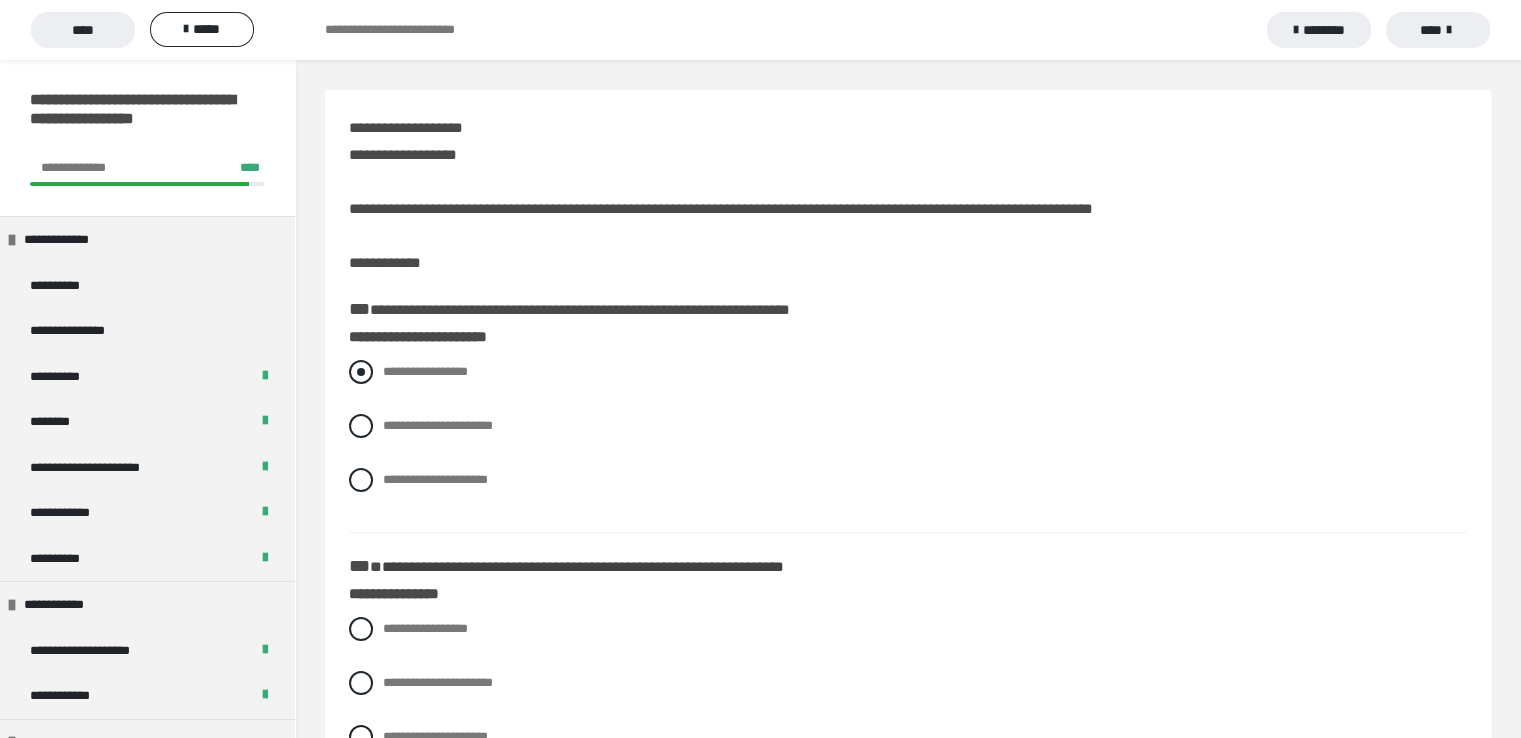 click at bounding box center (361, 372) 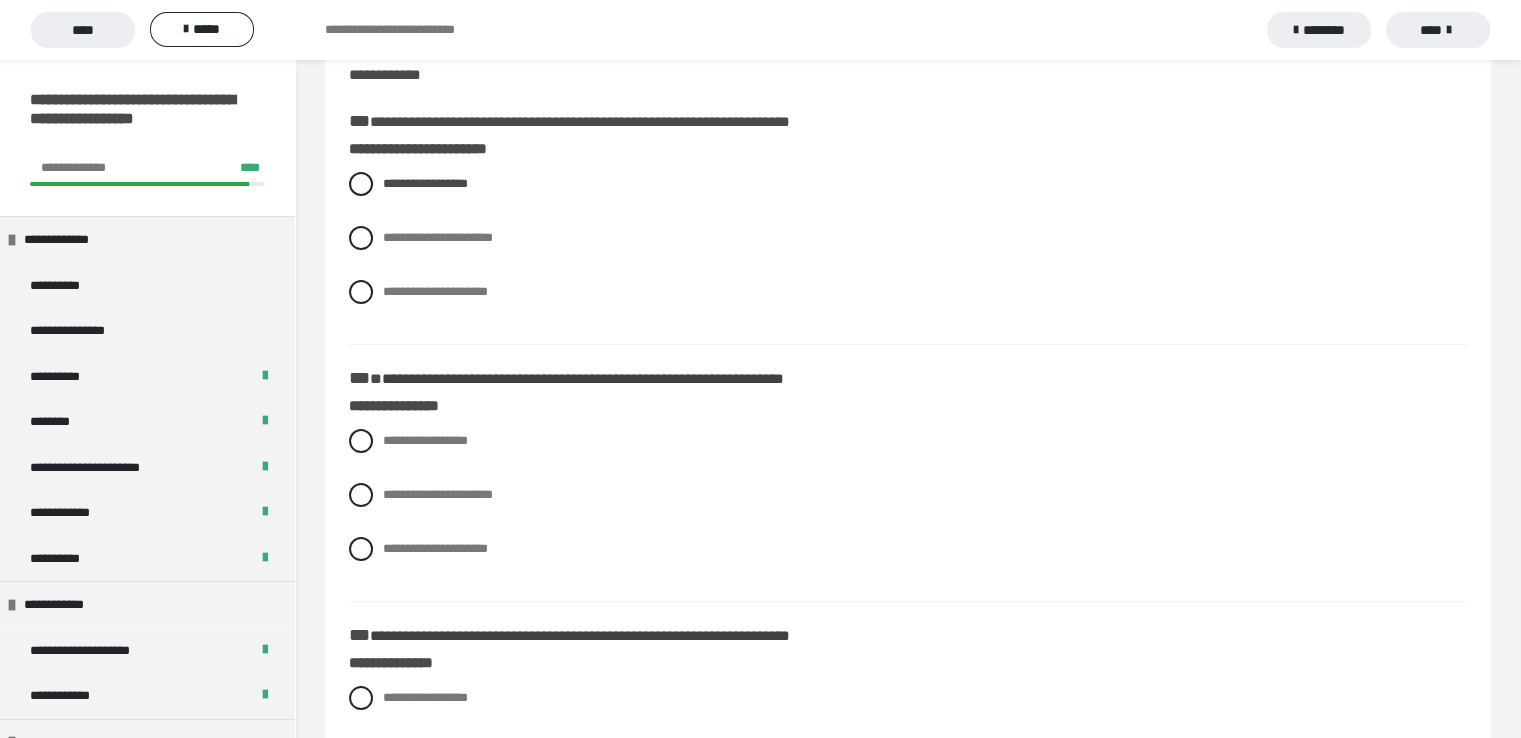 scroll, scrollTop: 200, scrollLeft: 0, axis: vertical 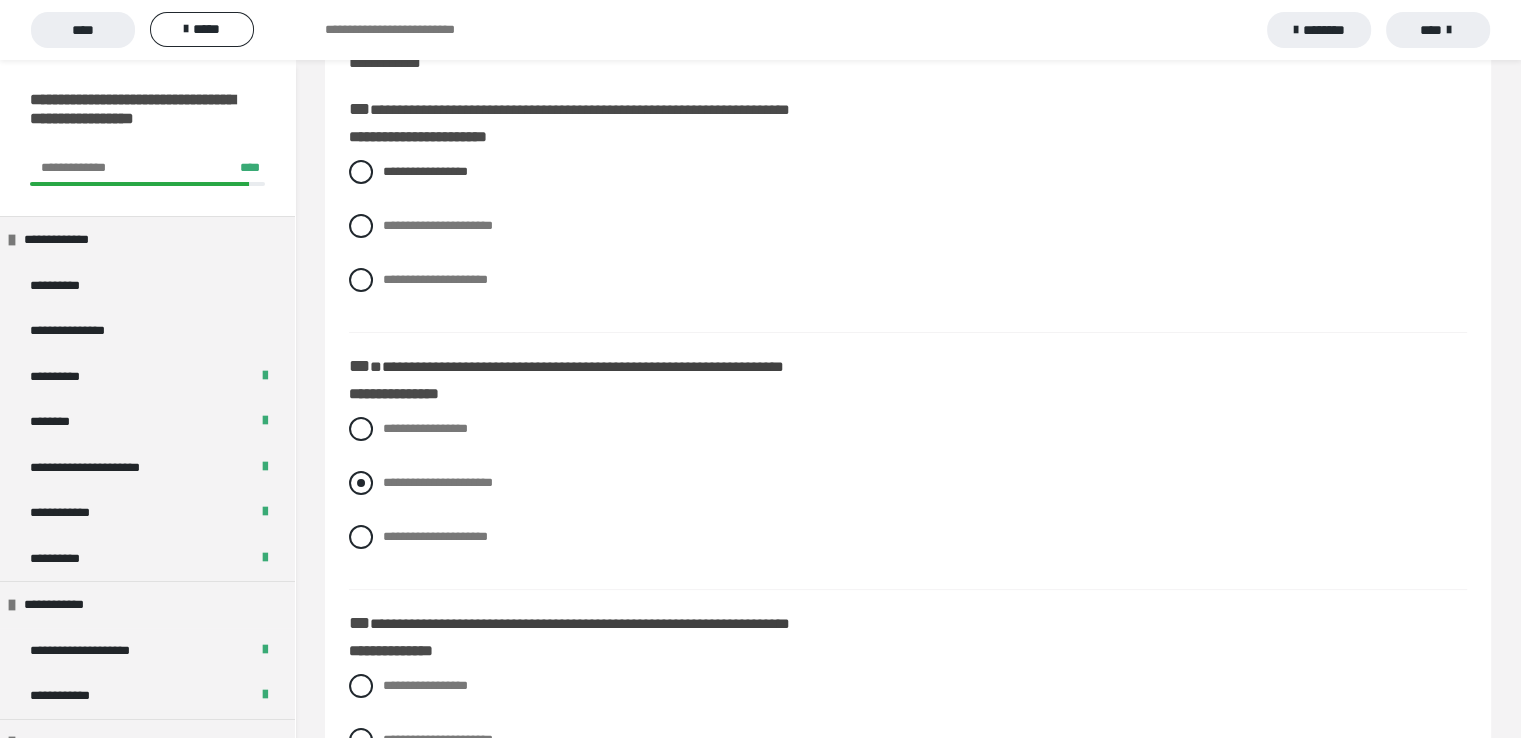 click at bounding box center [361, 483] 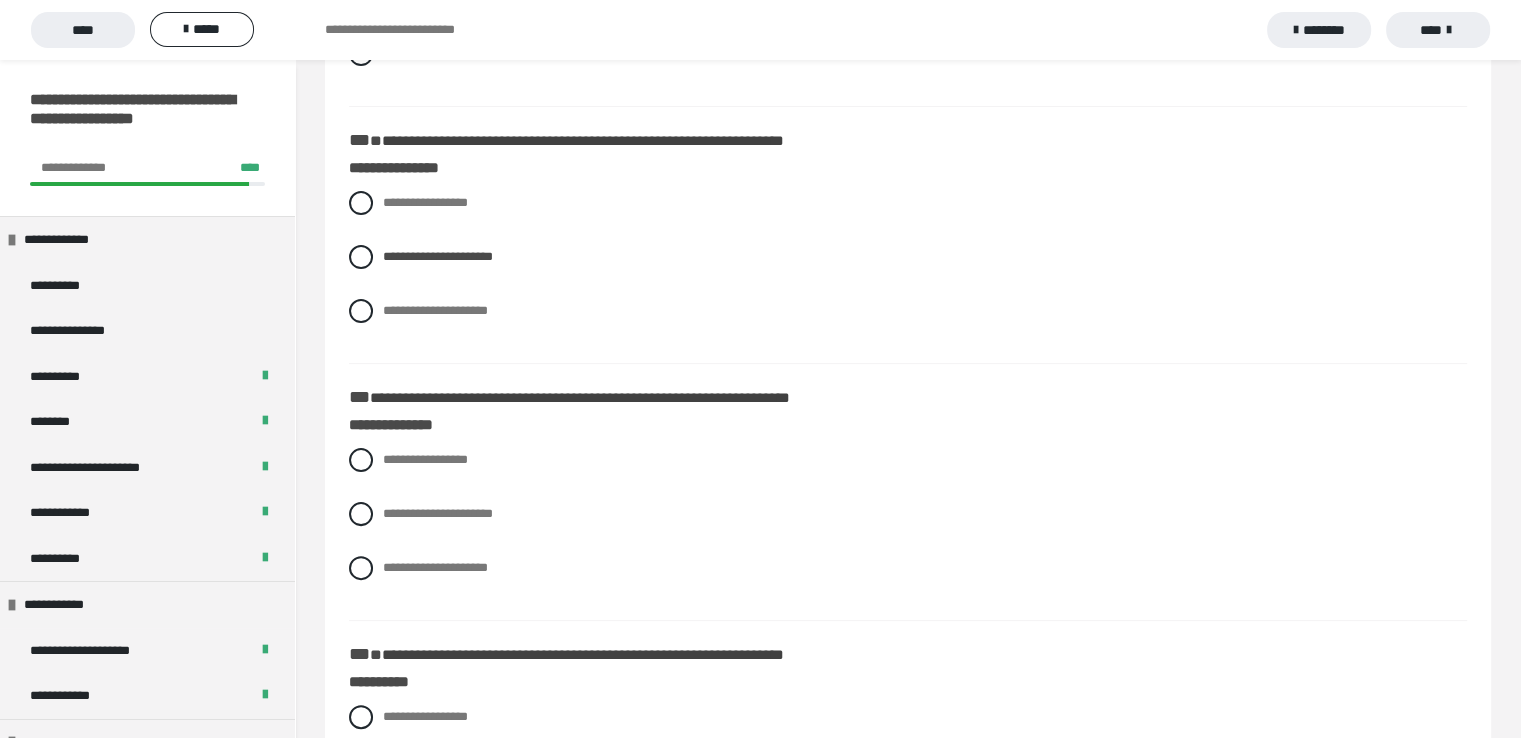 scroll, scrollTop: 546, scrollLeft: 0, axis: vertical 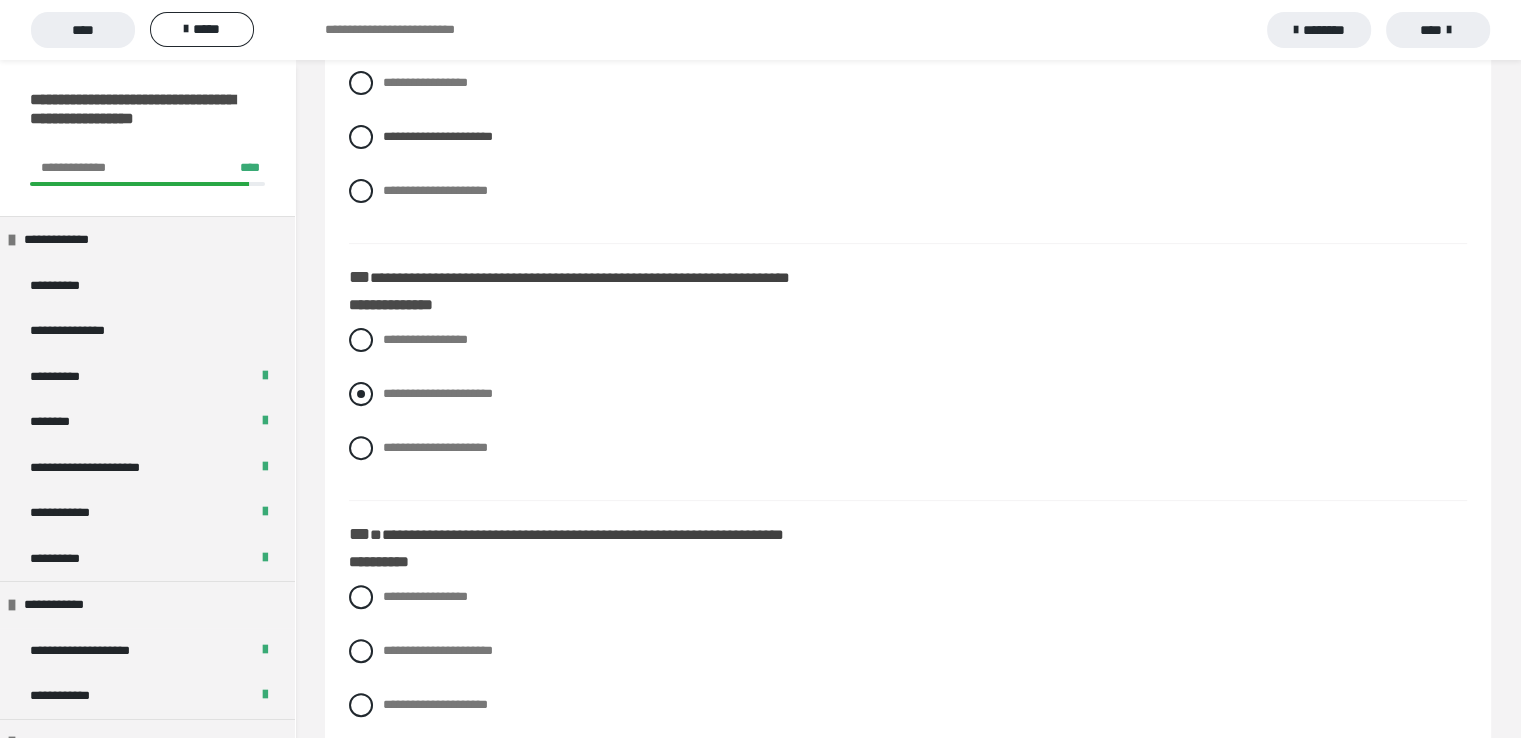 click at bounding box center (361, 394) 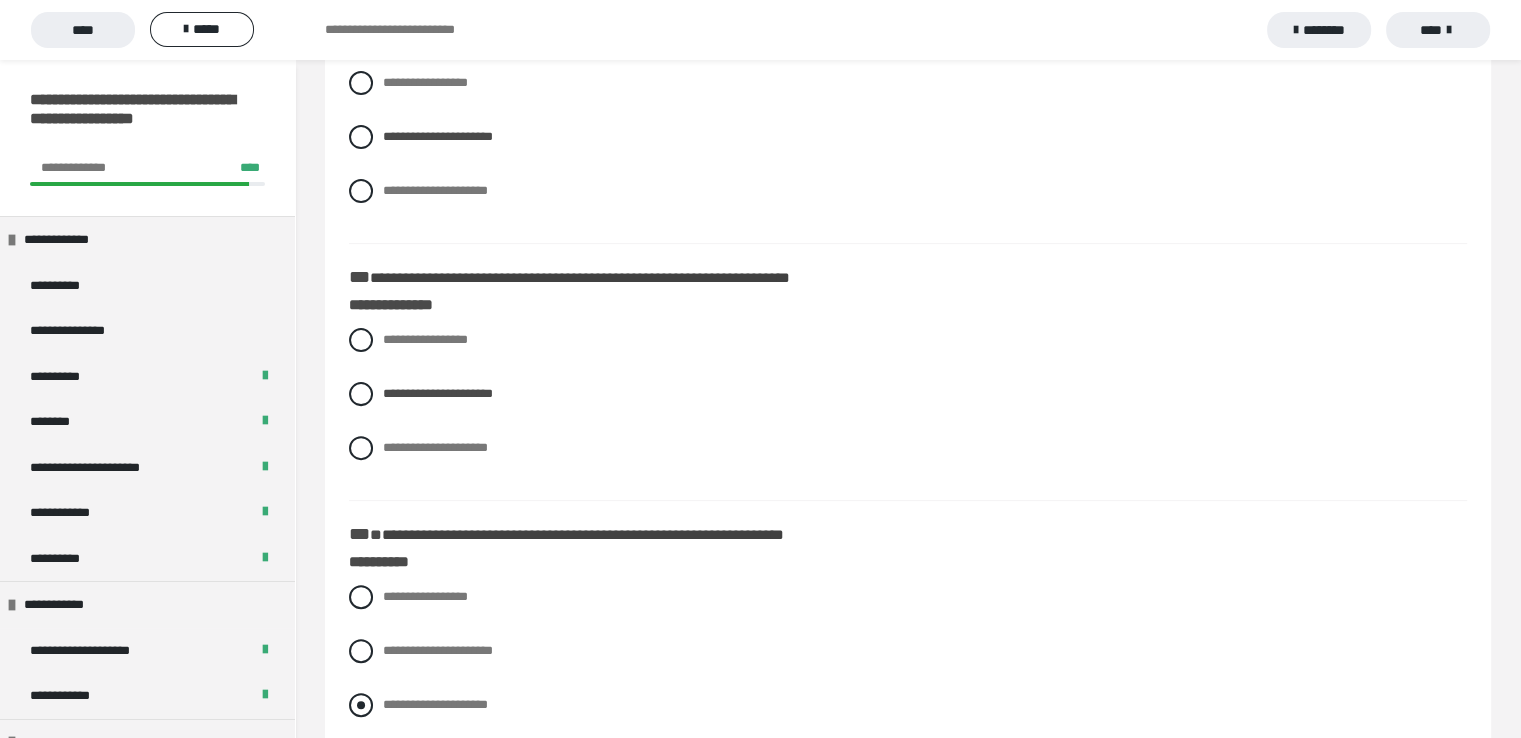 click at bounding box center [361, 705] 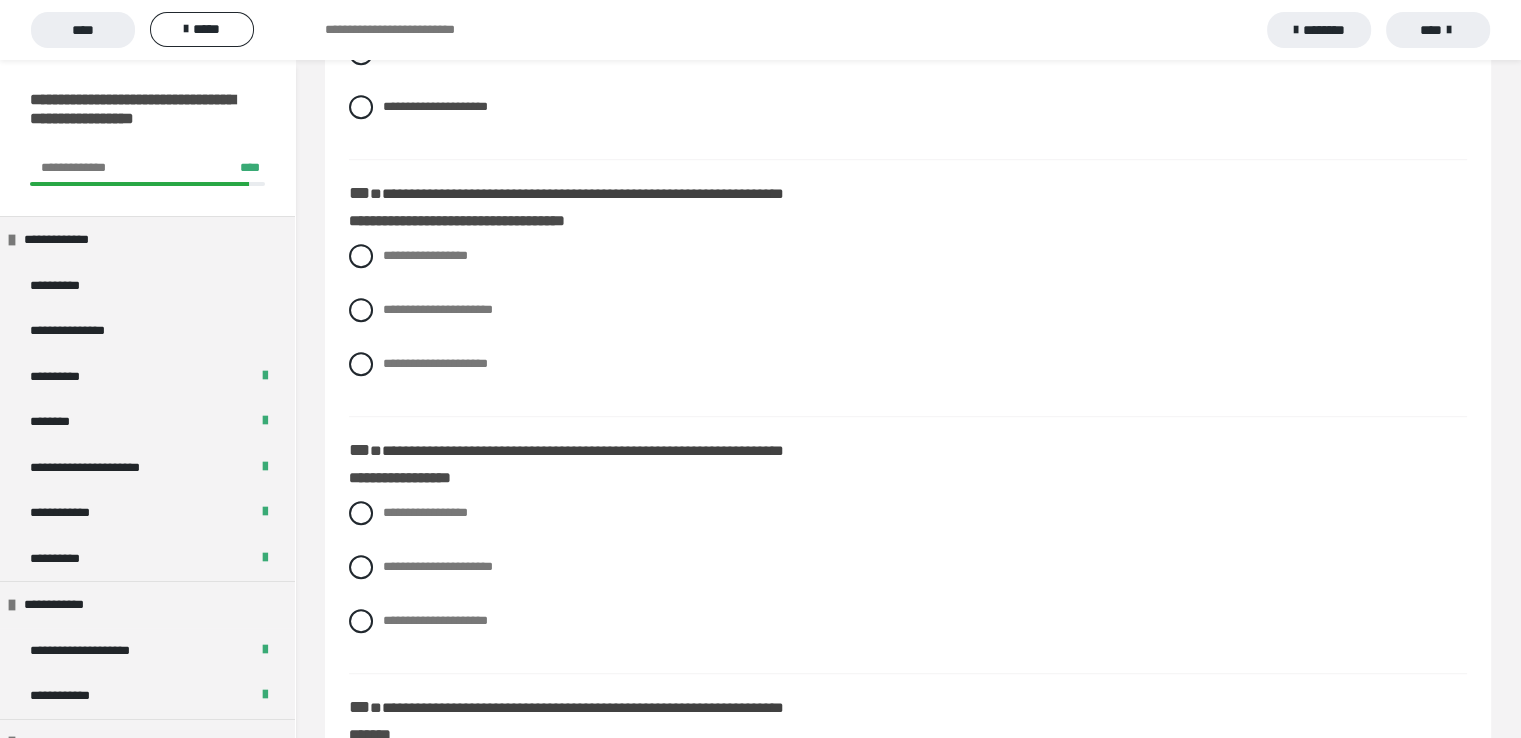 scroll, scrollTop: 1172, scrollLeft: 0, axis: vertical 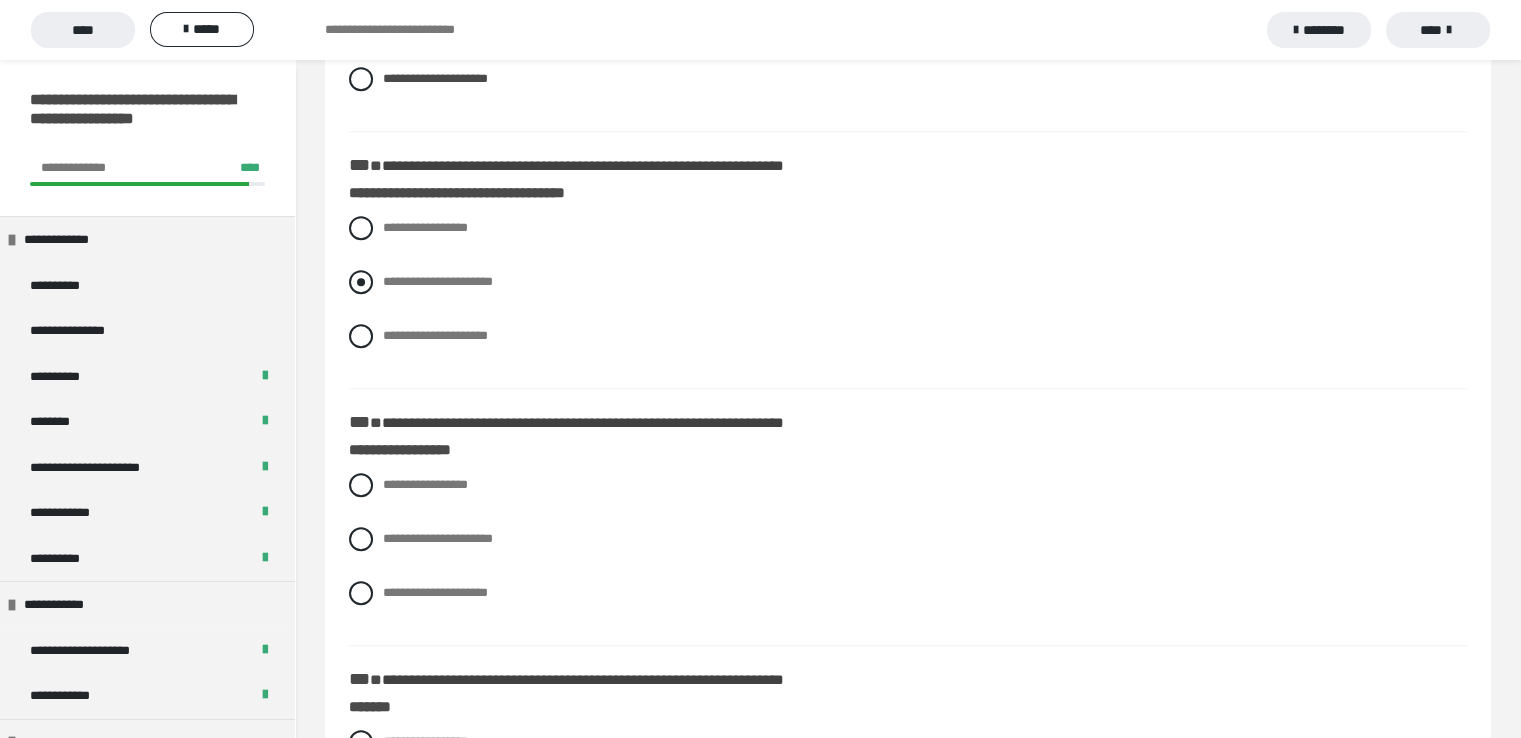 click at bounding box center [361, 282] 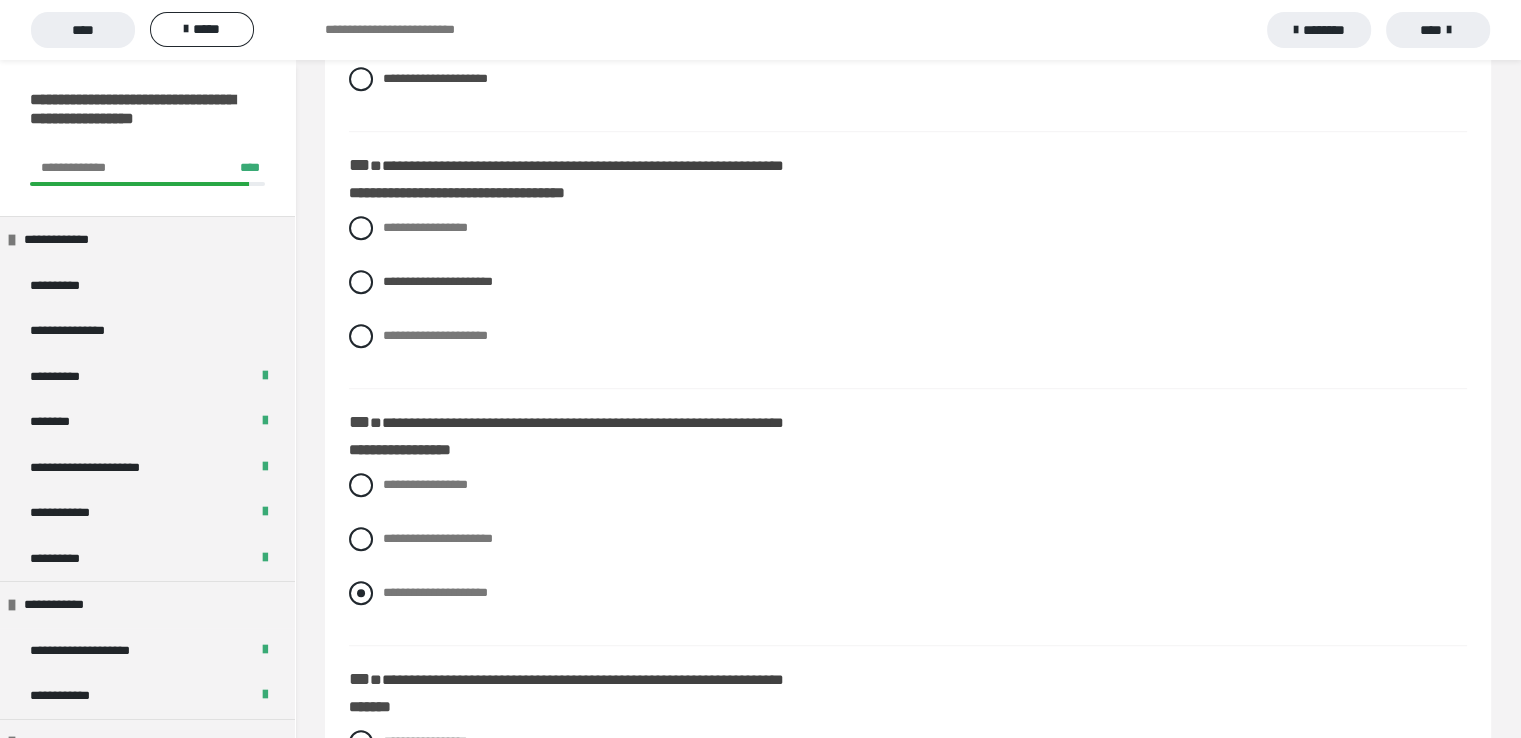 click at bounding box center [361, 593] 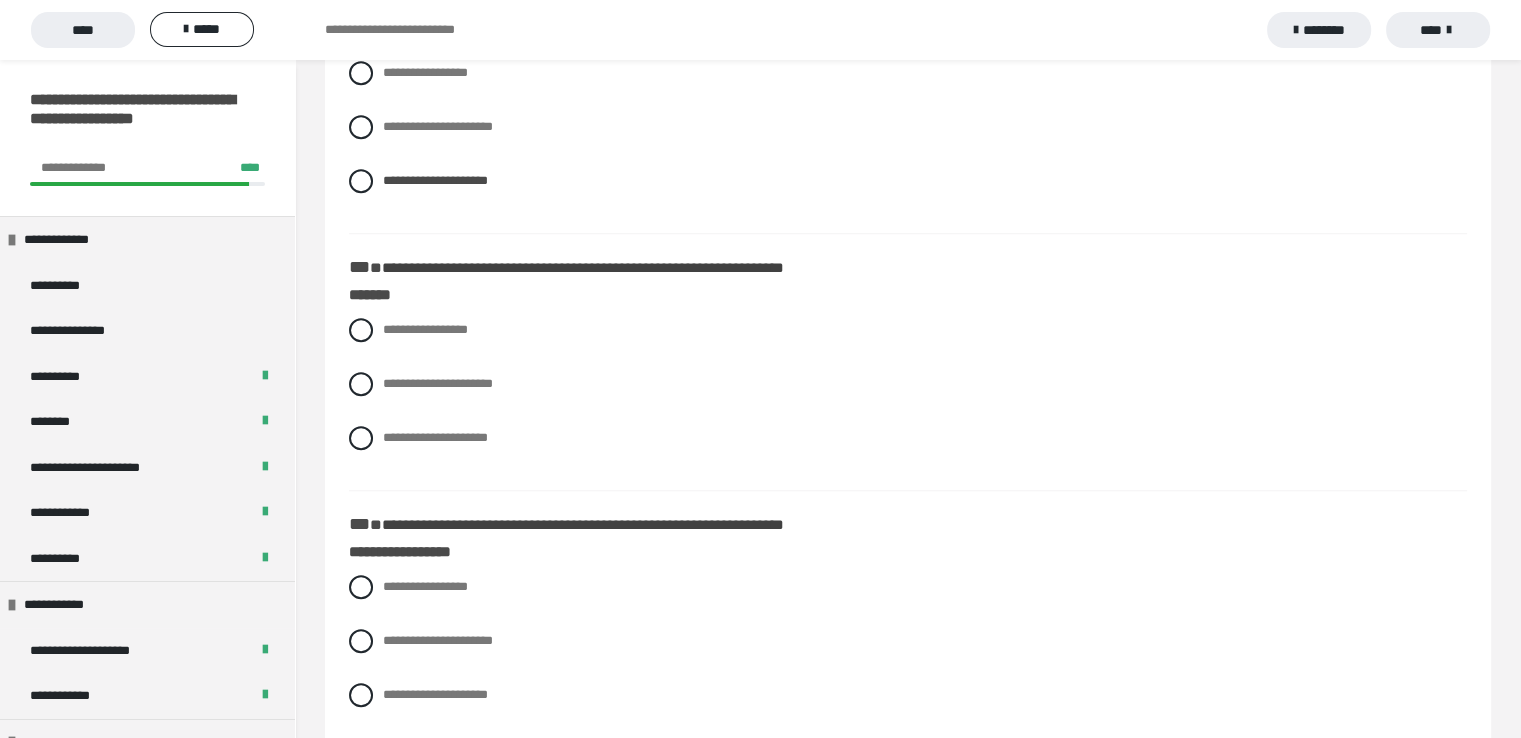 scroll, scrollTop: 1637, scrollLeft: 0, axis: vertical 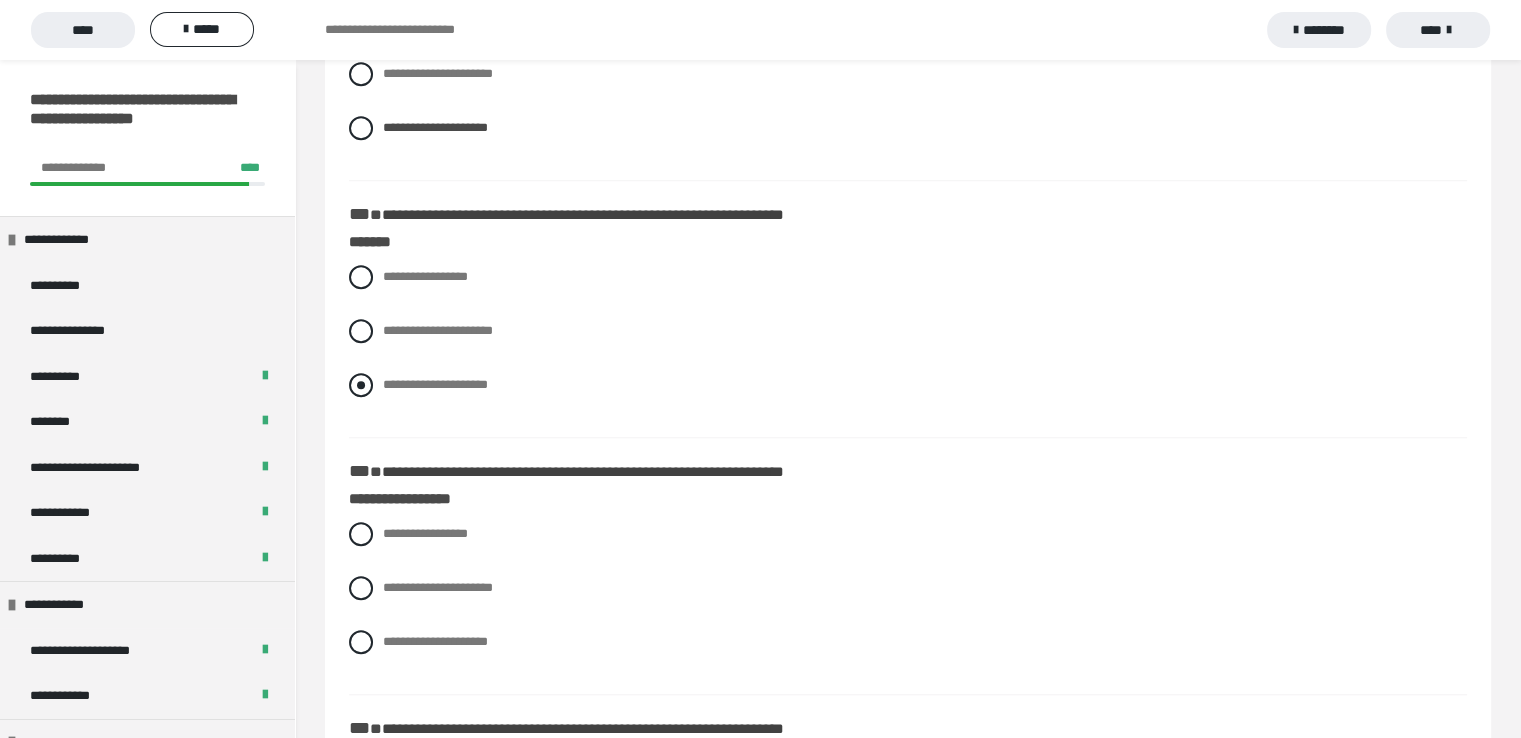 click at bounding box center [361, 385] 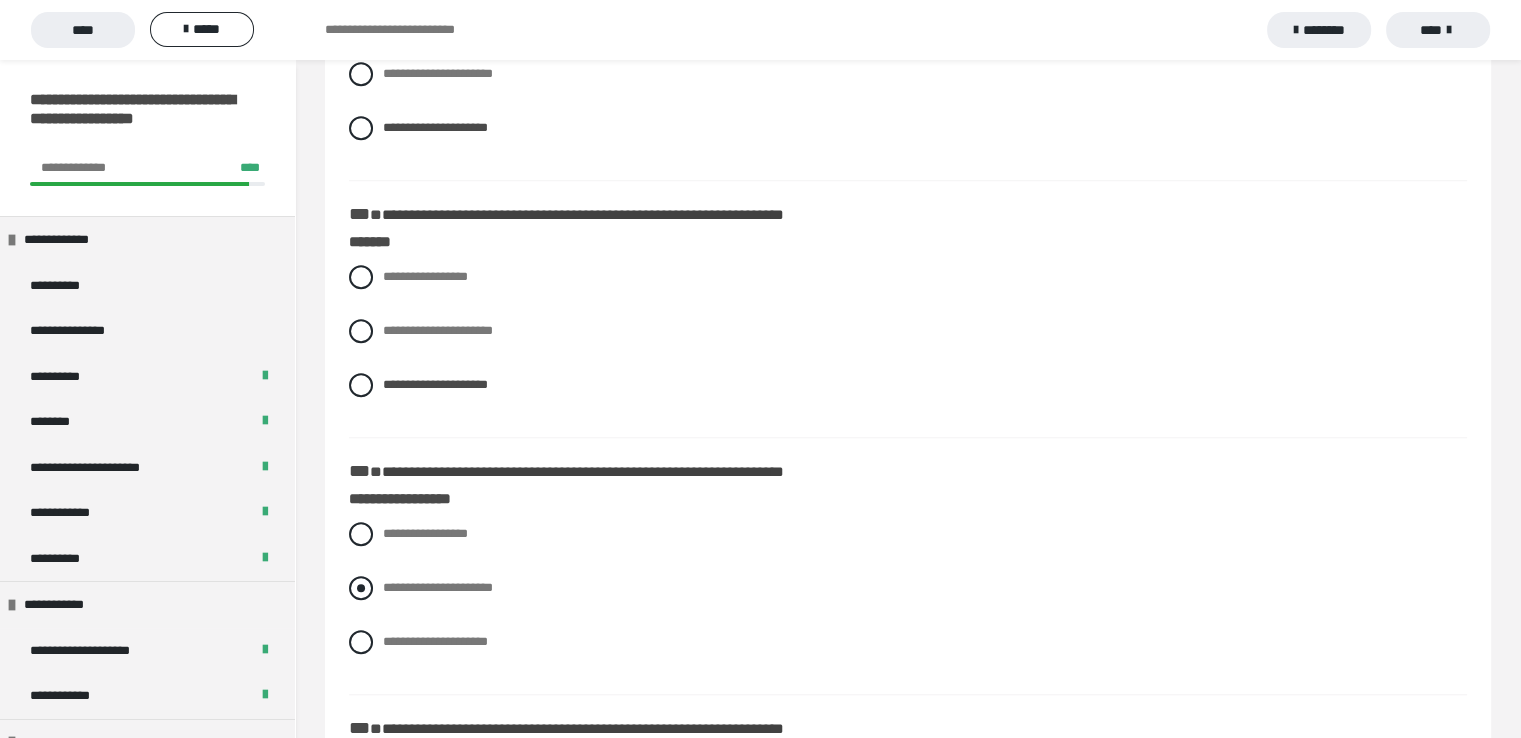 click at bounding box center (361, 588) 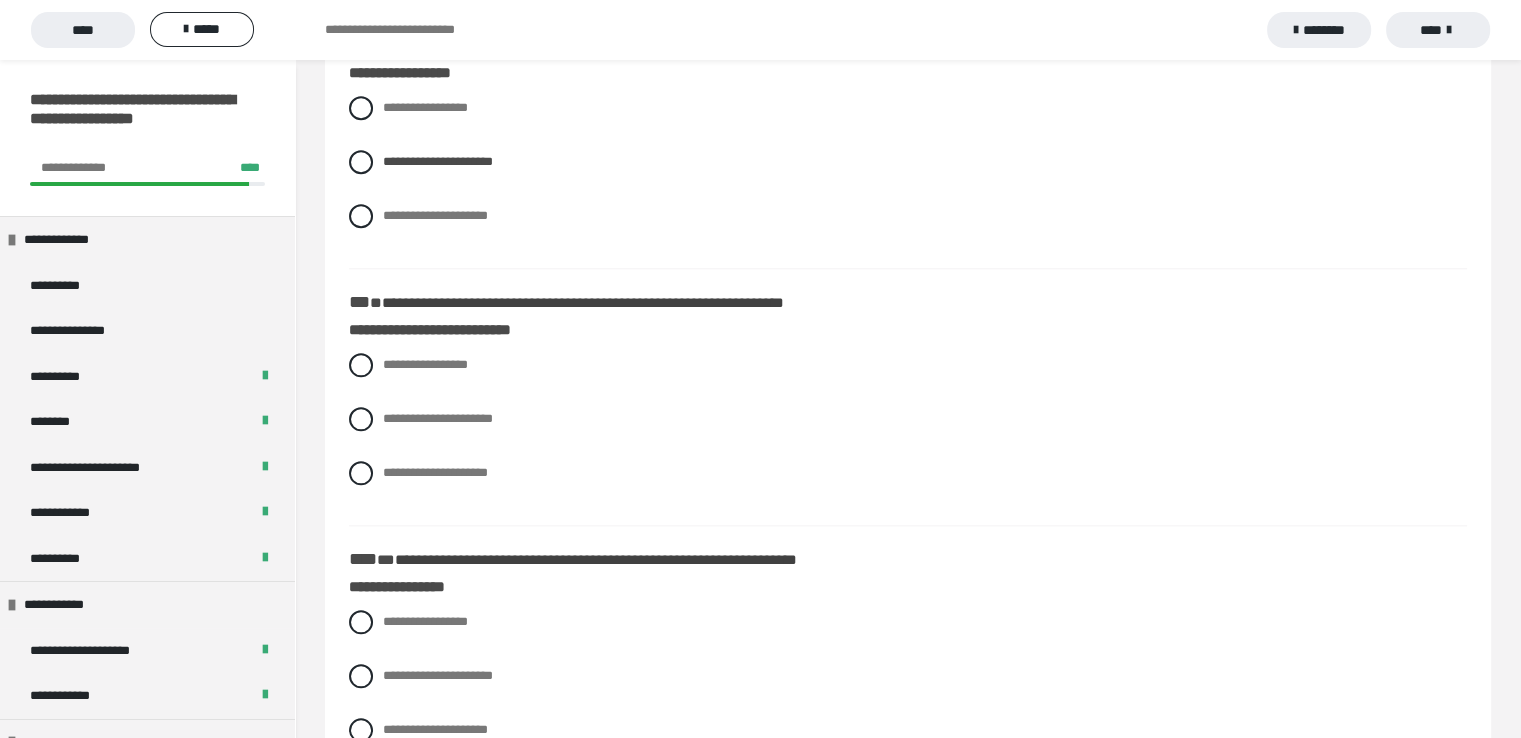 scroll, scrollTop: 2103, scrollLeft: 0, axis: vertical 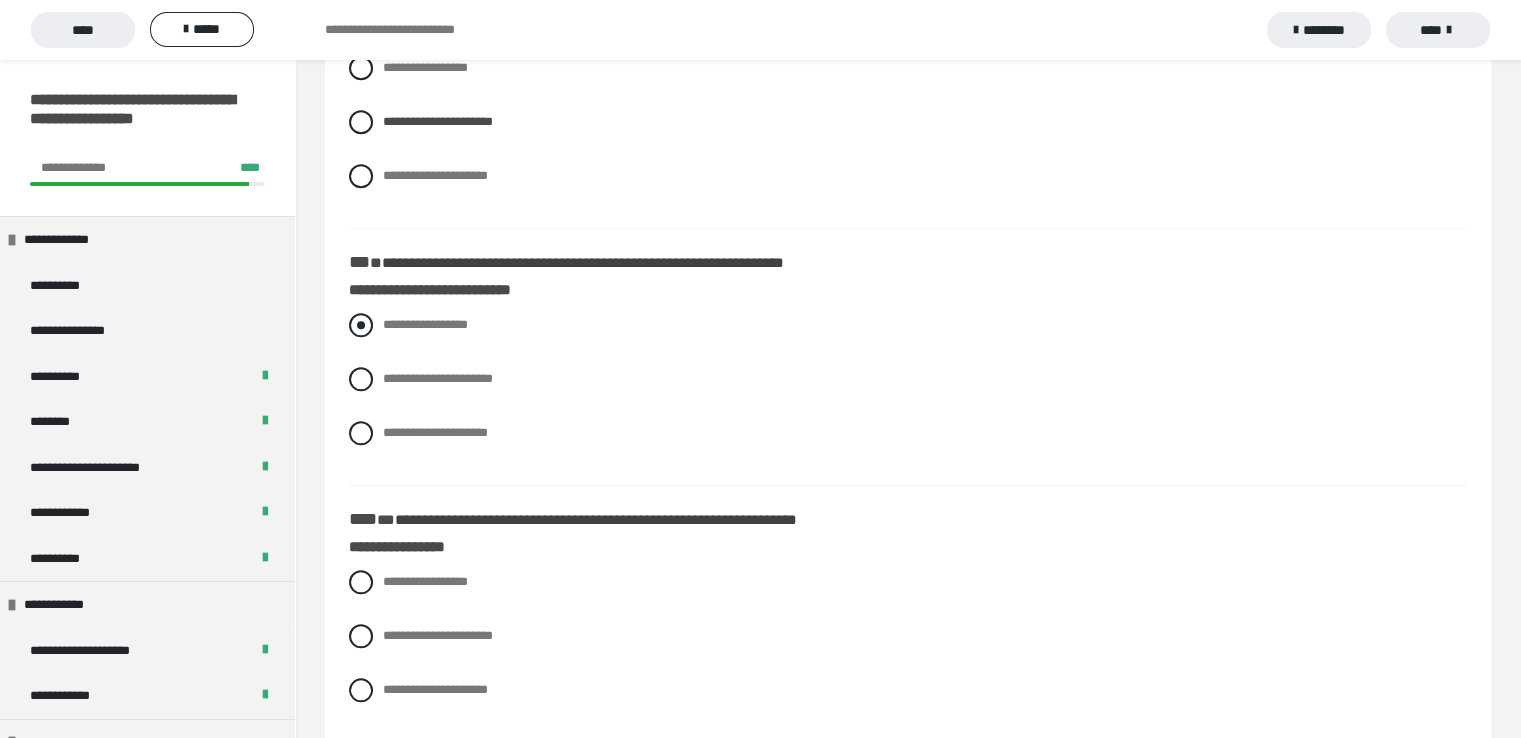 click at bounding box center [361, 325] 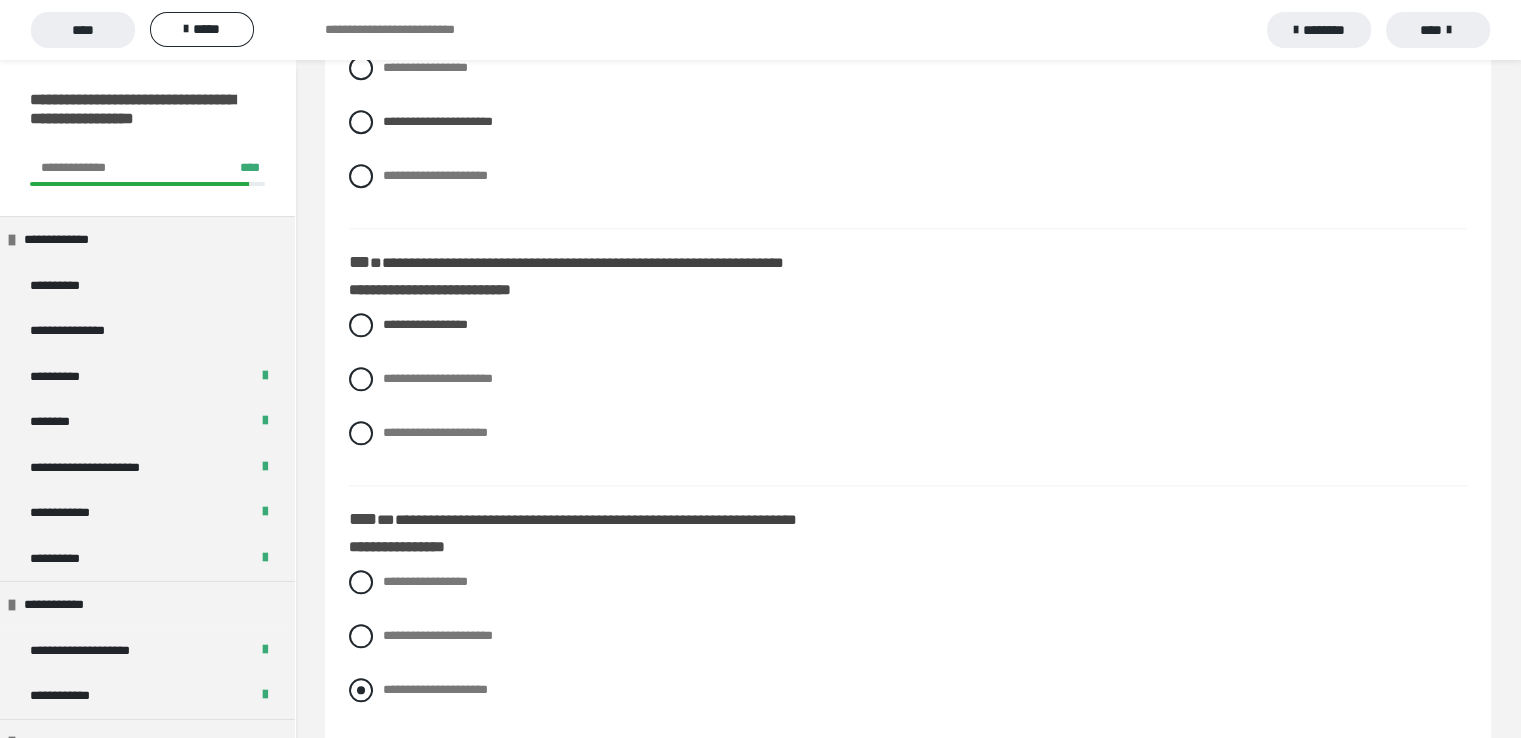 click at bounding box center (361, 690) 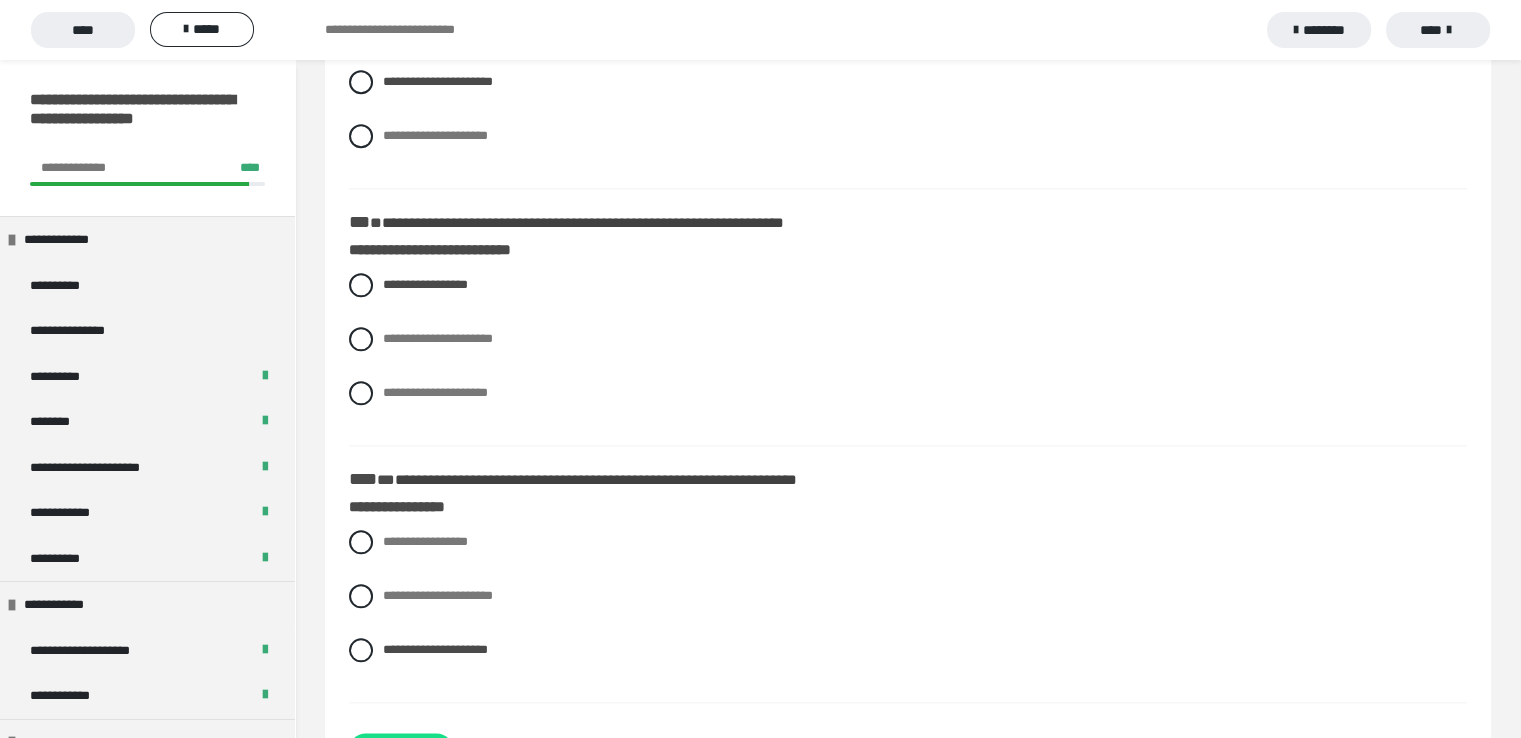 scroll, scrollTop: 2223, scrollLeft: 0, axis: vertical 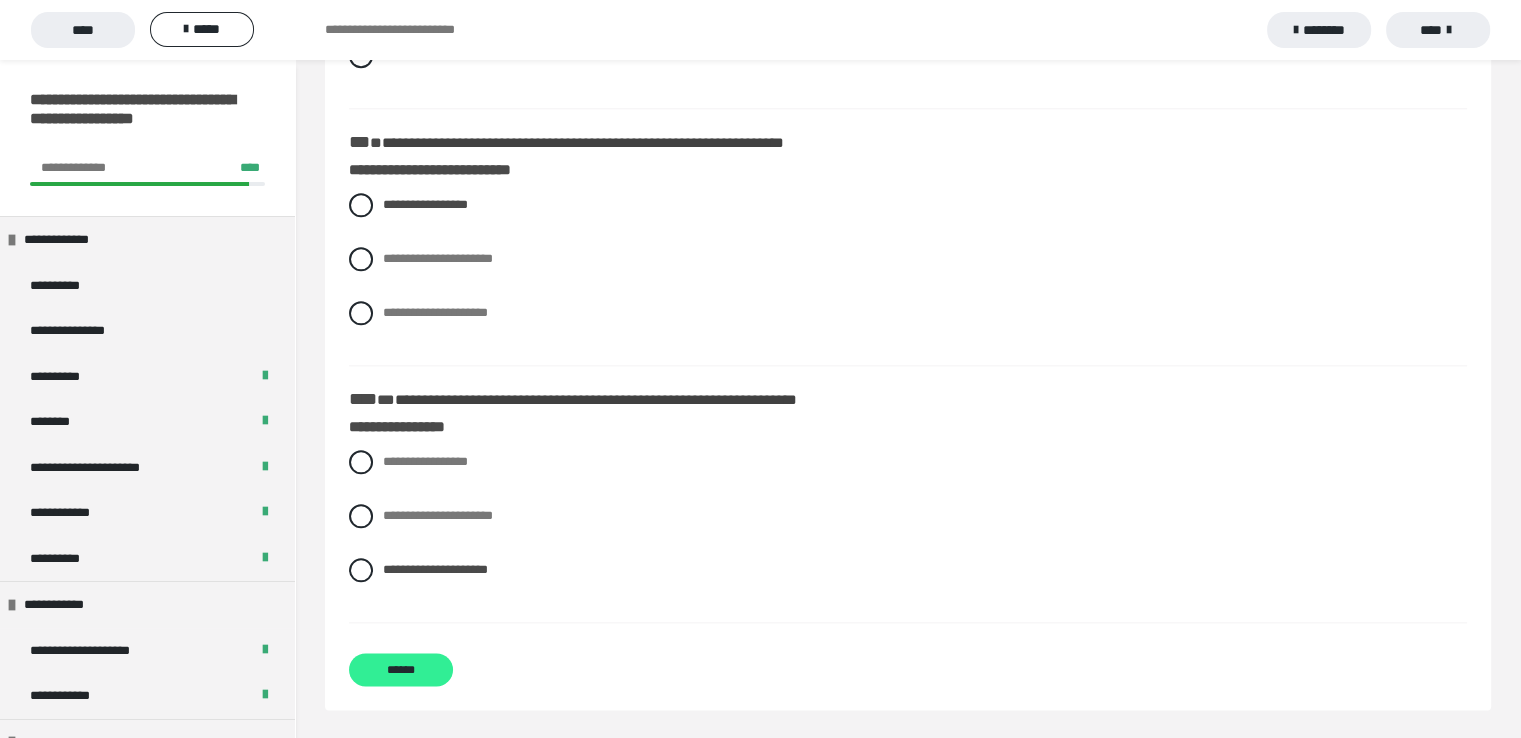 click on "******" at bounding box center [401, 669] 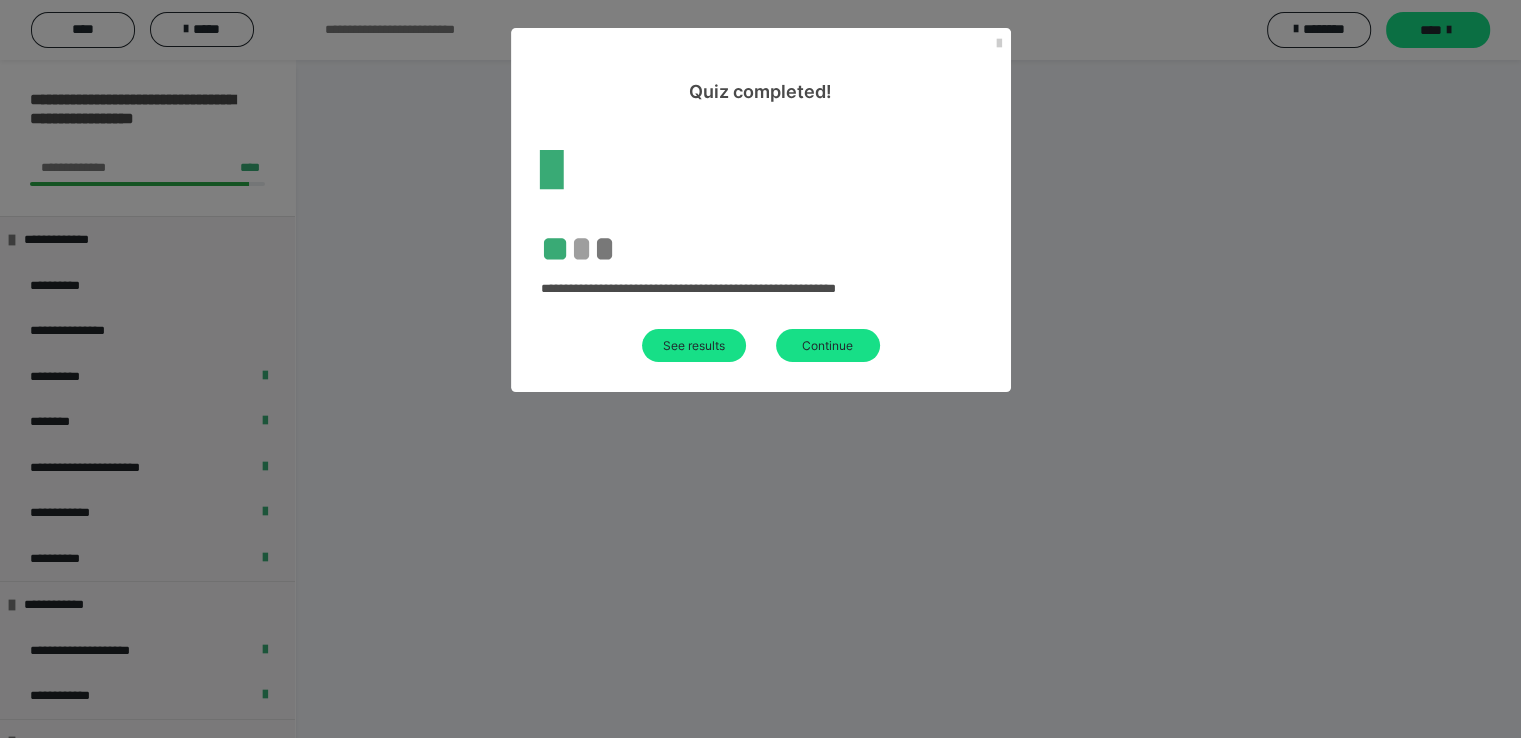 scroll, scrollTop: 60, scrollLeft: 0, axis: vertical 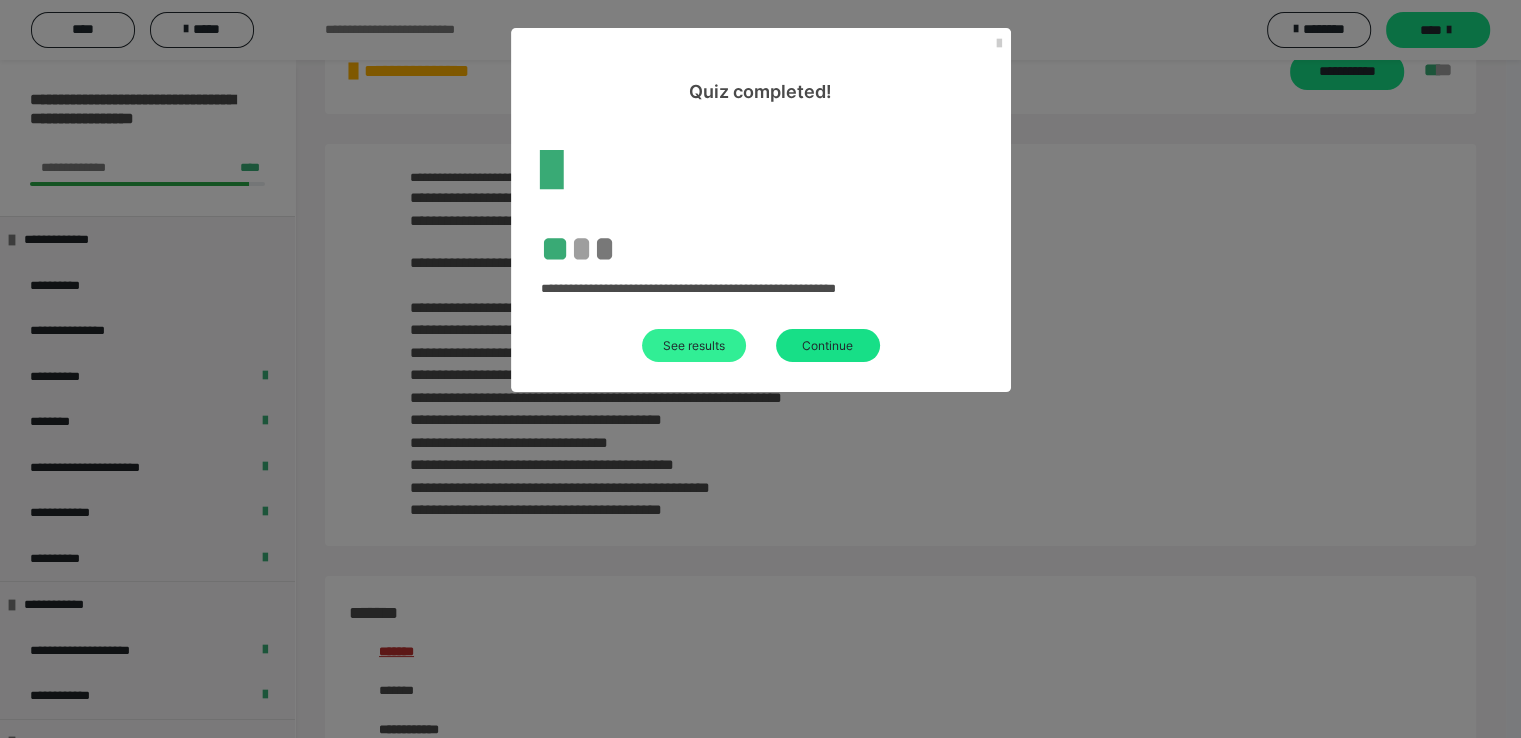 click on "See results" at bounding box center (694, 345) 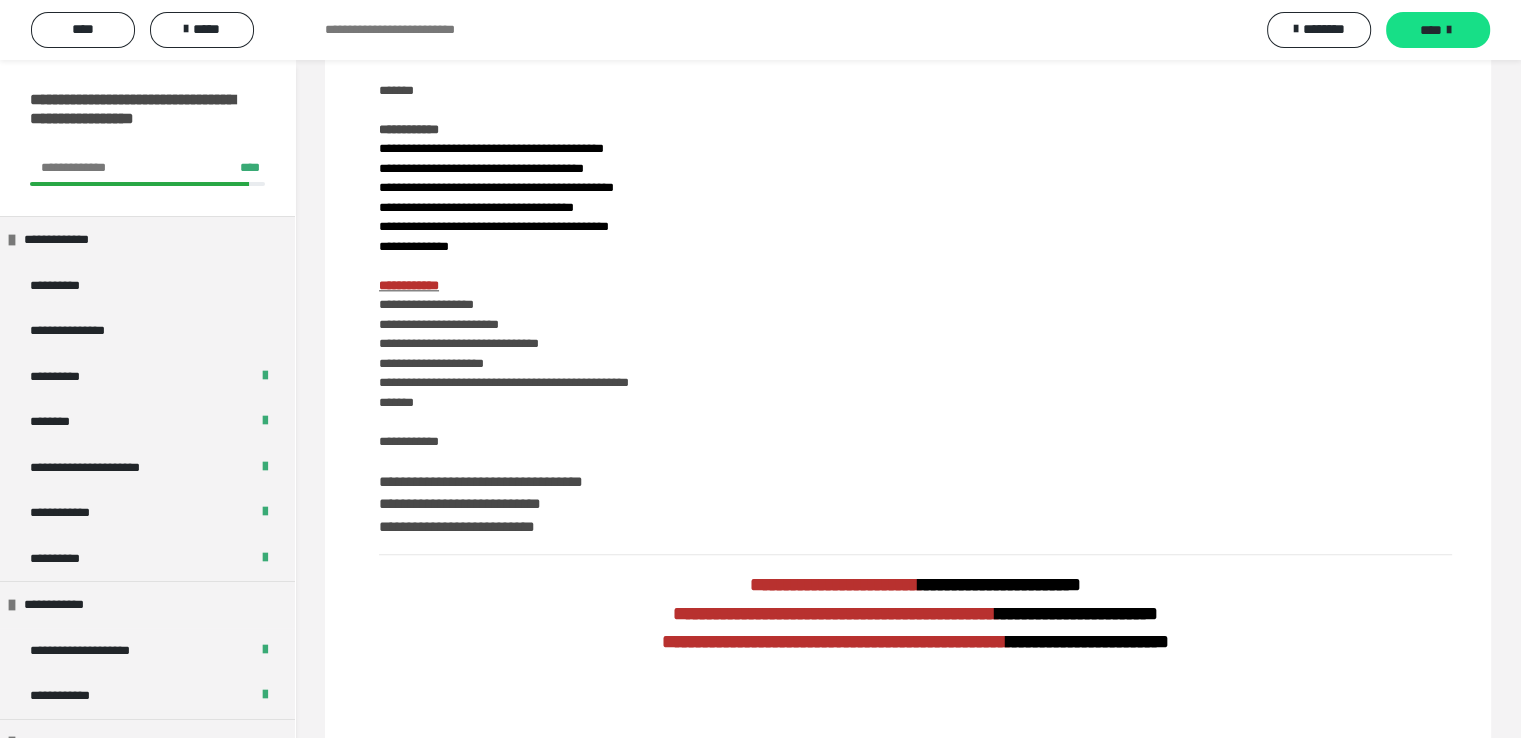 scroll, scrollTop: 75, scrollLeft: 0, axis: vertical 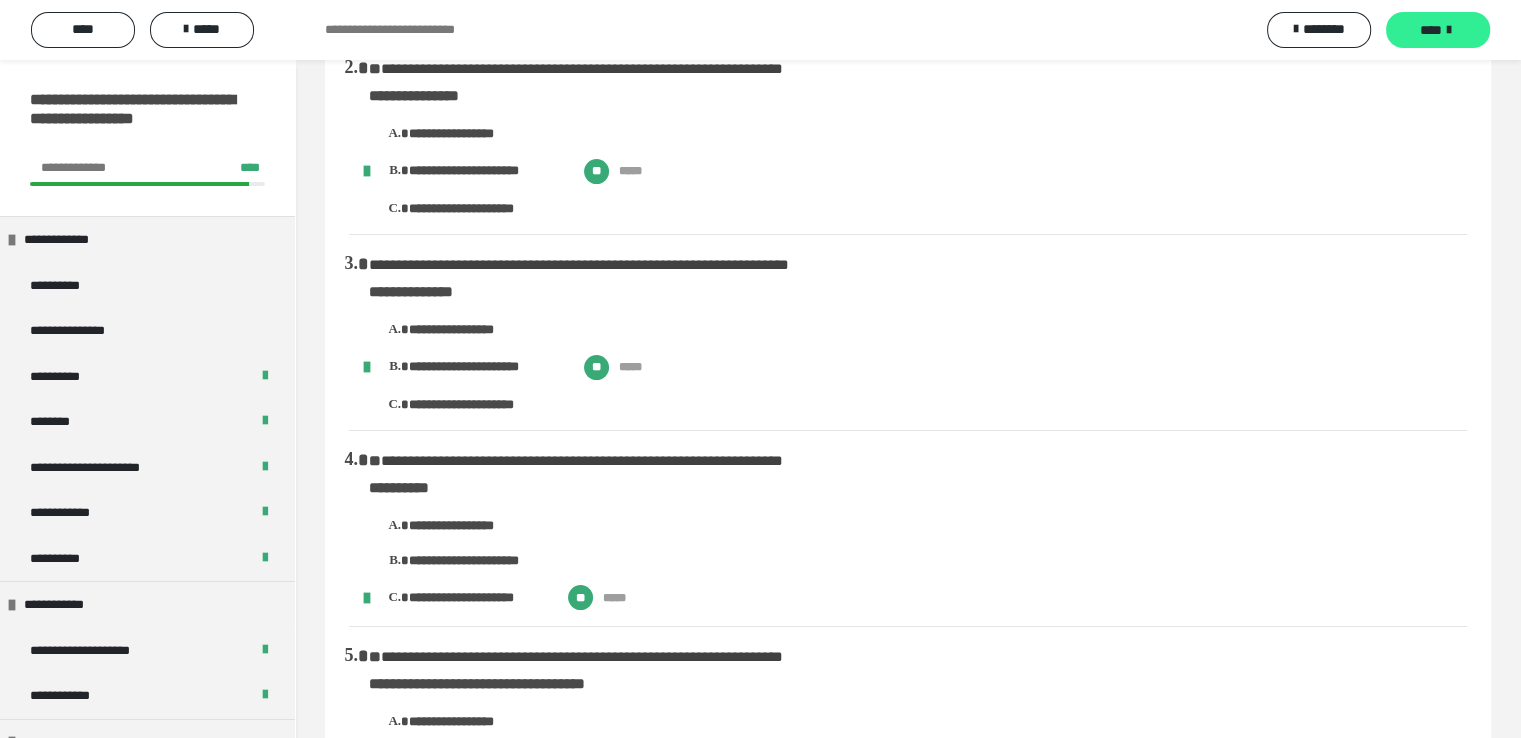 click on "****" at bounding box center (1431, 30) 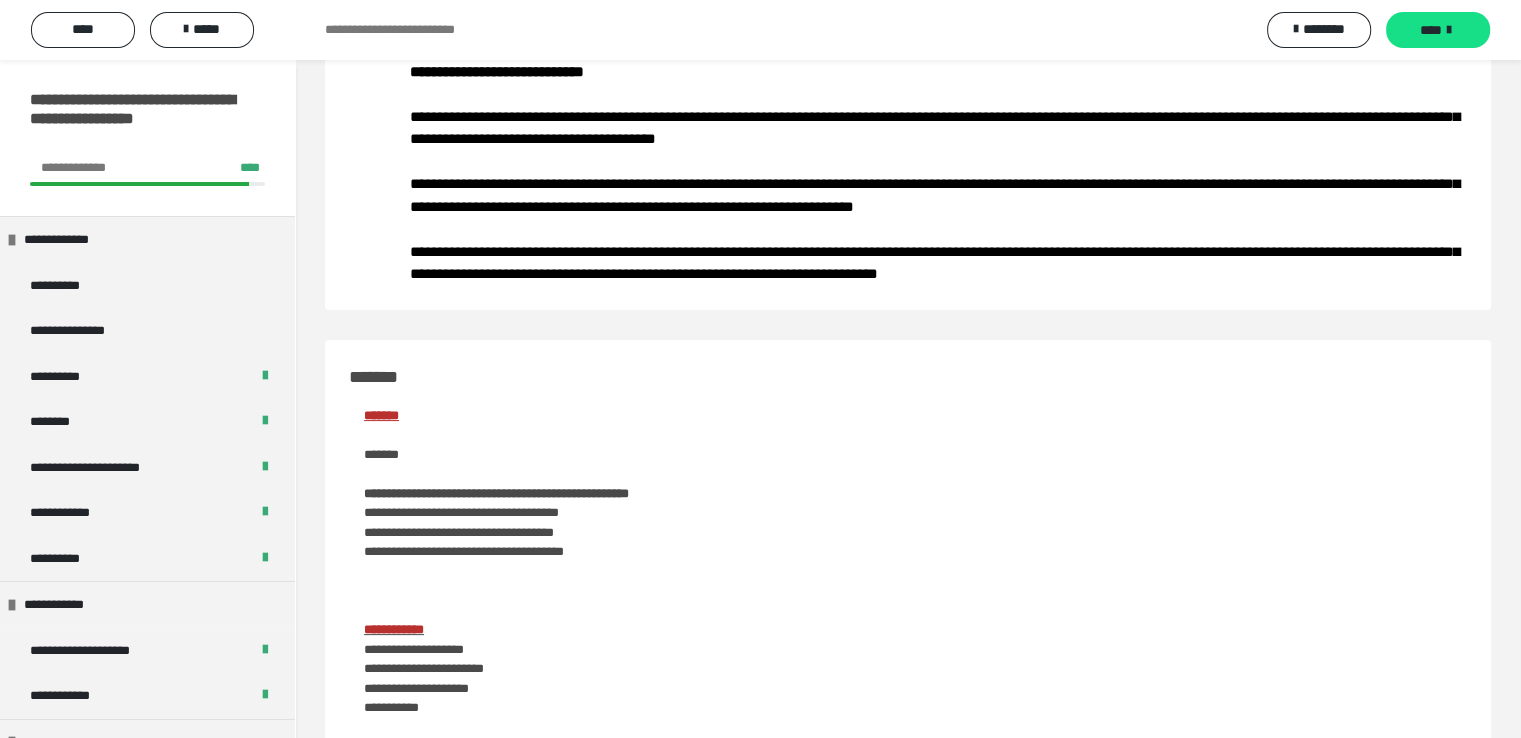 scroll, scrollTop: 1008, scrollLeft: 0, axis: vertical 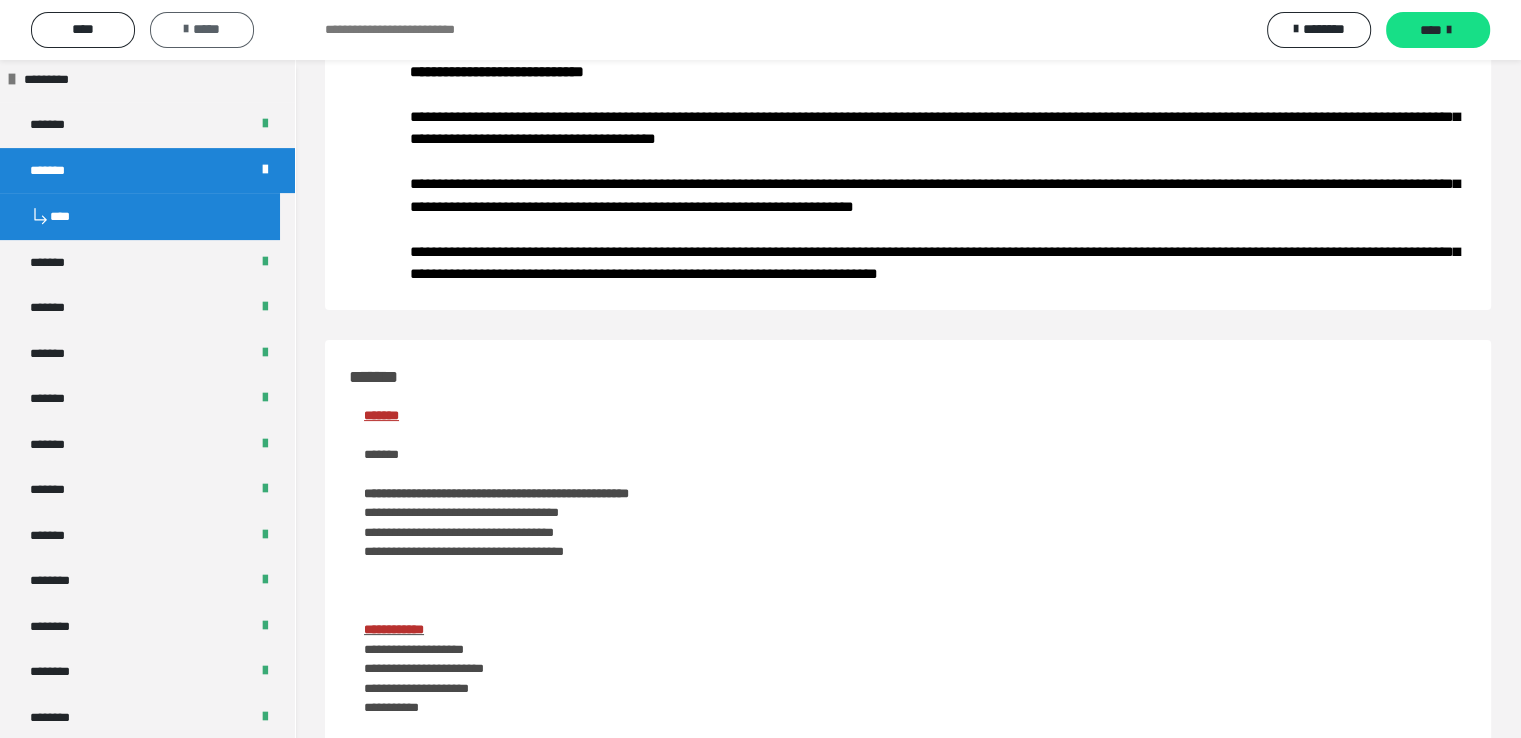 click on "*****" at bounding box center (202, 29) 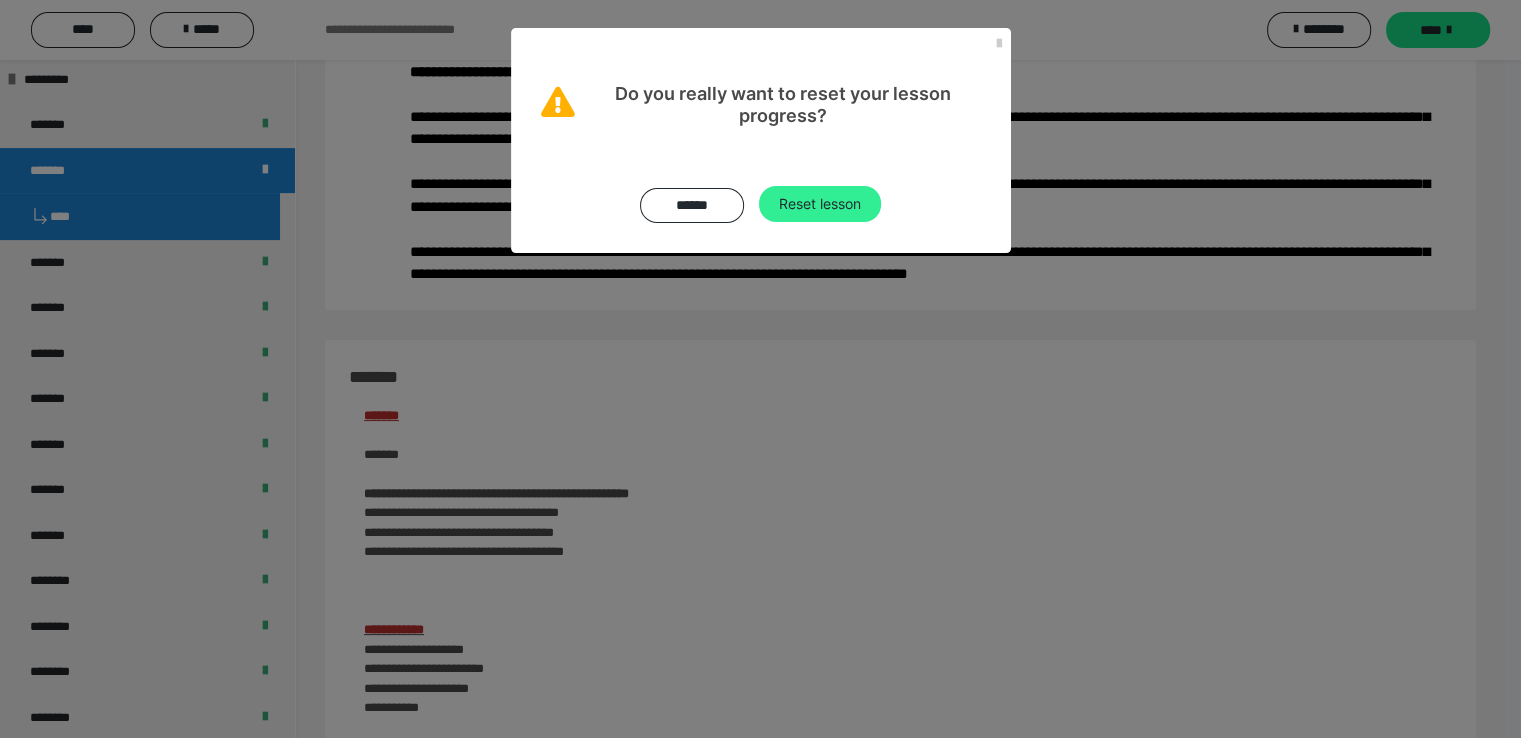 click on "Reset lesson" at bounding box center [820, 204] 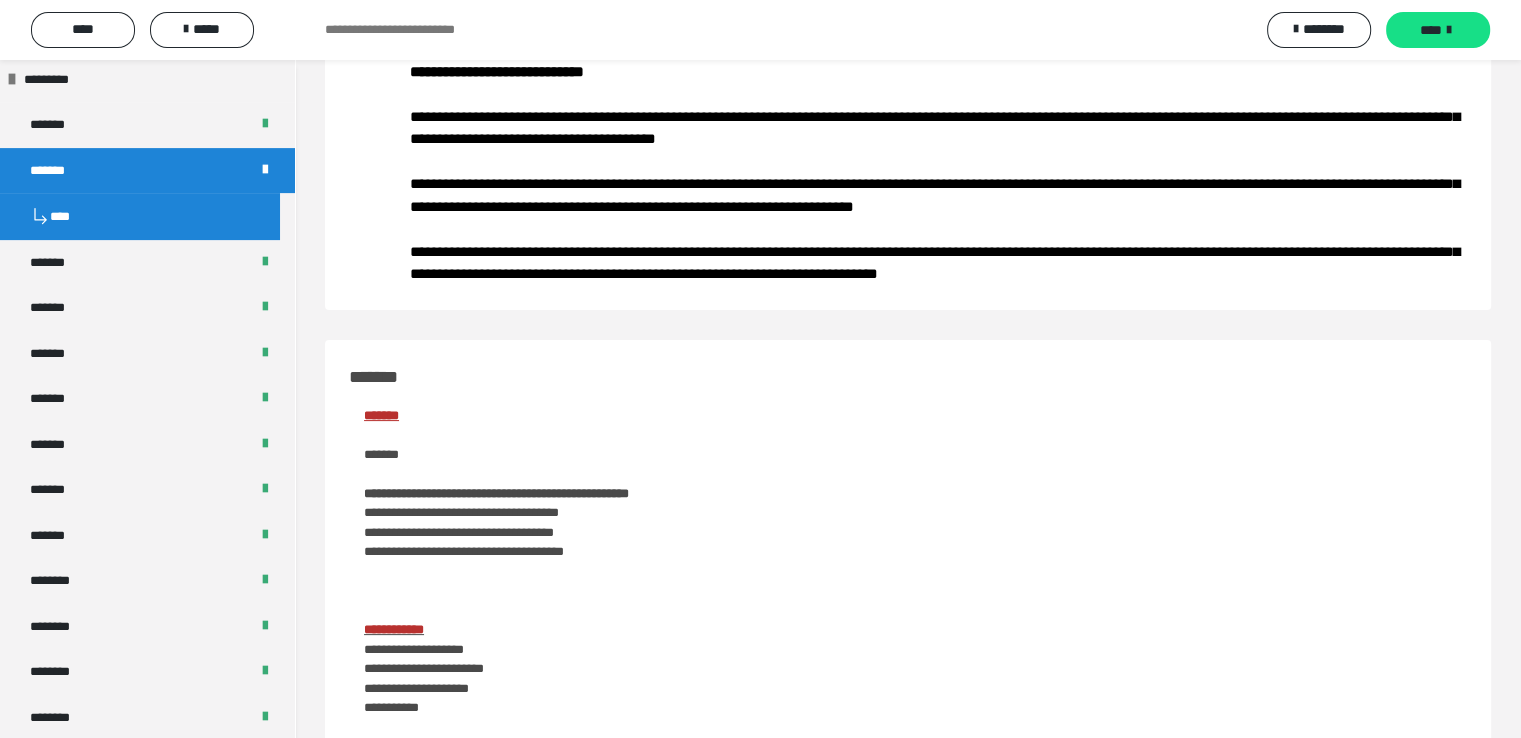 scroll, scrollTop: 0, scrollLeft: 0, axis: both 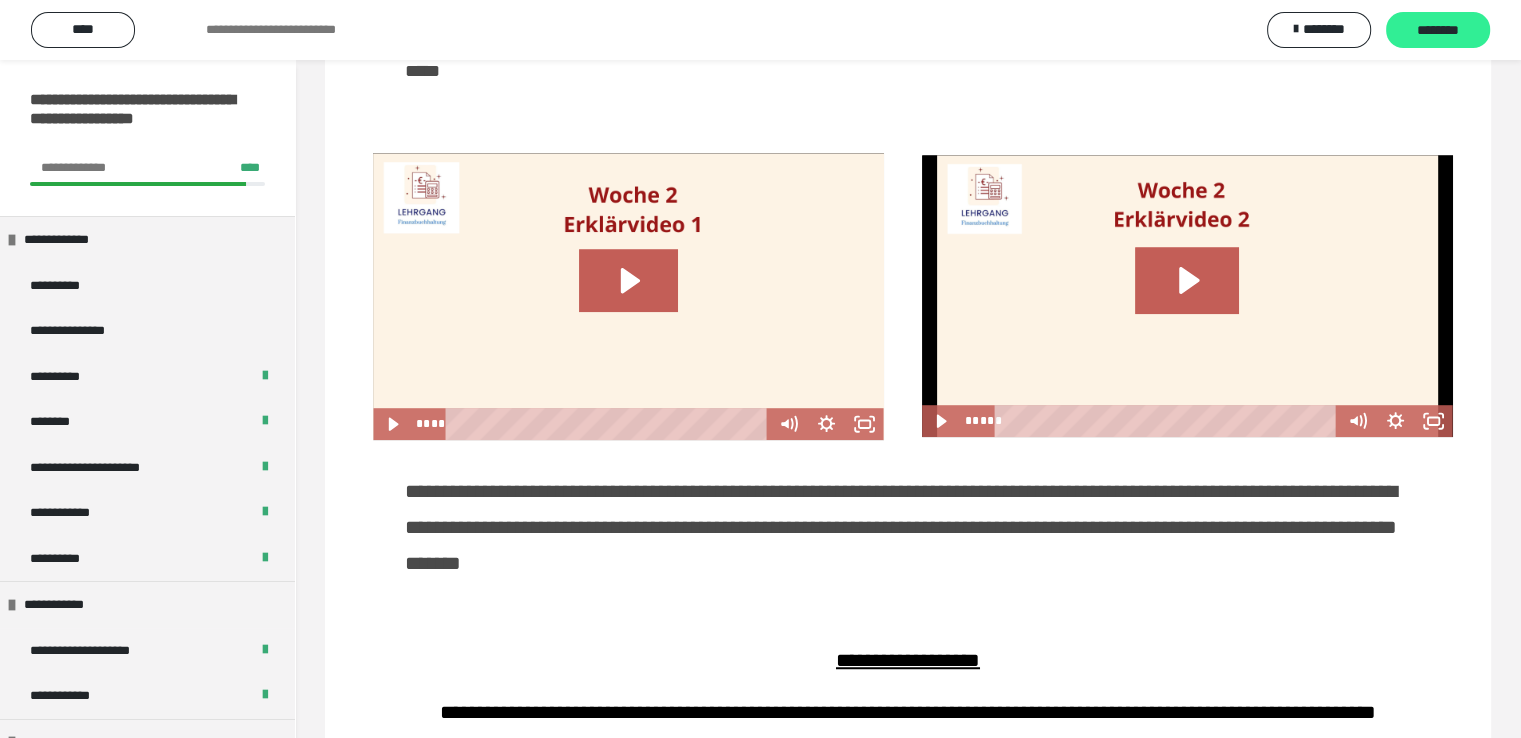 click on "********" at bounding box center (1438, 31) 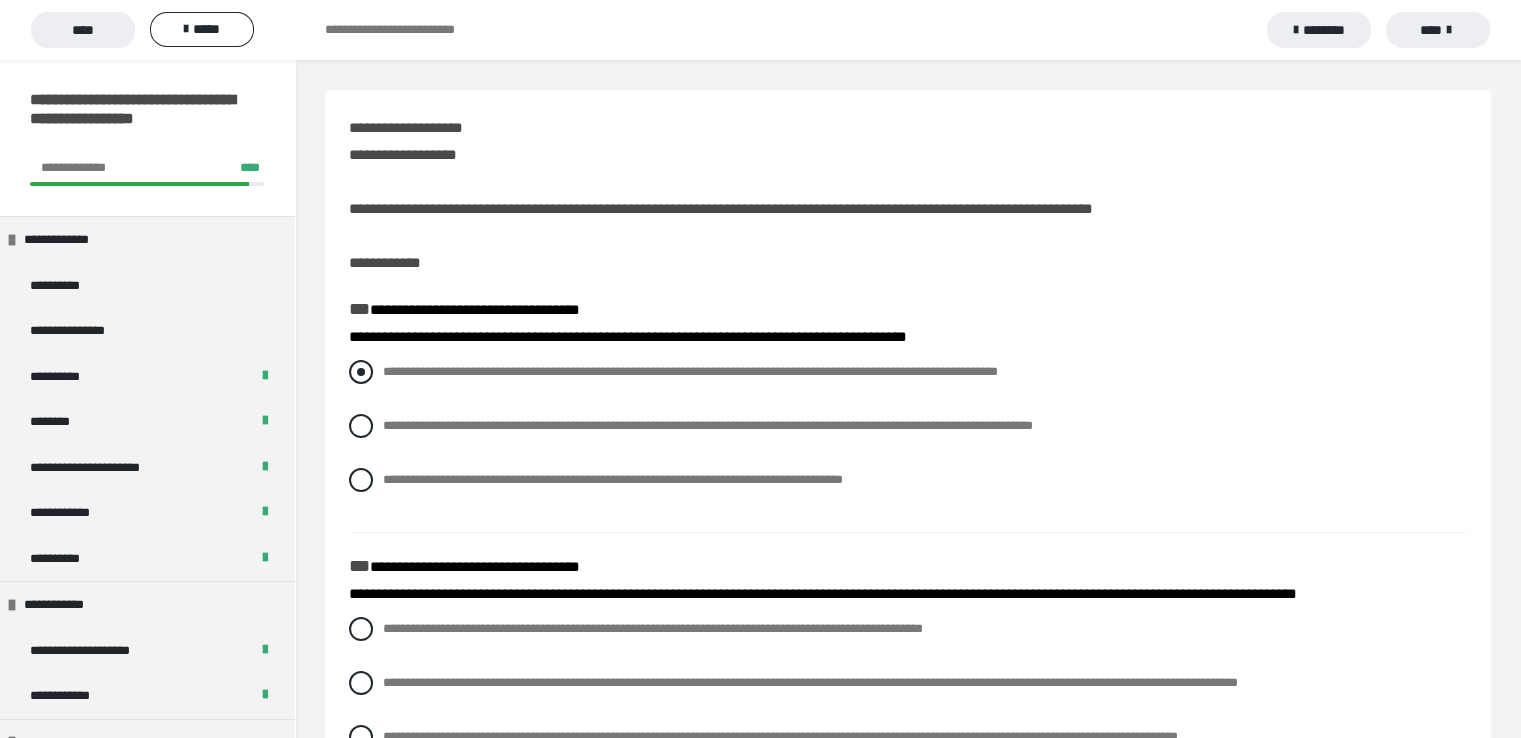 click at bounding box center (361, 372) 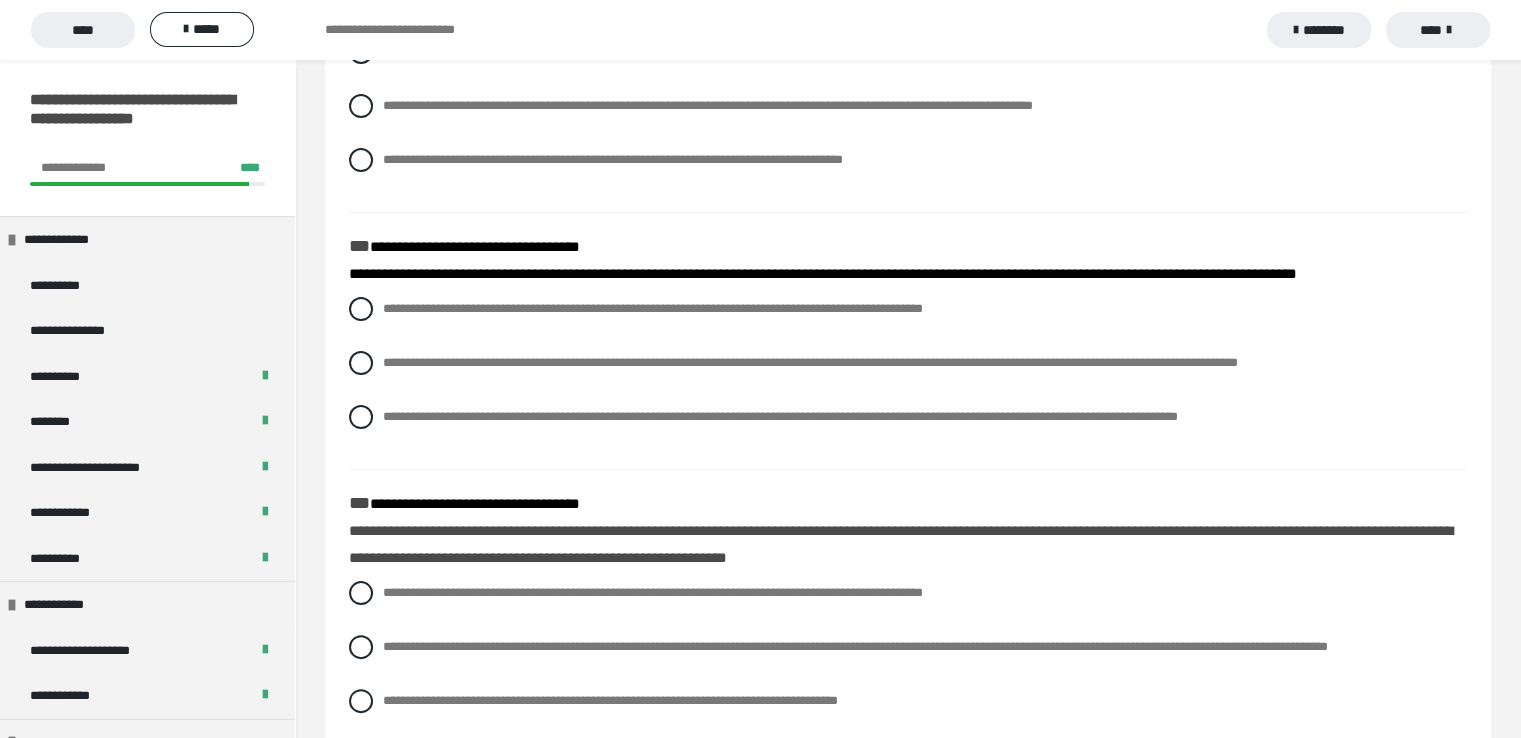 scroll, scrollTop: 386, scrollLeft: 0, axis: vertical 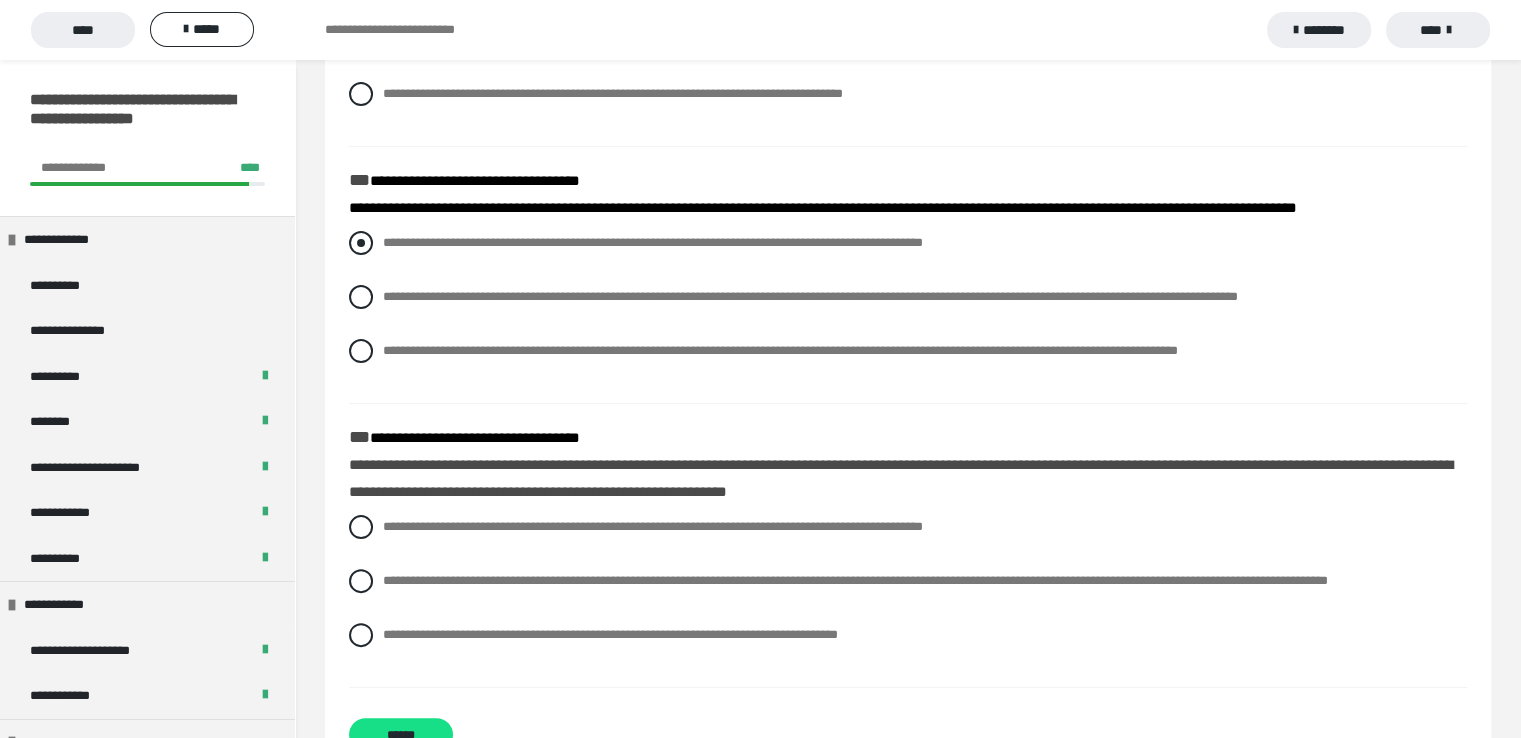 click at bounding box center (361, 243) 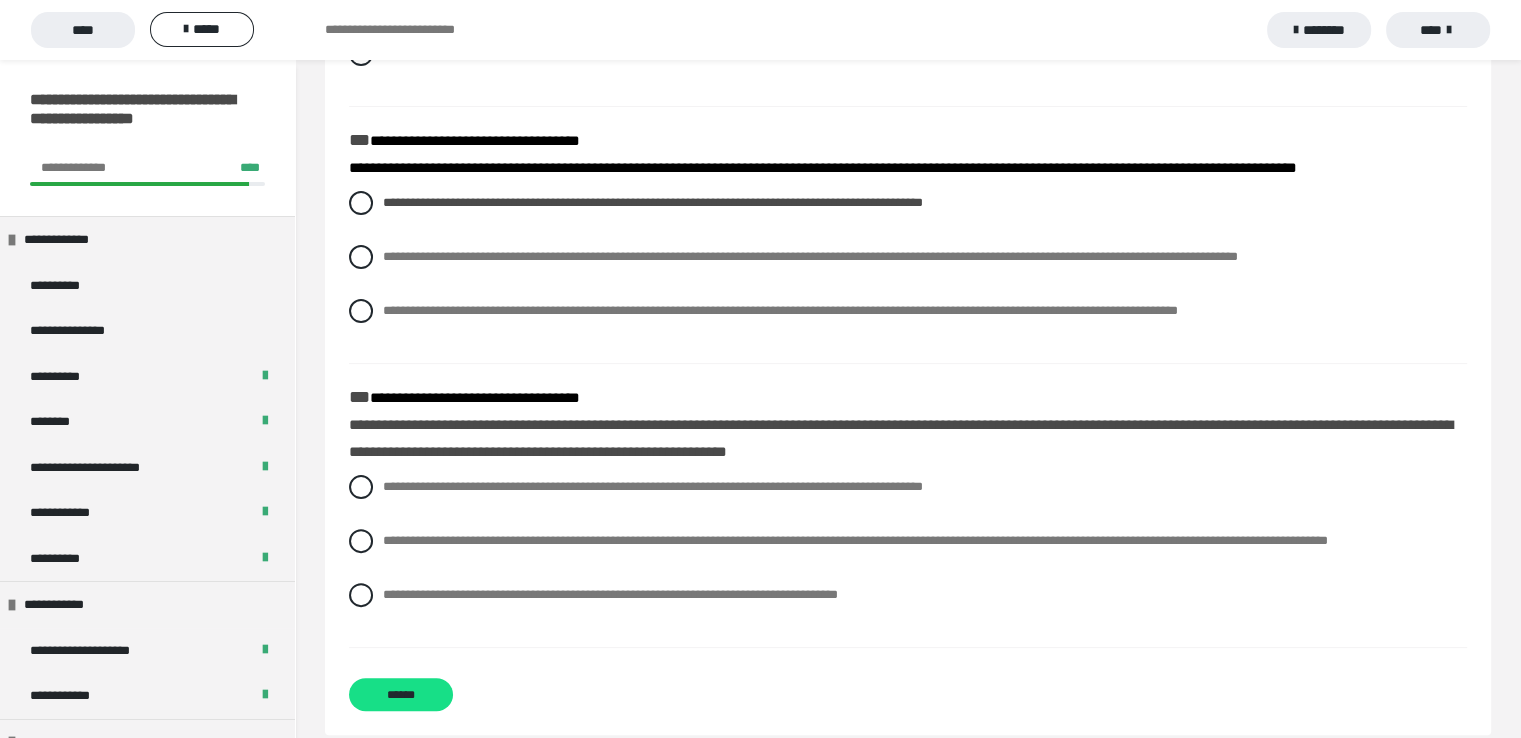 scroll, scrollTop: 476, scrollLeft: 0, axis: vertical 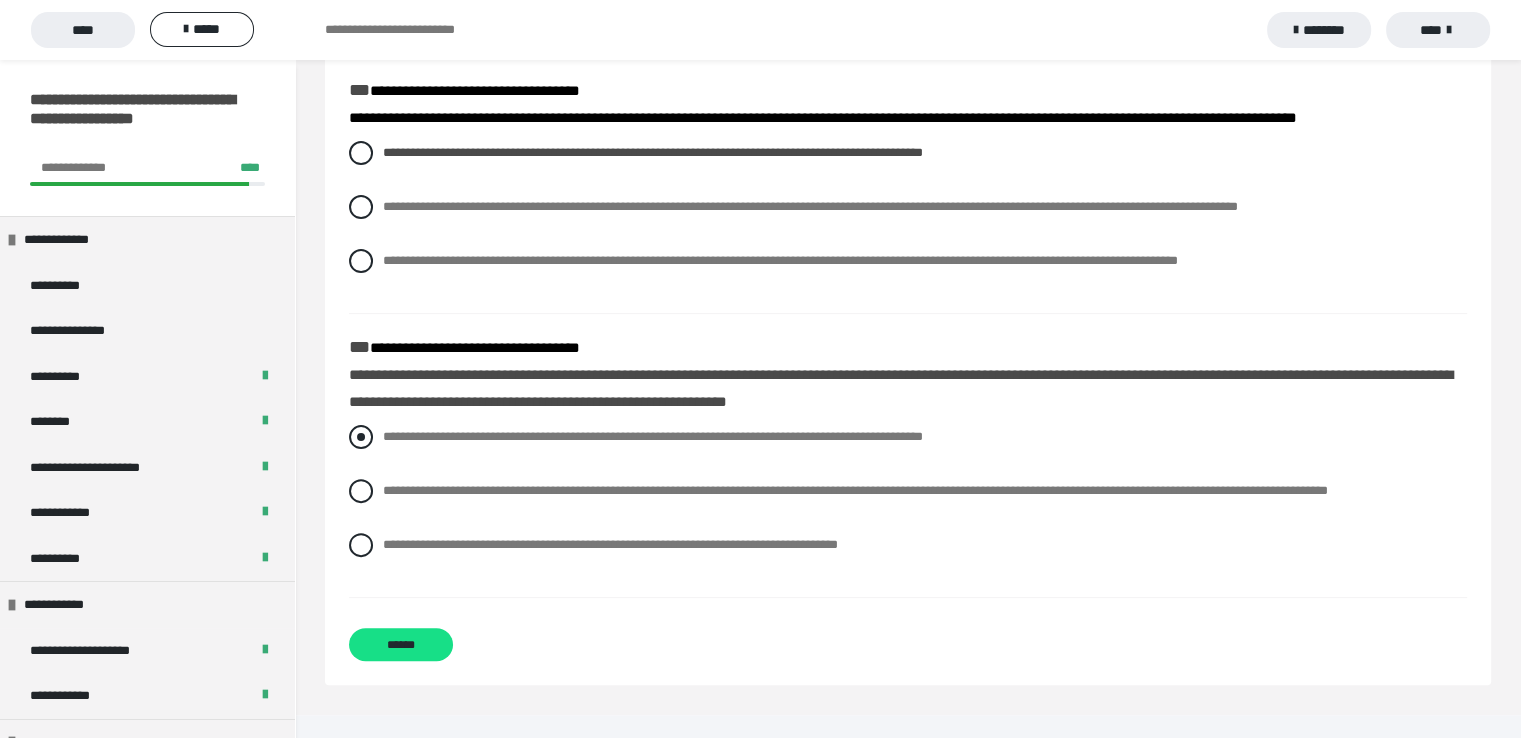 click at bounding box center [361, 437] 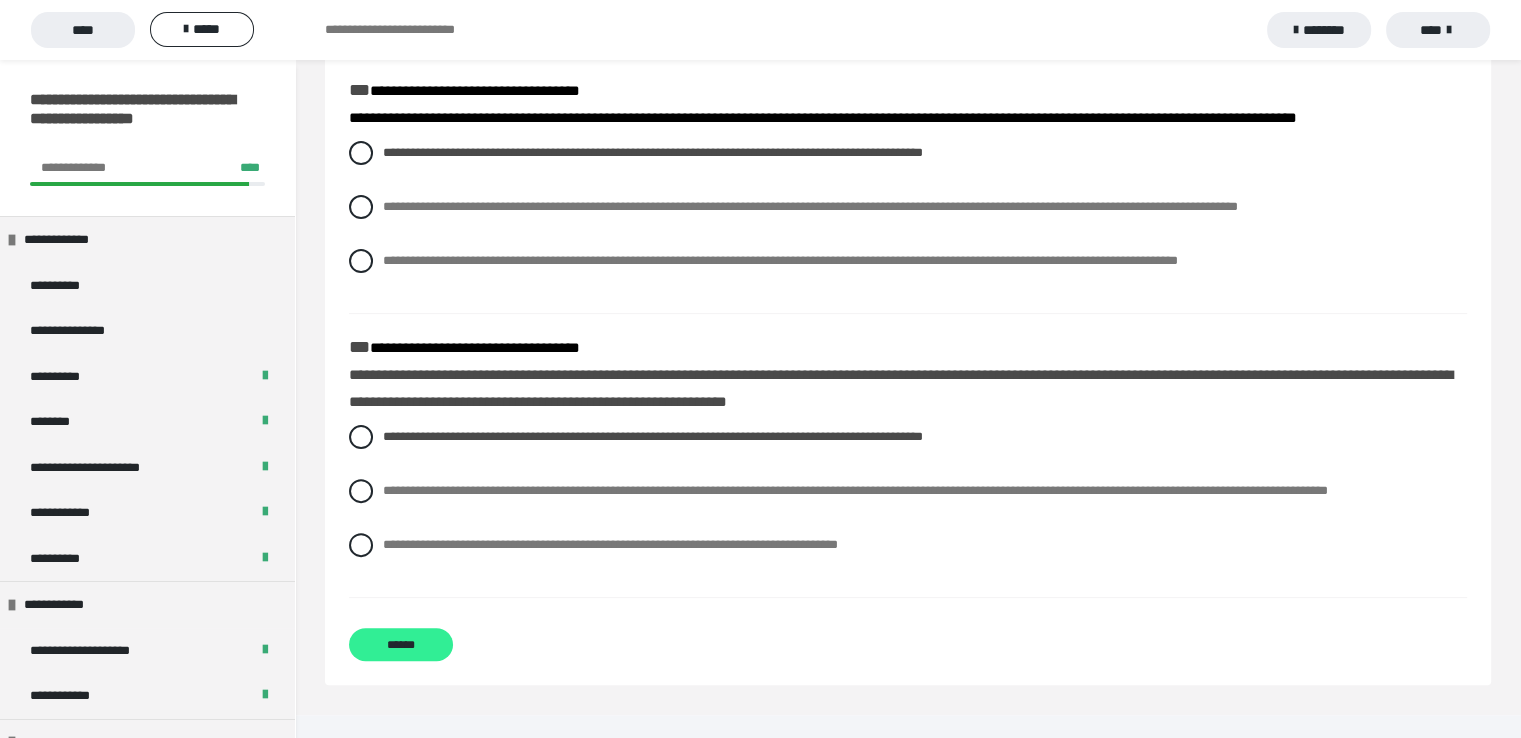 click on "******" at bounding box center (401, 644) 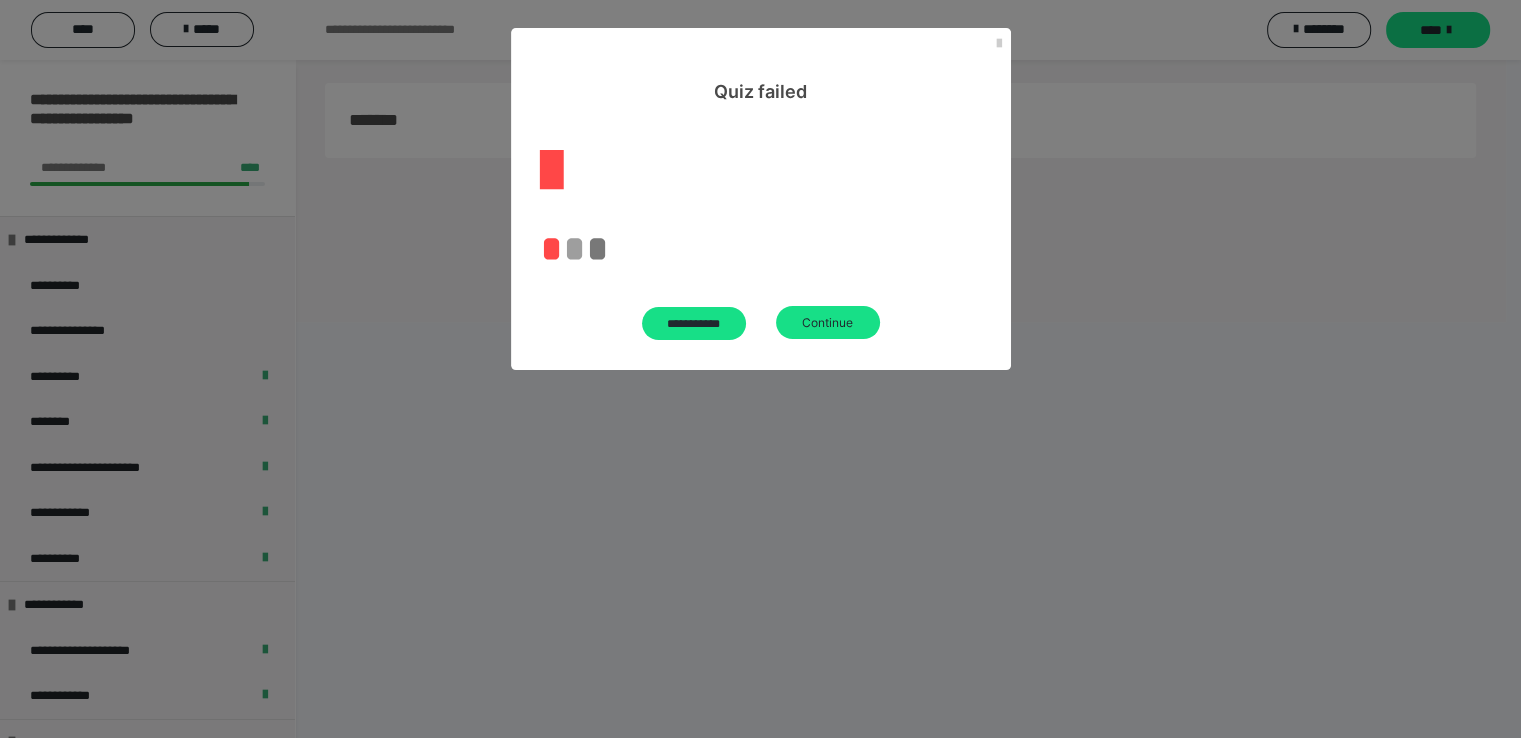 scroll, scrollTop: 60, scrollLeft: 0, axis: vertical 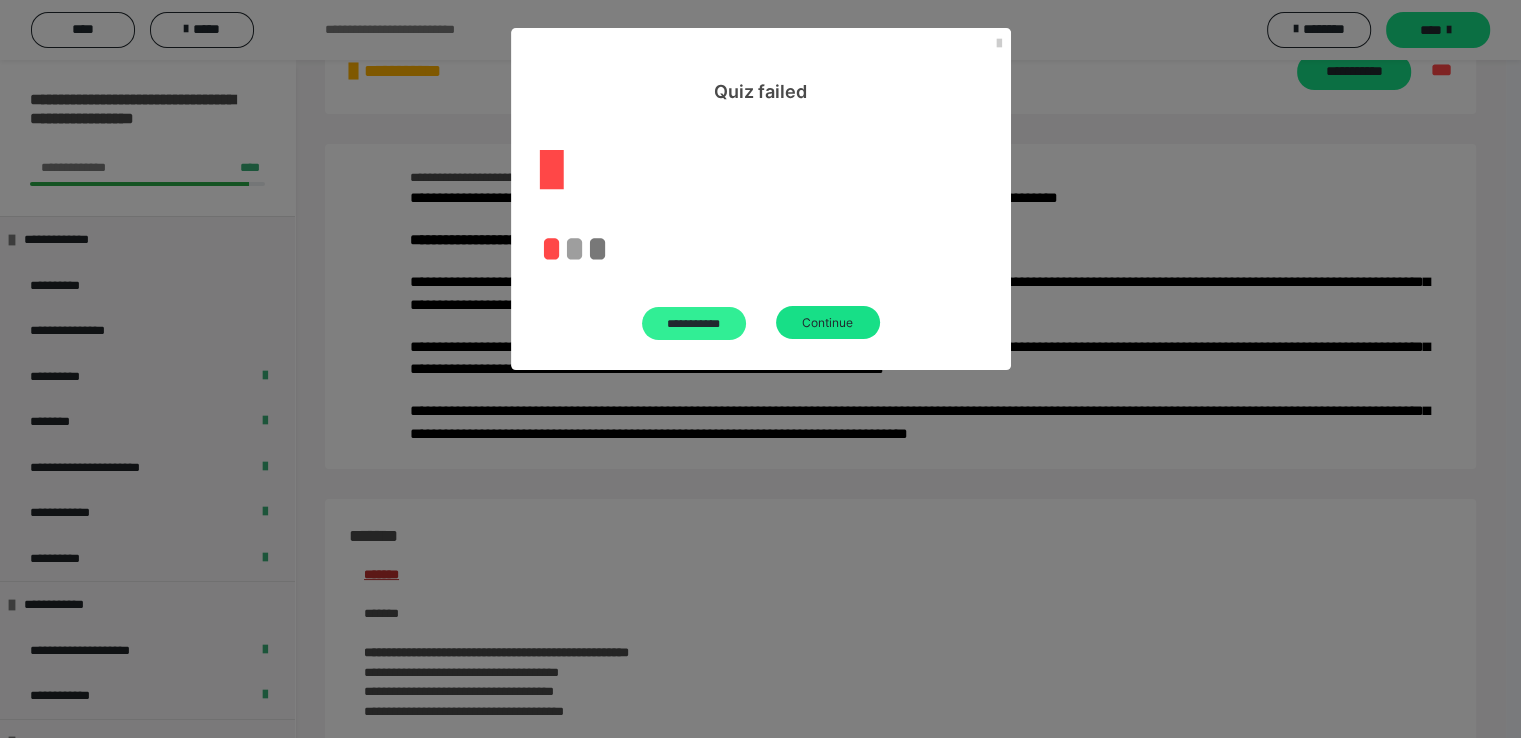click on "**********" at bounding box center (694, 323) 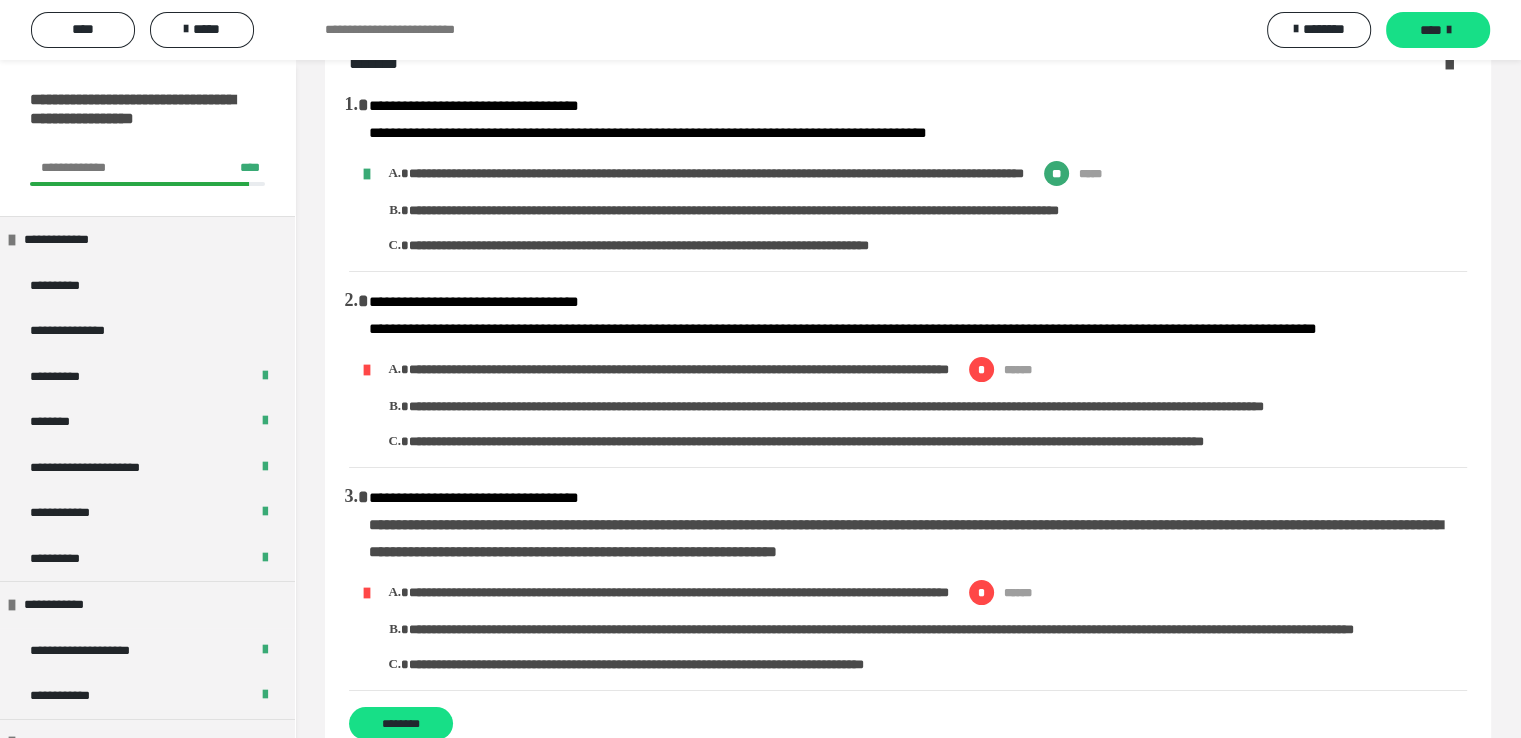 scroll, scrollTop: 476, scrollLeft: 0, axis: vertical 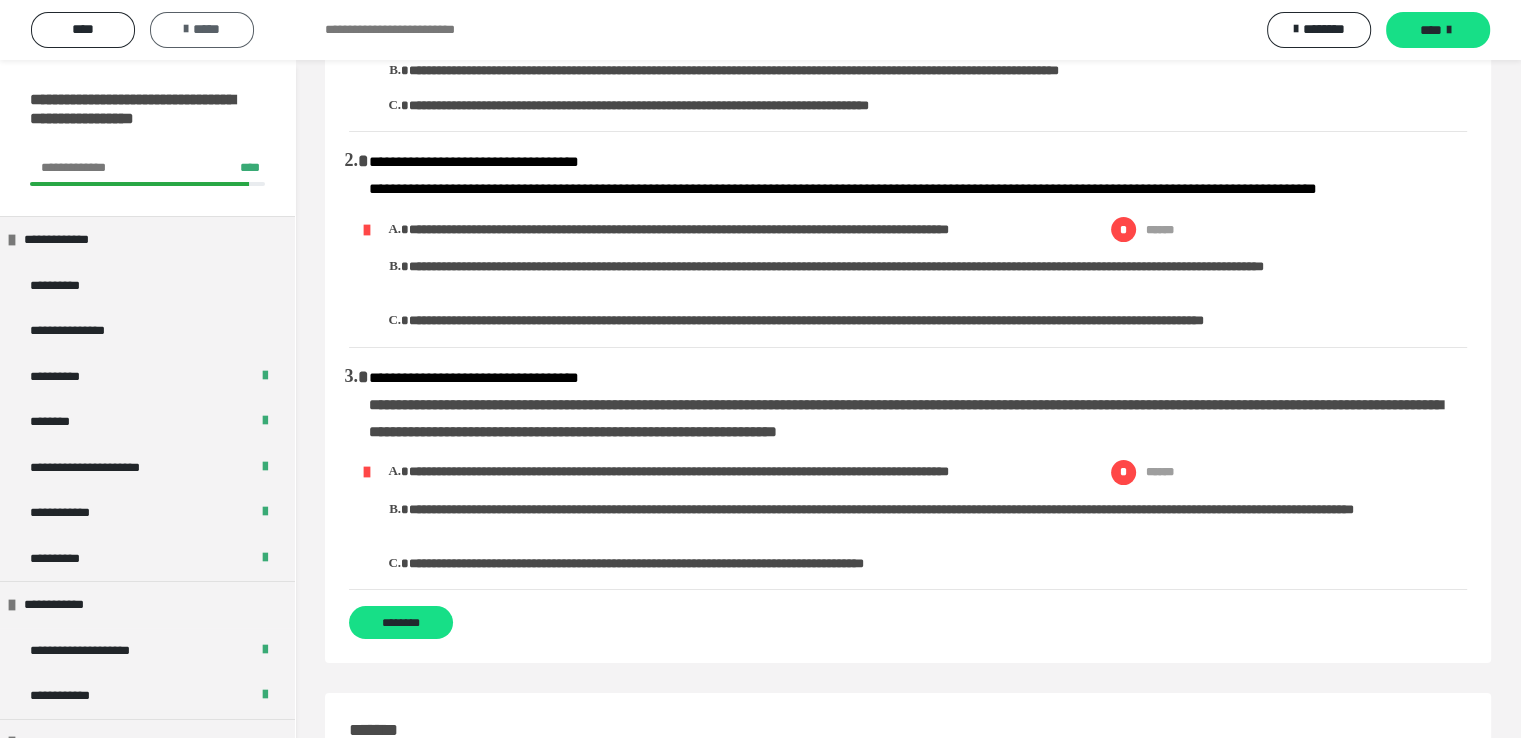 click on "*****" at bounding box center (202, 29) 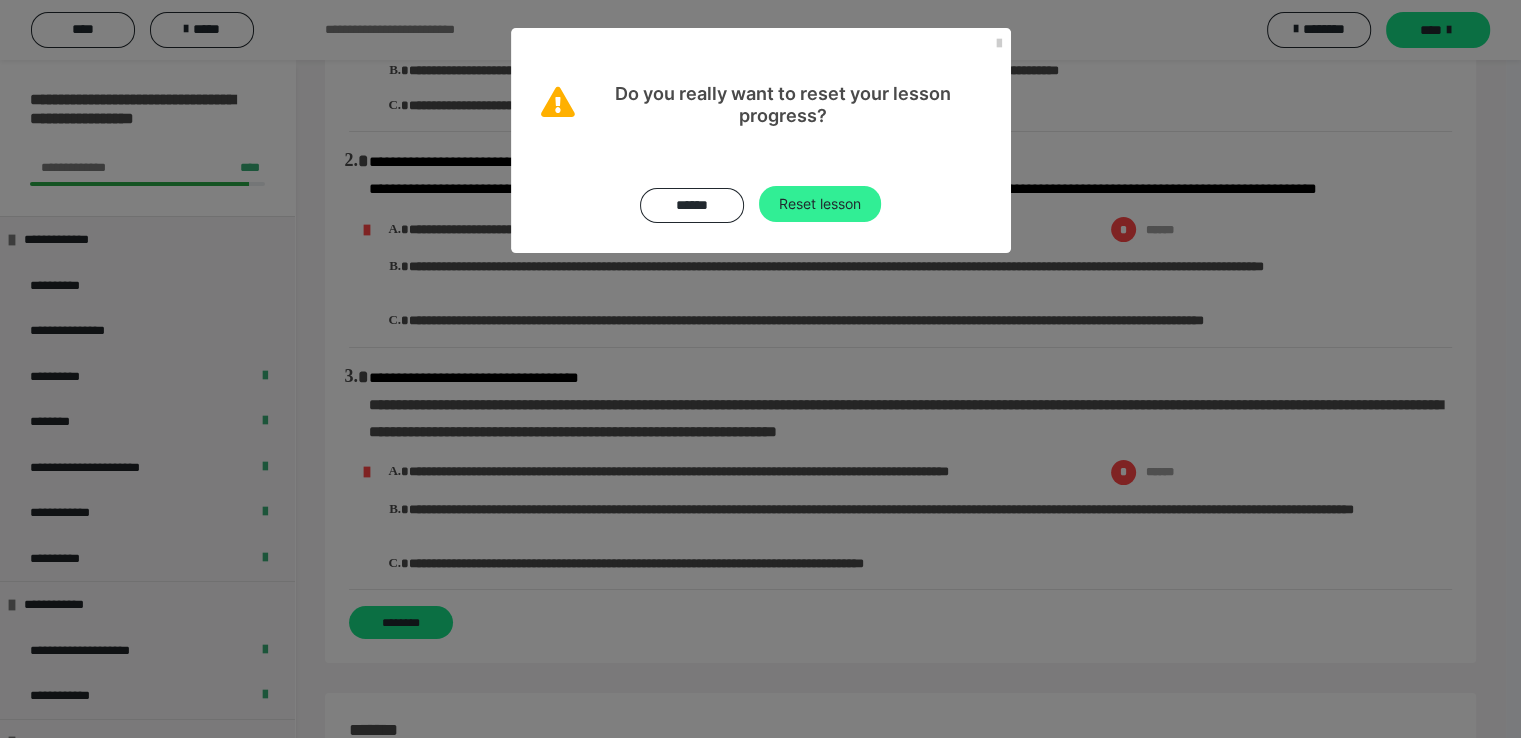 click on "Reset lesson" at bounding box center [820, 204] 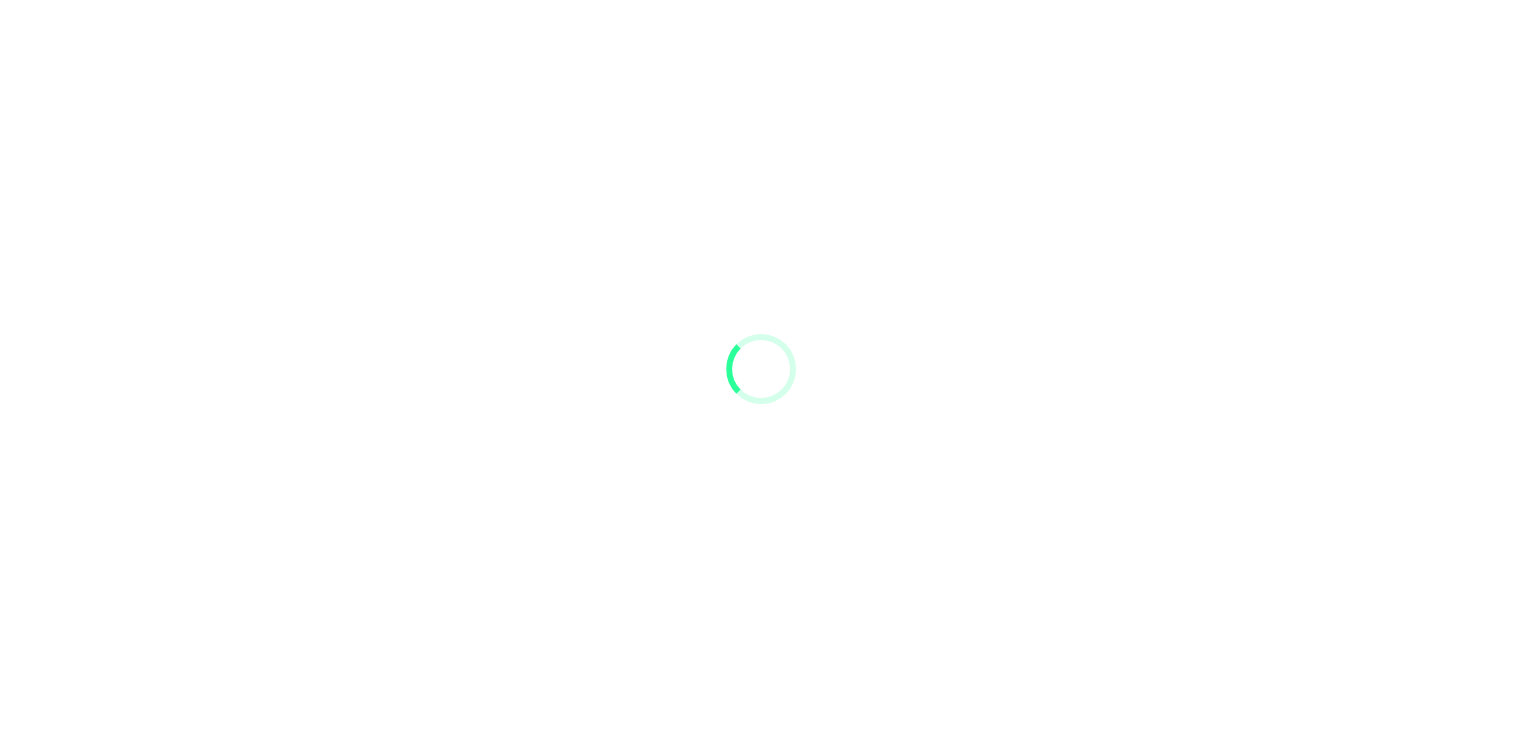 scroll, scrollTop: 0, scrollLeft: 0, axis: both 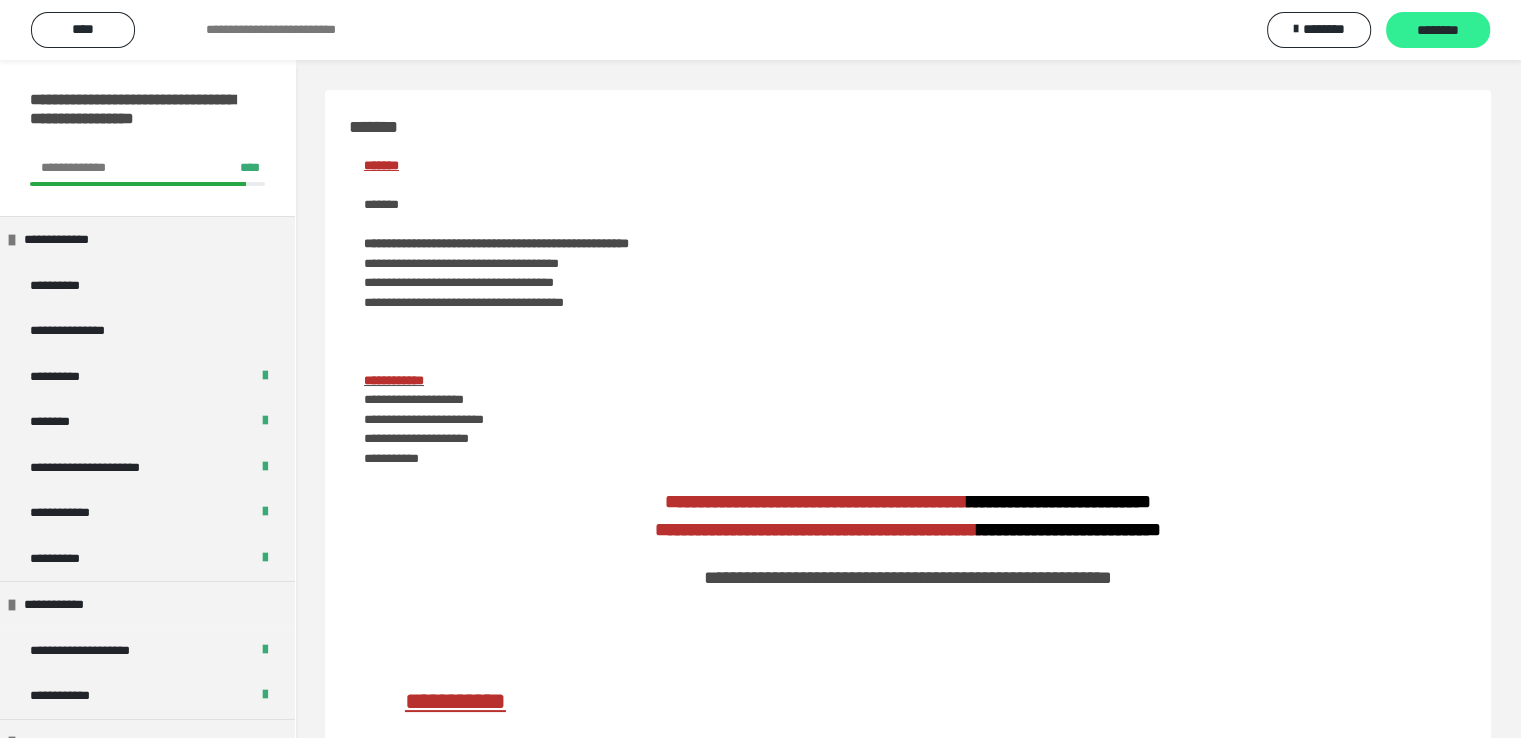 click on "********" at bounding box center [1438, 31] 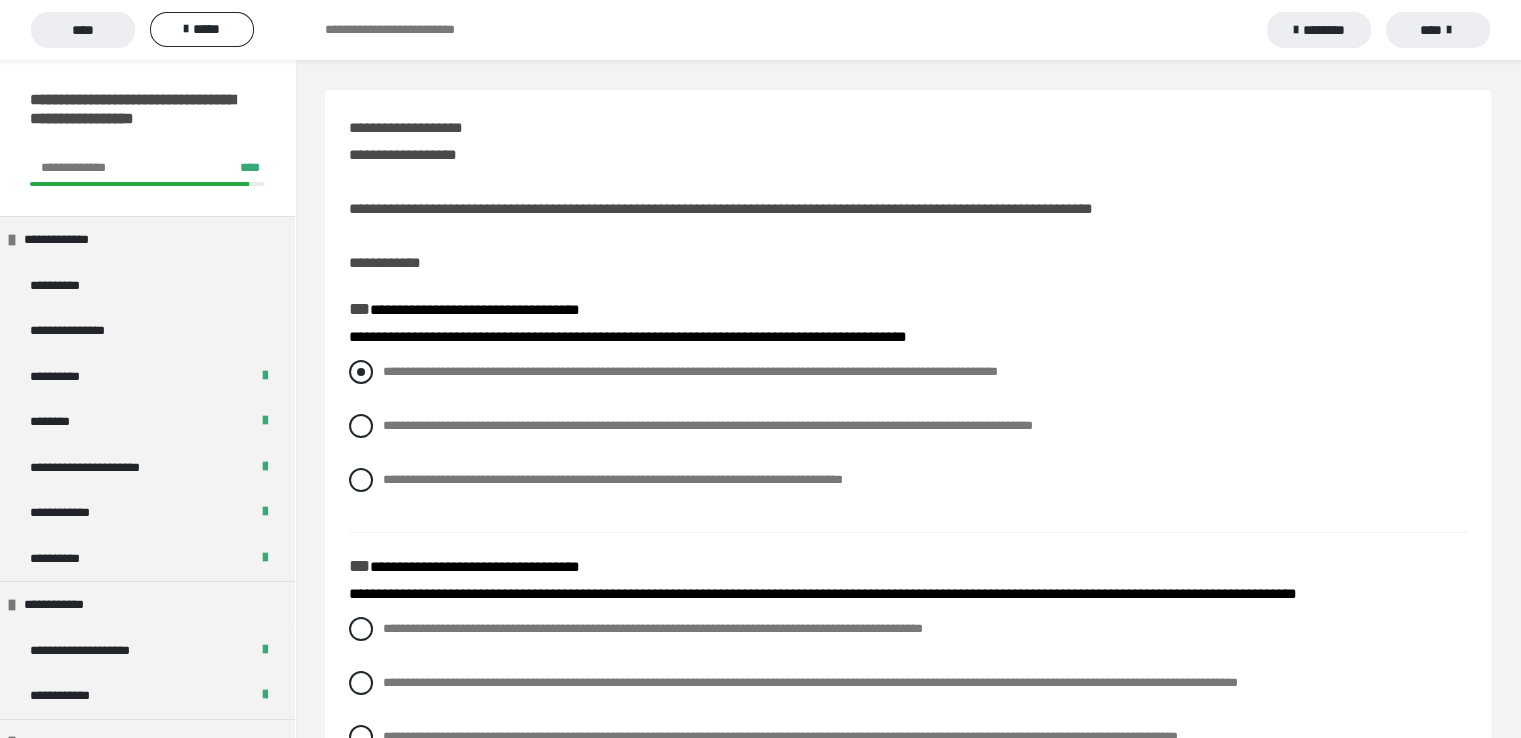 click at bounding box center (361, 372) 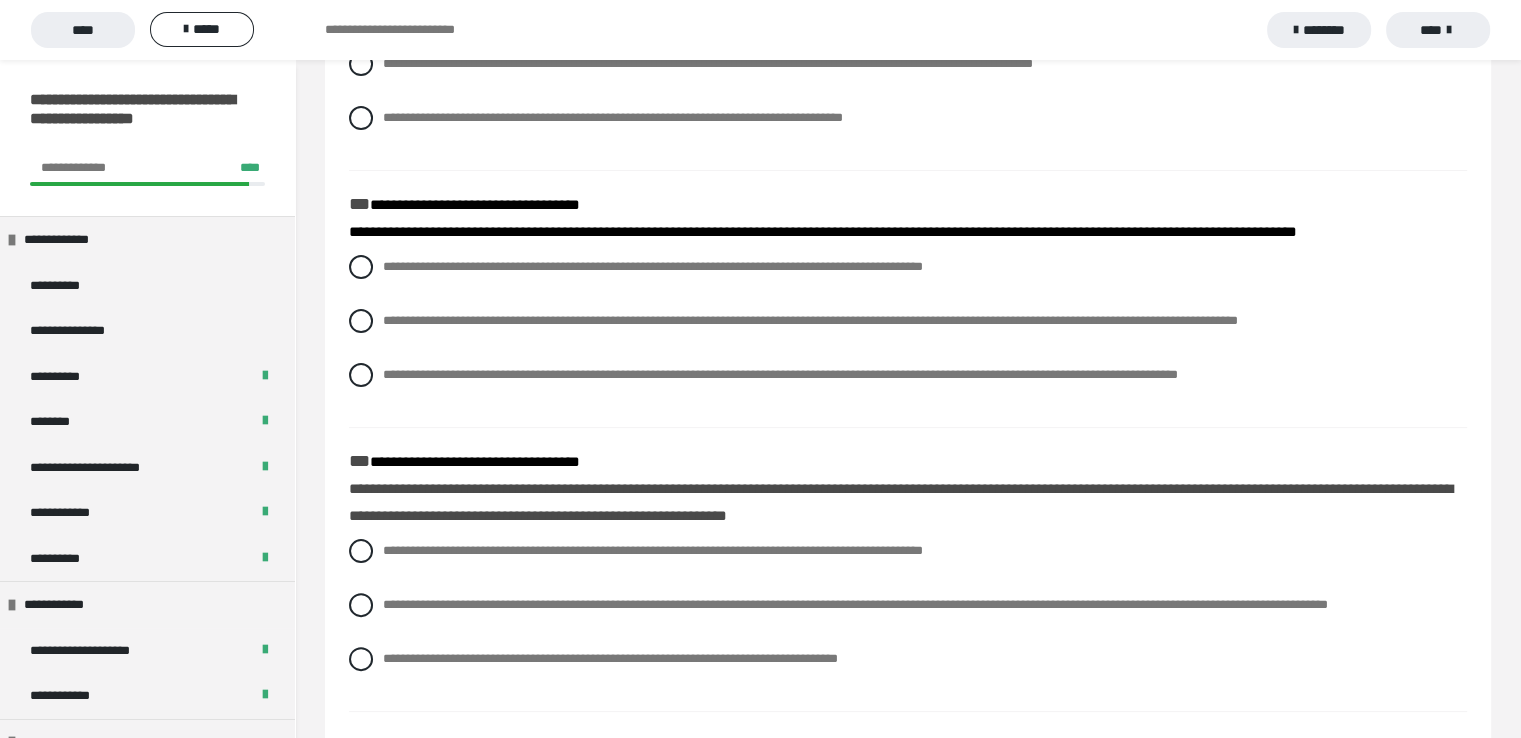 scroll, scrollTop: 386, scrollLeft: 0, axis: vertical 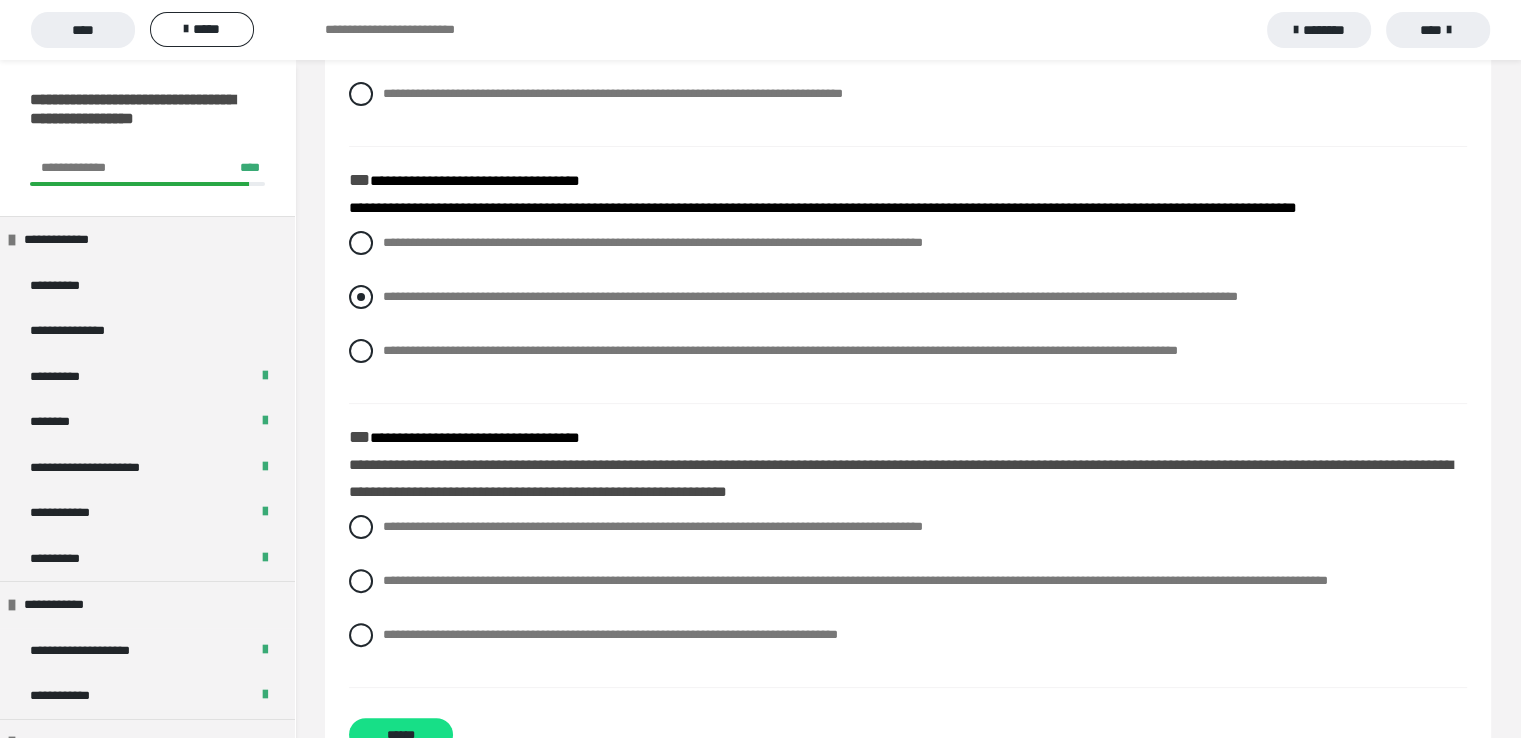 click at bounding box center [361, 297] 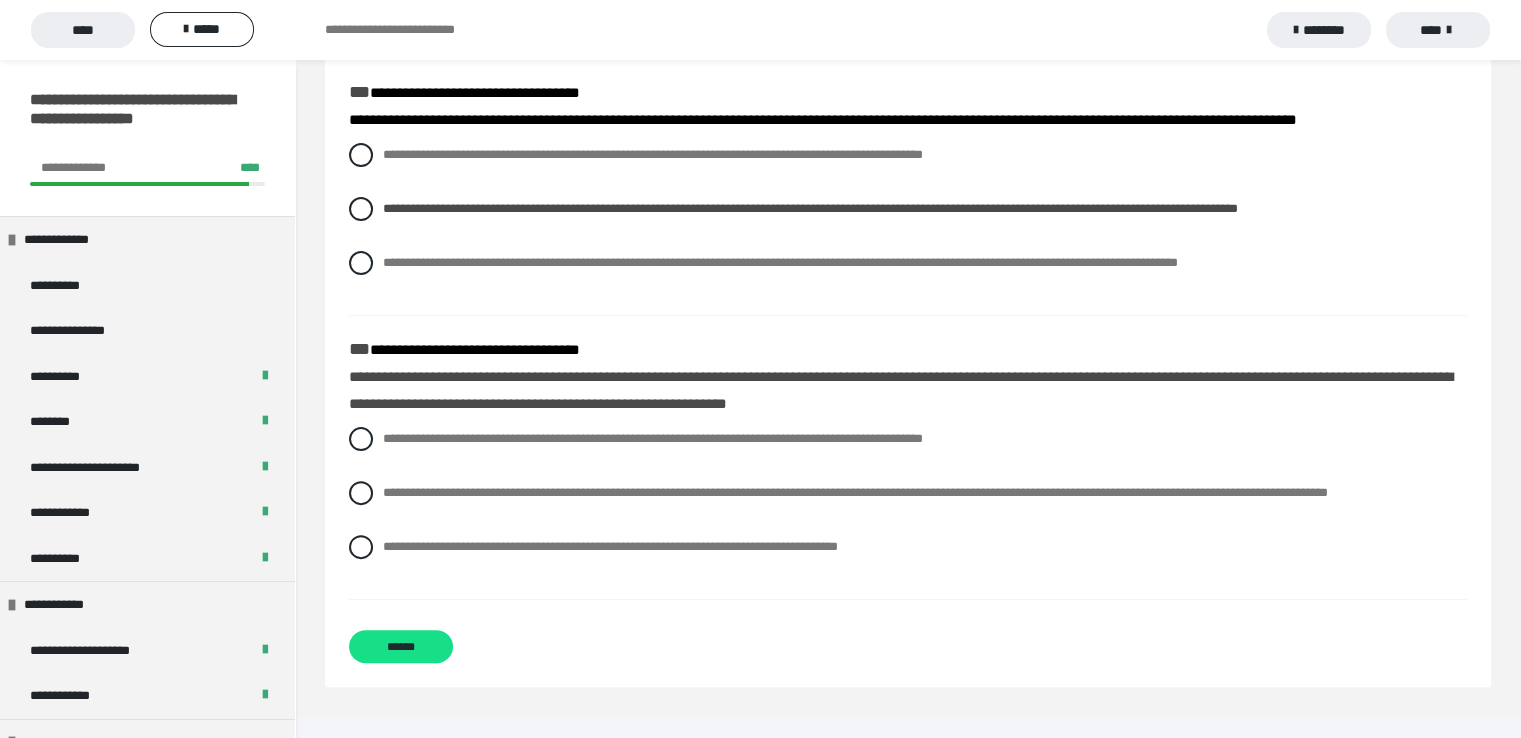scroll, scrollTop: 476, scrollLeft: 0, axis: vertical 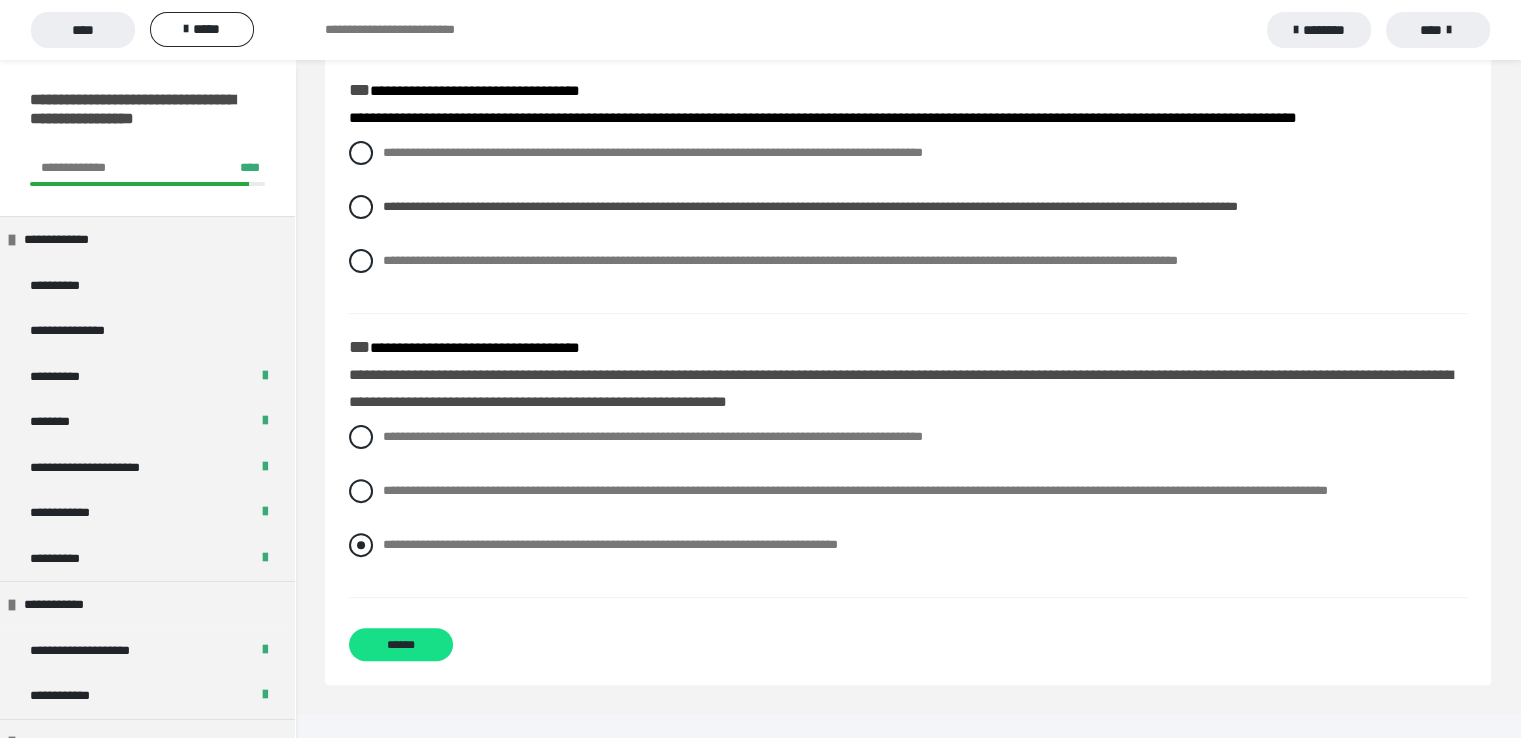 click at bounding box center (361, 545) 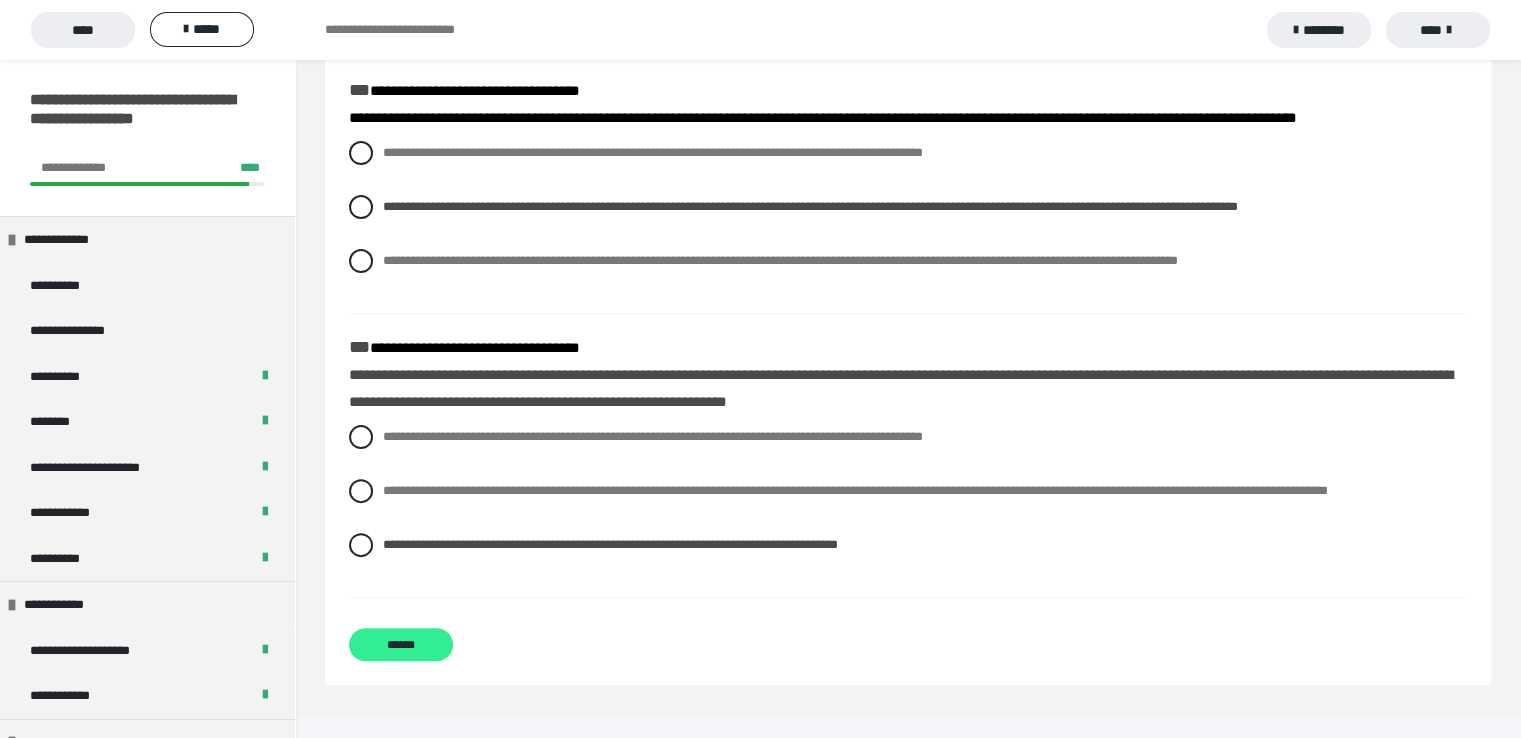 click on "******" at bounding box center (401, 644) 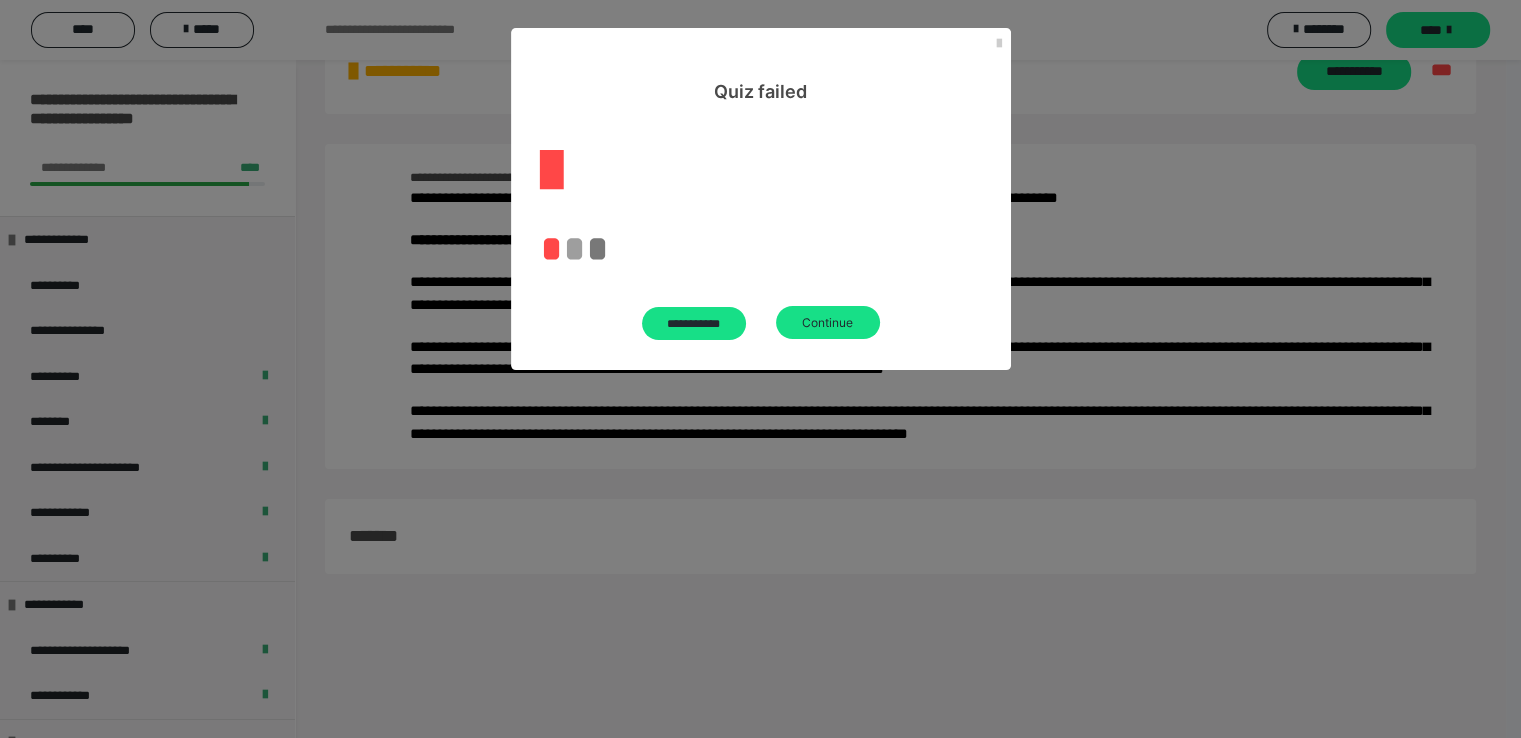 scroll, scrollTop: 60, scrollLeft: 0, axis: vertical 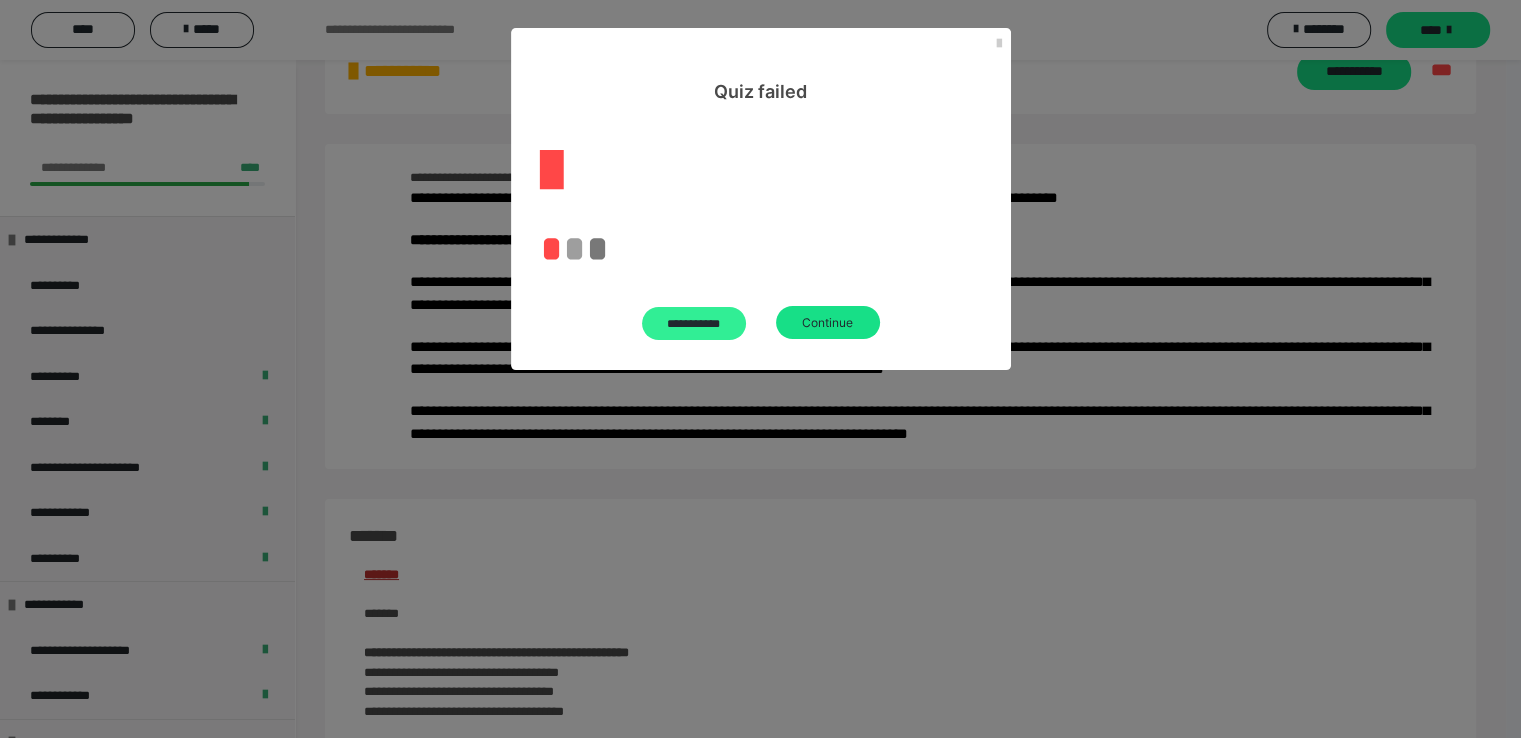 click on "**********" at bounding box center (694, 323) 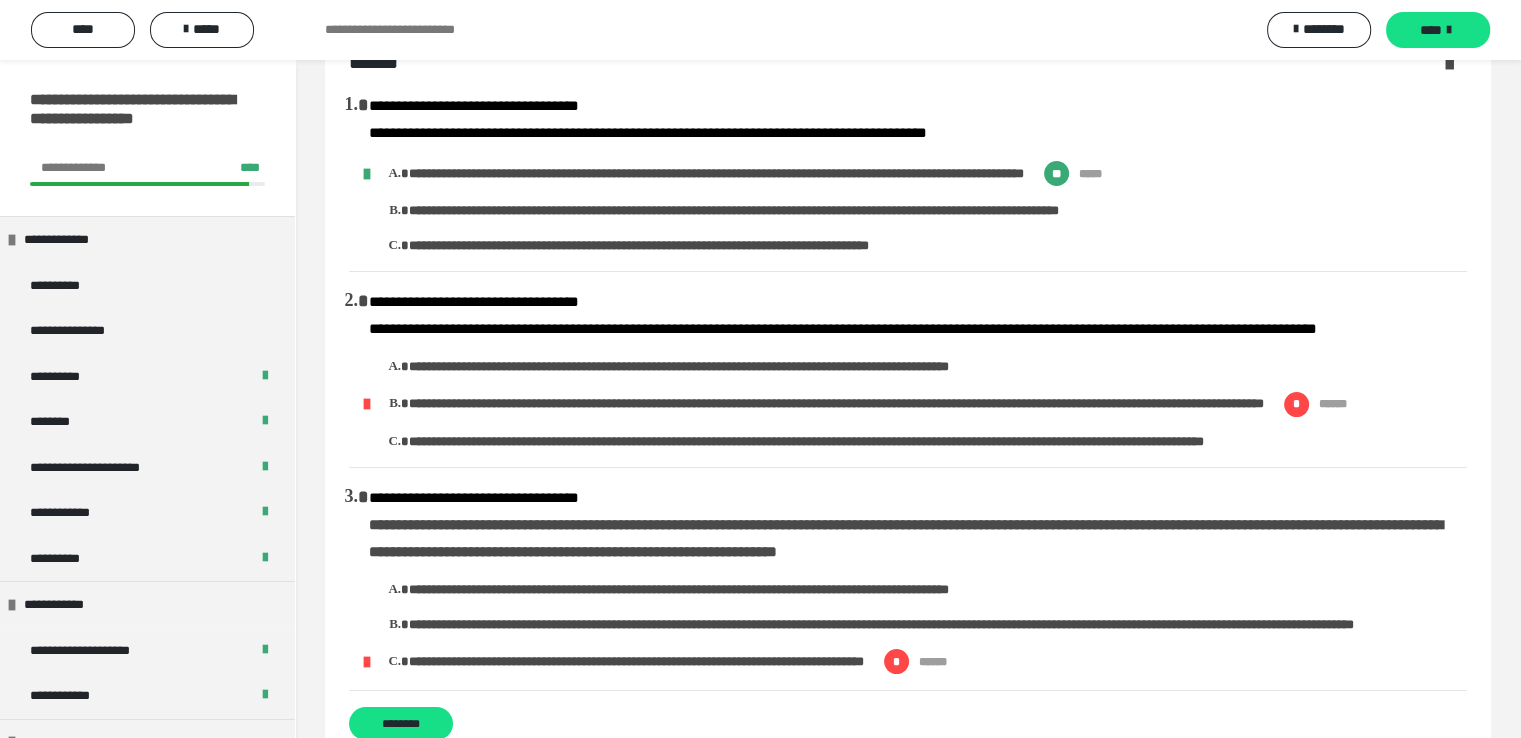 scroll, scrollTop: 476, scrollLeft: 0, axis: vertical 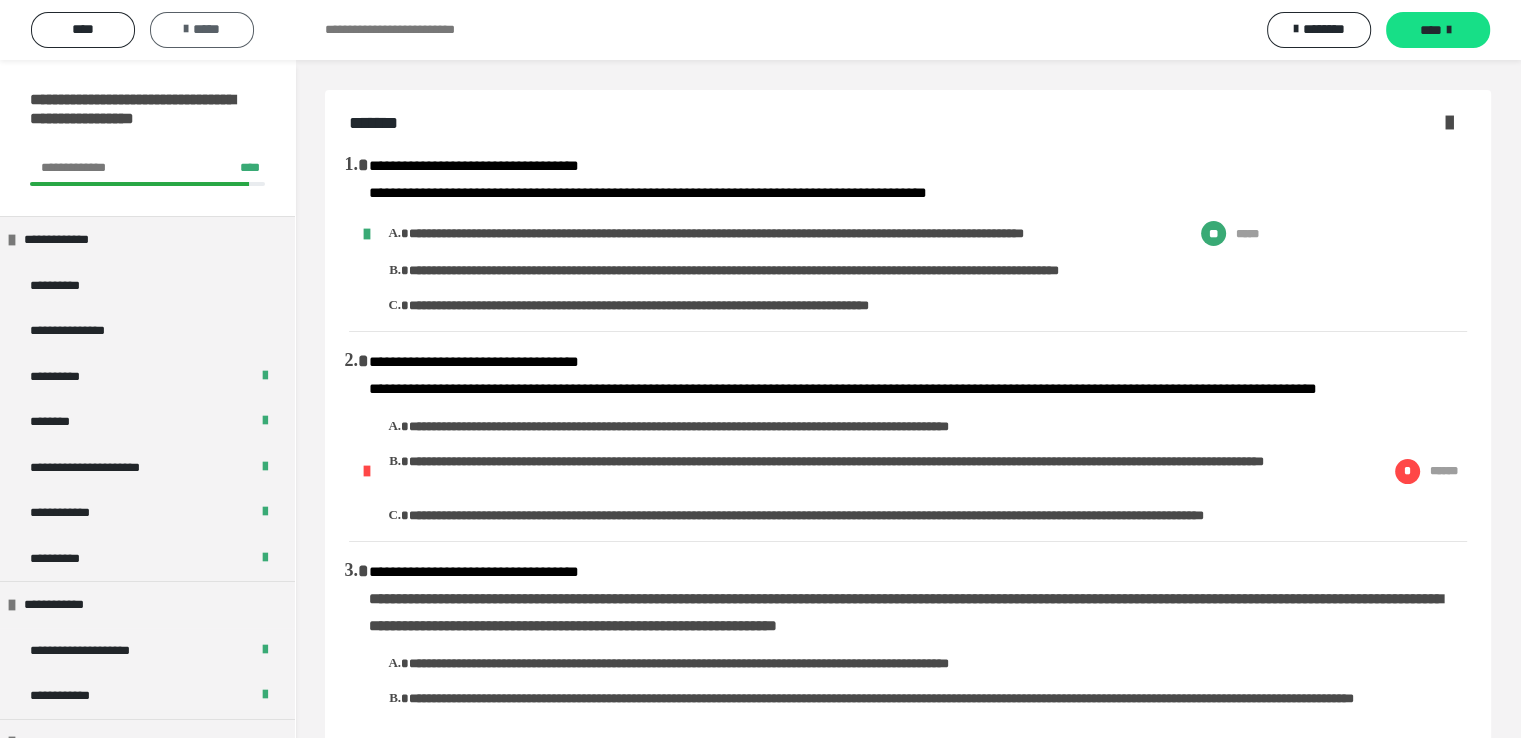 click on "*****" at bounding box center (202, 29) 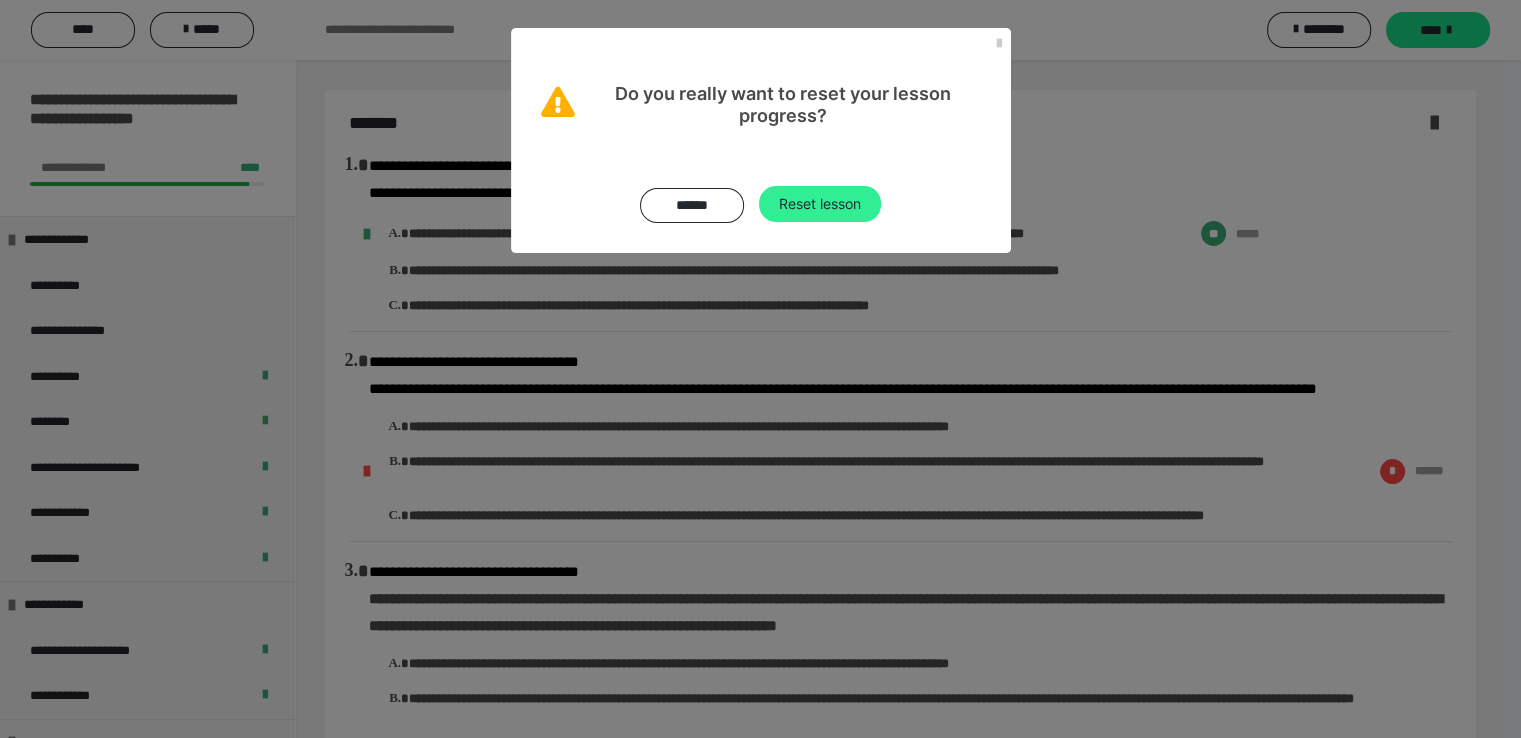 click on "Reset lesson" at bounding box center [820, 204] 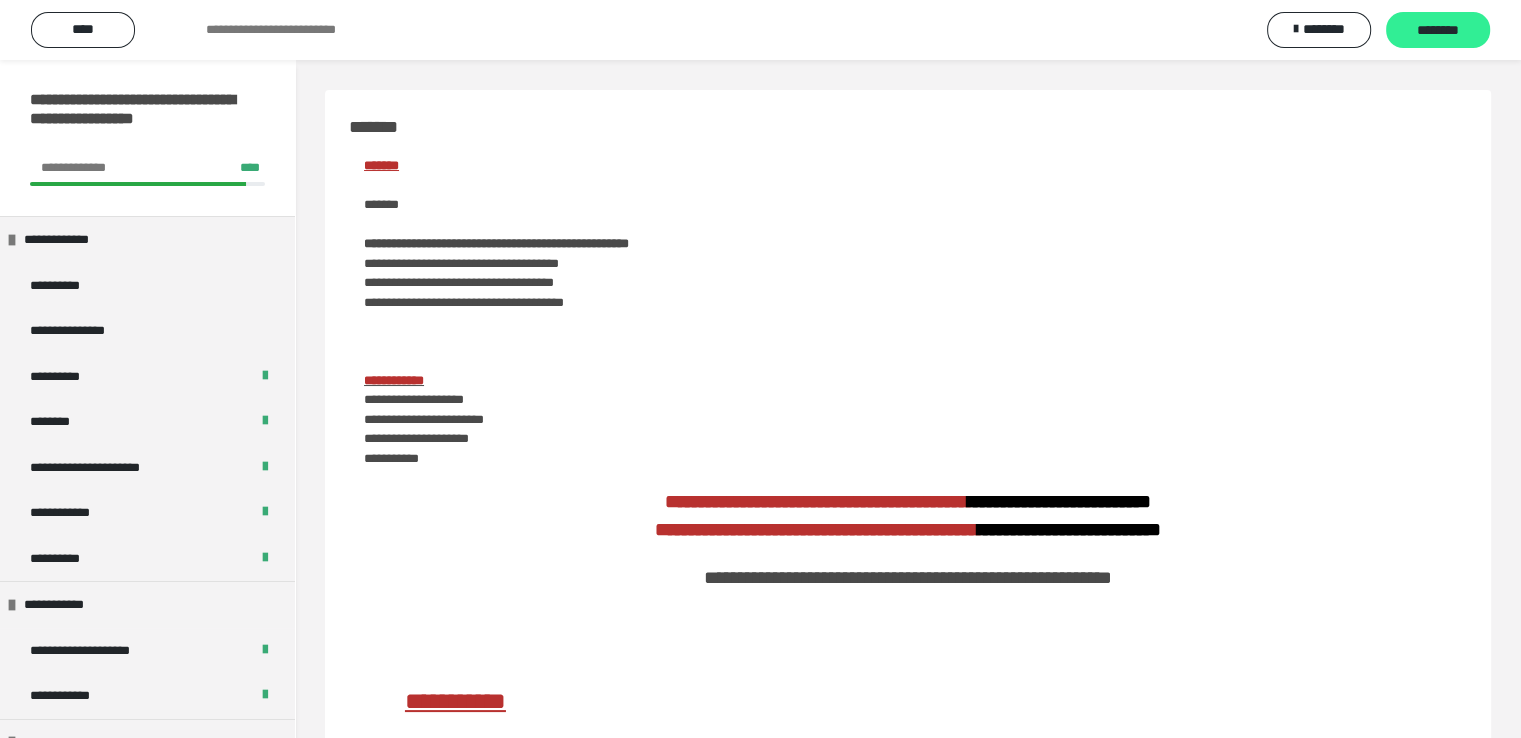 click on "********" at bounding box center [1438, 30] 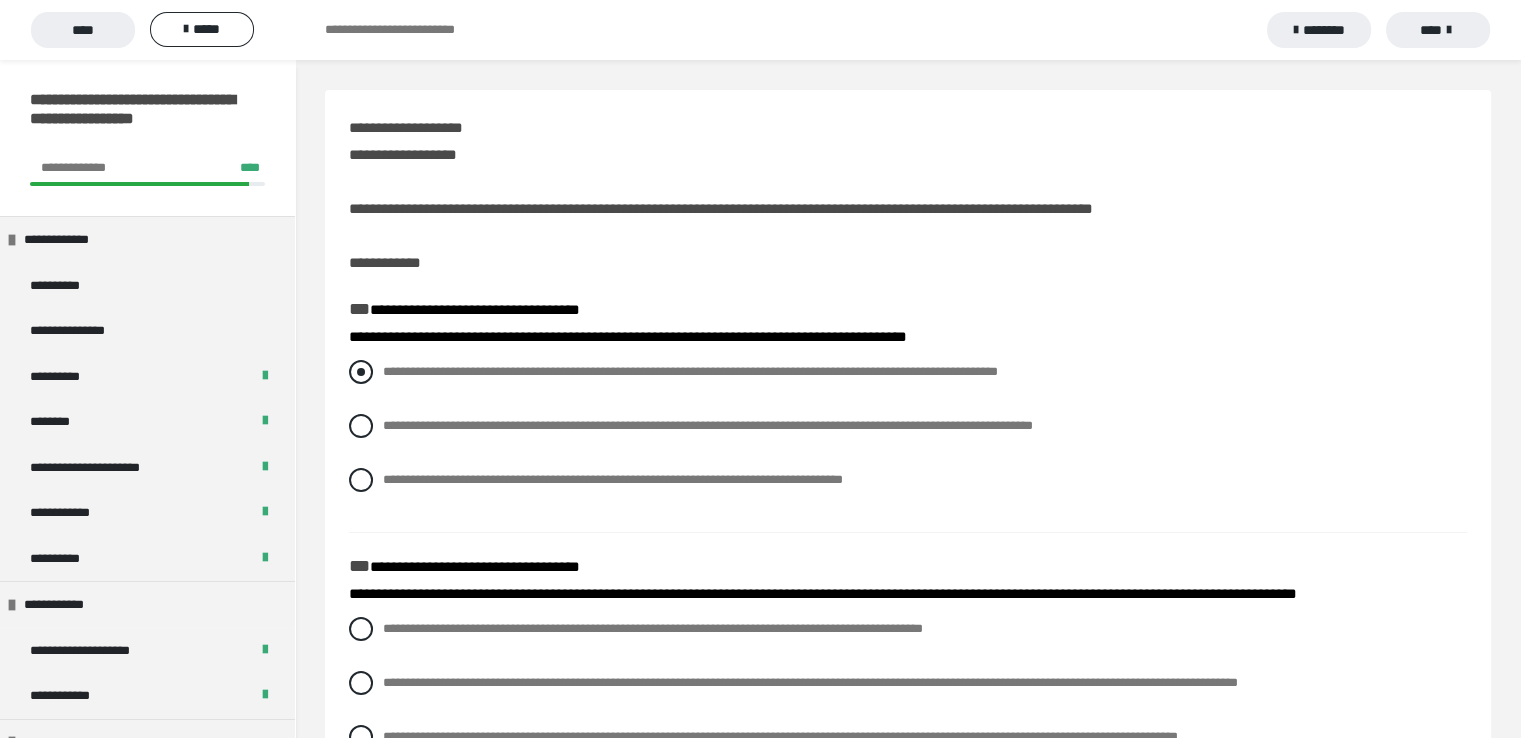 click at bounding box center [361, 372] 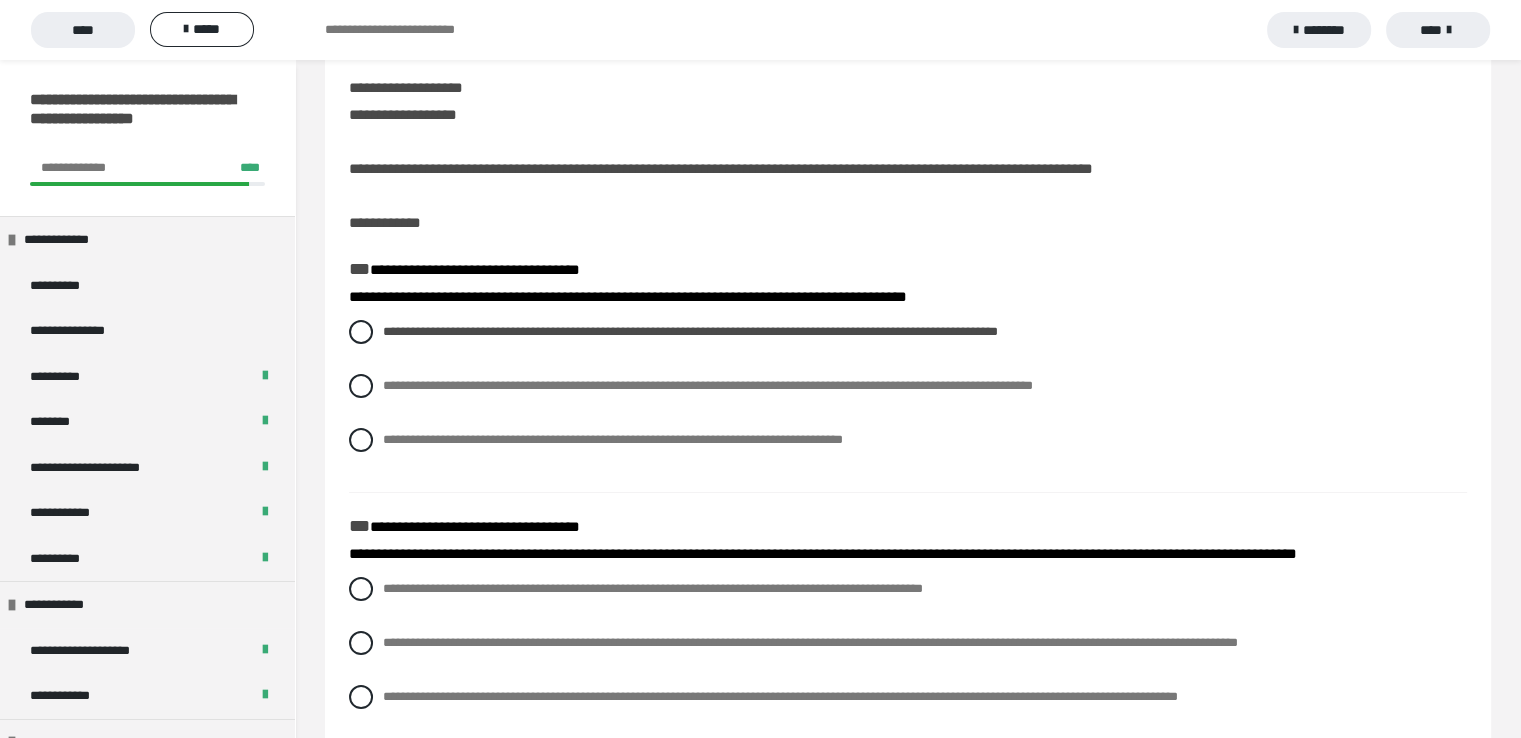 scroll, scrollTop: 212, scrollLeft: 0, axis: vertical 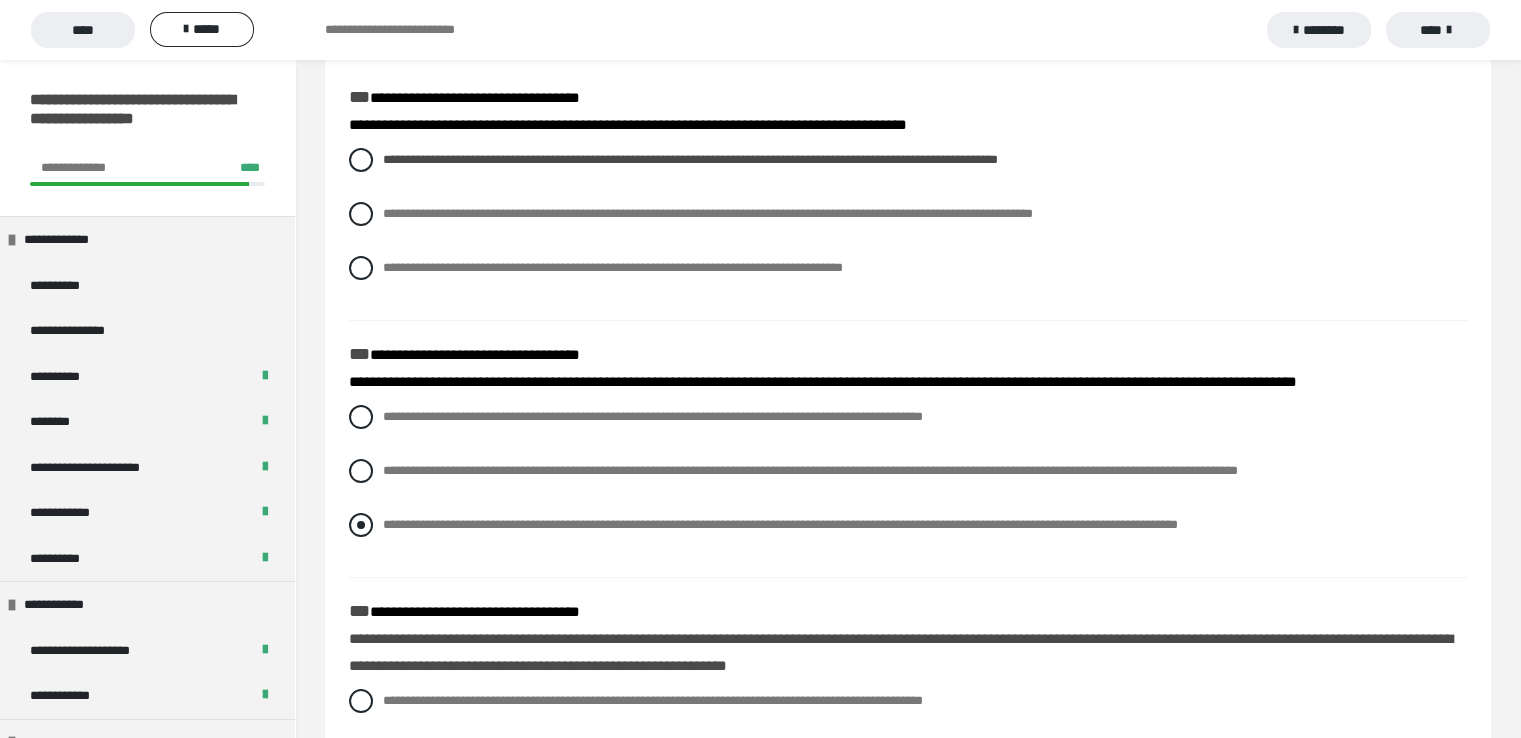 click at bounding box center (361, 525) 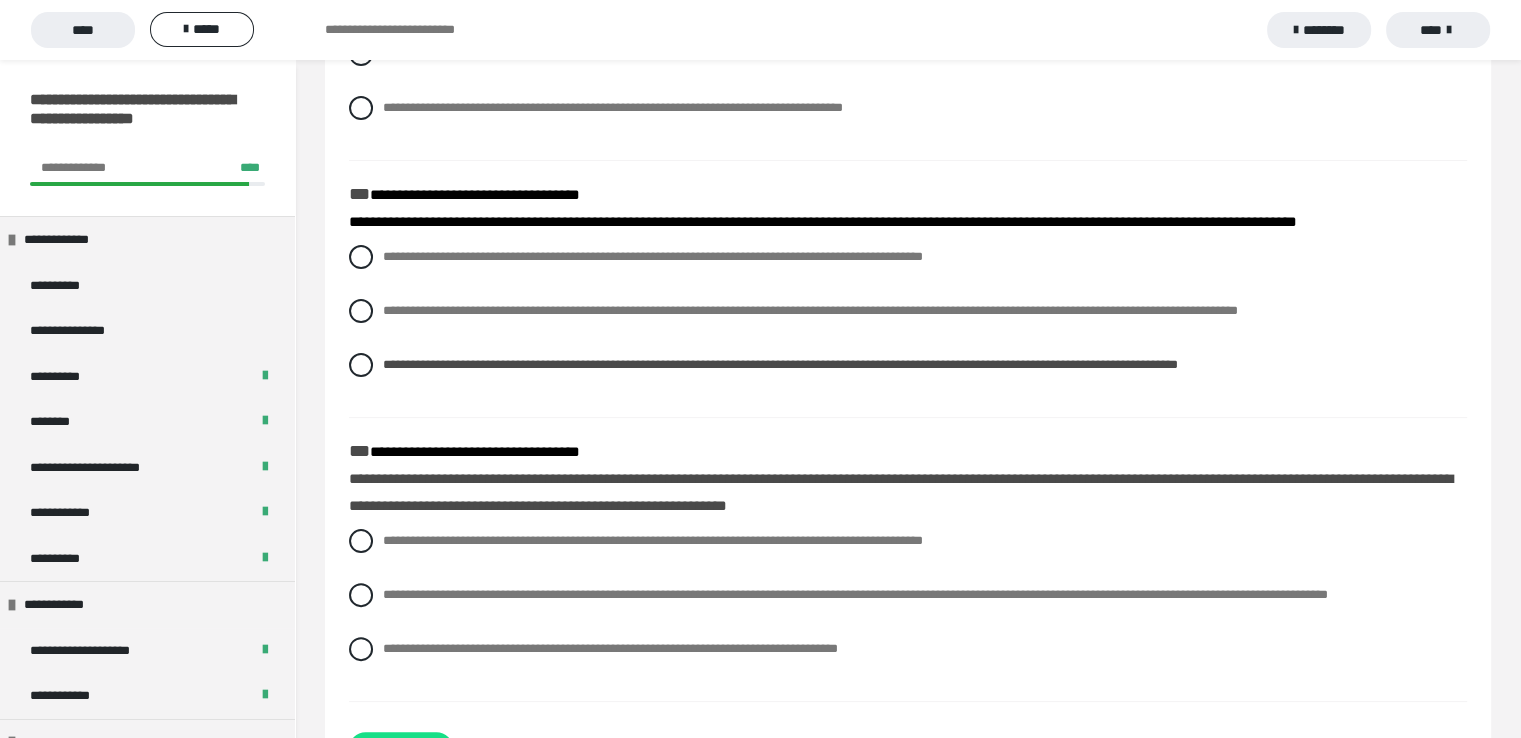 scroll, scrollTop: 452, scrollLeft: 0, axis: vertical 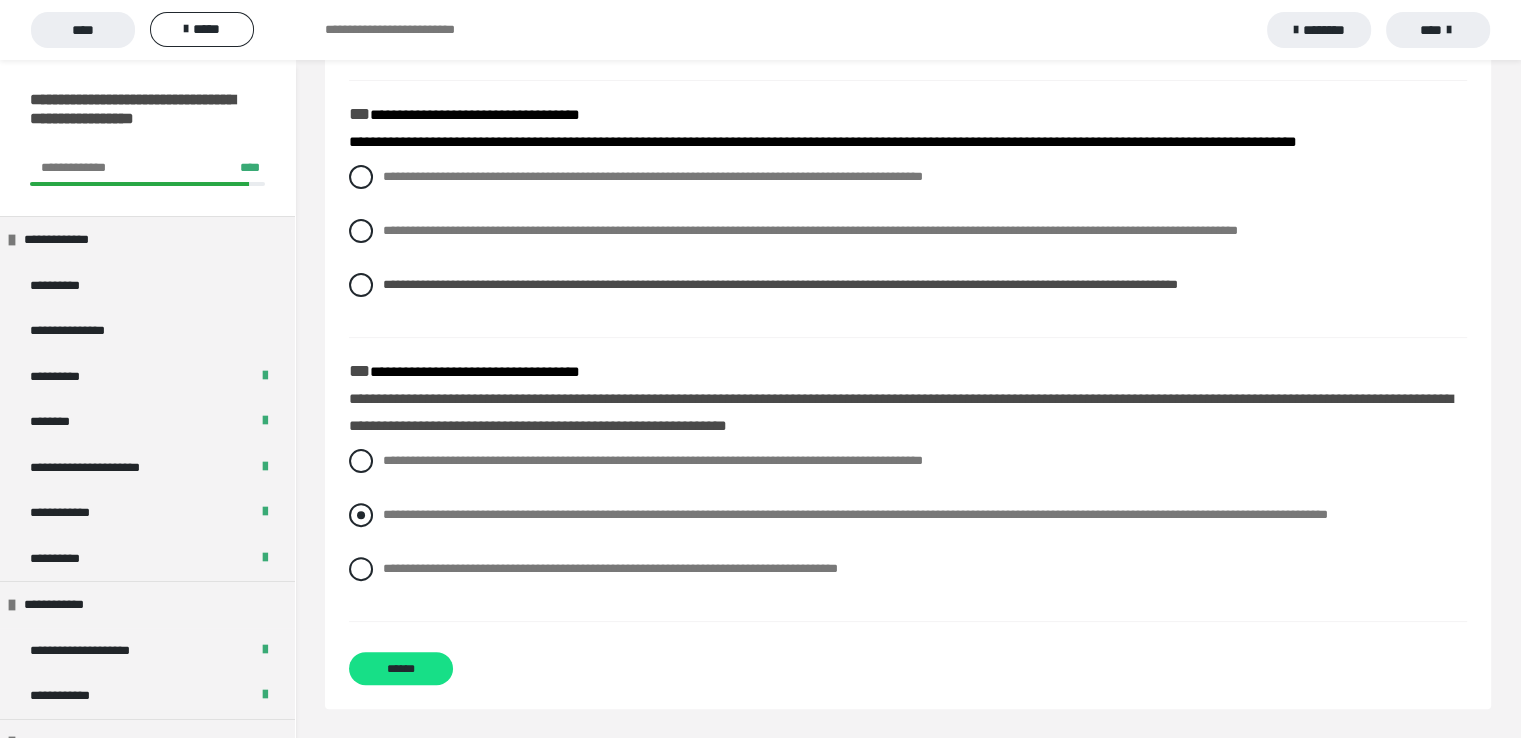 click at bounding box center (361, 515) 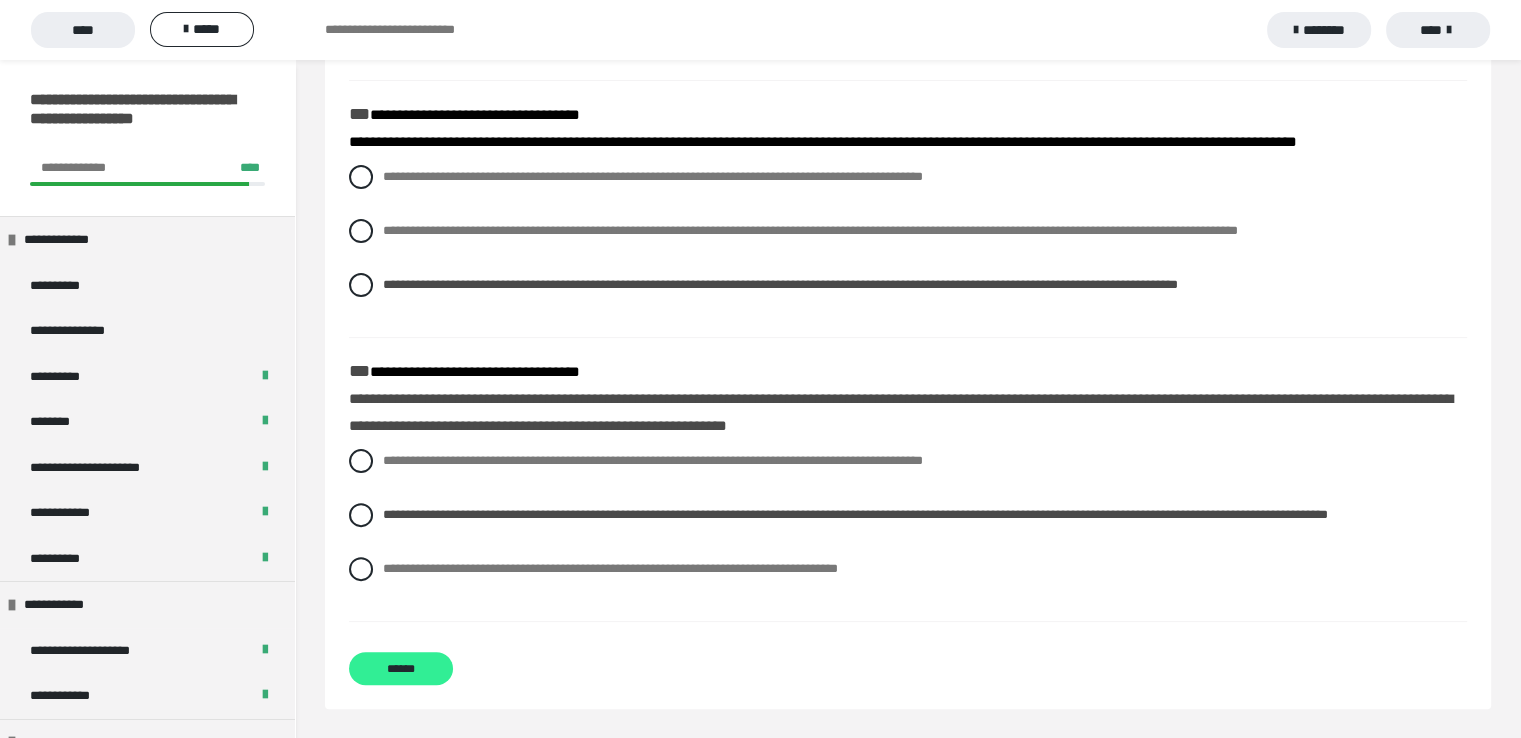 click on "******" at bounding box center [401, 668] 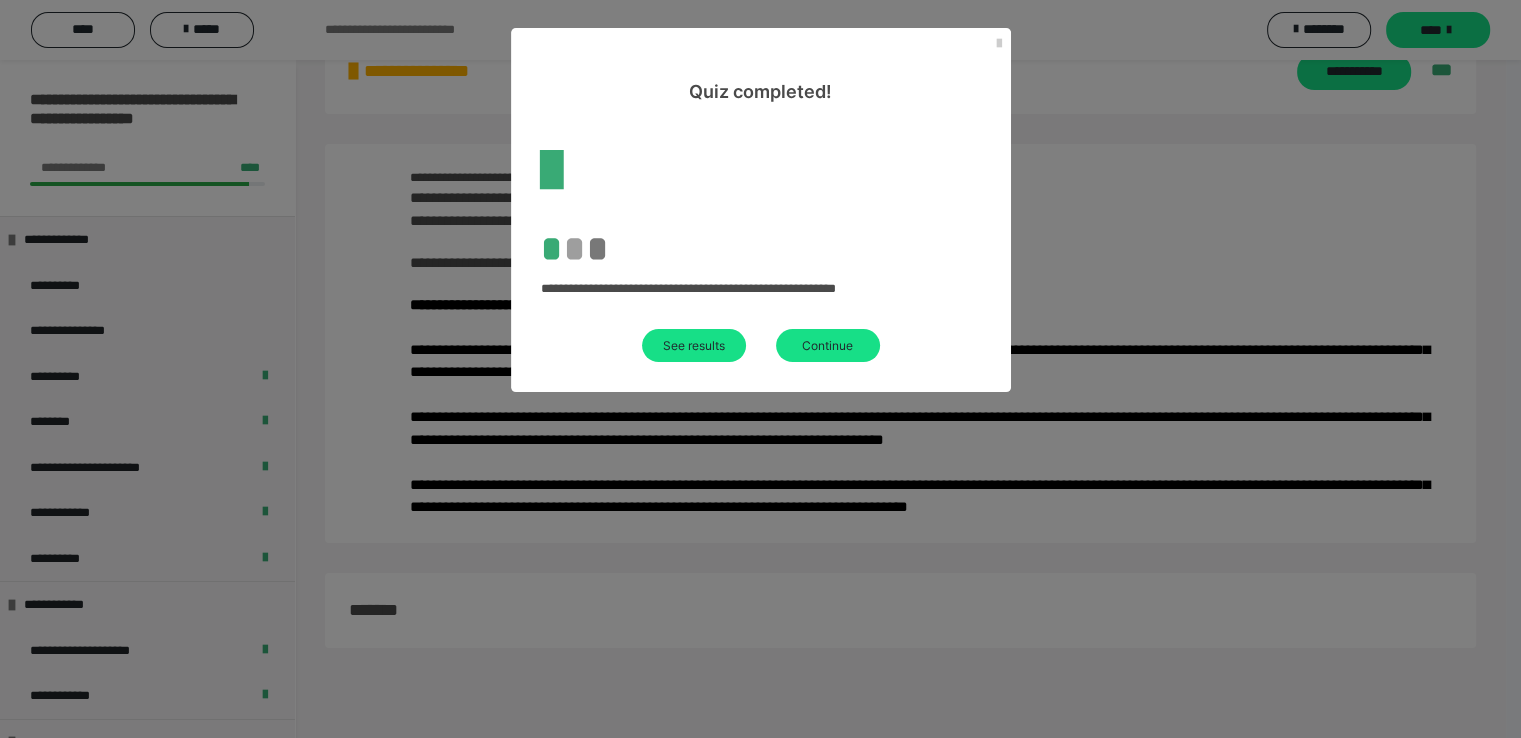 scroll, scrollTop: 60, scrollLeft: 0, axis: vertical 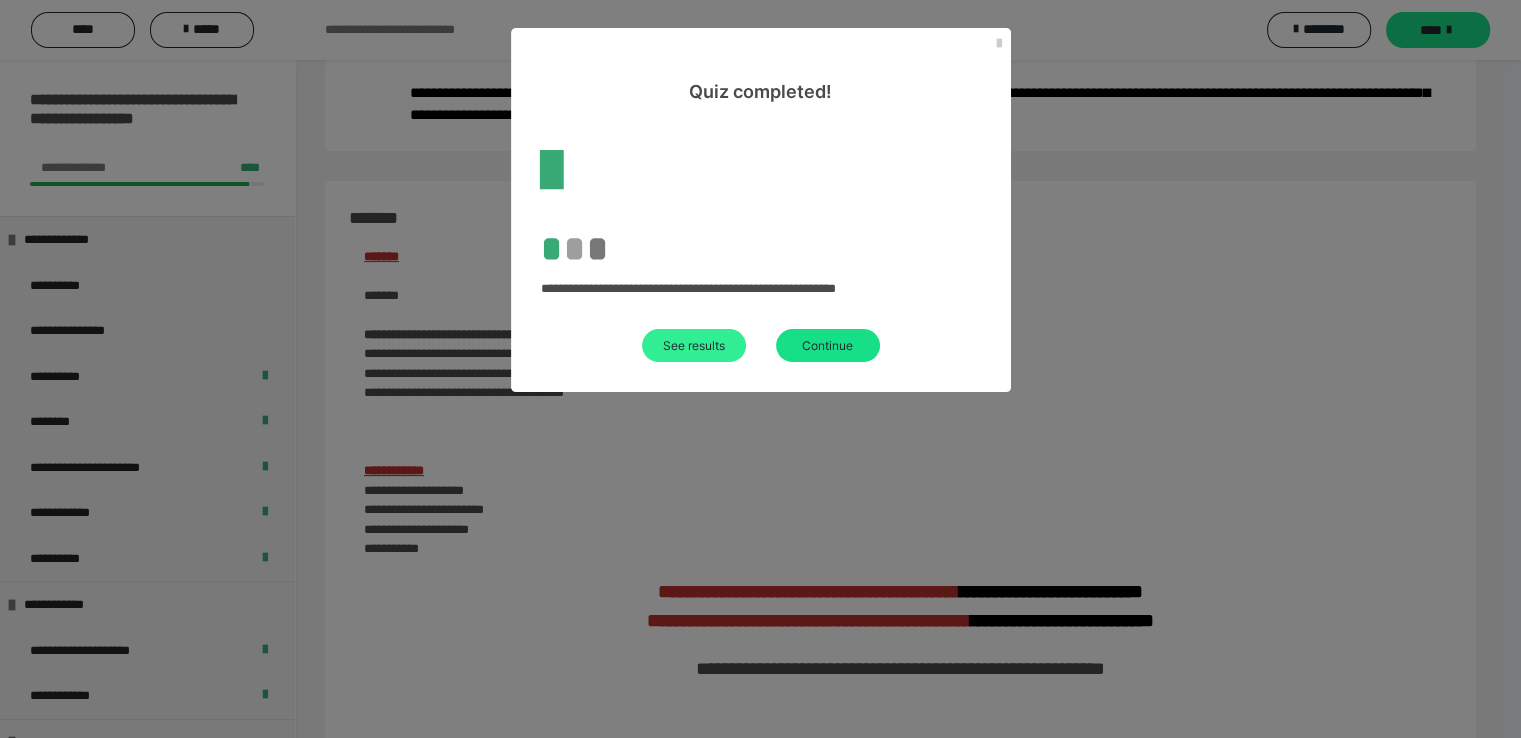 click on "See results" at bounding box center [694, 345] 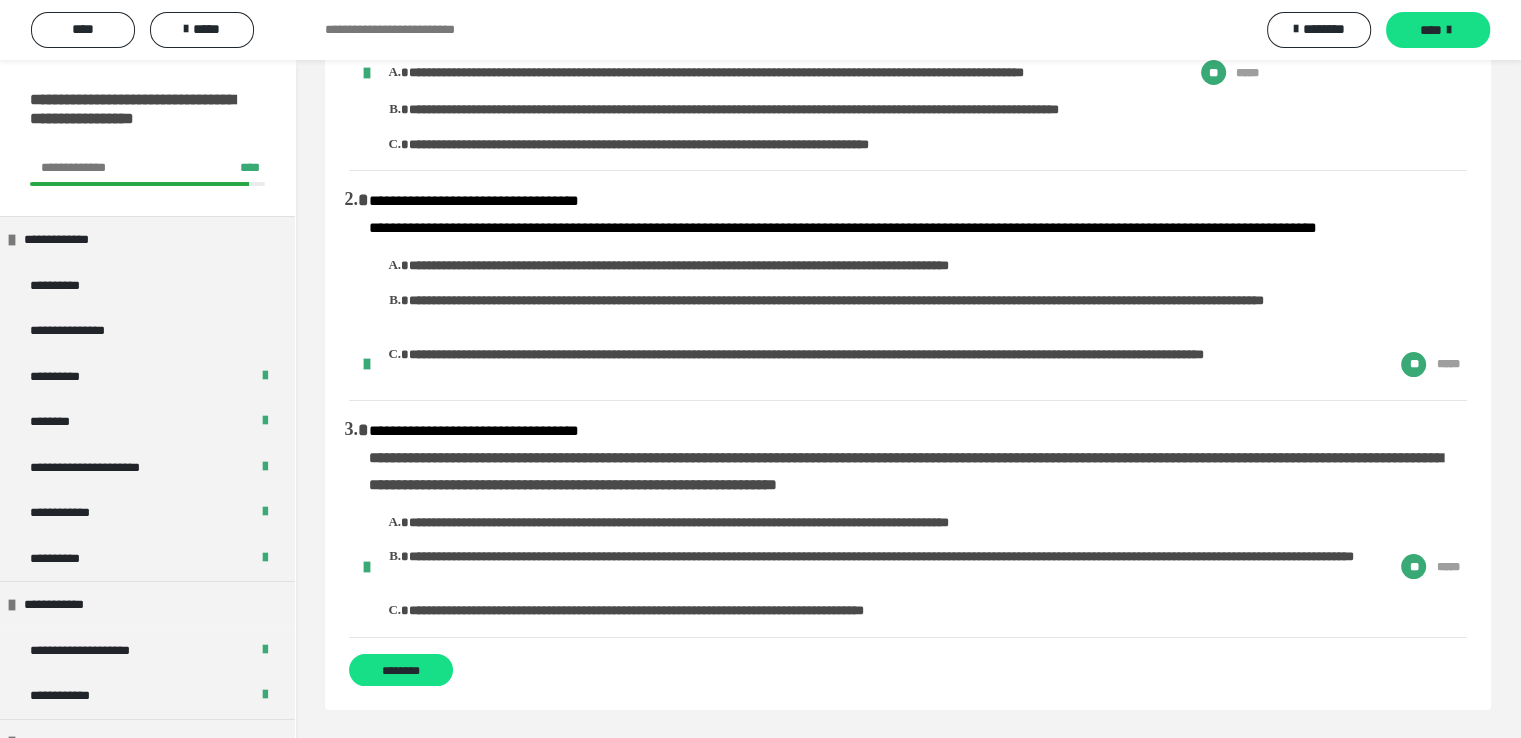 scroll, scrollTop: 132, scrollLeft: 0, axis: vertical 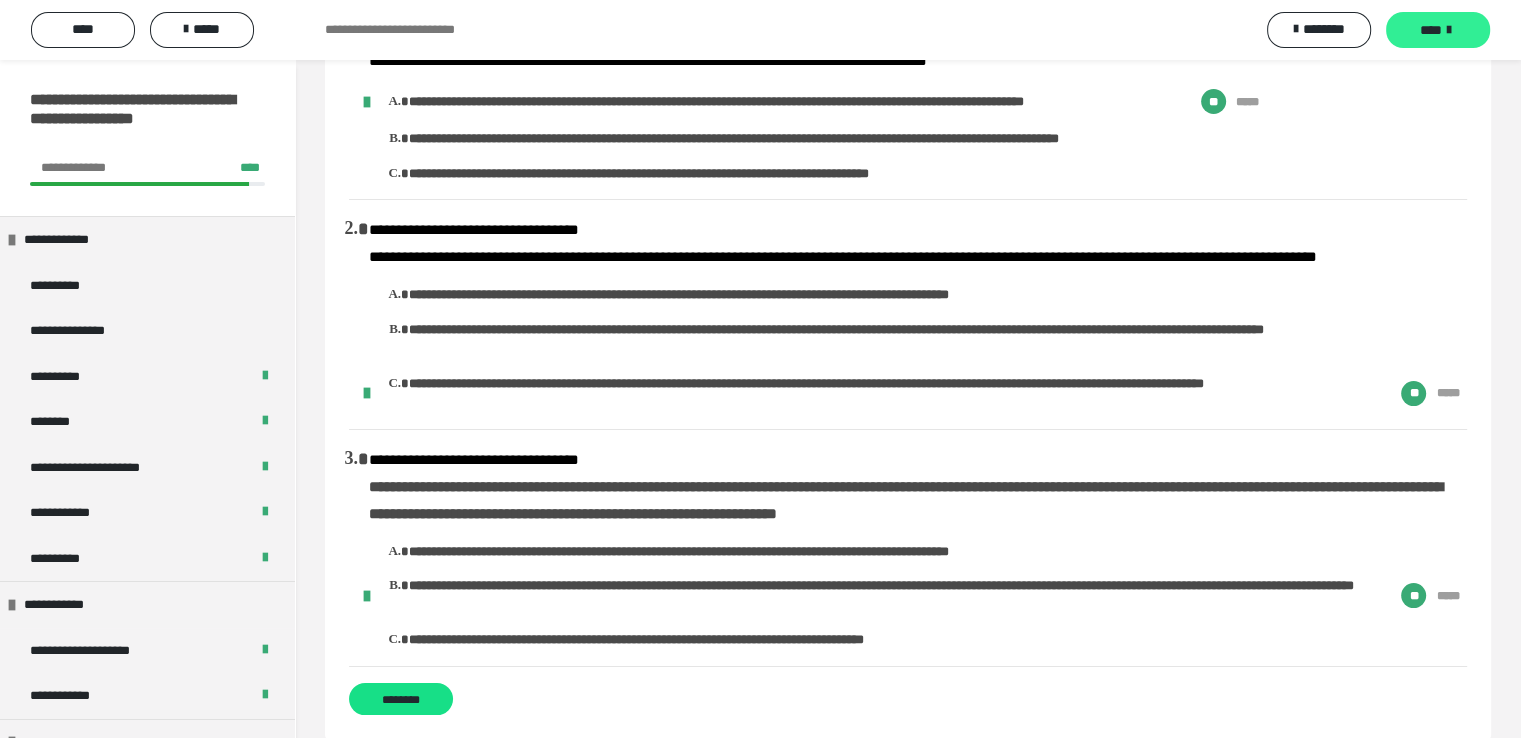 click on "****" at bounding box center (1431, 30) 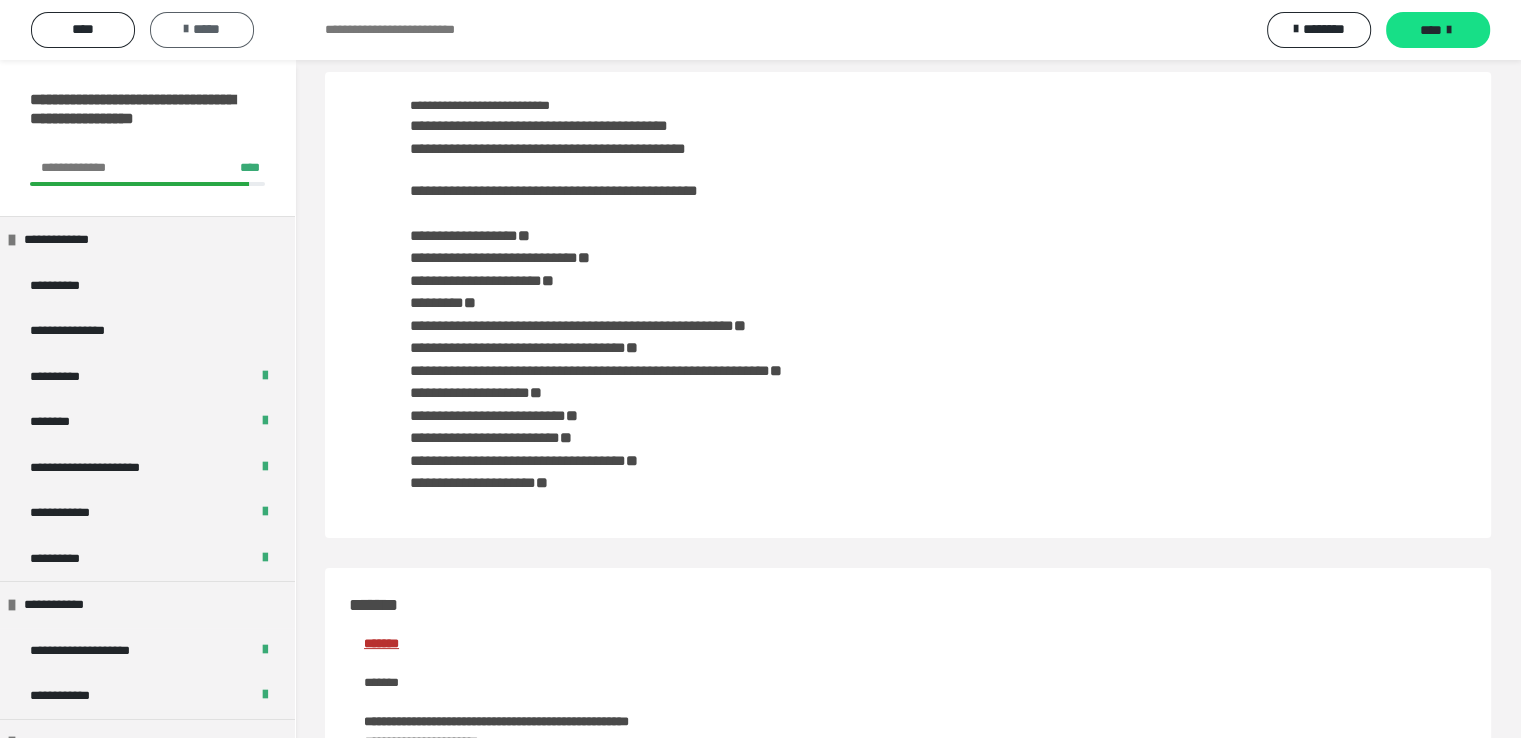 click on "*****" at bounding box center [202, 29] 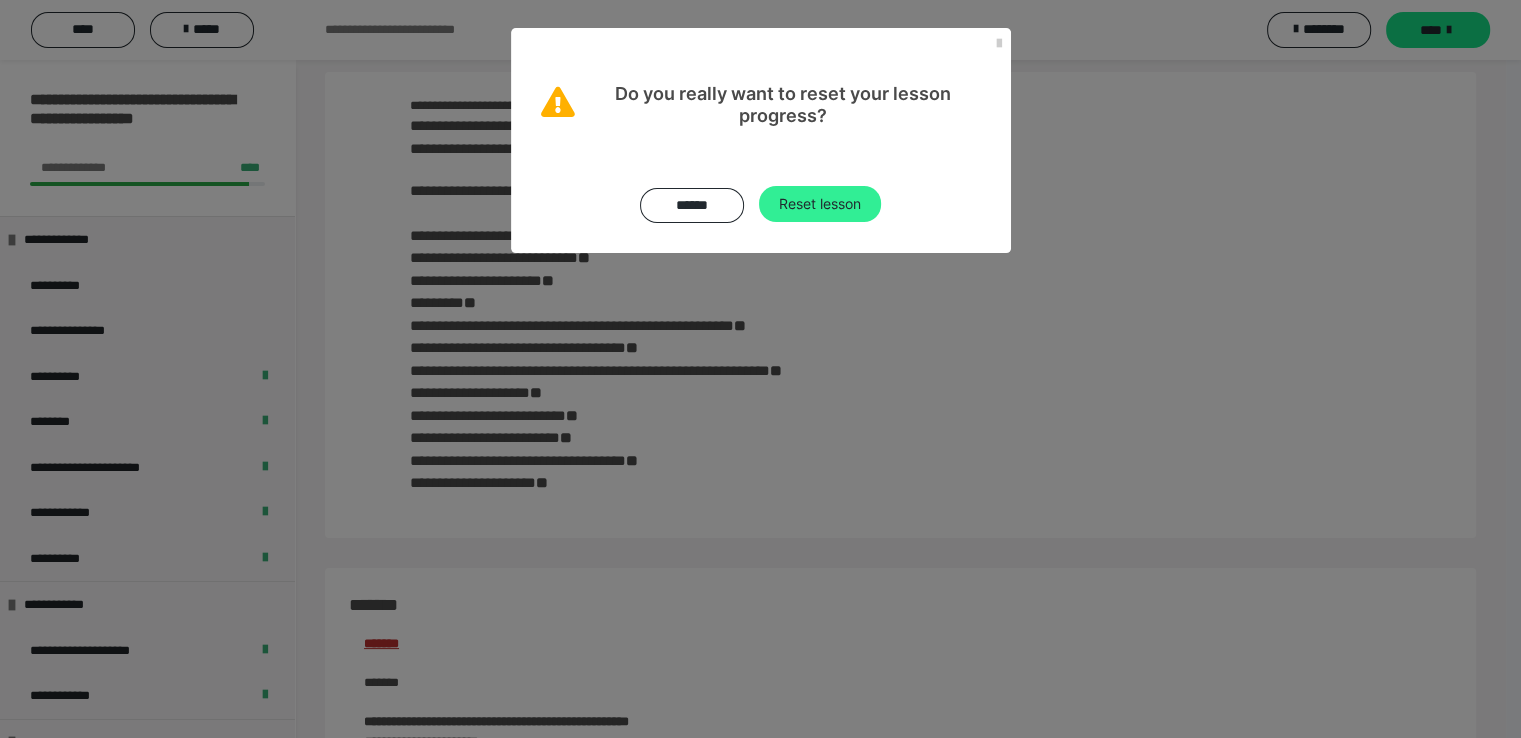 click on "Reset lesson" at bounding box center (820, 204) 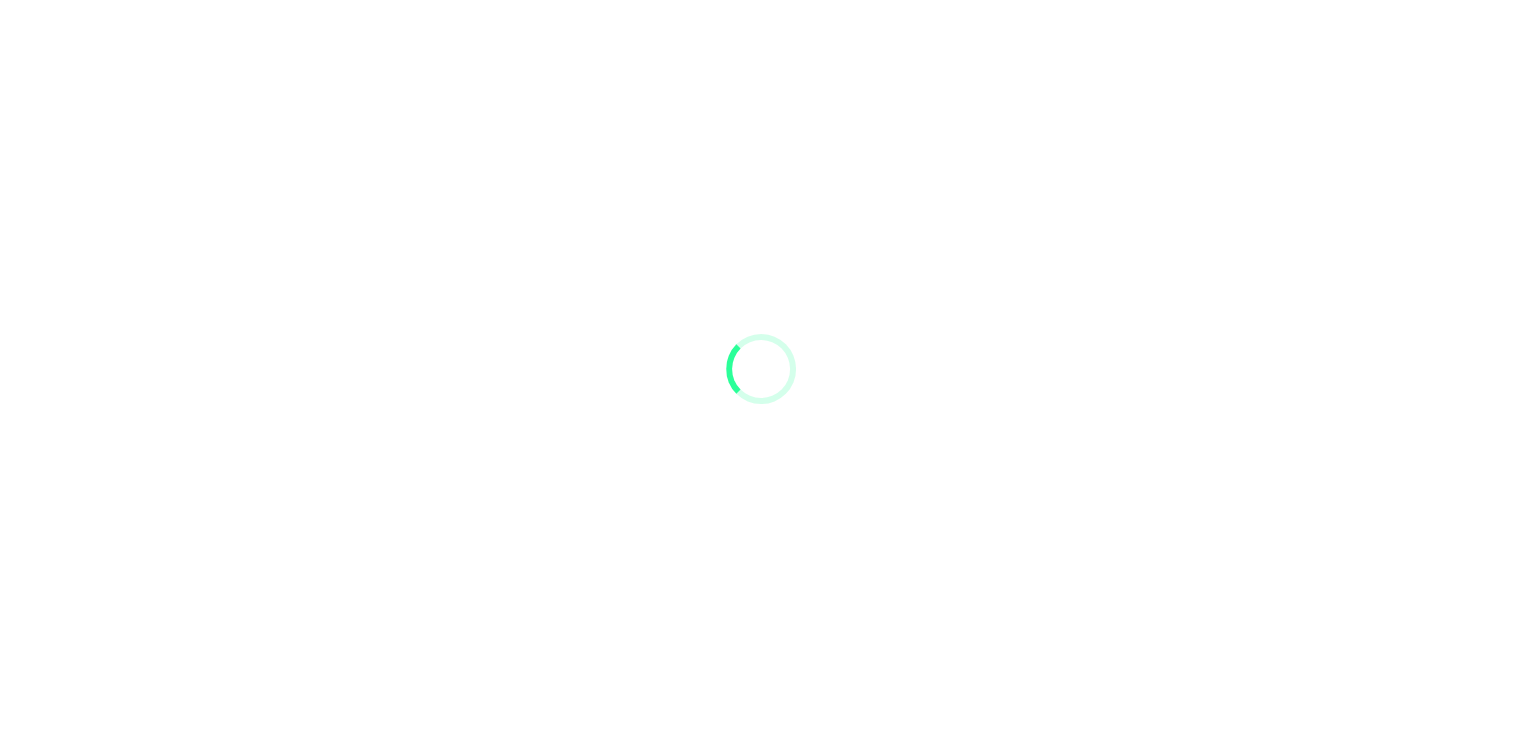 scroll, scrollTop: 0, scrollLeft: 0, axis: both 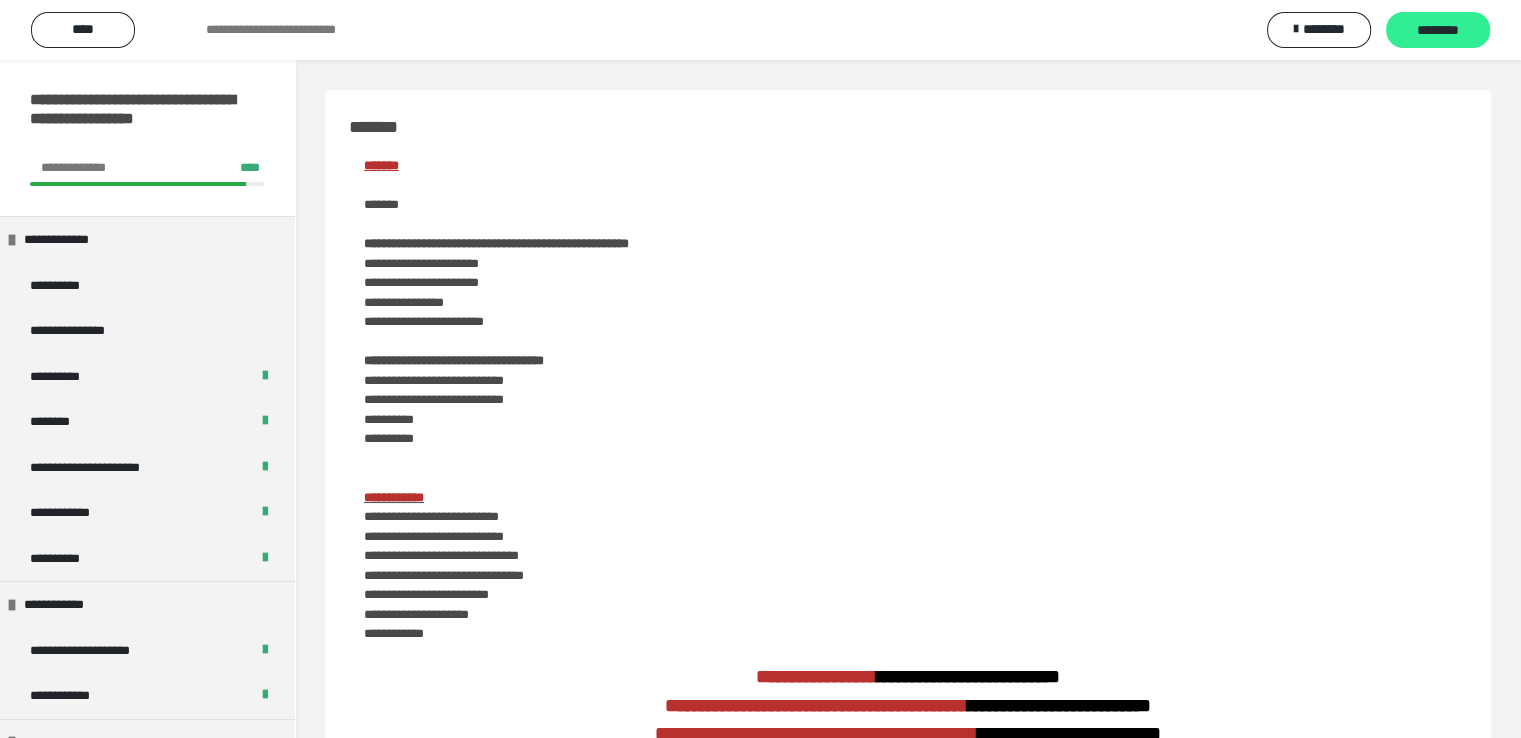 click on "********" at bounding box center (1438, 31) 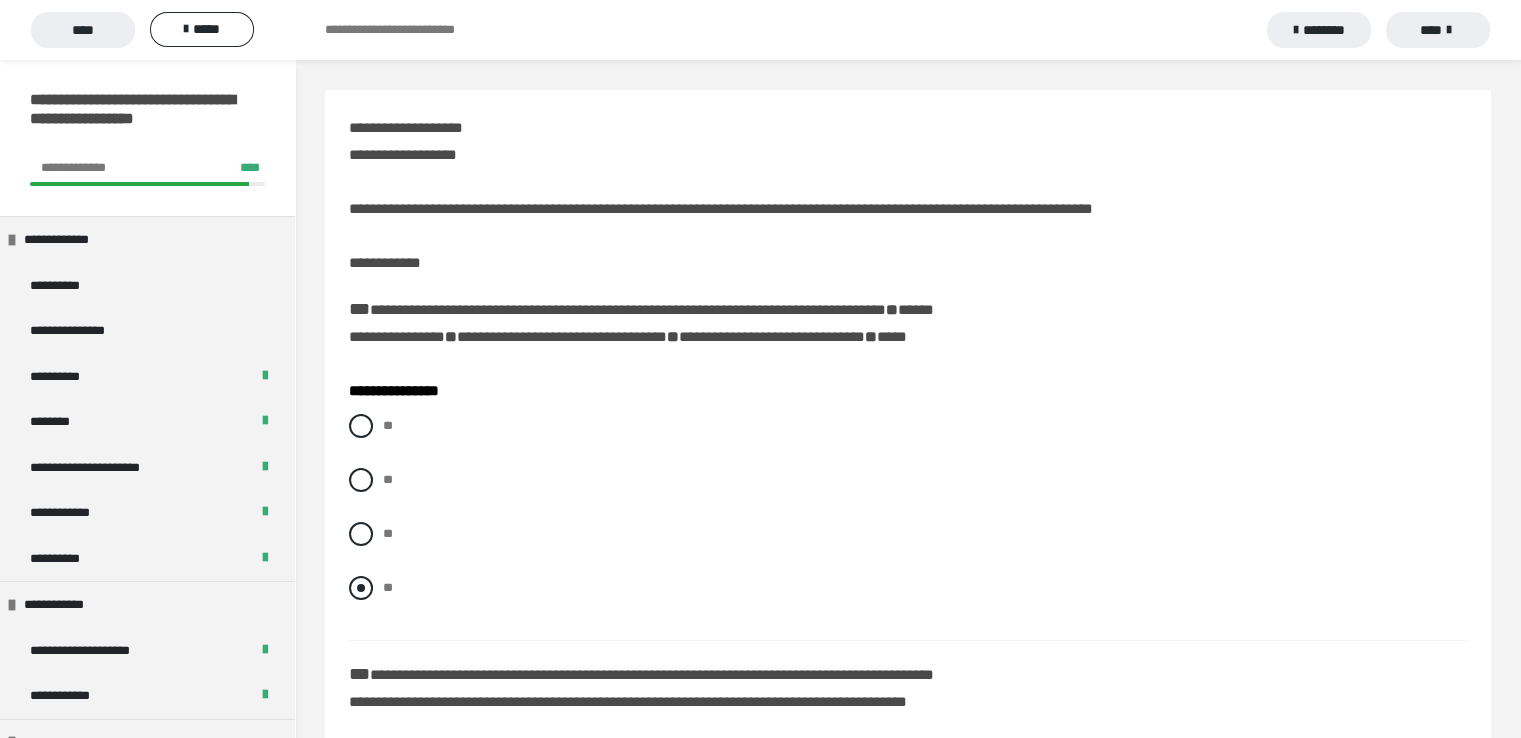 click at bounding box center [361, 588] 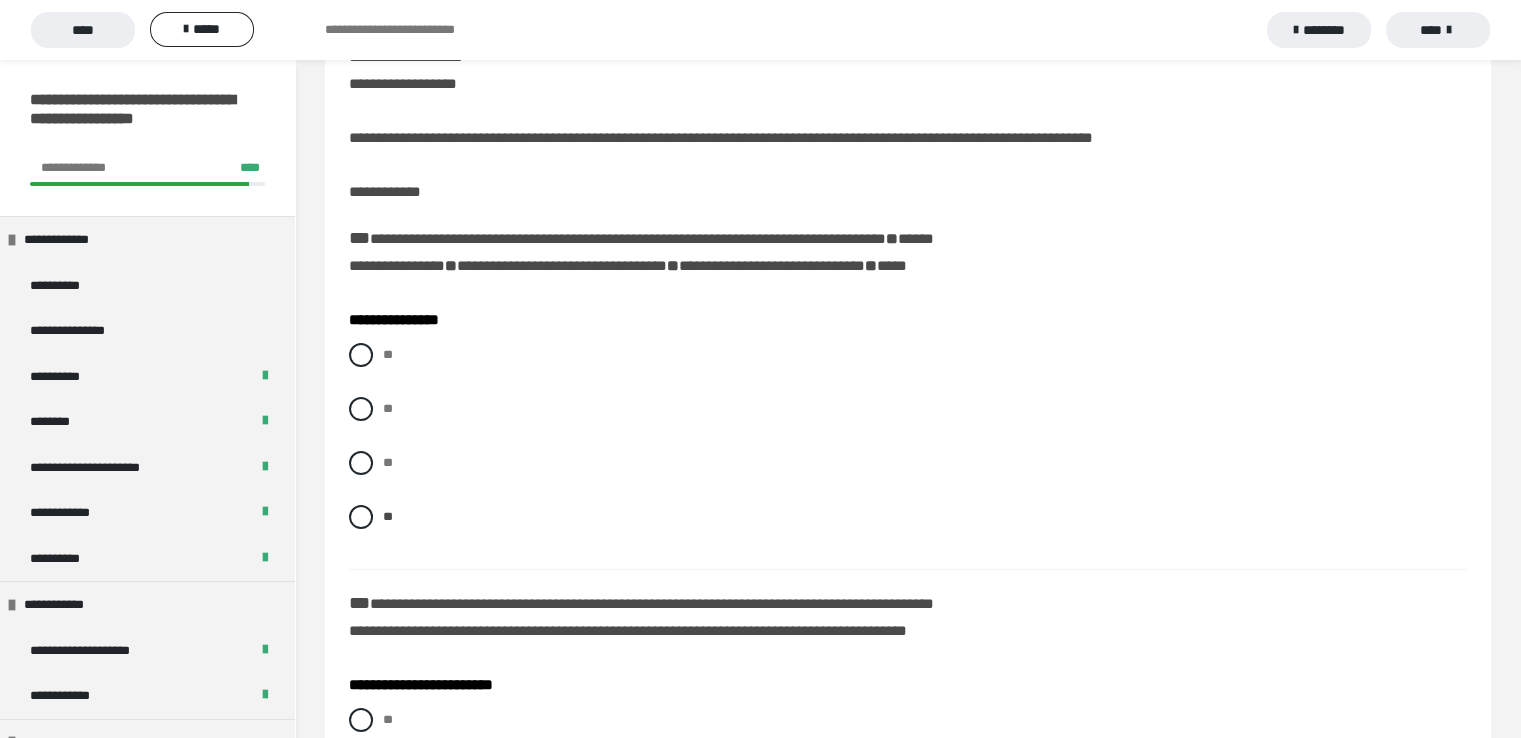 scroll, scrollTop: 80, scrollLeft: 0, axis: vertical 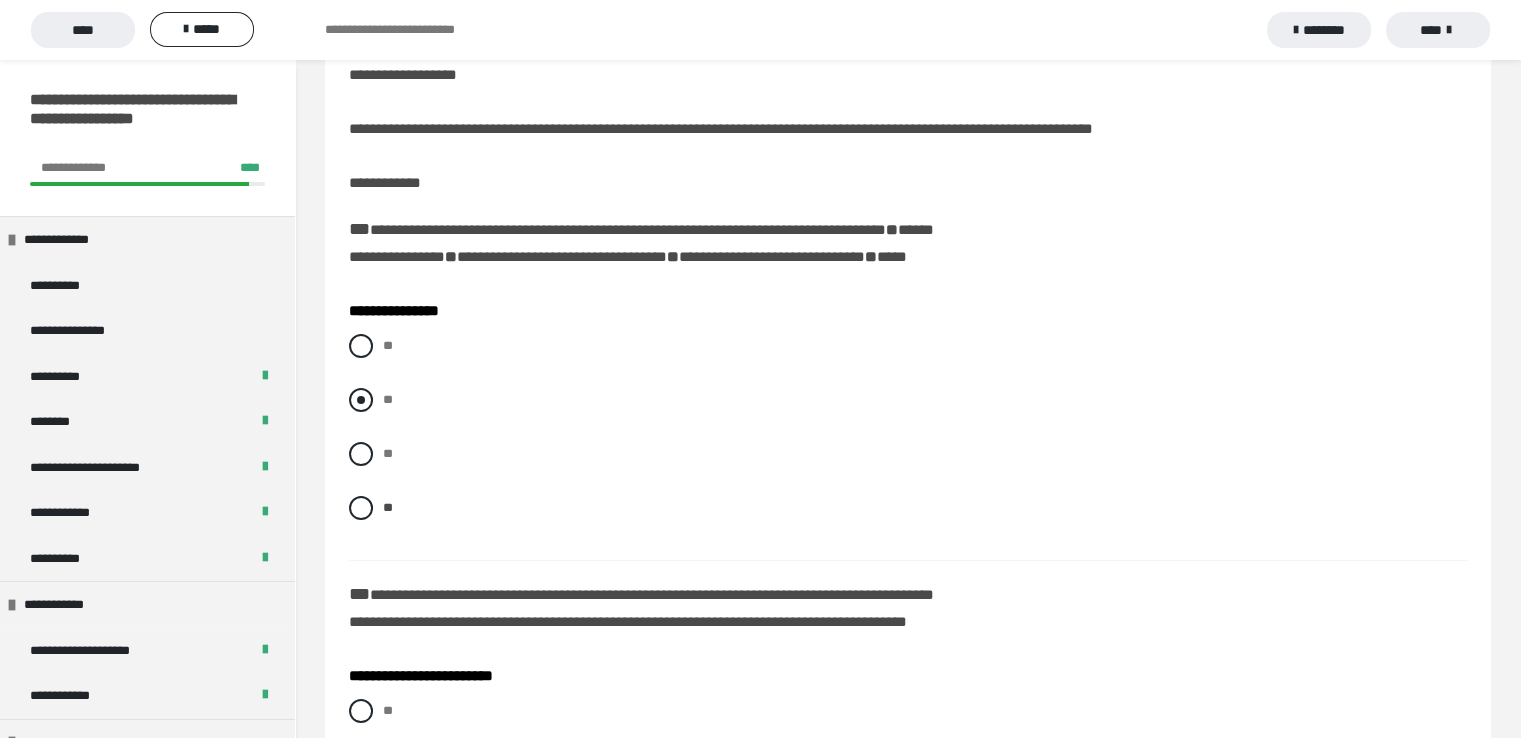 click at bounding box center (361, 400) 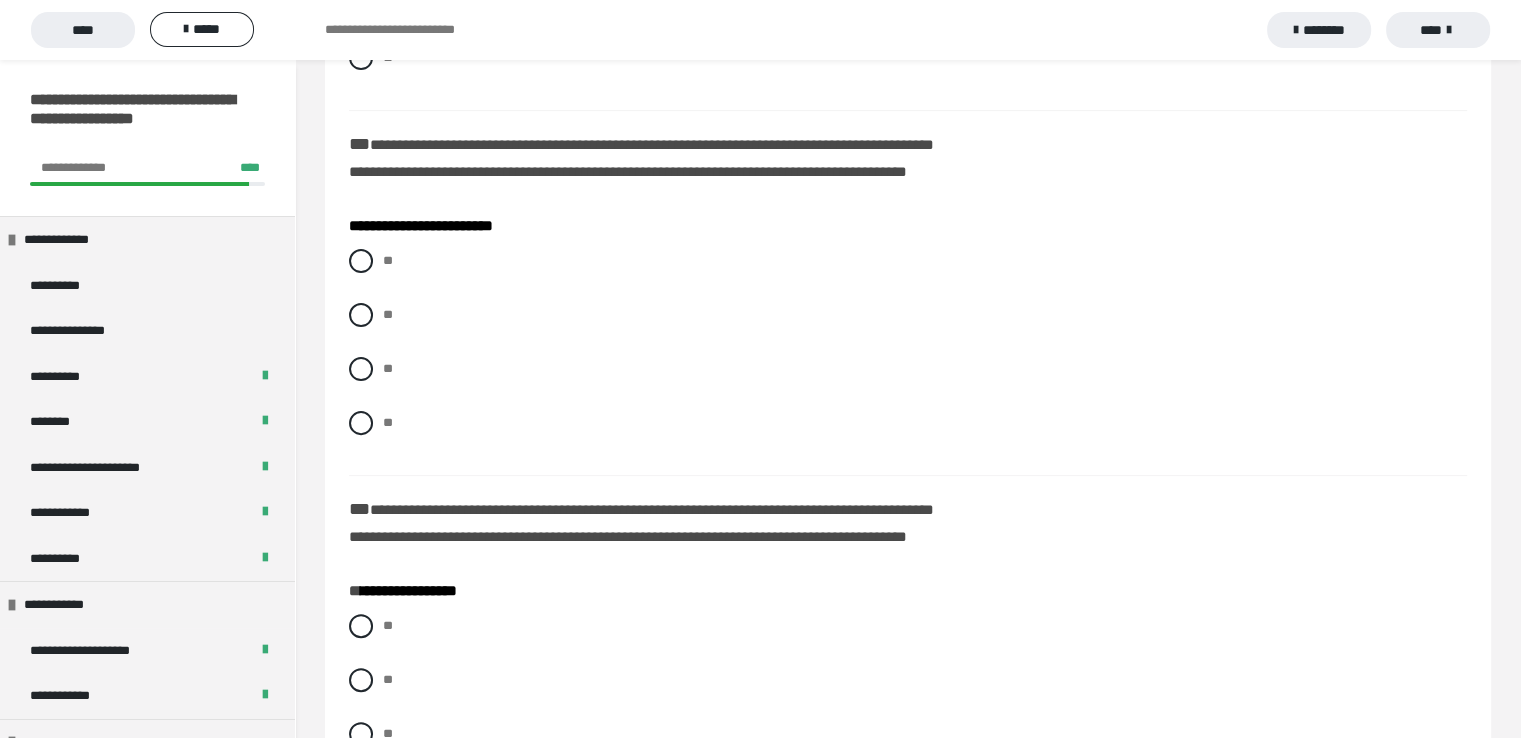 scroll, scrollTop: 600, scrollLeft: 0, axis: vertical 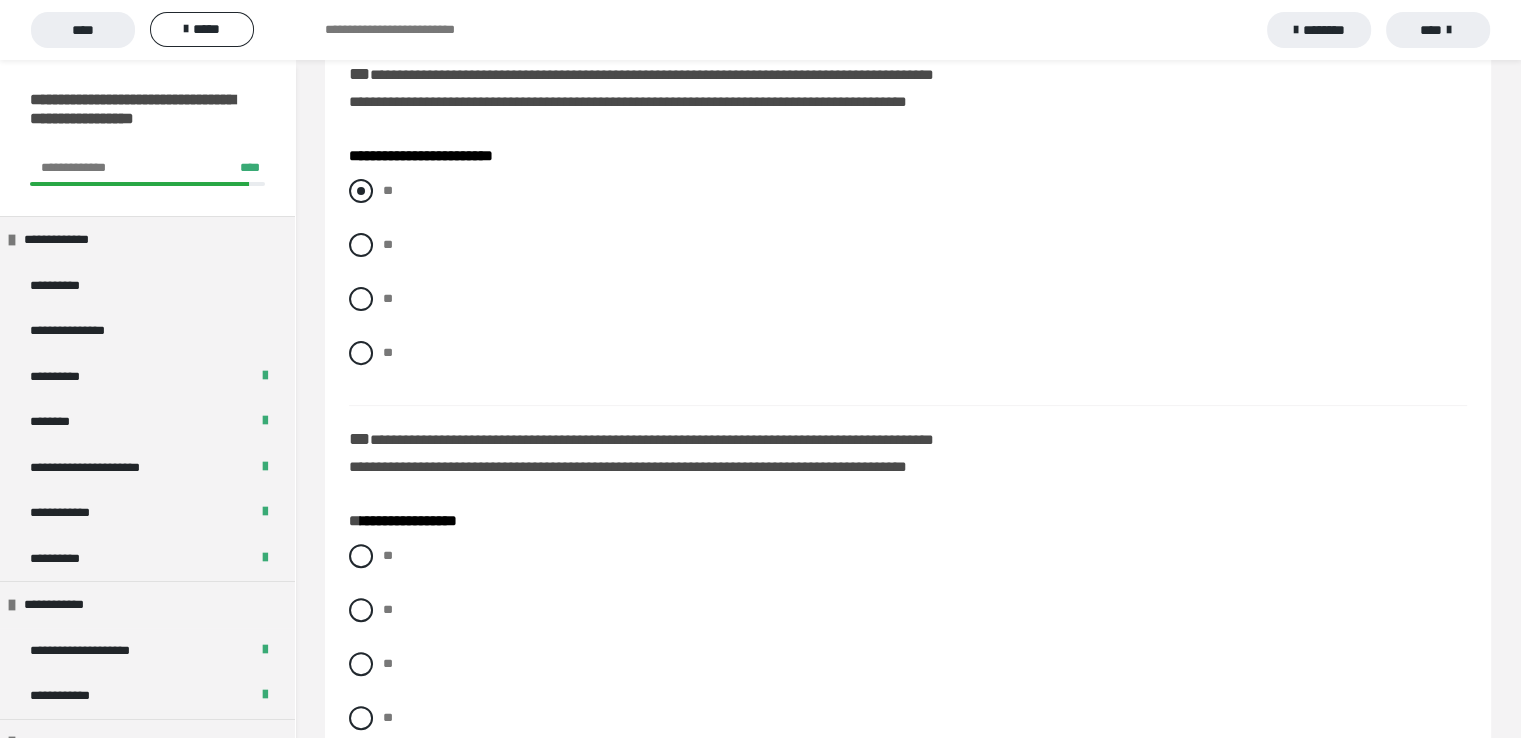 click at bounding box center (361, 191) 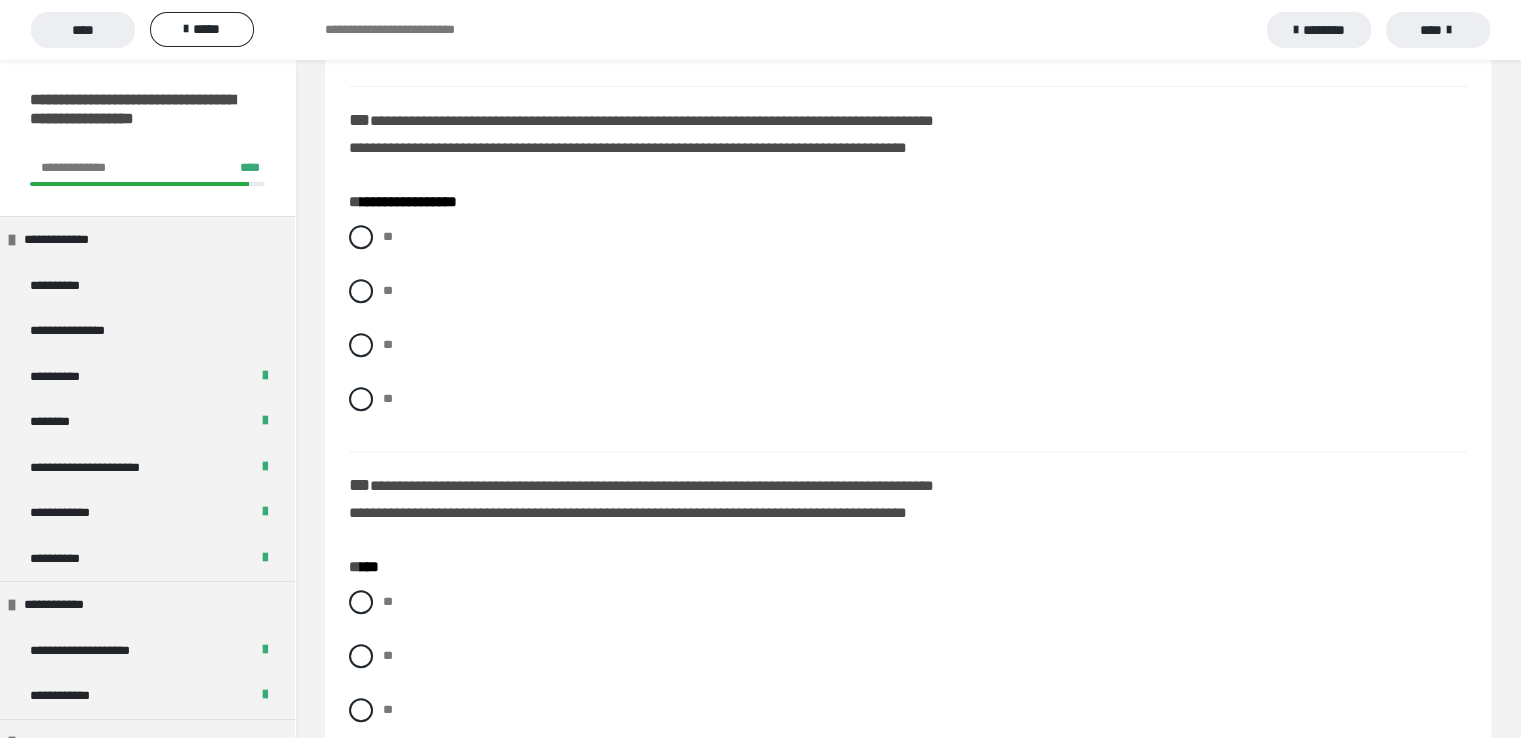 scroll, scrollTop: 932, scrollLeft: 0, axis: vertical 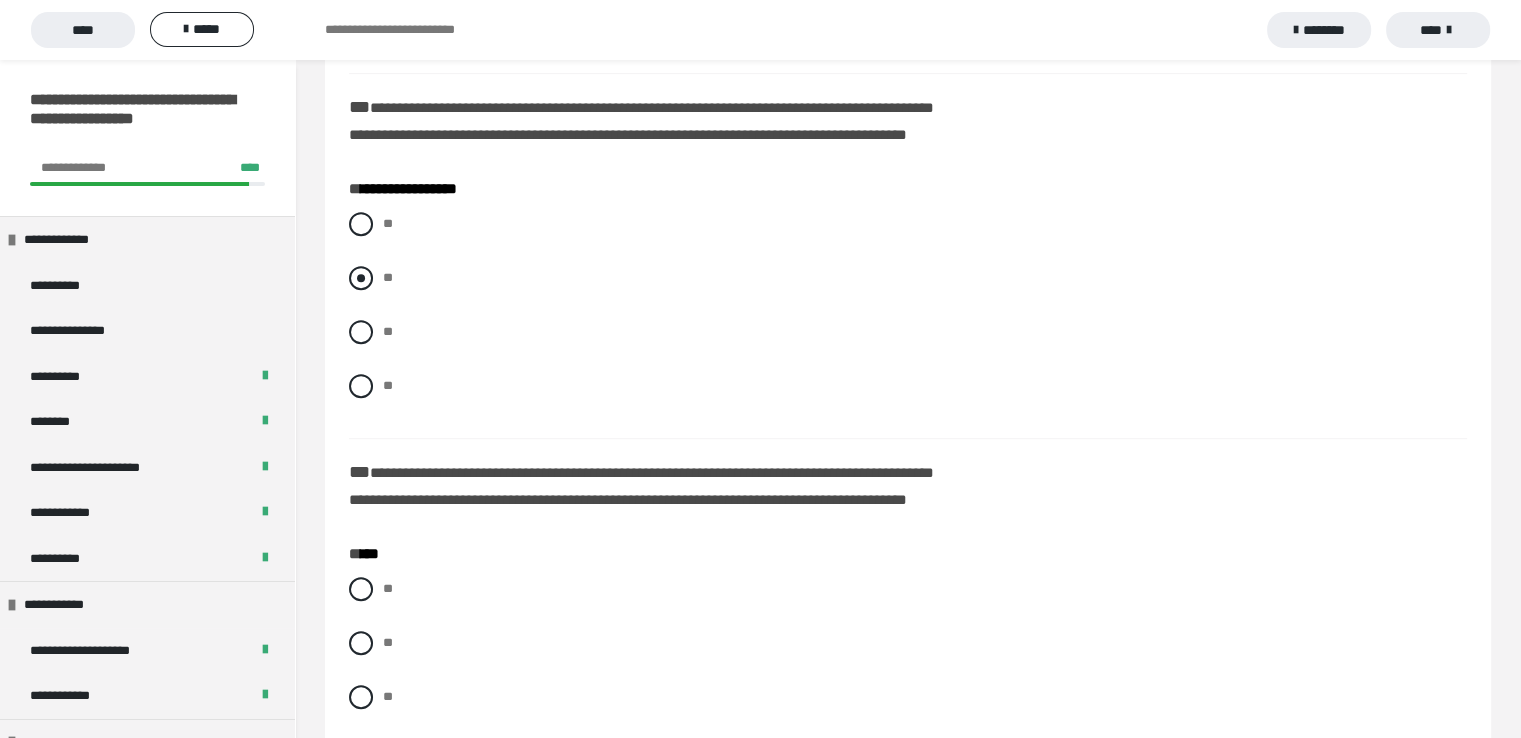 click at bounding box center [361, 278] 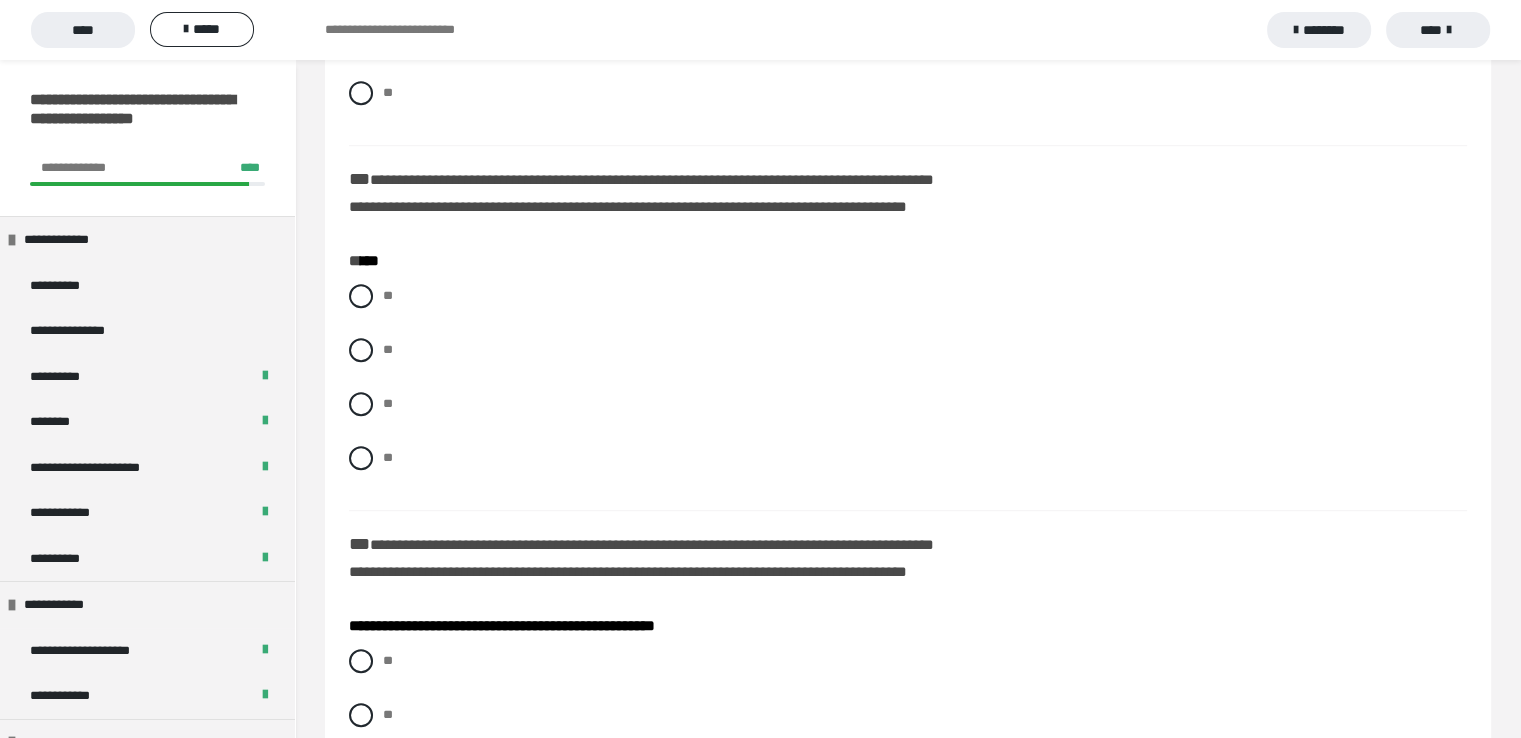 scroll, scrollTop: 1239, scrollLeft: 0, axis: vertical 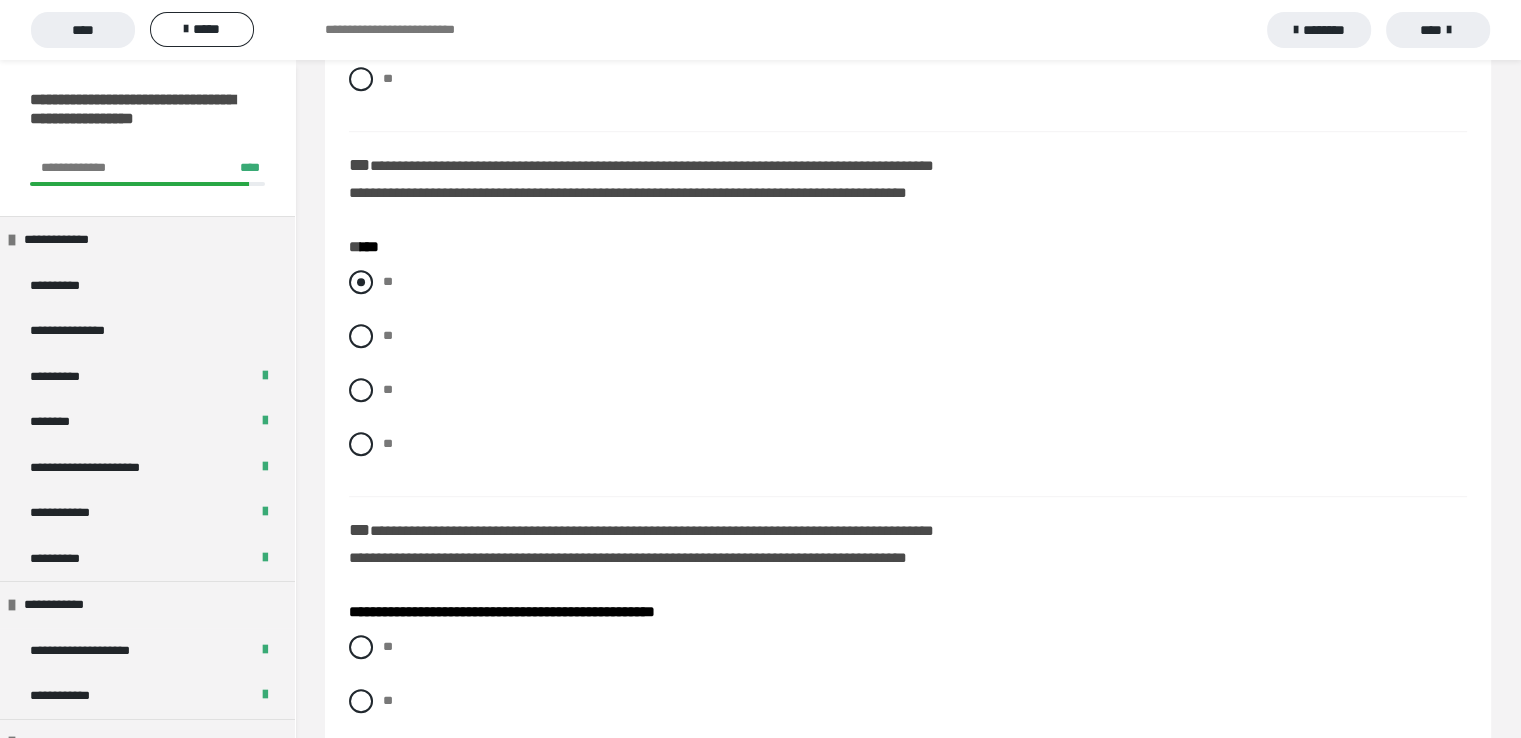 click at bounding box center (361, 282) 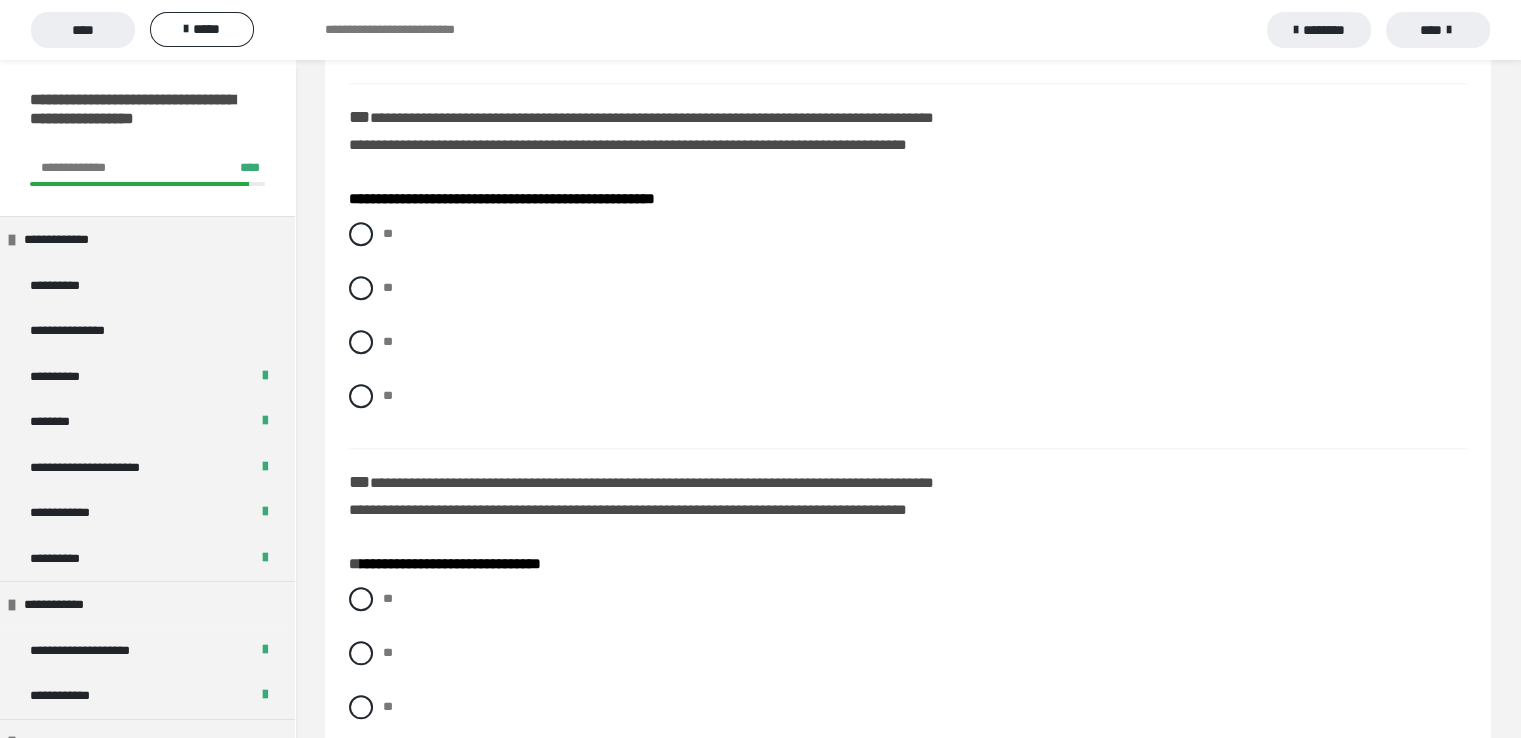 scroll, scrollTop: 1692, scrollLeft: 0, axis: vertical 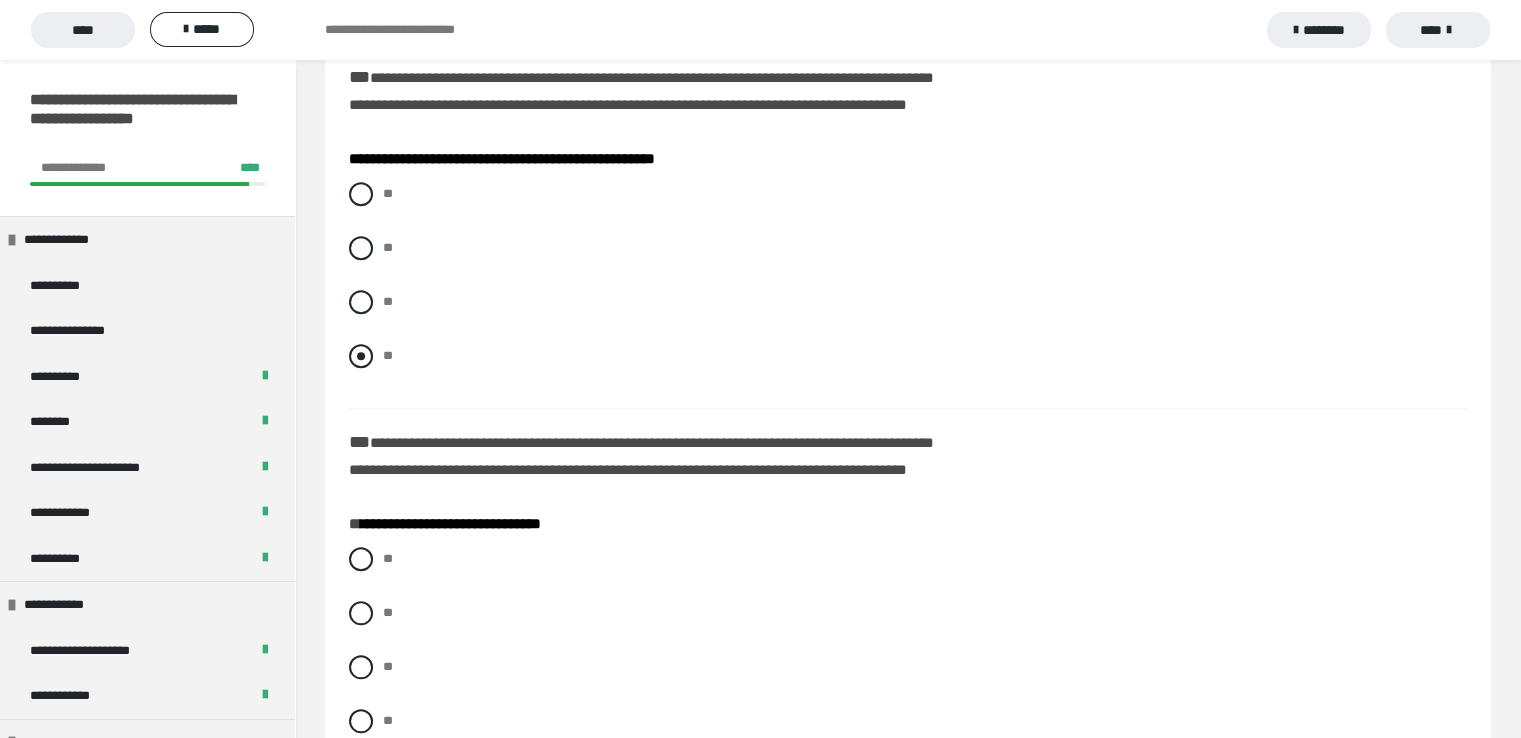 click at bounding box center [361, 356] 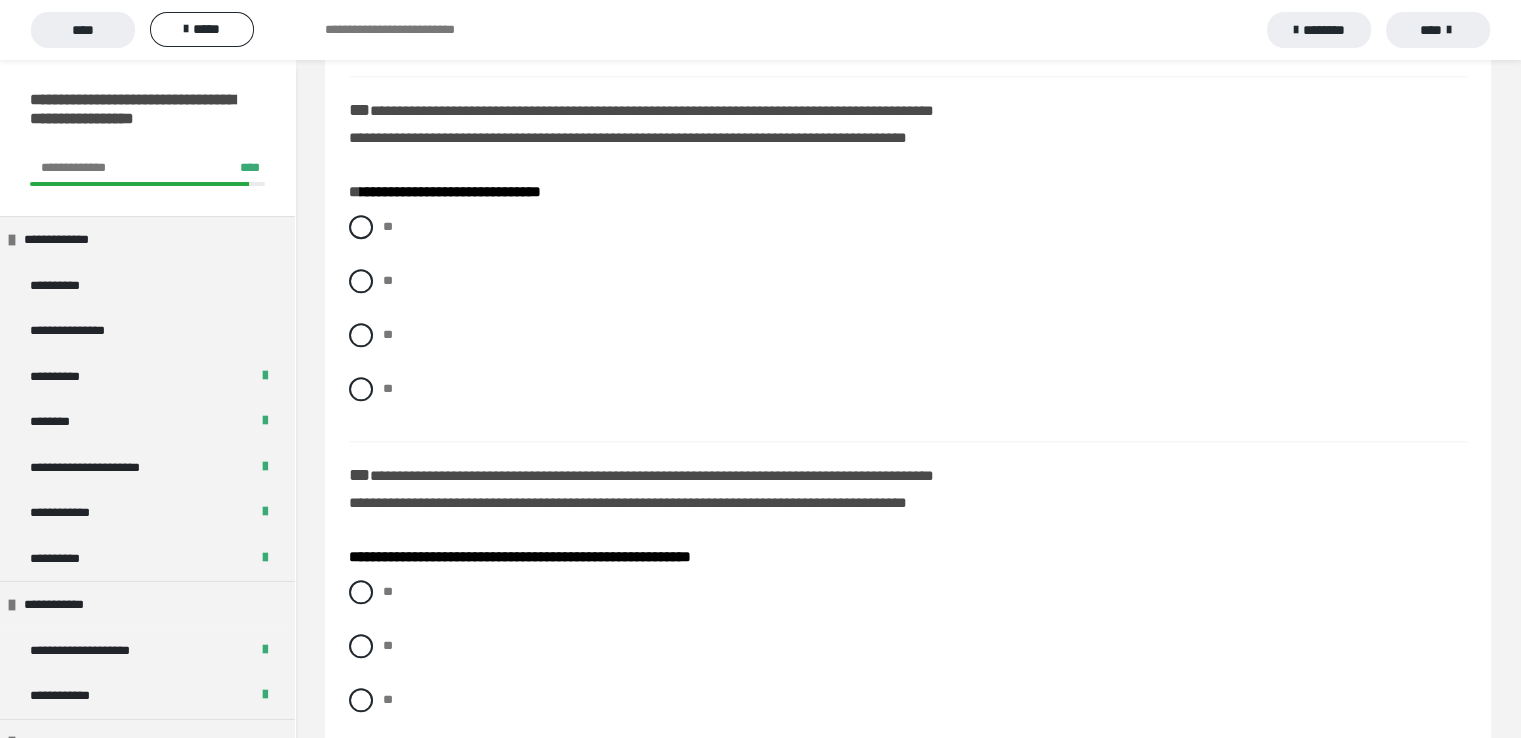 scroll, scrollTop: 2038, scrollLeft: 0, axis: vertical 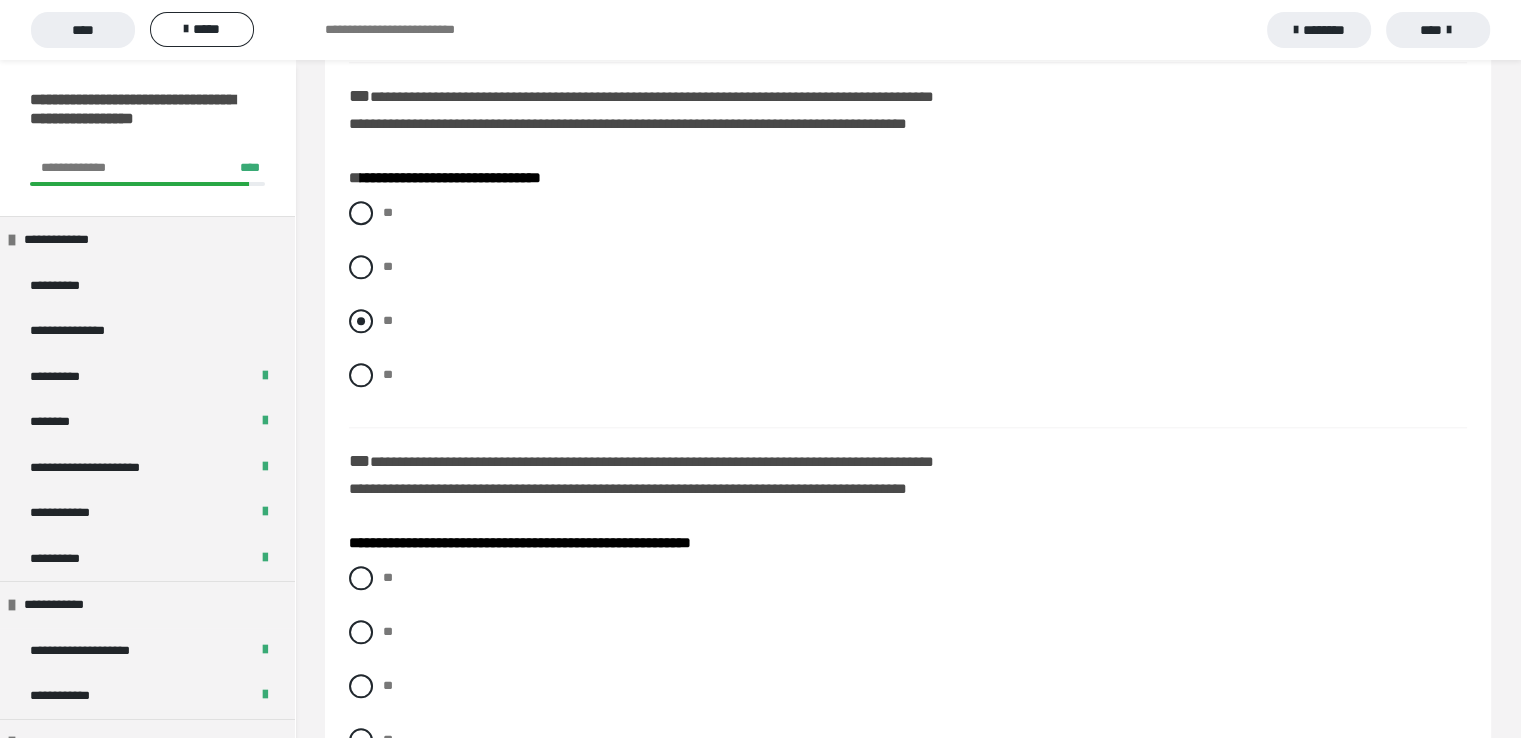 click at bounding box center [361, 321] 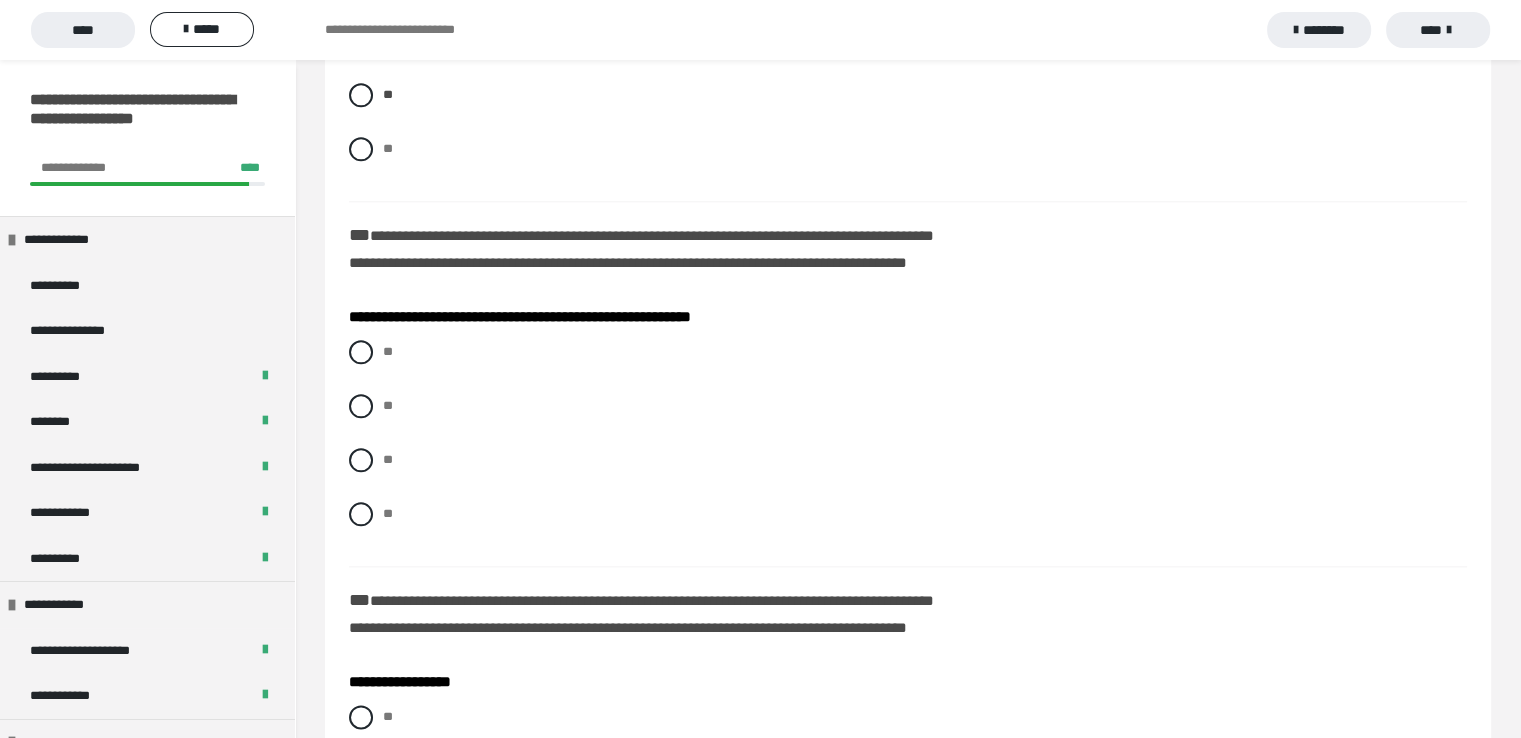 scroll, scrollTop: 2331, scrollLeft: 0, axis: vertical 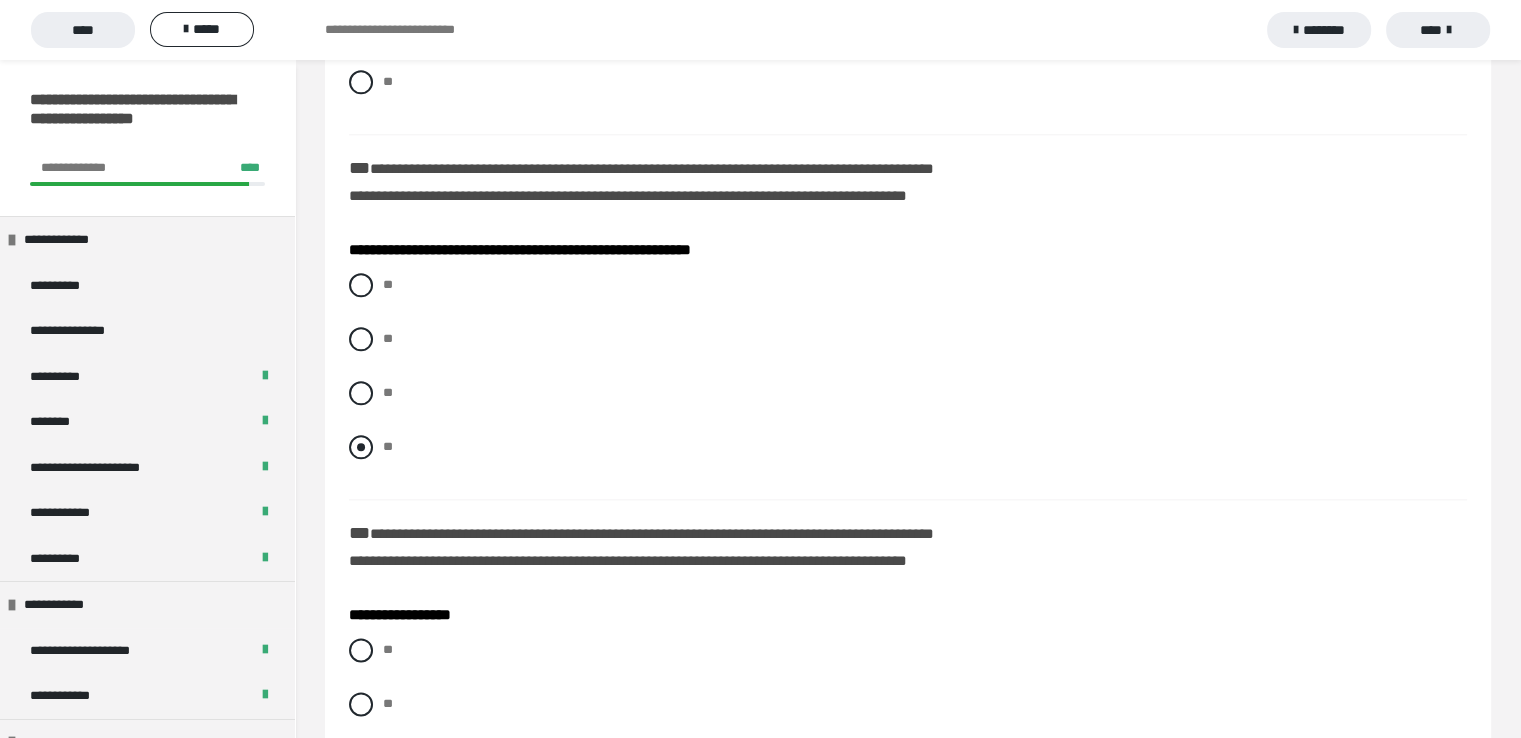 click at bounding box center (361, 447) 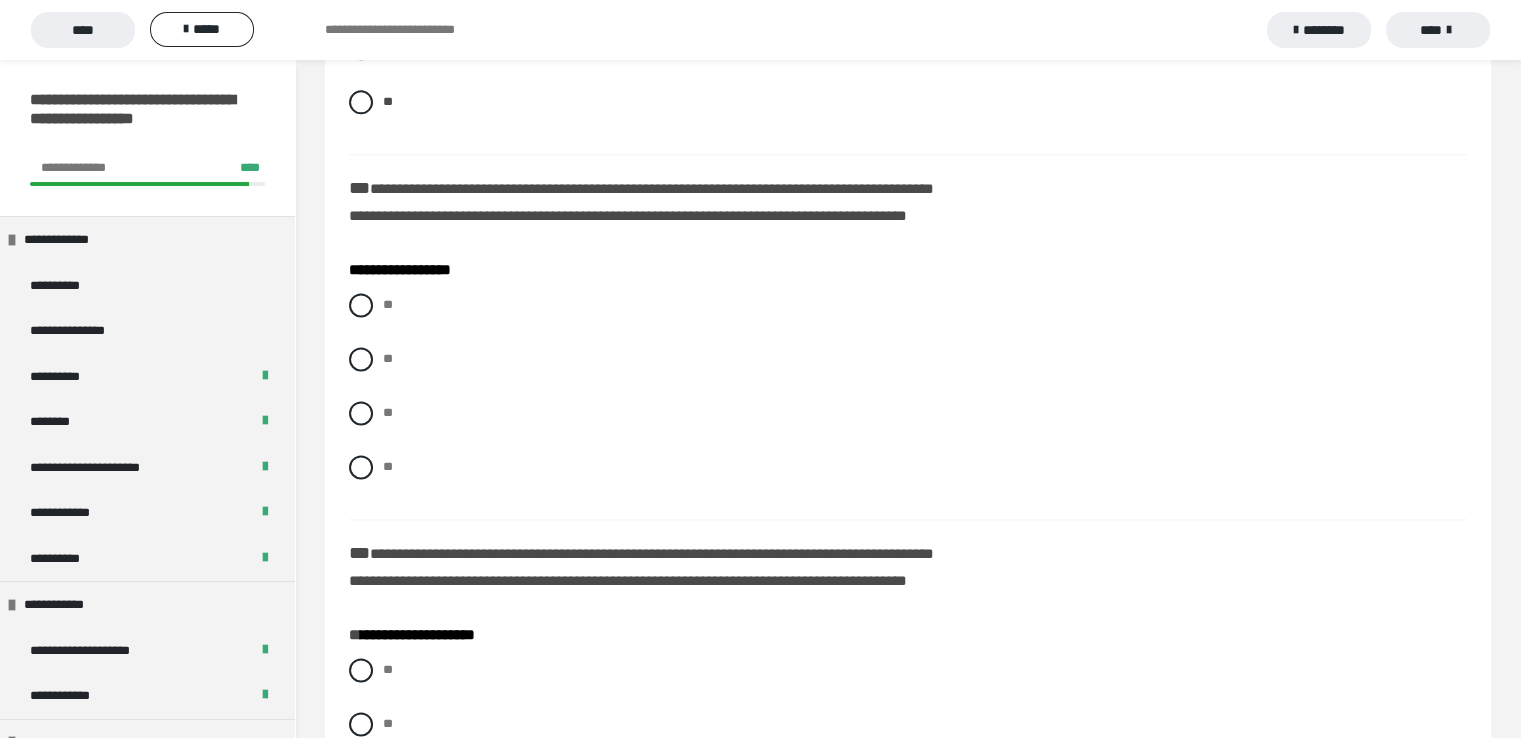 scroll, scrollTop: 2756, scrollLeft: 0, axis: vertical 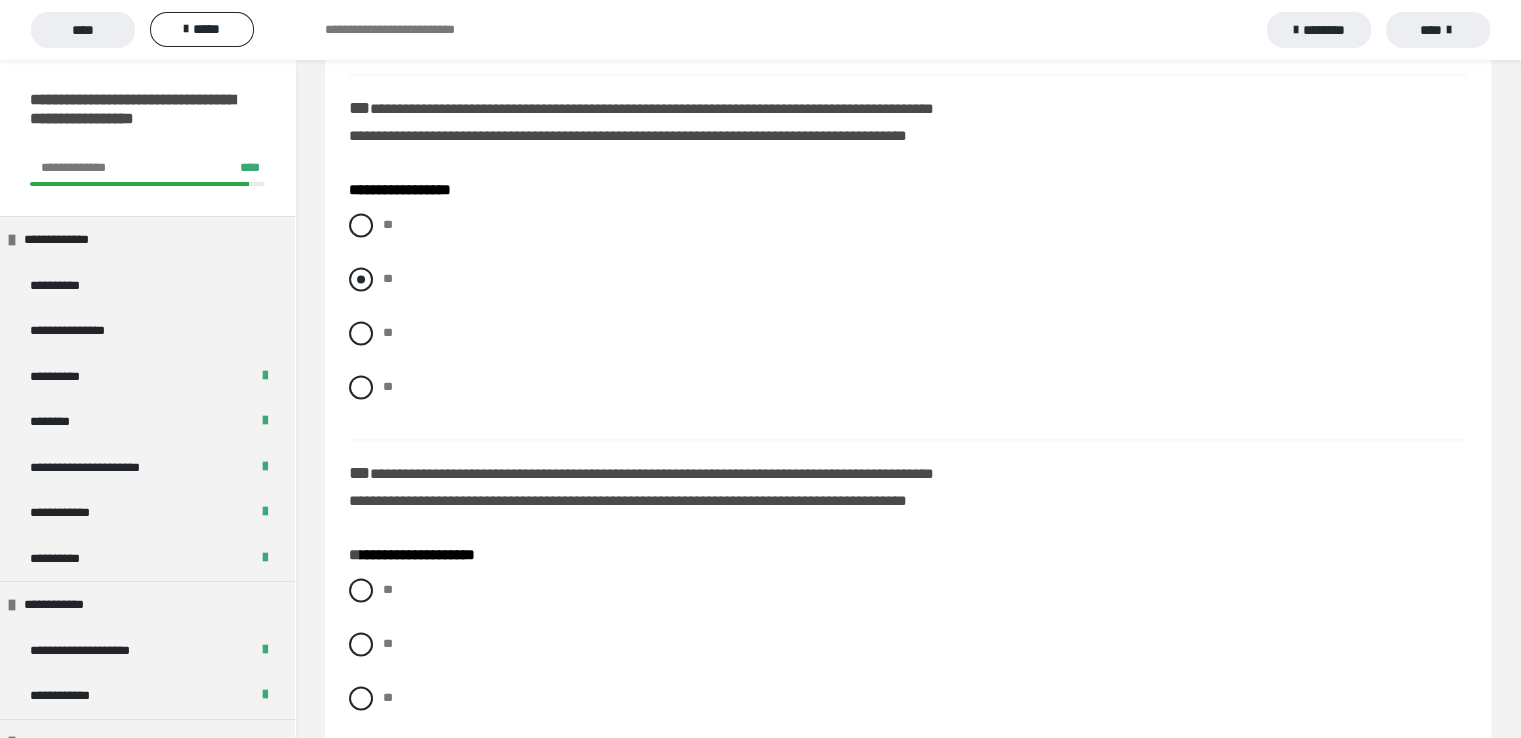 click at bounding box center (361, 279) 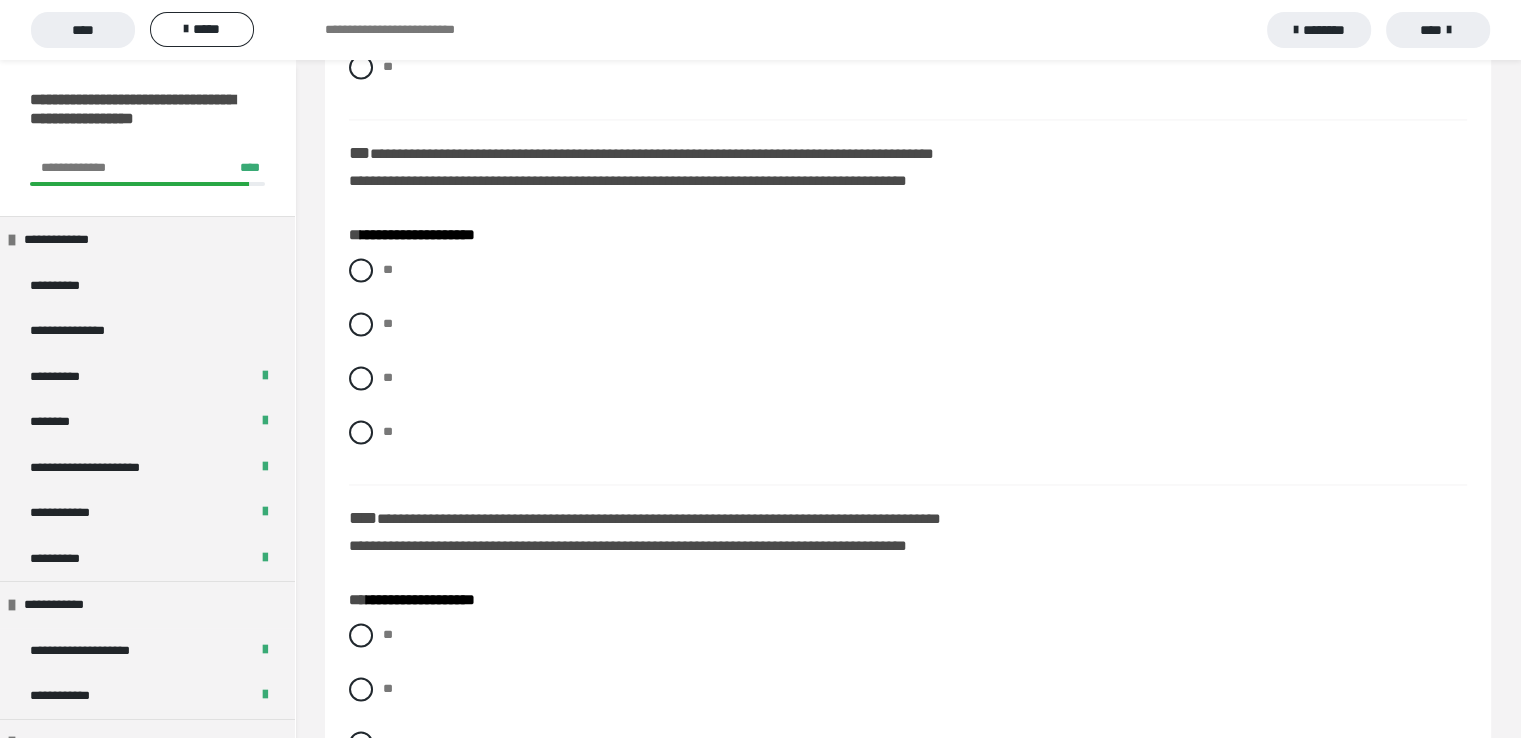 scroll, scrollTop: 3143, scrollLeft: 0, axis: vertical 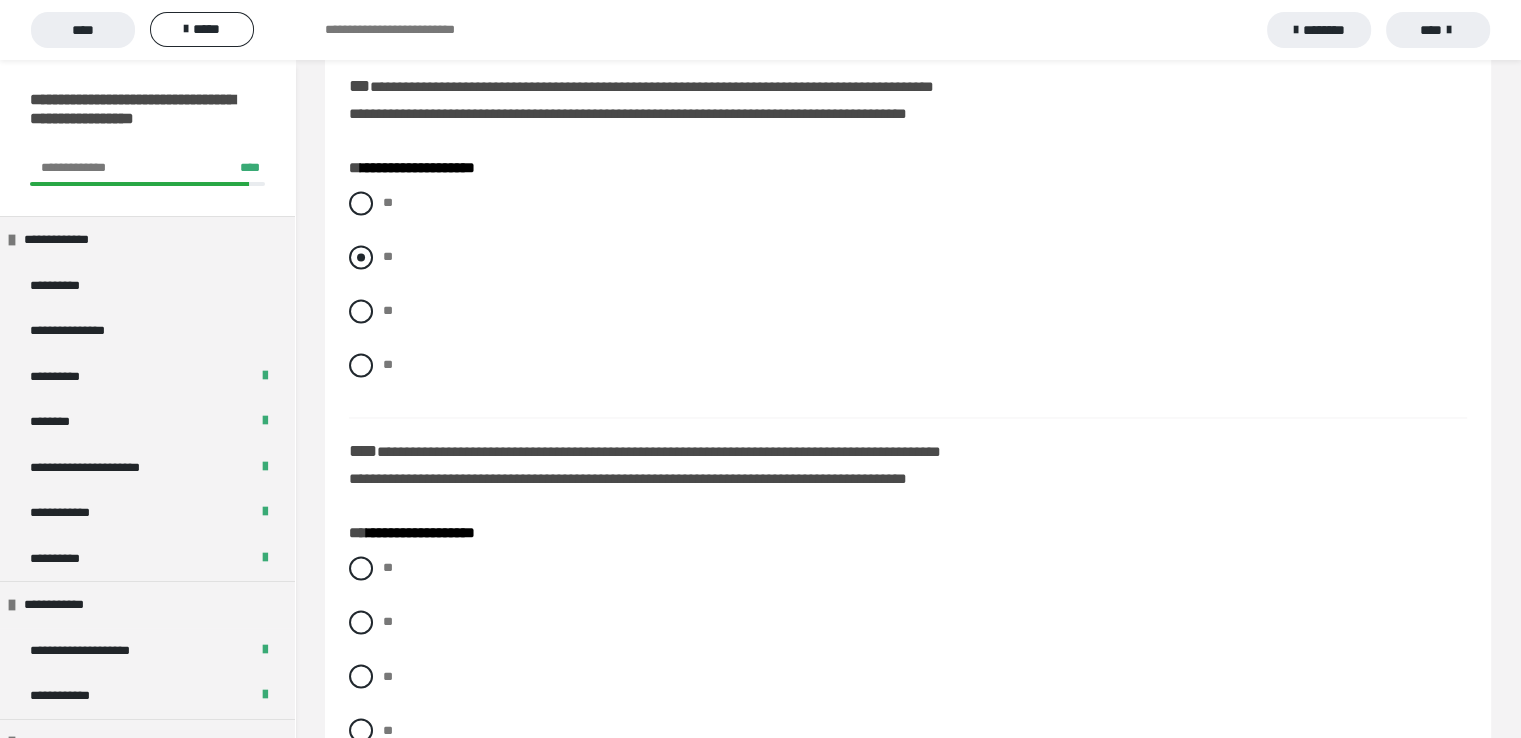 click at bounding box center (361, 257) 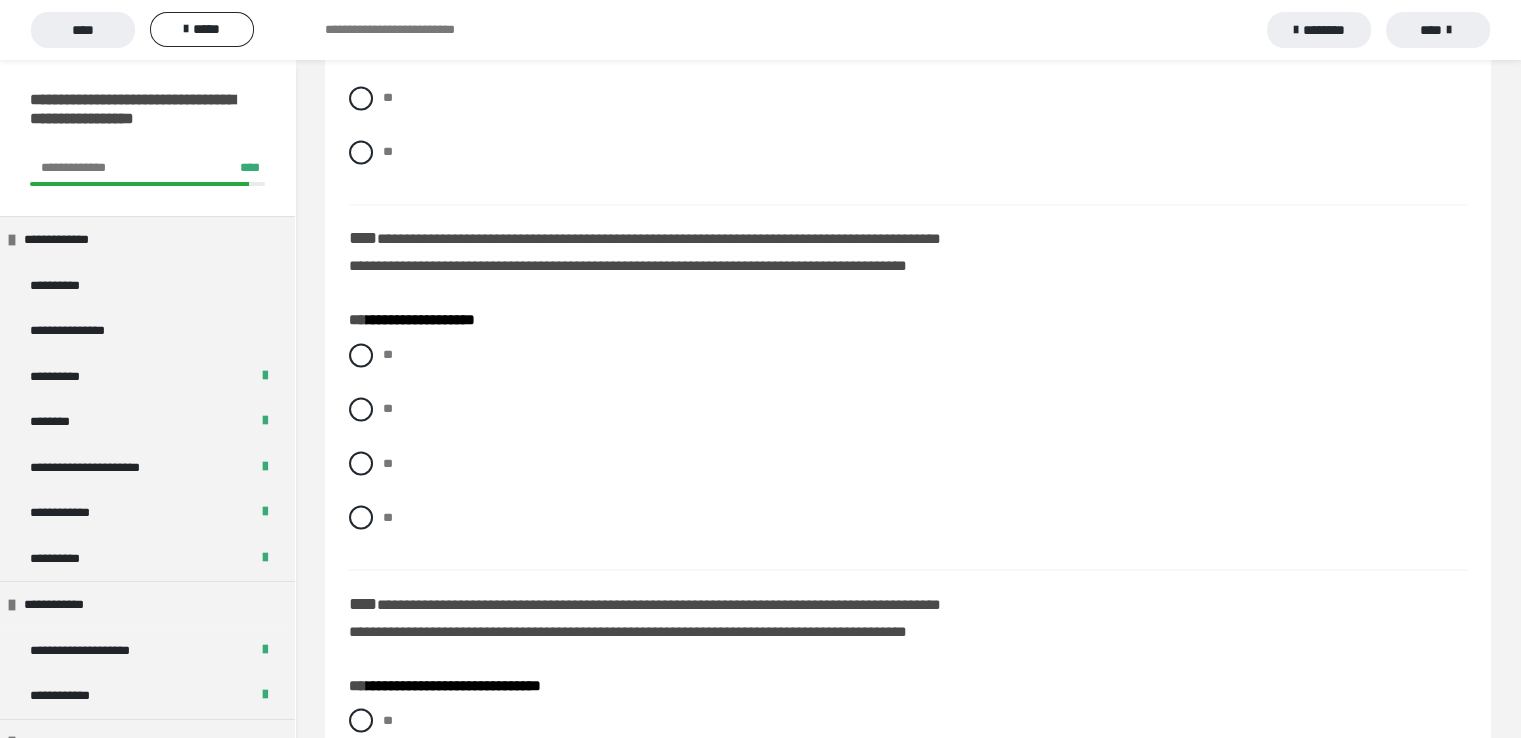 scroll, scrollTop: 3476, scrollLeft: 0, axis: vertical 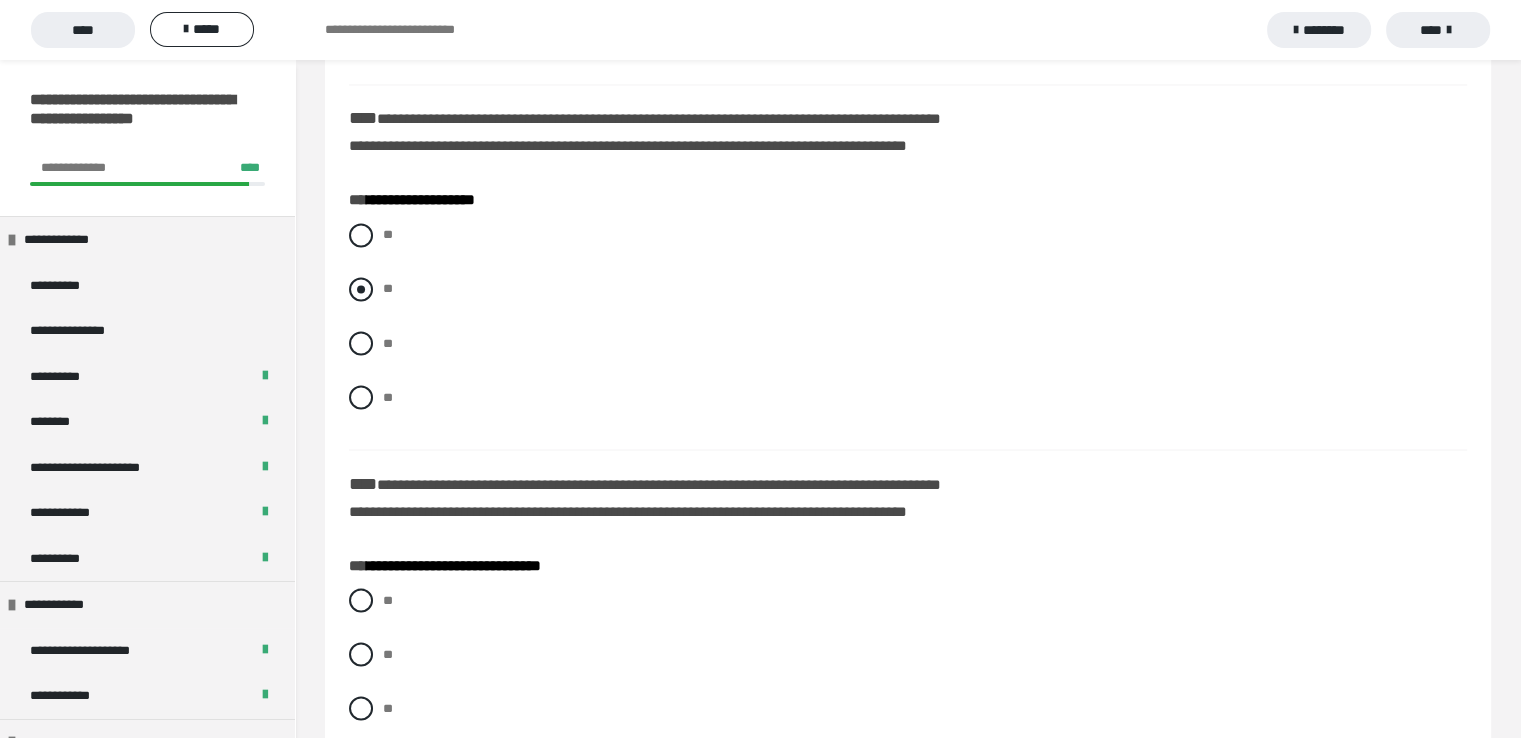 click at bounding box center (361, 289) 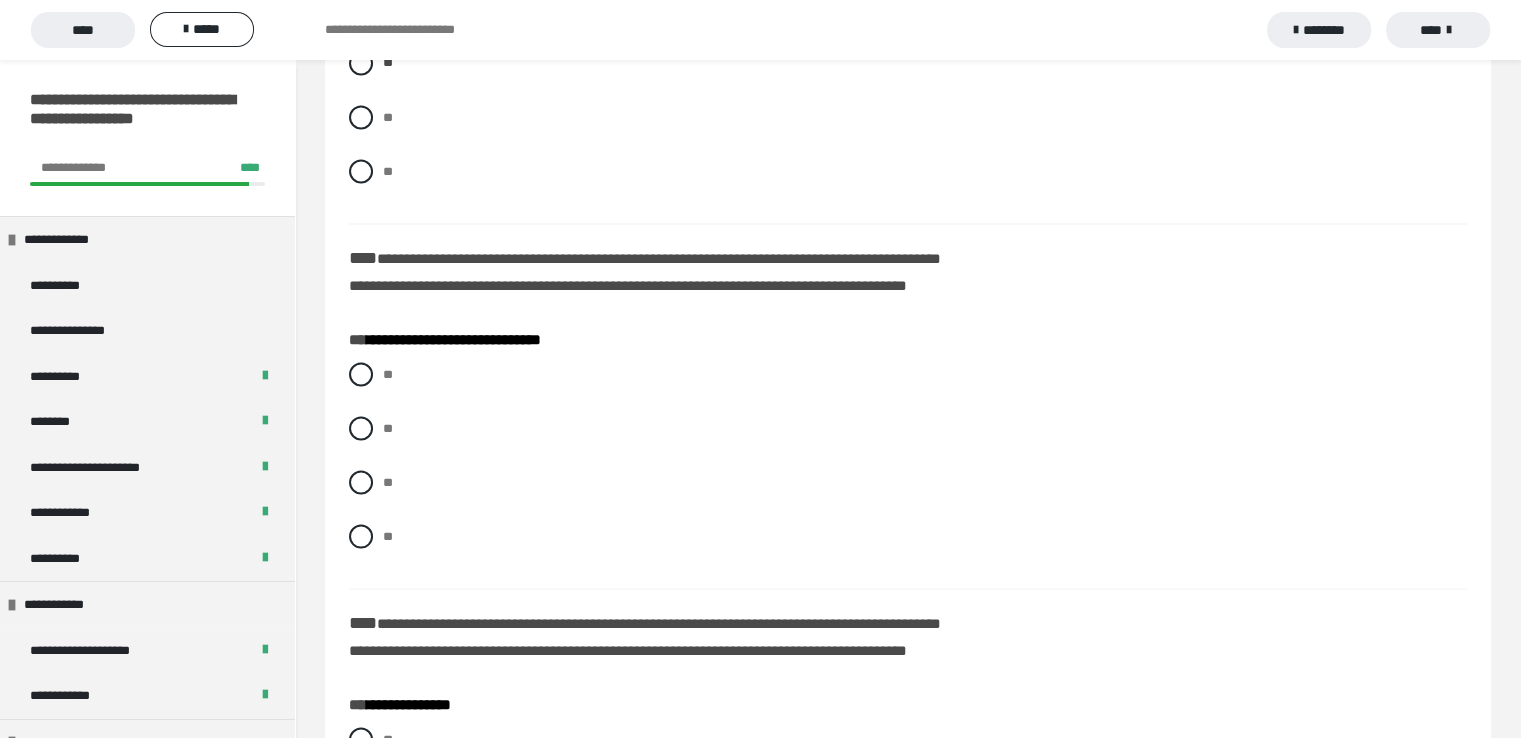 scroll, scrollTop: 3768, scrollLeft: 0, axis: vertical 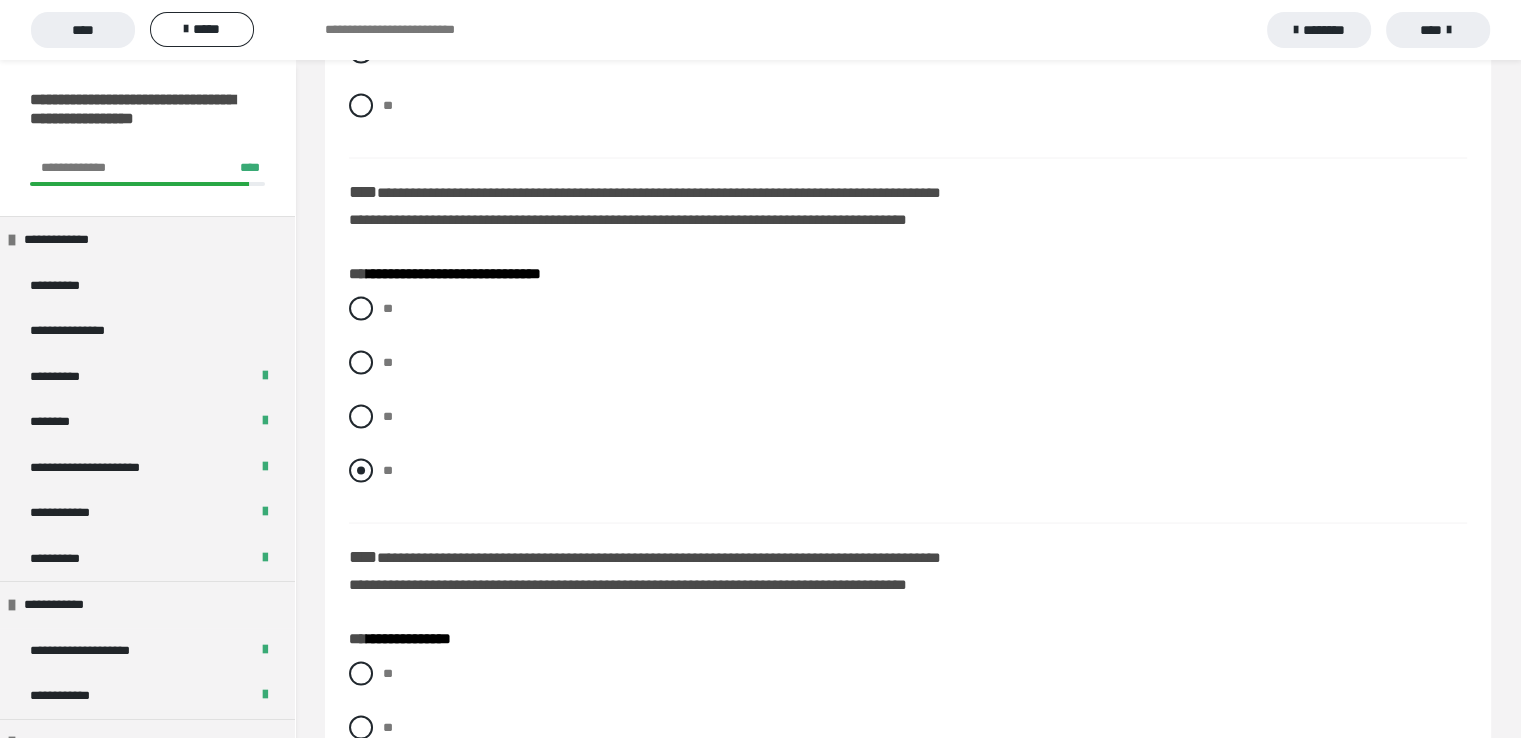 click at bounding box center [361, 470] 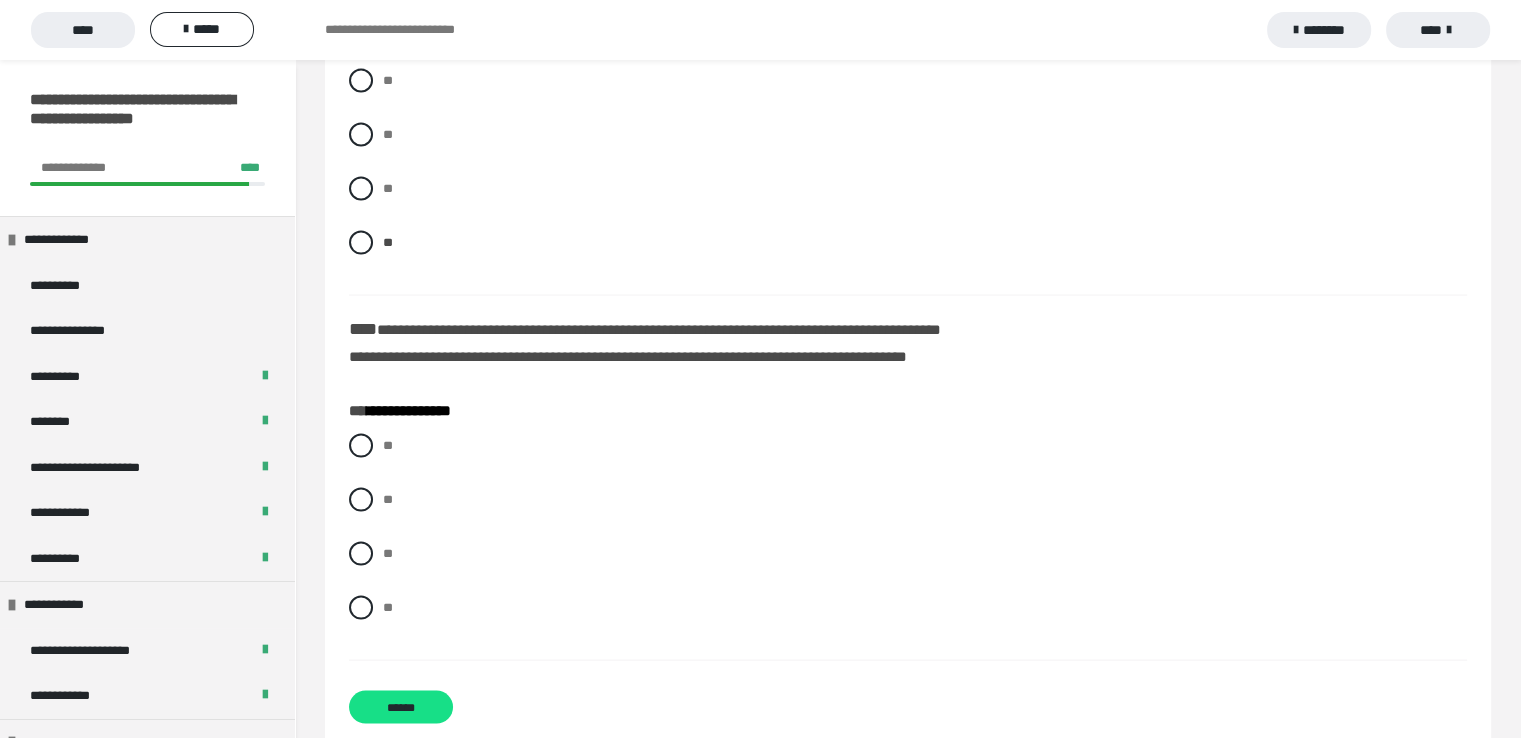 scroll, scrollTop: 4032, scrollLeft: 0, axis: vertical 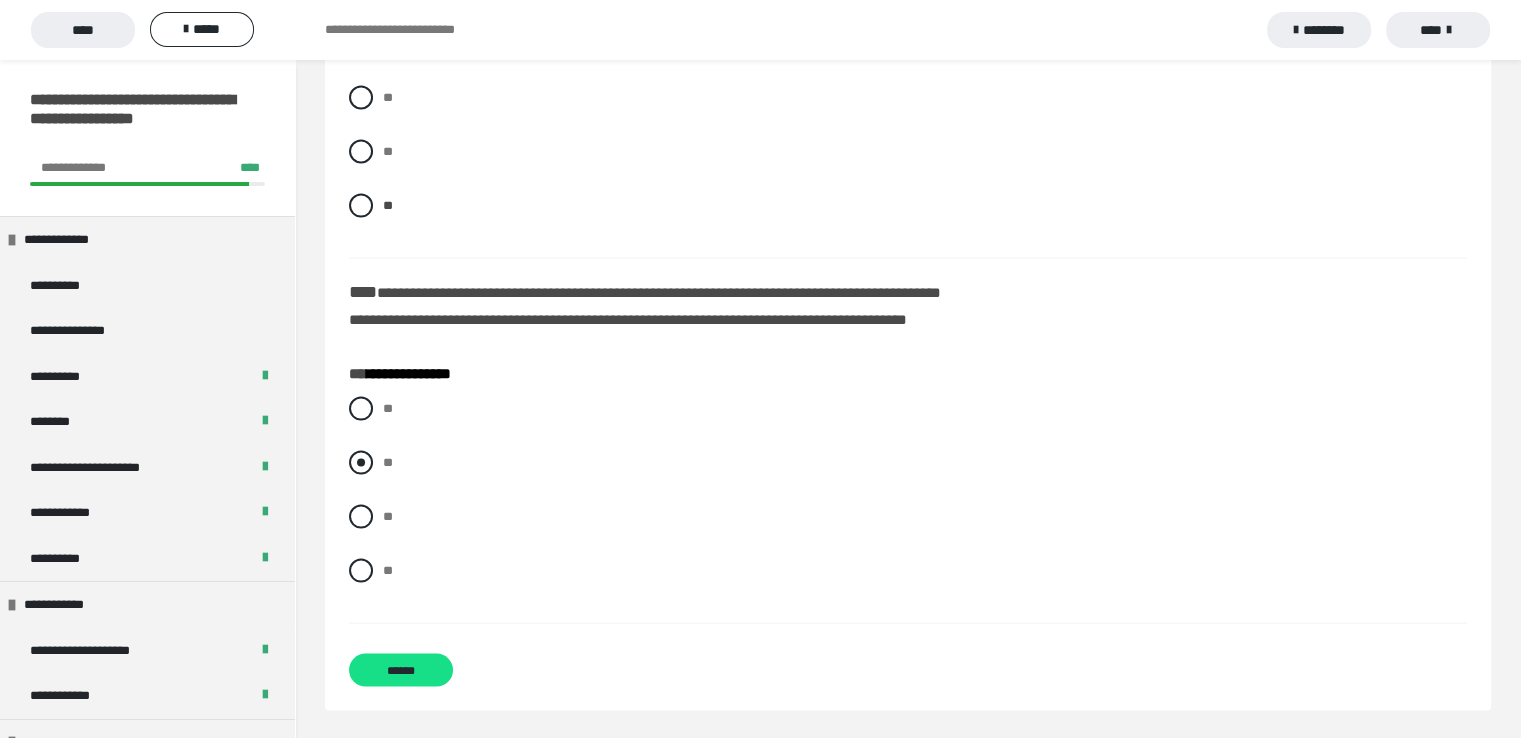 click at bounding box center [361, 463] 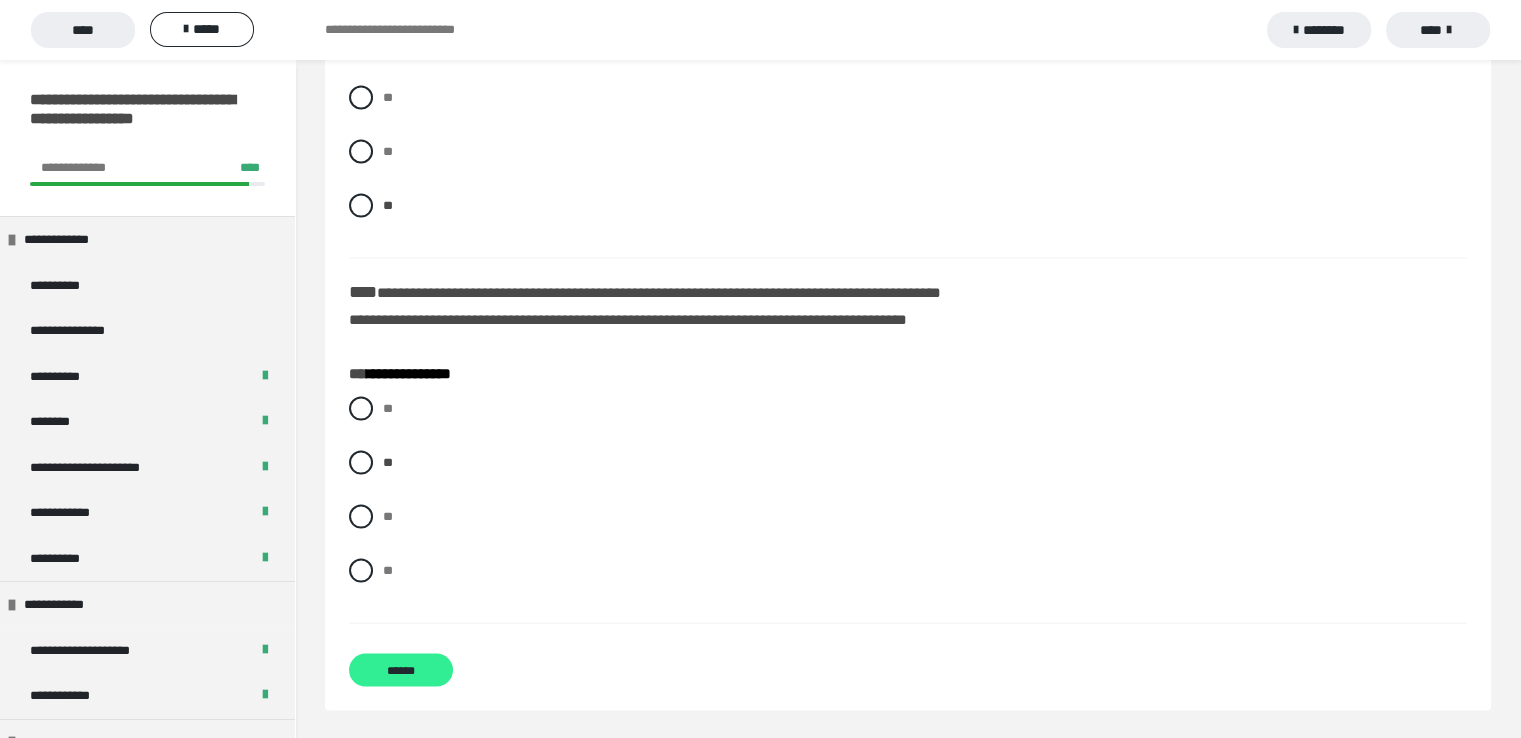 click on "******" at bounding box center [401, 670] 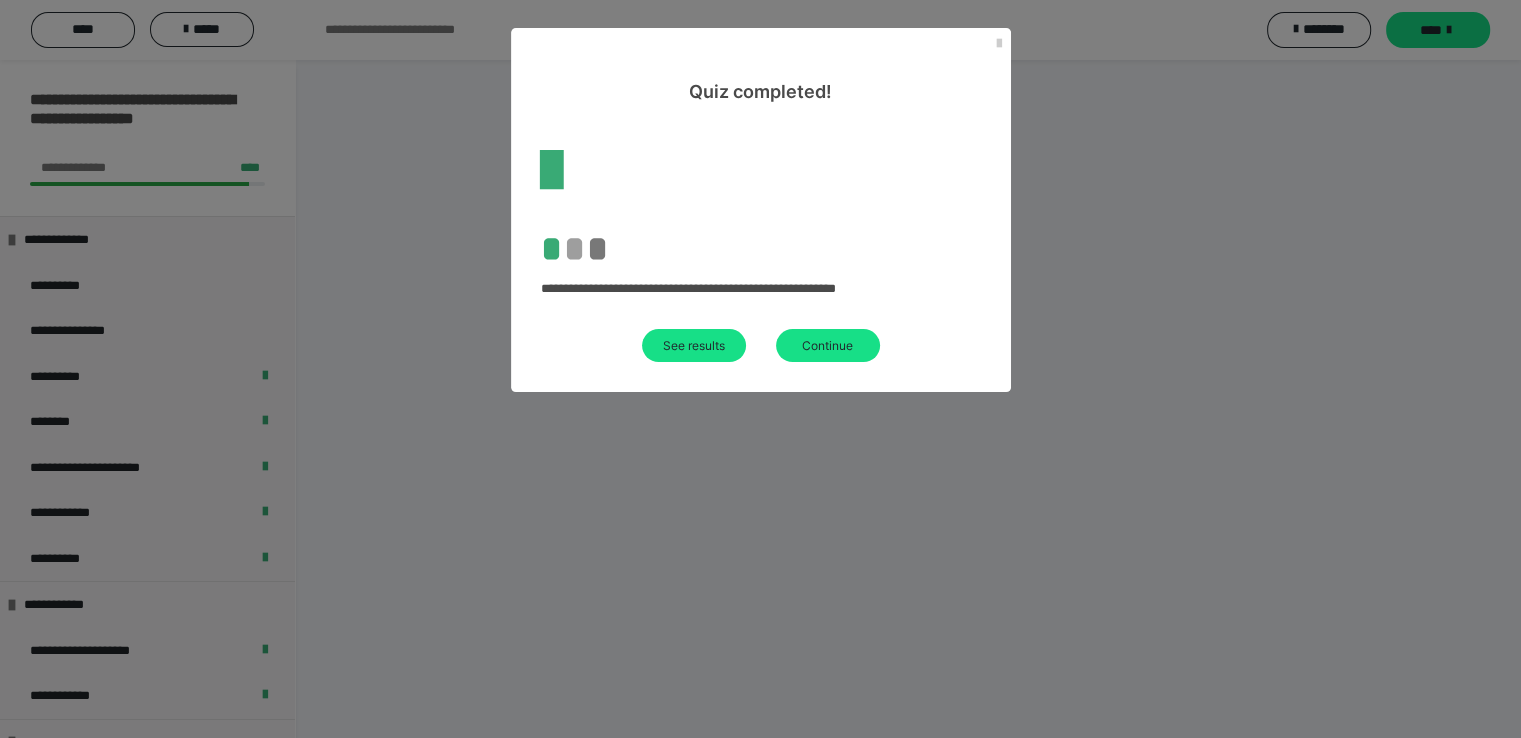 scroll, scrollTop: 67, scrollLeft: 0, axis: vertical 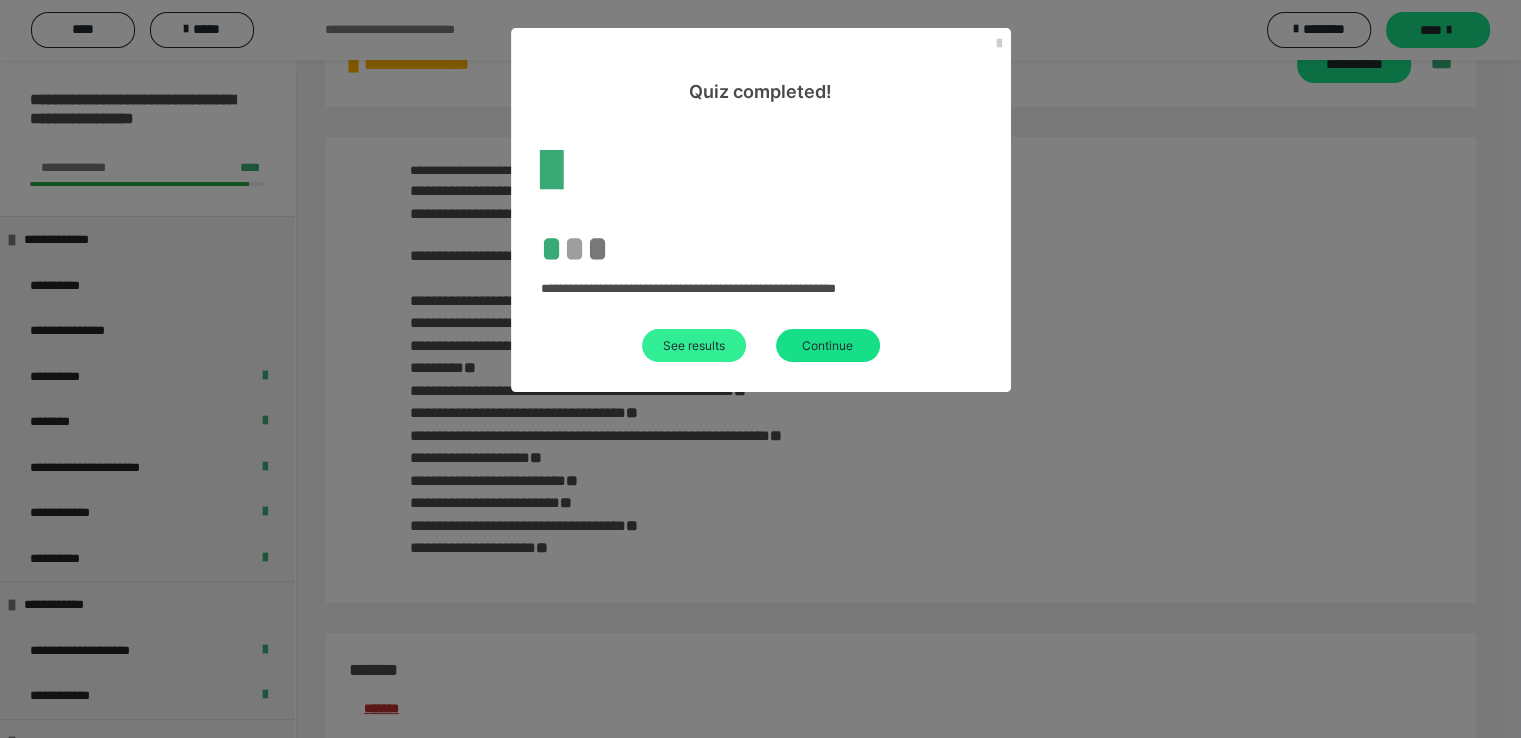 click on "See results" at bounding box center (694, 345) 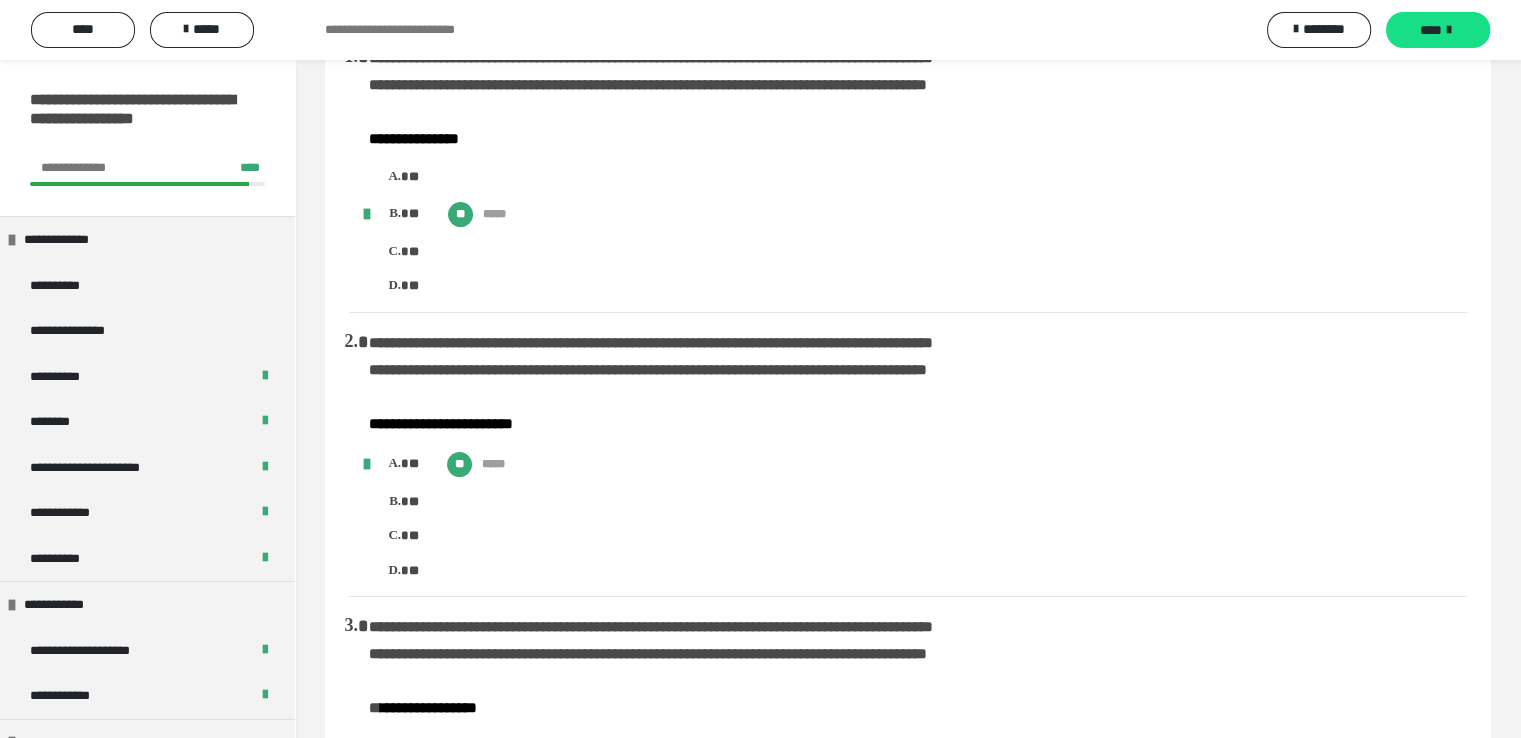 scroll, scrollTop: 0, scrollLeft: 0, axis: both 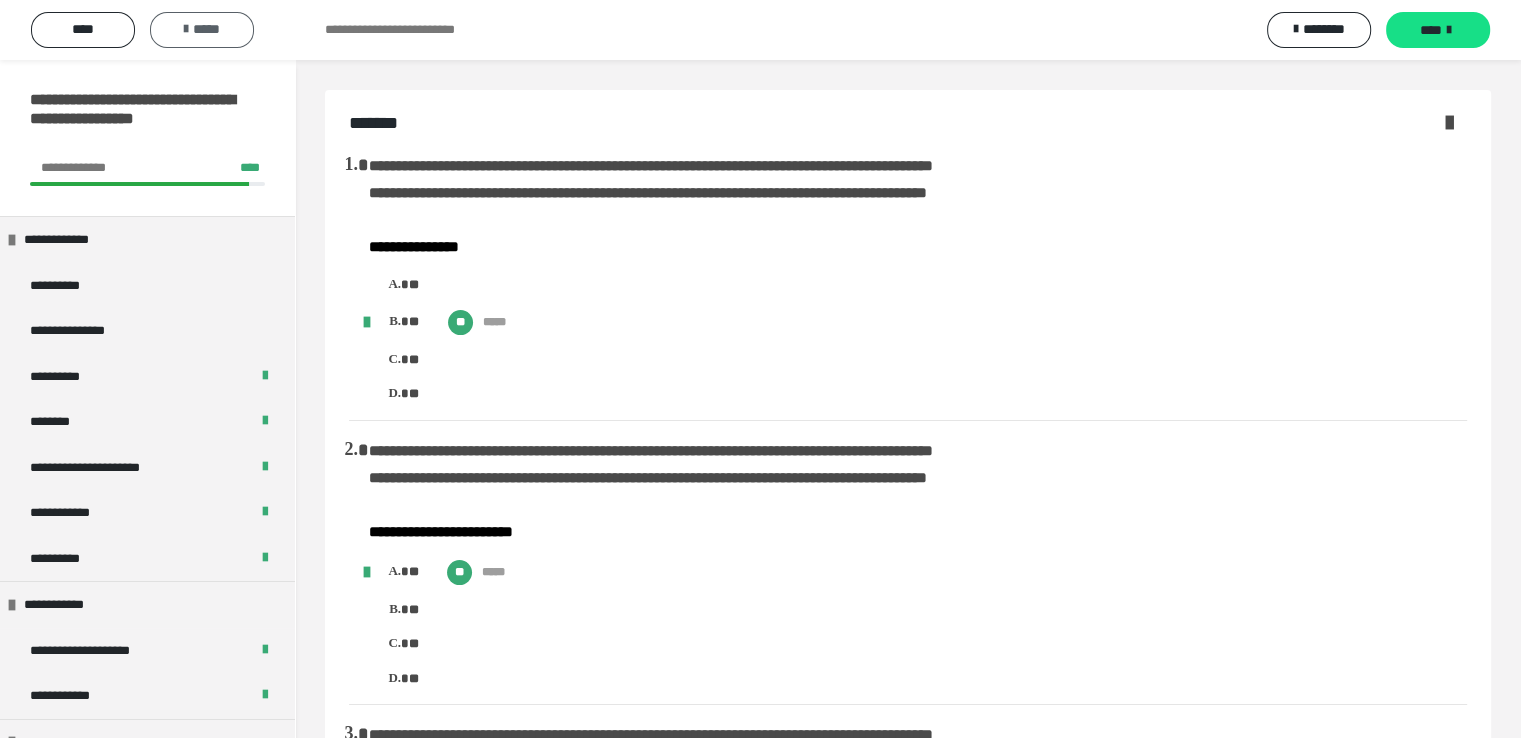 click on "*****" at bounding box center (202, 29) 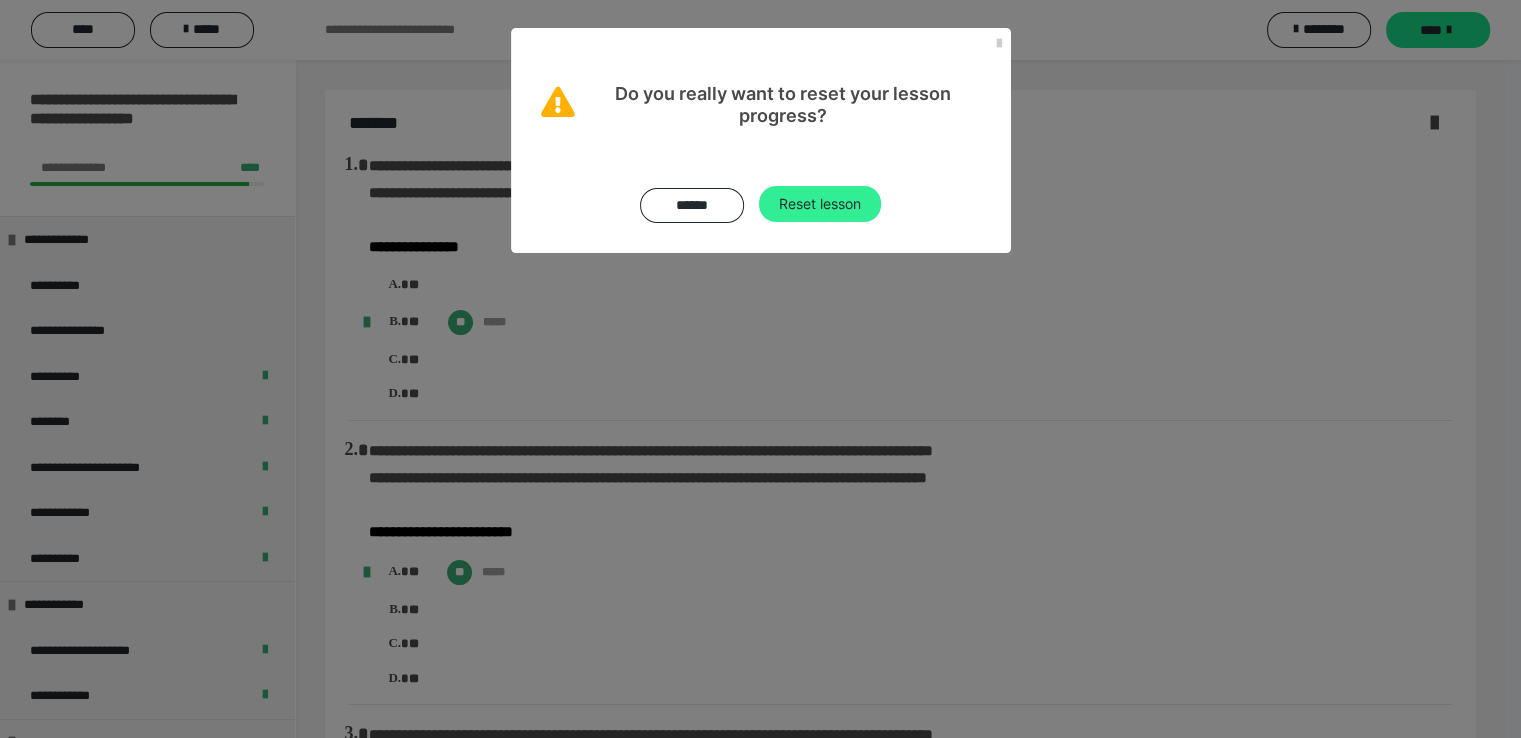 click on "Reset lesson" at bounding box center (820, 204) 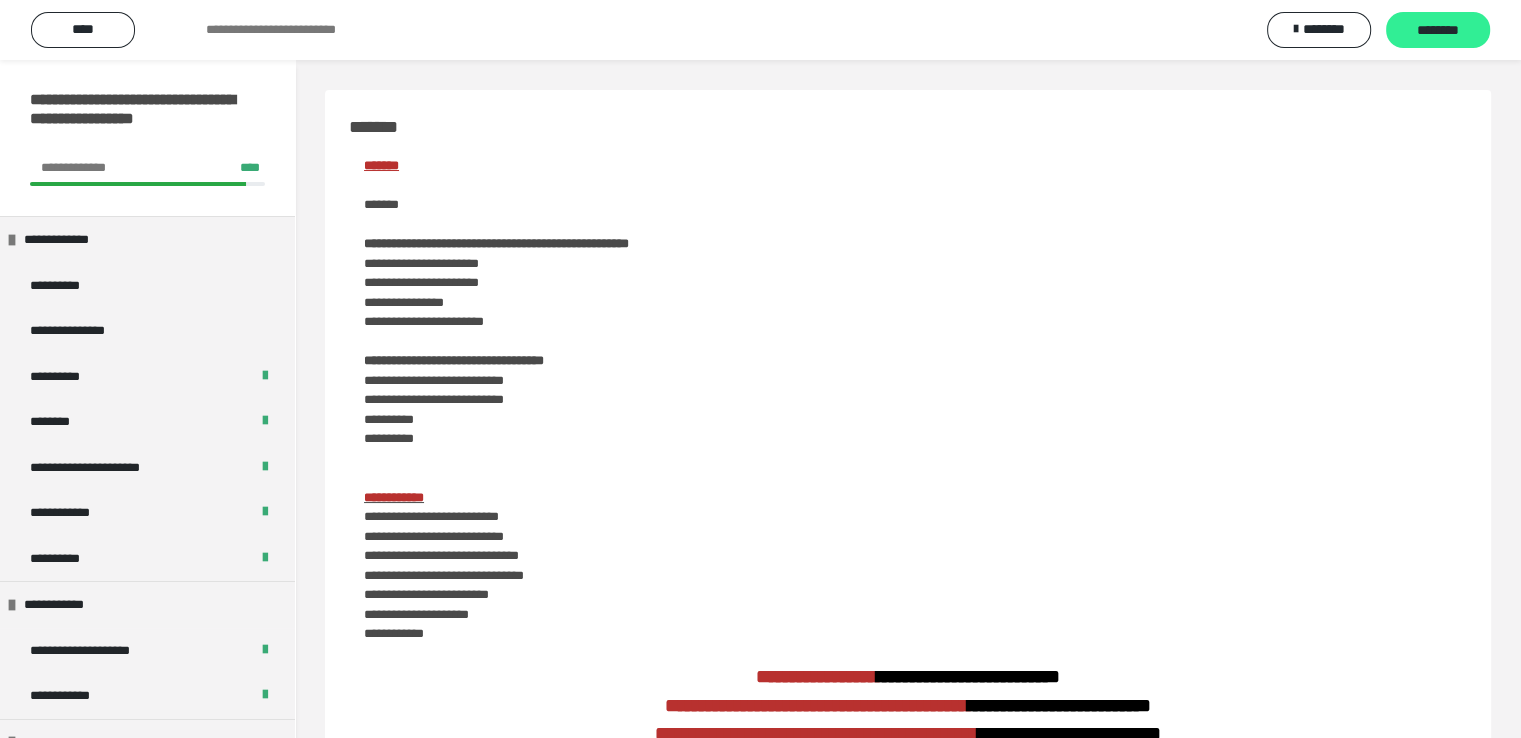 click on "********" at bounding box center (1438, 31) 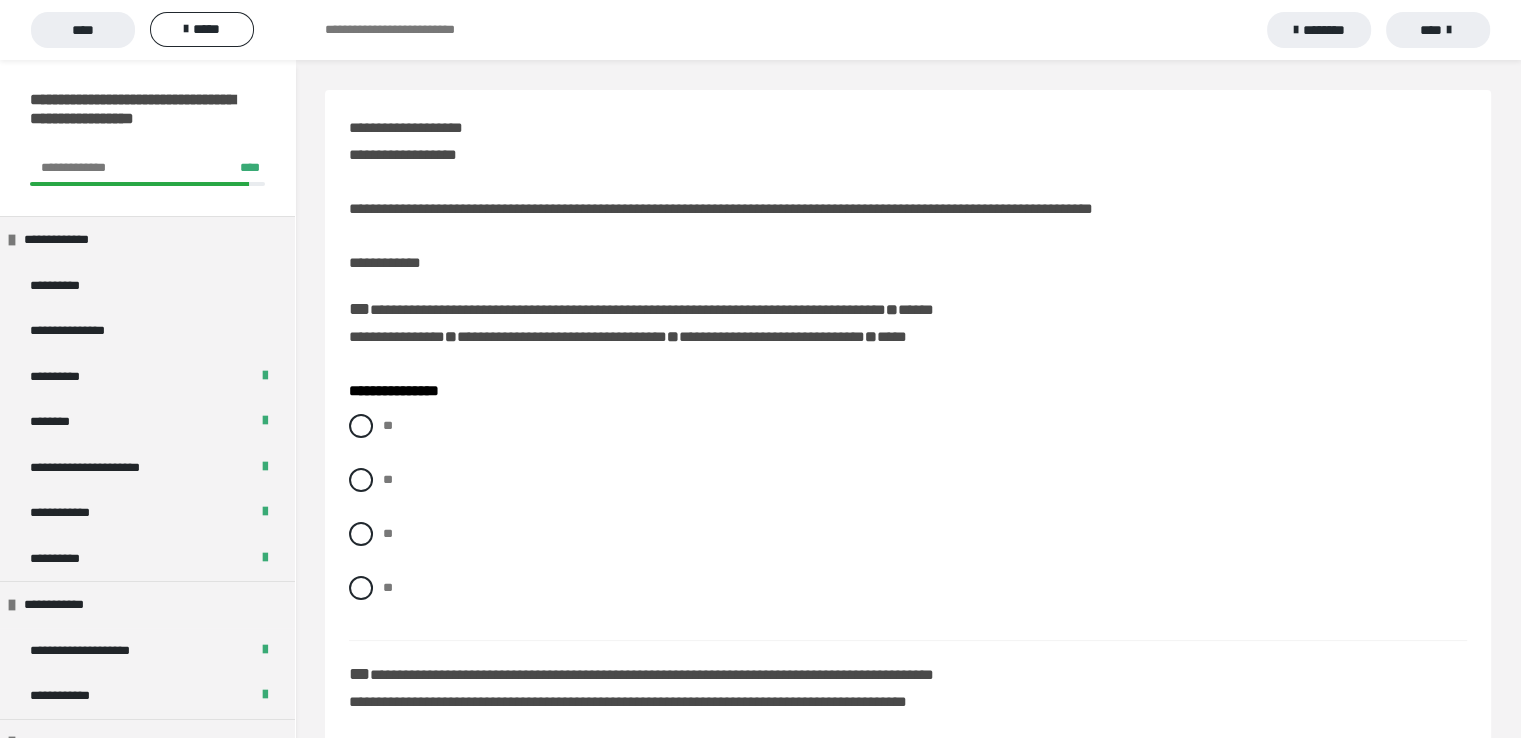click on "****" at bounding box center [1438, 30] 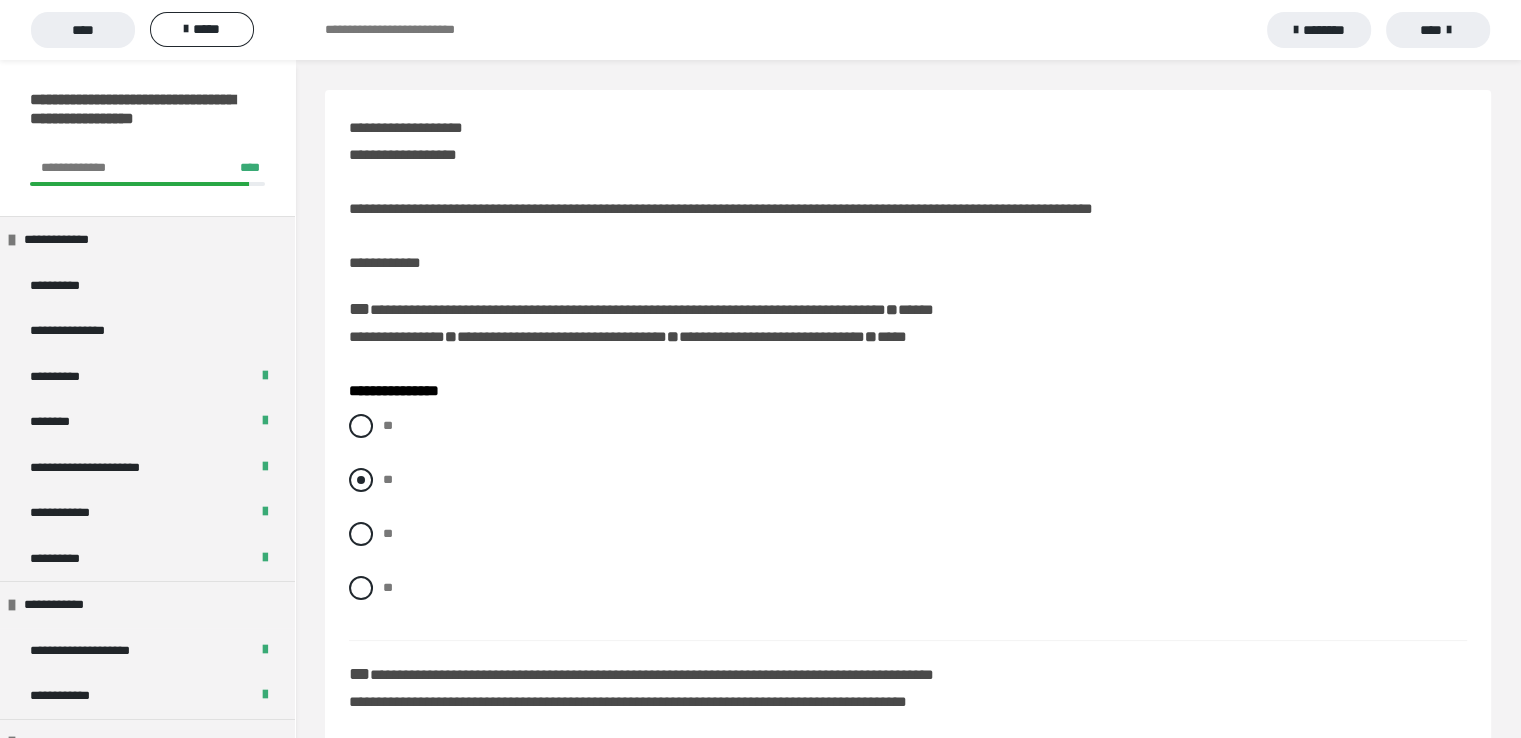 click at bounding box center [361, 480] 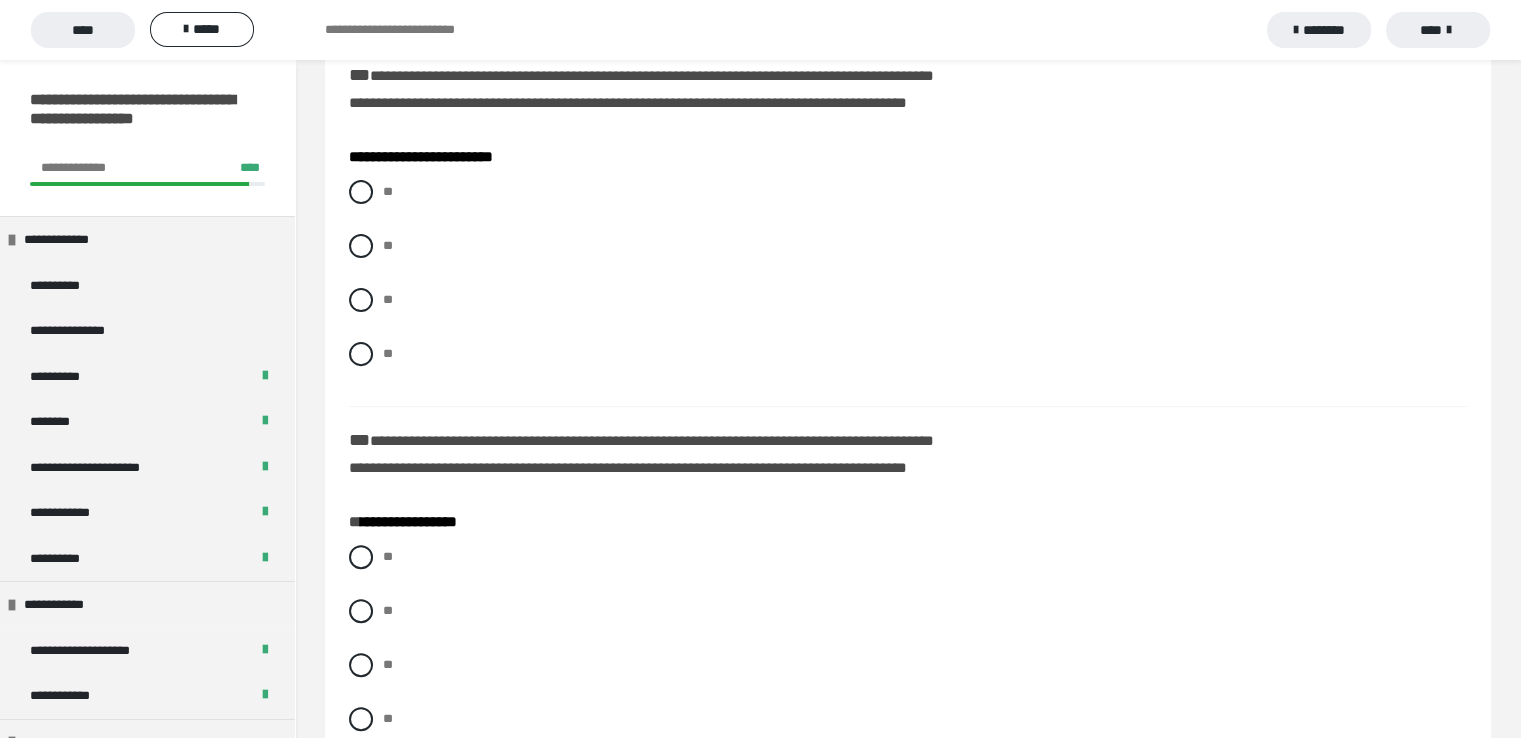 scroll, scrollTop: 639, scrollLeft: 0, axis: vertical 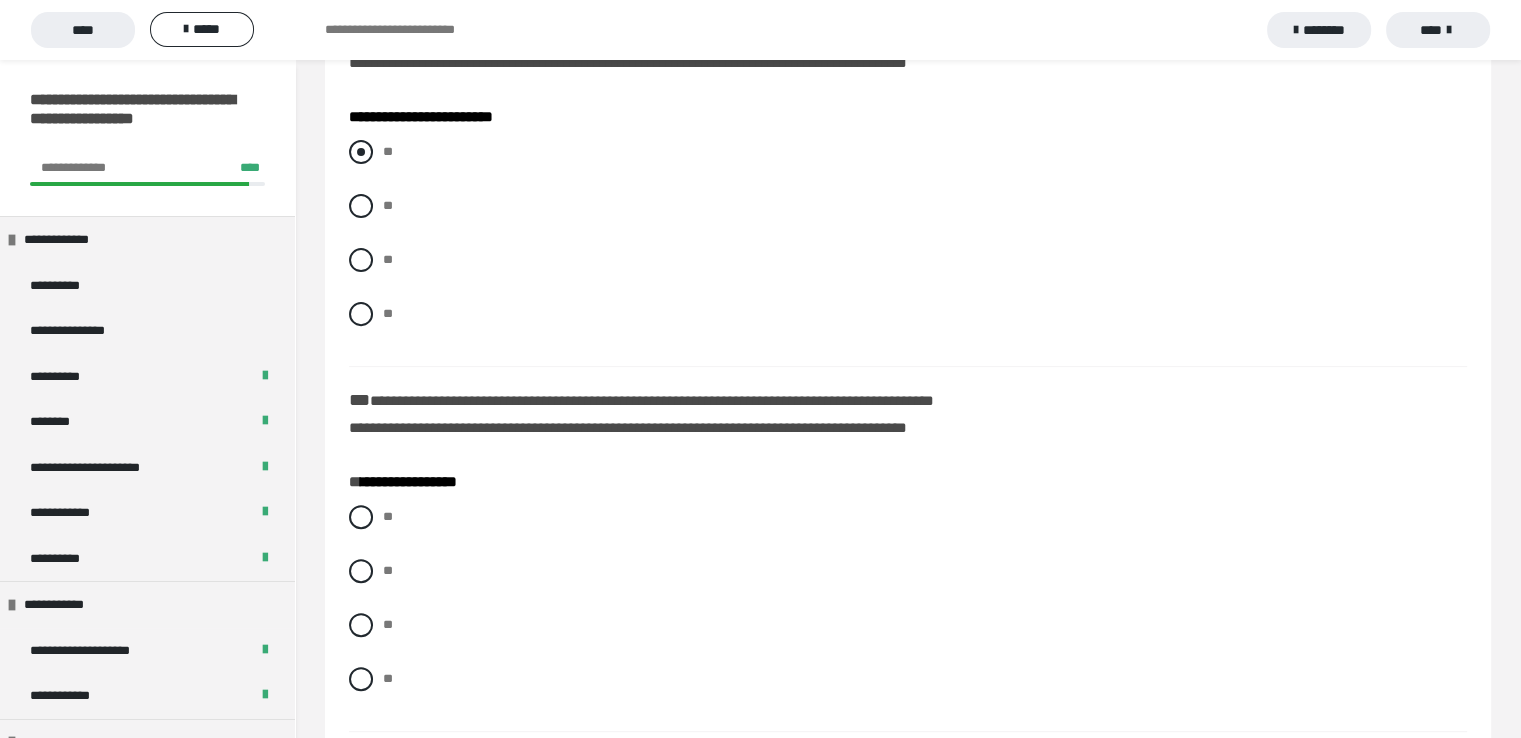 click at bounding box center [361, 152] 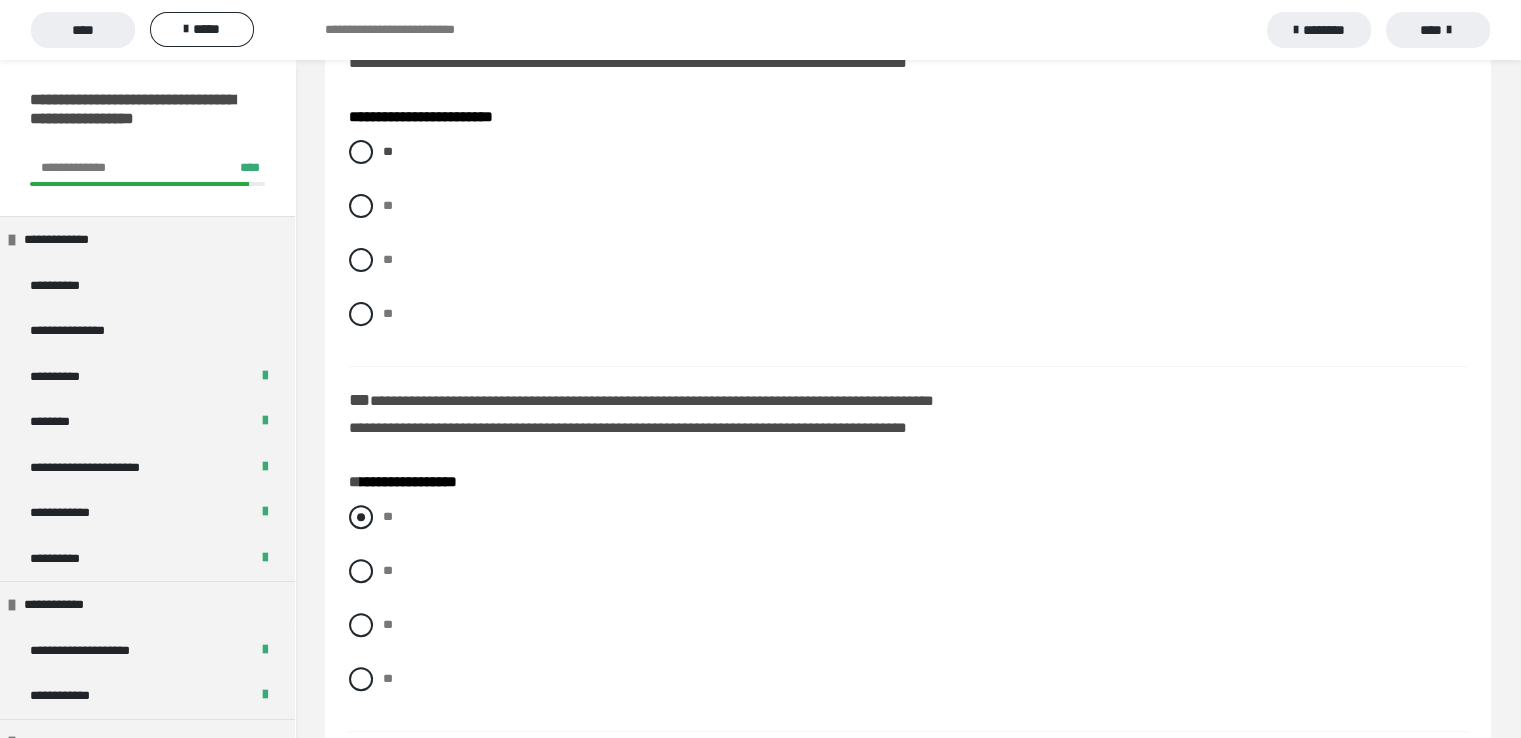 click at bounding box center (361, 517) 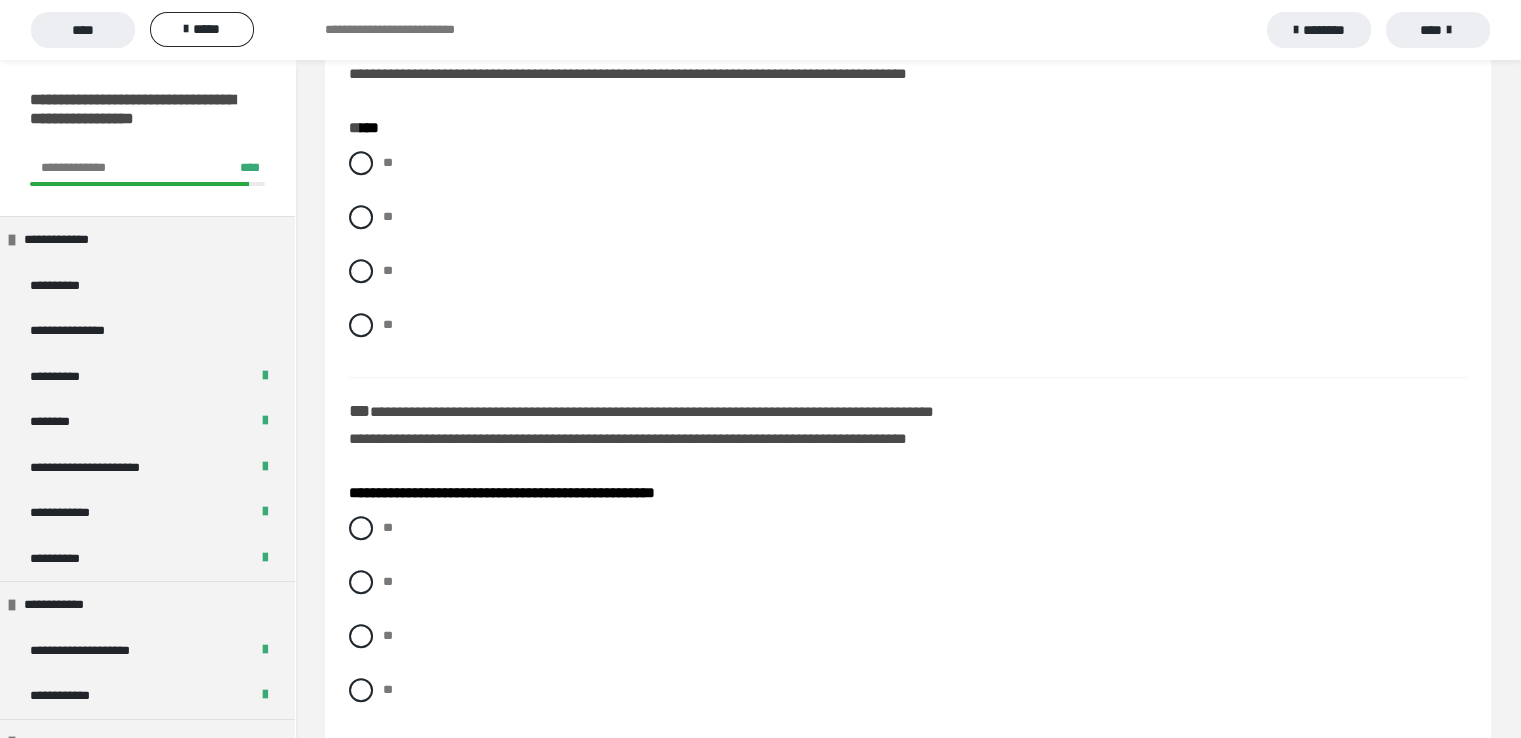 scroll, scrollTop: 1384, scrollLeft: 0, axis: vertical 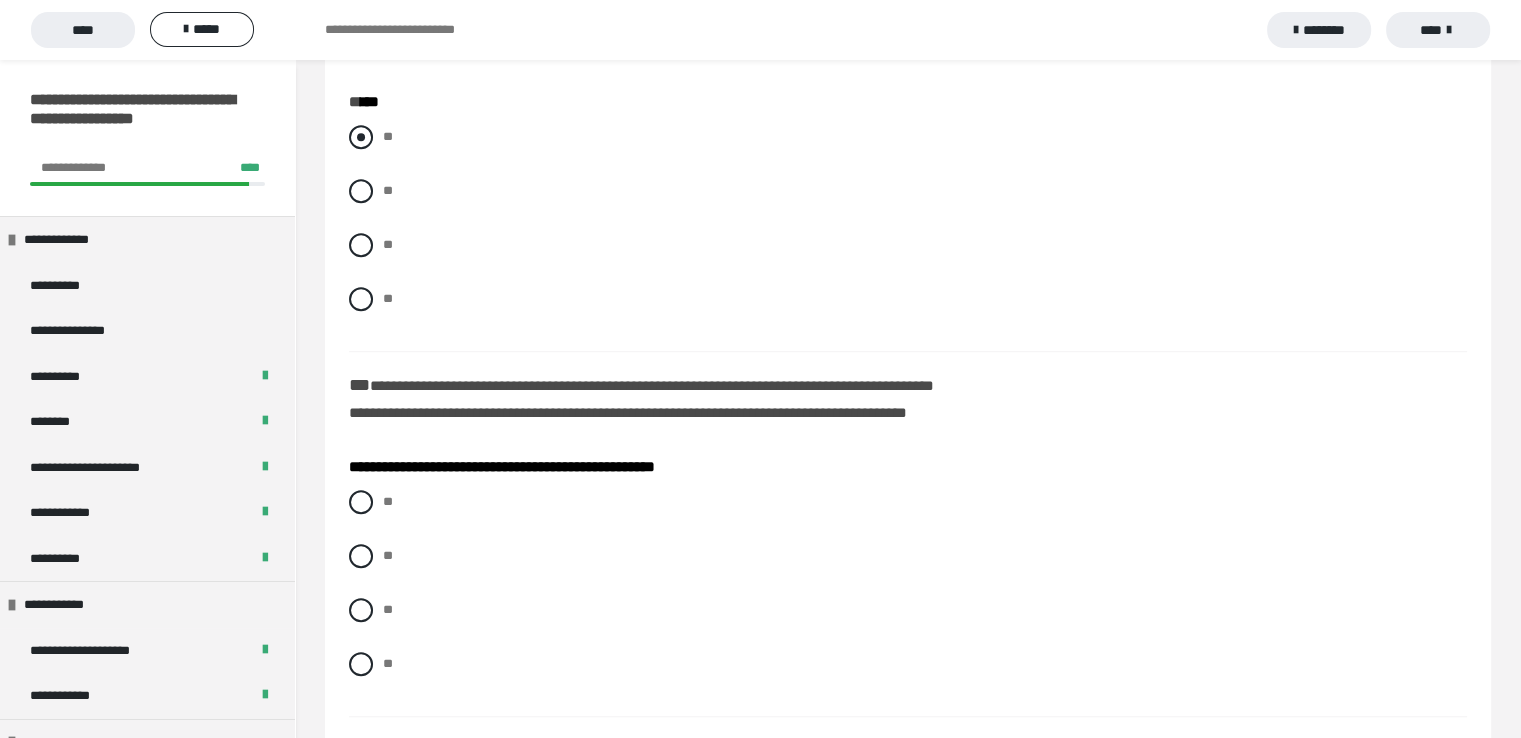 click at bounding box center (361, 137) 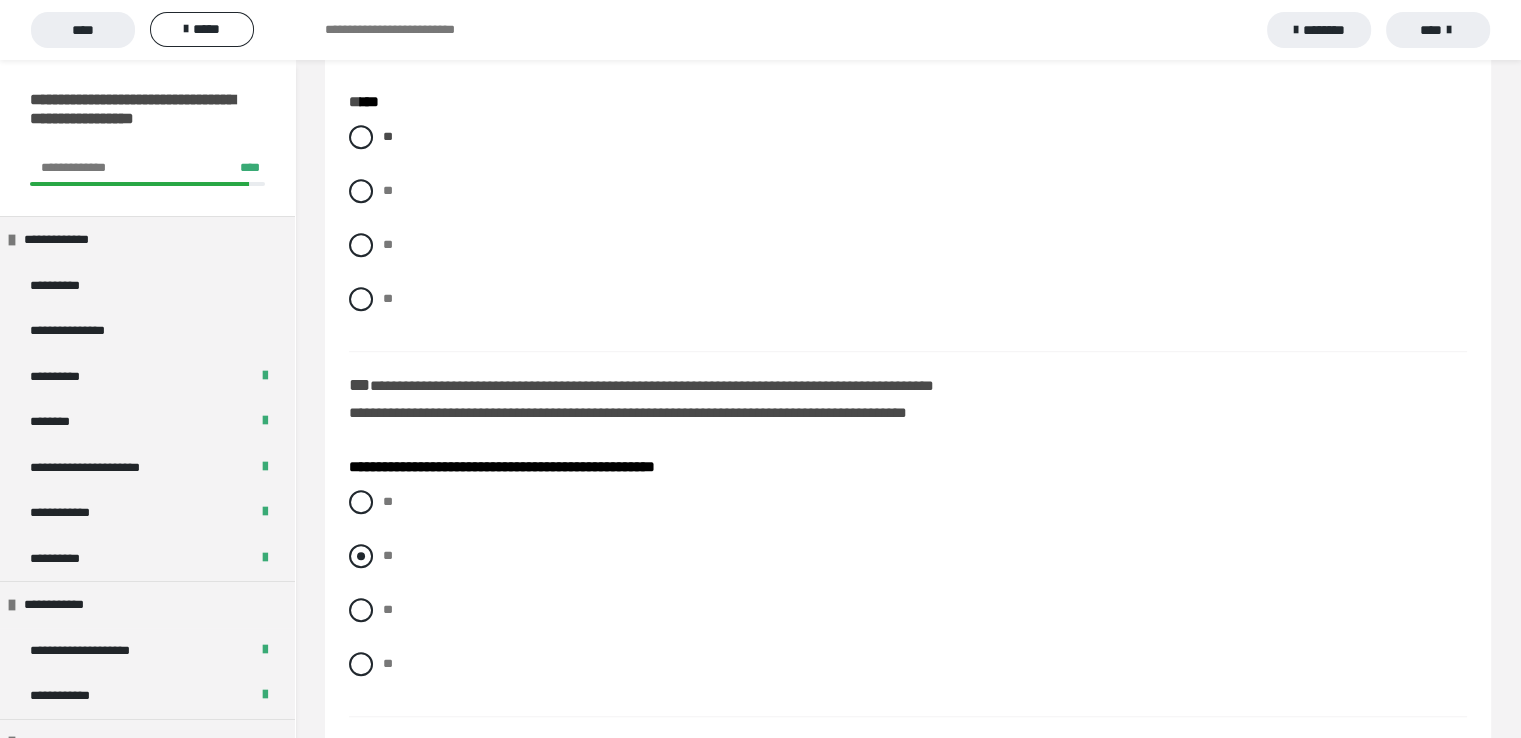 click at bounding box center [361, 556] 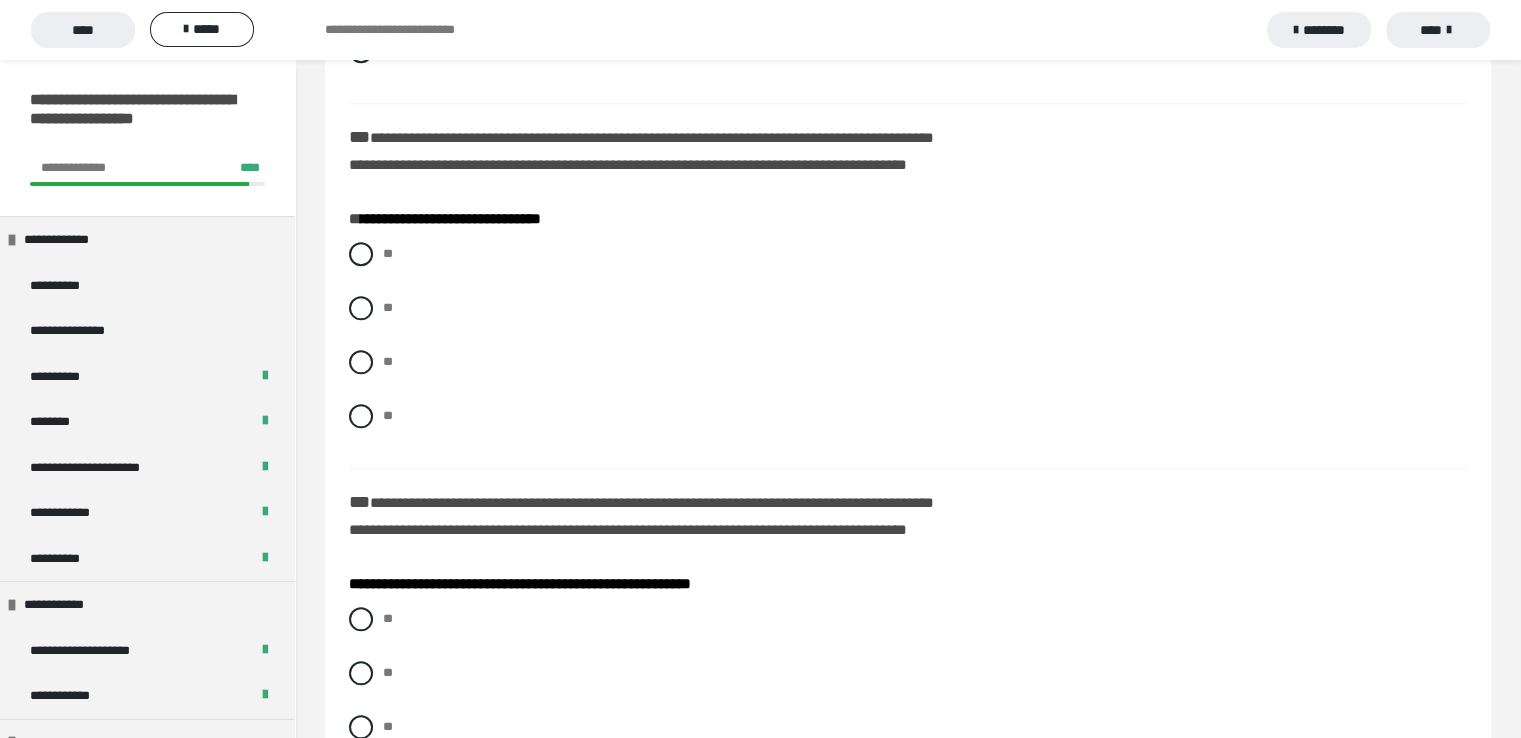 scroll, scrollTop: 2104, scrollLeft: 0, axis: vertical 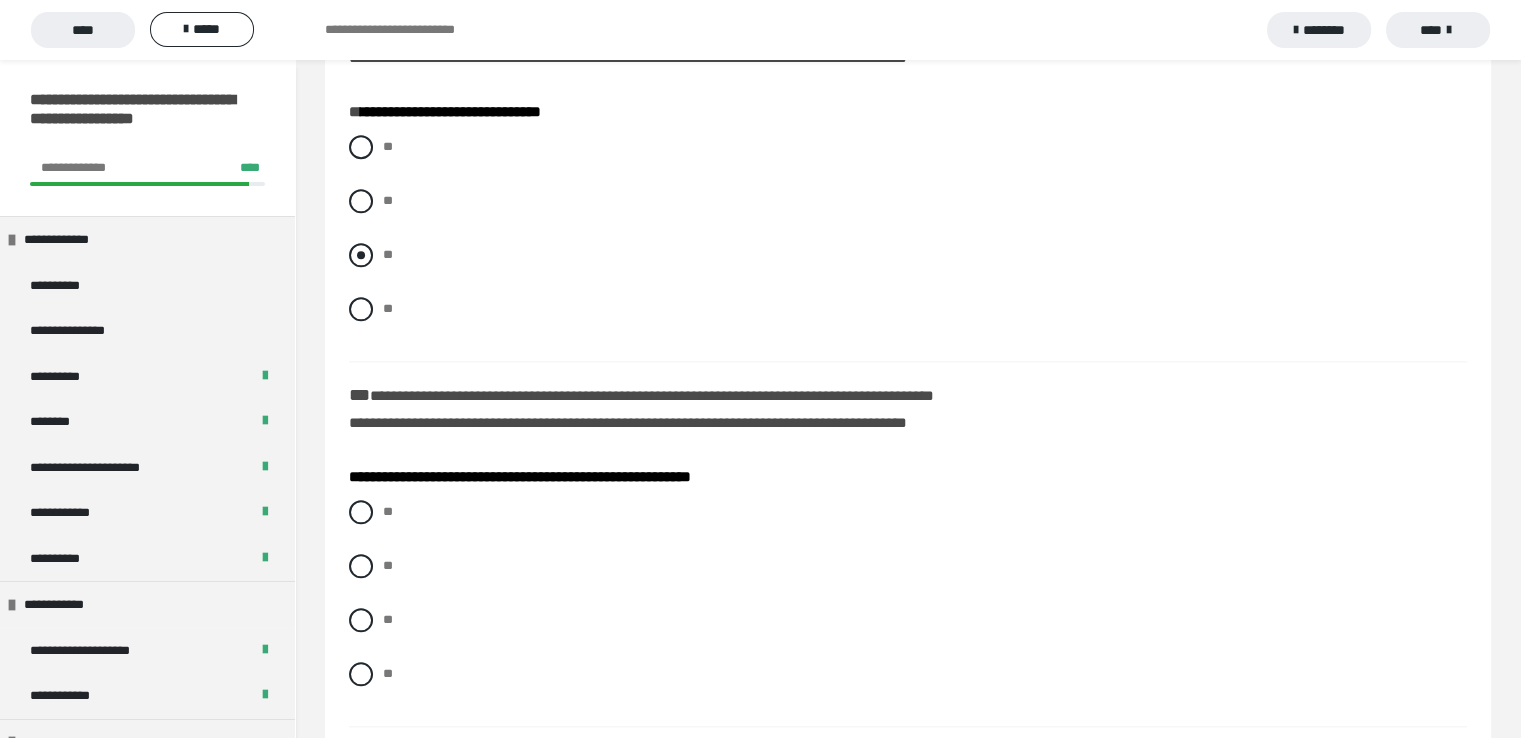 click at bounding box center (361, 255) 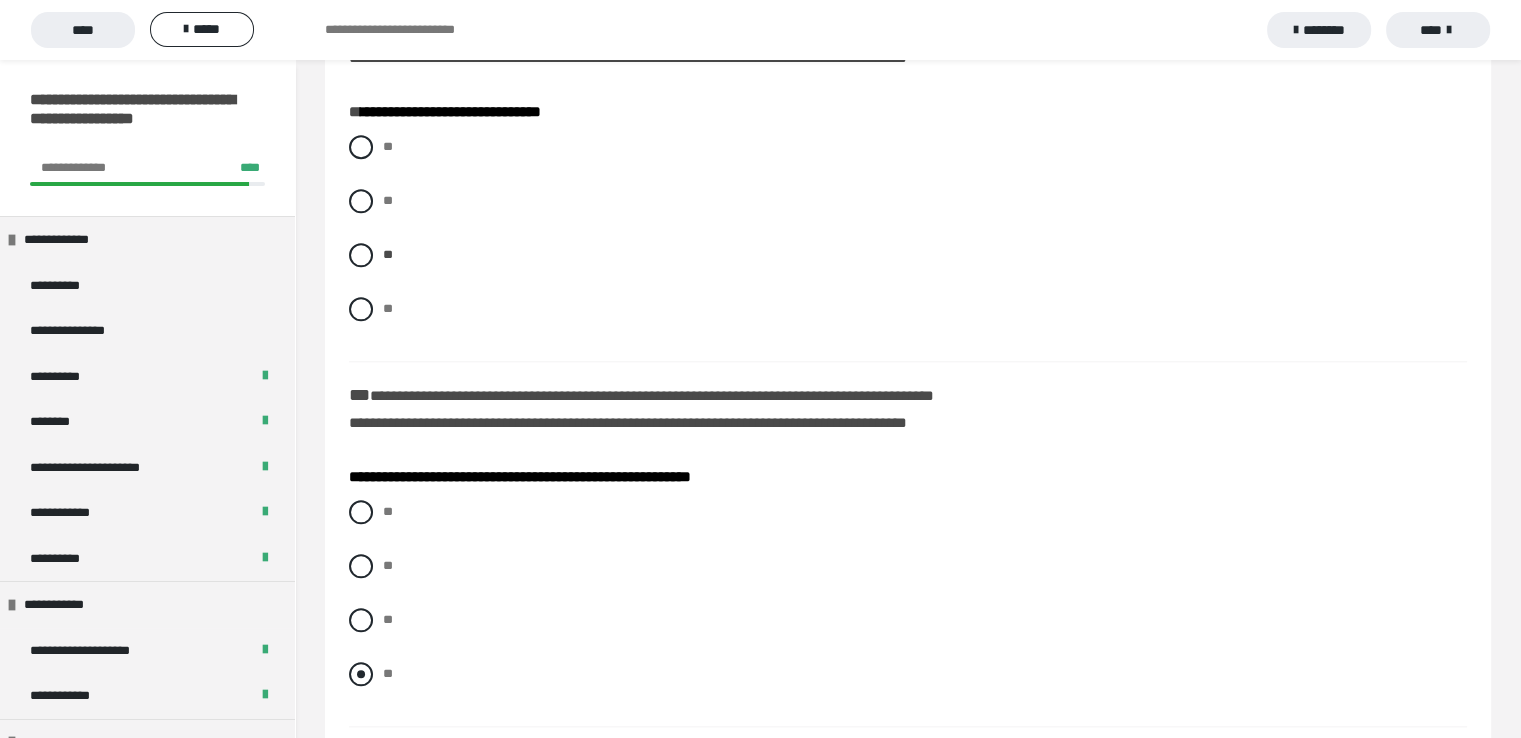 click at bounding box center (361, 674) 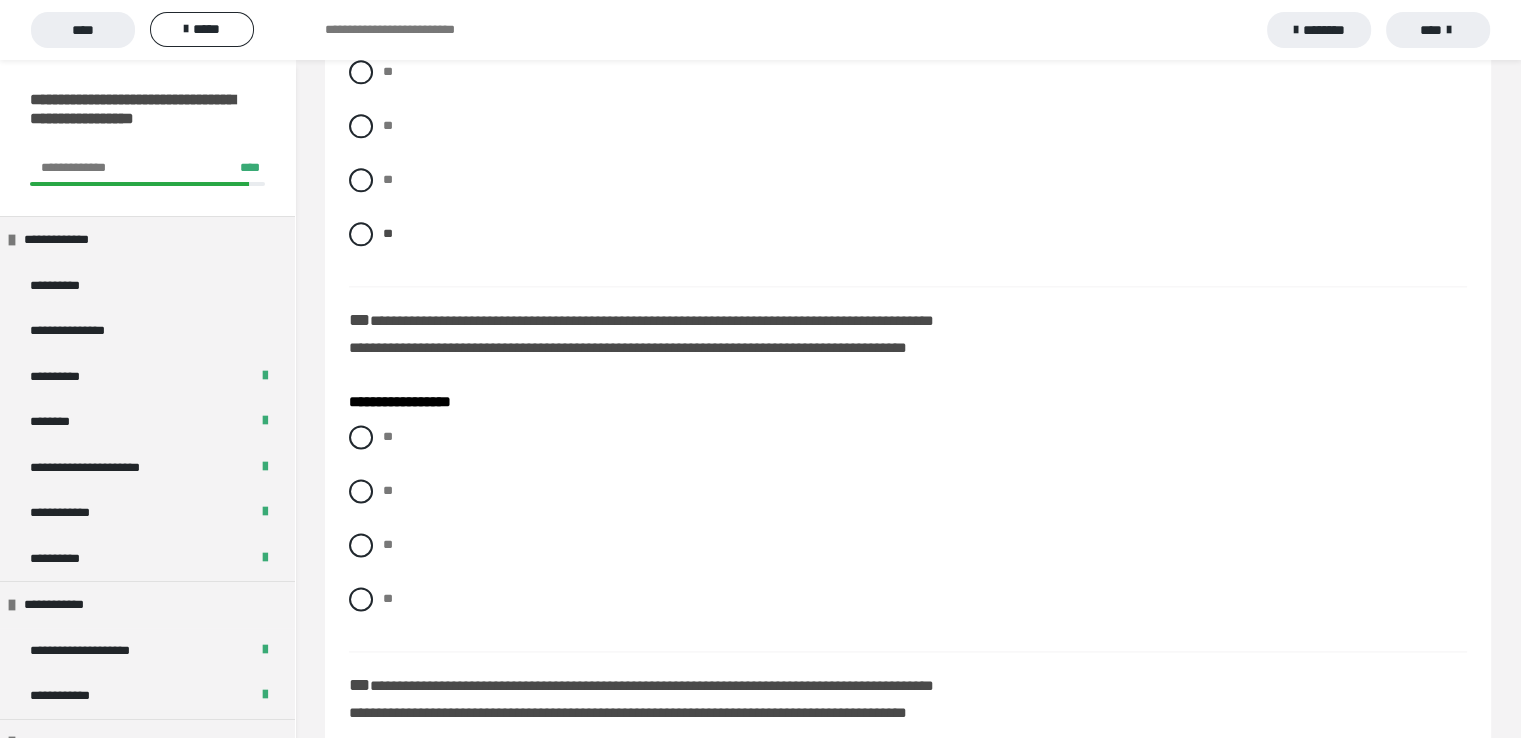 scroll, scrollTop: 2677, scrollLeft: 0, axis: vertical 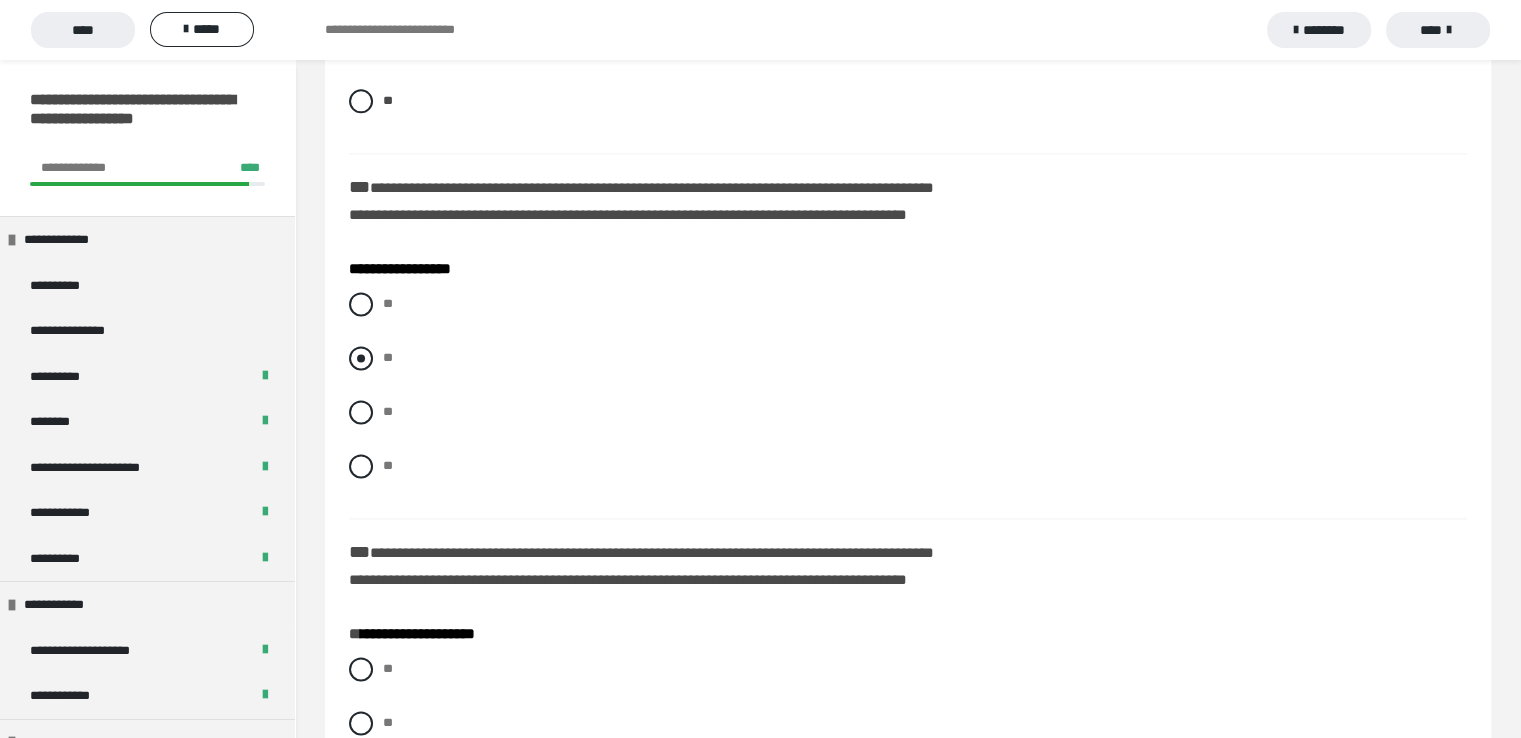 click at bounding box center [361, 358] 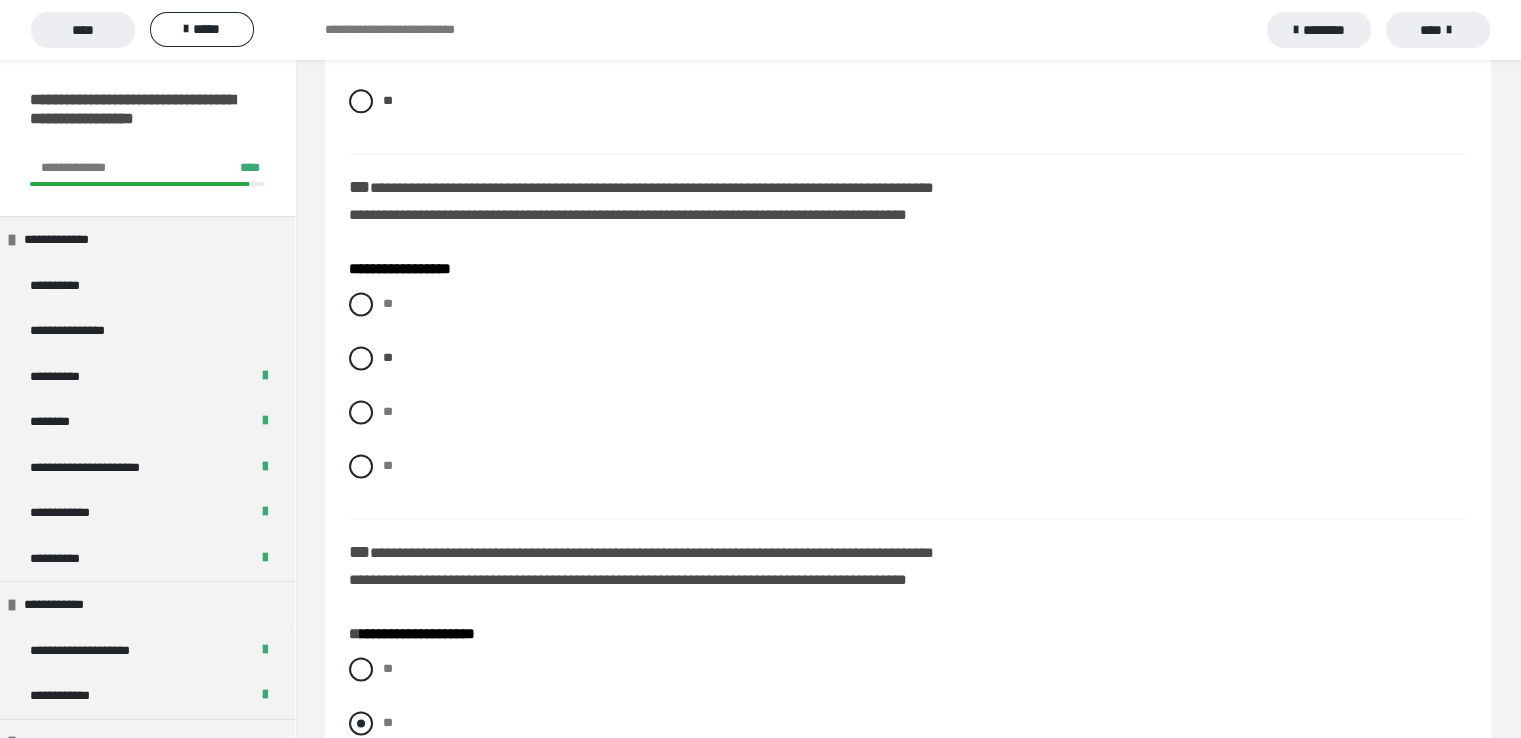 click at bounding box center (361, 723) 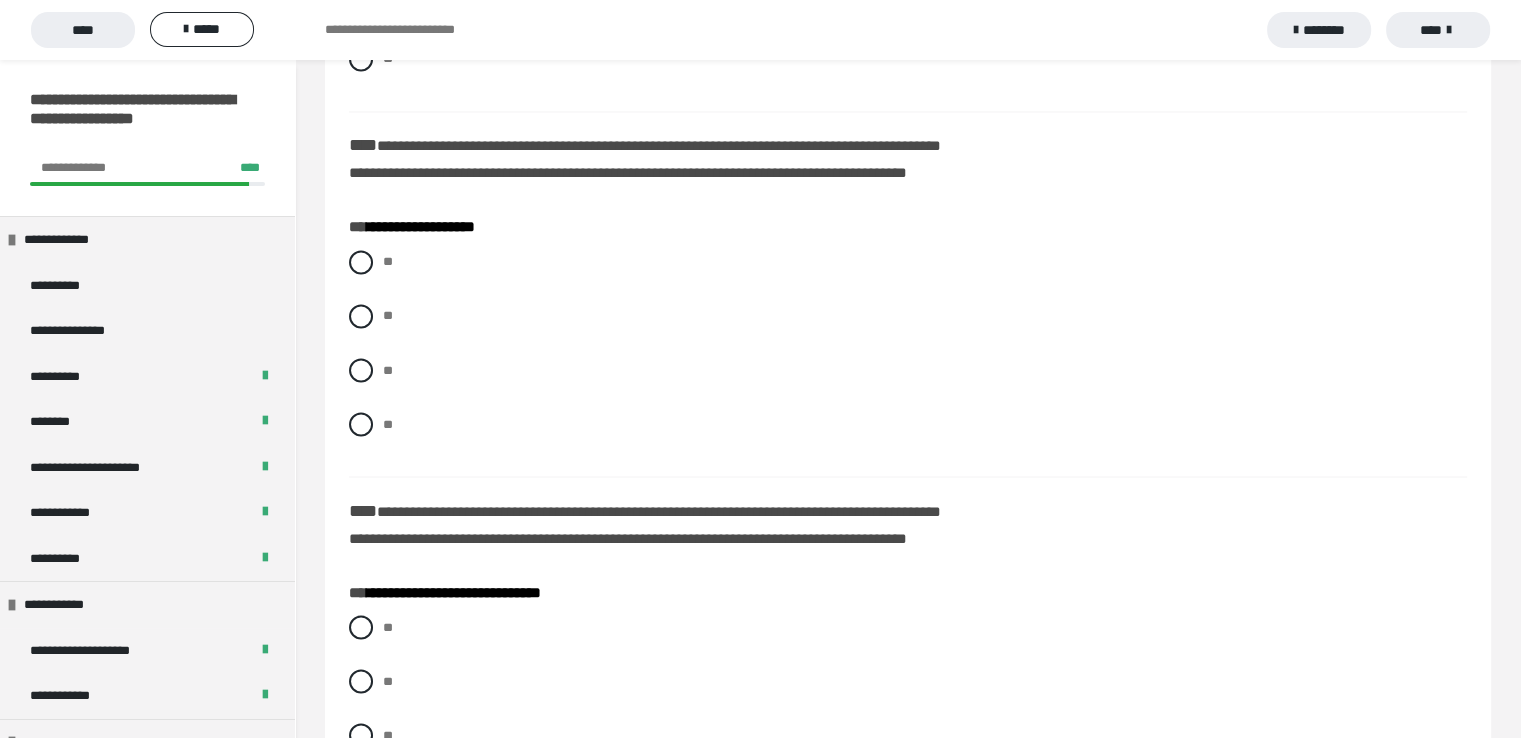 scroll, scrollTop: 3582, scrollLeft: 0, axis: vertical 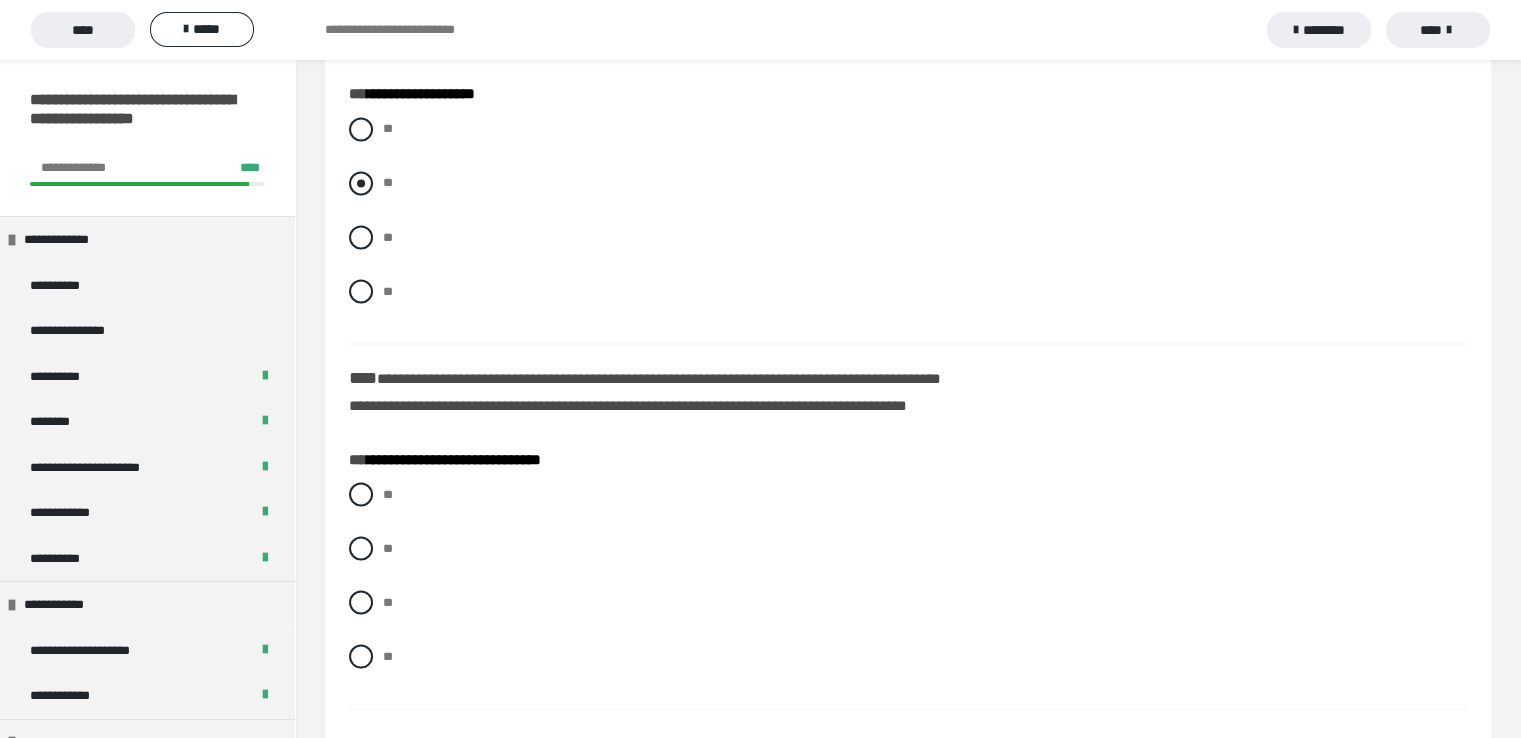 click at bounding box center [361, 183] 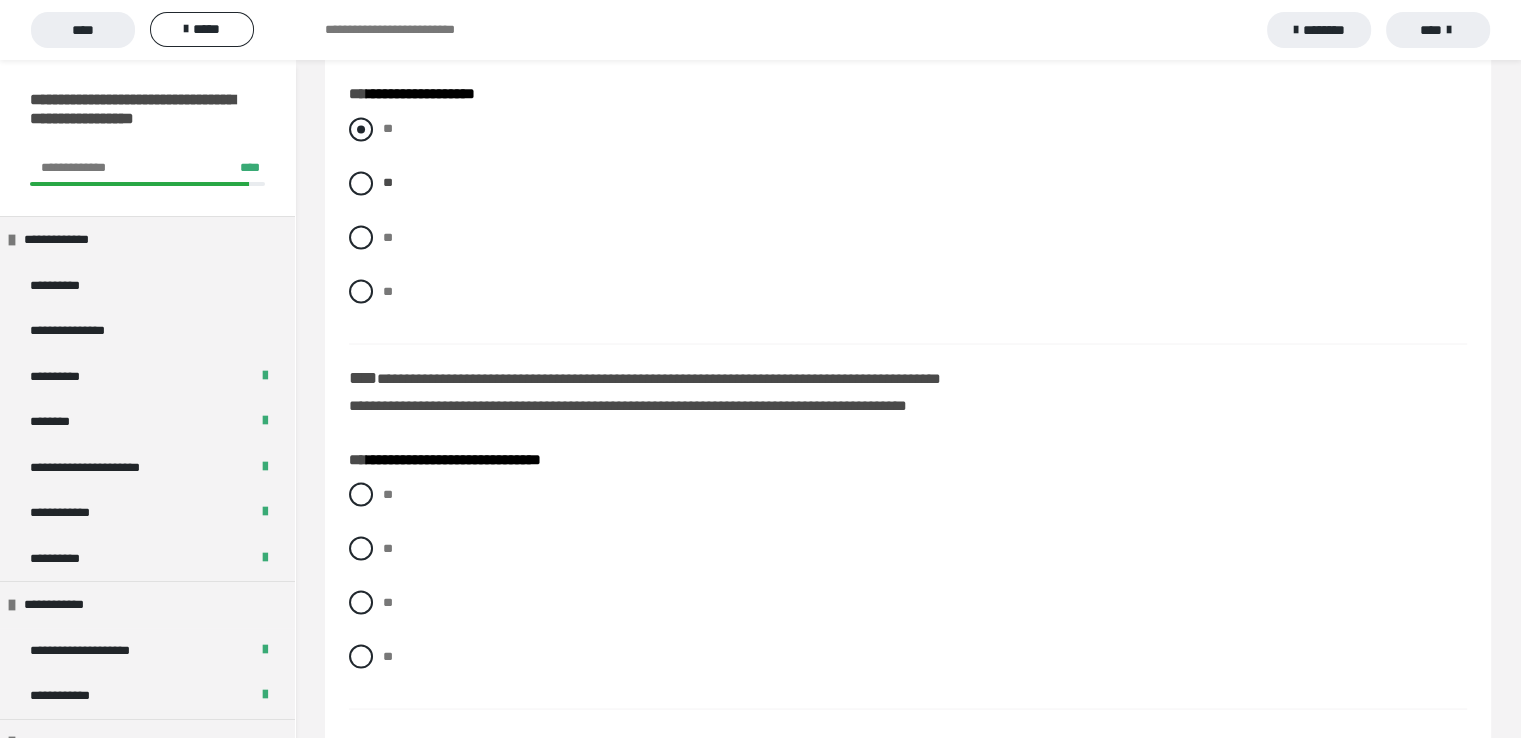 click at bounding box center (361, 129) 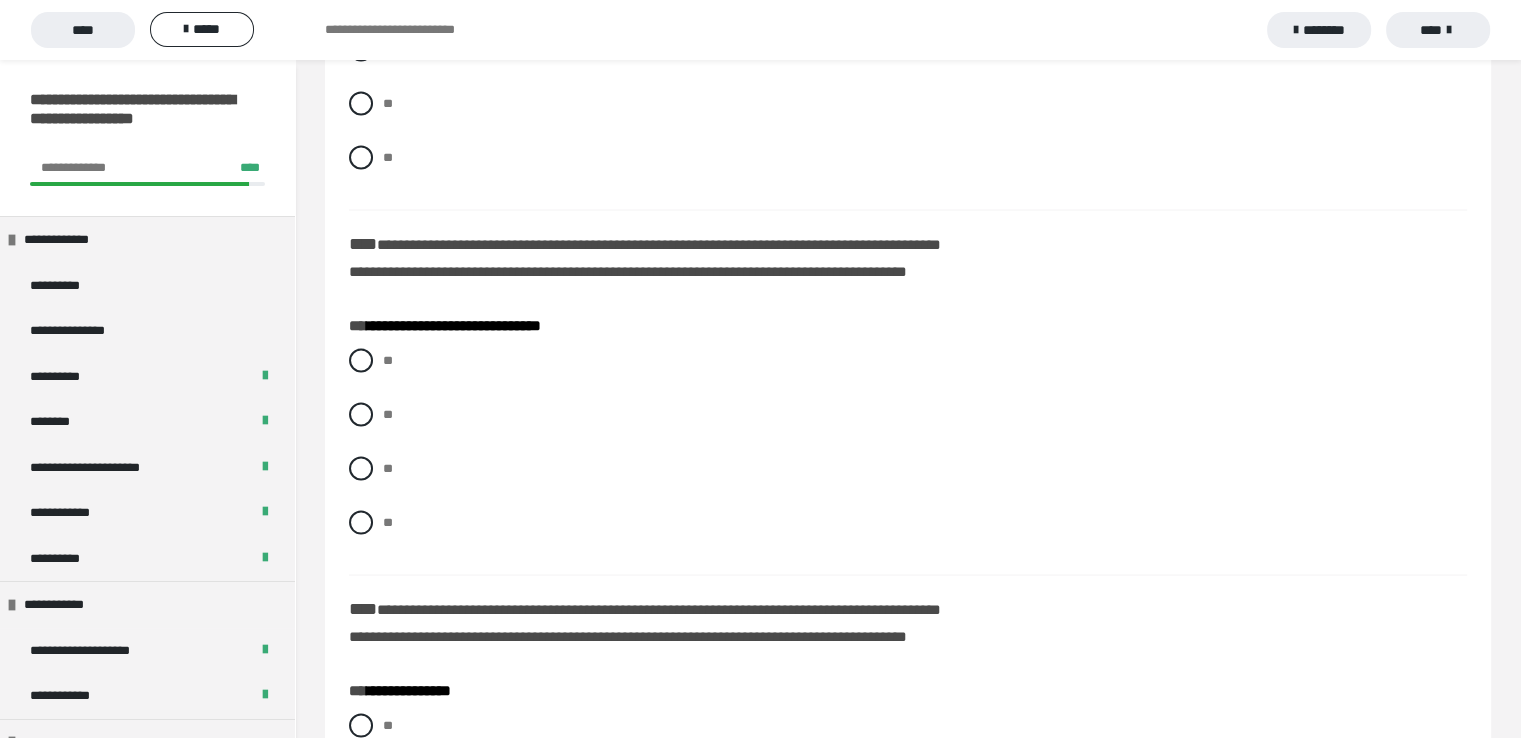 scroll, scrollTop: 3821, scrollLeft: 0, axis: vertical 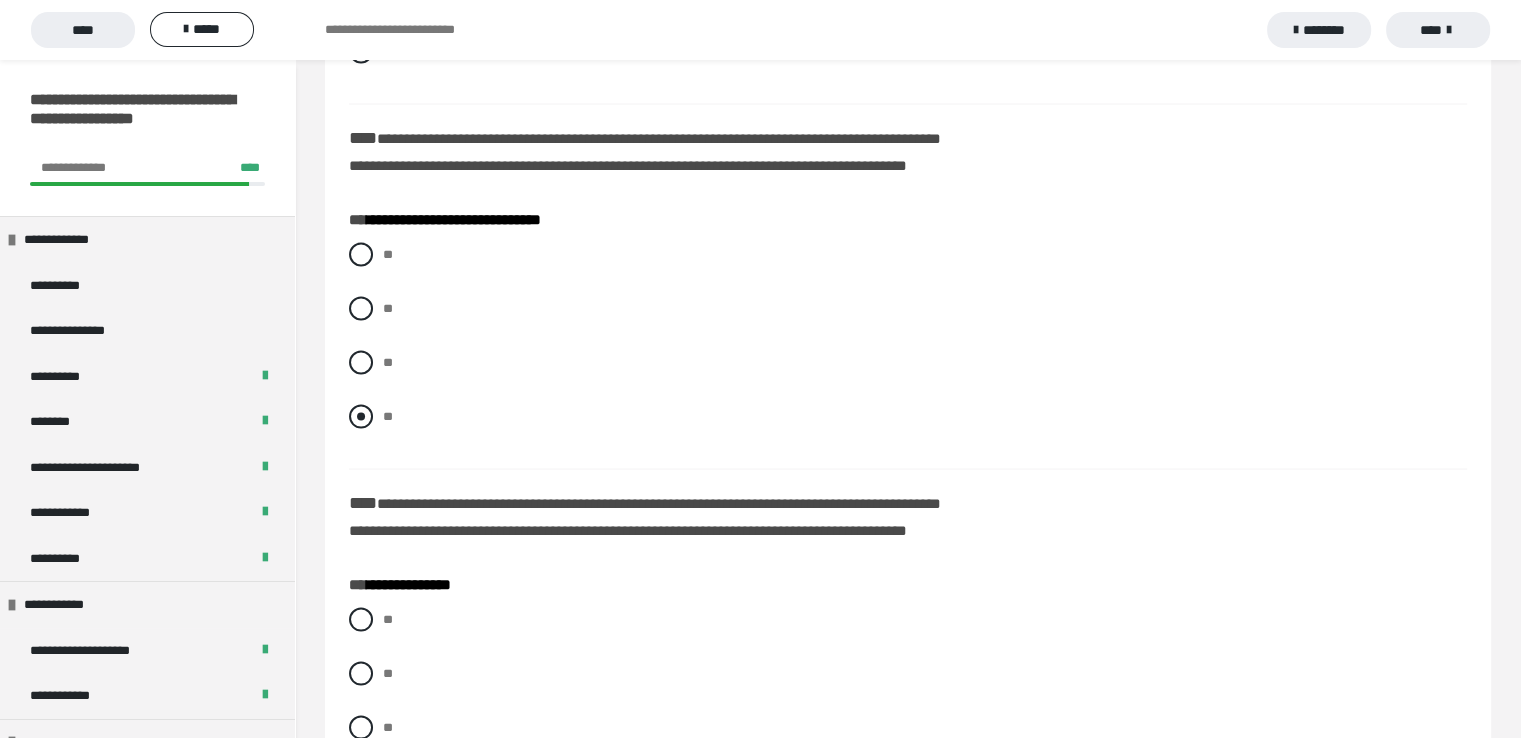 click at bounding box center [361, 417] 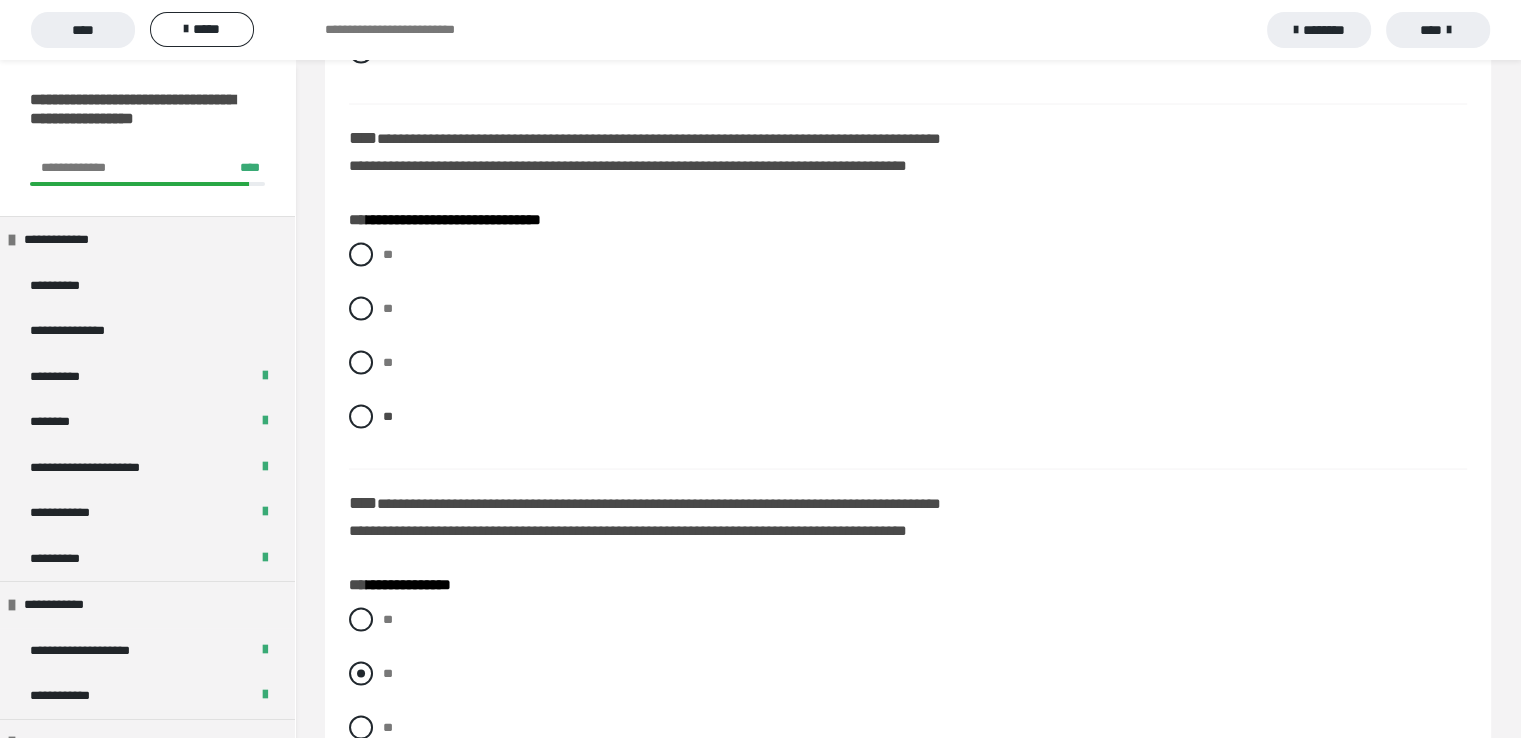 click at bounding box center (361, 674) 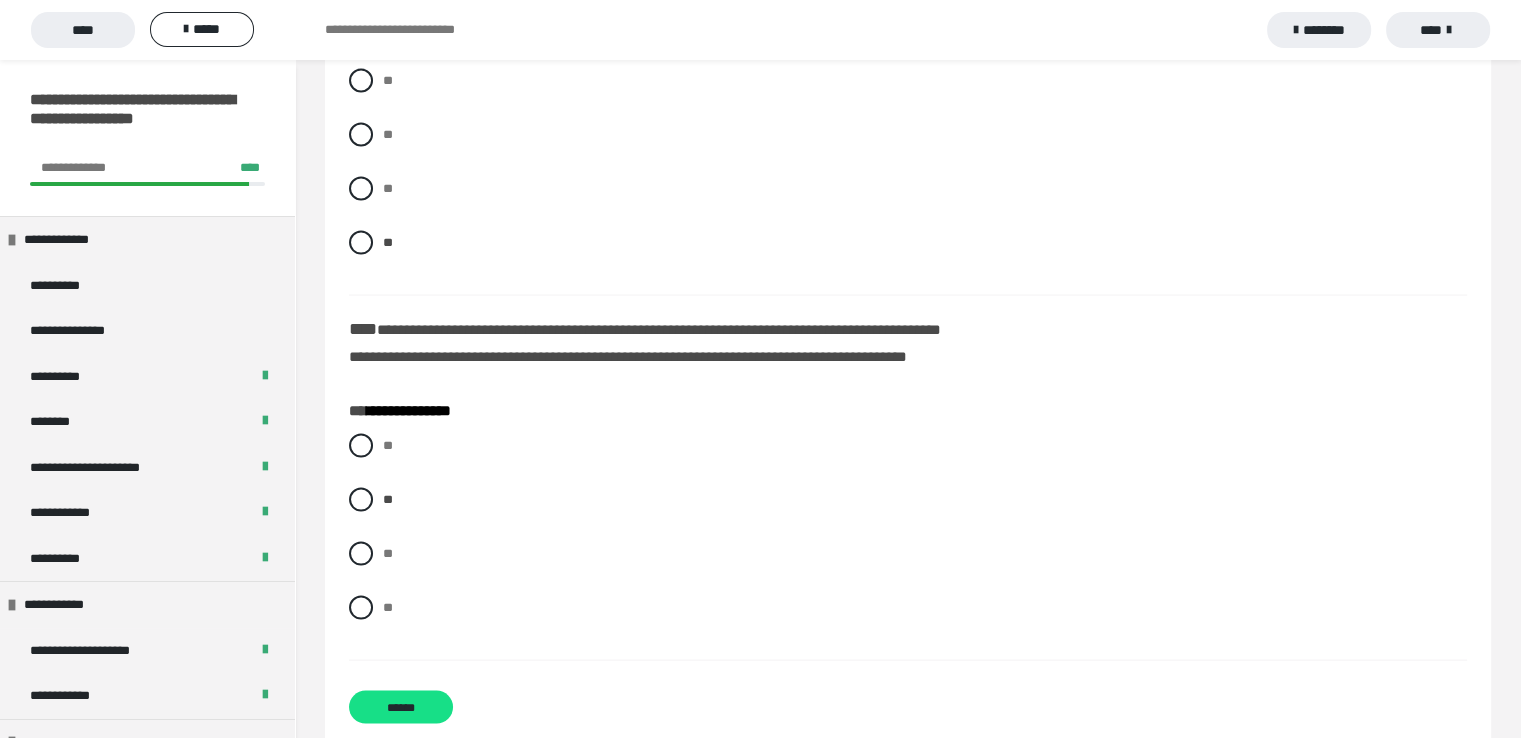 scroll, scrollTop: 4032, scrollLeft: 0, axis: vertical 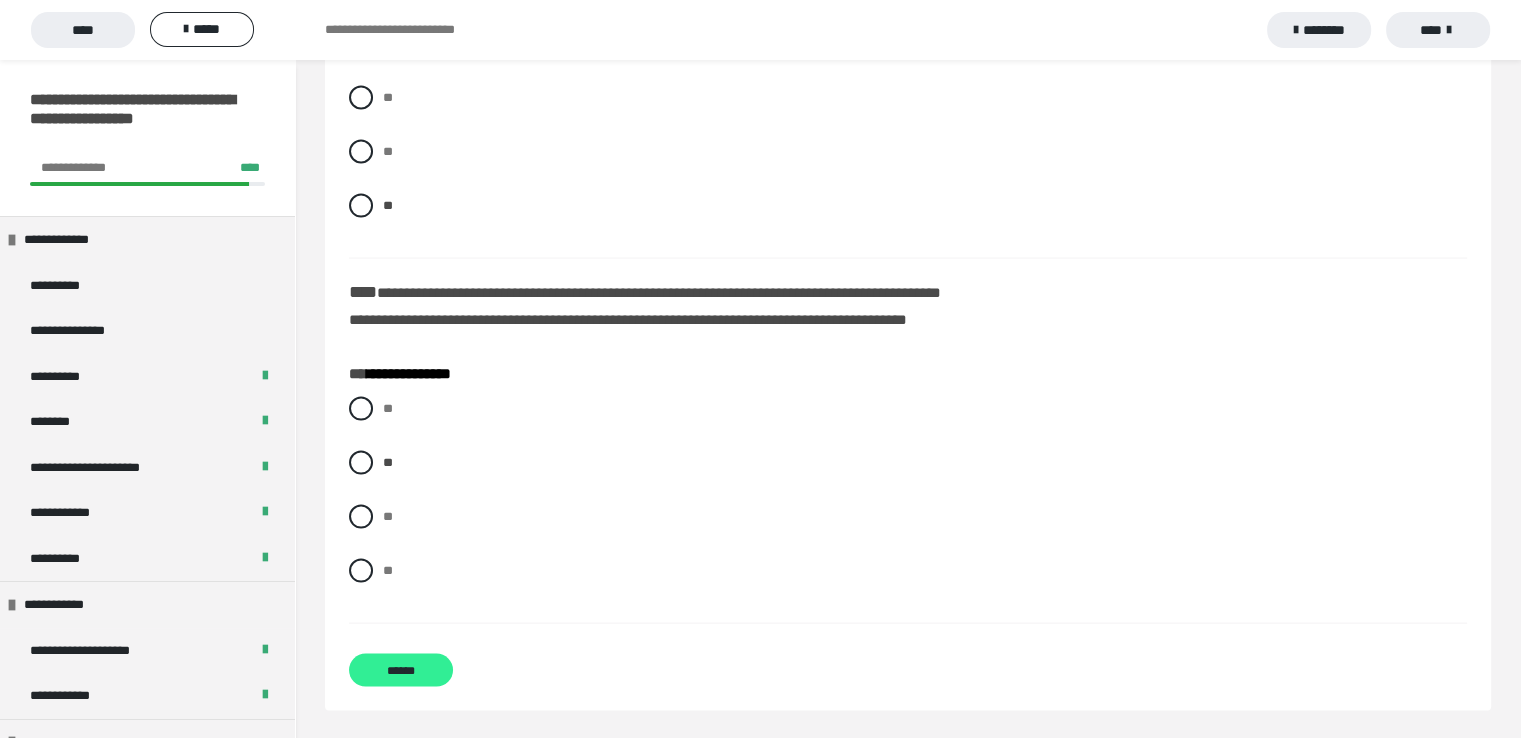 click on "******" at bounding box center (401, 670) 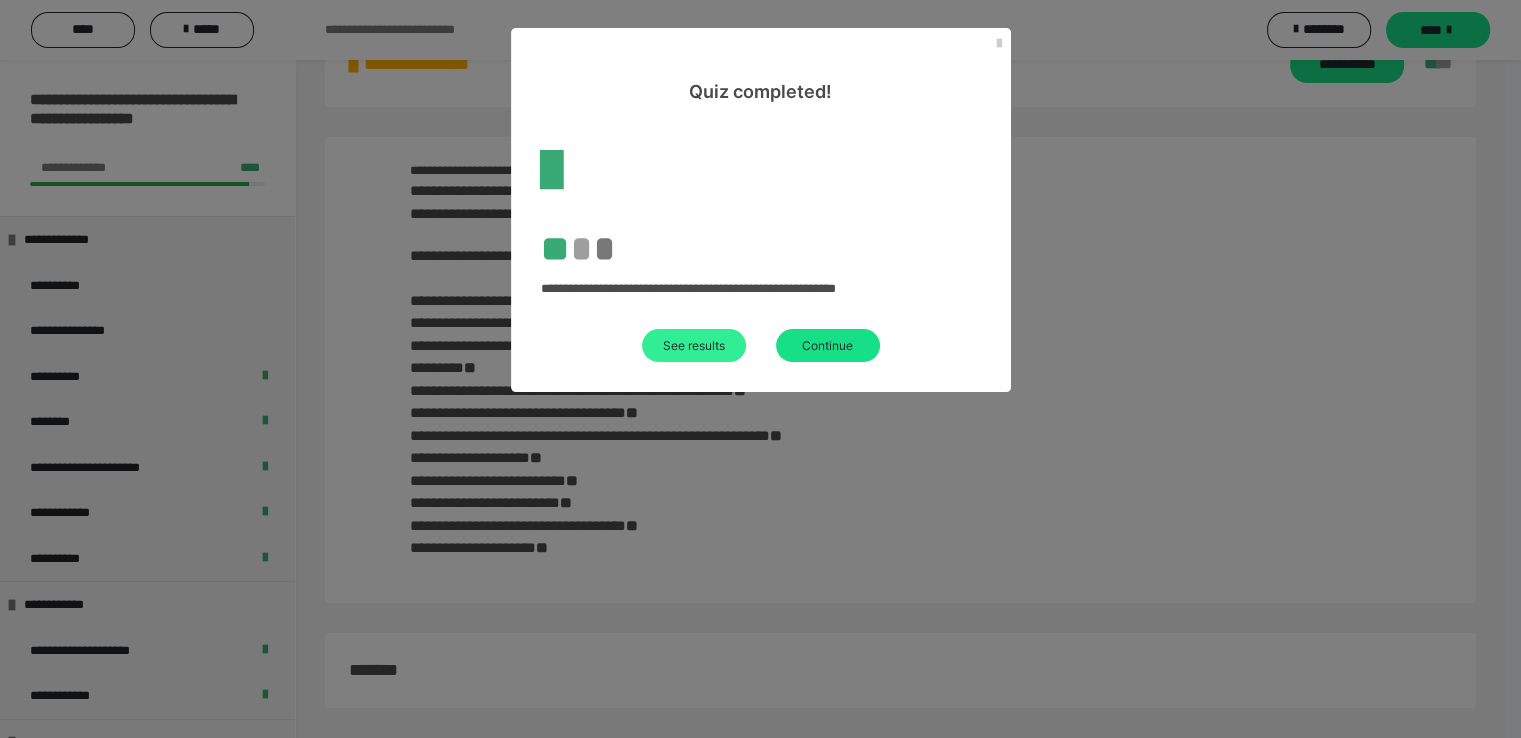 scroll, scrollTop: 67, scrollLeft: 0, axis: vertical 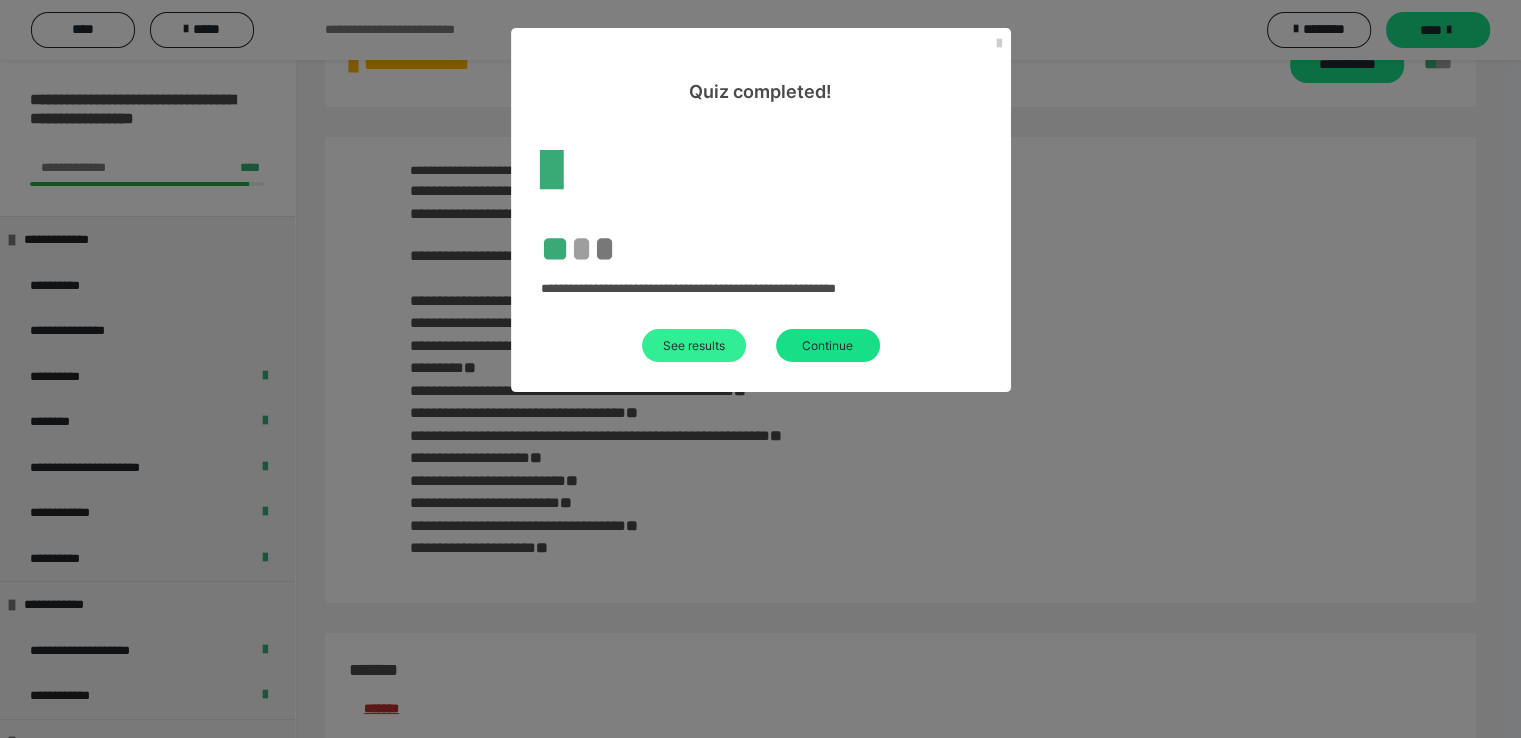 click on "See results" at bounding box center [694, 345] 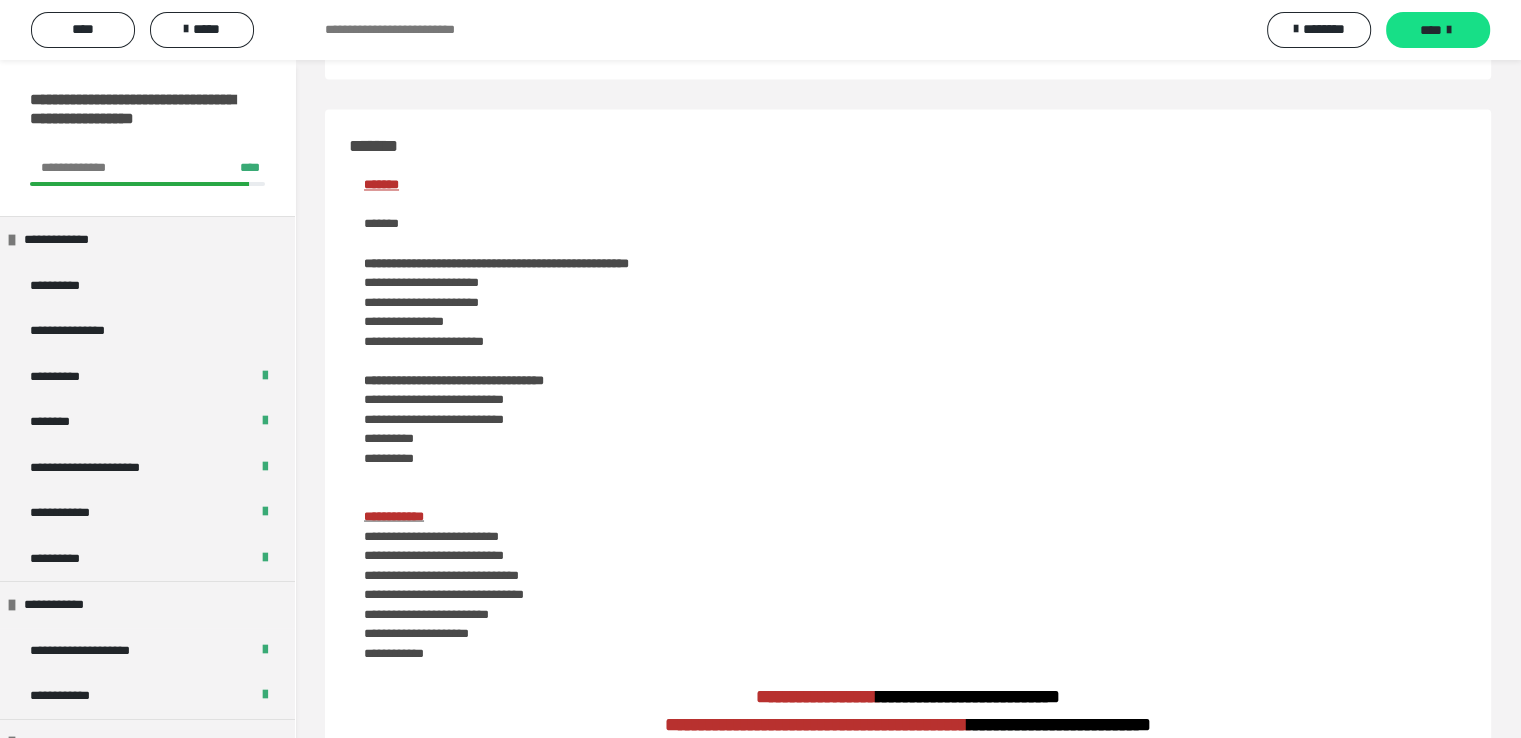 scroll, scrollTop: 108, scrollLeft: 0, axis: vertical 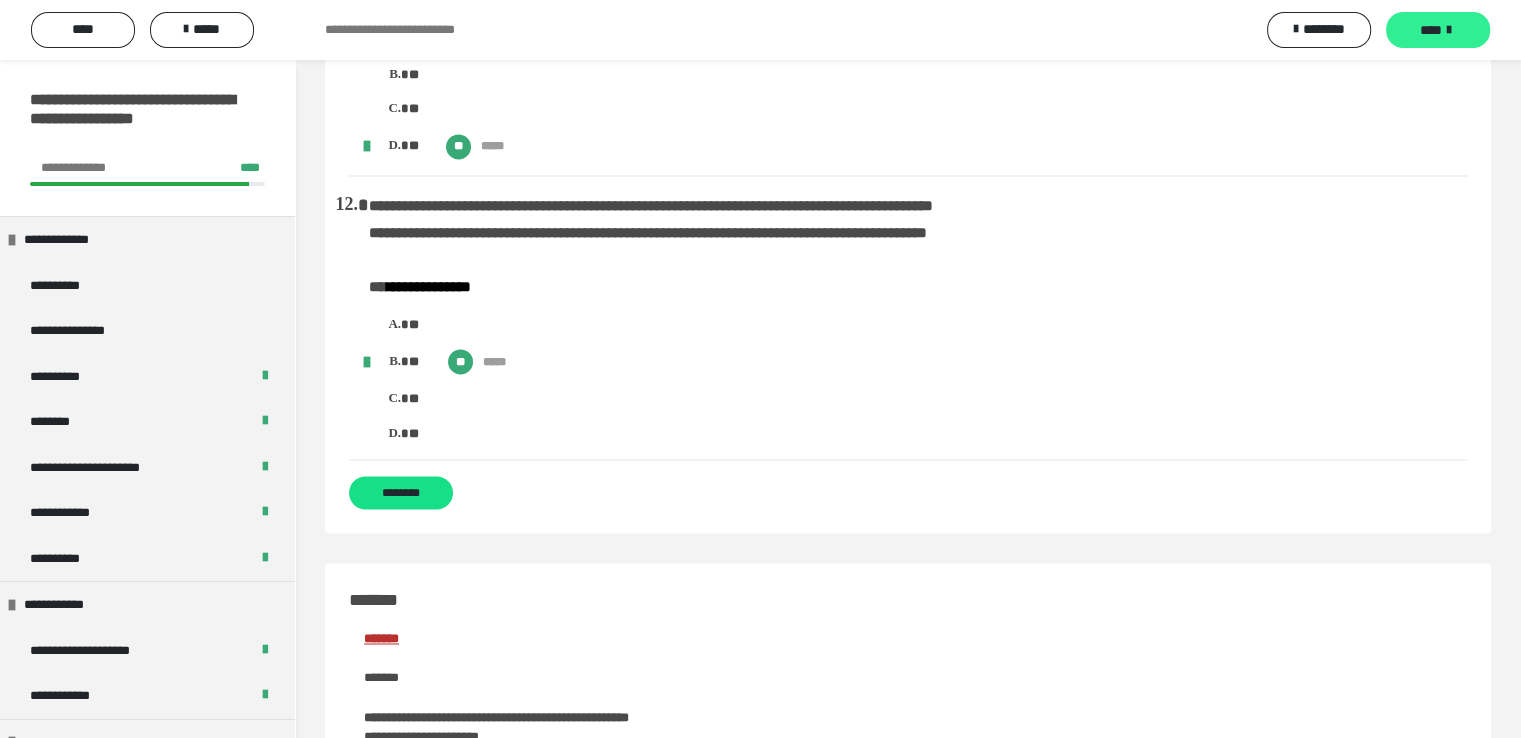 click at bounding box center (1449, 30) 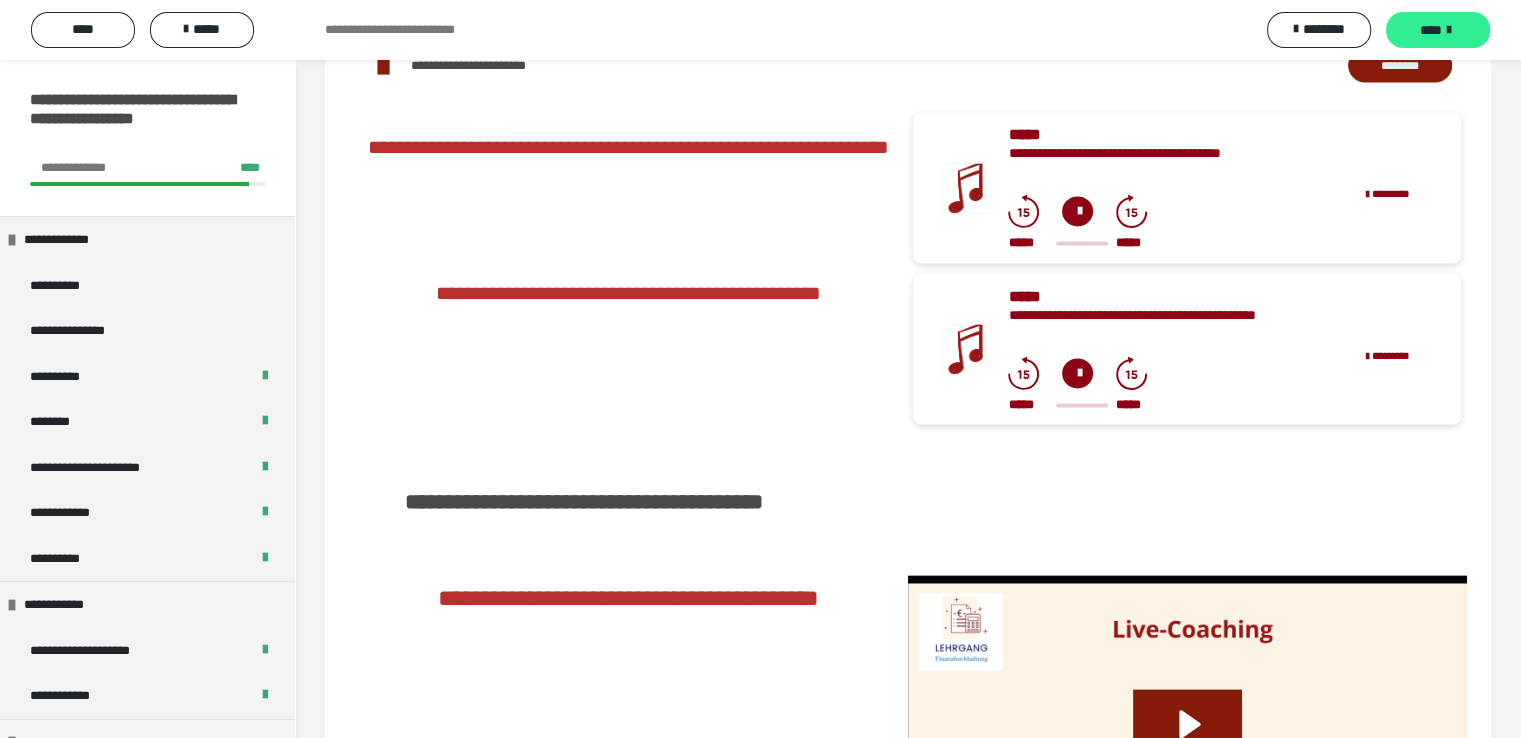 scroll, scrollTop: 0, scrollLeft: 0, axis: both 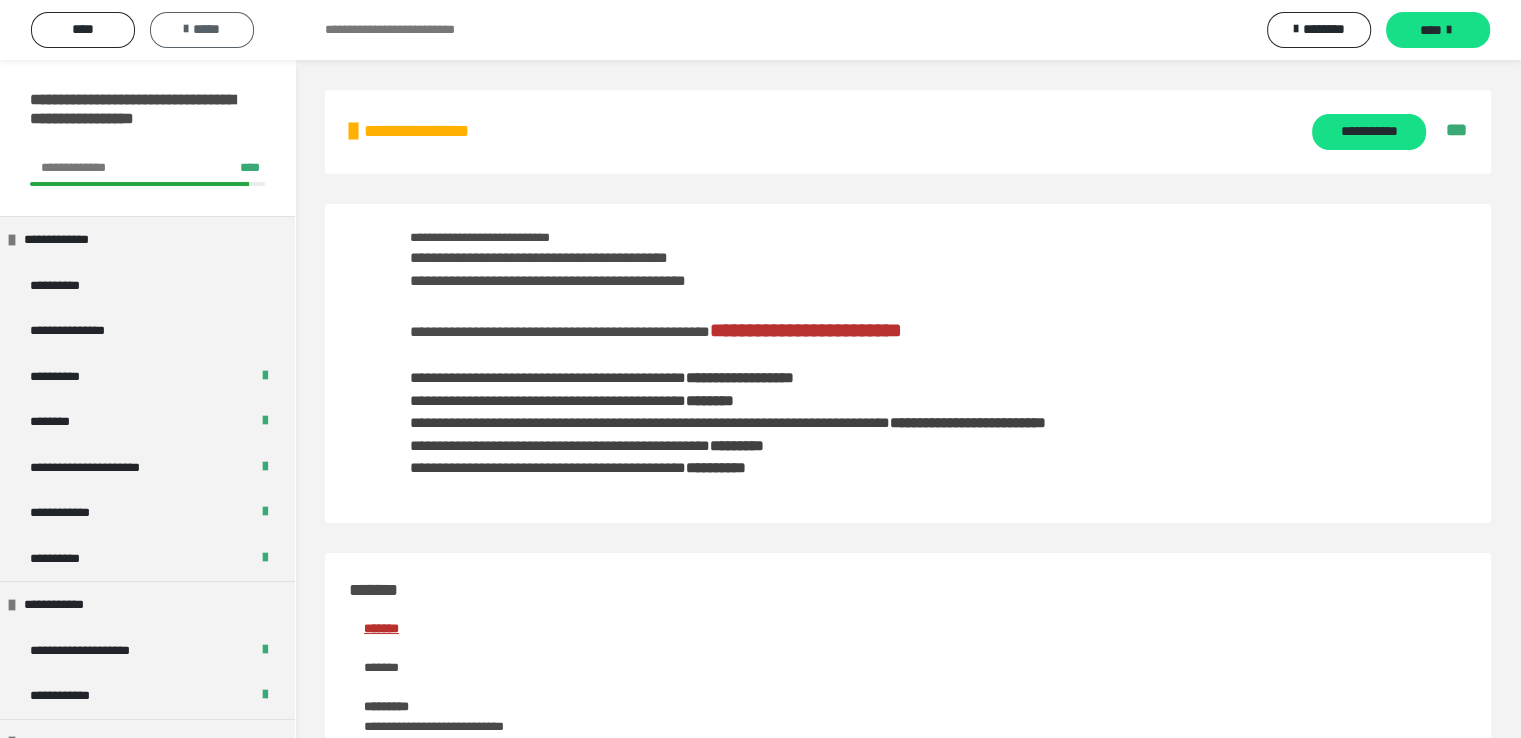 click on "*****" at bounding box center [202, 29] 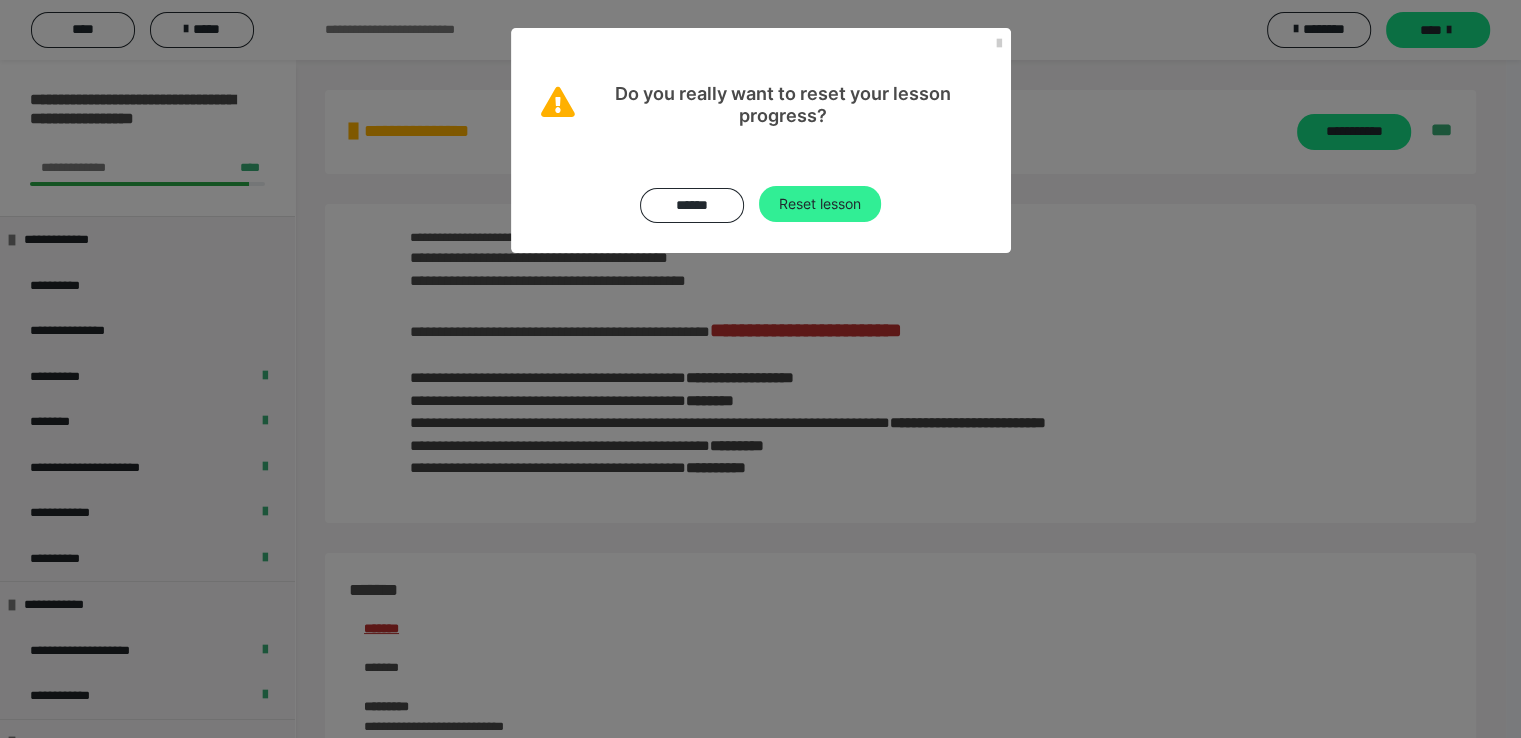 click on "Reset lesson" at bounding box center [820, 204] 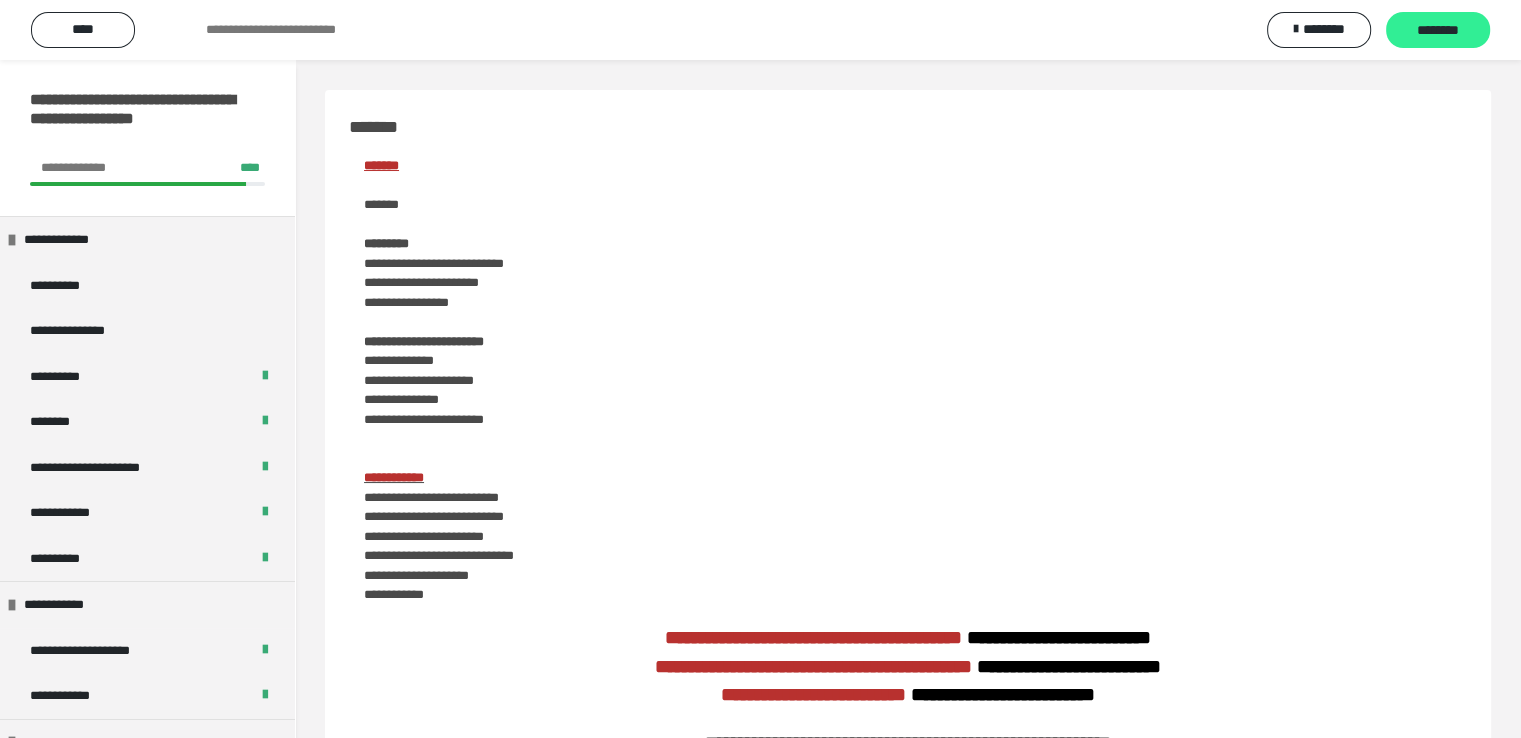 click on "********" at bounding box center [1438, 31] 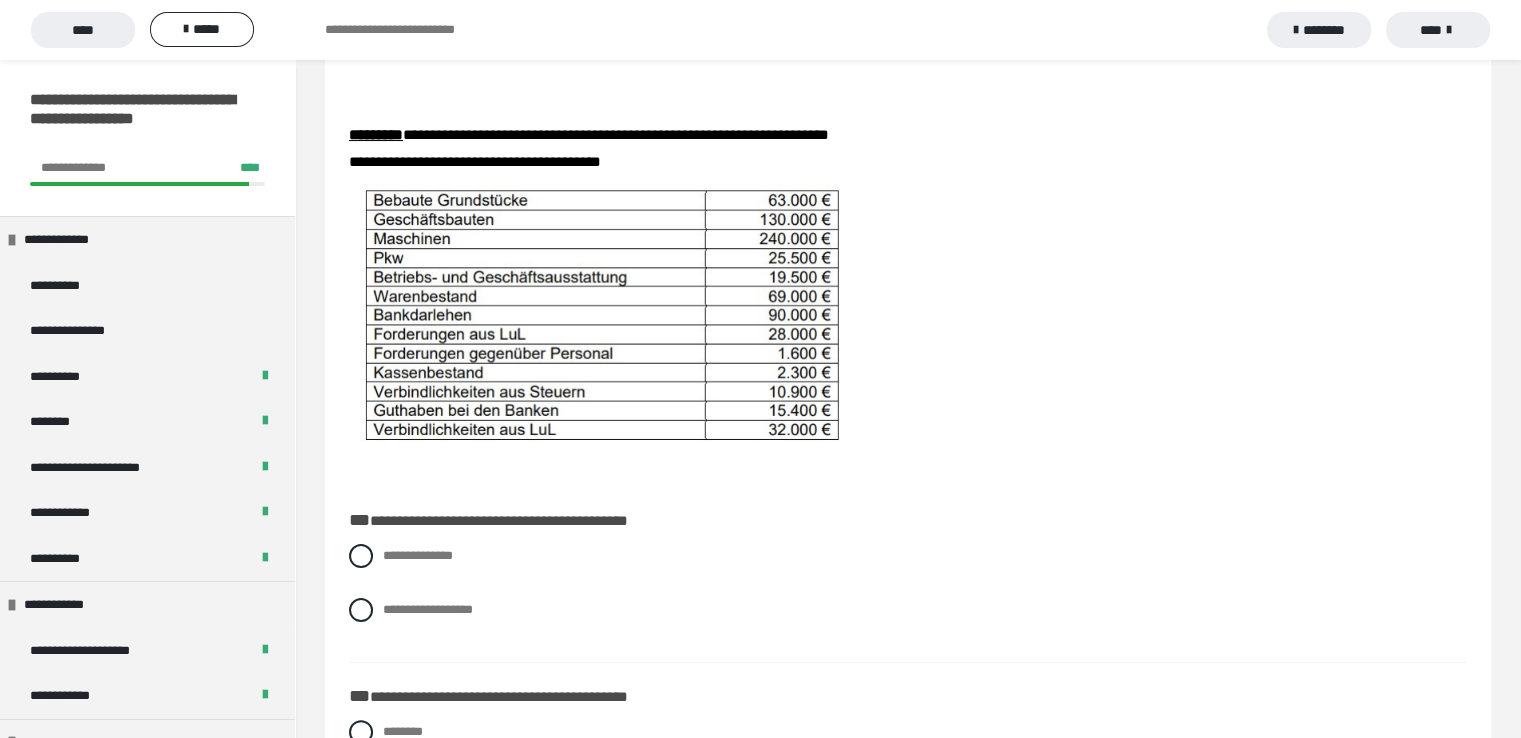 scroll, scrollTop: 240, scrollLeft: 0, axis: vertical 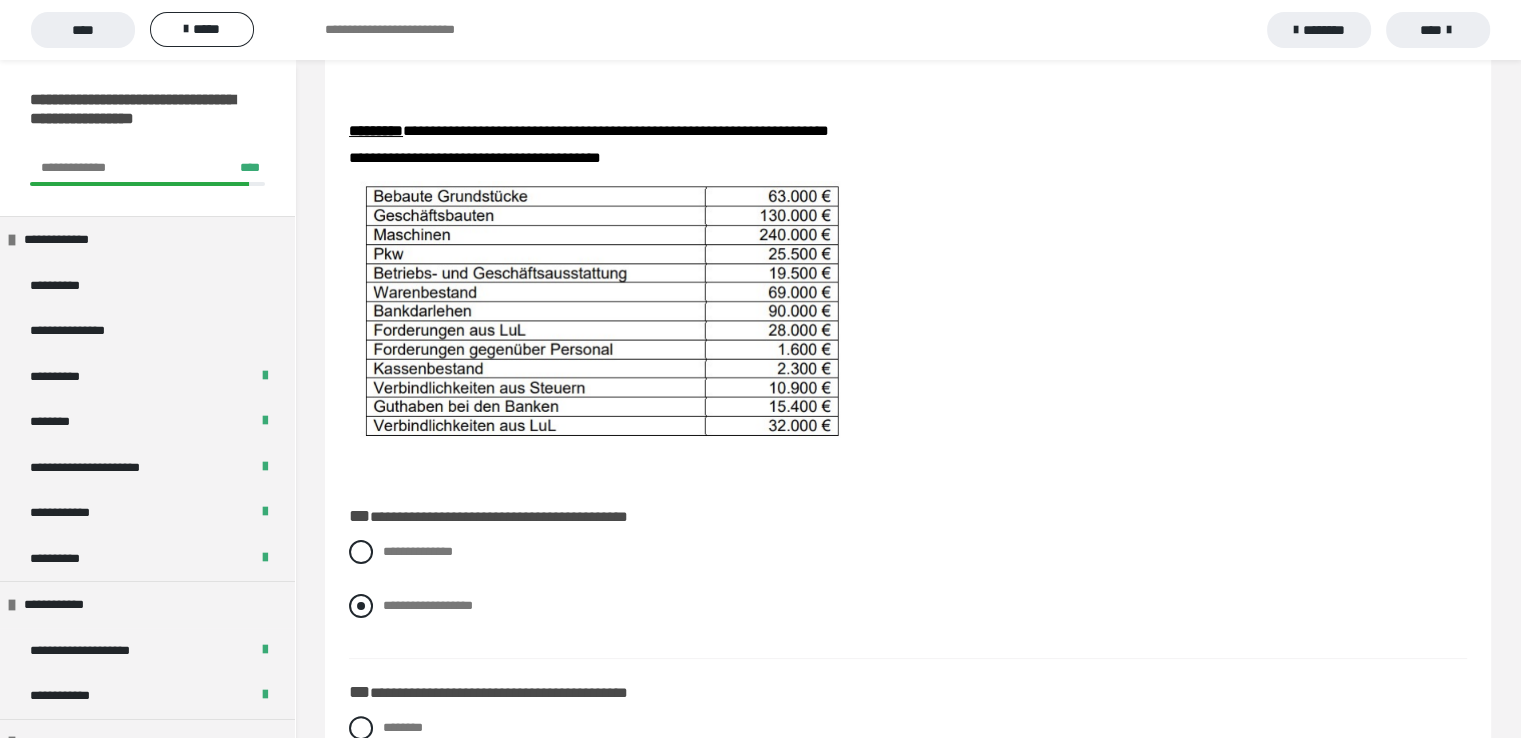 click at bounding box center (361, 606) 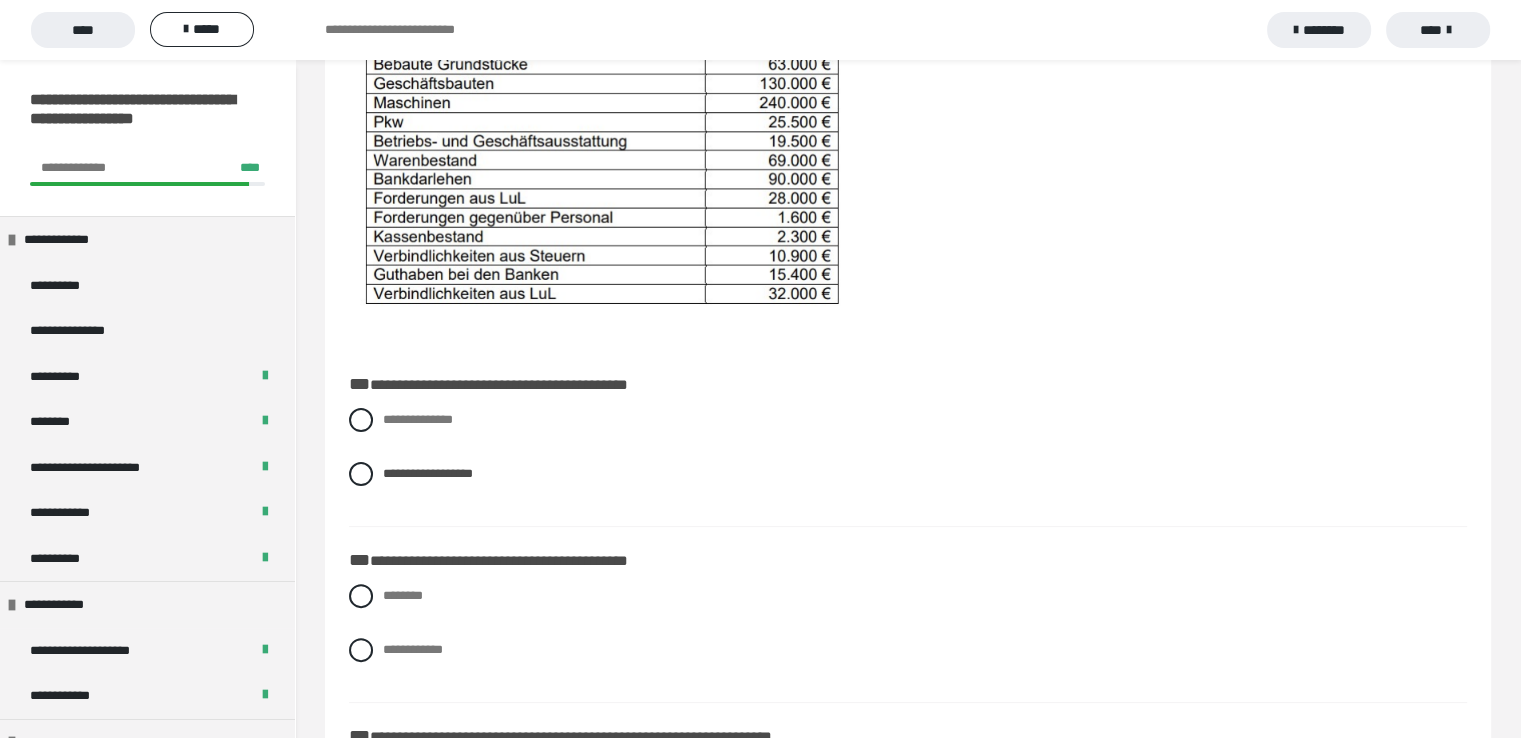 scroll, scrollTop: 492, scrollLeft: 0, axis: vertical 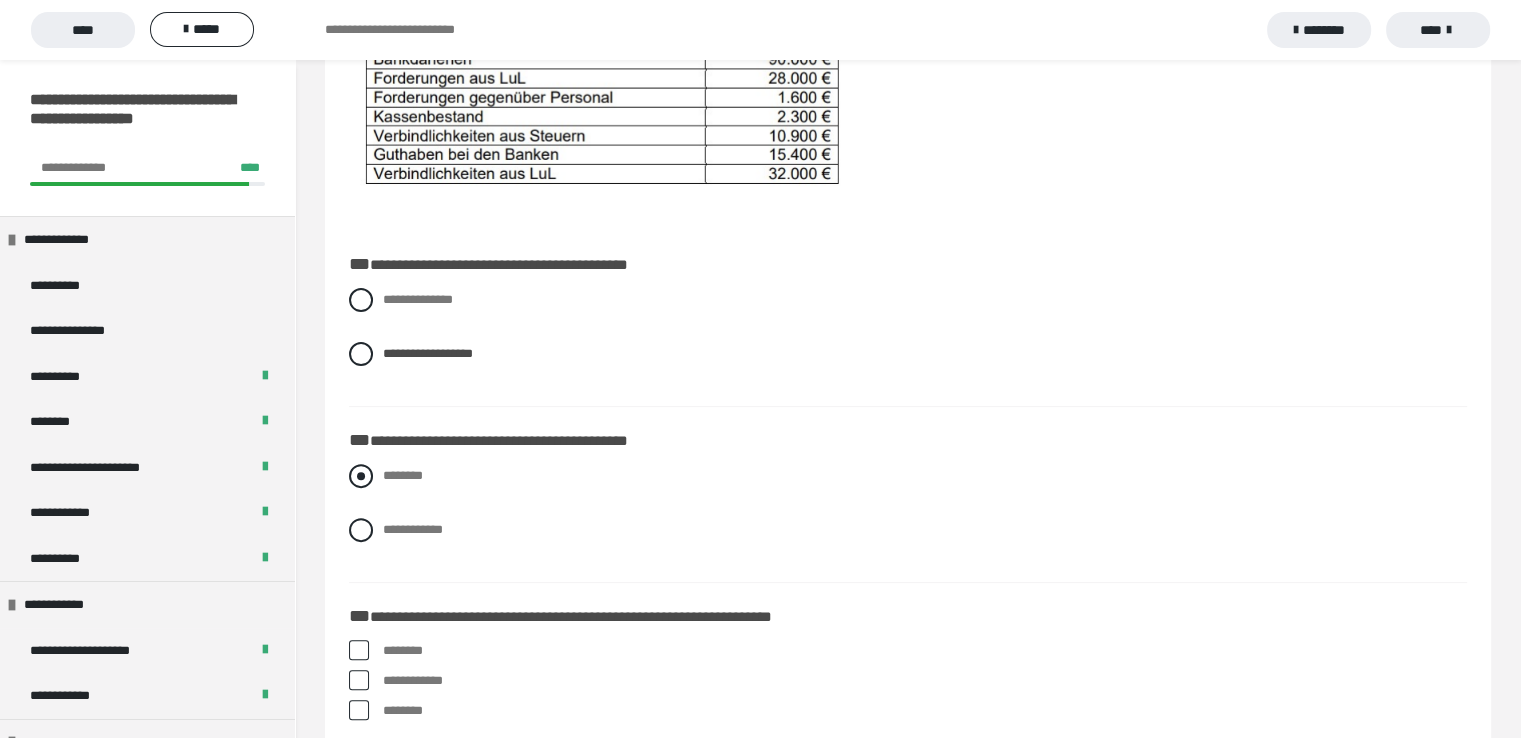 click on "********" at bounding box center (908, 476) 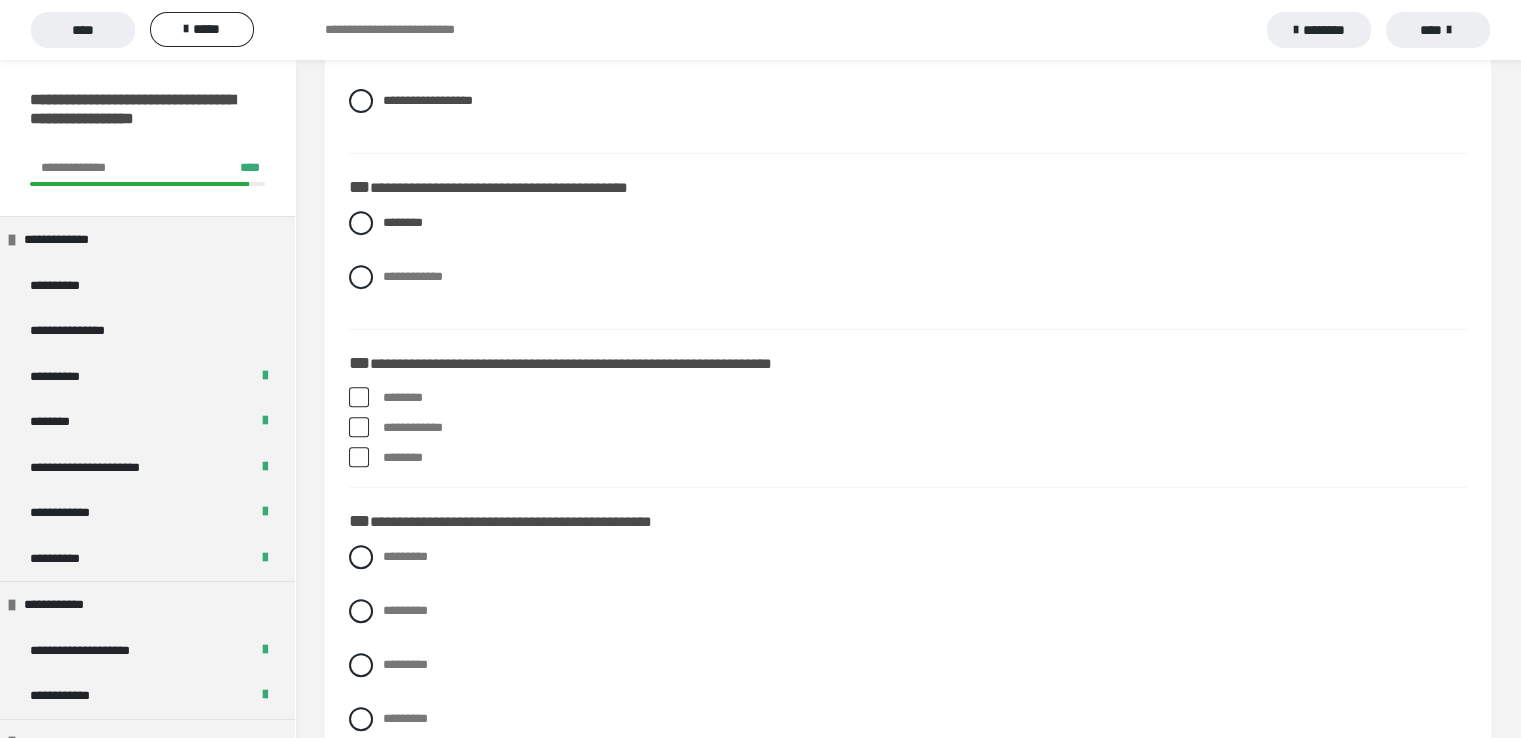 scroll, scrollTop: 852, scrollLeft: 0, axis: vertical 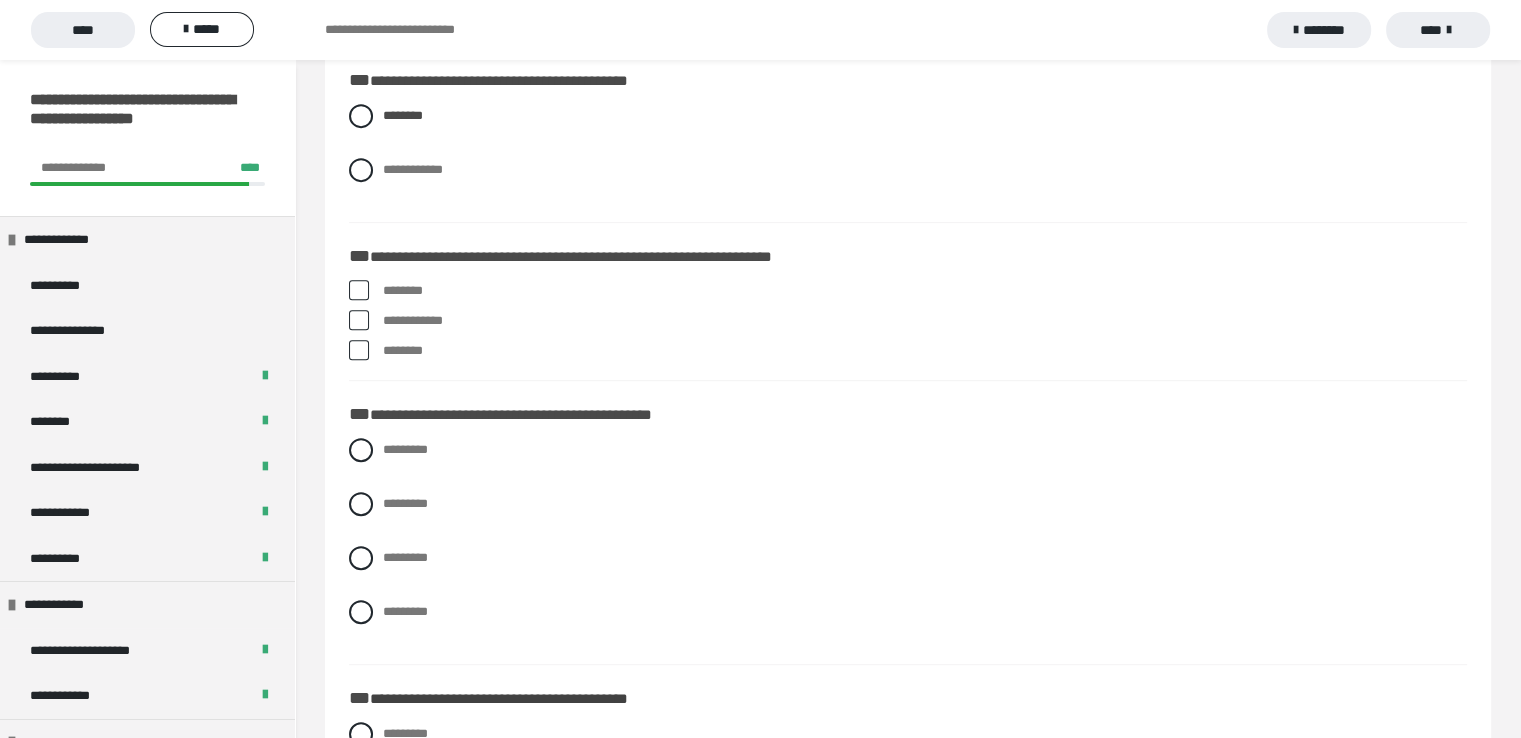 click at bounding box center (359, 350) 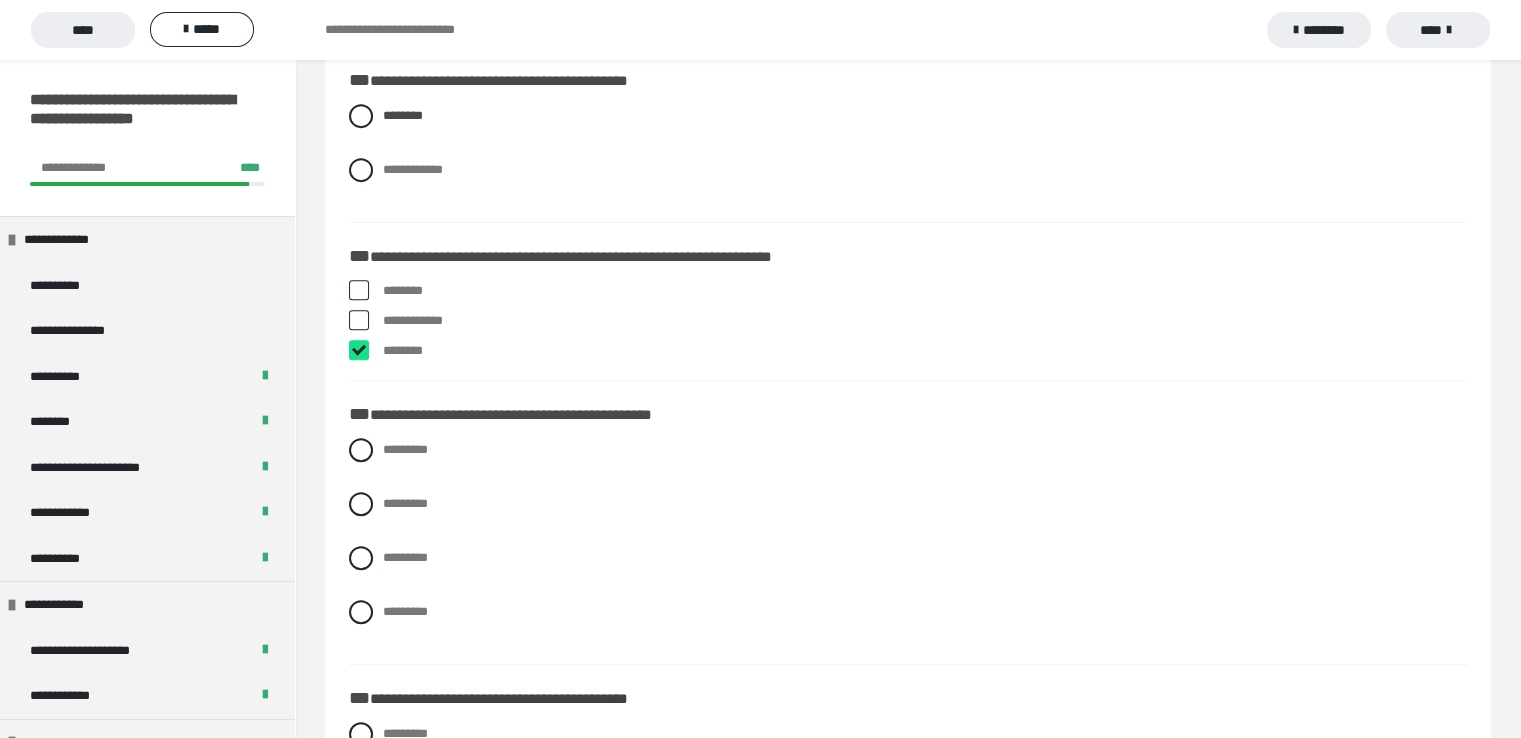 checkbox on "****" 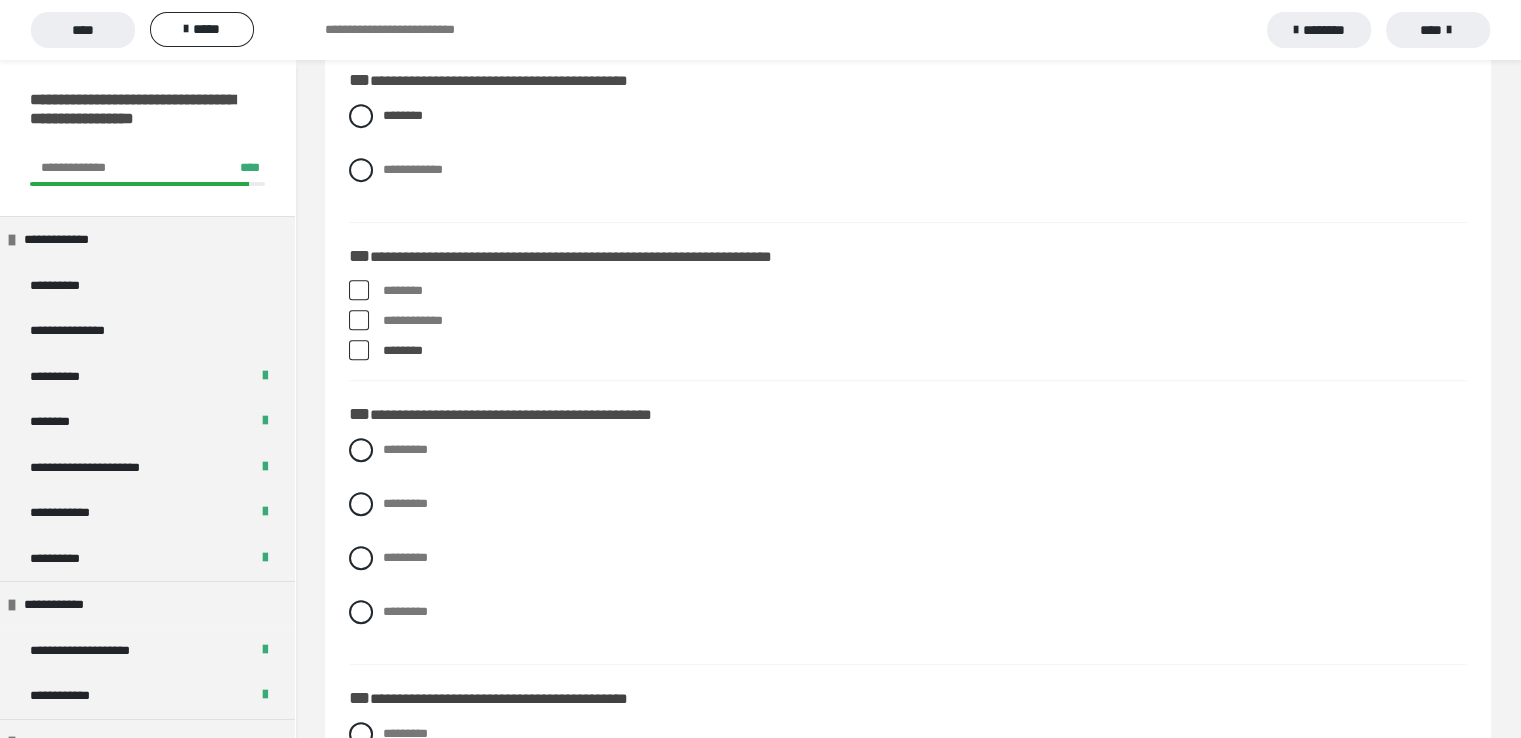 click at bounding box center (359, 320) 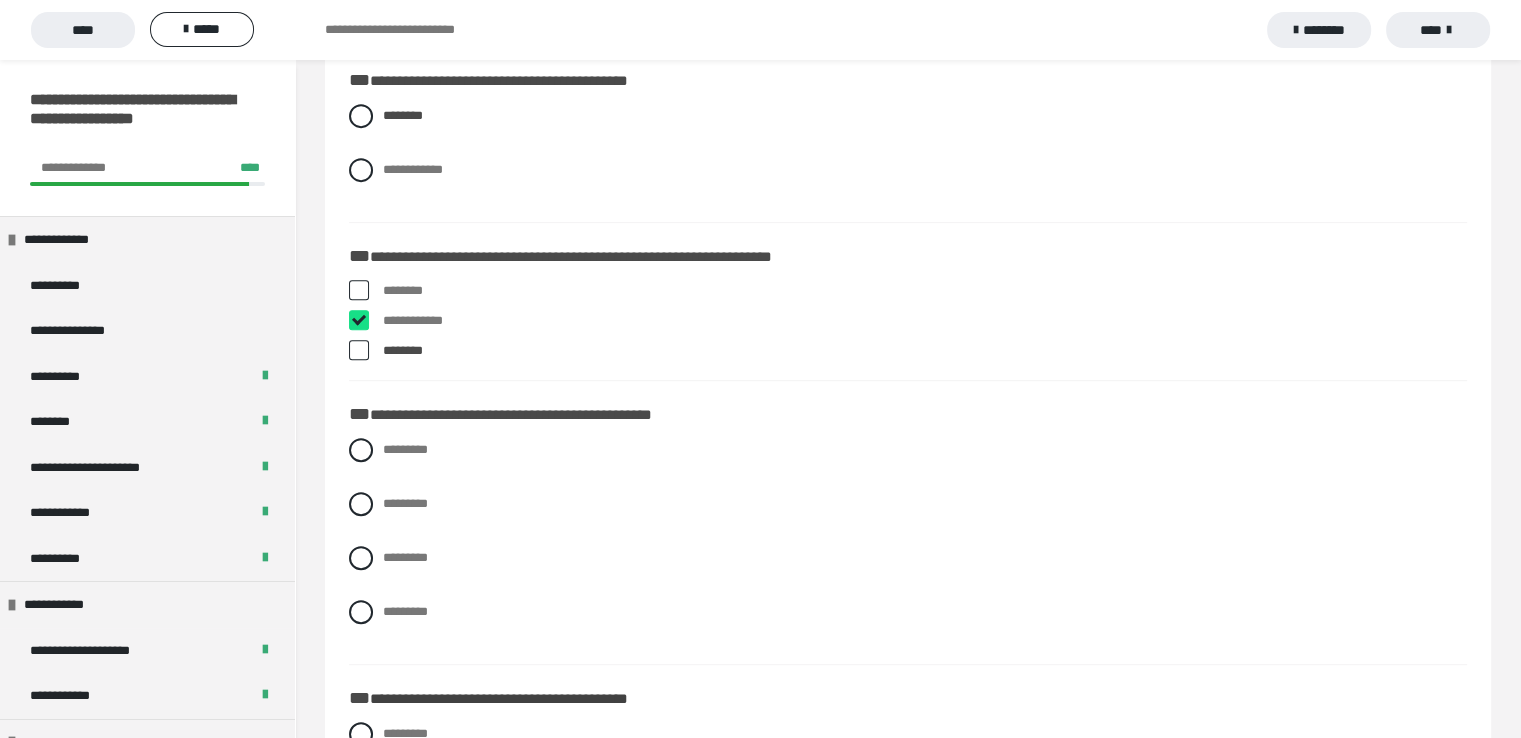 checkbox on "****" 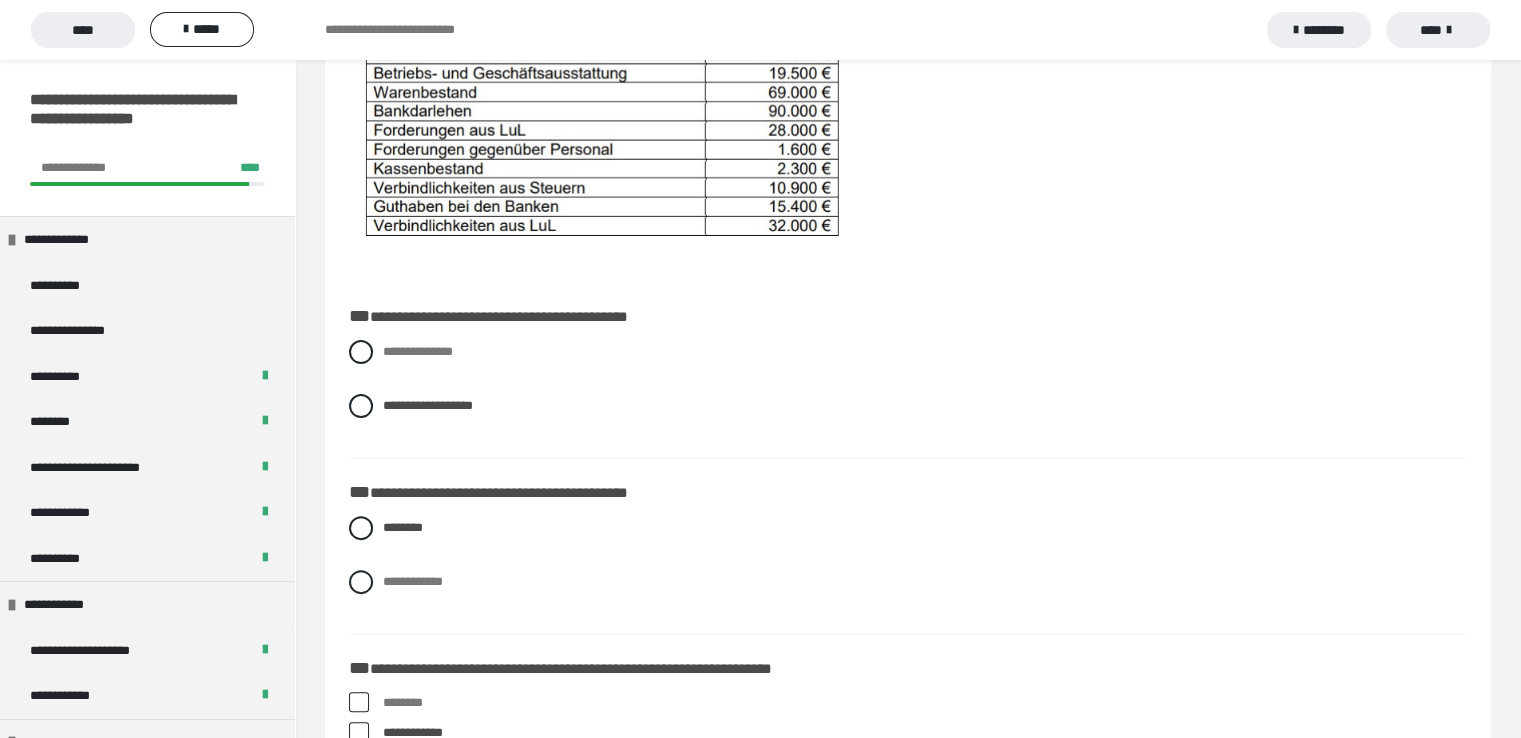 scroll, scrollTop: 252, scrollLeft: 0, axis: vertical 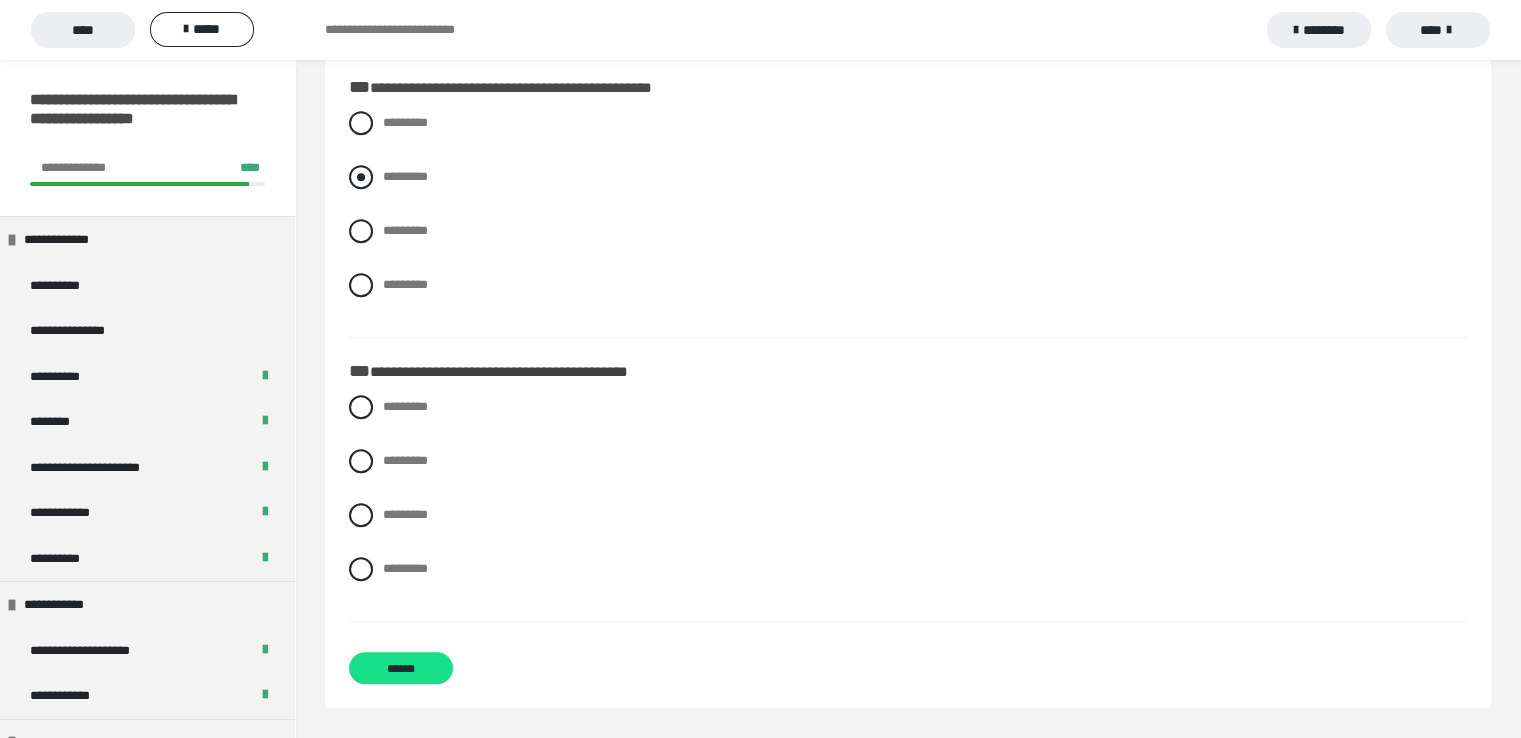 click at bounding box center (361, 177) 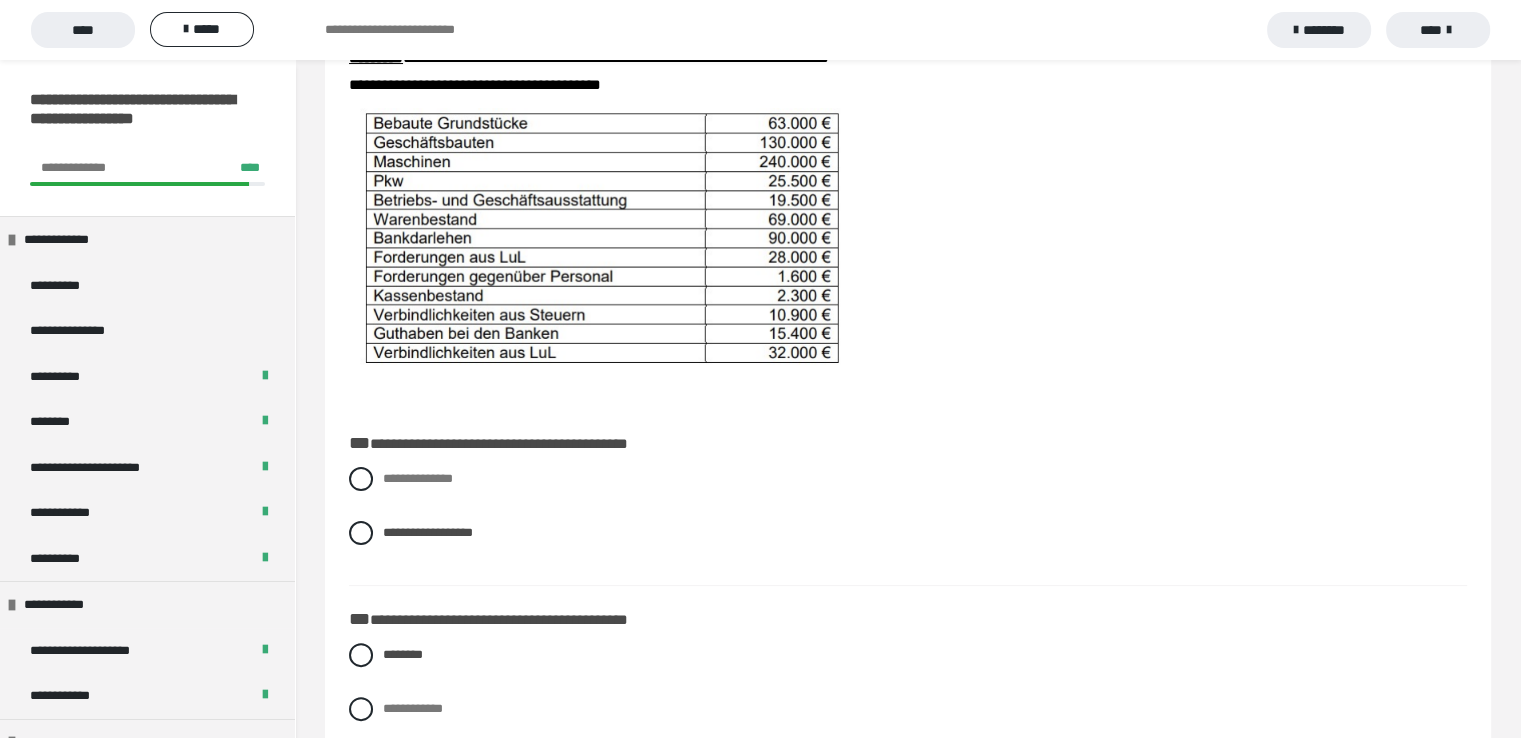 scroll, scrollTop: 260, scrollLeft: 0, axis: vertical 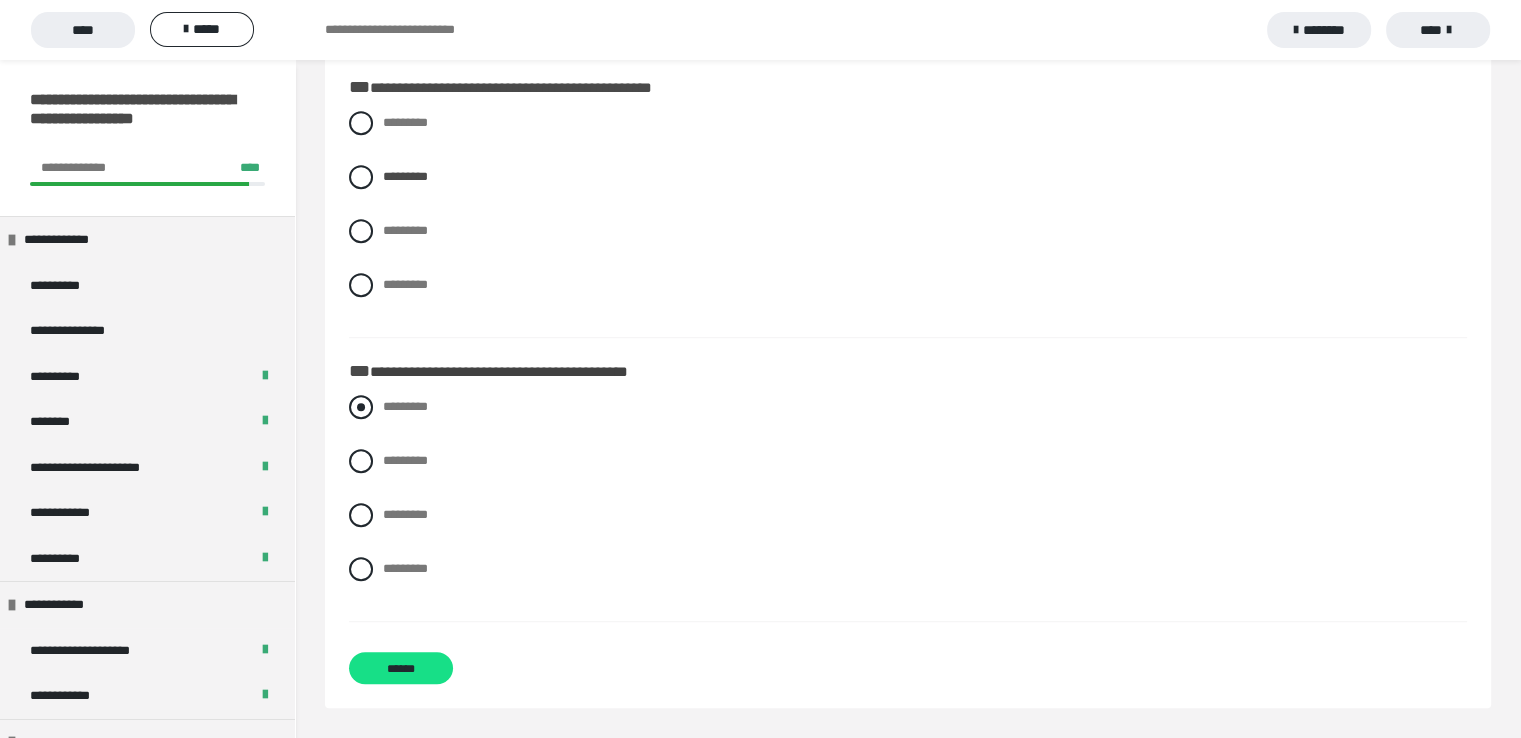 click at bounding box center [361, 407] 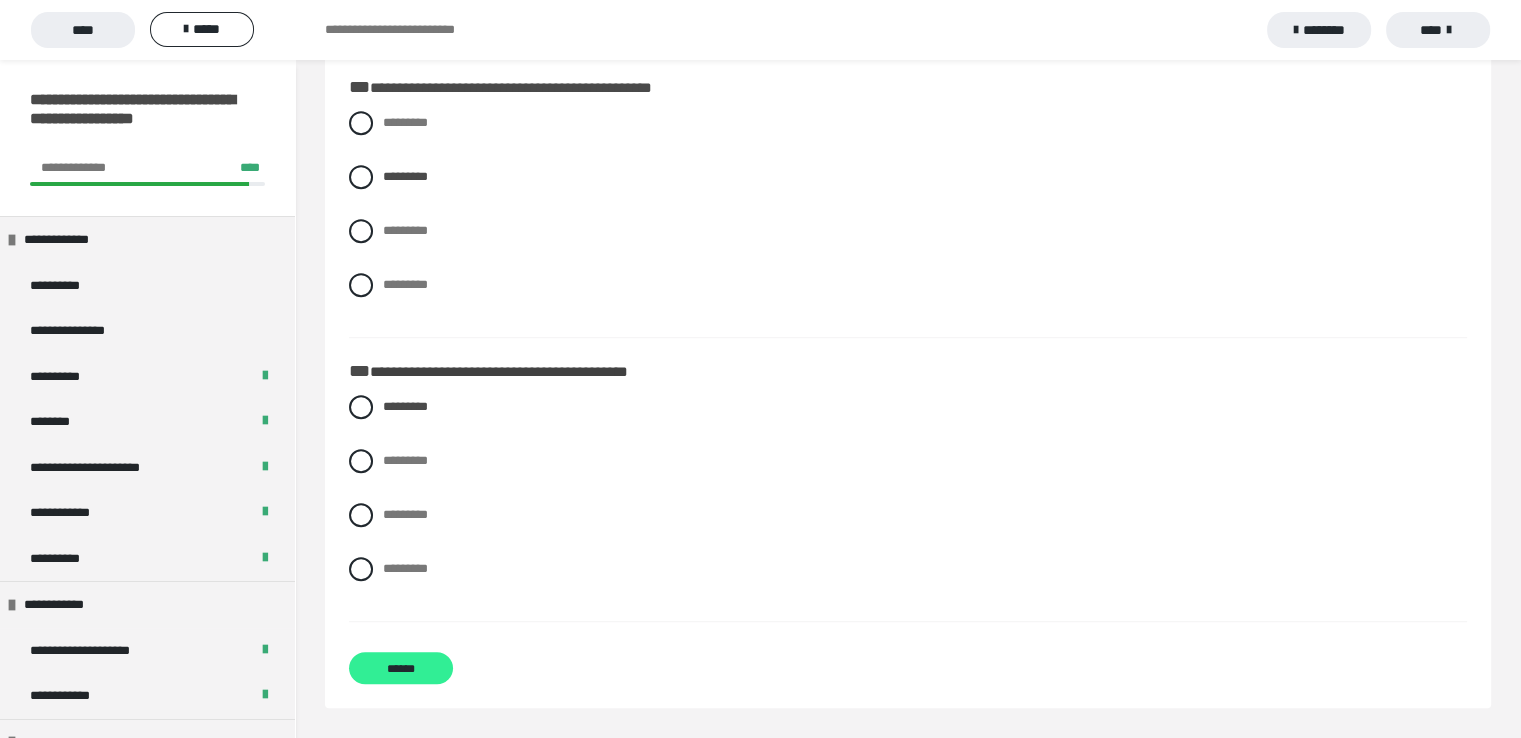 click on "******" at bounding box center (401, 668) 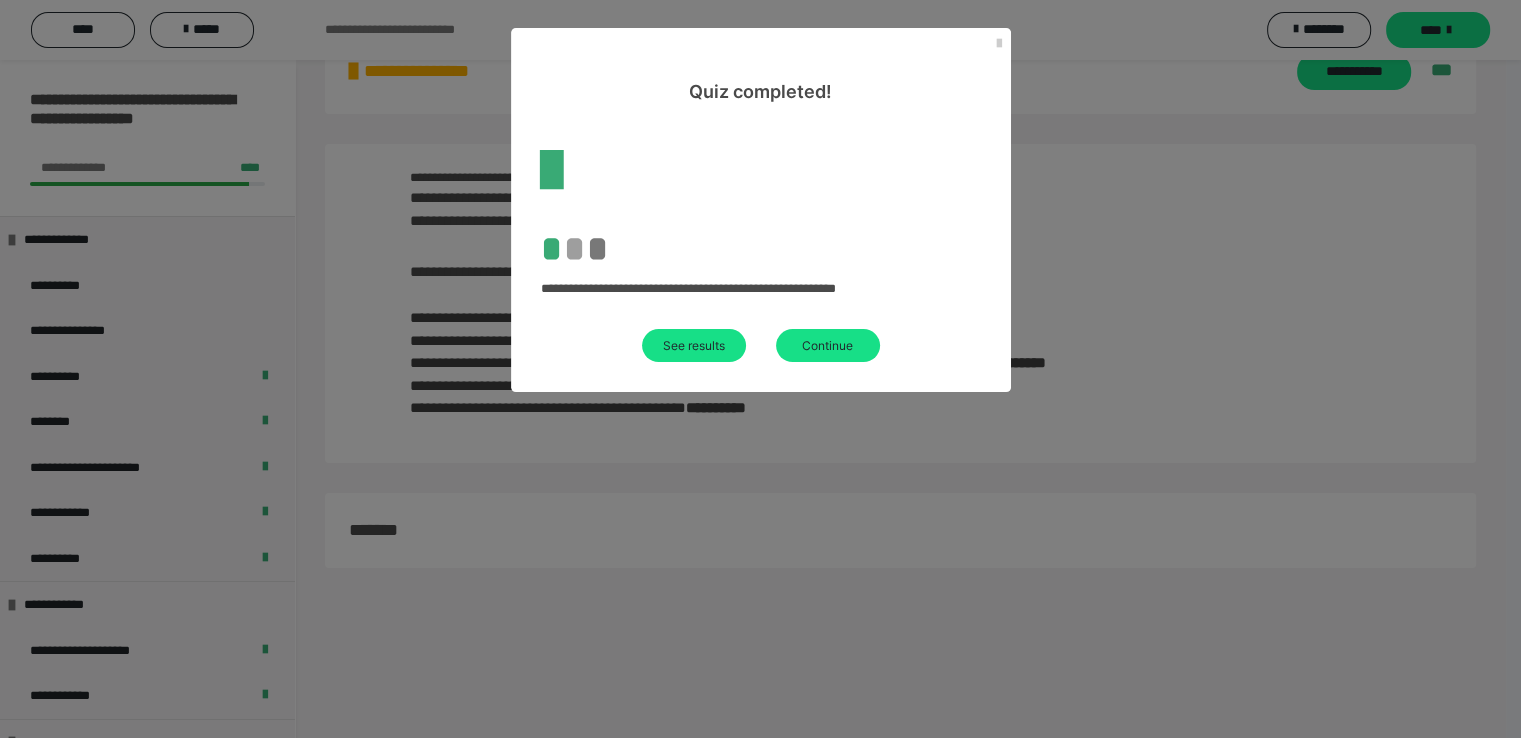 scroll, scrollTop: 60, scrollLeft: 0, axis: vertical 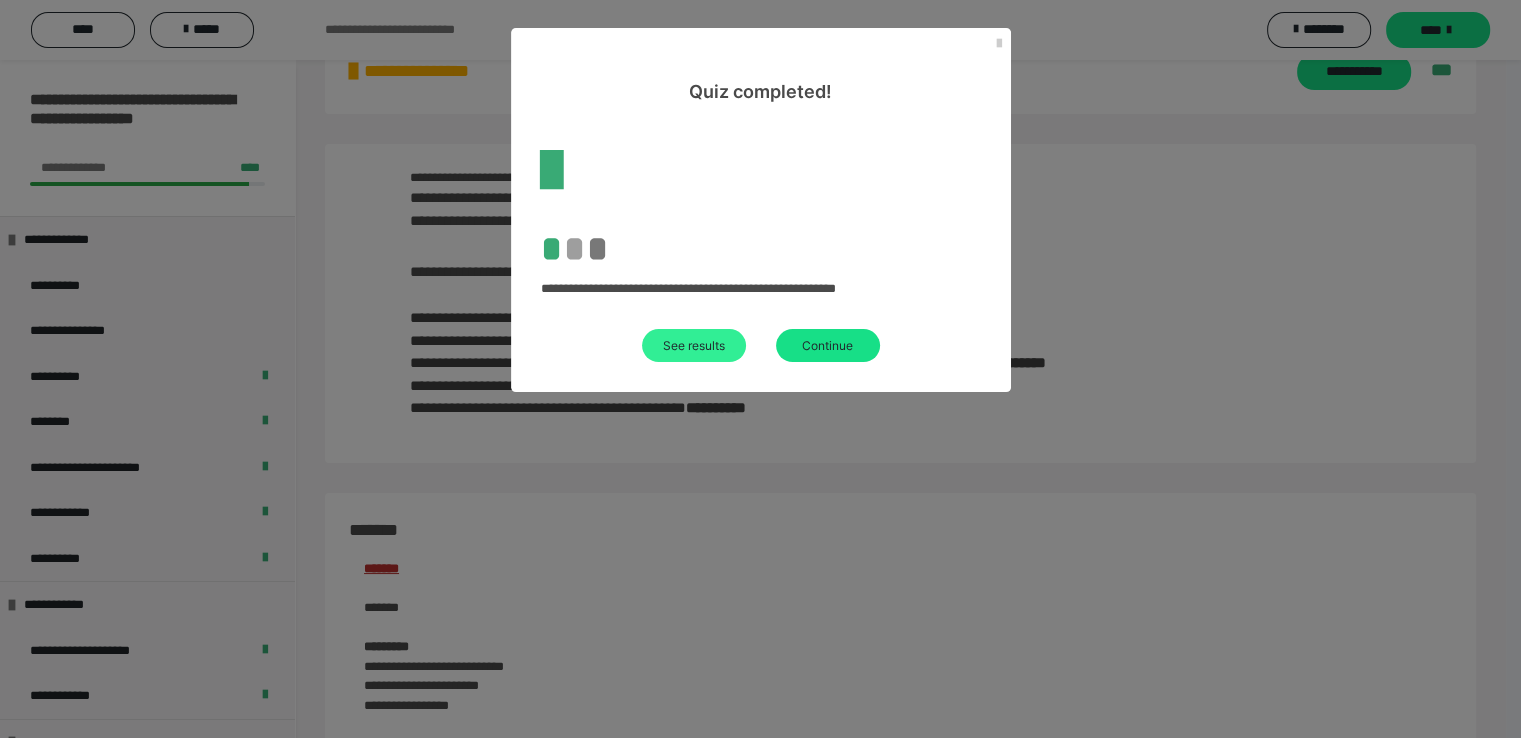 click on "See results" at bounding box center (694, 345) 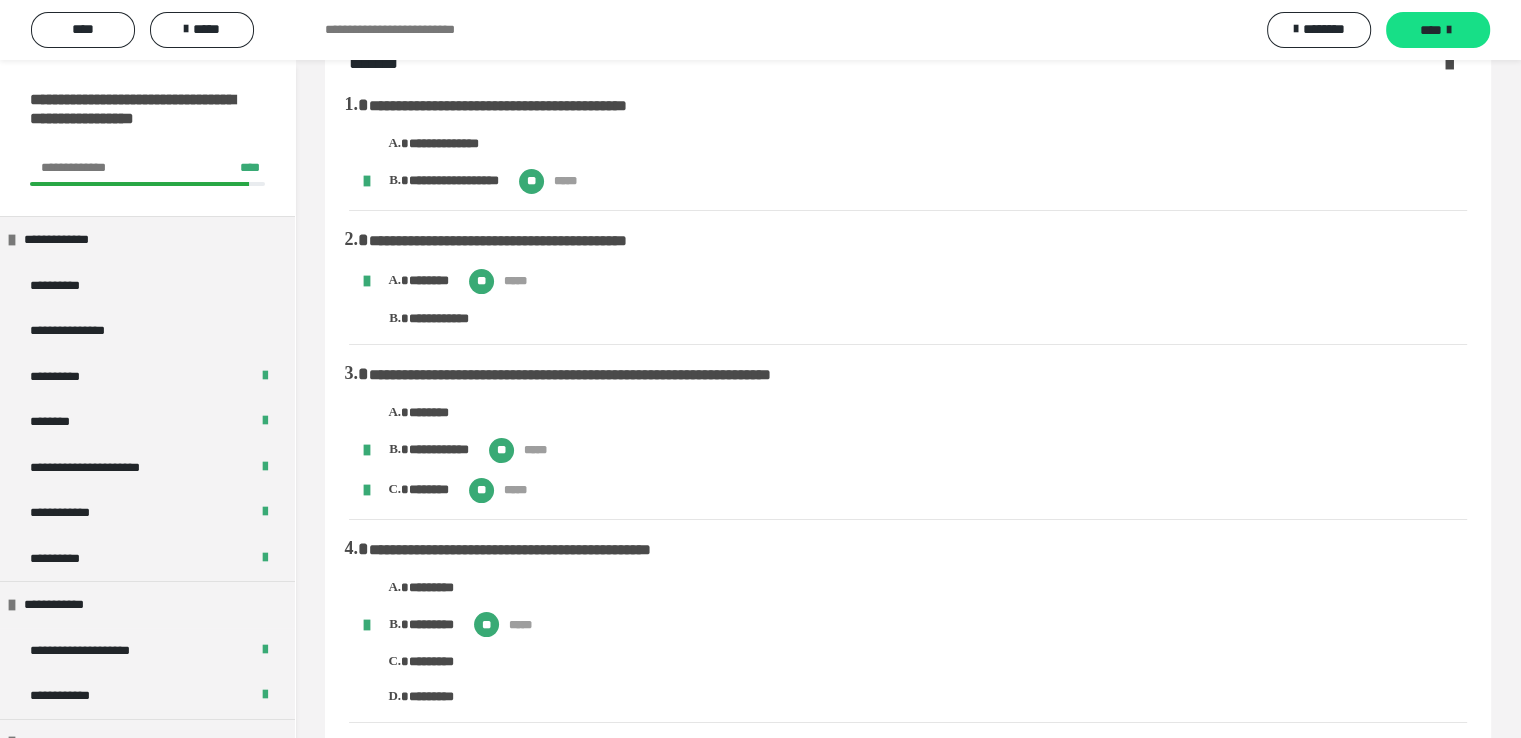 scroll, scrollTop: 1179, scrollLeft: 0, axis: vertical 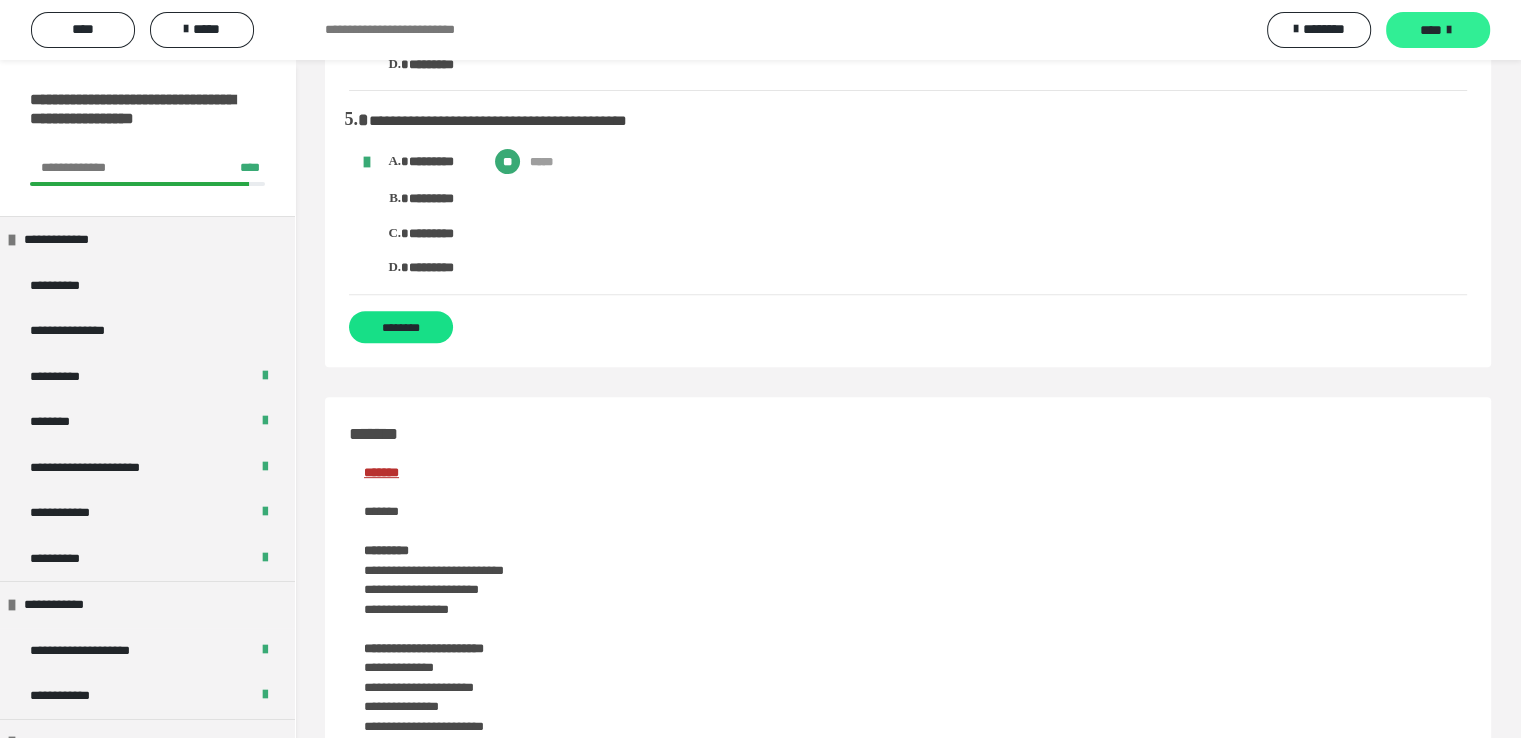 click on "****" at bounding box center [1431, 30] 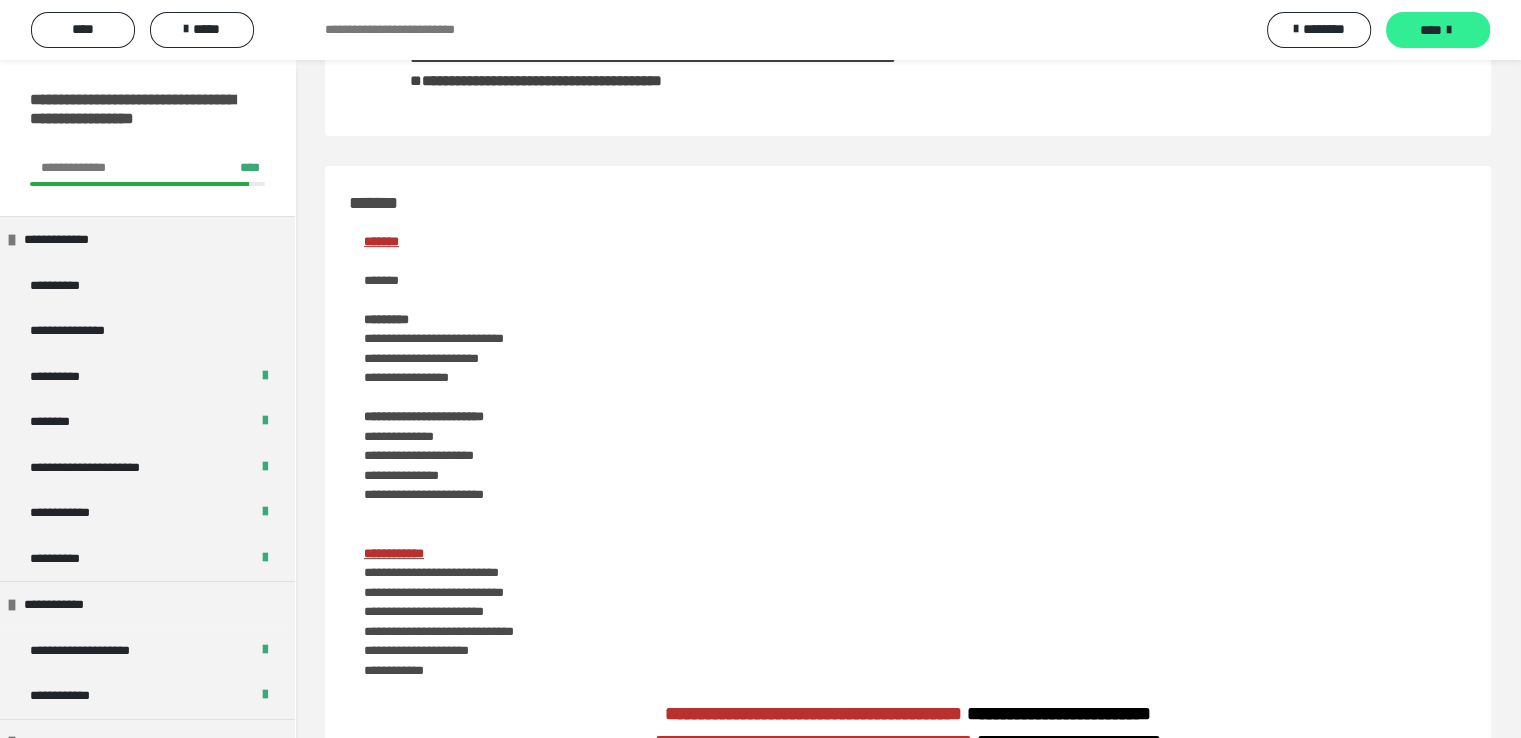 scroll, scrollTop: 461, scrollLeft: 0, axis: vertical 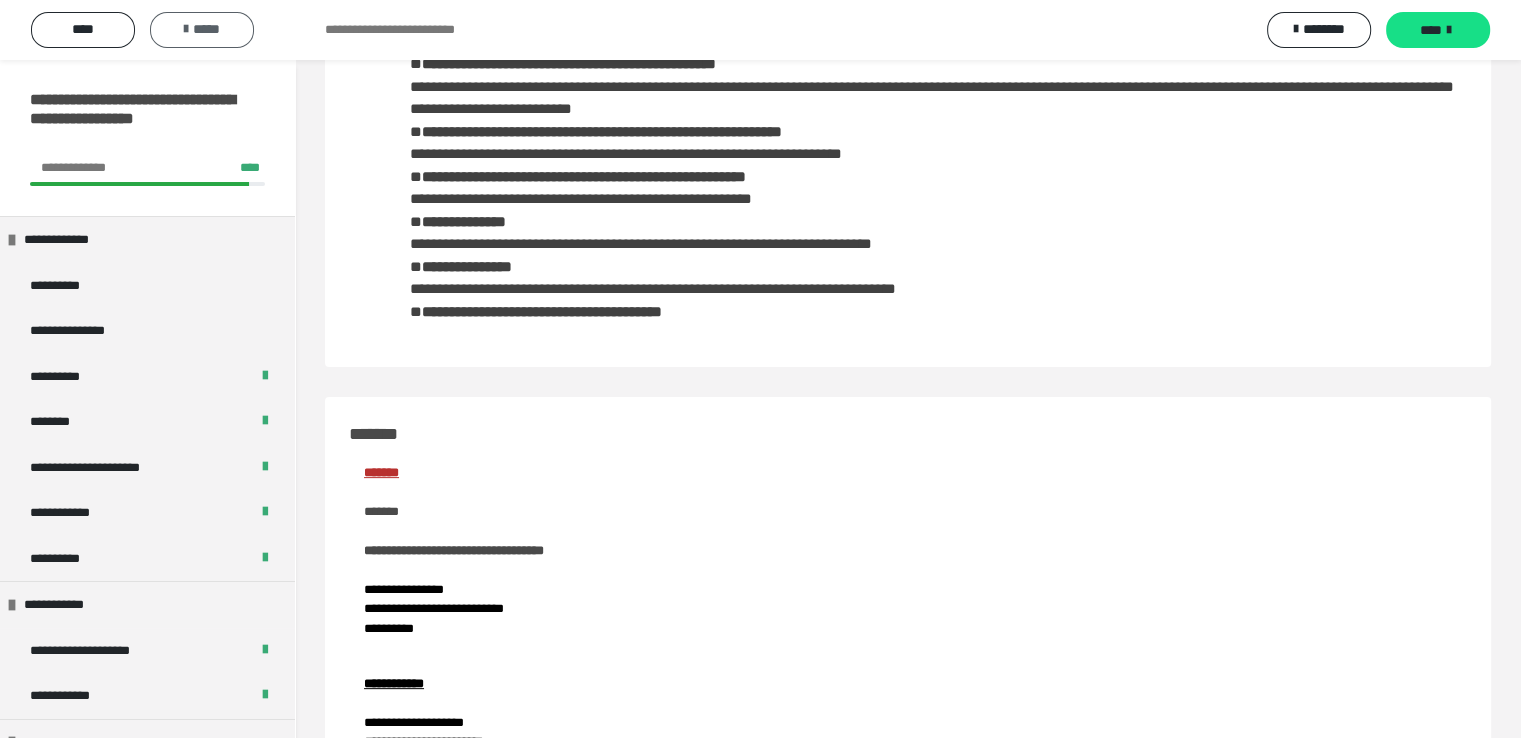 click on "*****" at bounding box center (202, 29) 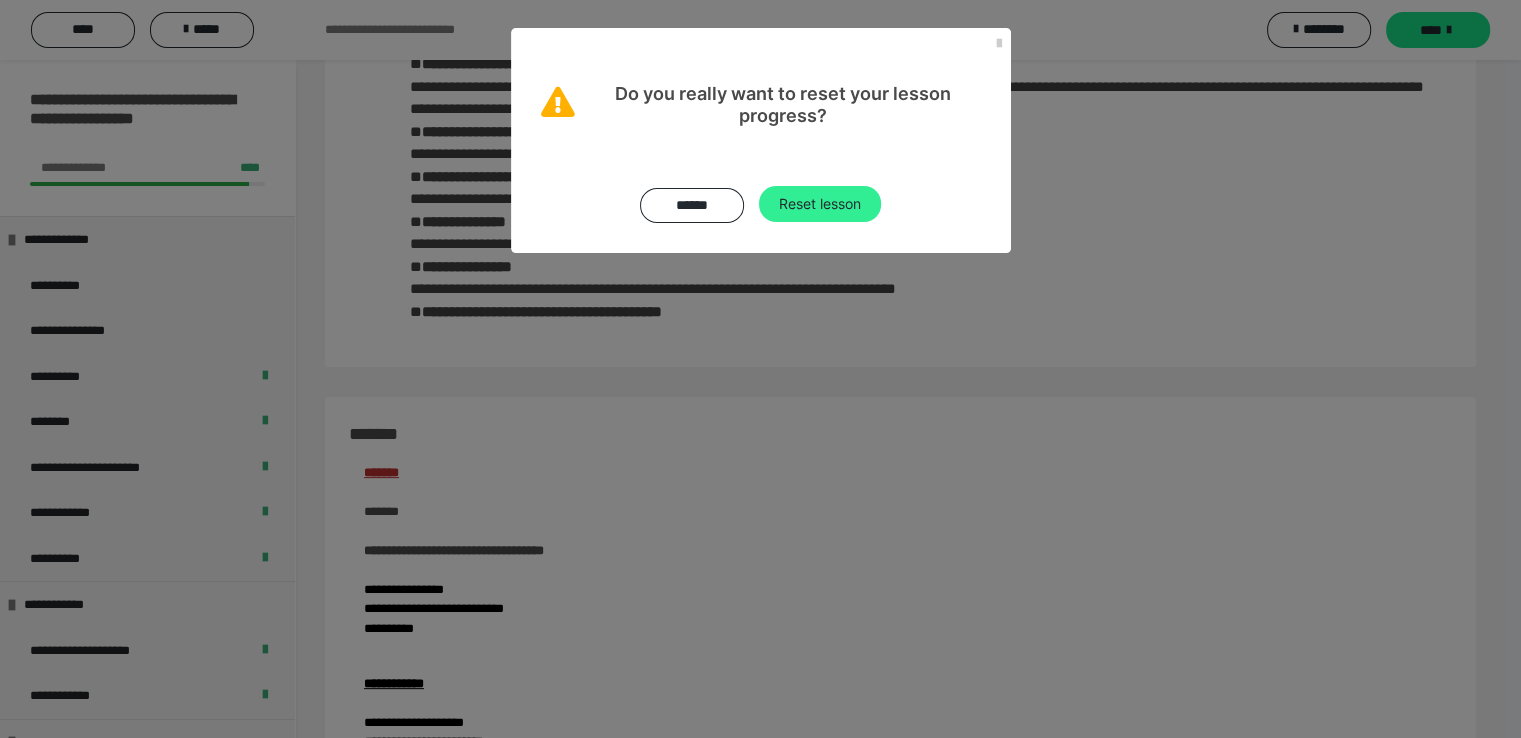 click on "Reset lesson" at bounding box center (820, 204) 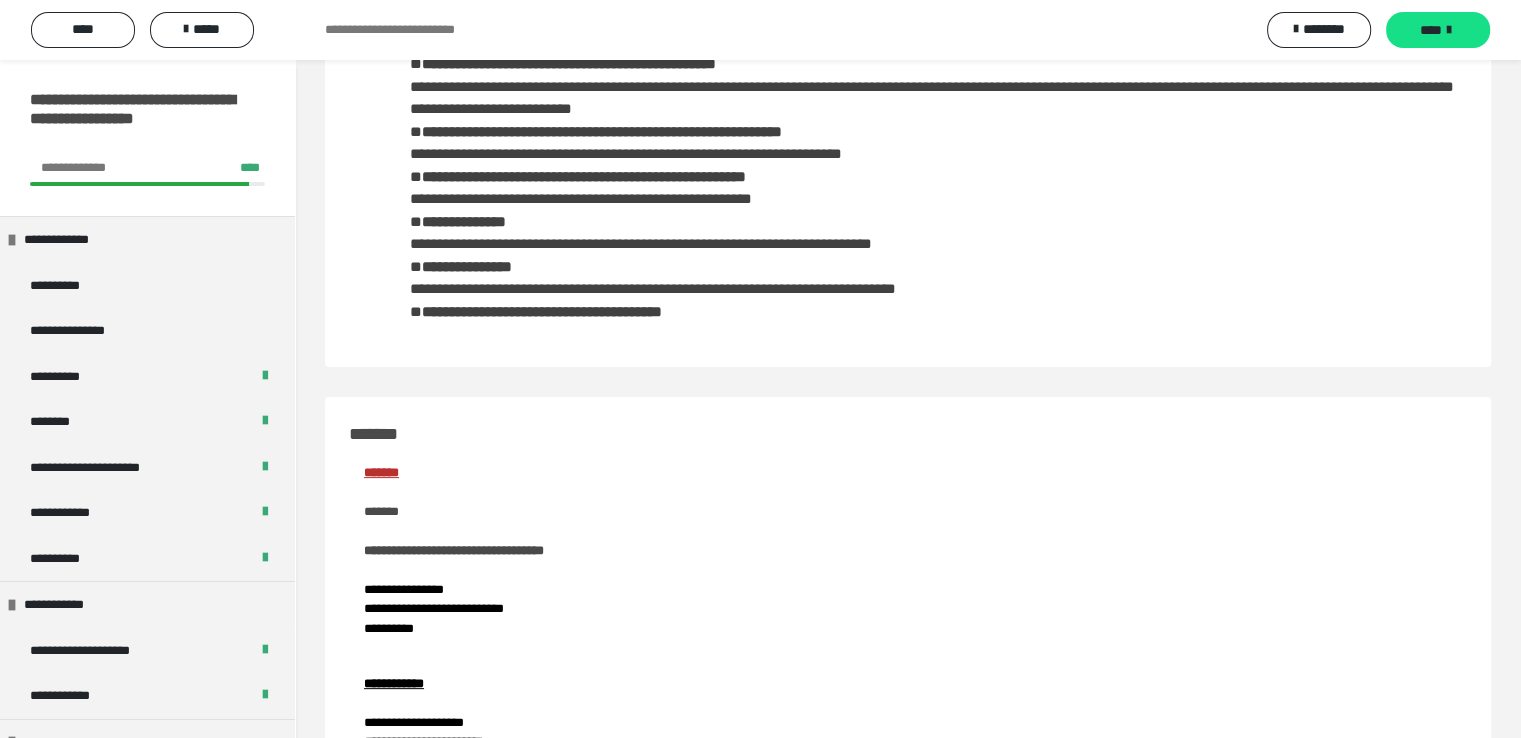 scroll, scrollTop: 0, scrollLeft: 0, axis: both 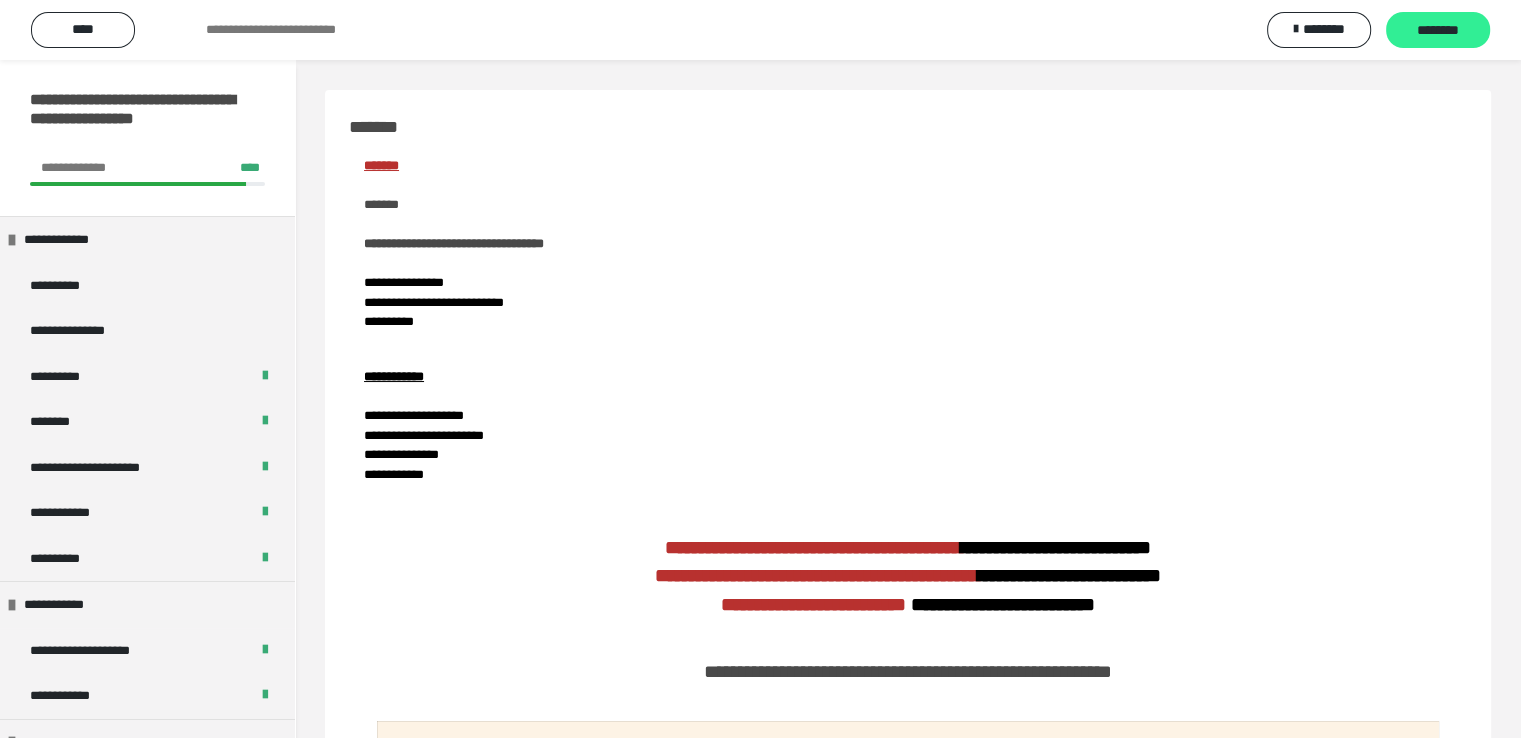 click on "********" at bounding box center [1438, 31] 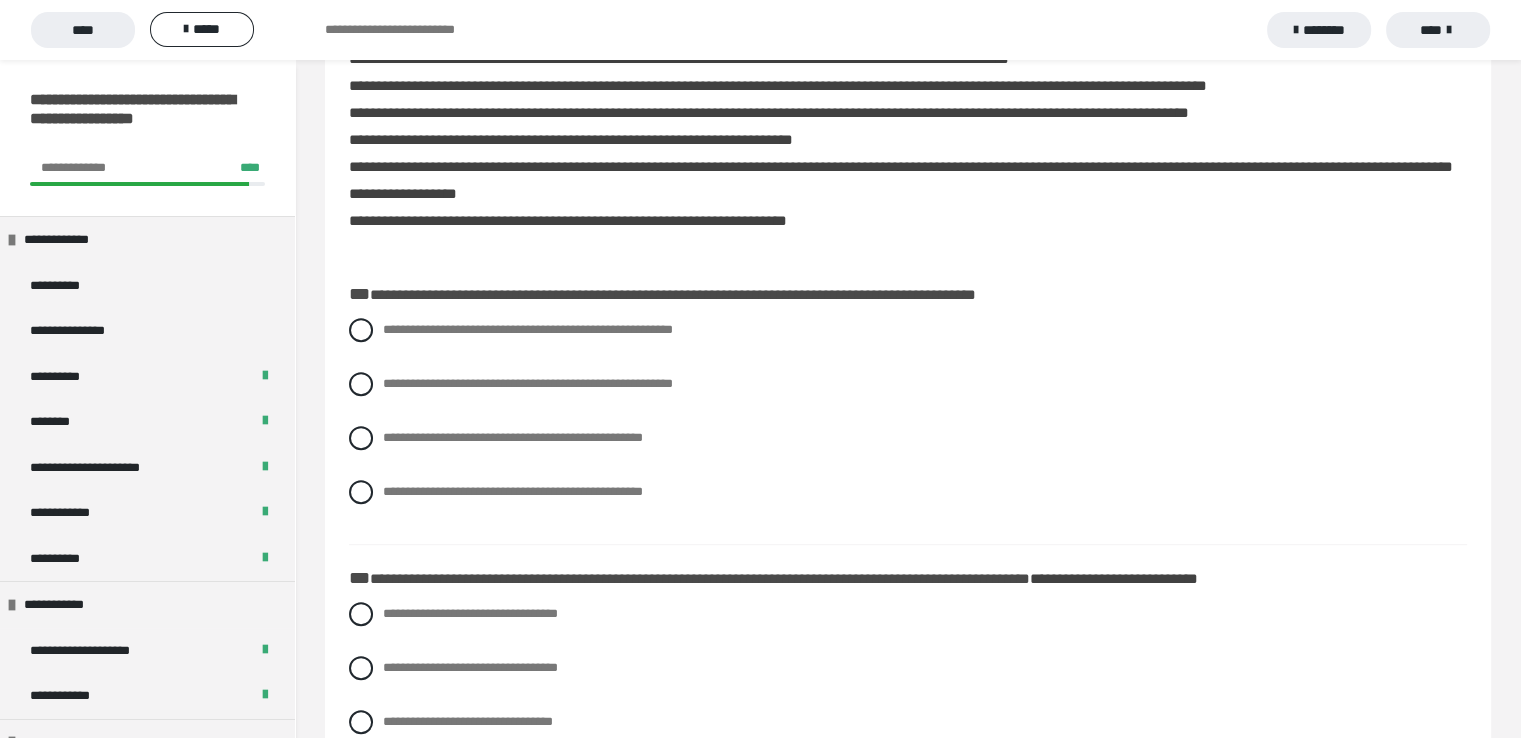scroll, scrollTop: 840, scrollLeft: 0, axis: vertical 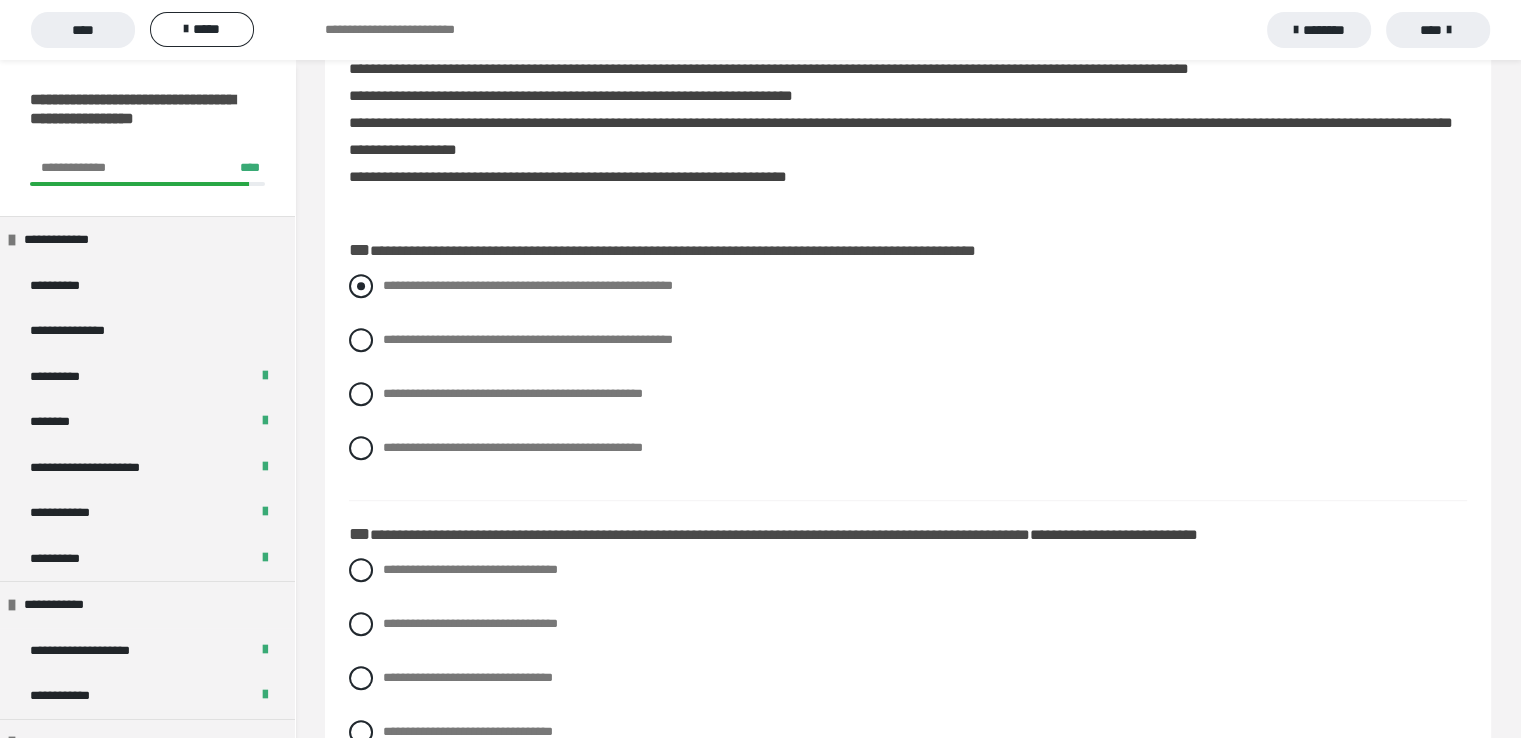 click at bounding box center (361, 286) 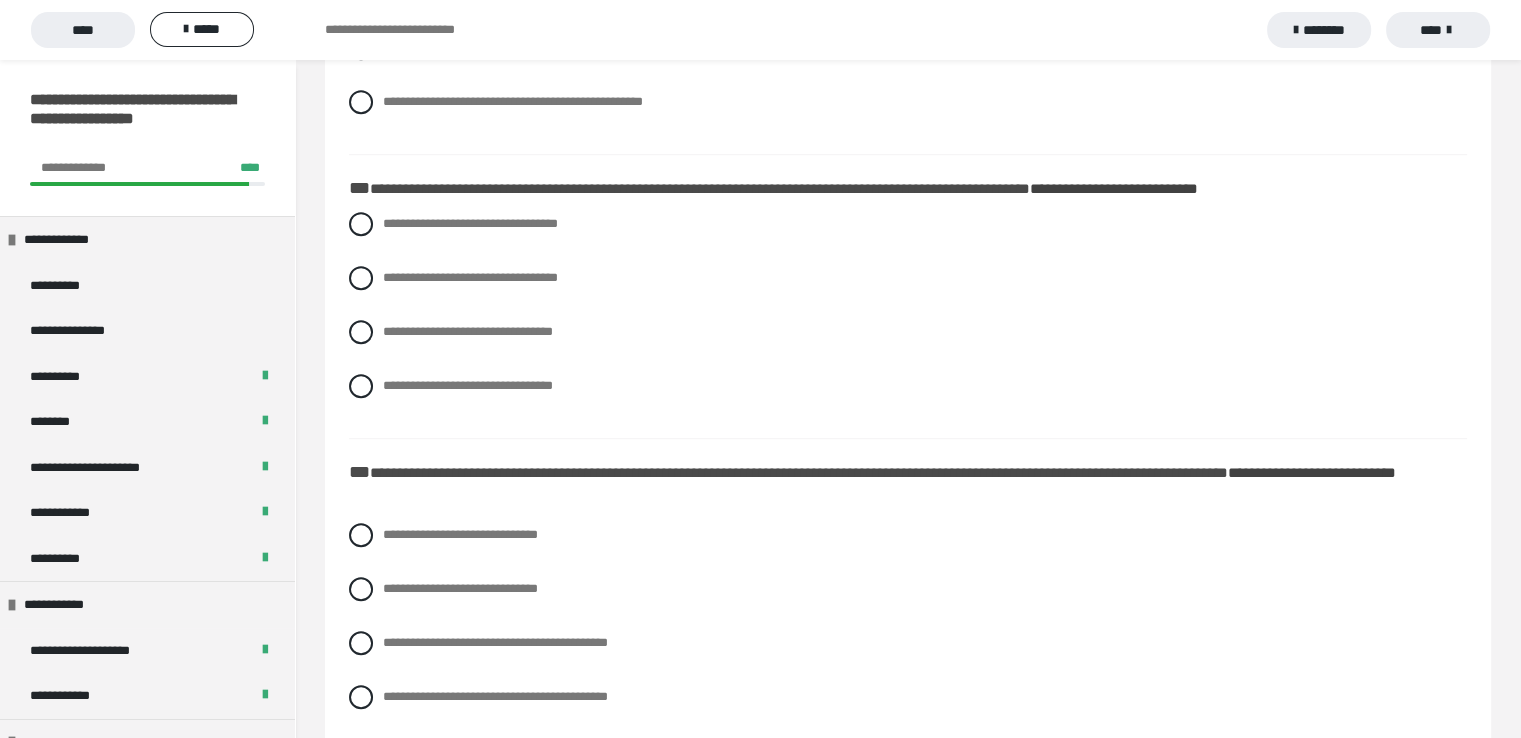 scroll, scrollTop: 1252, scrollLeft: 0, axis: vertical 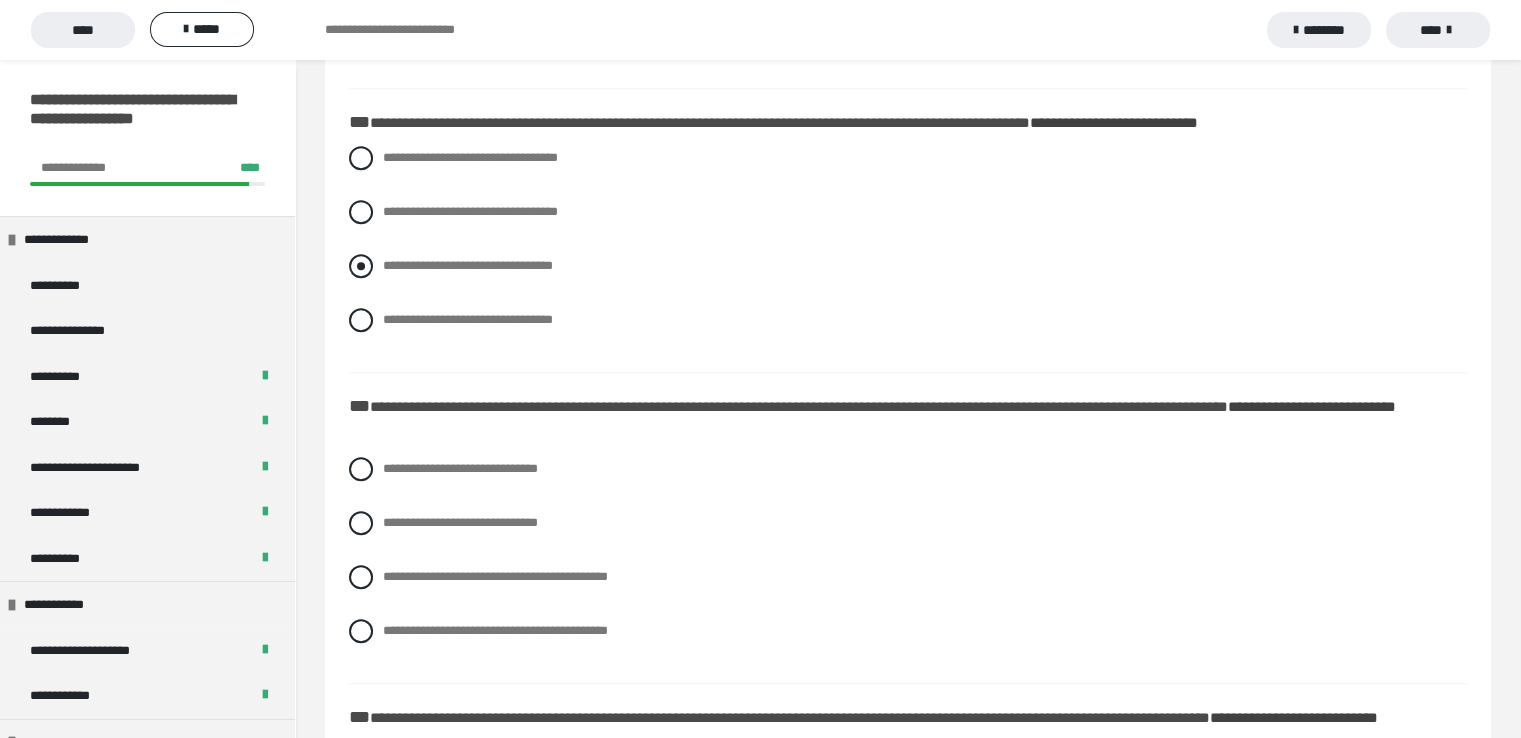 click at bounding box center (361, 266) 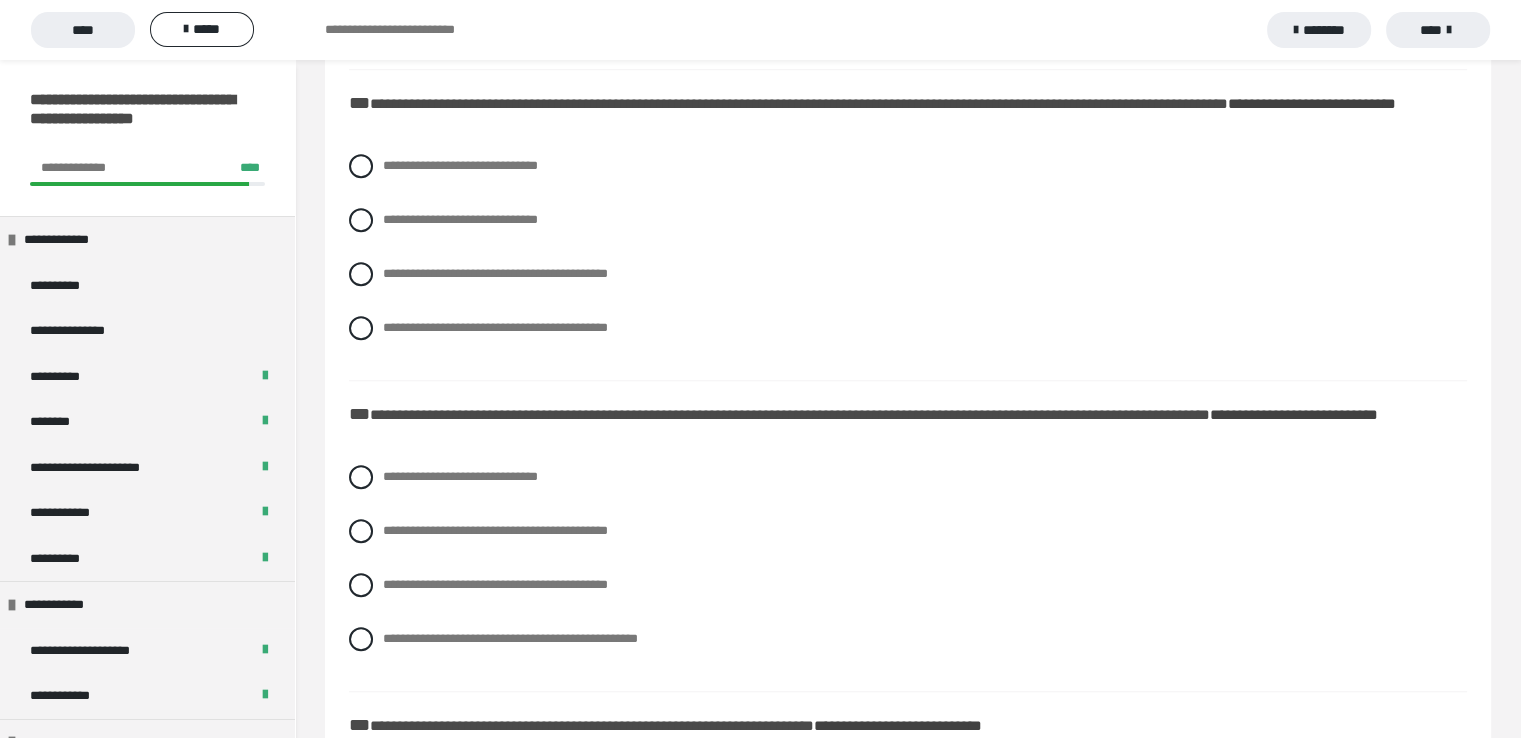 scroll, scrollTop: 1572, scrollLeft: 0, axis: vertical 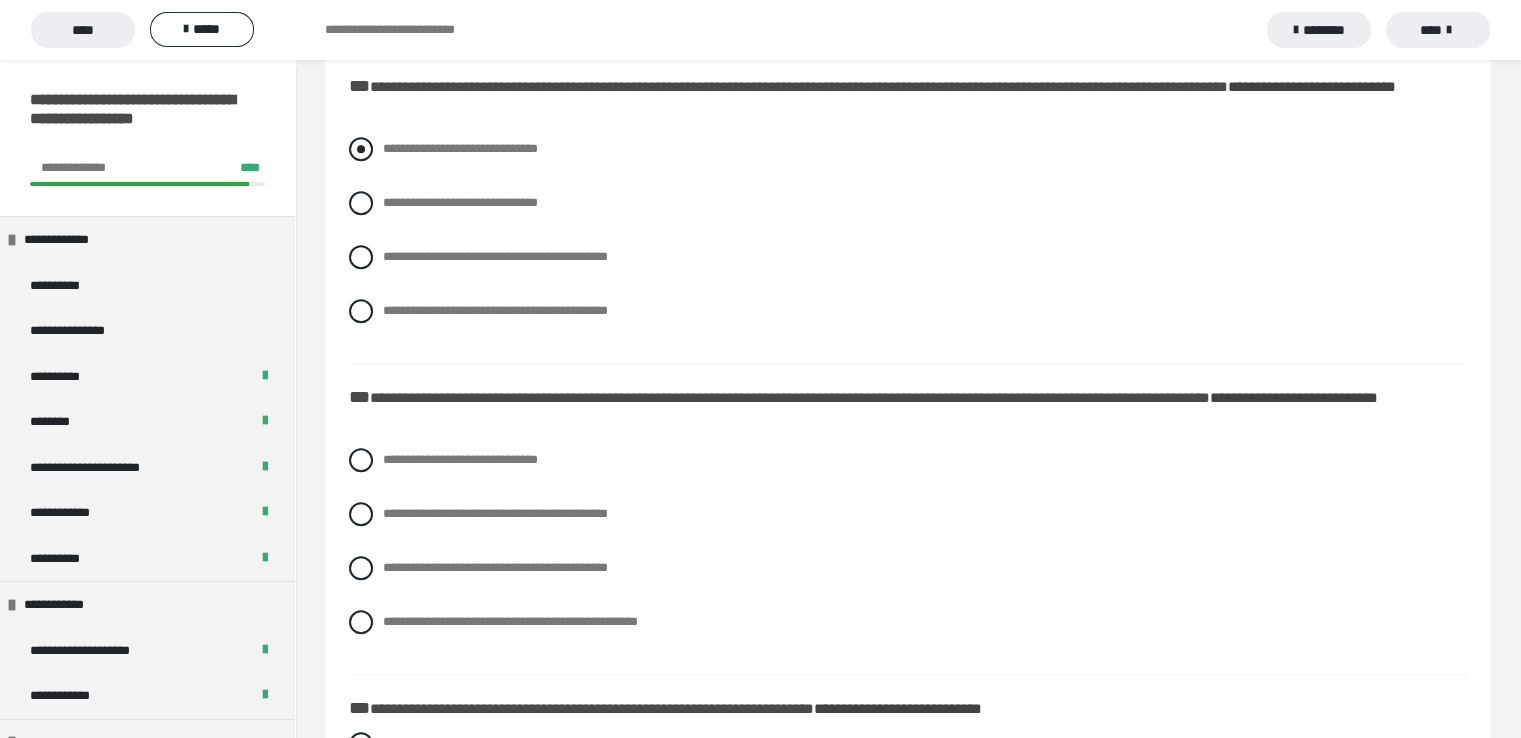 click at bounding box center (361, 149) 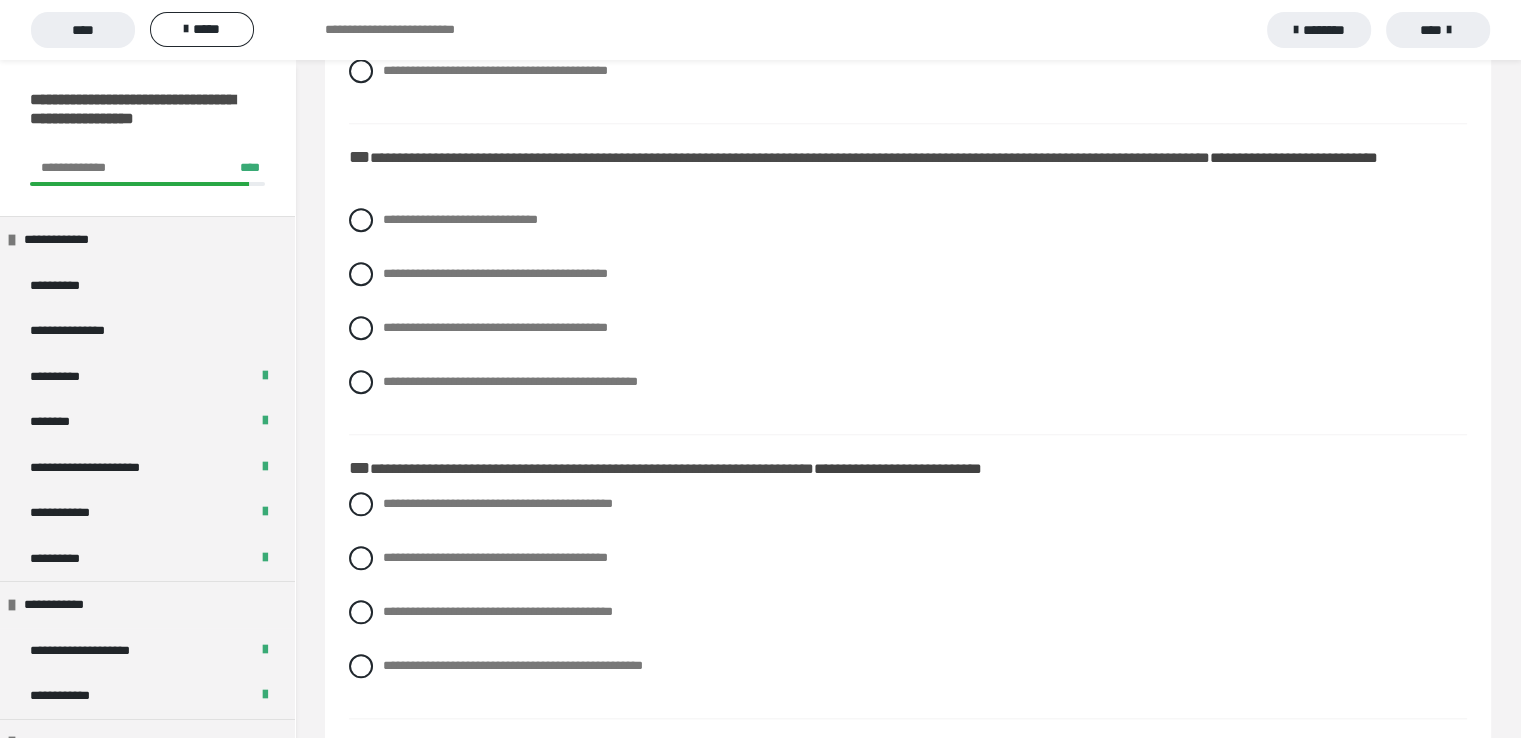 scroll, scrollTop: 1865, scrollLeft: 0, axis: vertical 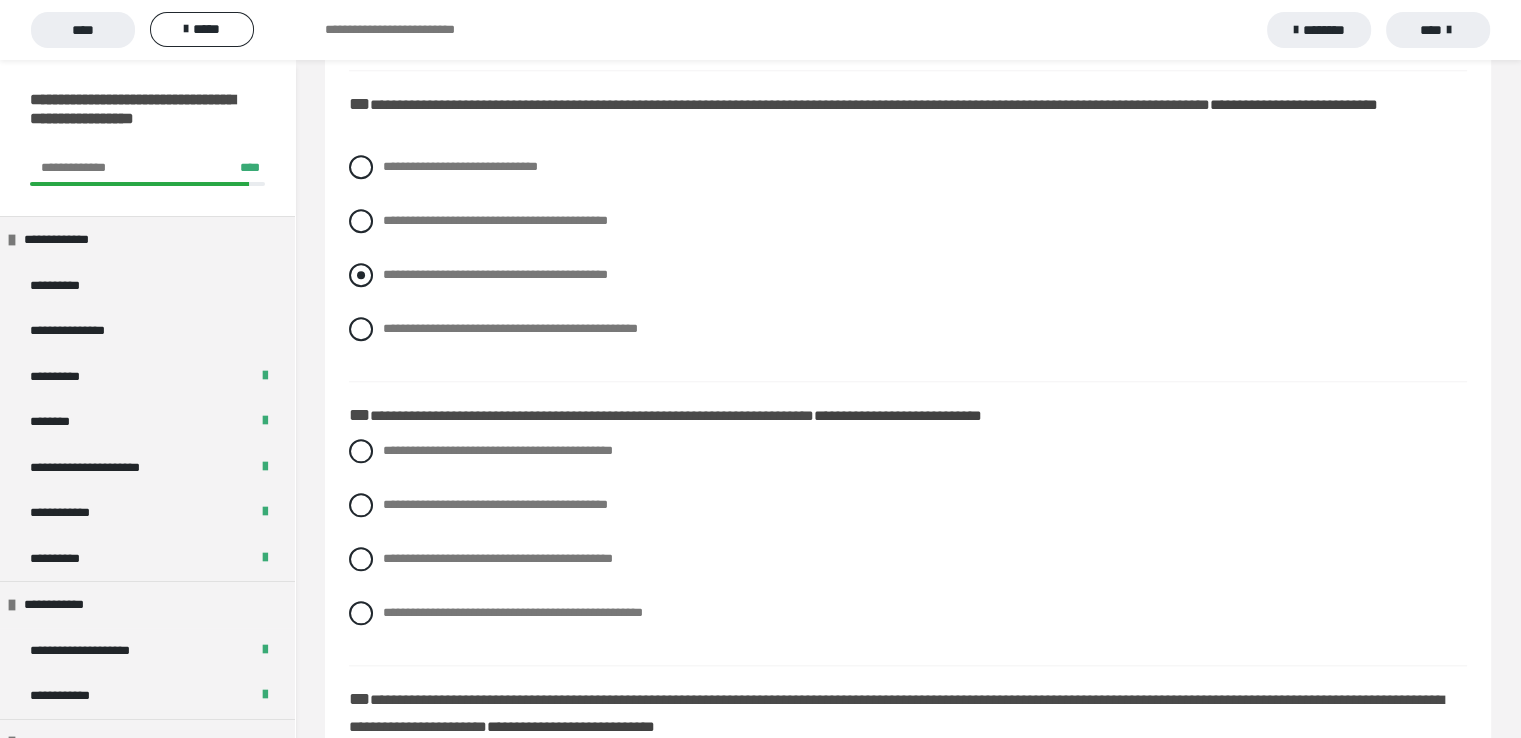 click at bounding box center (361, 275) 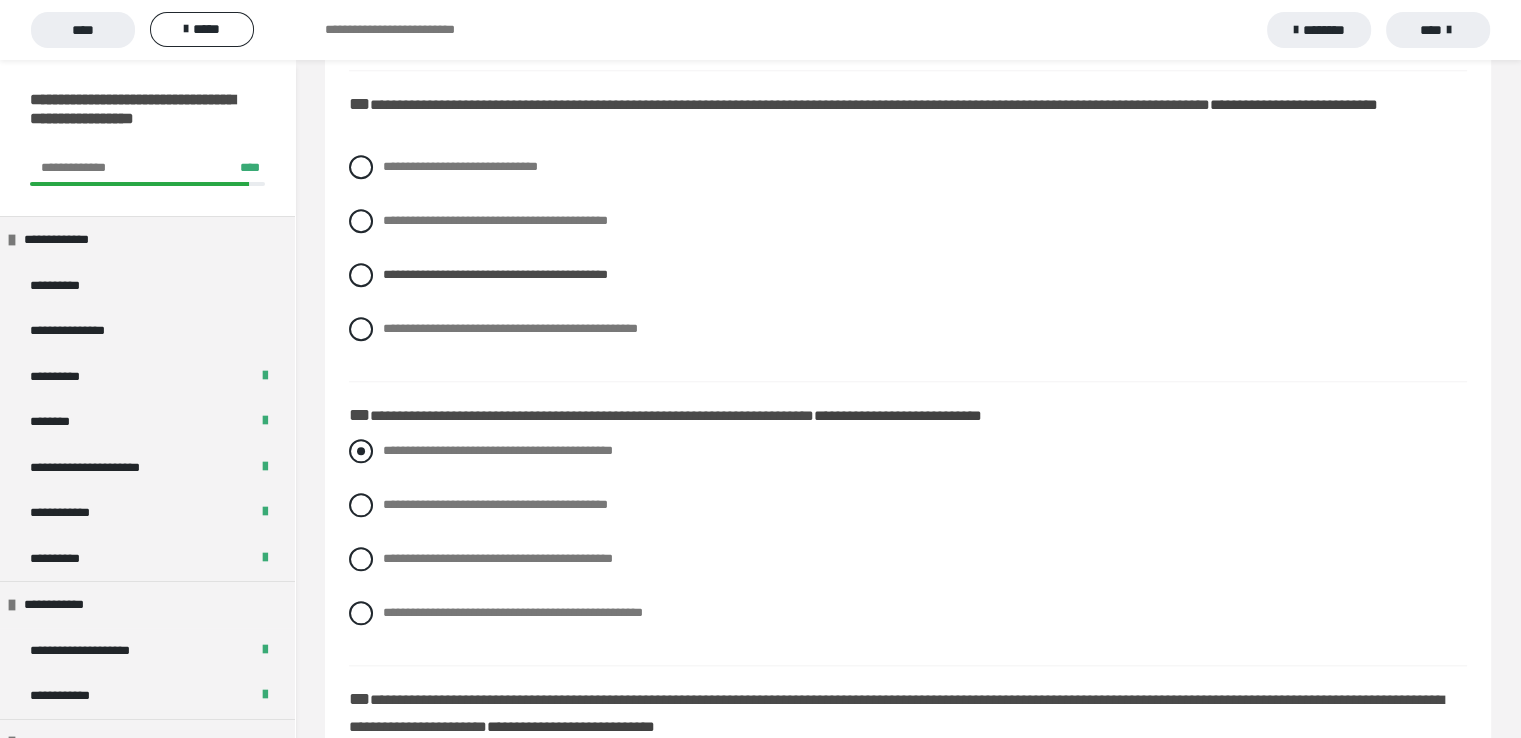click at bounding box center (361, 451) 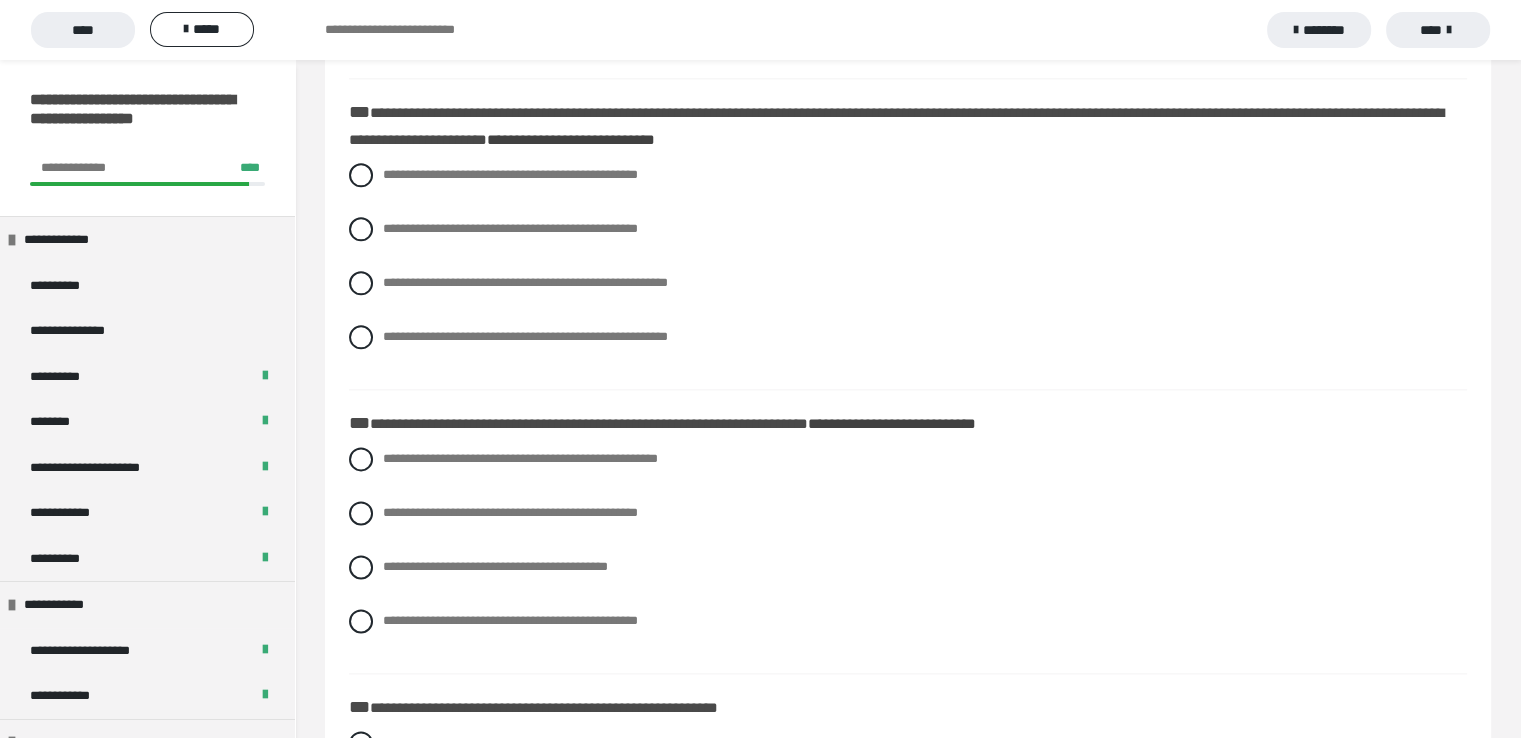 scroll, scrollTop: 2464, scrollLeft: 0, axis: vertical 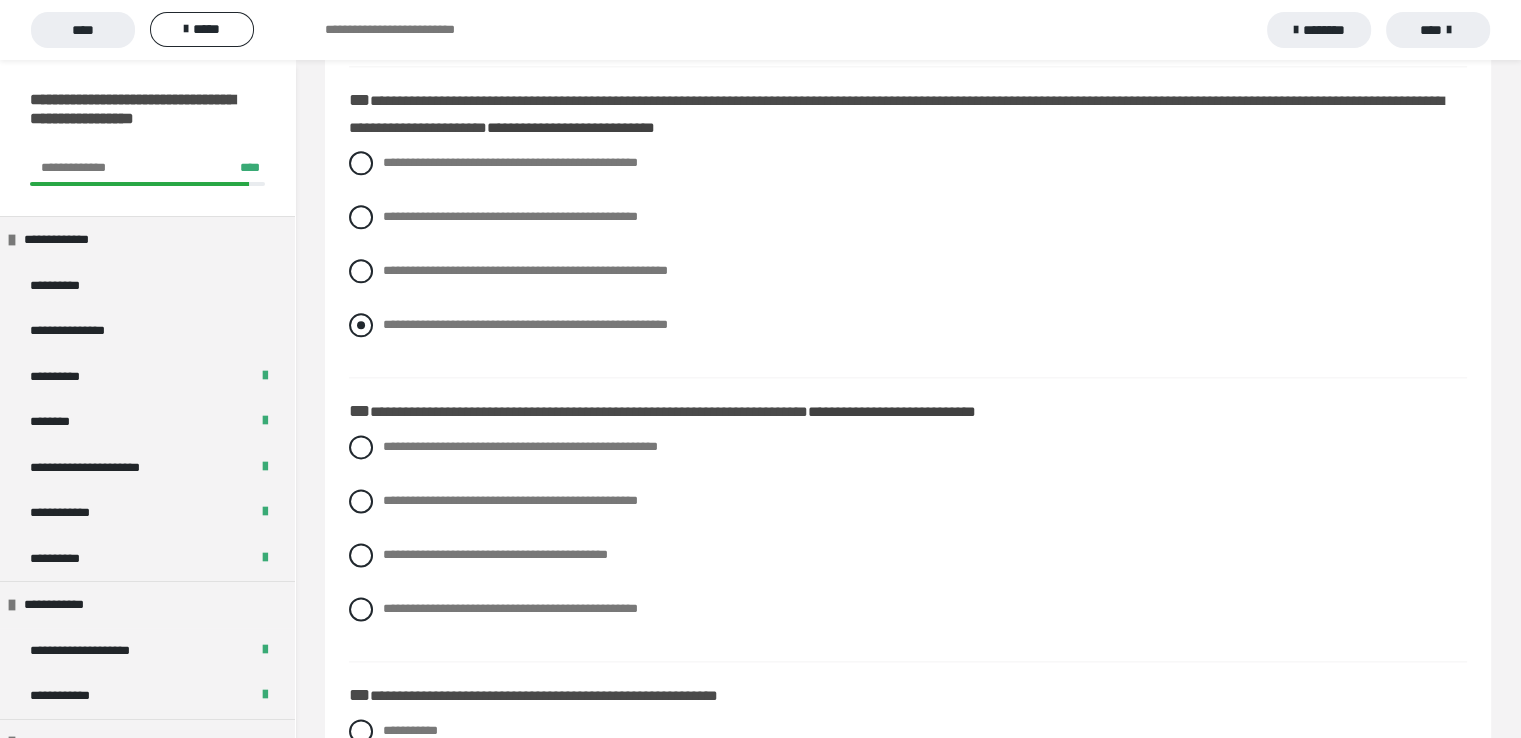 click at bounding box center [361, 325] 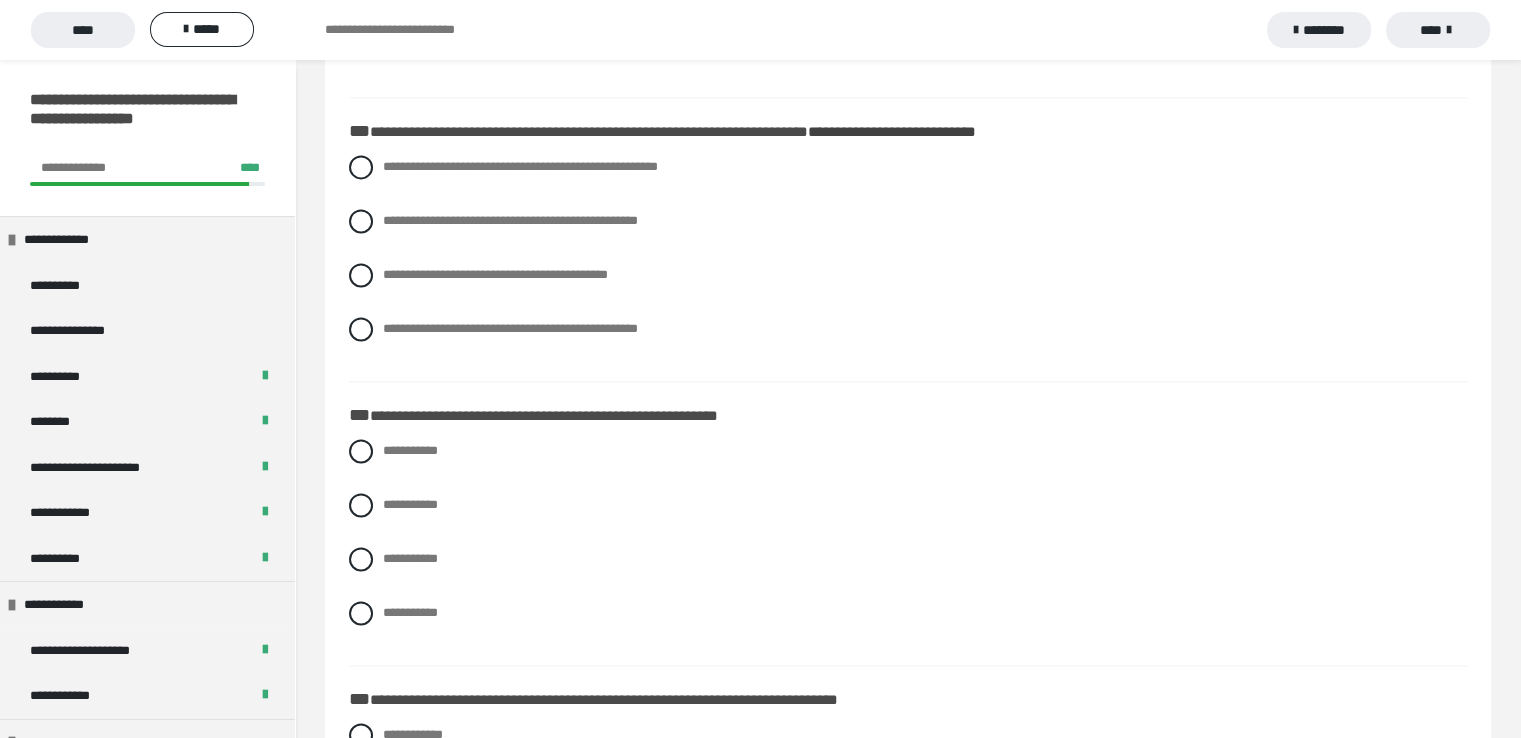 scroll, scrollTop: 2784, scrollLeft: 0, axis: vertical 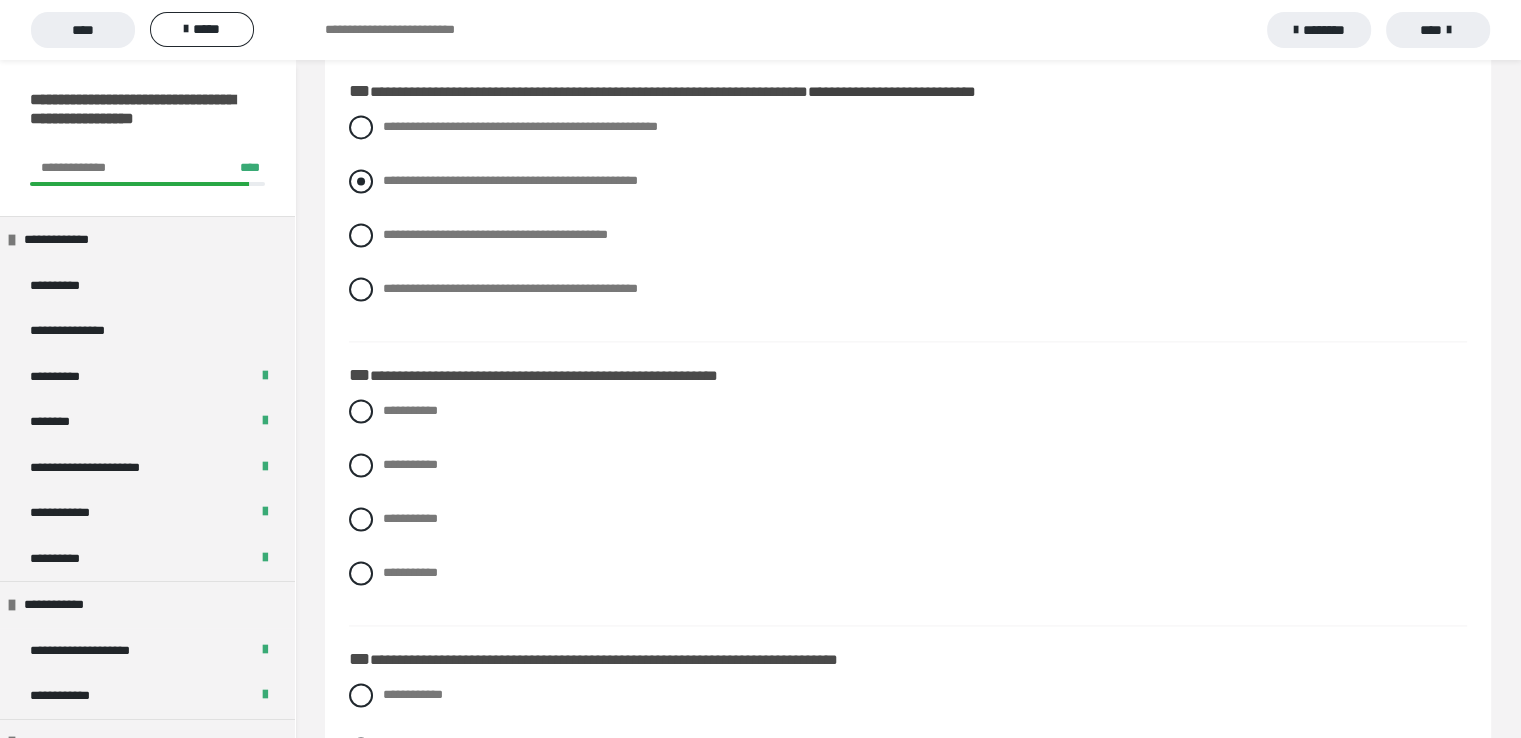 click at bounding box center (361, 181) 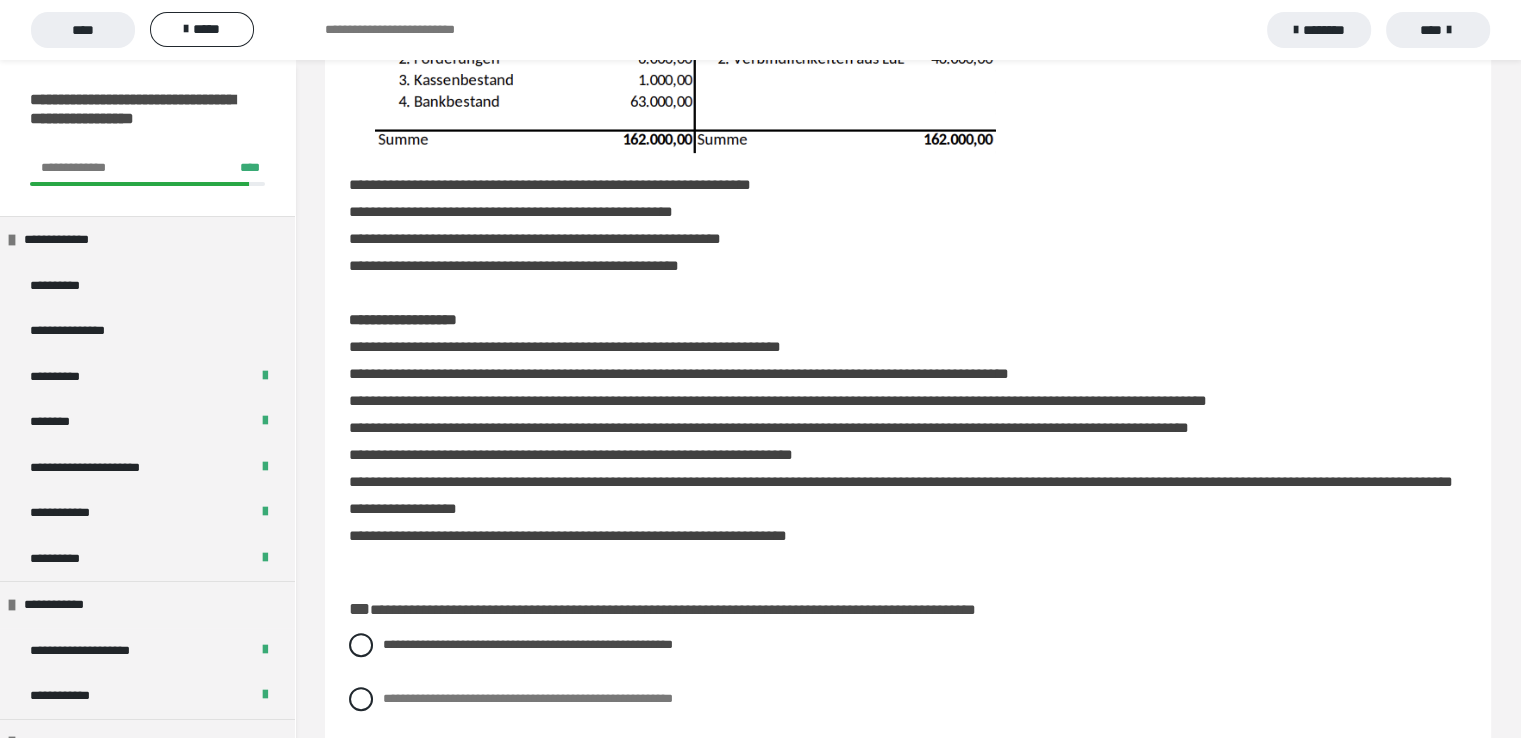 scroll, scrollTop: 255, scrollLeft: 0, axis: vertical 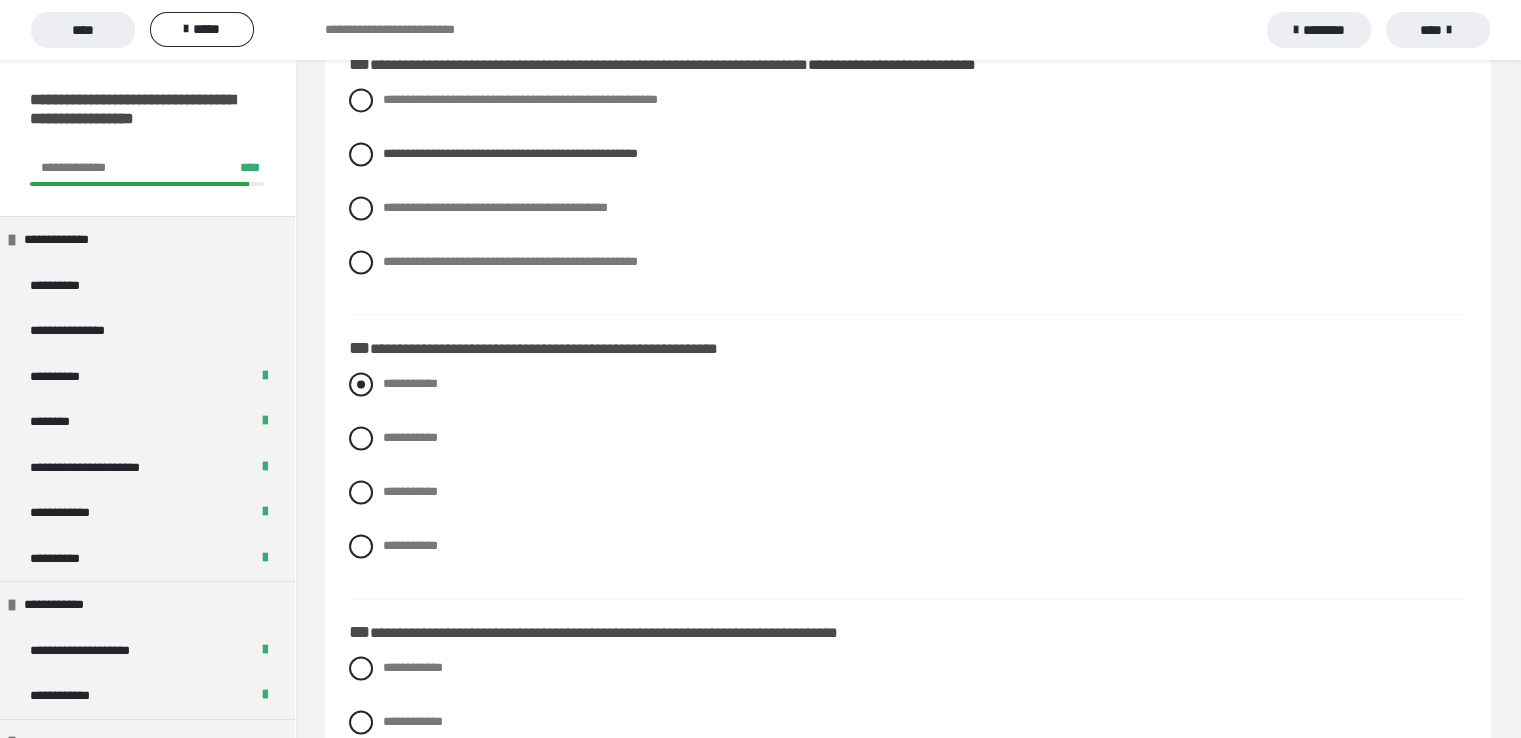 click at bounding box center [361, 384] 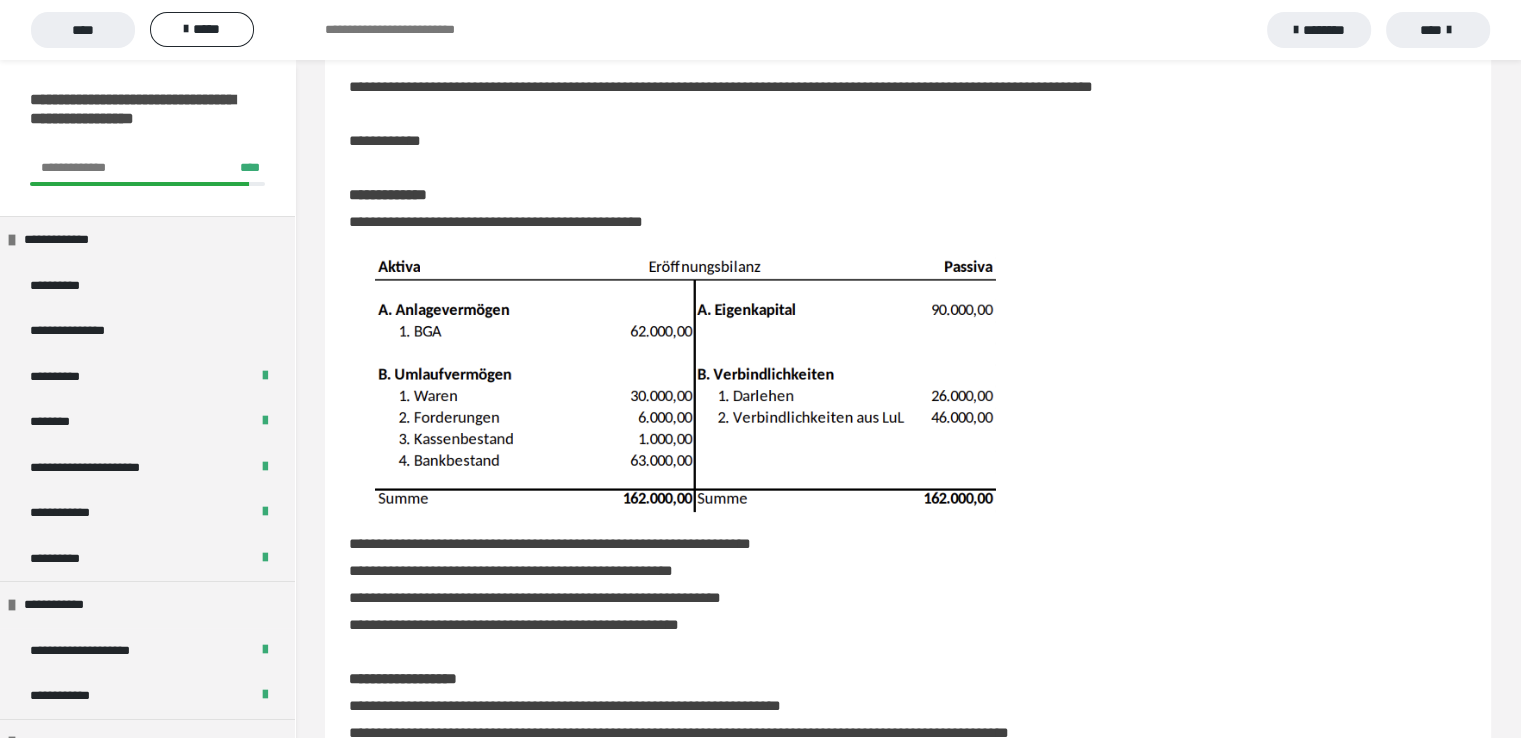 scroll, scrollTop: 56, scrollLeft: 0, axis: vertical 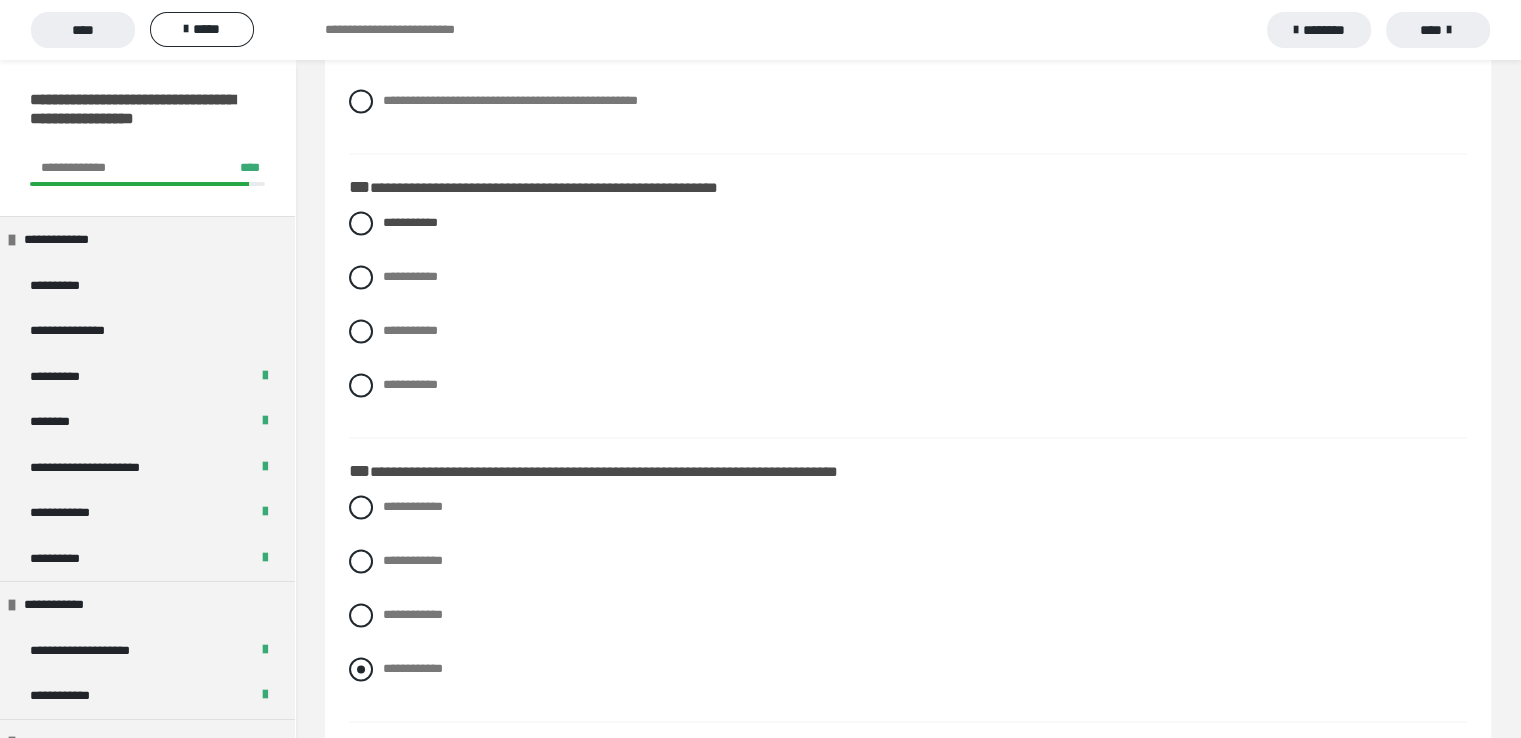 click at bounding box center (361, 669) 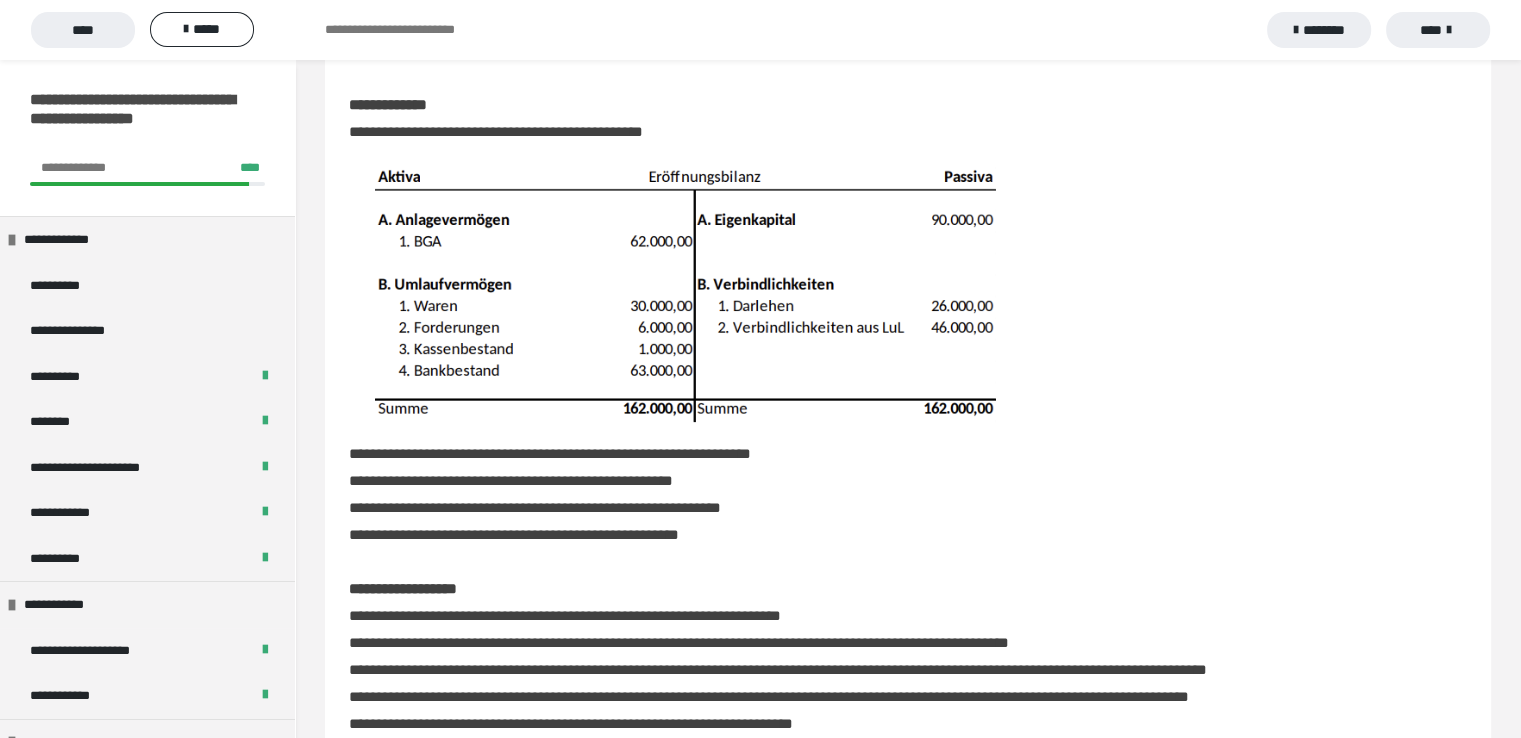 scroll, scrollTop: 93, scrollLeft: 0, axis: vertical 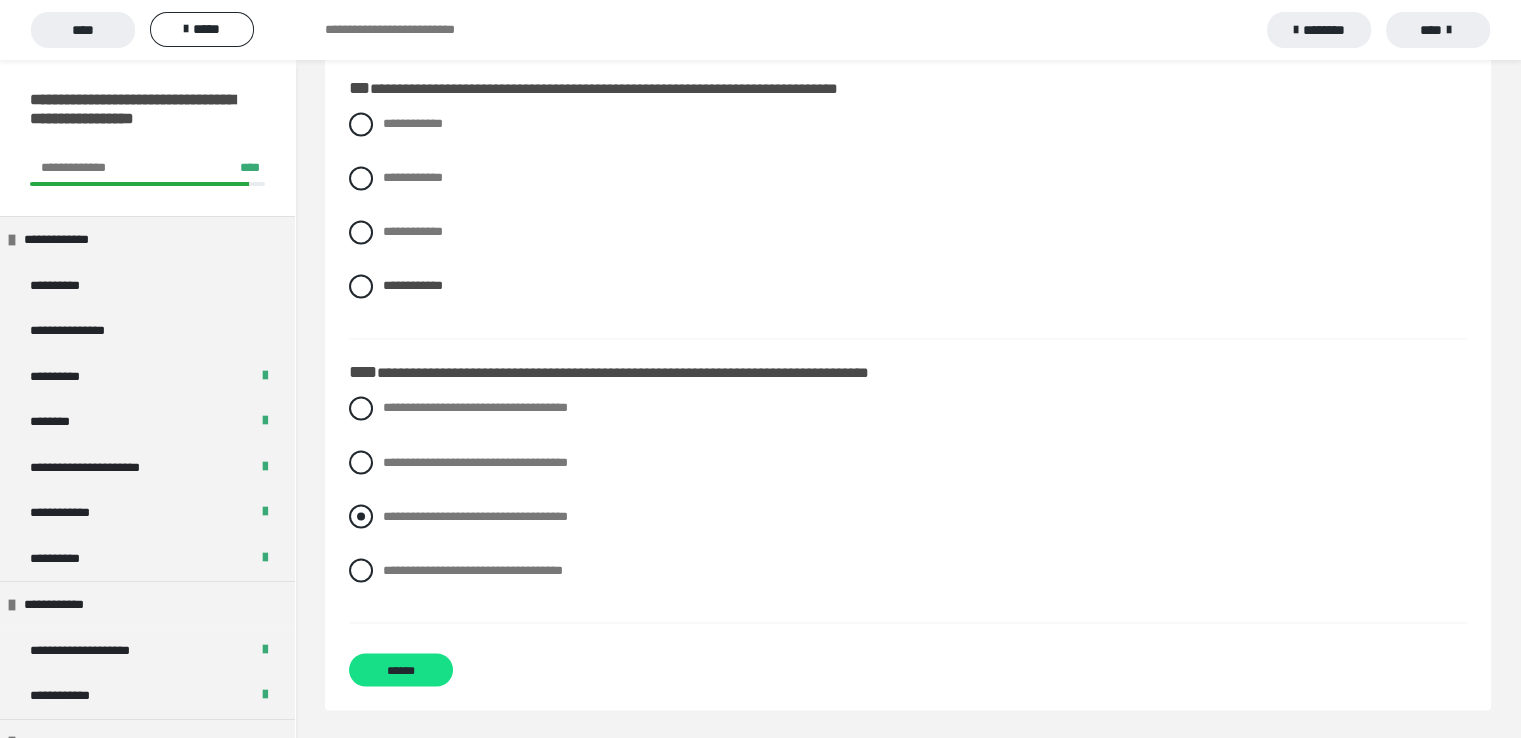 click at bounding box center [361, 516] 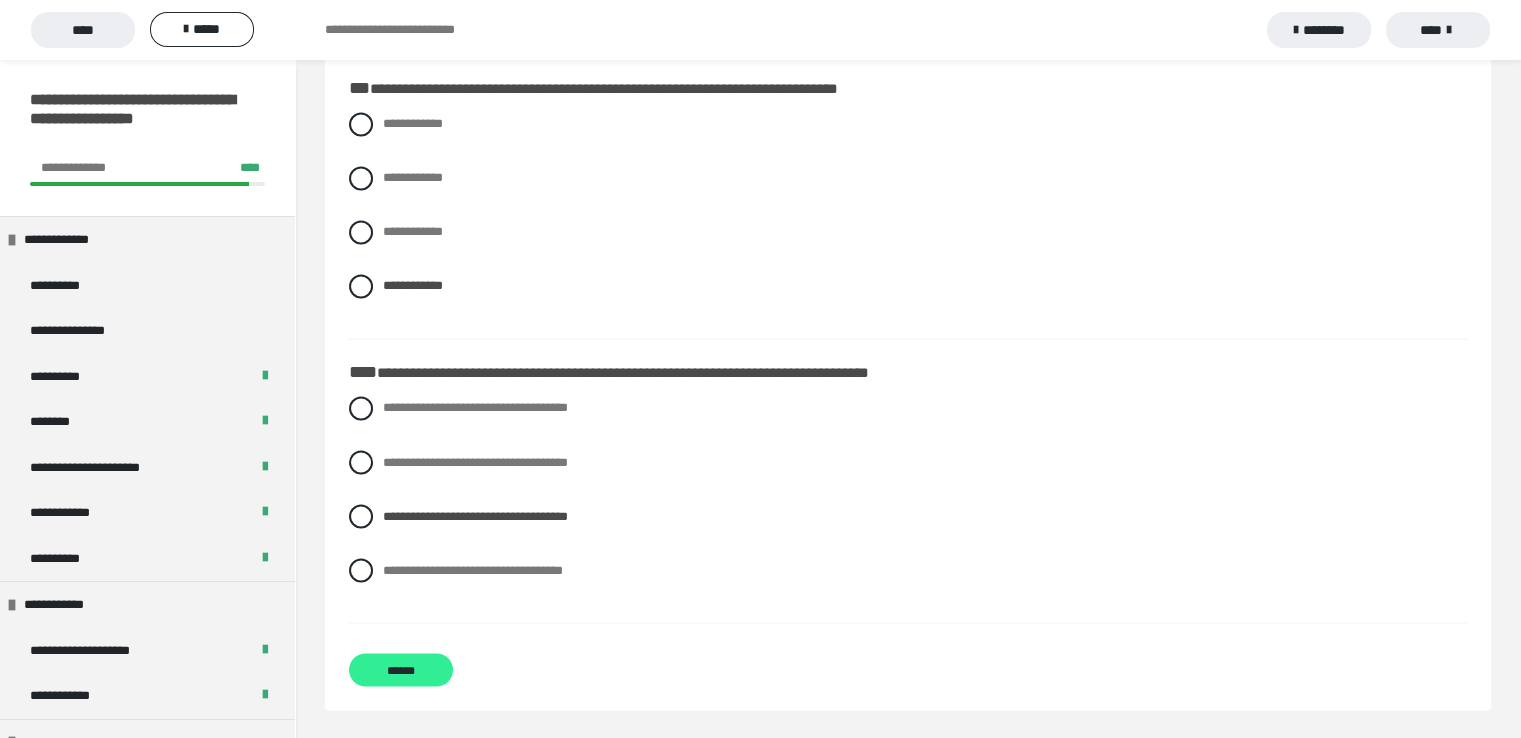 click on "******" at bounding box center [401, 669] 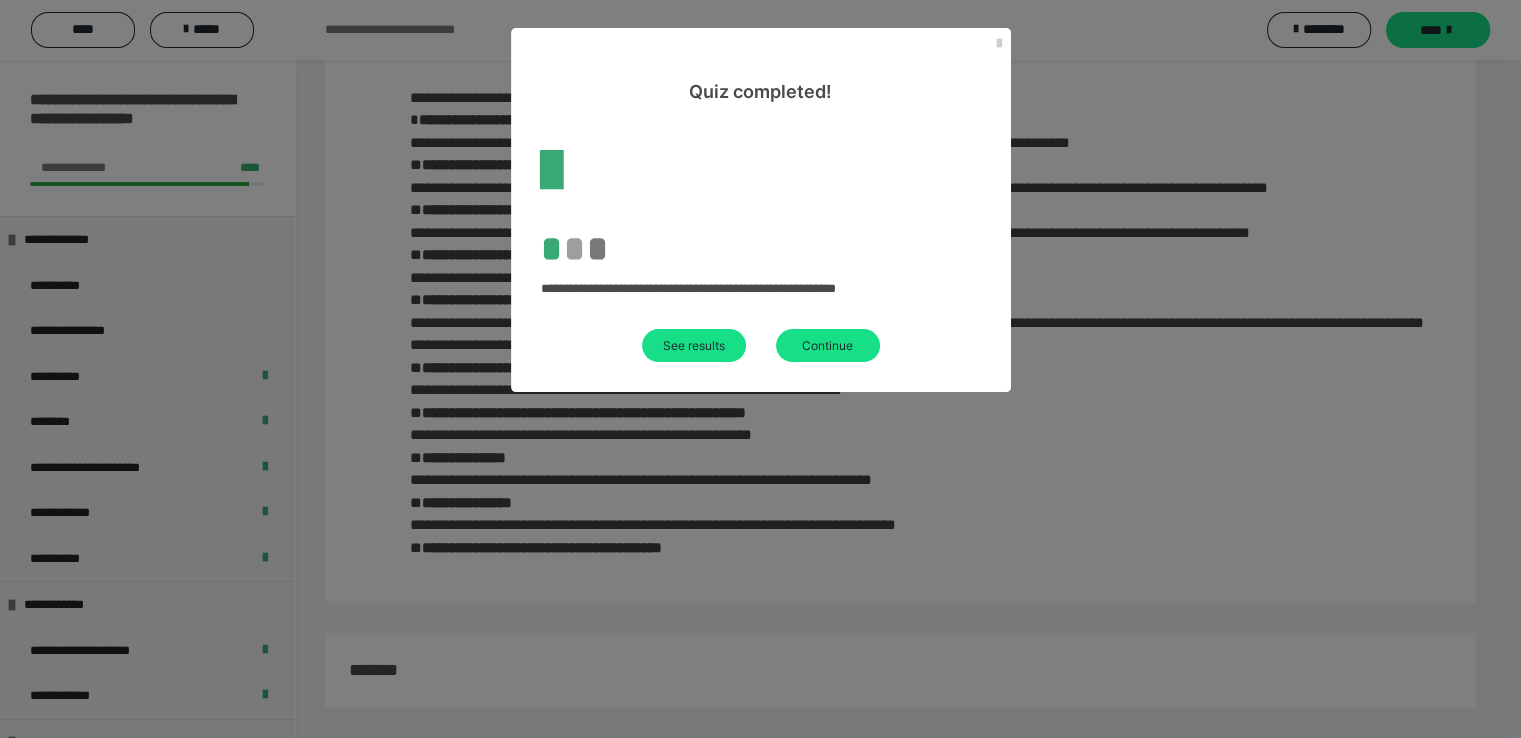scroll, scrollTop: 224, scrollLeft: 0, axis: vertical 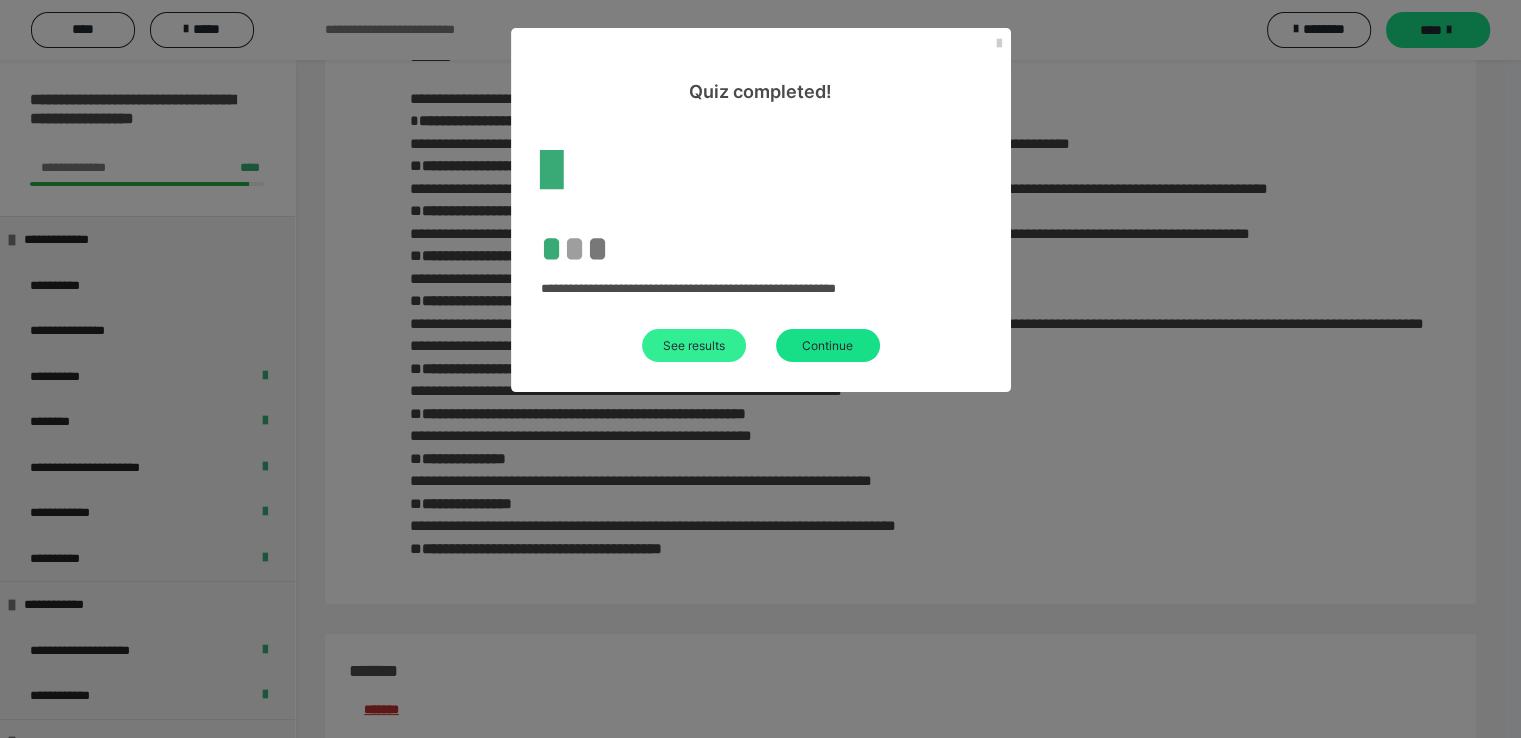 click on "See results" at bounding box center [694, 345] 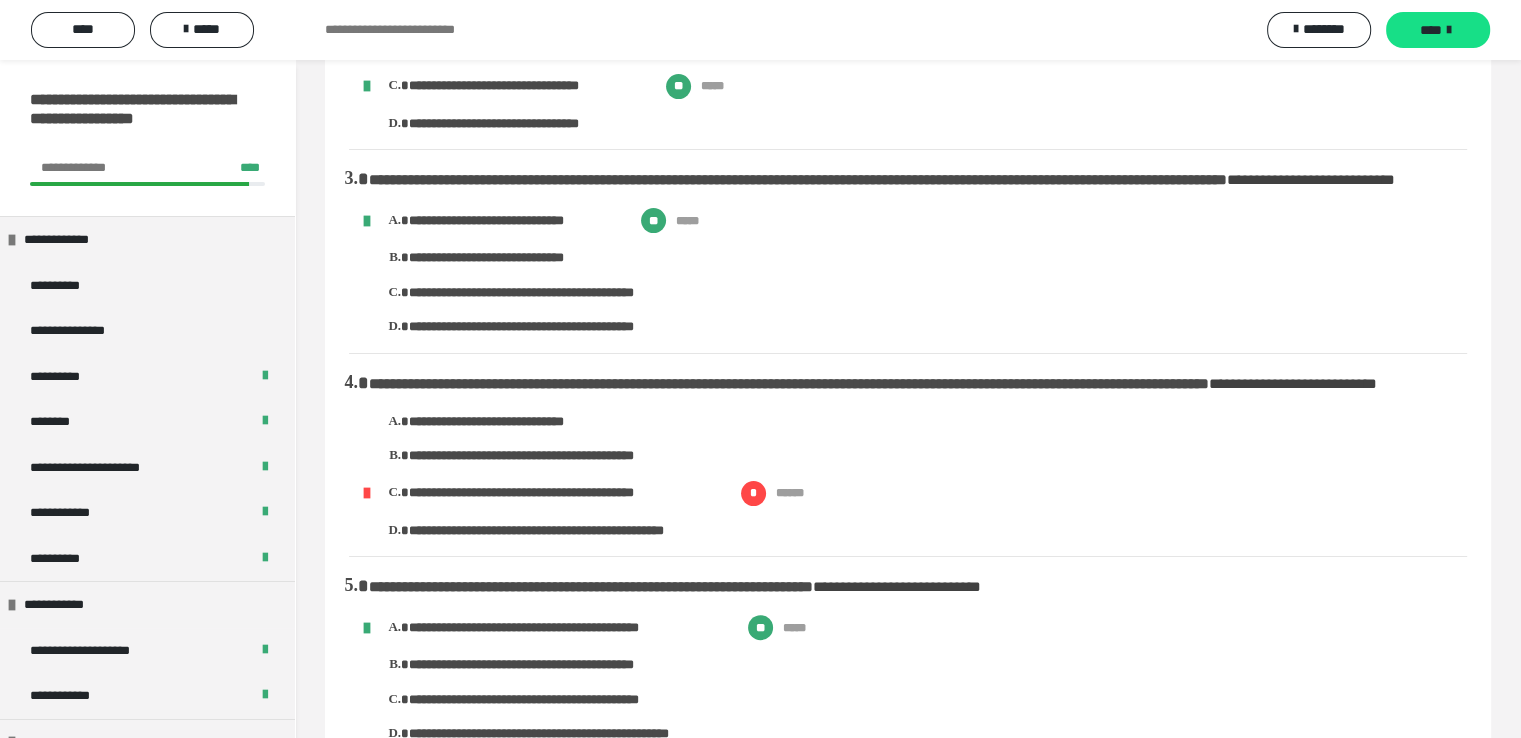 scroll, scrollTop: 500, scrollLeft: 0, axis: vertical 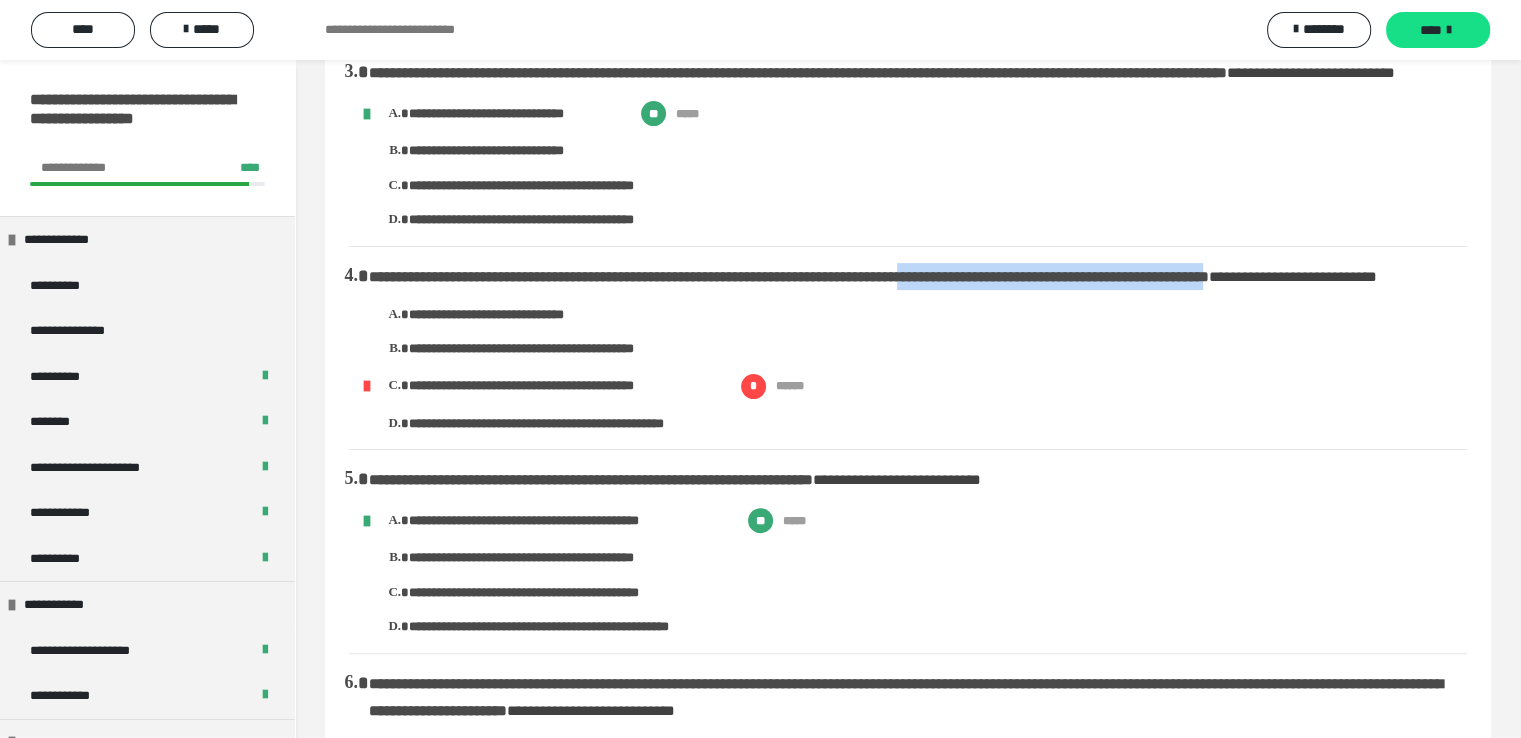 drag, startPoint x: 1036, startPoint y: 300, endPoint x: 1420, endPoint y: 296, distance: 384.02084 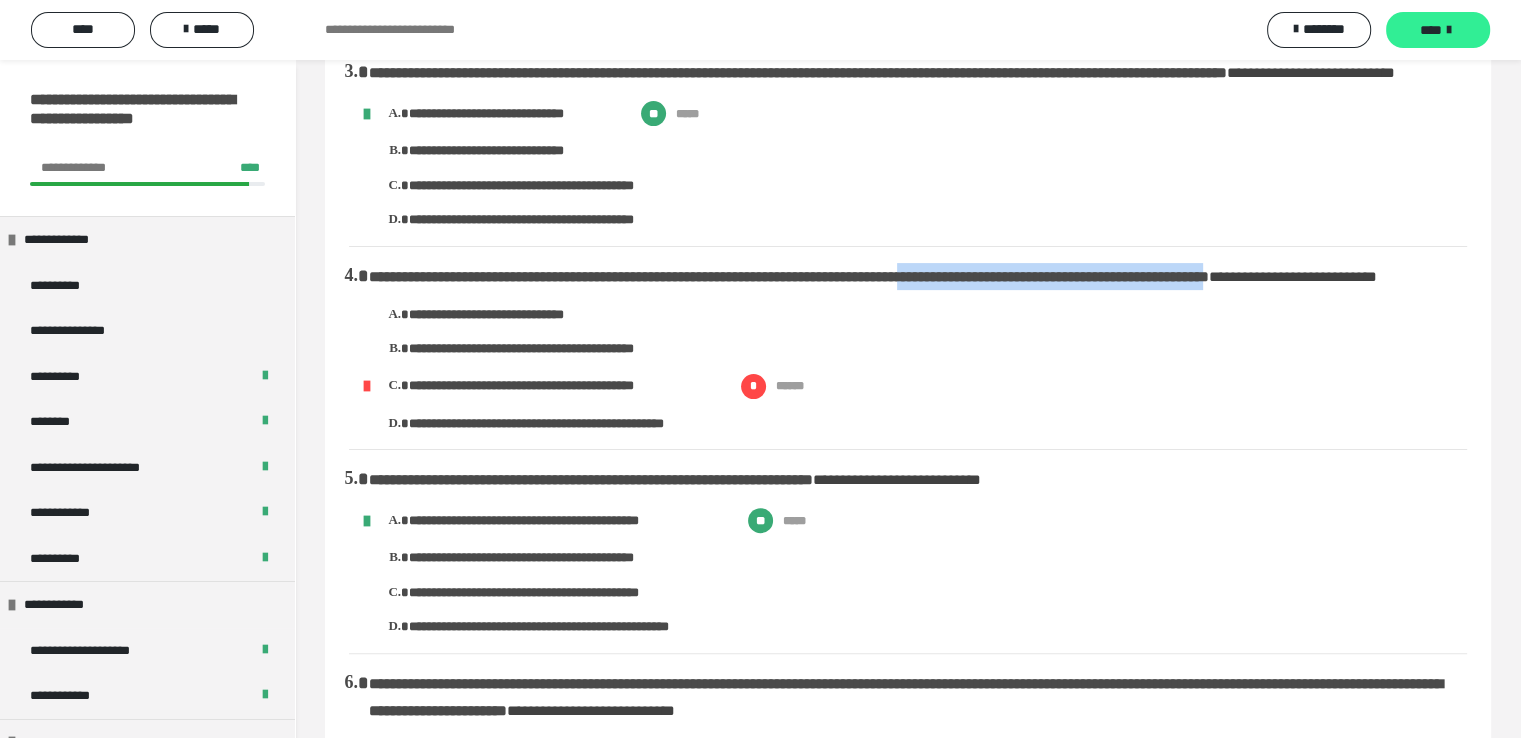 click on "****" at bounding box center [1431, 30] 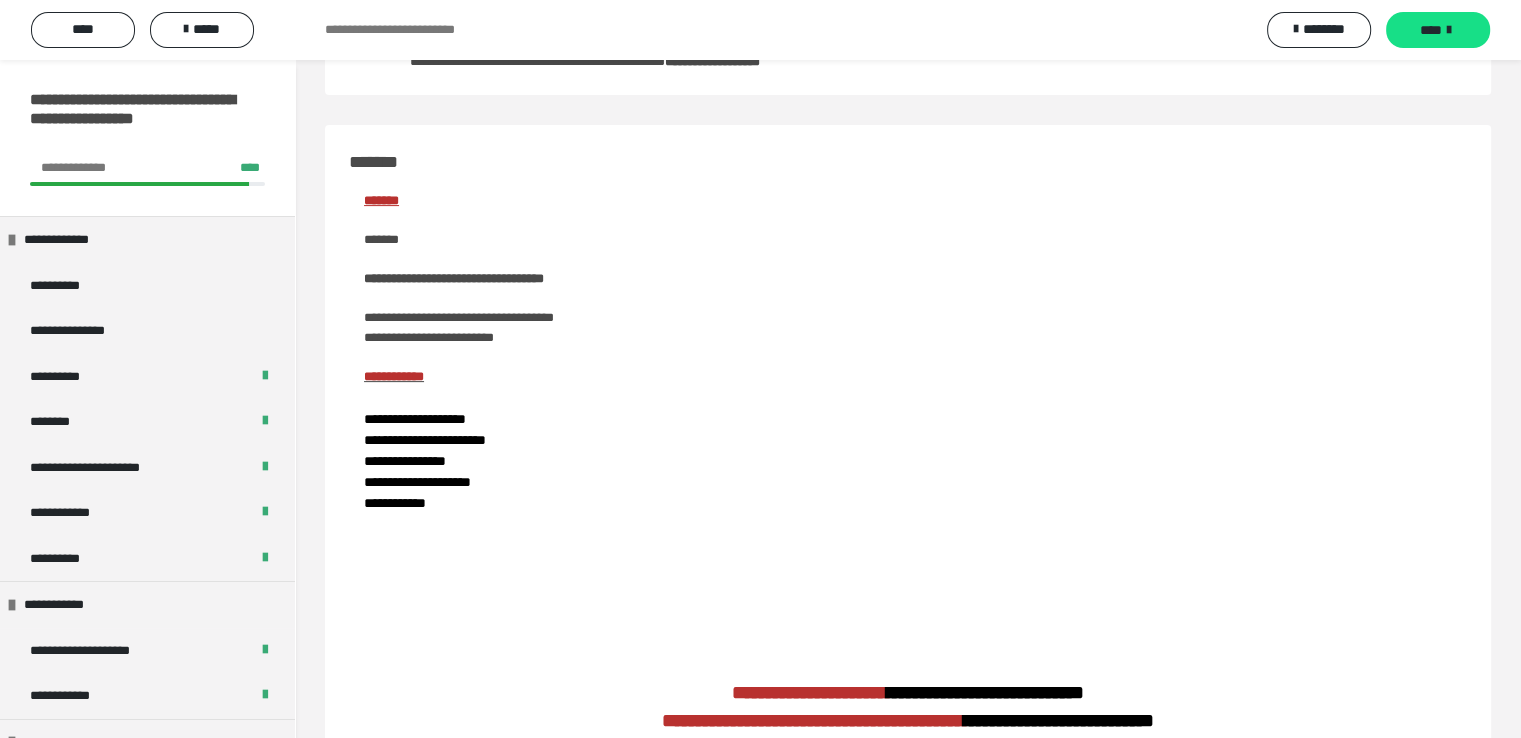 click on "****" at bounding box center (1431, 30) 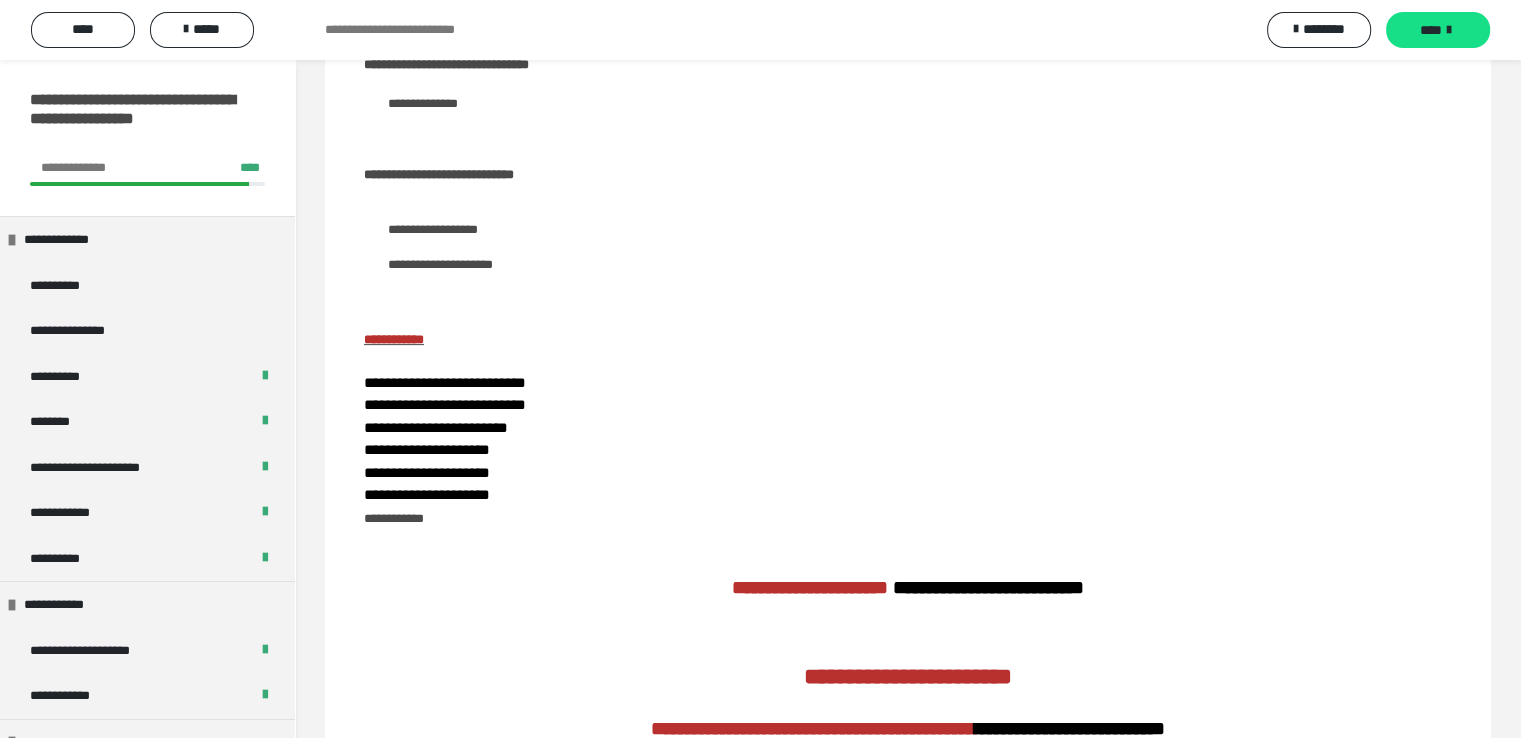 scroll, scrollTop: 400, scrollLeft: 0, axis: vertical 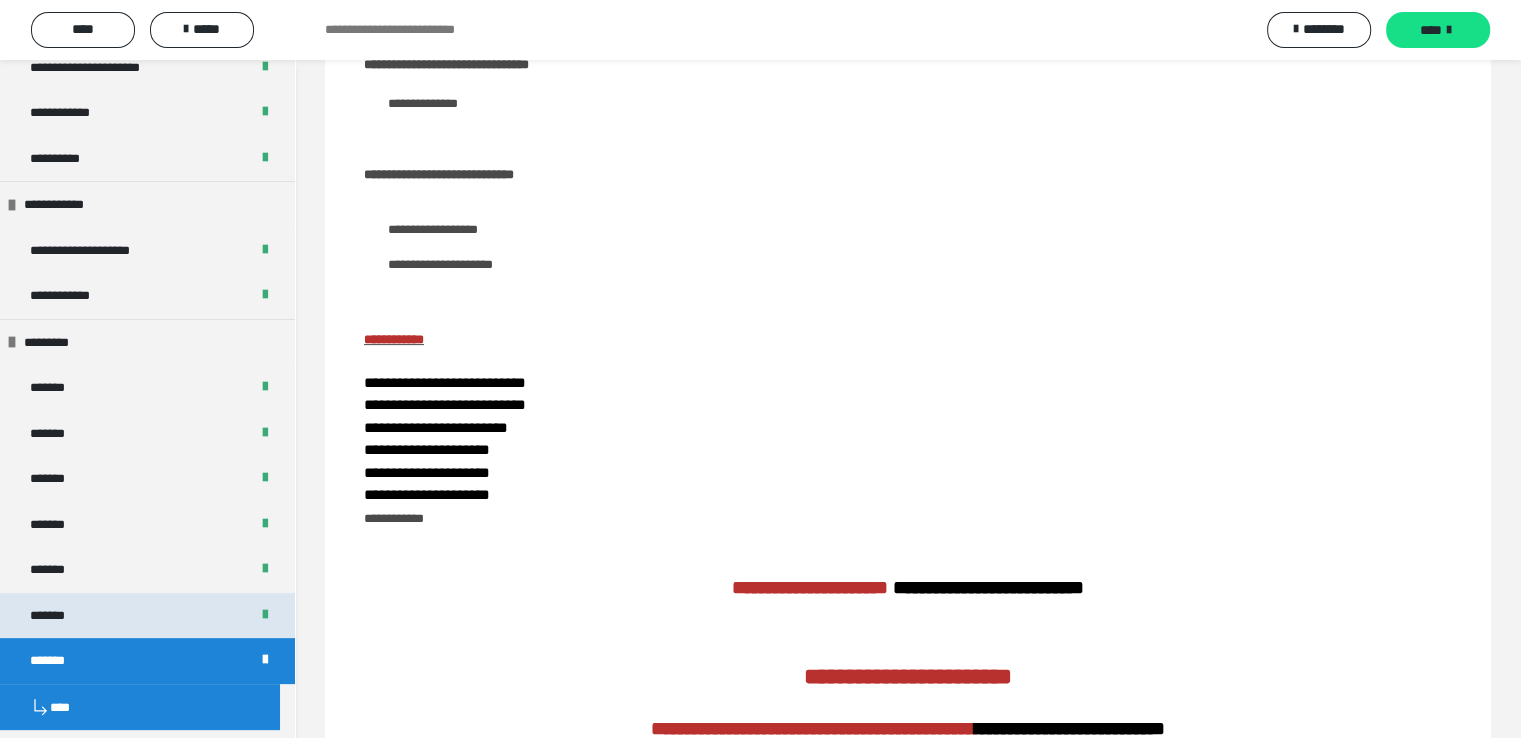 click on "*******" at bounding box center (147, 616) 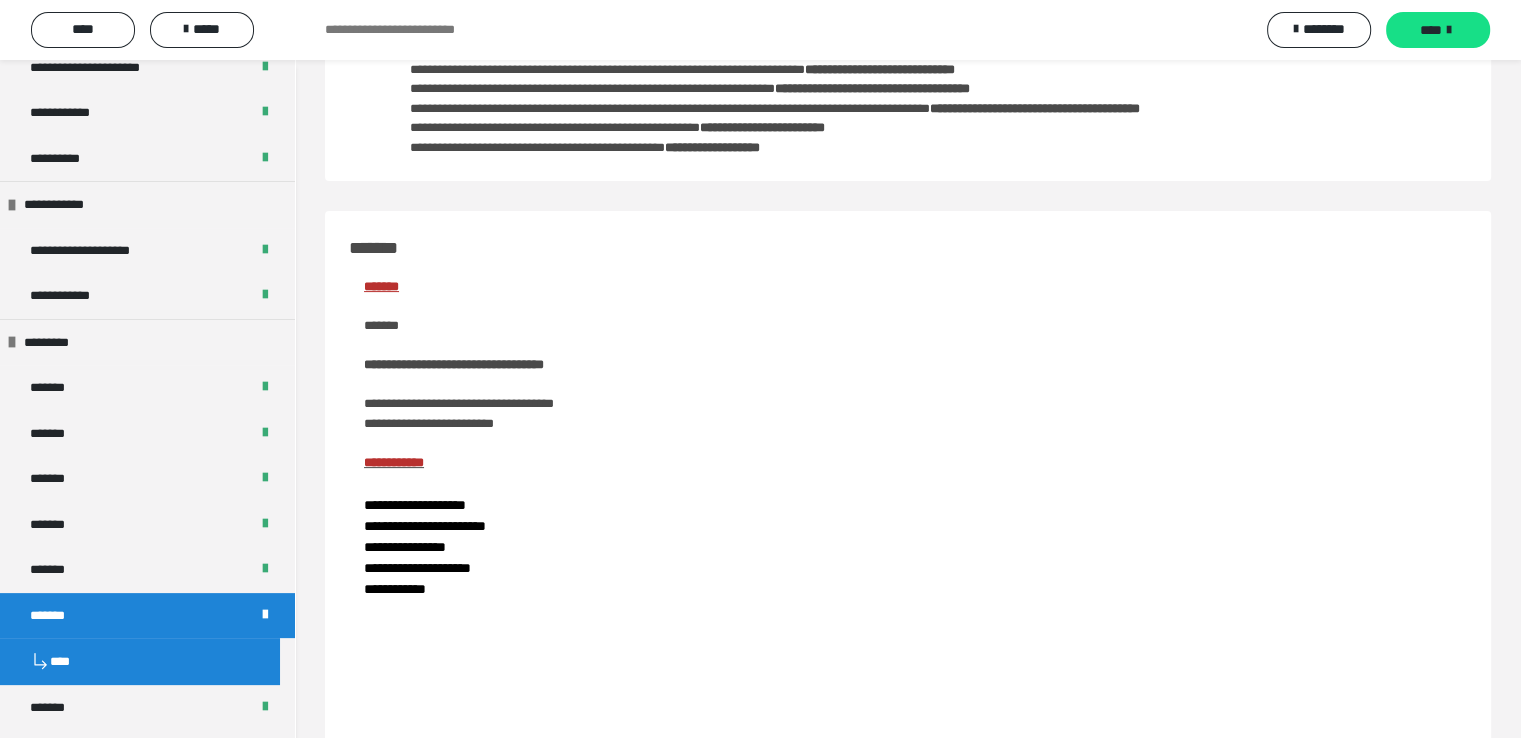 scroll, scrollTop: 14, scrollLeft: 0, axis: vertical 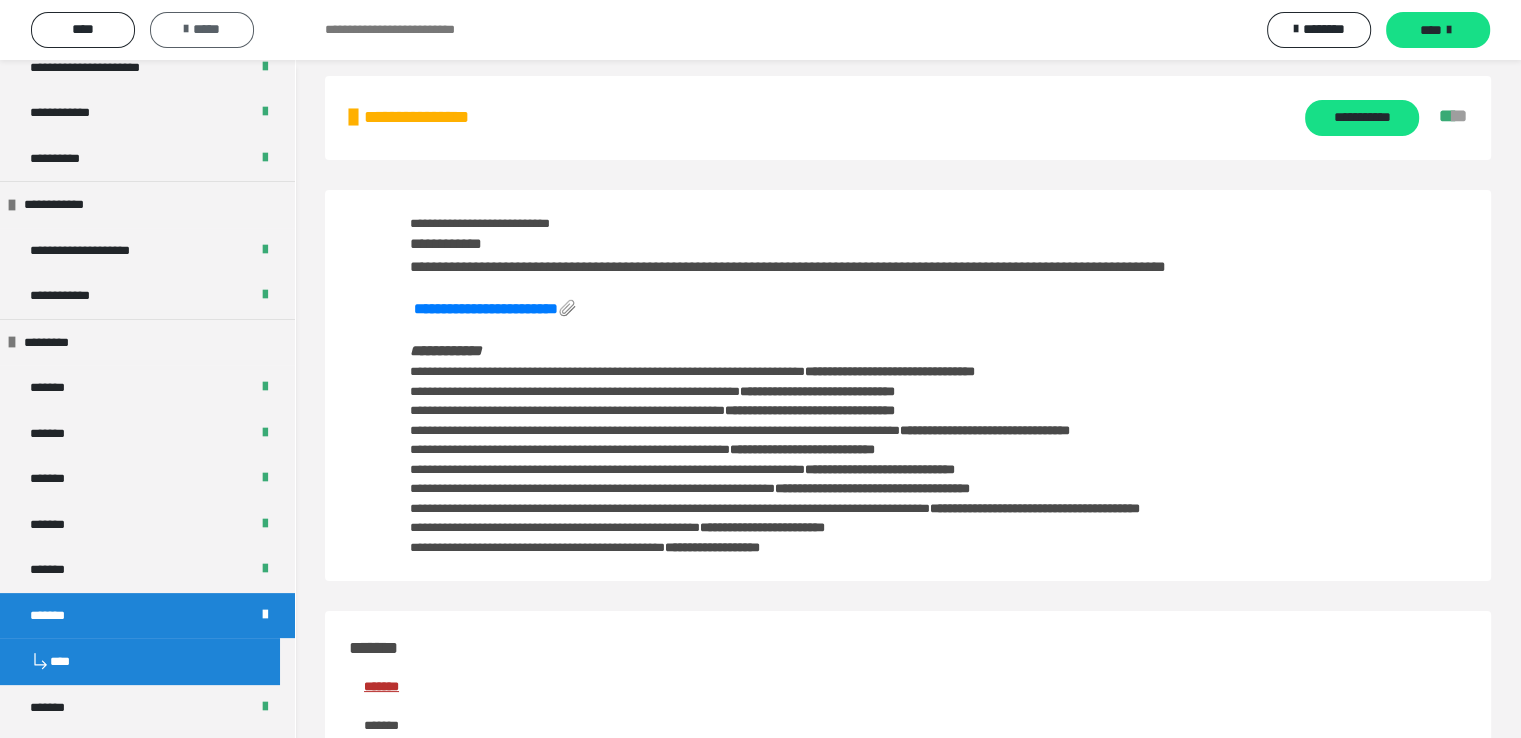 click on "*****" at bounding box center (202, 29) 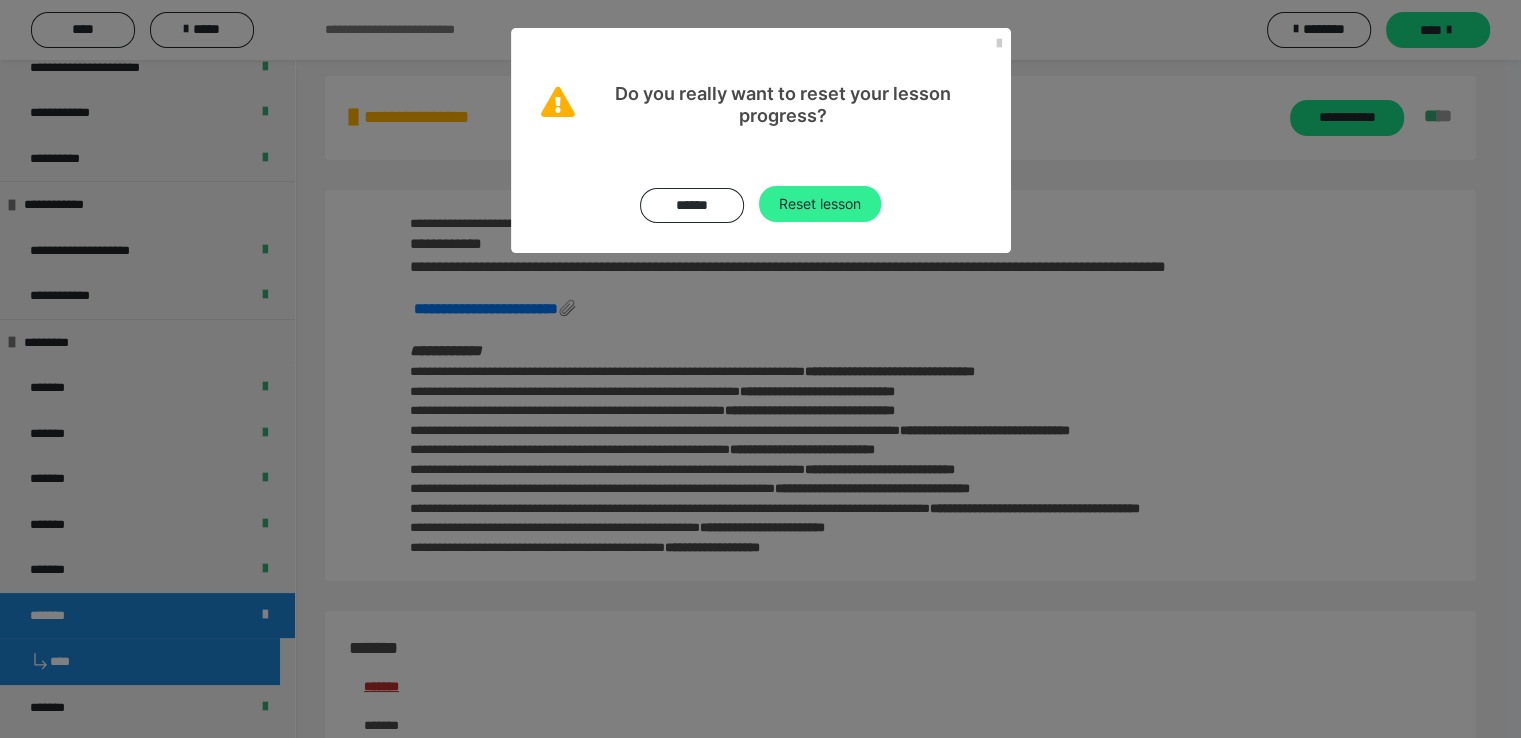 click on "Reset lesson" at bounding box center (820, 204) 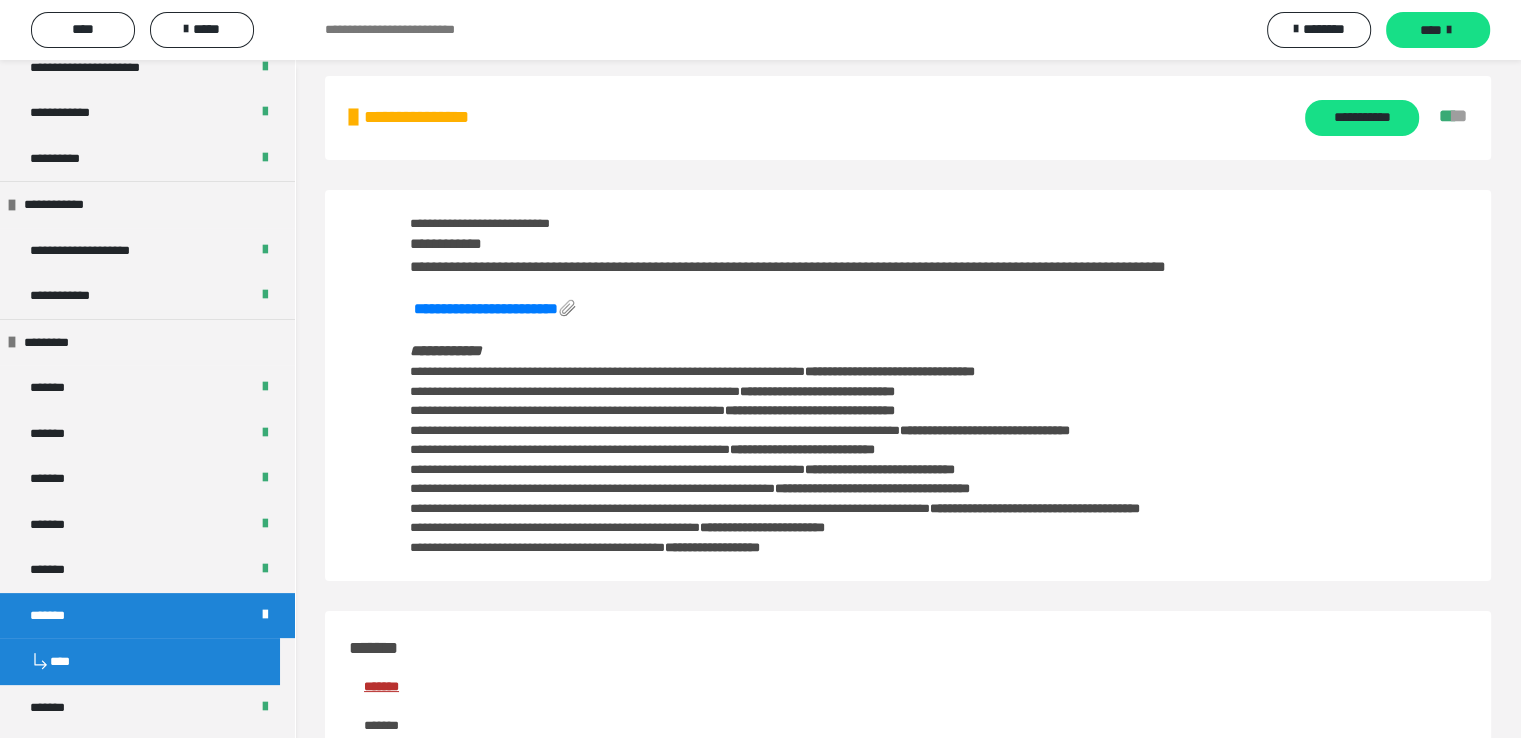 scroll, scrollTop: 0, scrollLeft: 0, axis: both 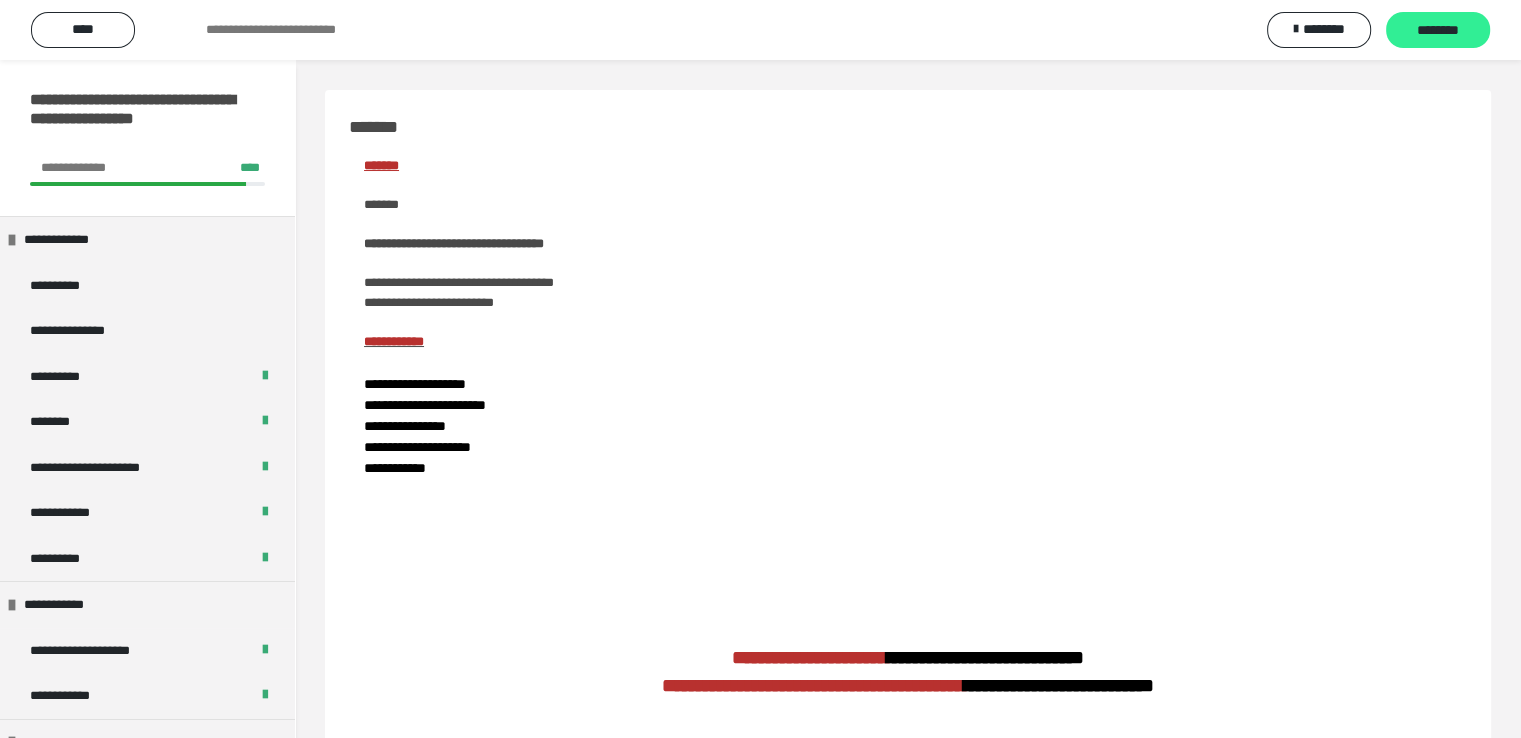 click on "********" at bounding box center [1438, 31] 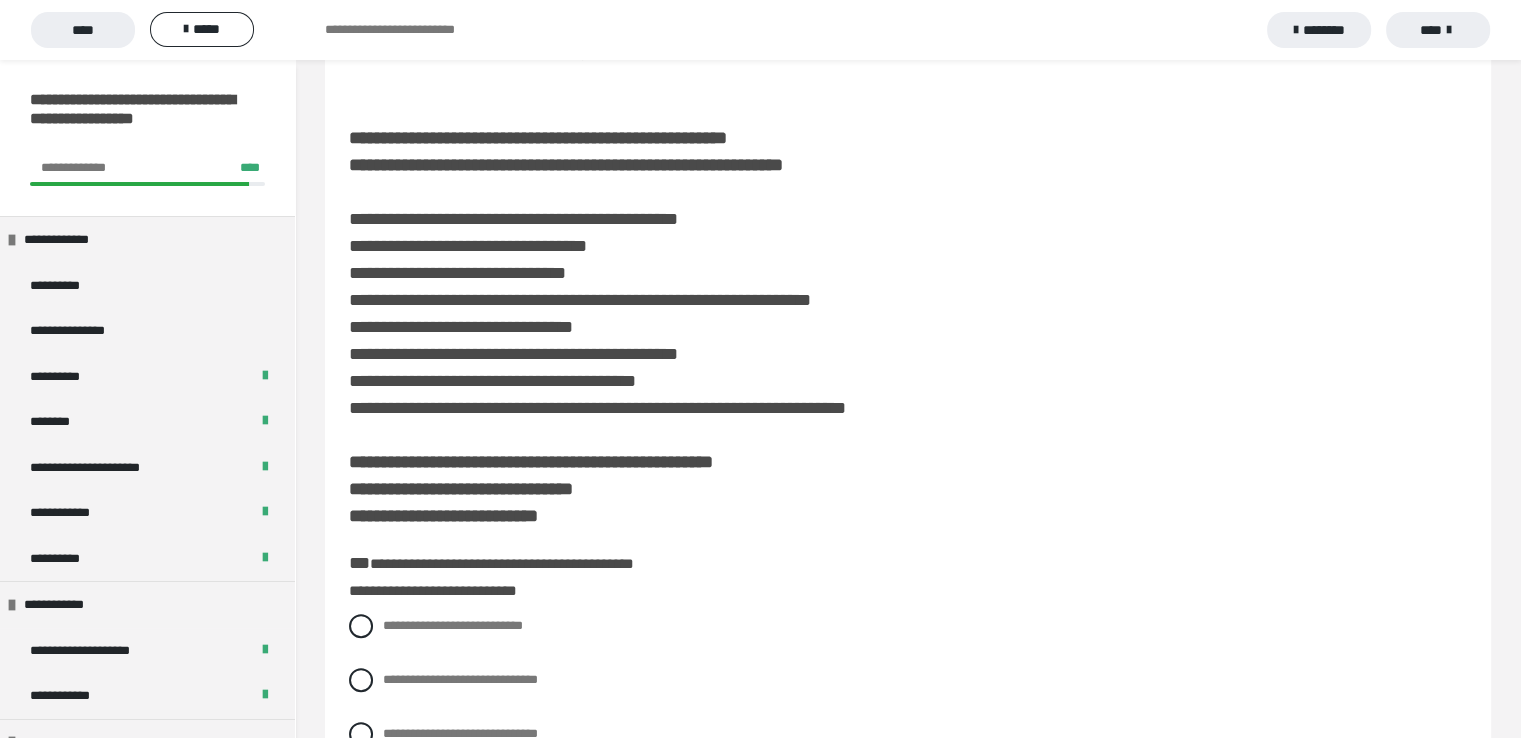 scroll, scrollTop: 800, scrollLeft: 0, axis: vertical 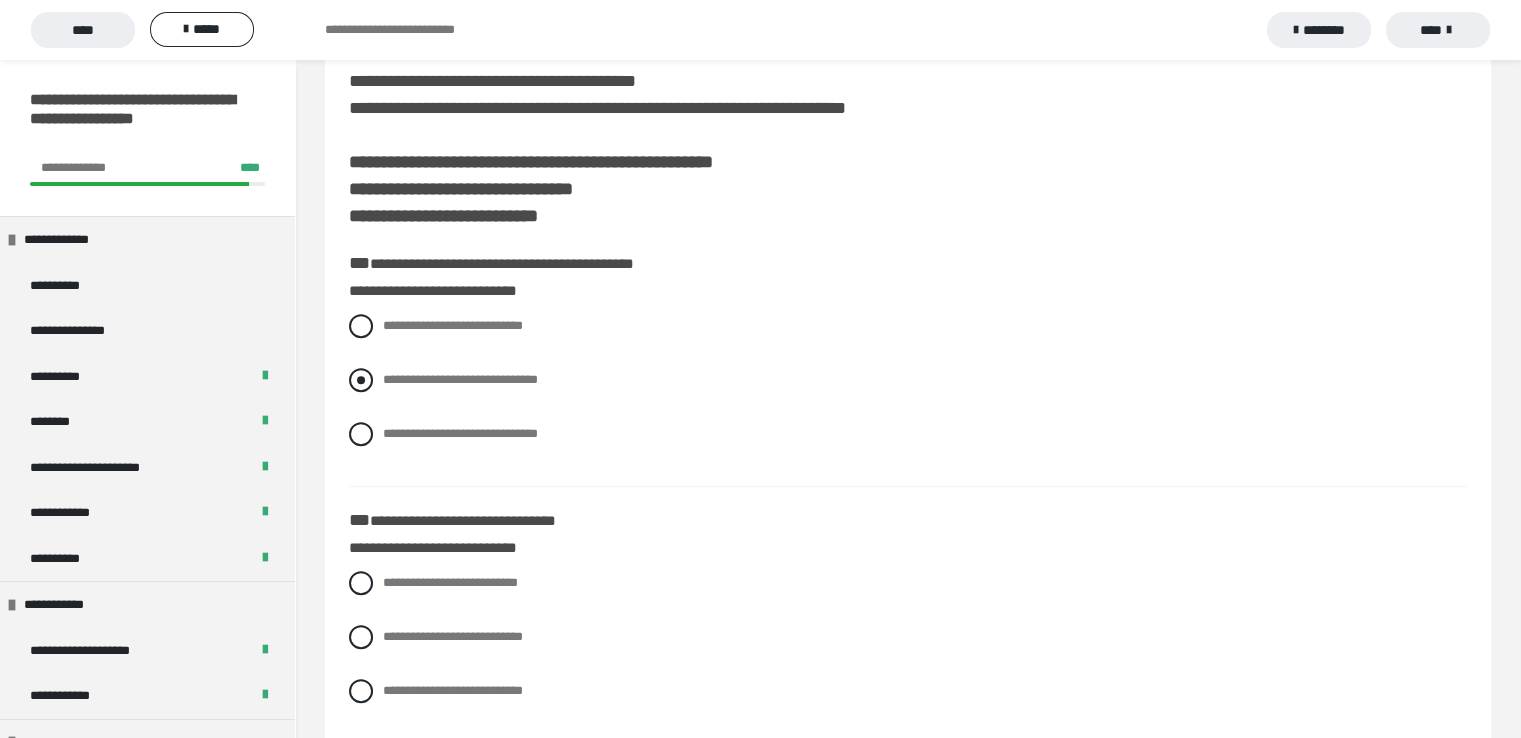 click at bounding box center [361, 380] 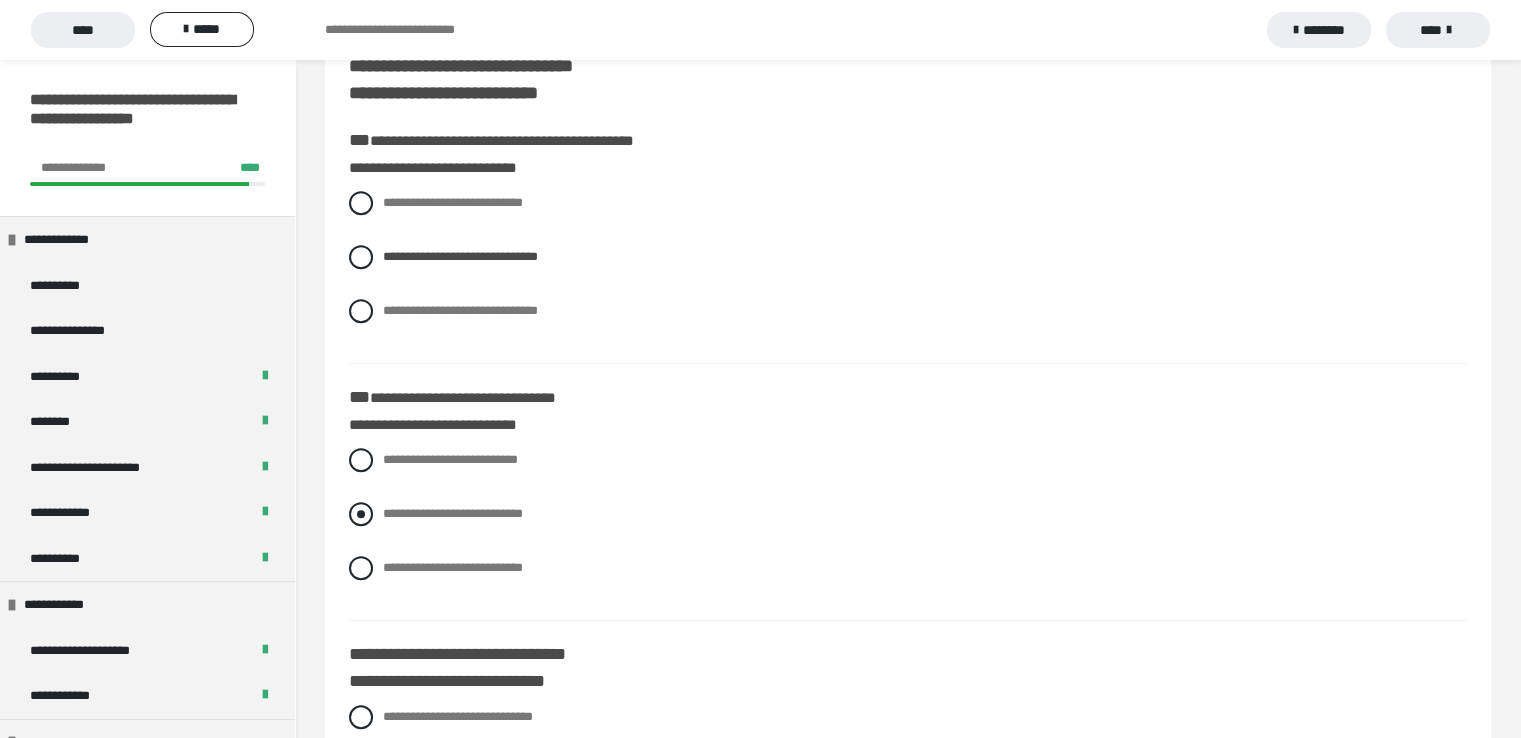 scroll, scrollTop: 1000, scrollLeft: 0, axis: vertical 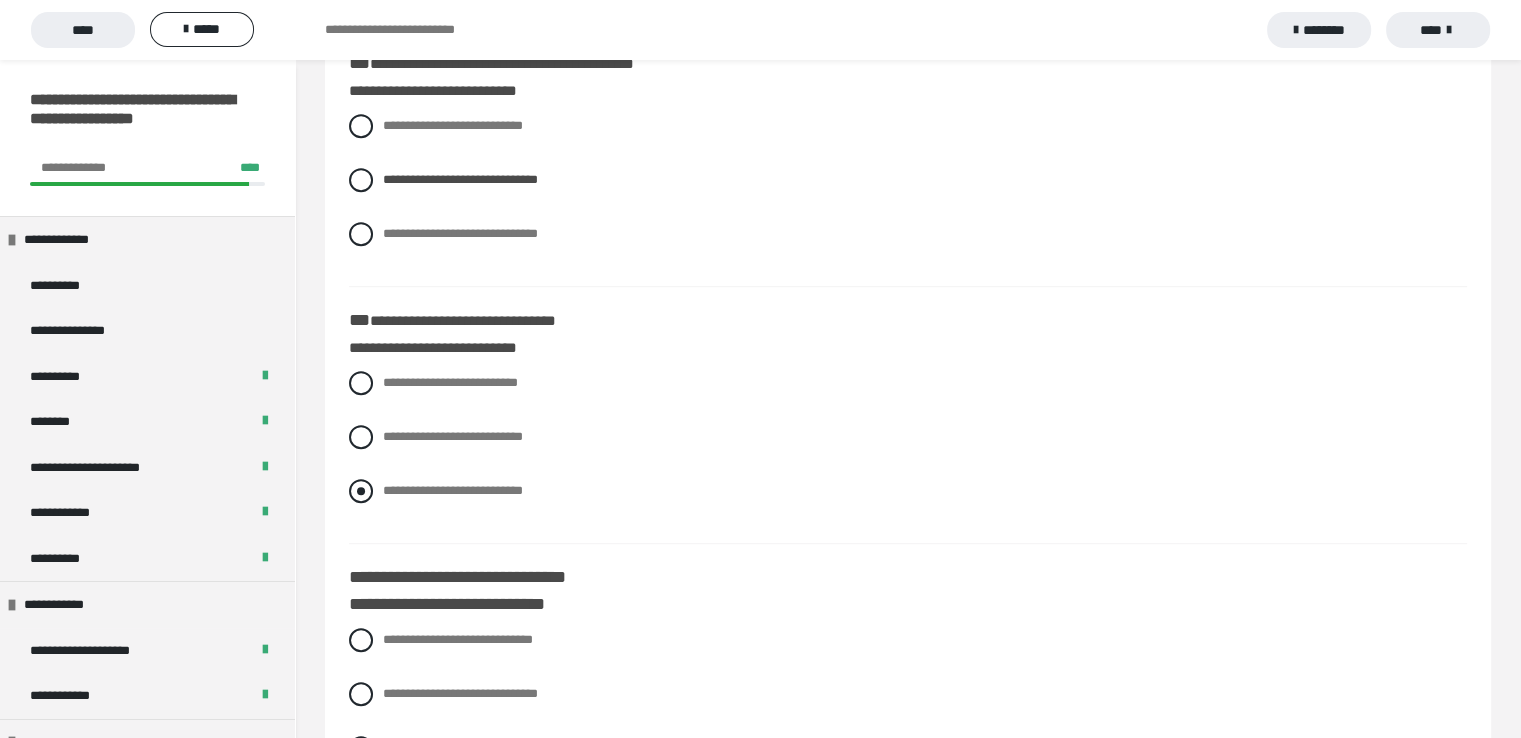 click at bounding box center (361, 491) 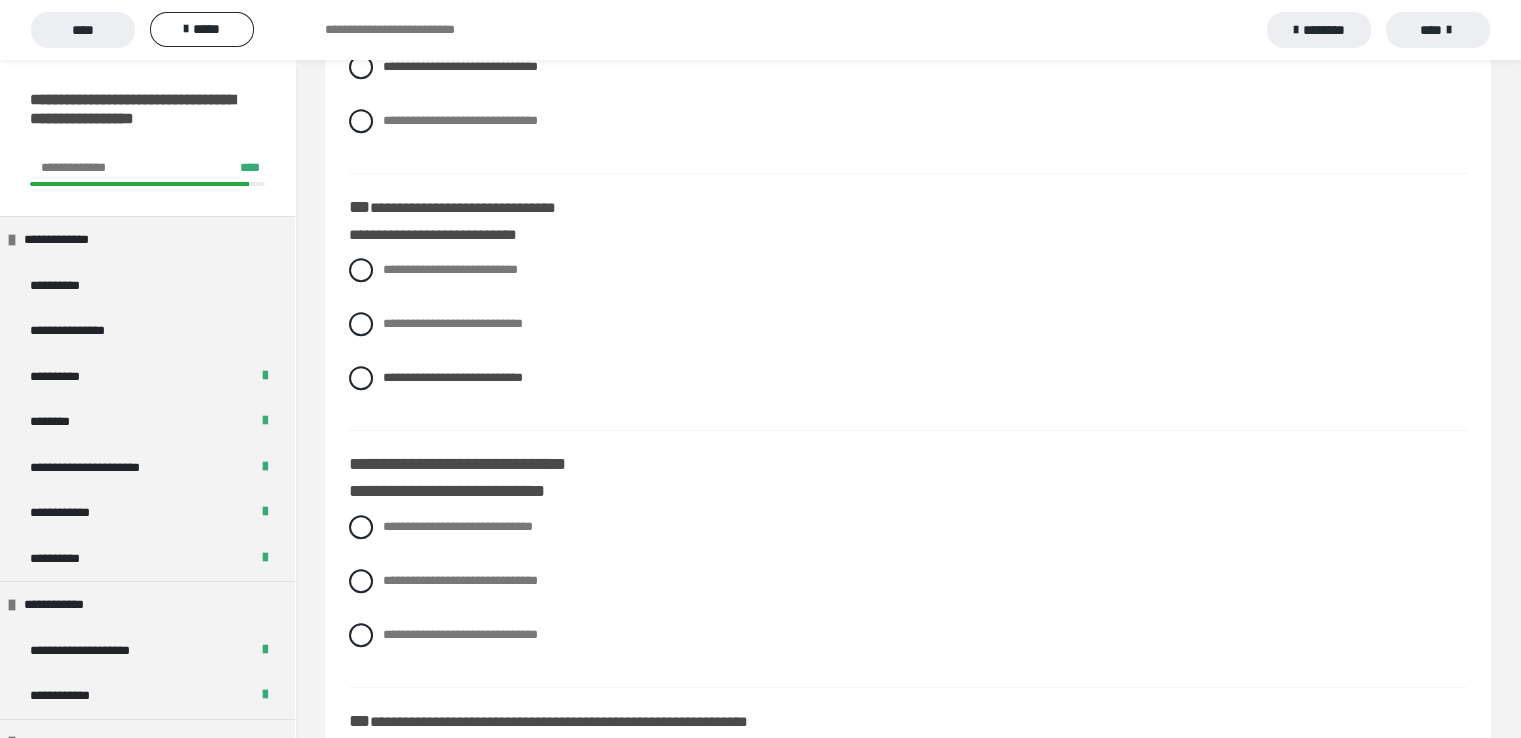 scroll, scrollTop: 1200, scrollLeft: 0, axis: vertical 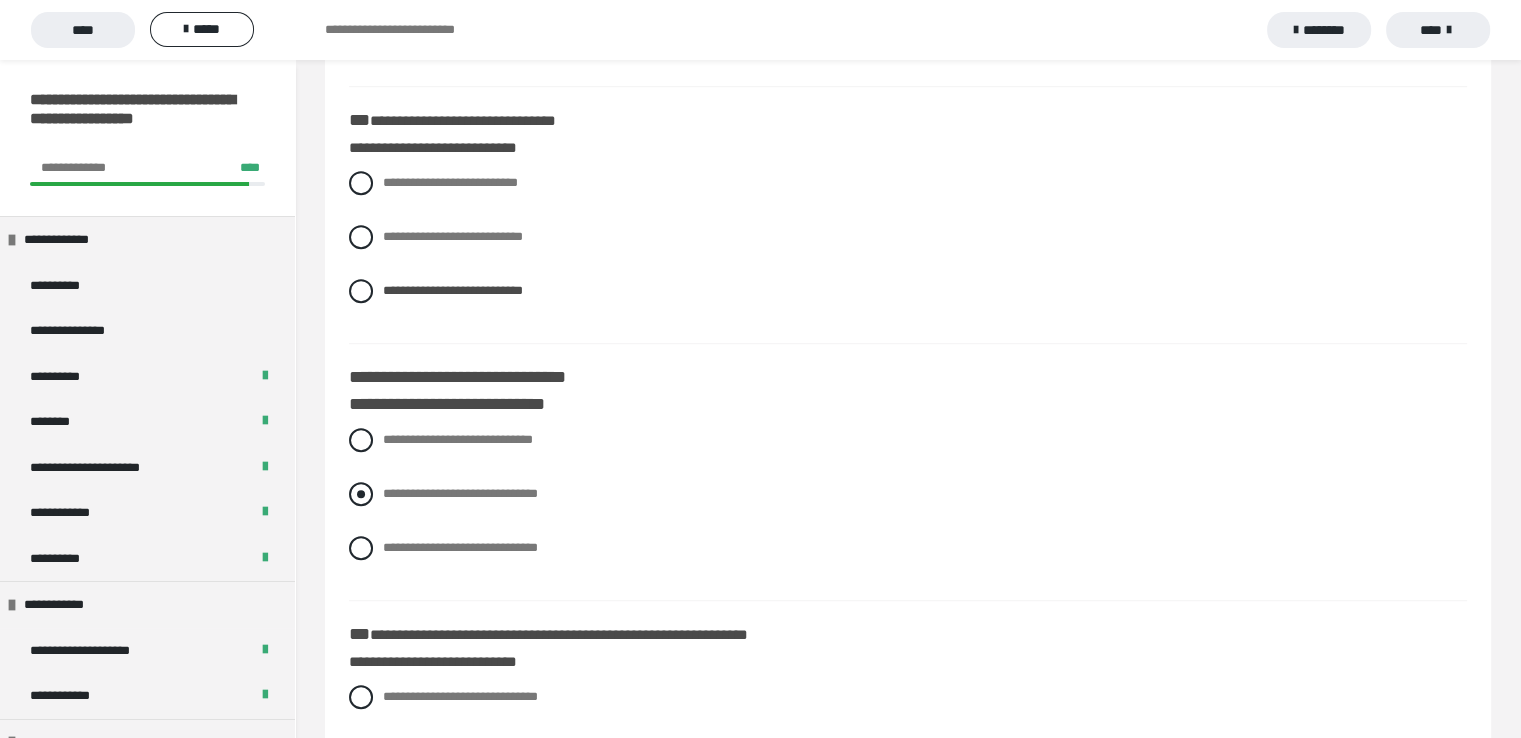 click at bounding box center (361, 494) 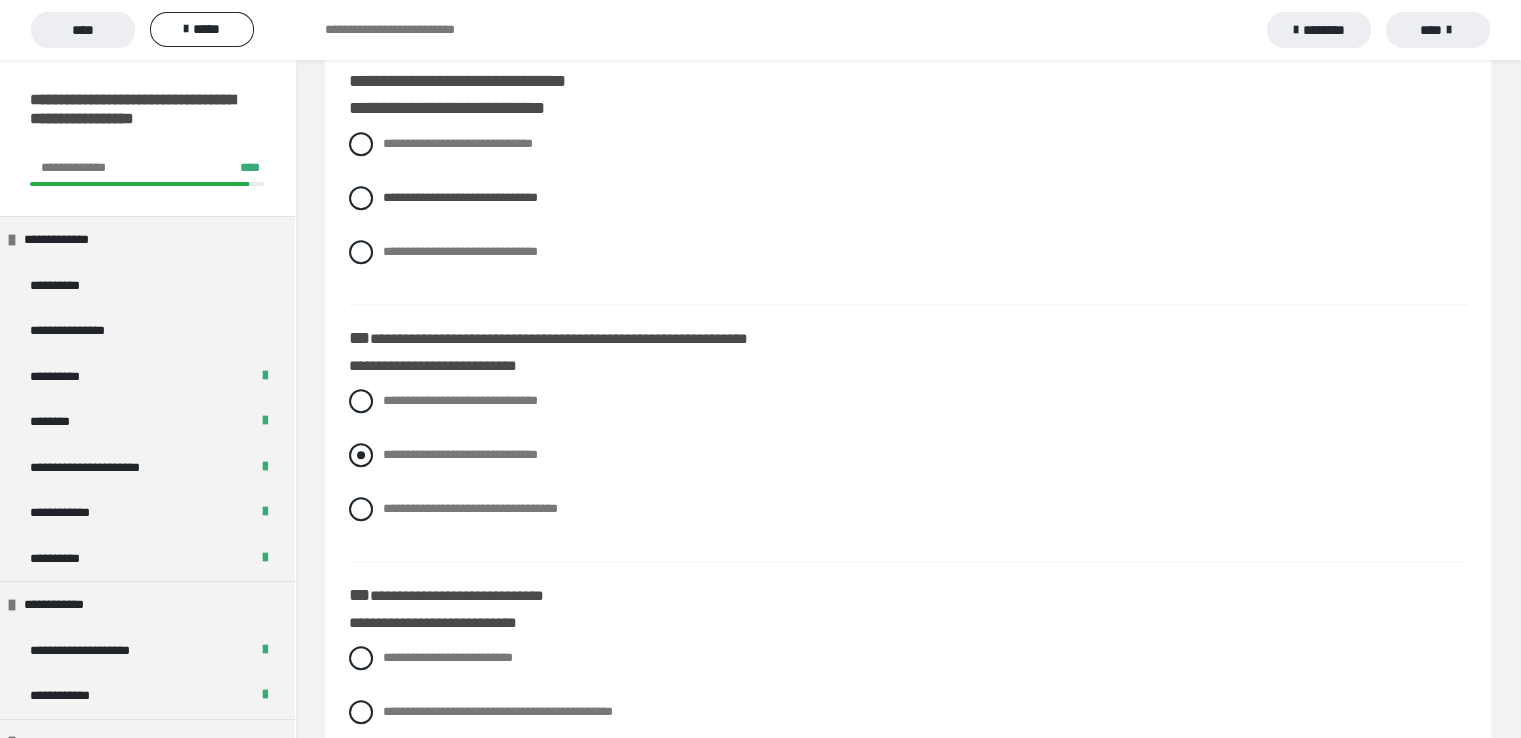 scroll, scrollTop: 1500, scrollLeft: 0, axis: vertical 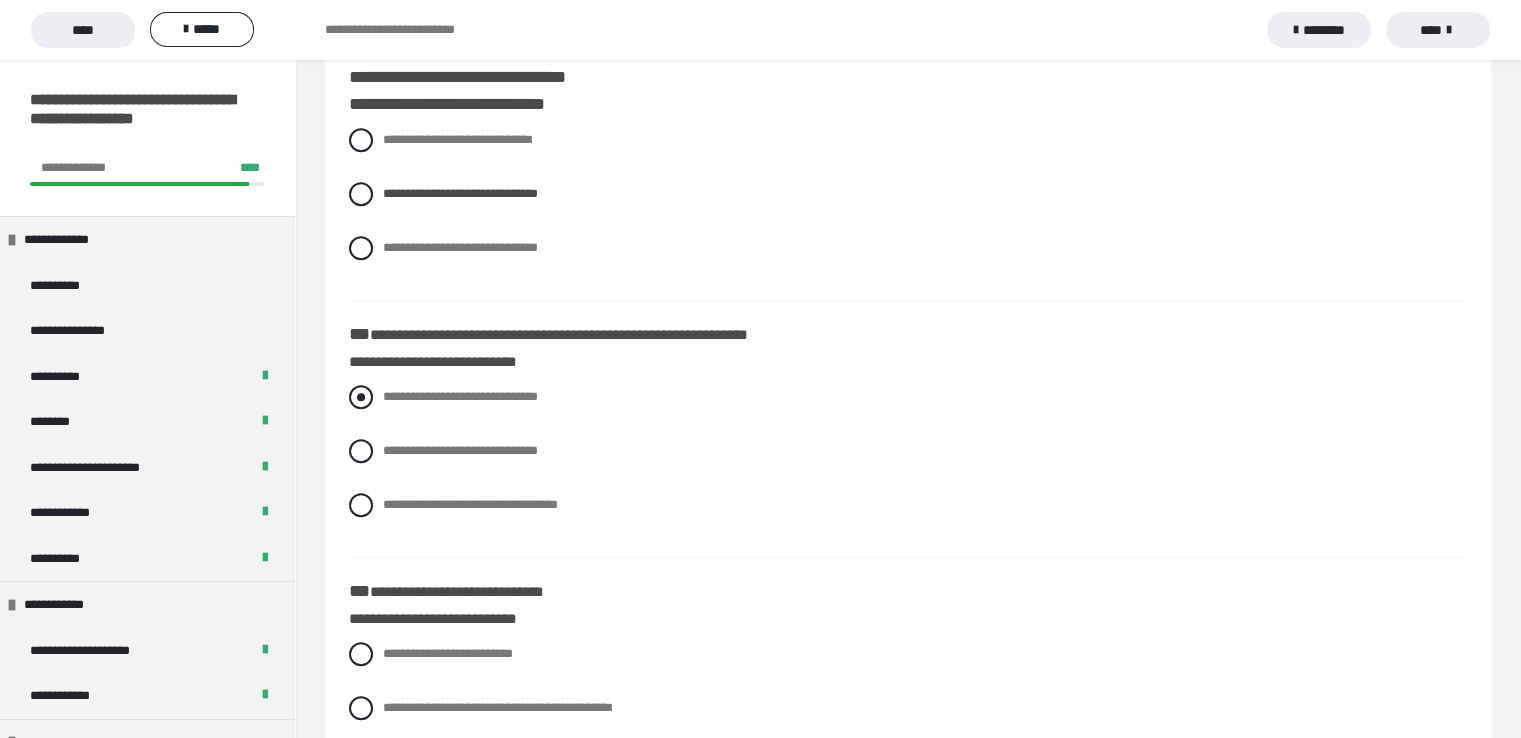 click at bounding box center (361, 397) 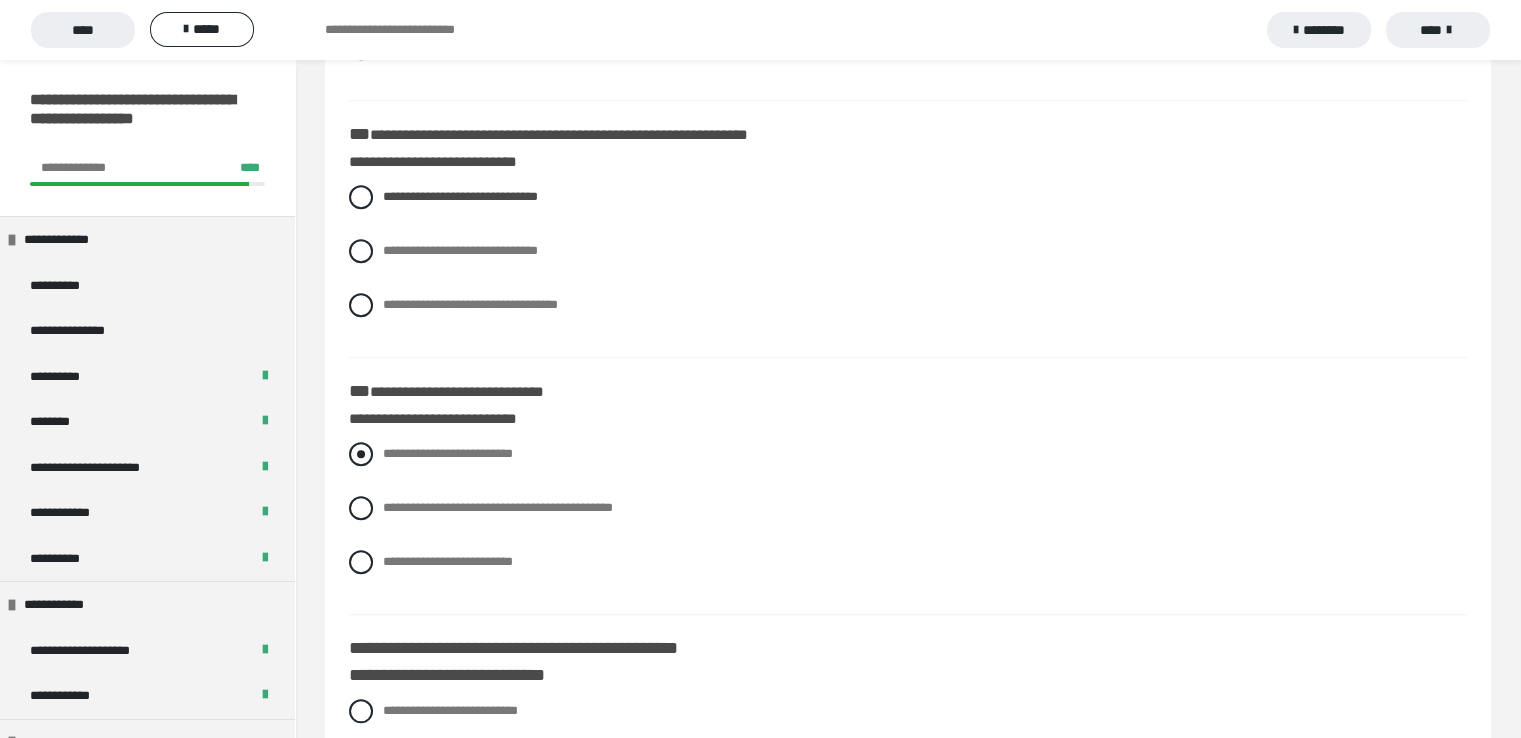 scroll, scrollTop: 1800, scrollLeft: 0, axis: vertical 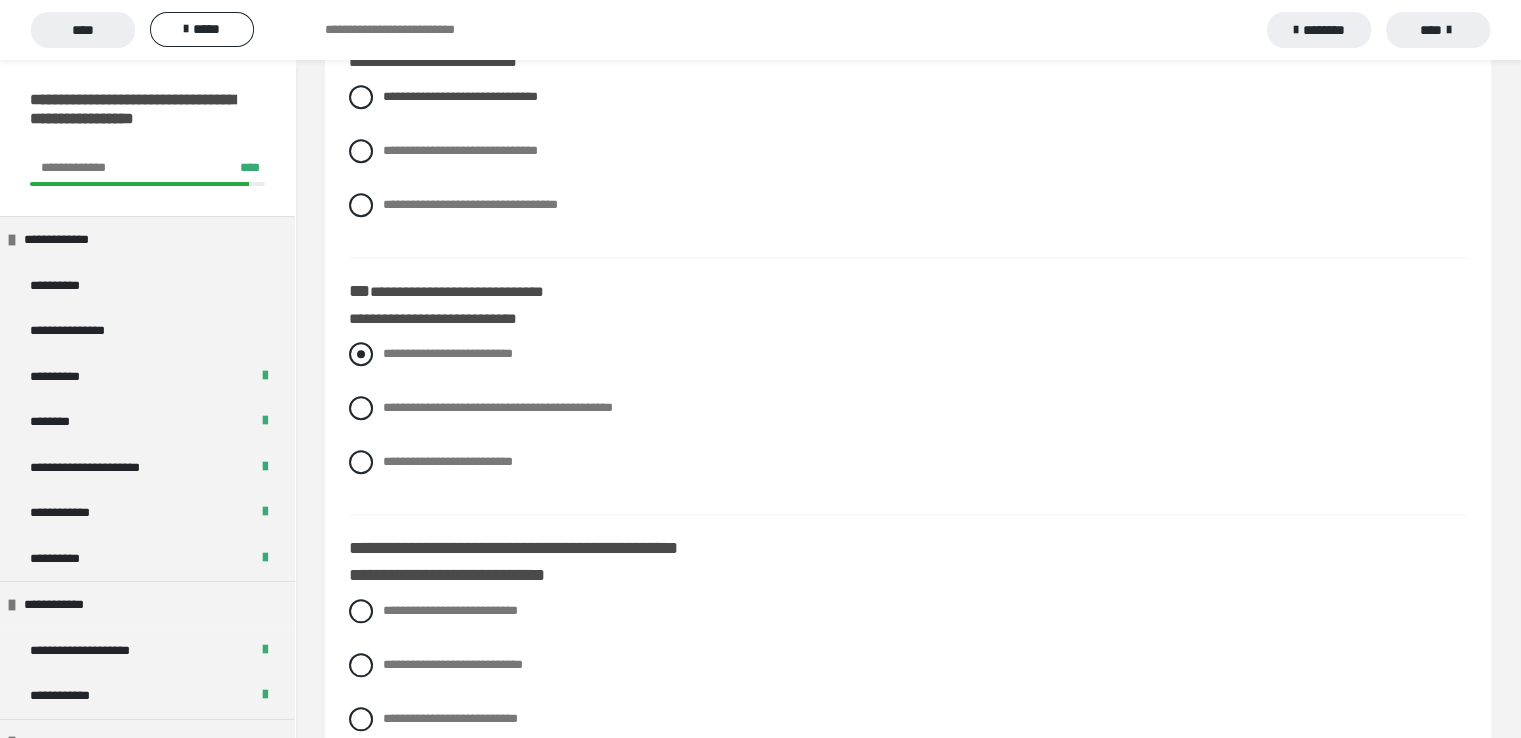 click at bounding box center (361, 354) 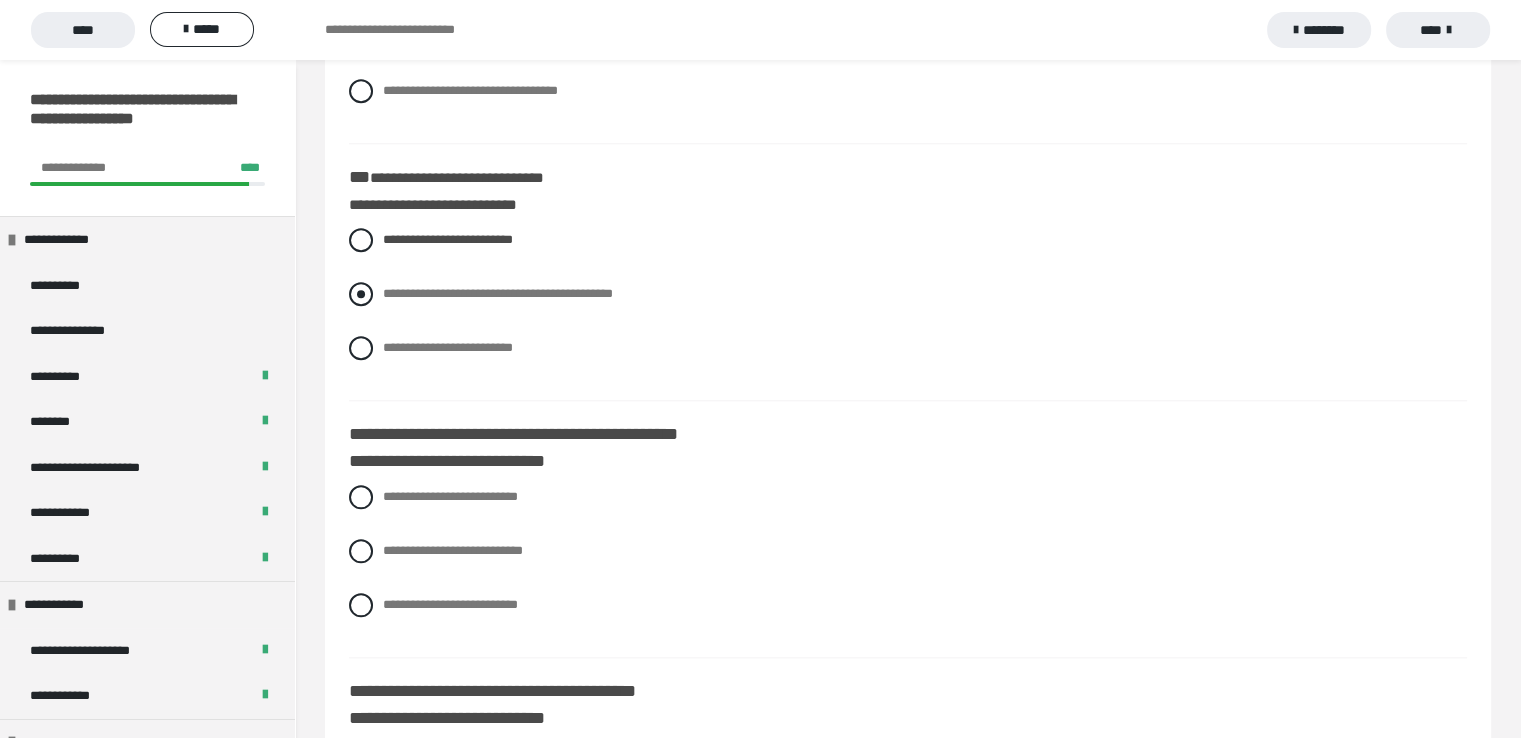 scroll, scrollTop: 2000, scrollLeft: 0, axis: vertical 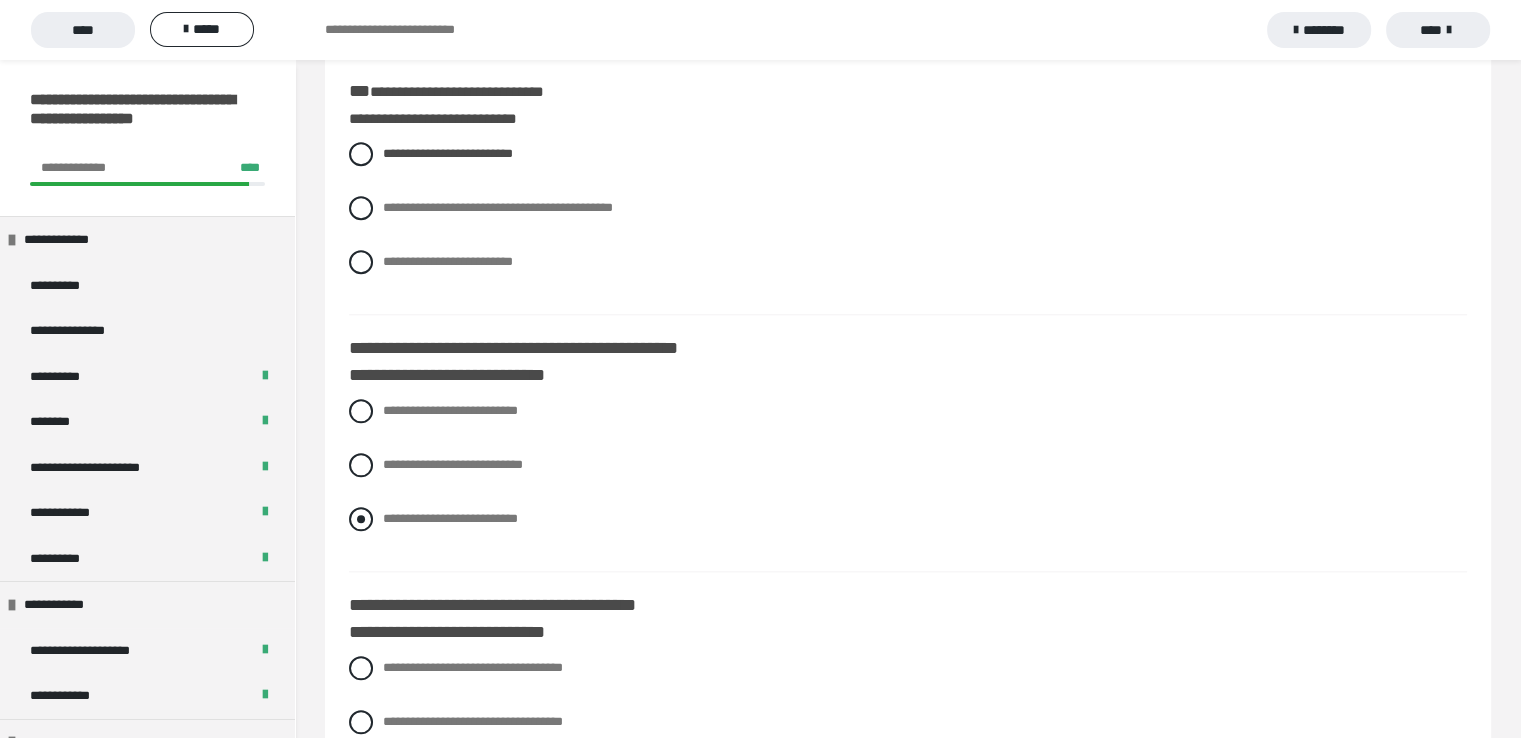 click at bounding box center [361, 519] 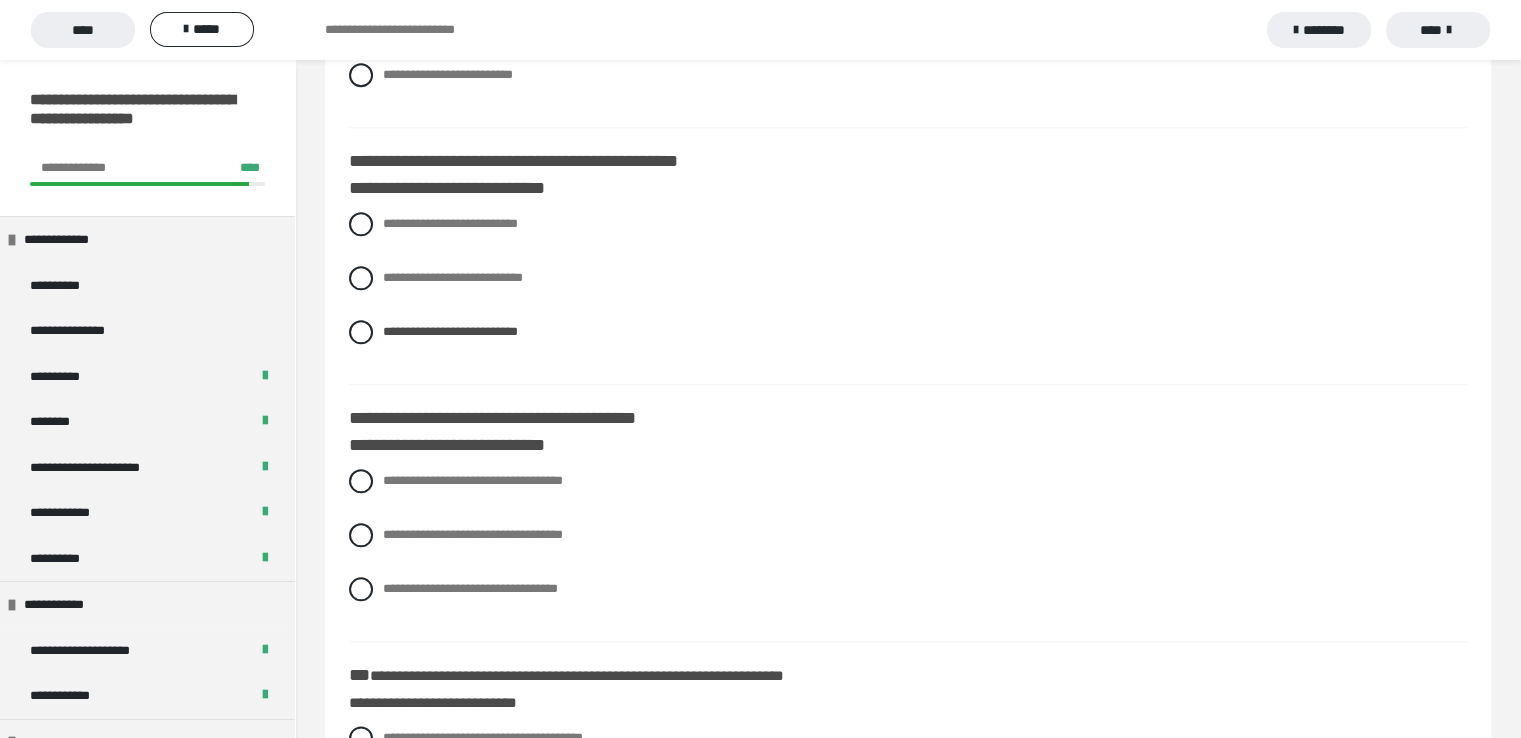 scroll, scrollTop: 2200, scrollLeft: 0, axis: vertical 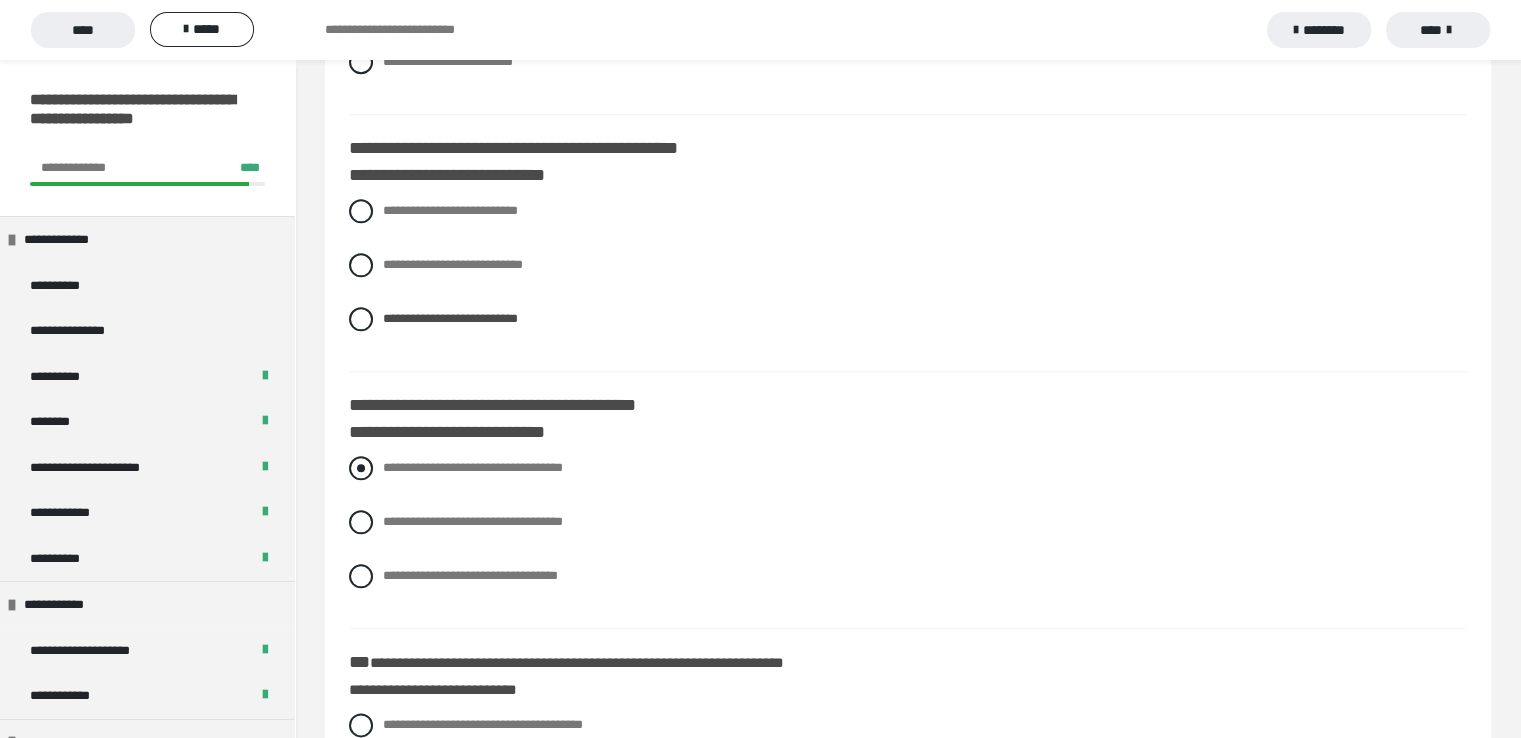 click at bounding box center [361, 468] 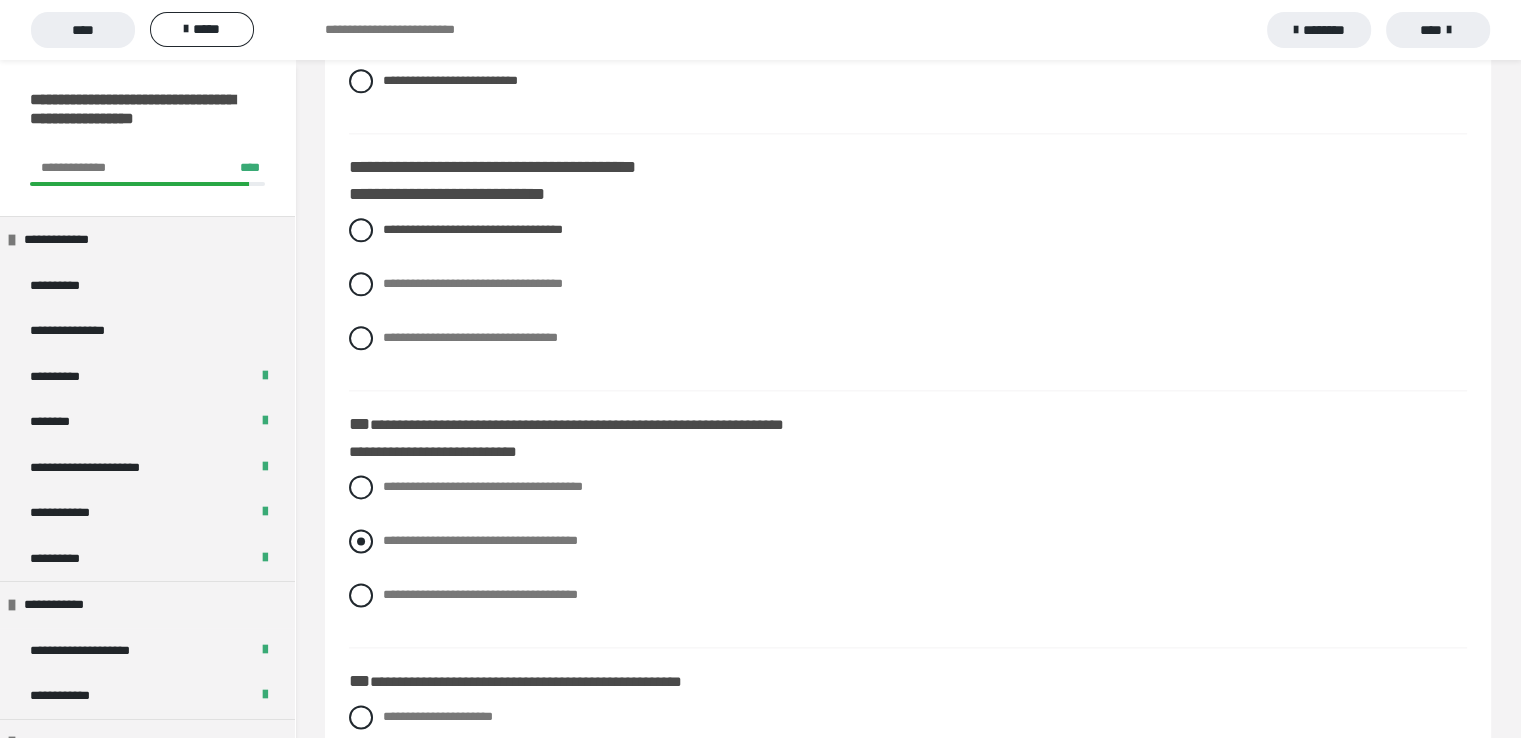 scroll, scrollTop: 2500, scrollLeft: 0, axis: vertical 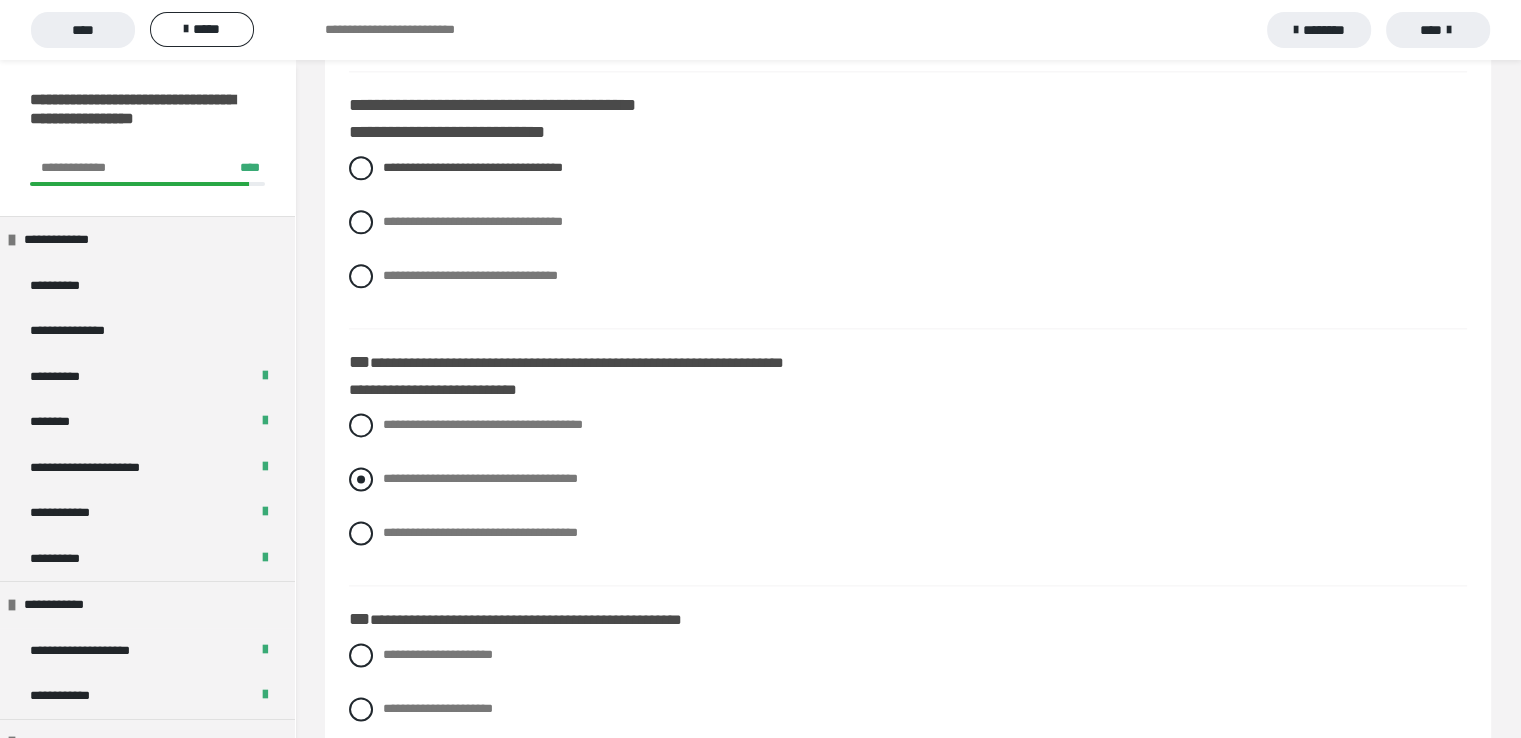 click at bounding box center [361, 479] 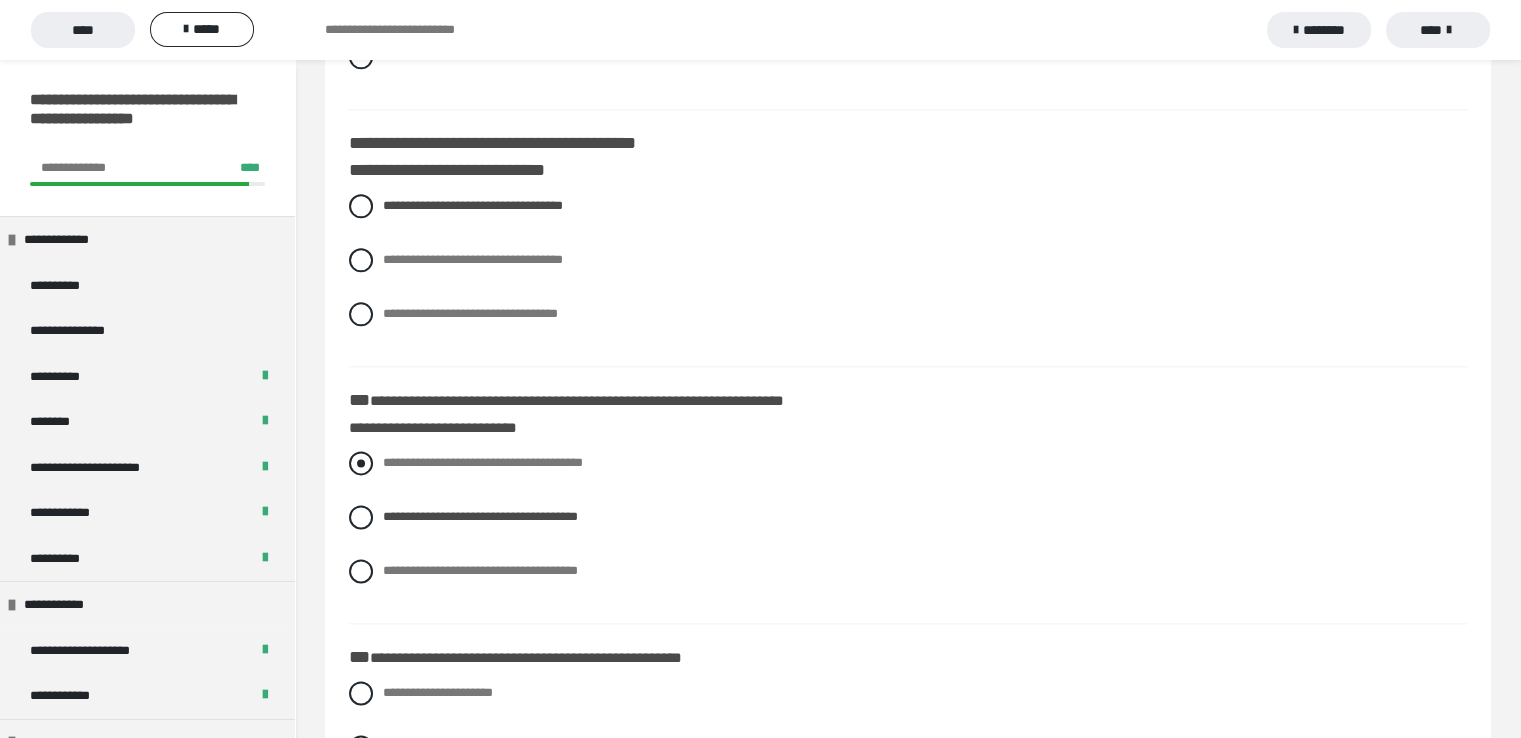scroll, scrollTop: 2400, scrollLeft: 0, axis: vertical 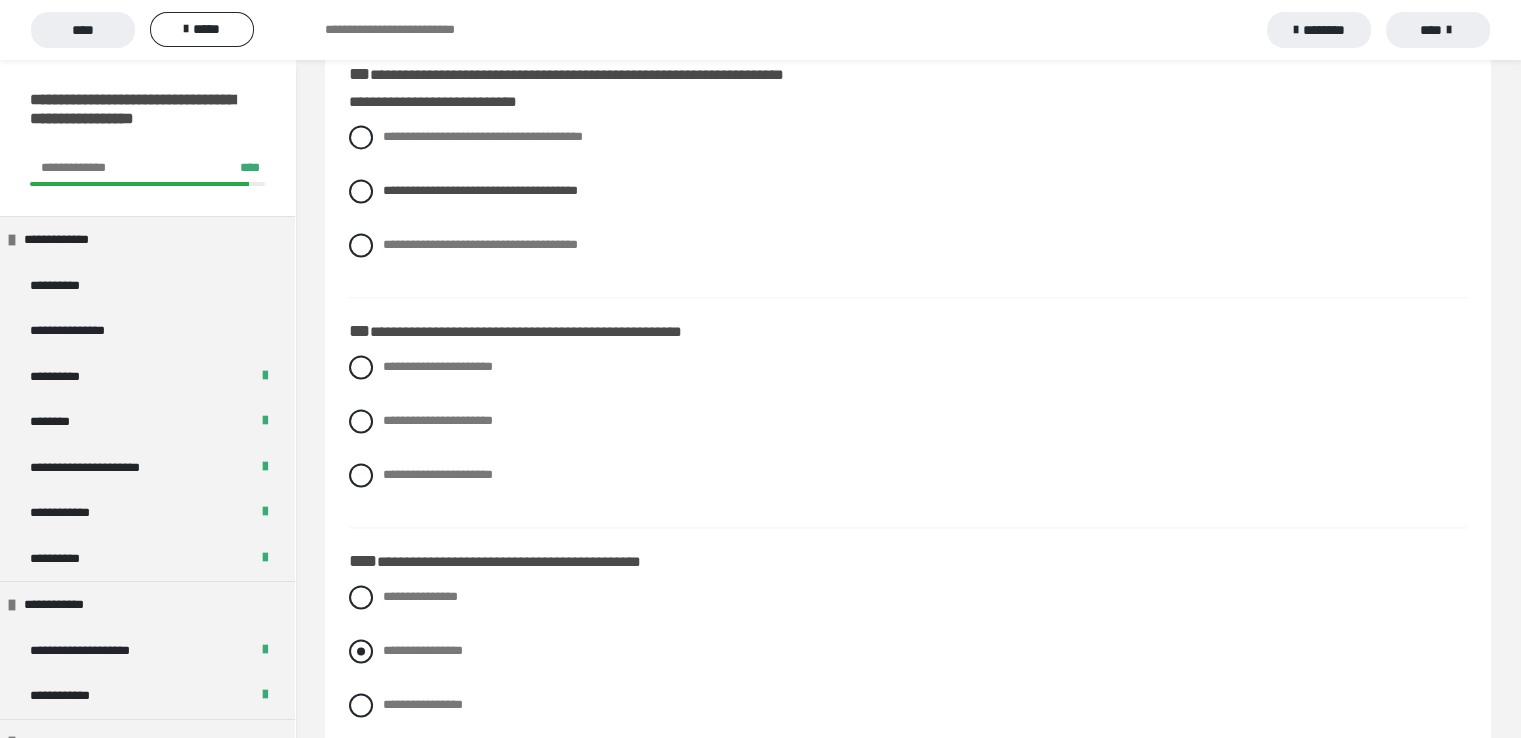 click at bounding box center [361, 651] 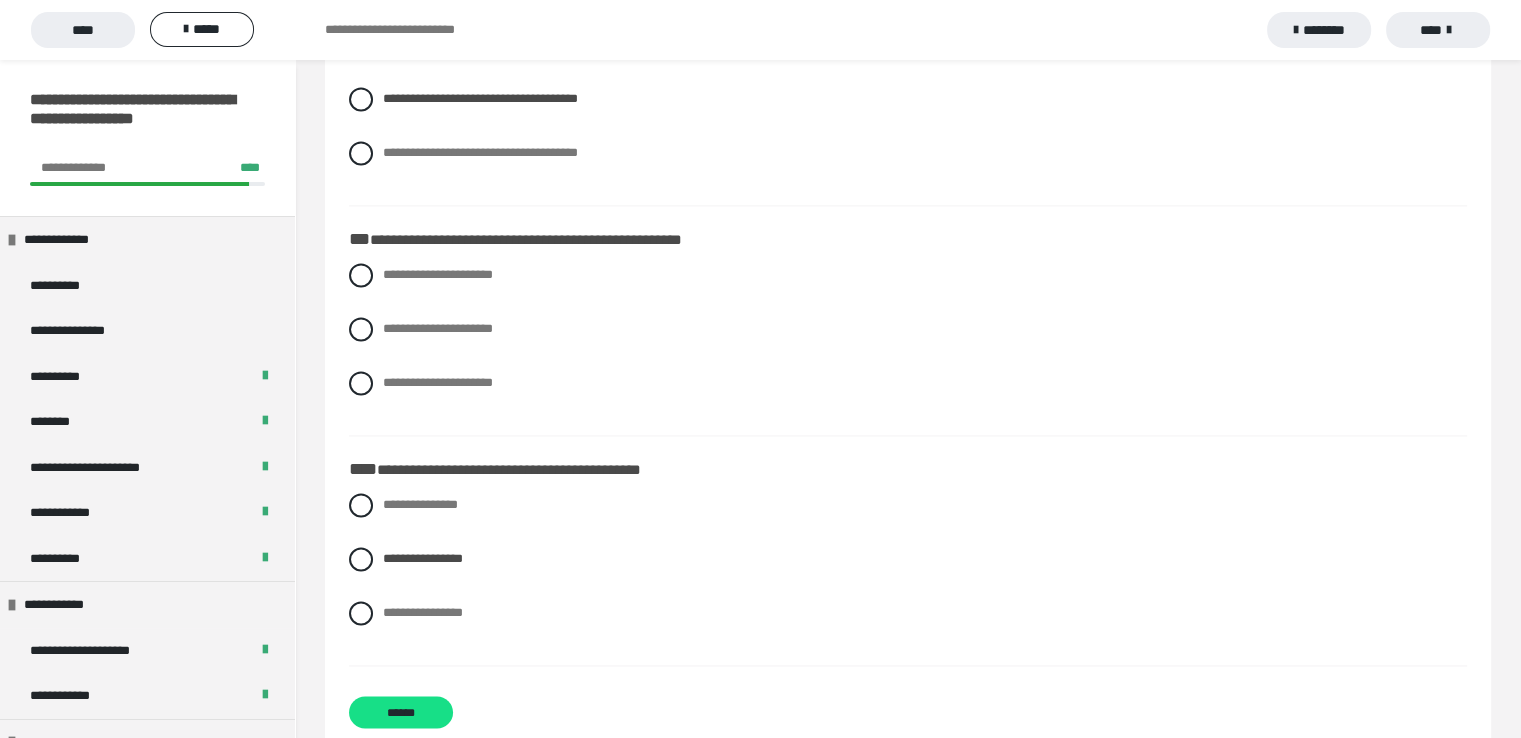 scroll, scrollTop: 2908, scrollLeft: 0, axis: vertical 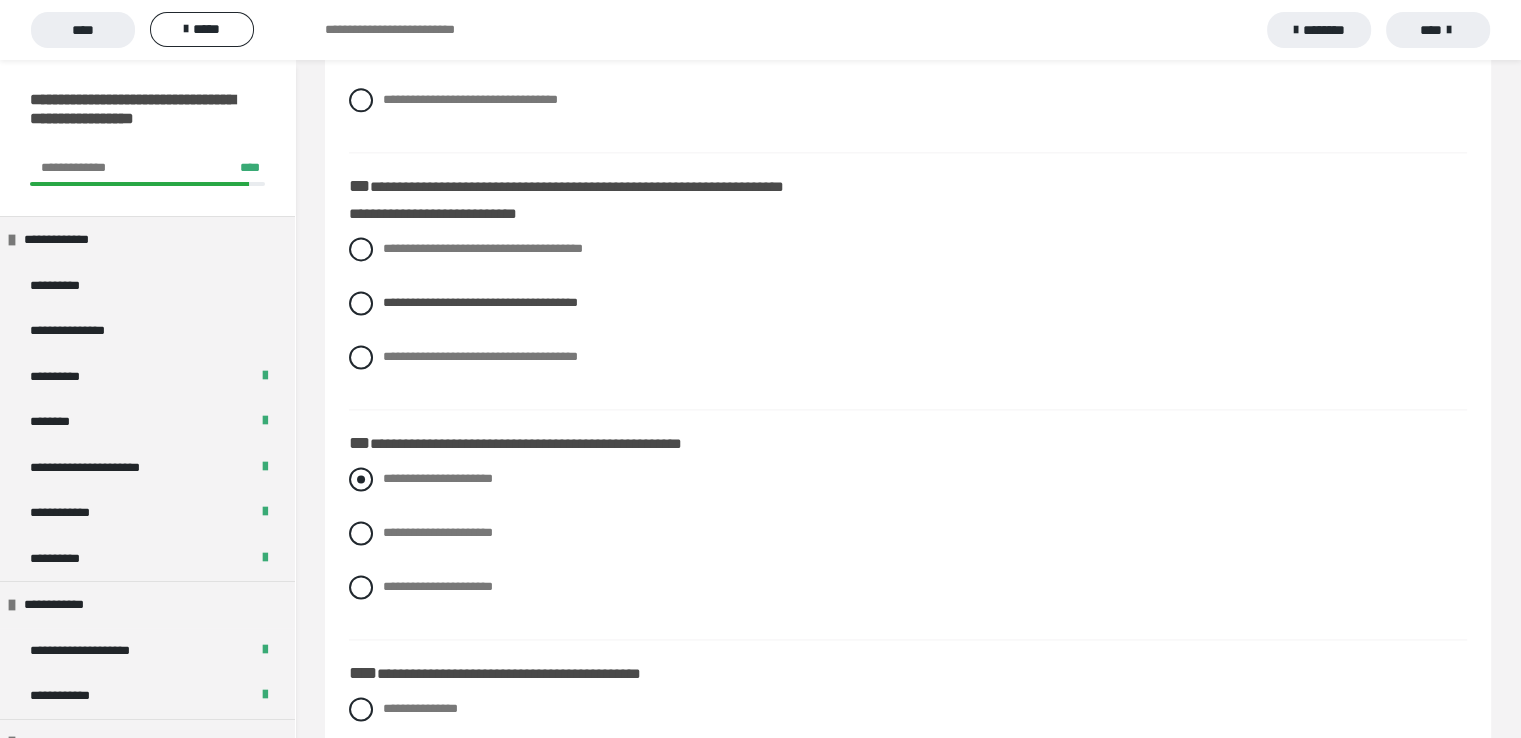 click at bounding box center (361, 479) 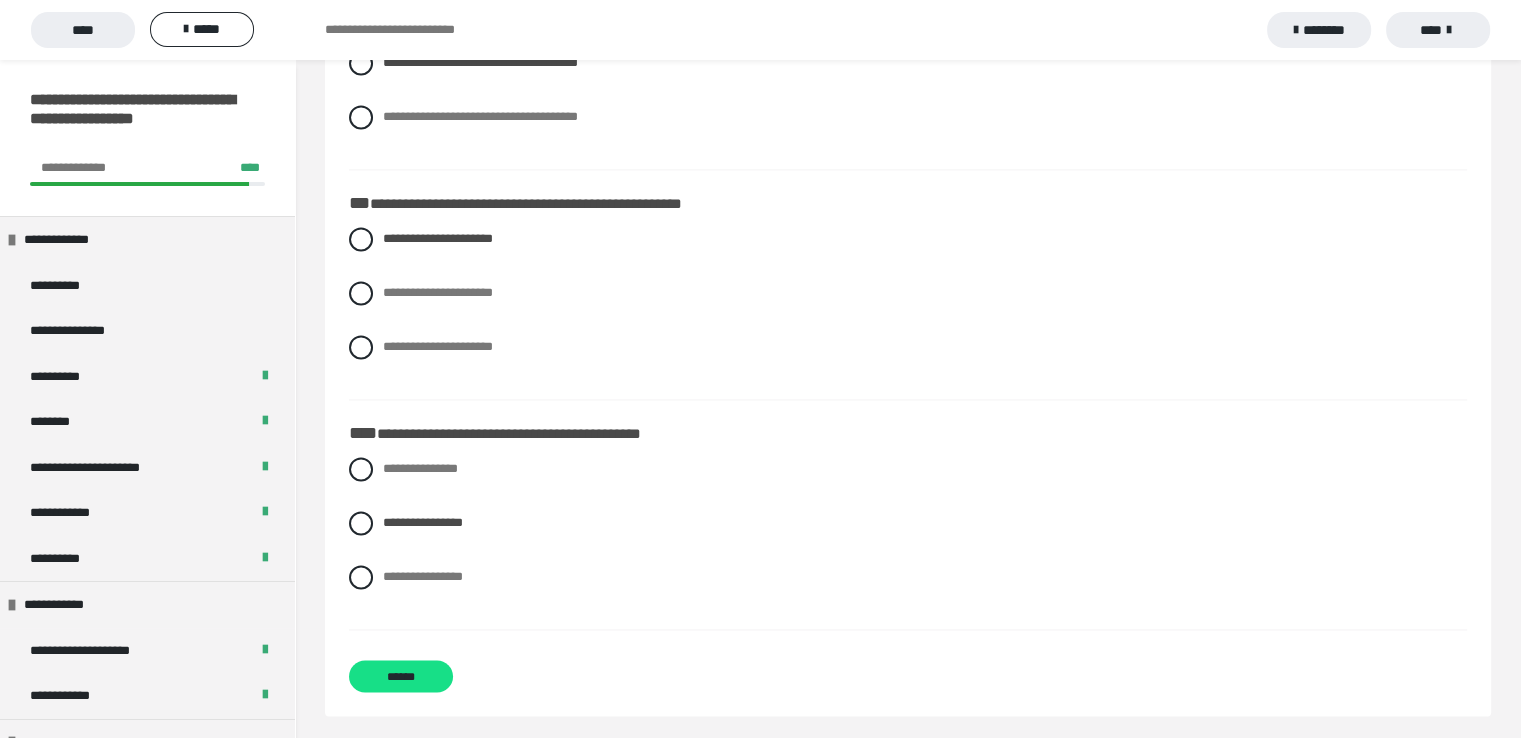 scroll, scrollTop: 2923, scrollLeft: 0, axis: vertical 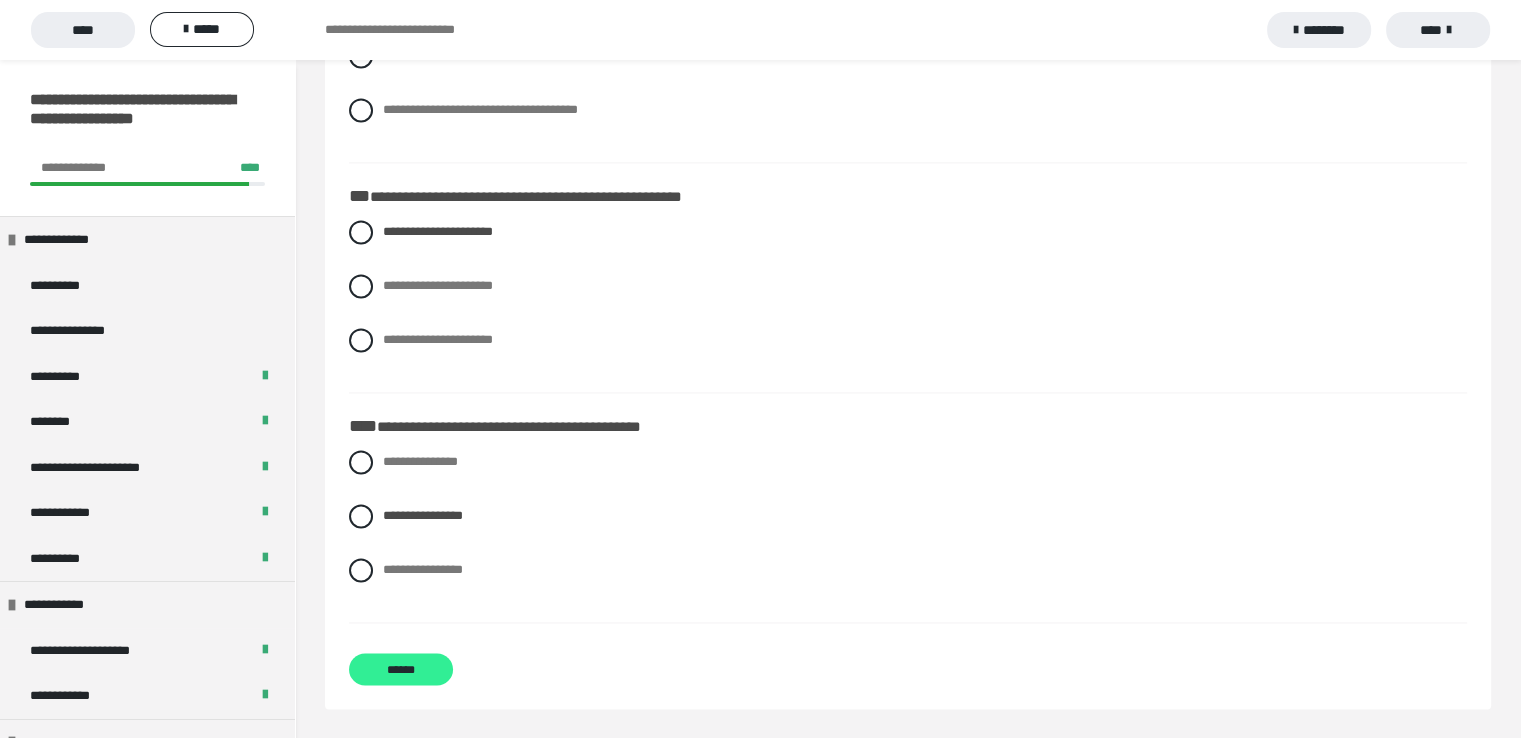 click on "******" at bounding box center [401, 669] 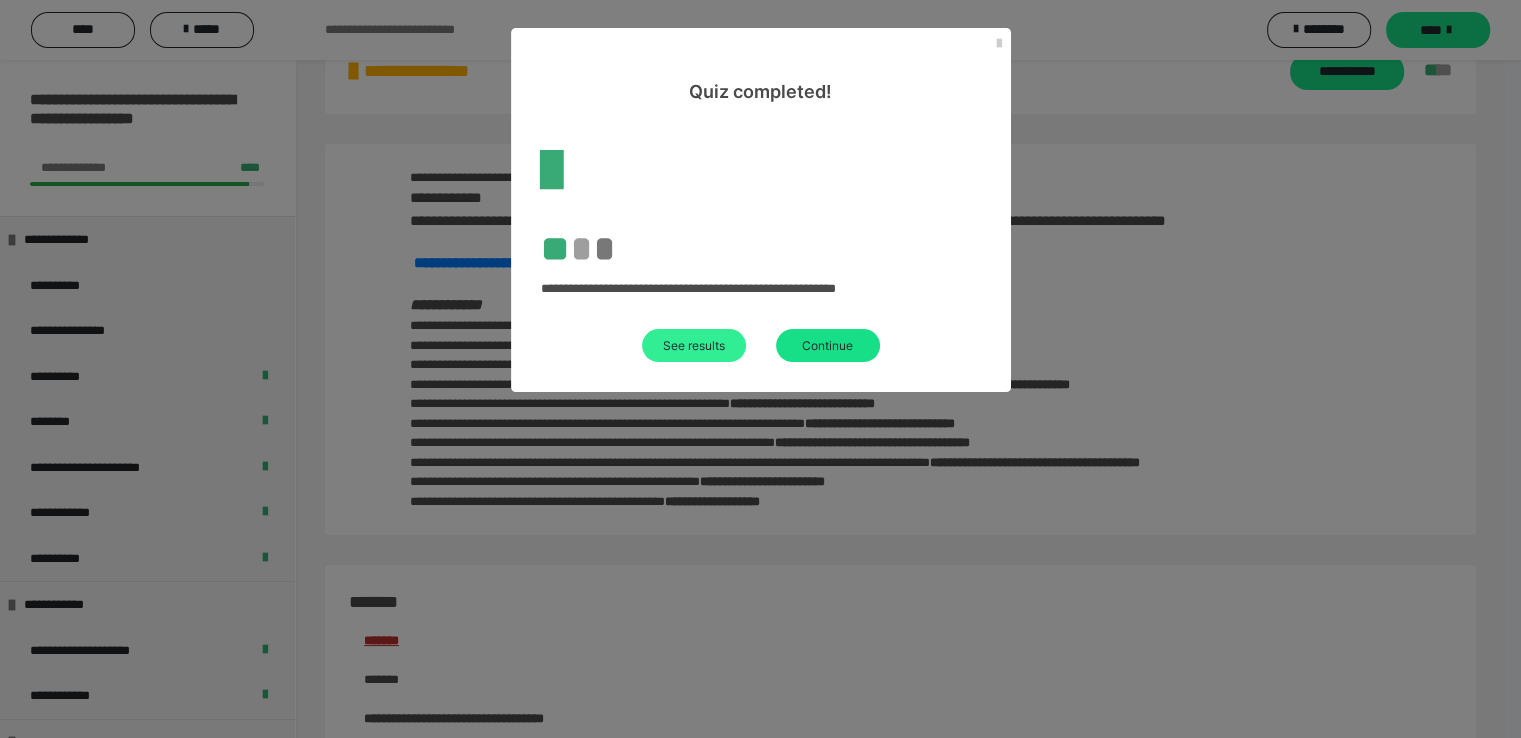 scroll, scrollTop: 2579, scrollLeft: 0, axis: vertical 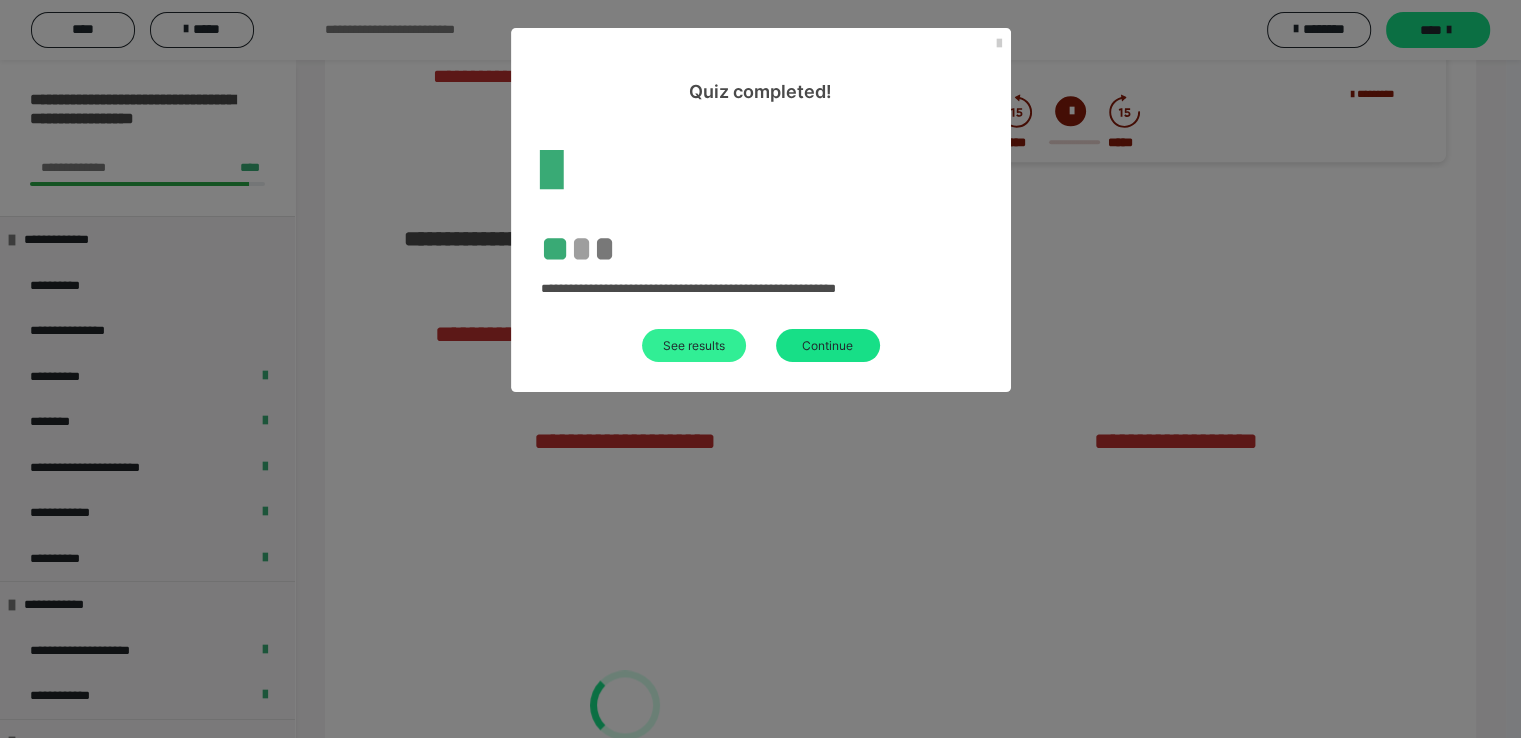 click on "See results" at bounding box center (694, 345) 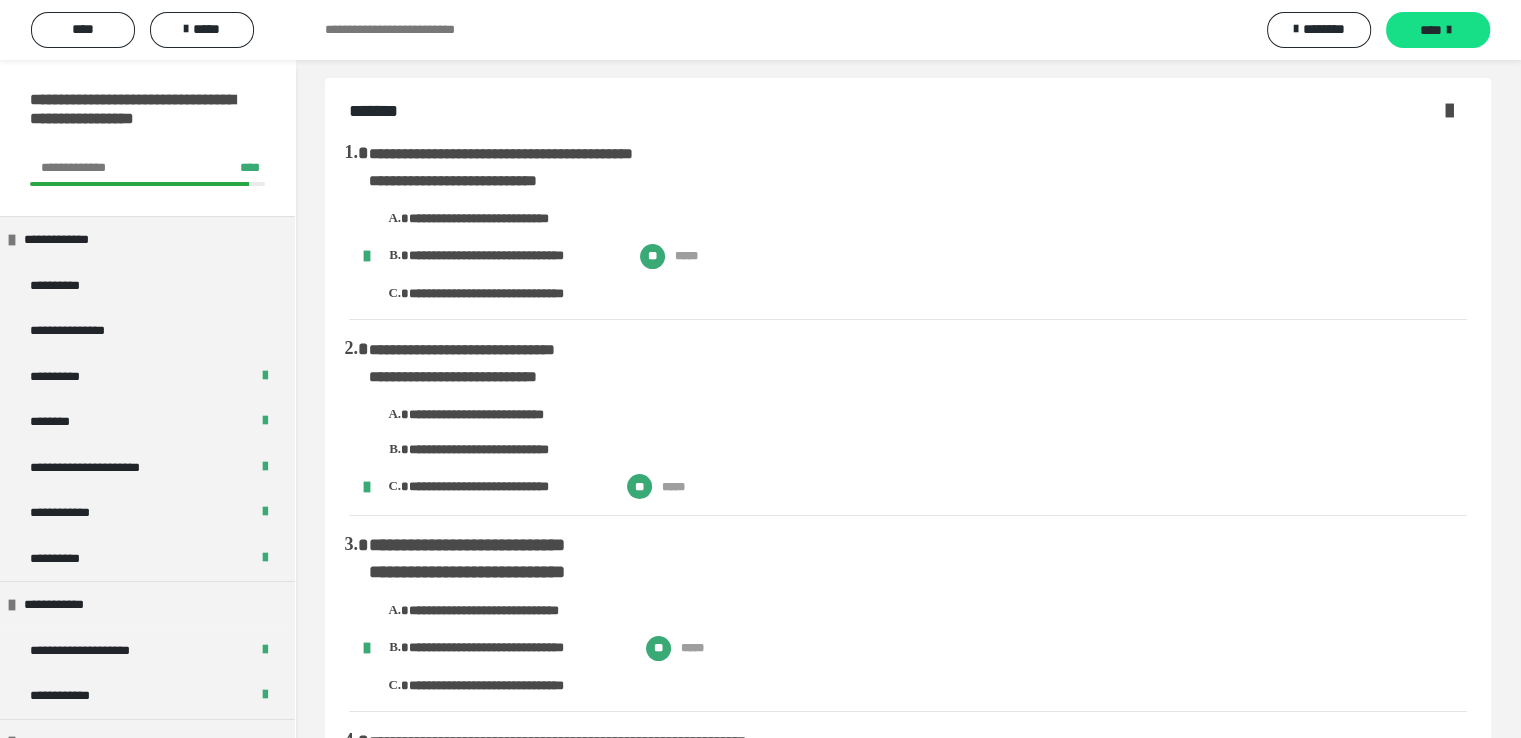scroll, scrollTop: 0, scrollLeft: 0, axis: both 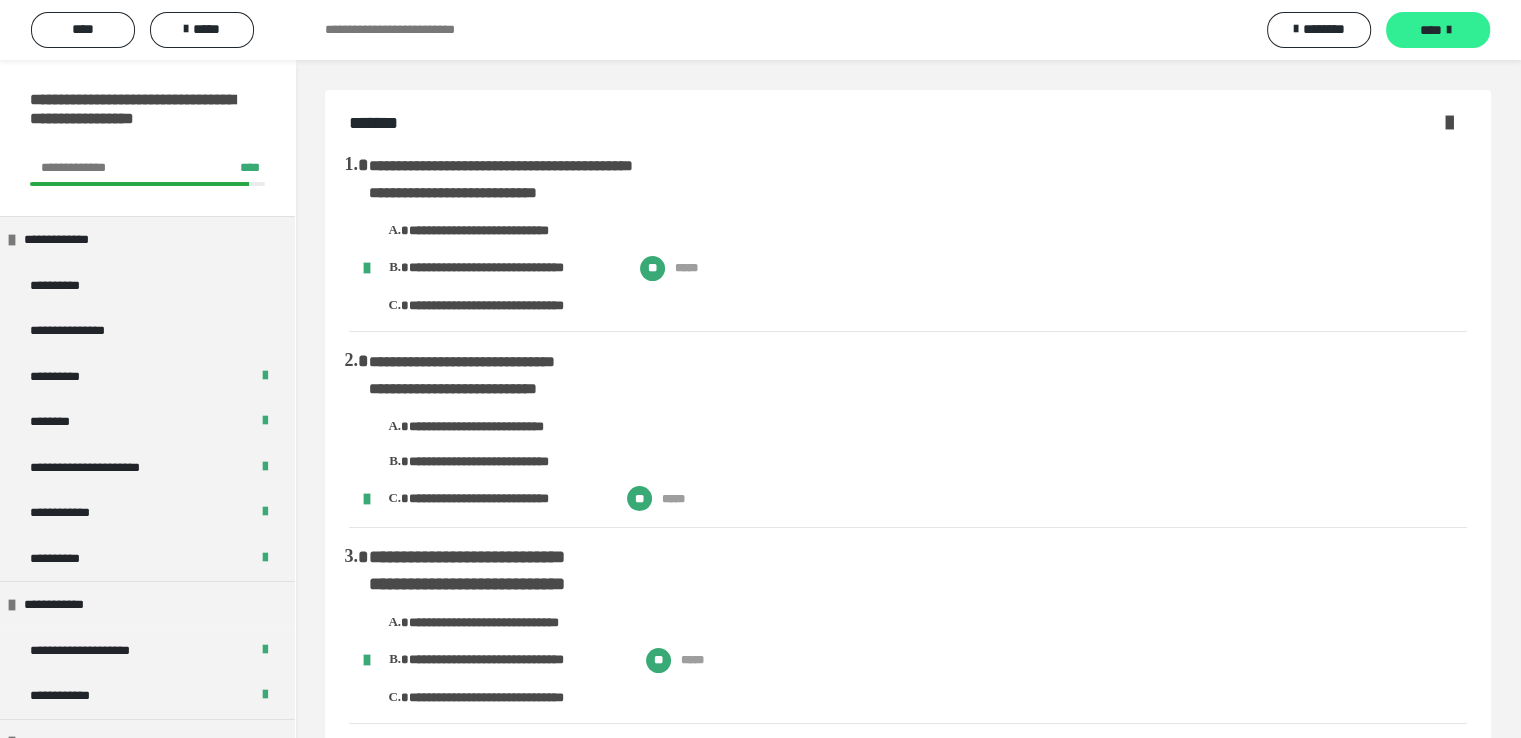 click on "****" at bounding box center (1431, 30) 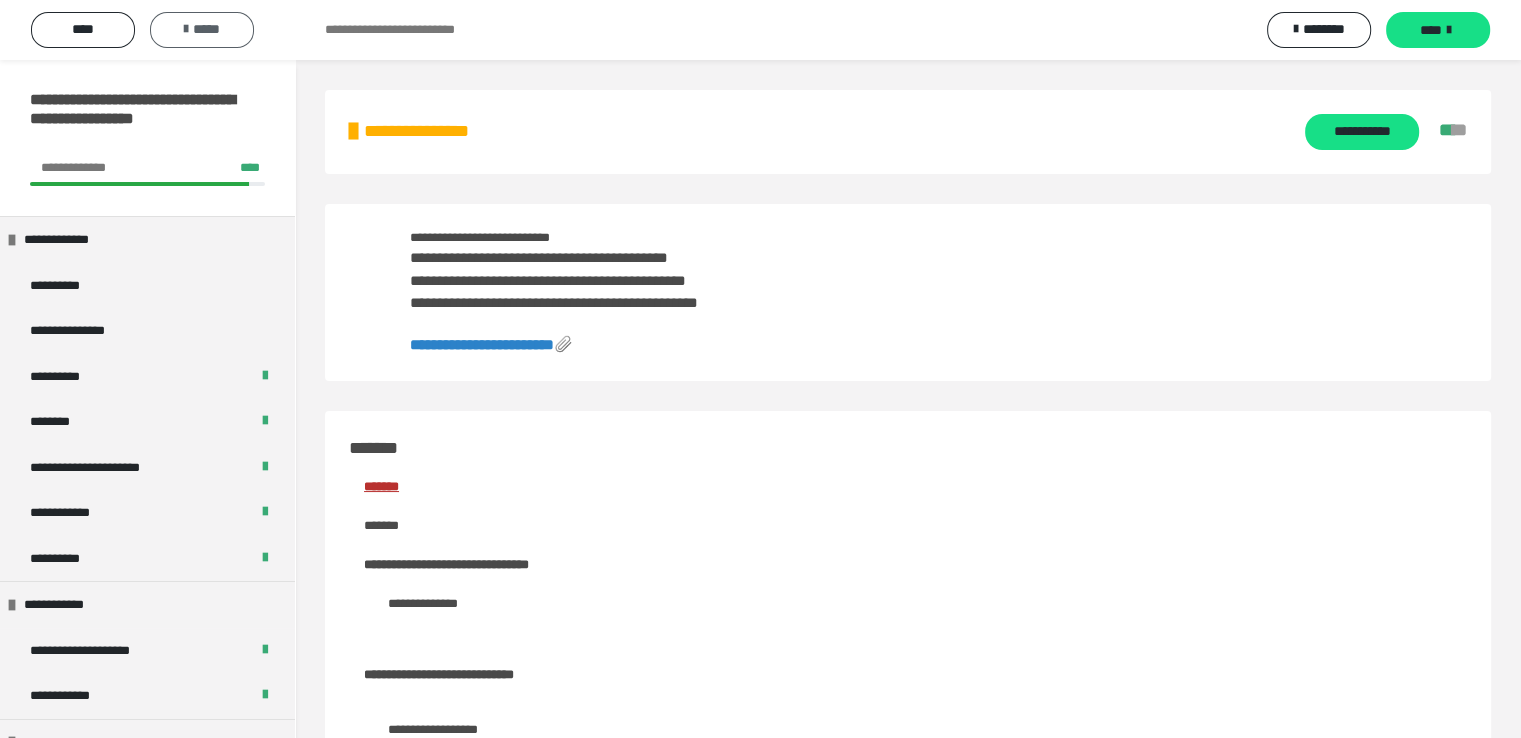click on "*****" at bounding box center [202, 29] 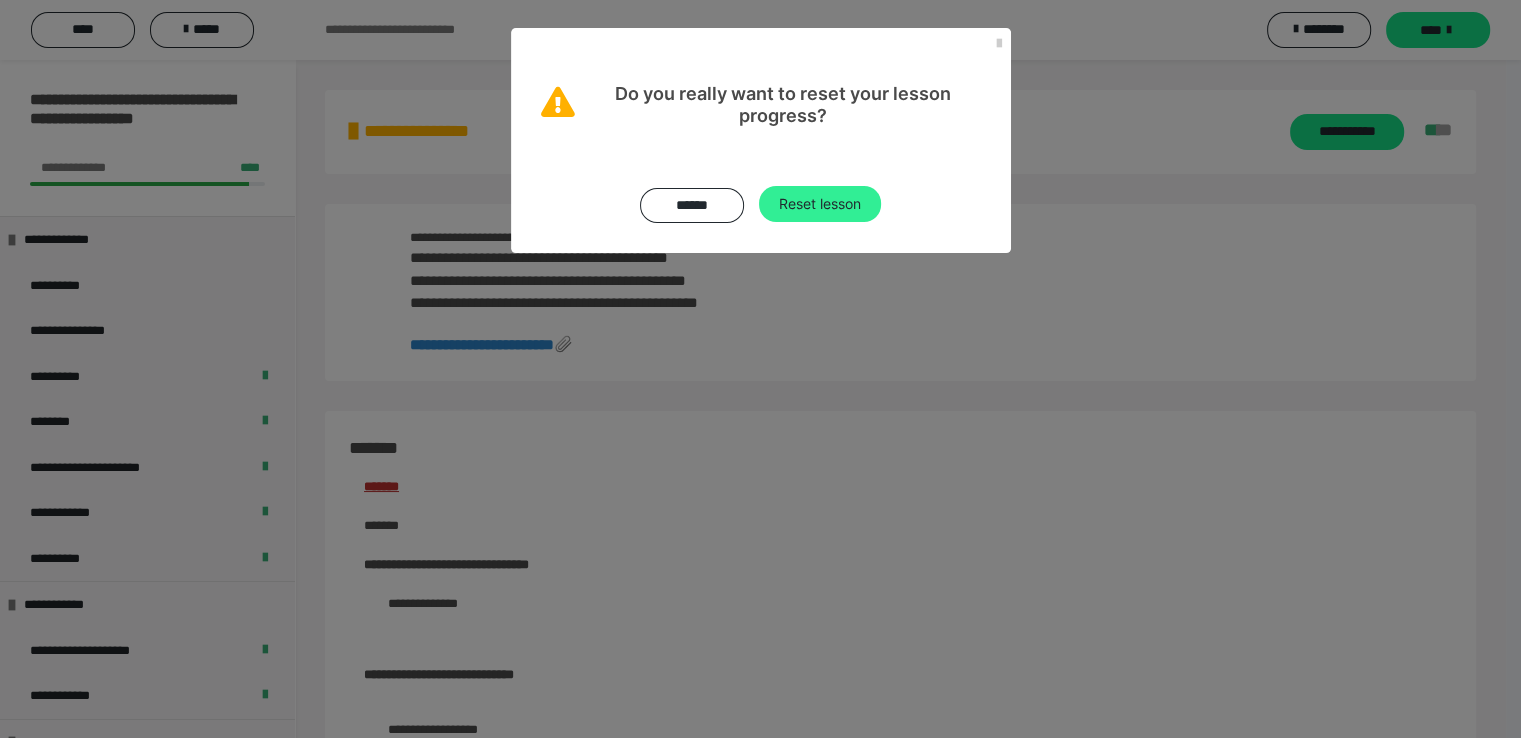 click on "Reset lesson" at bounding box center [820, 204] 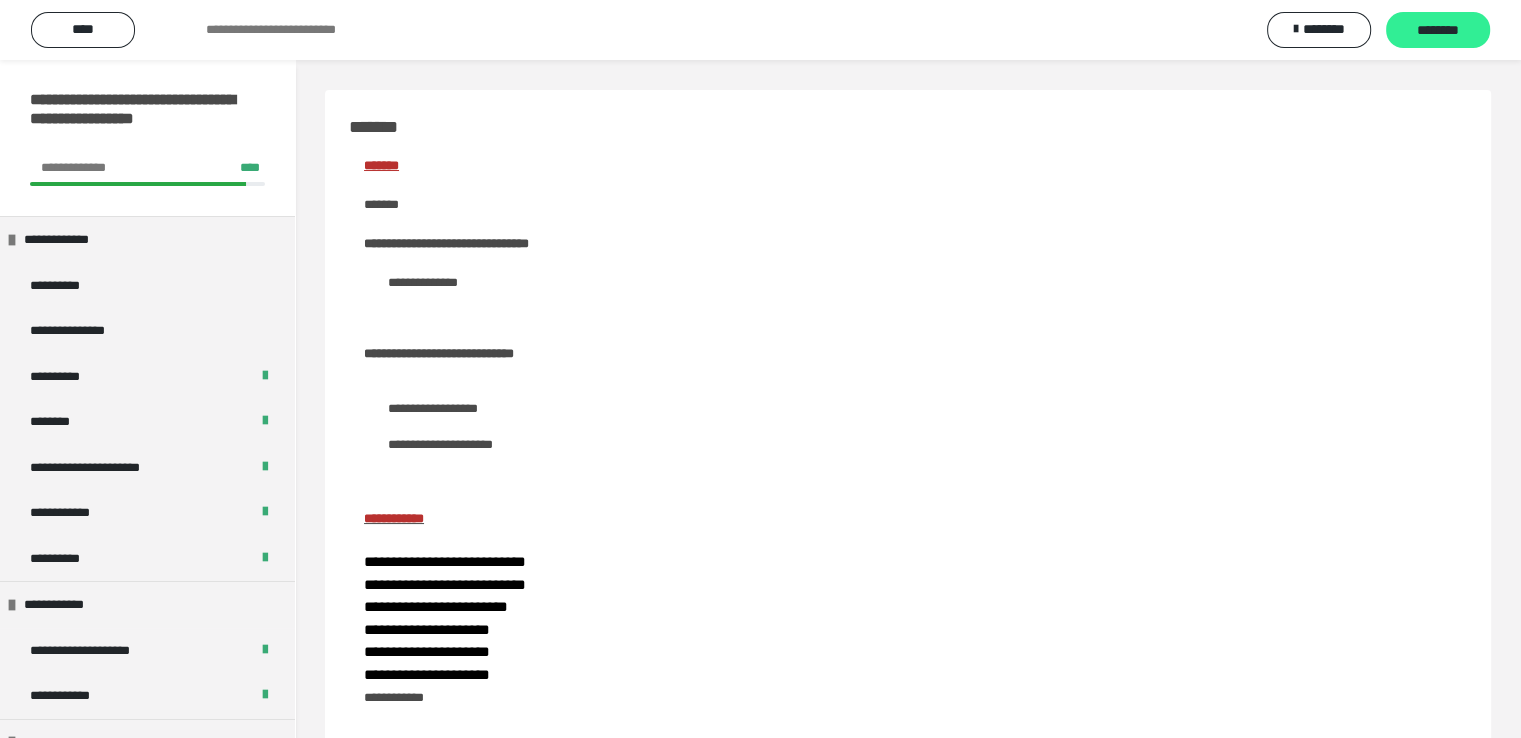 click on "********" at bounding box center (1438, 31) 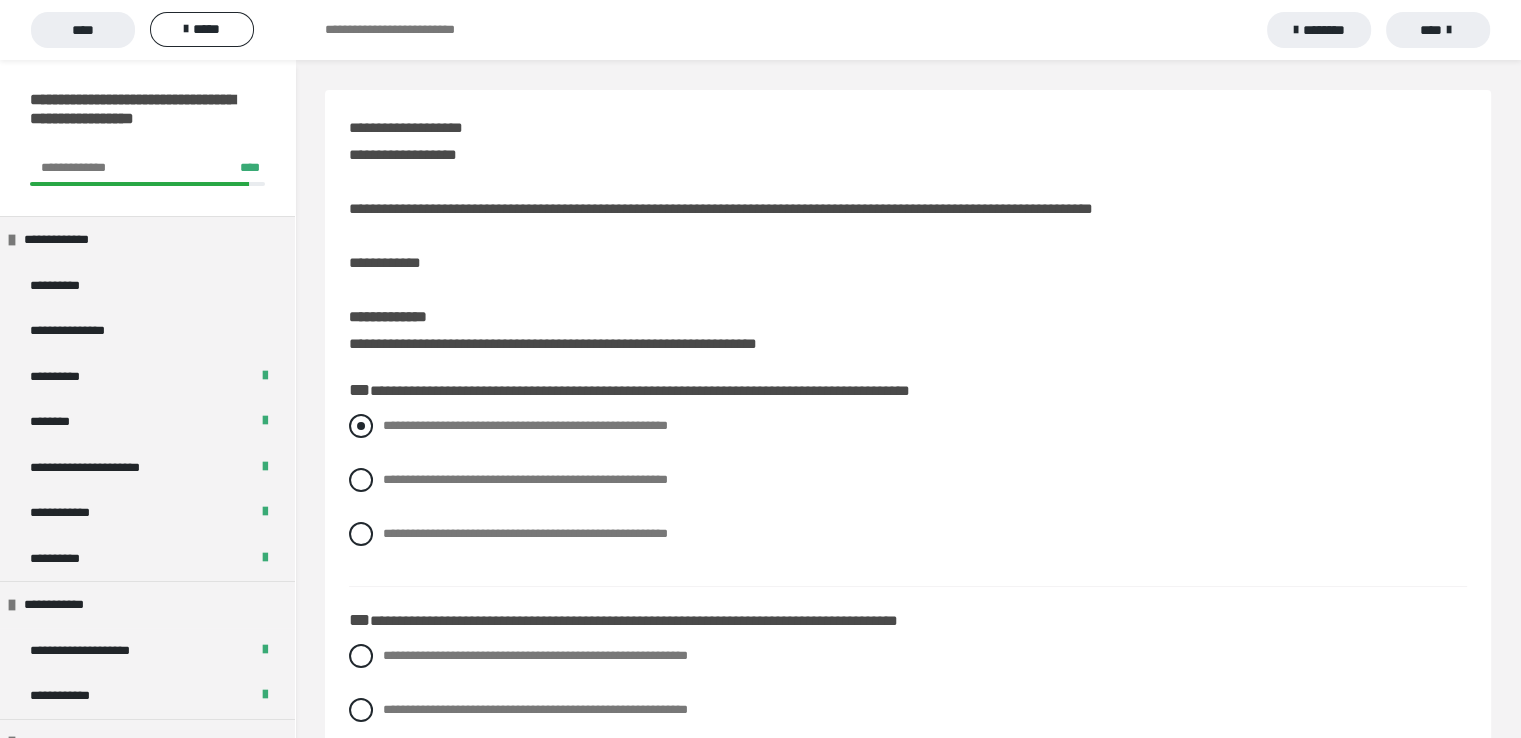 click at bounding box center [361, 426] 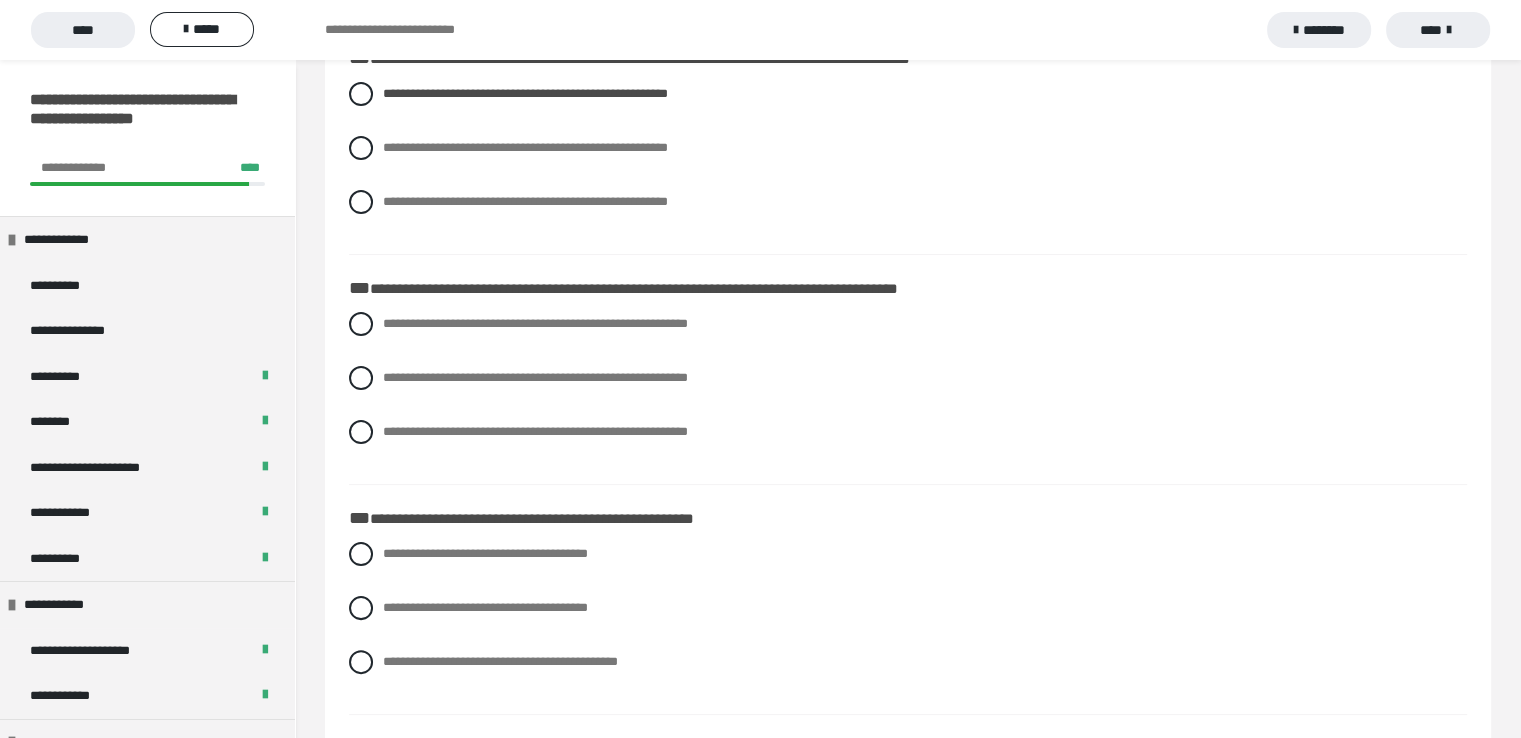 scroll, scrollTop: 426, scrollLeft: 0, axis: vertical 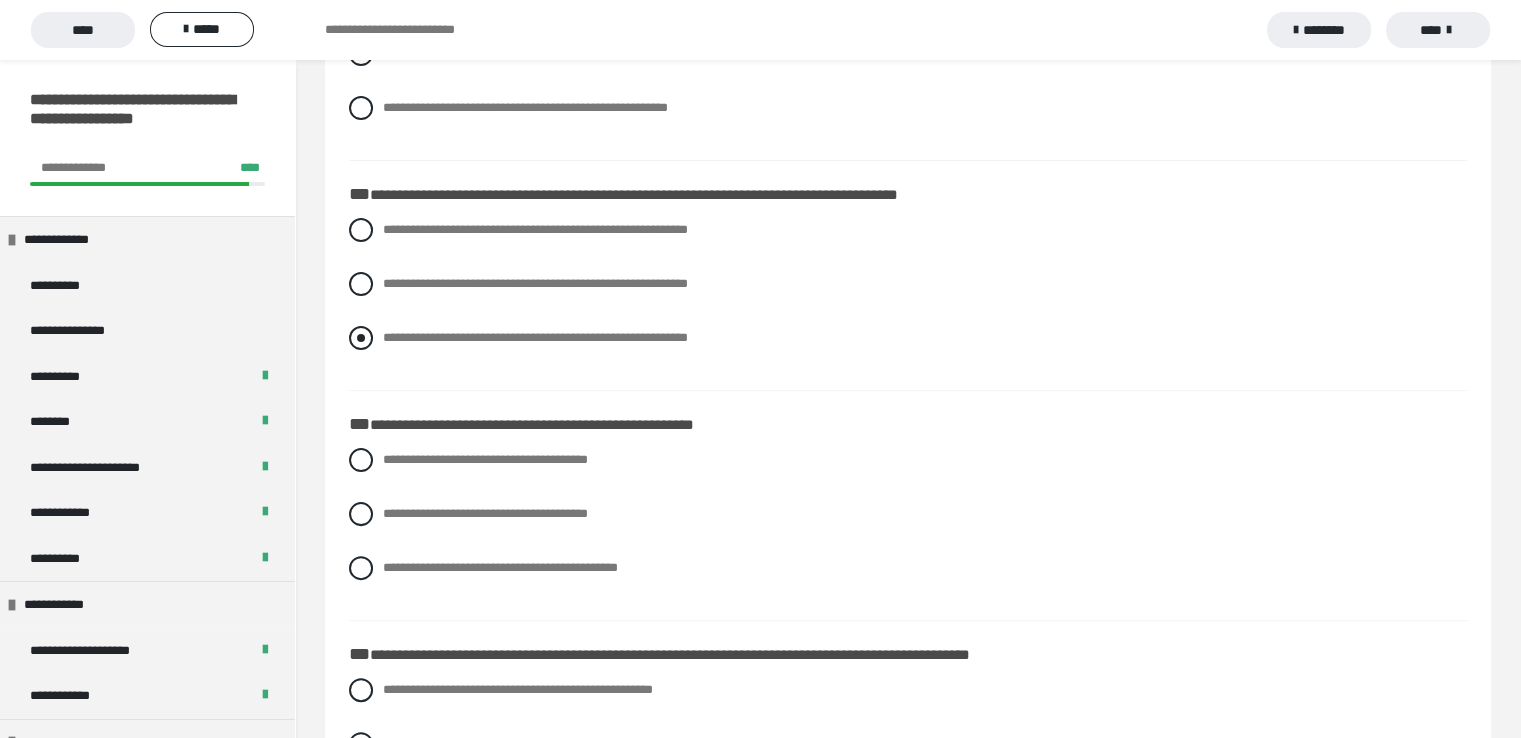 click at bounding box center (361, 338) 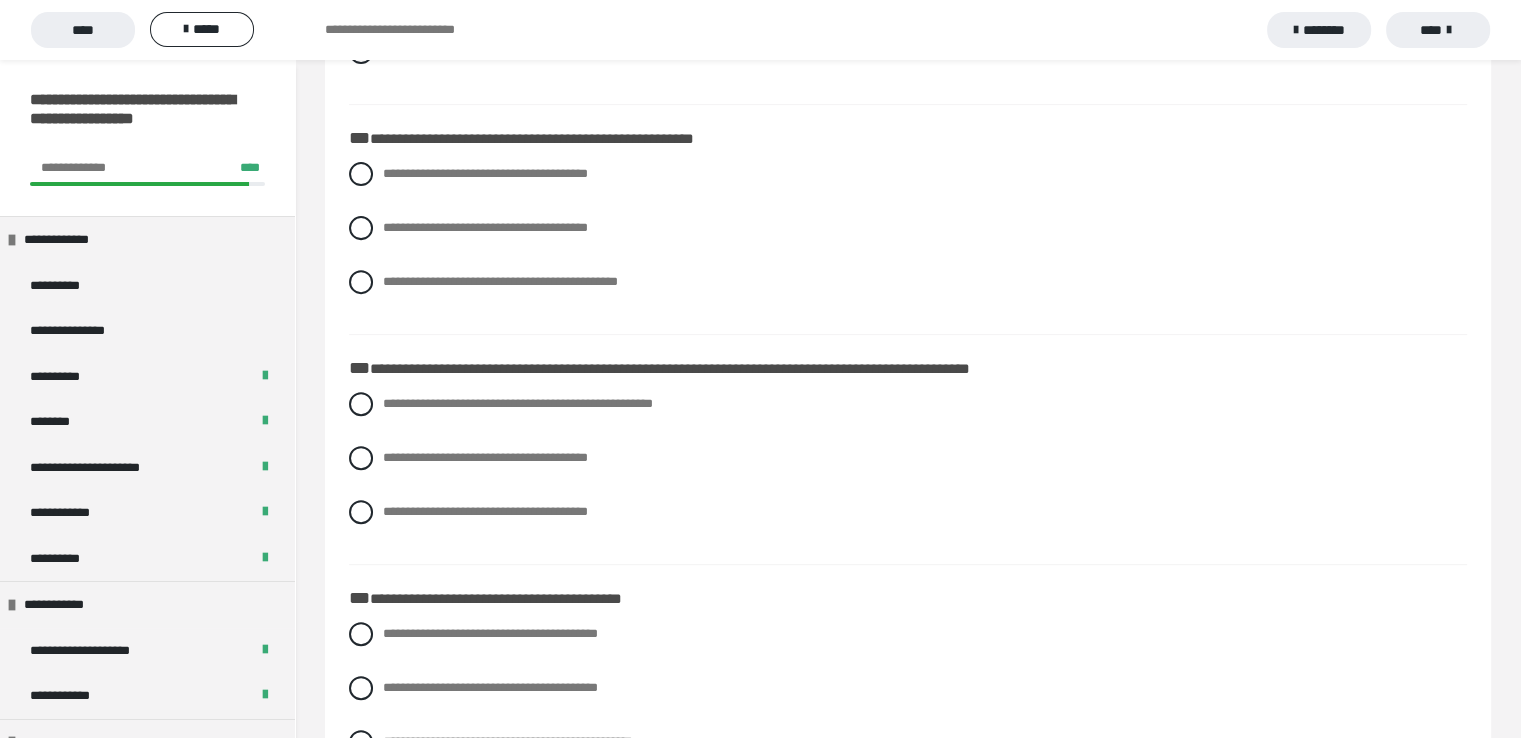 scroll, scrollTop: 746, scrollLeft: 0, axis: vertical 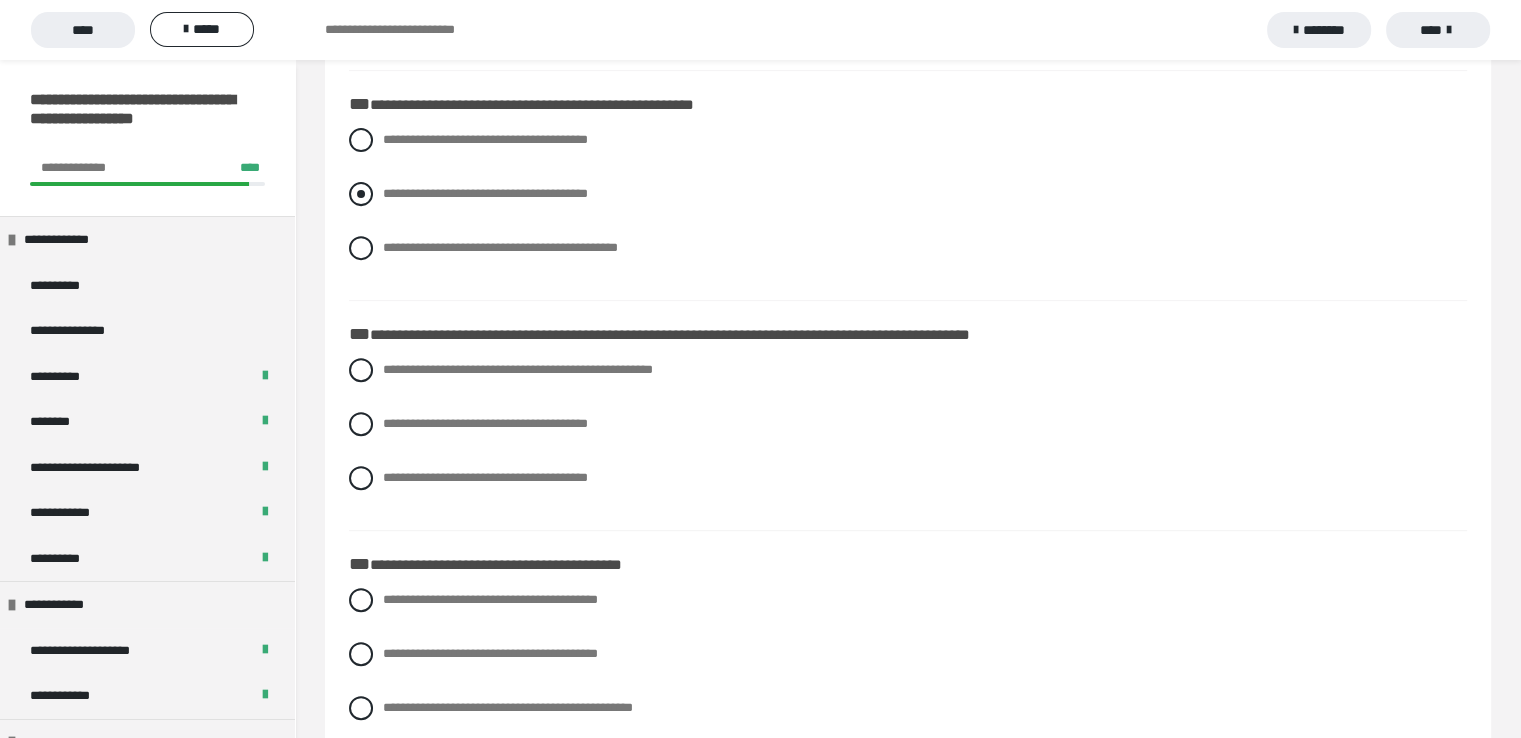 click at bounding box center (361, 194) 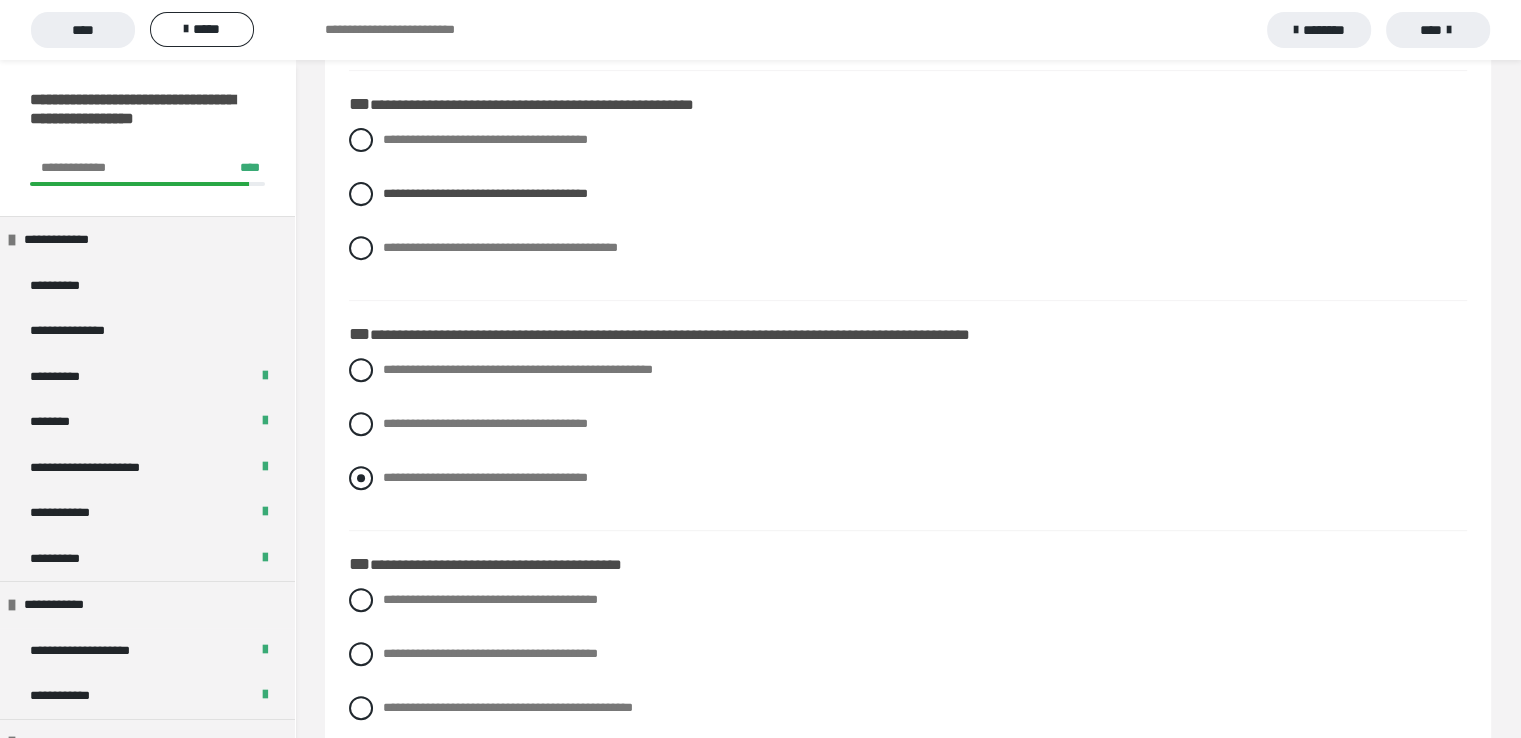 click at bounding box center [361, 478] 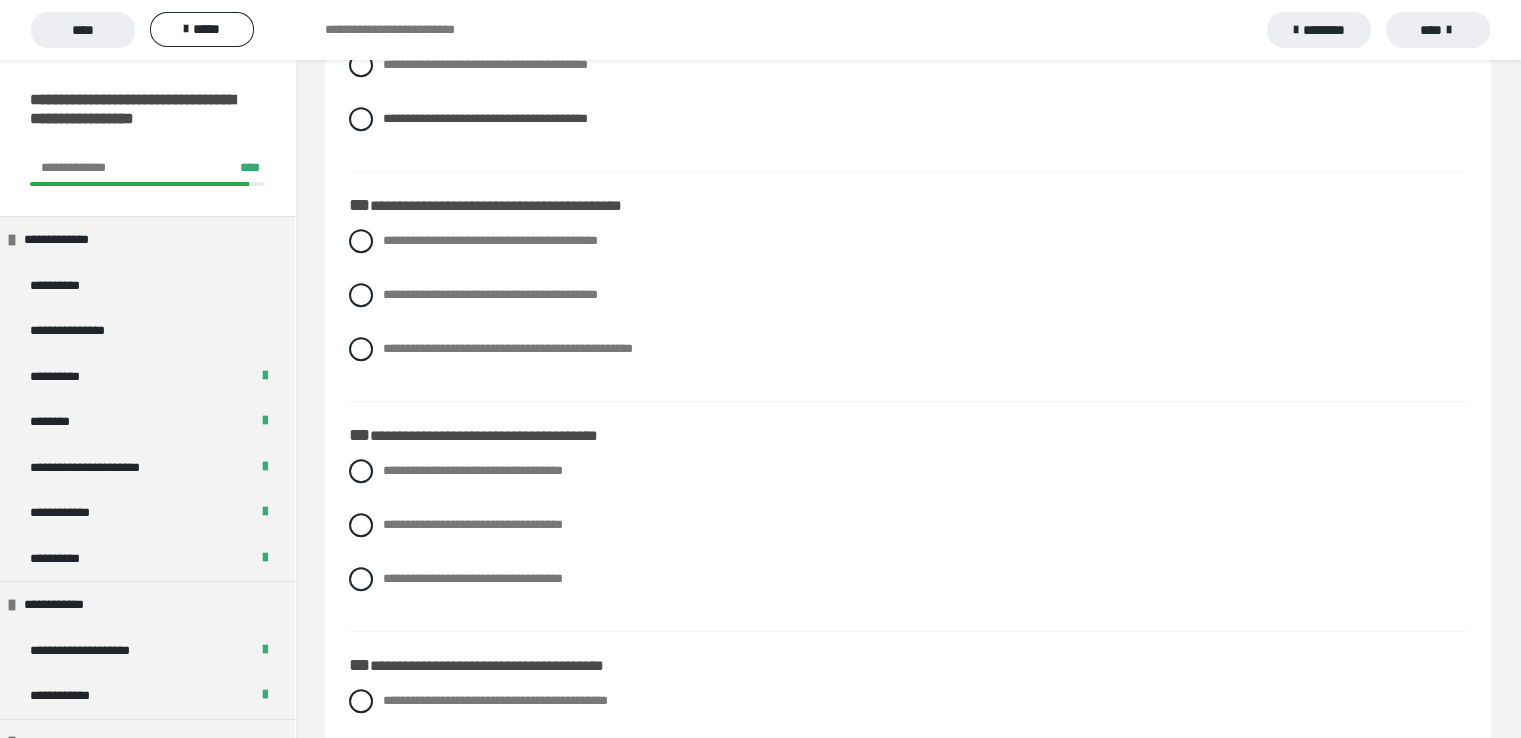 scroll, scrollTop: 1159, scrollLeft: 0, axis: vertical 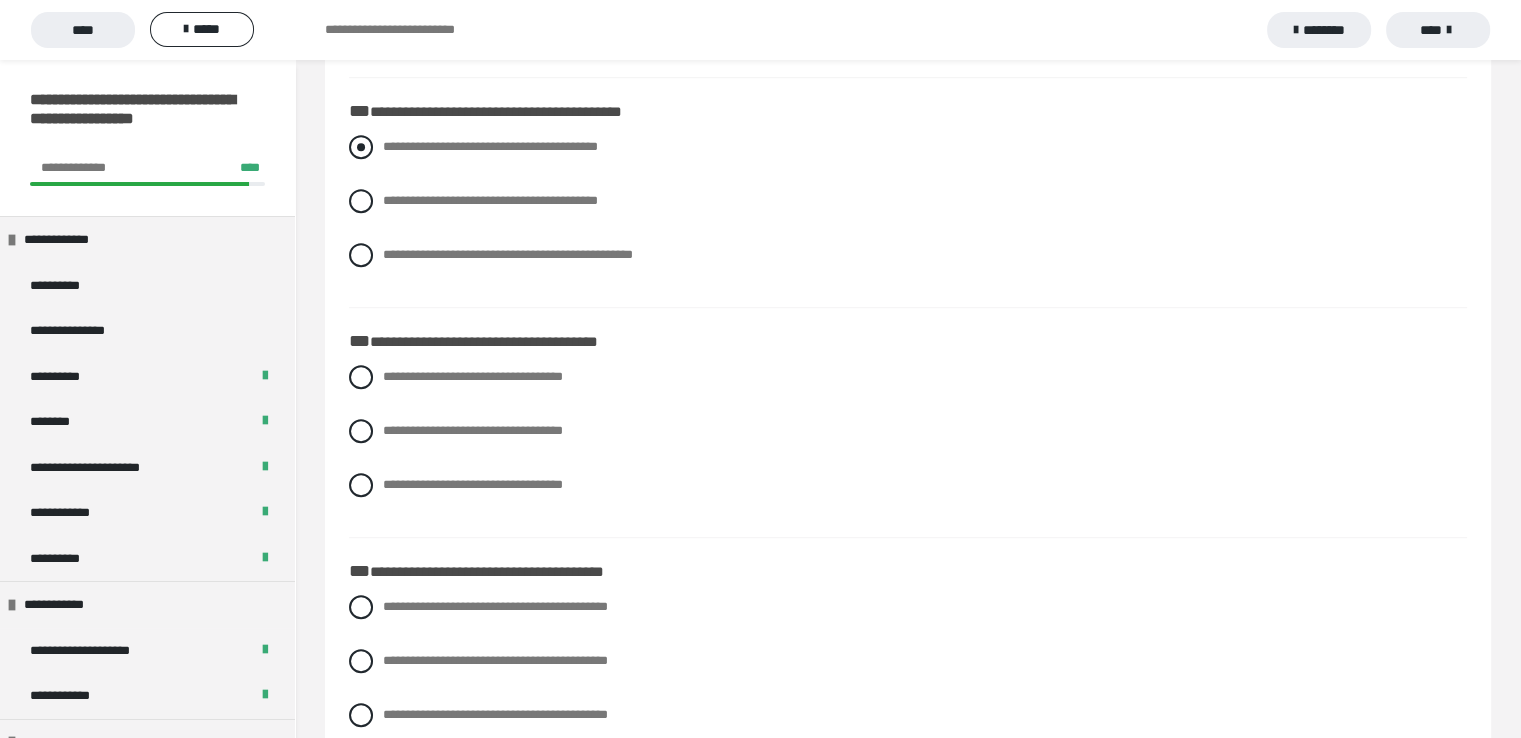 click at bounding box center (361, 147) 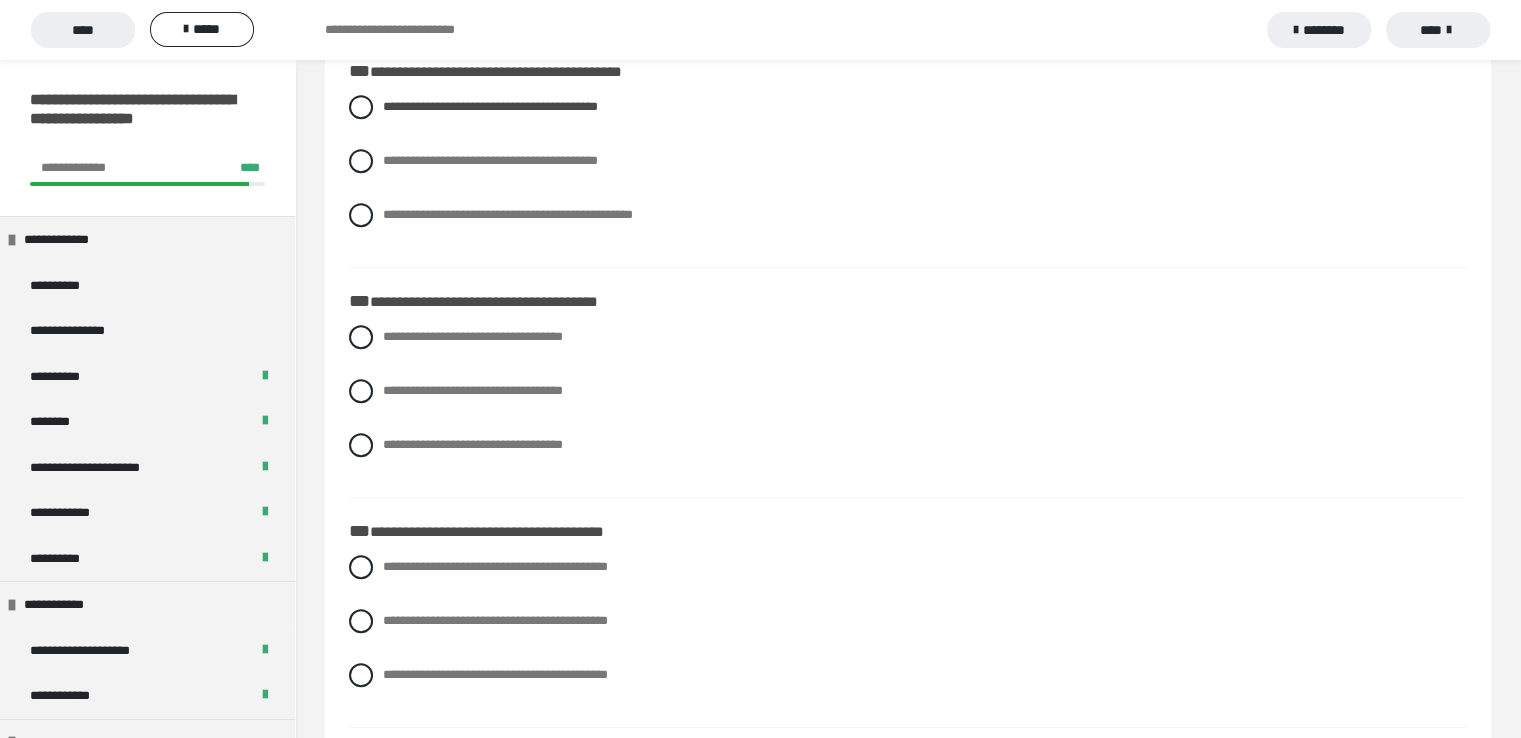 scroll, scrollTop: 1439, scrollLeft: 0, axis: vertical 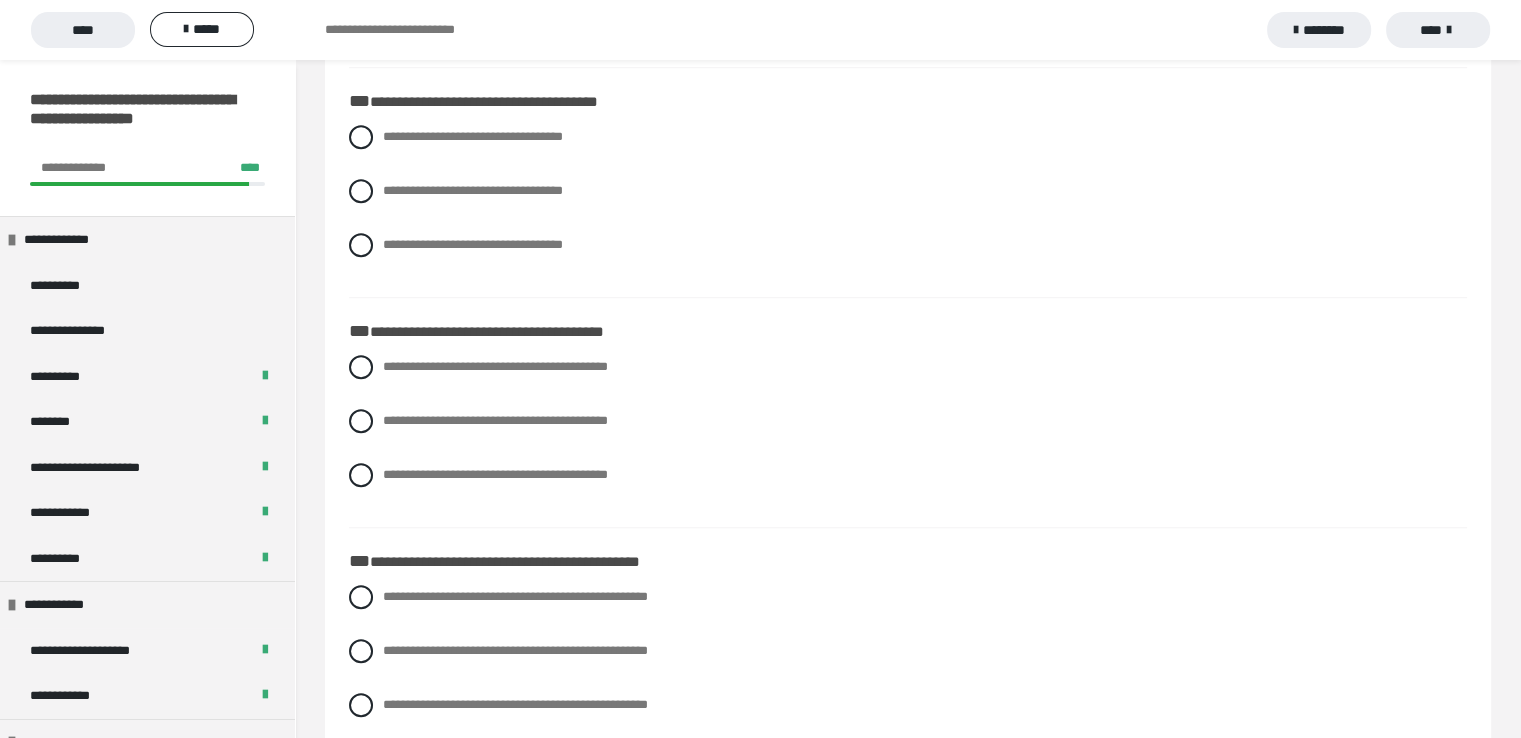 click on "**********" at bounding box center [908, 206] 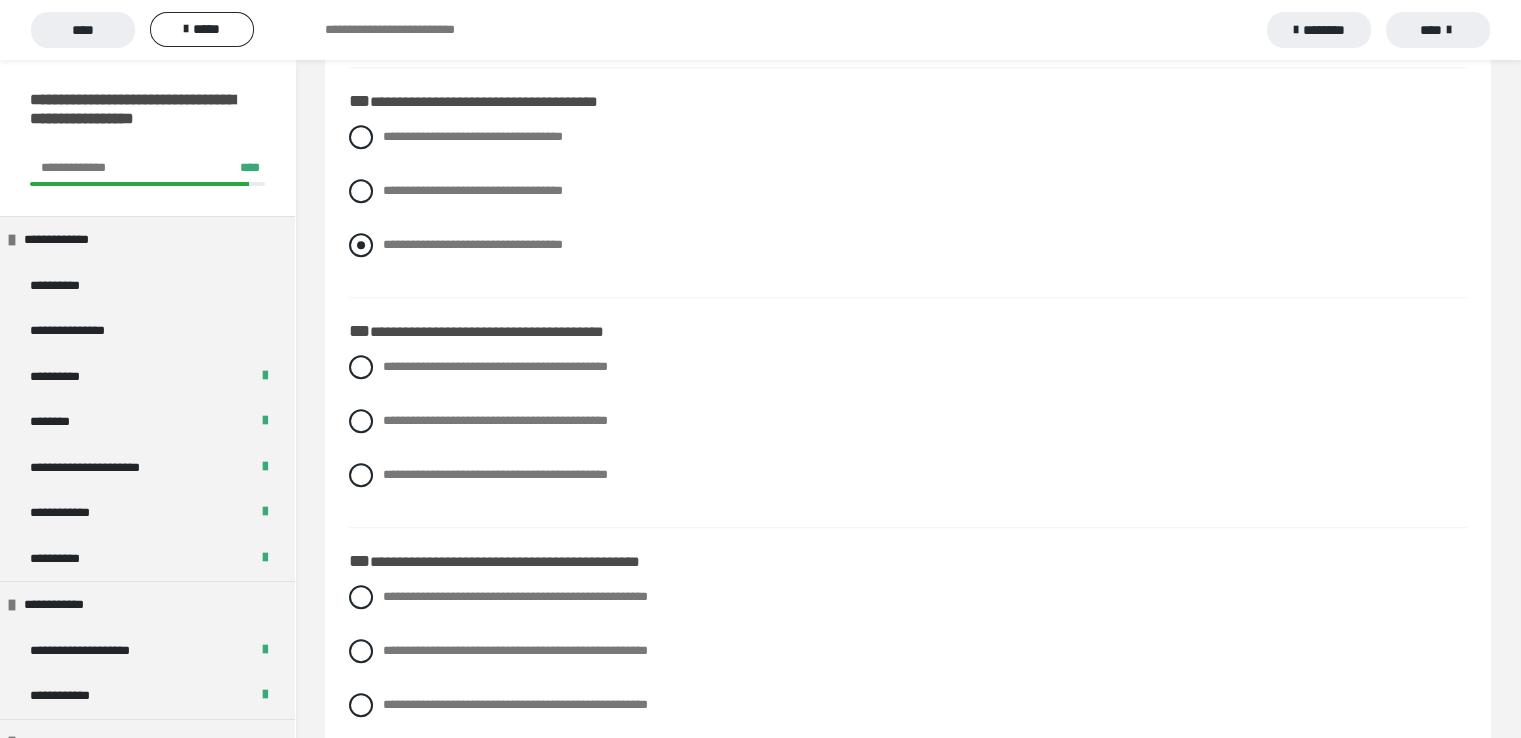 click at bounding box center [361, 245] 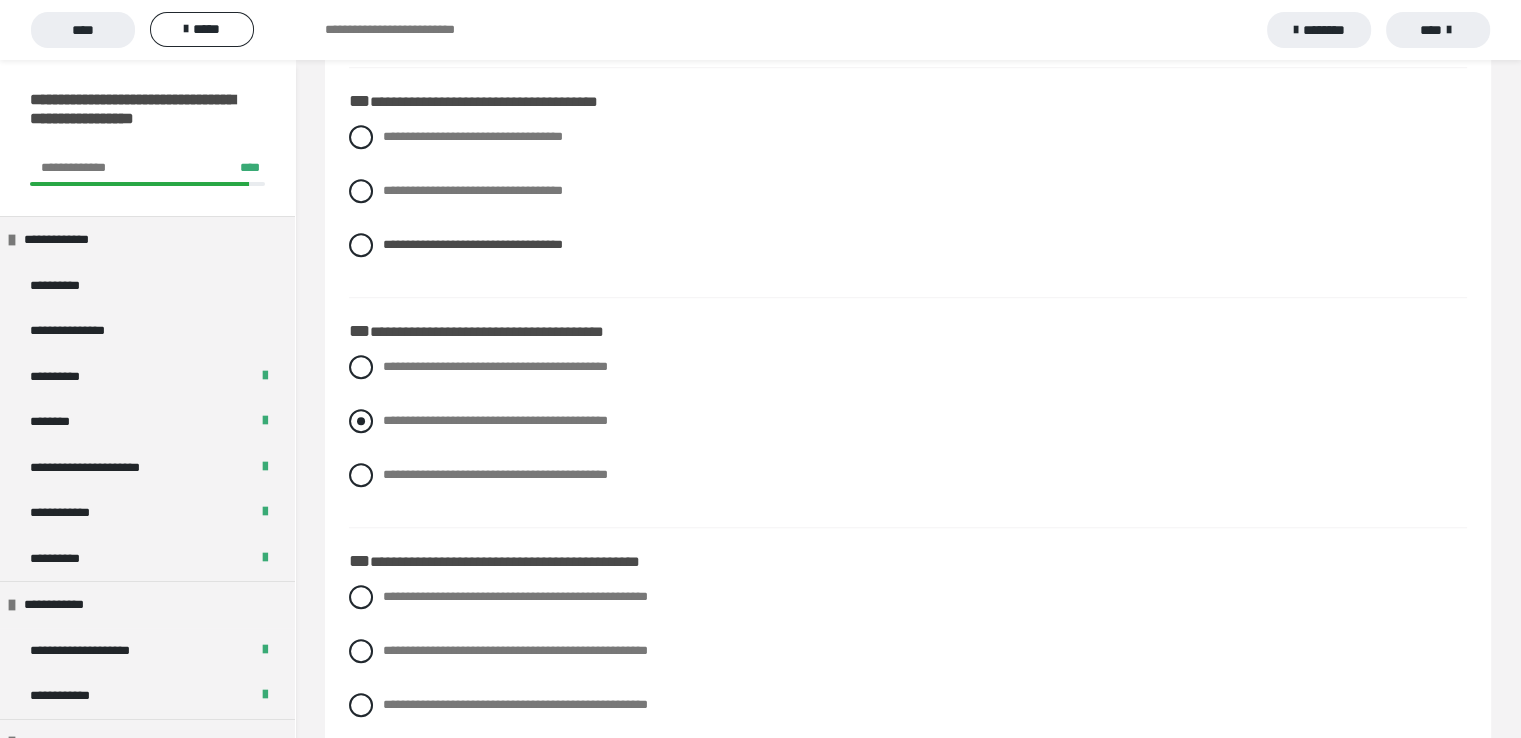 click at bounding box center (361, 421) 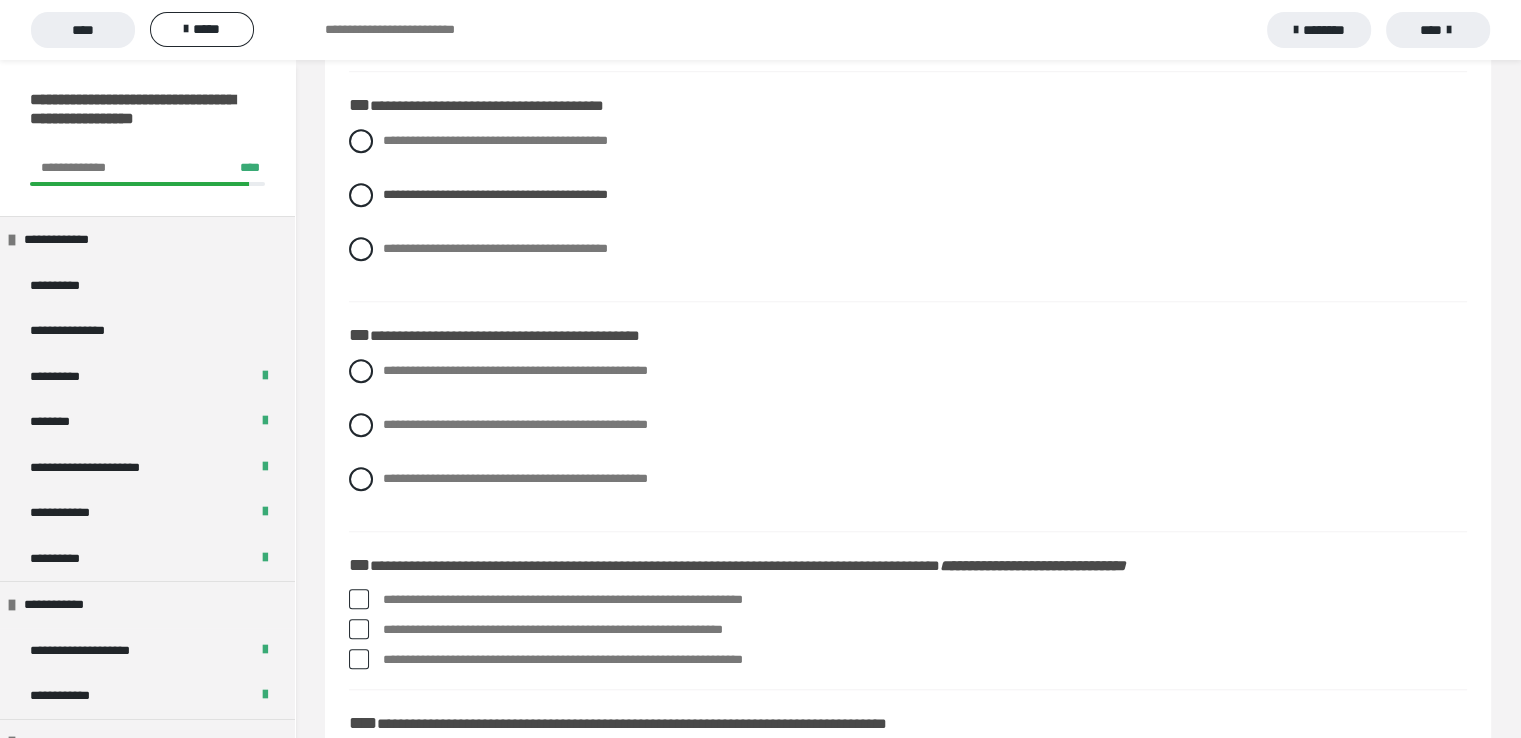 scroll, scrollTop: 1745, scrollLeft: 0, axis: vertical 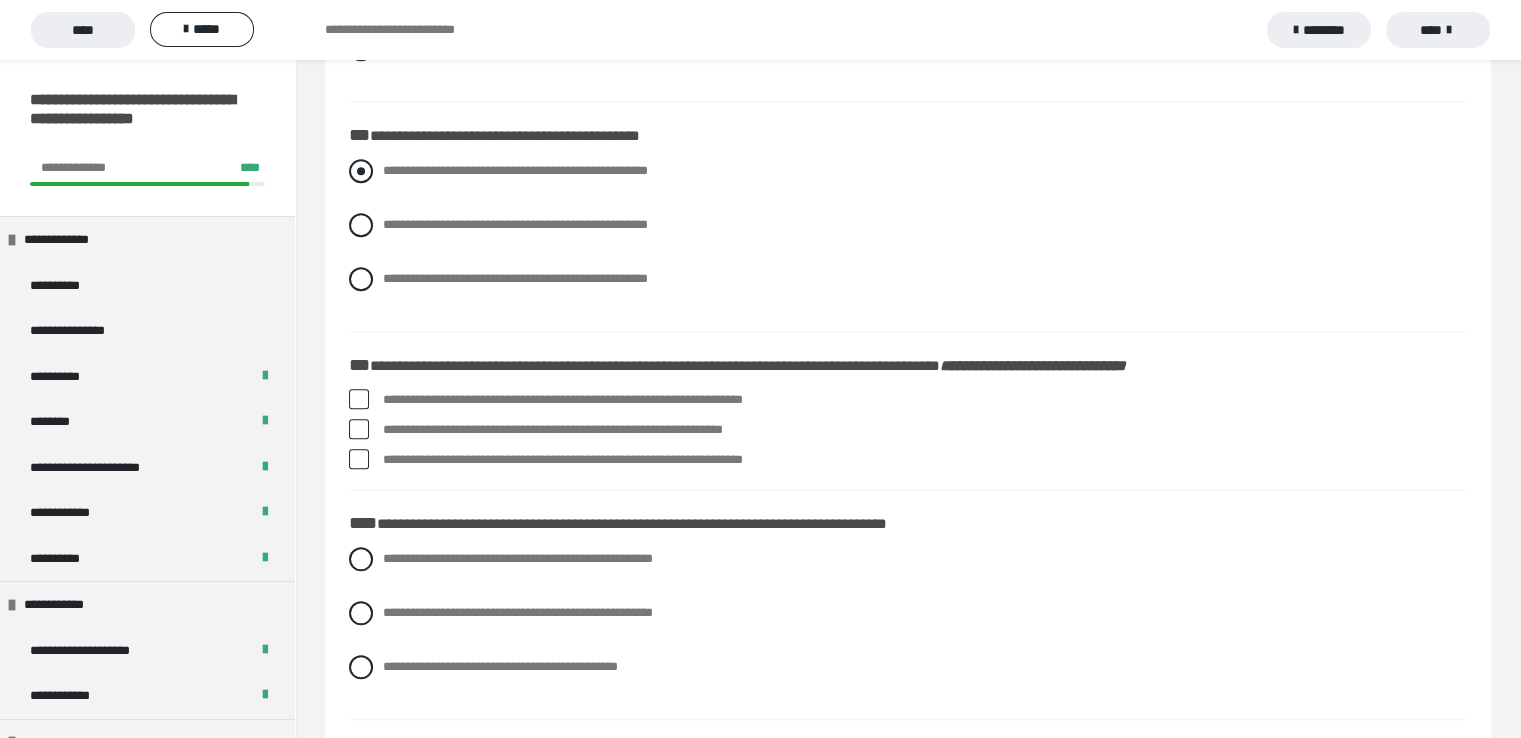click at bounding box center (361, 171) 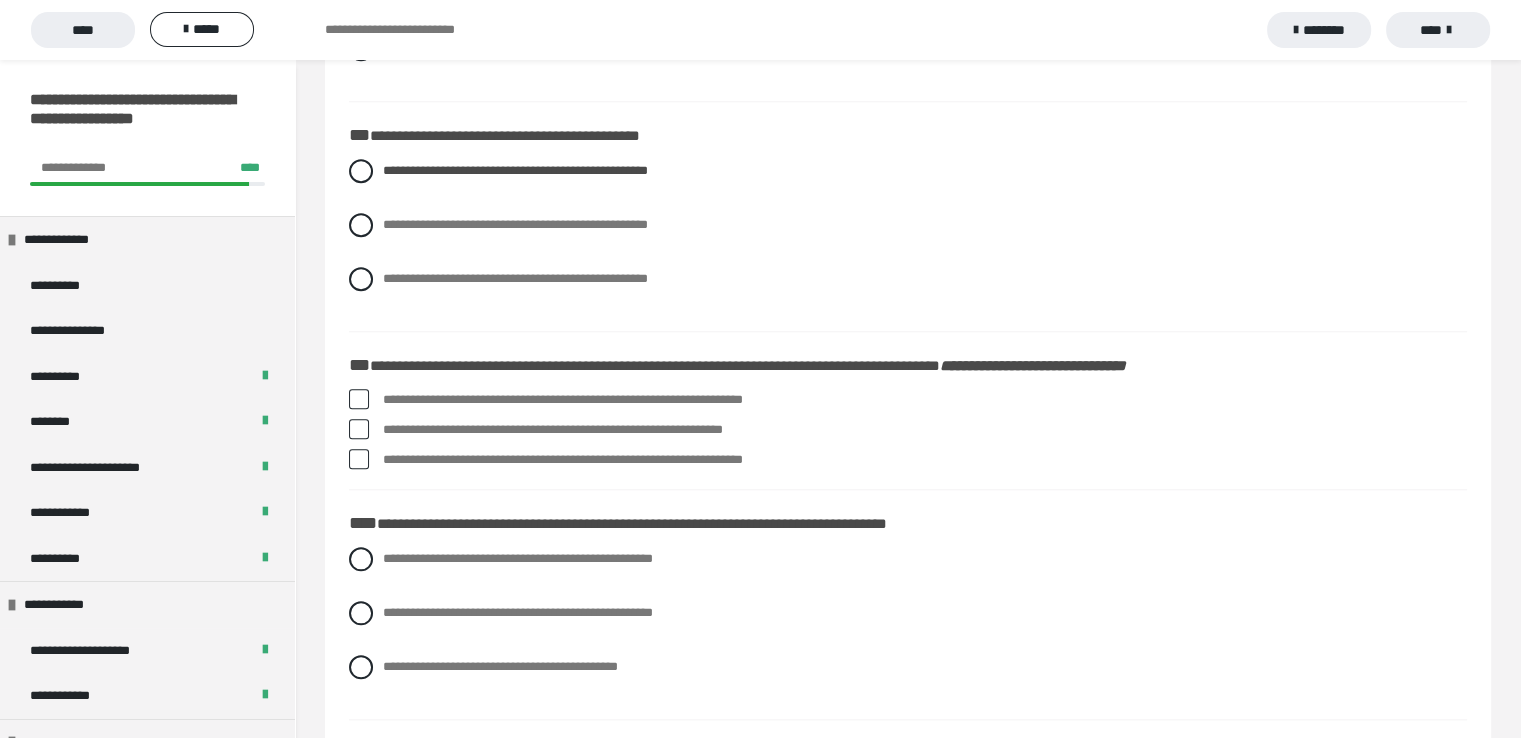 click at bounding box center [359, 429] 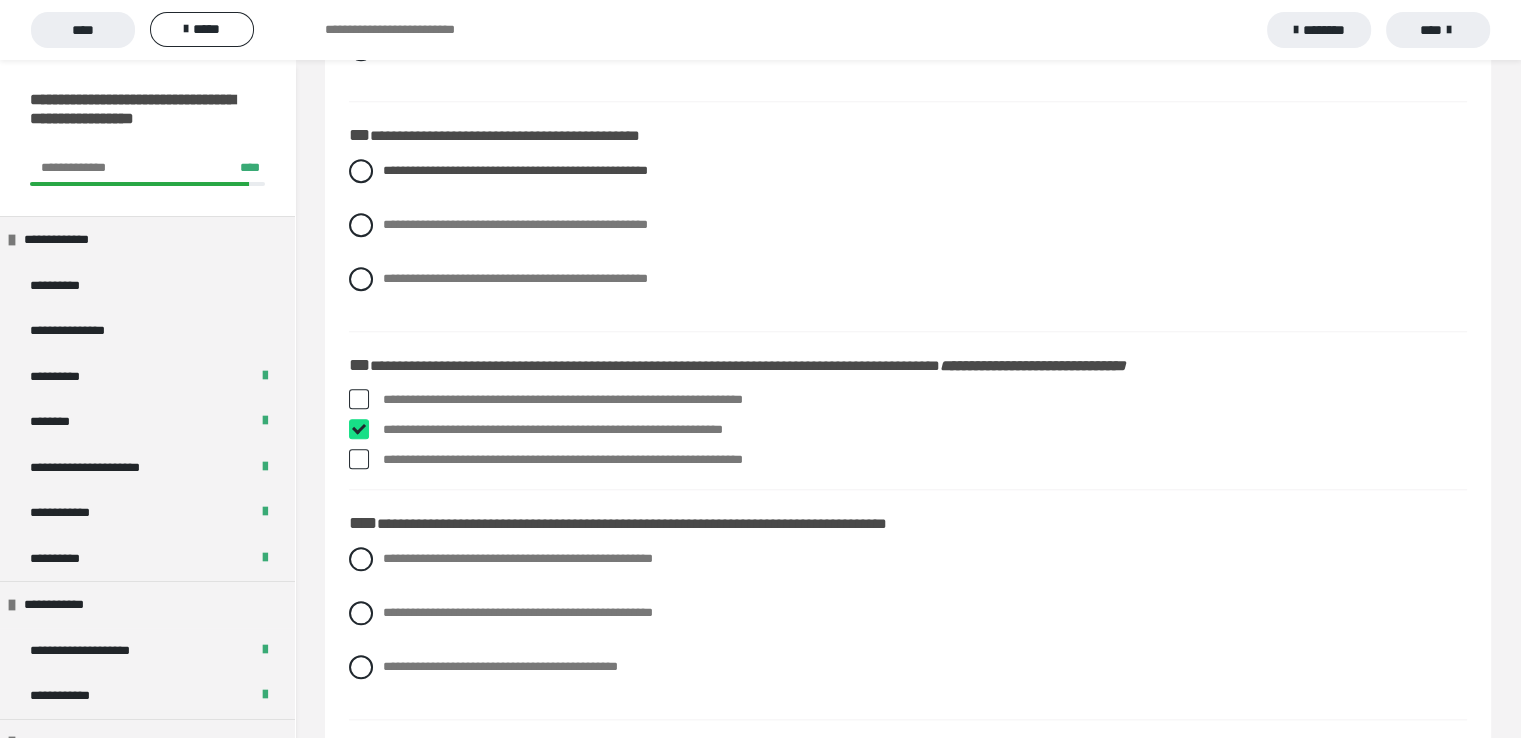 checkbox on "****" 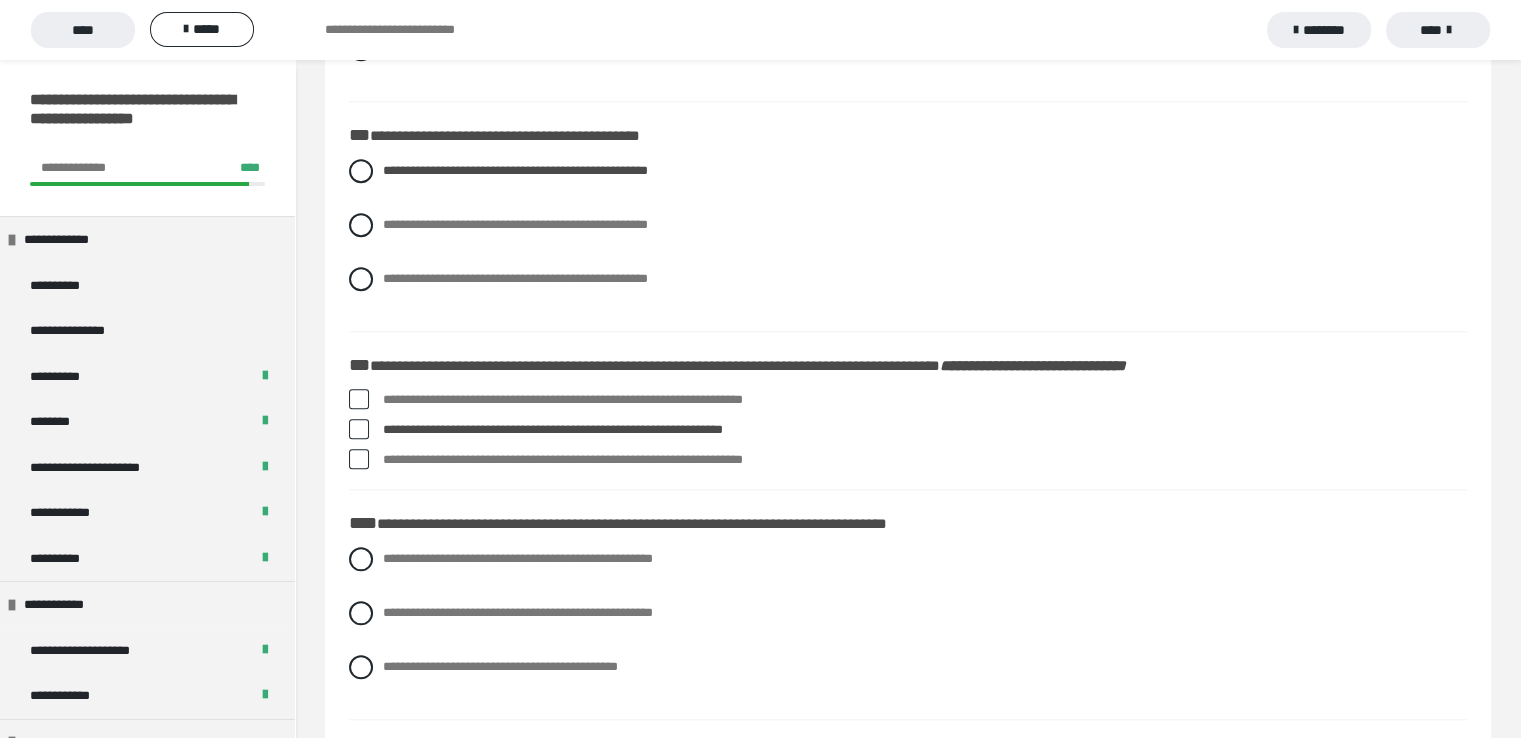 click at bounding box center (359, 459) 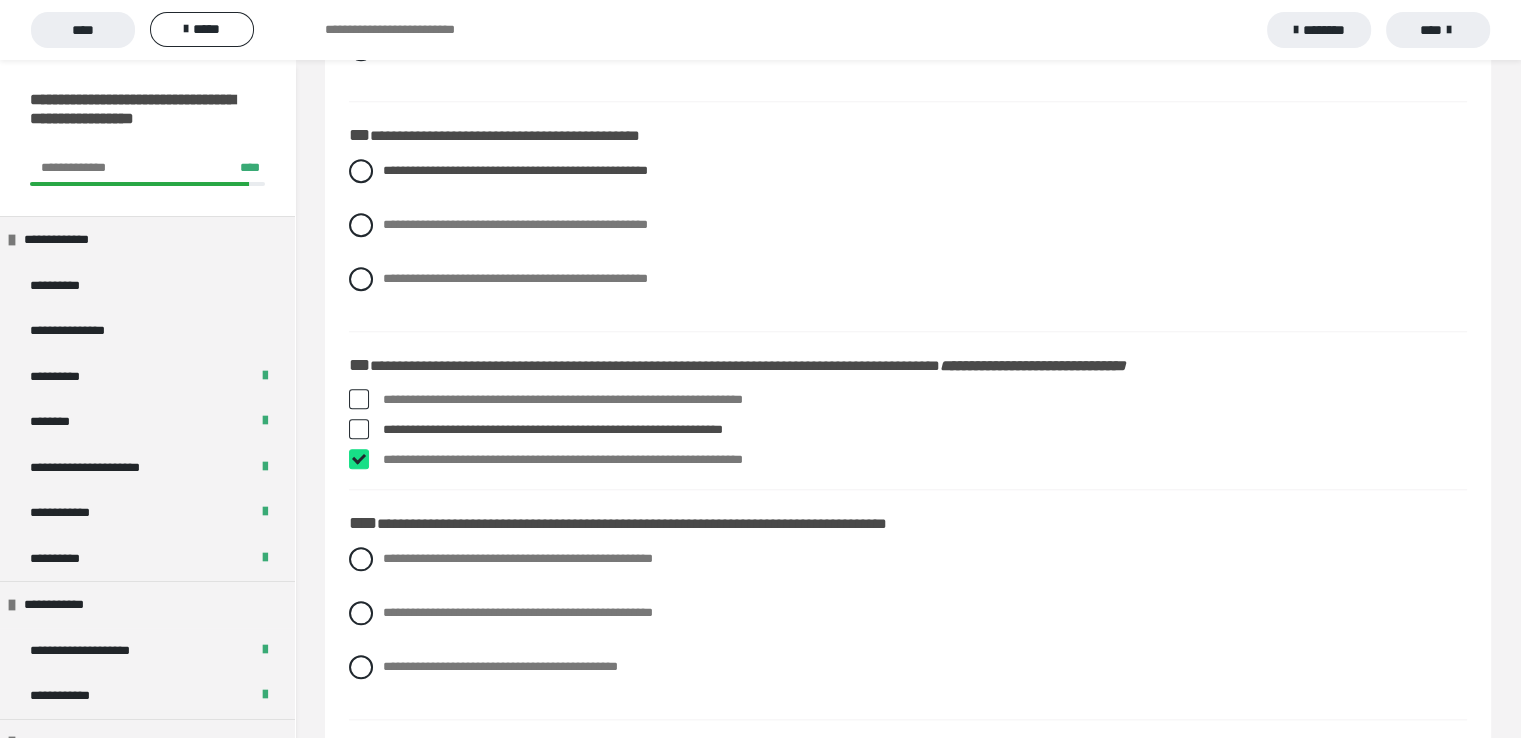 checkbox on "****" 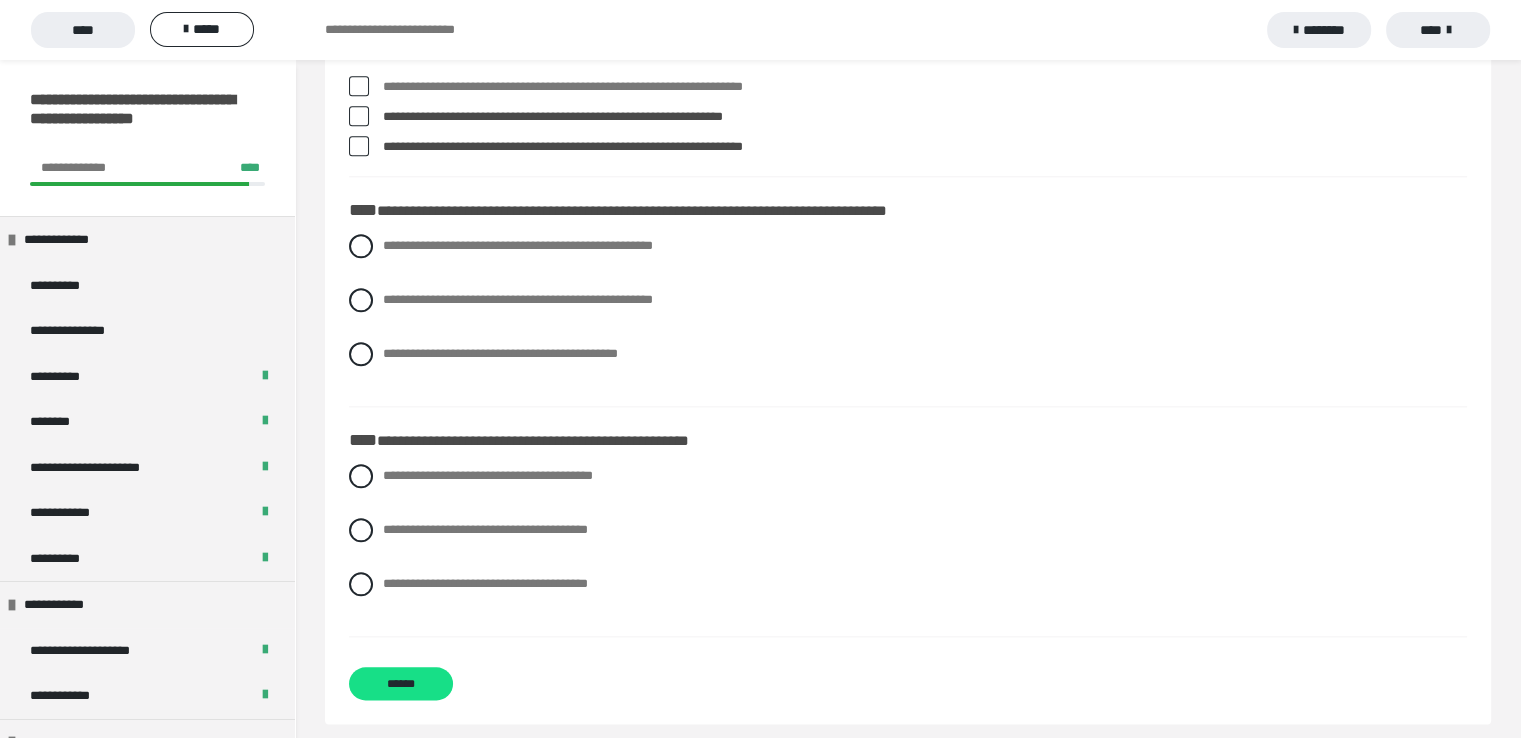 scroll, scrollTop: 2192, scrollLeft: 0, axis: vertical 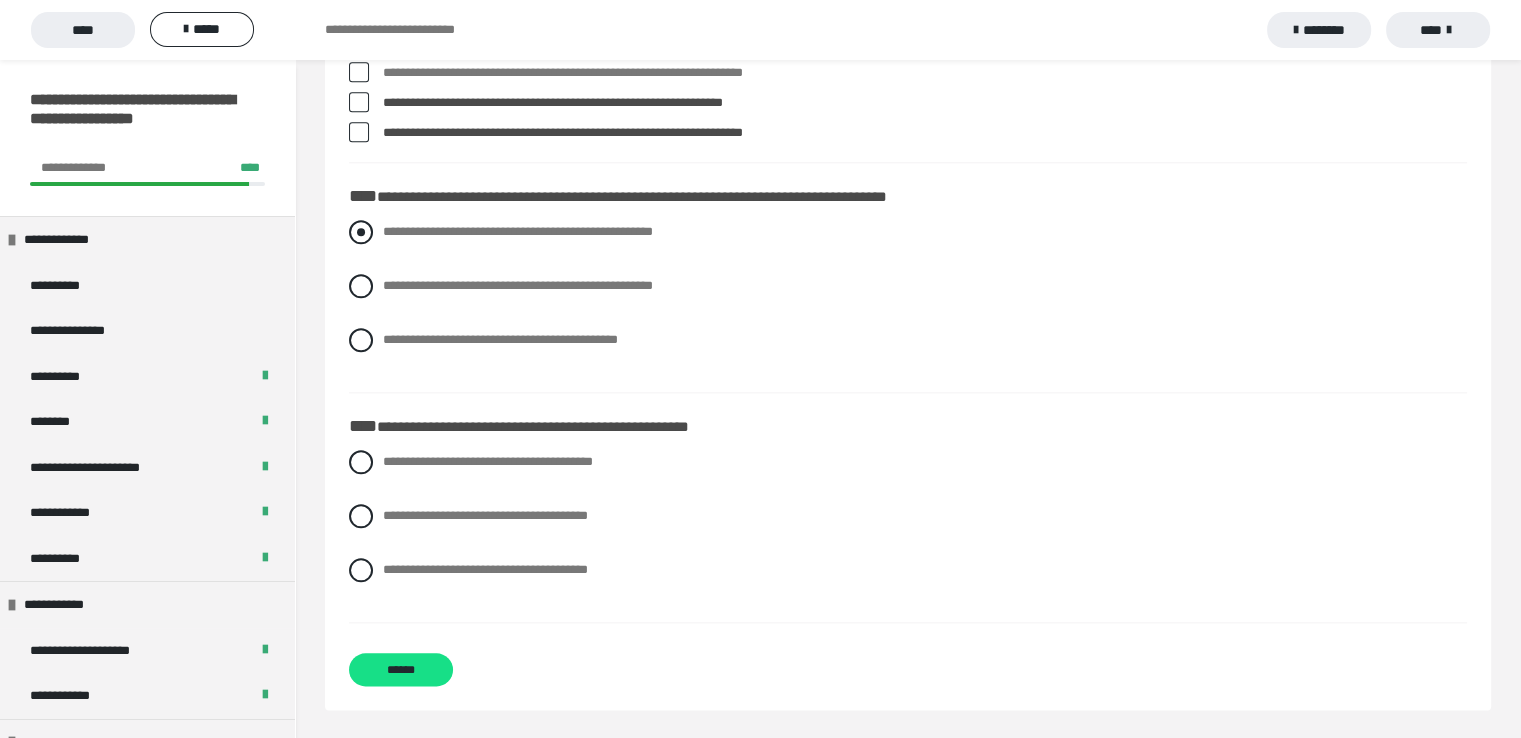 click at bounding box center [361, 232] 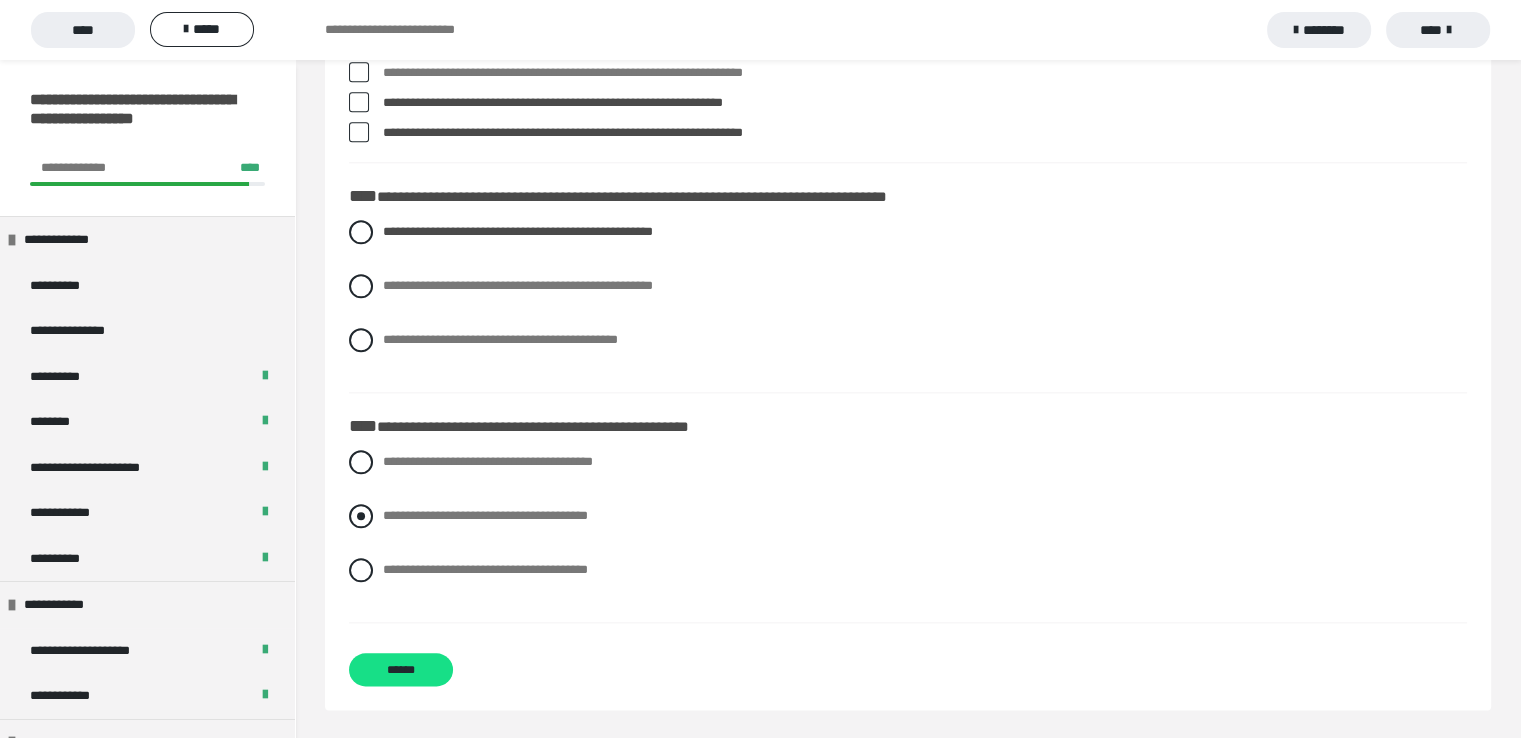 click on "**********" at bounding box center [908, 516] 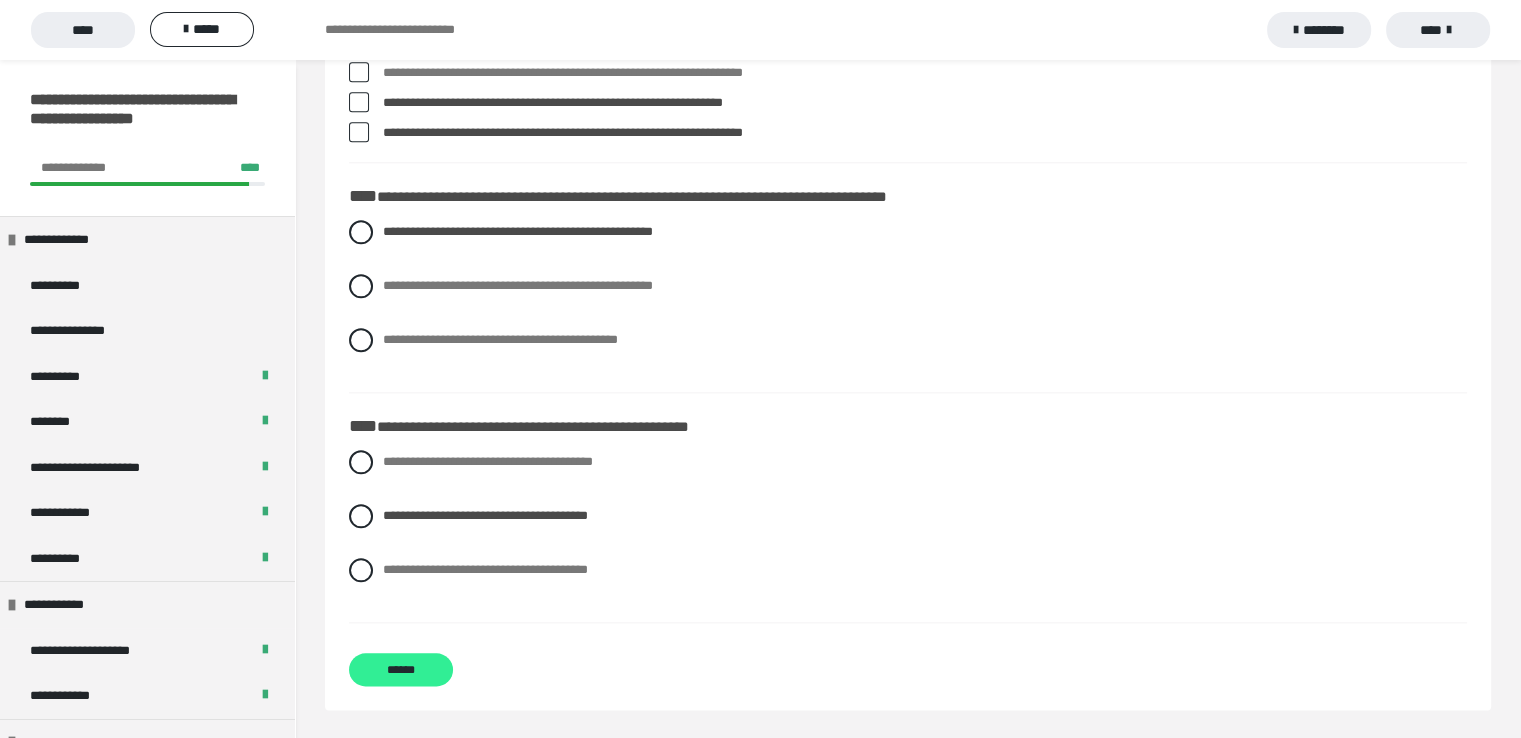 click on "******" at bounding box center [401, 669] 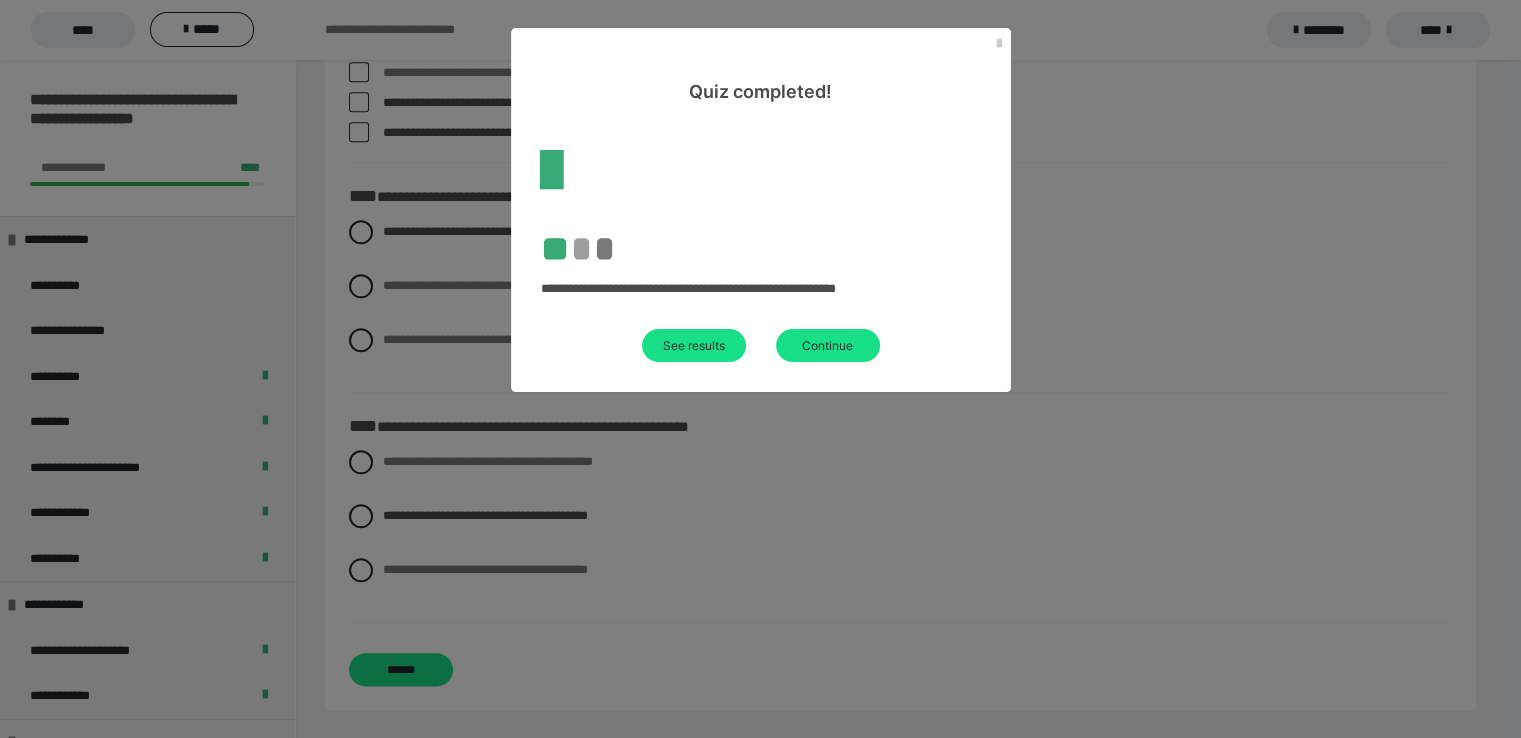 scroll, scrollTop: 60, scrollLeft: 0, axis: vertical 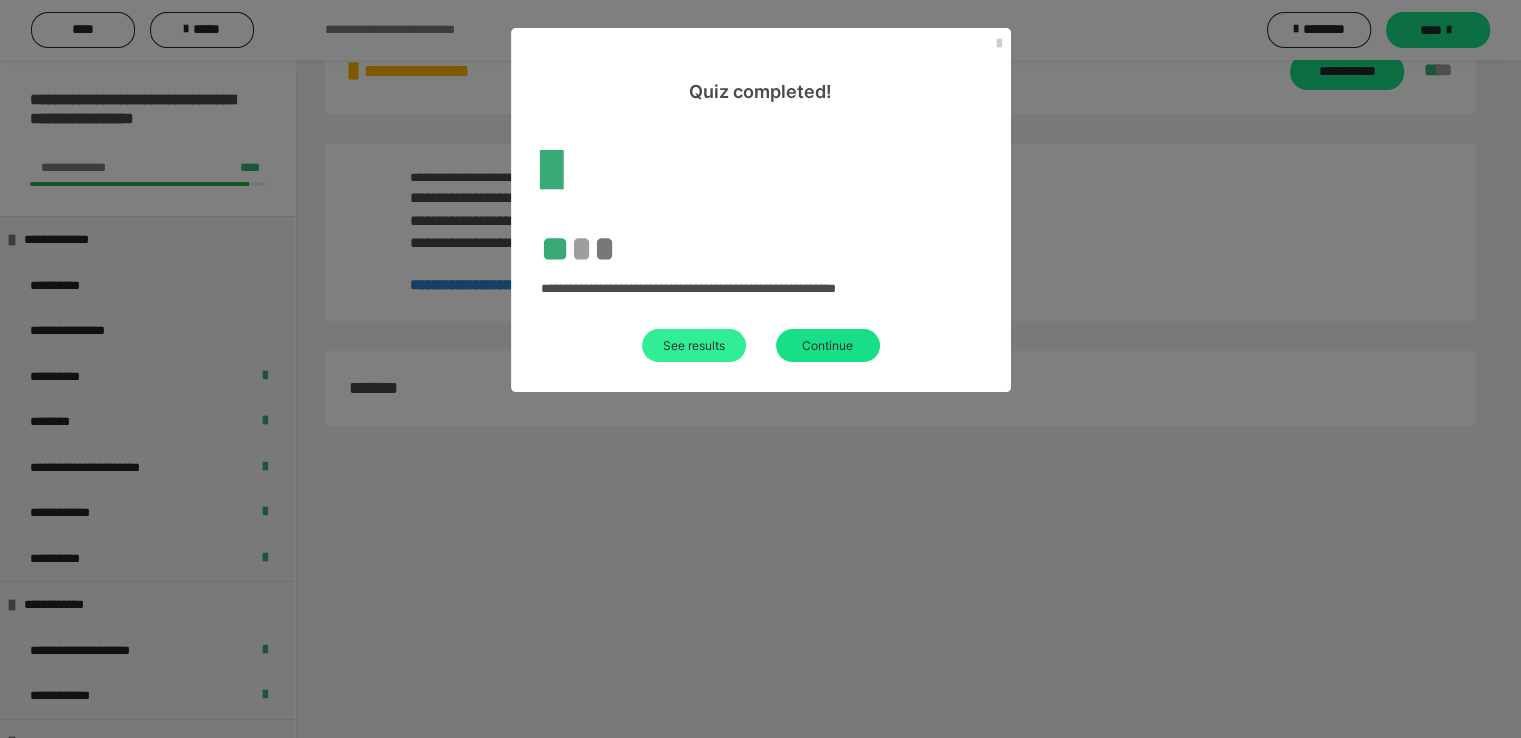 click on "See results" at bounding box center [694, 345] 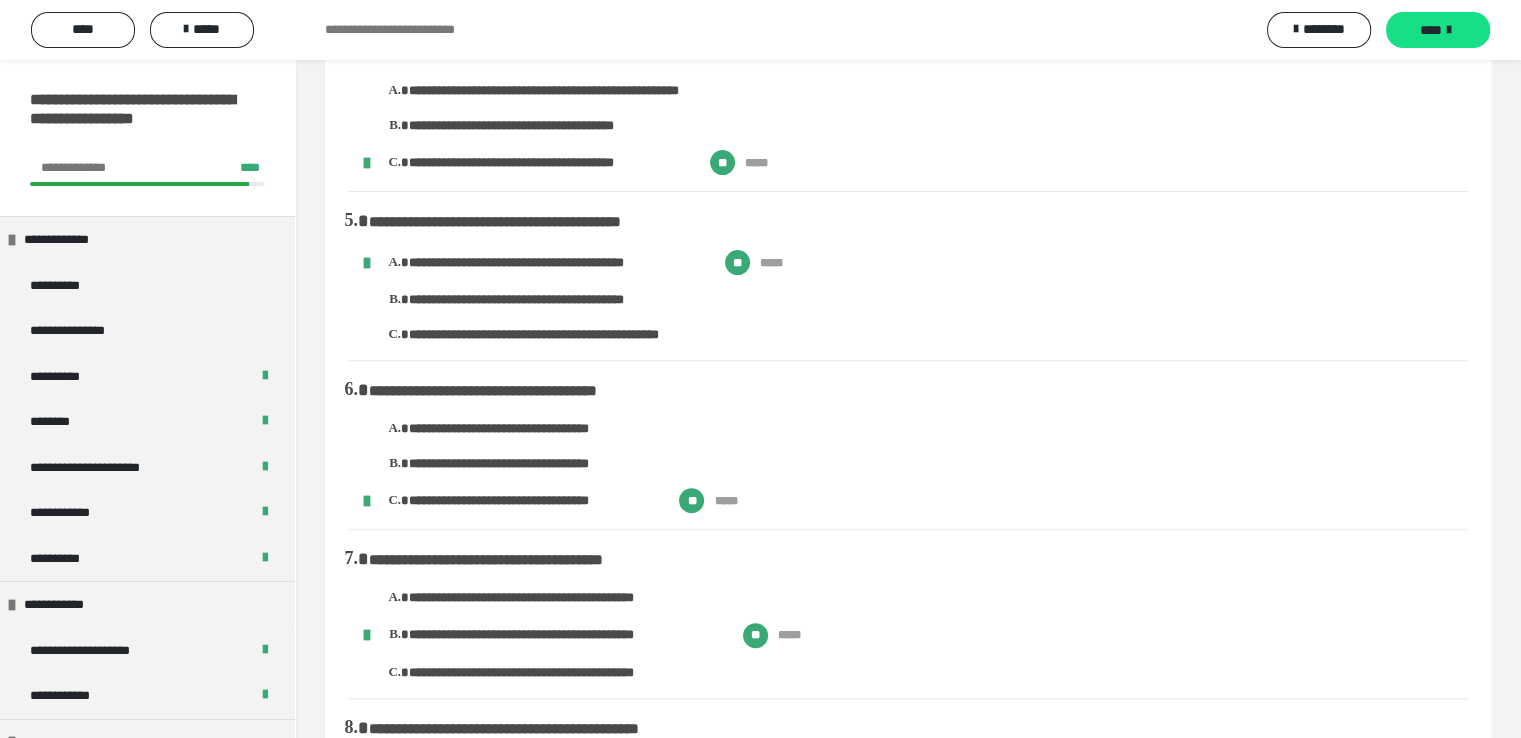 scroll, scrollTop: 640, scrollLeft: 0, axis: vertical 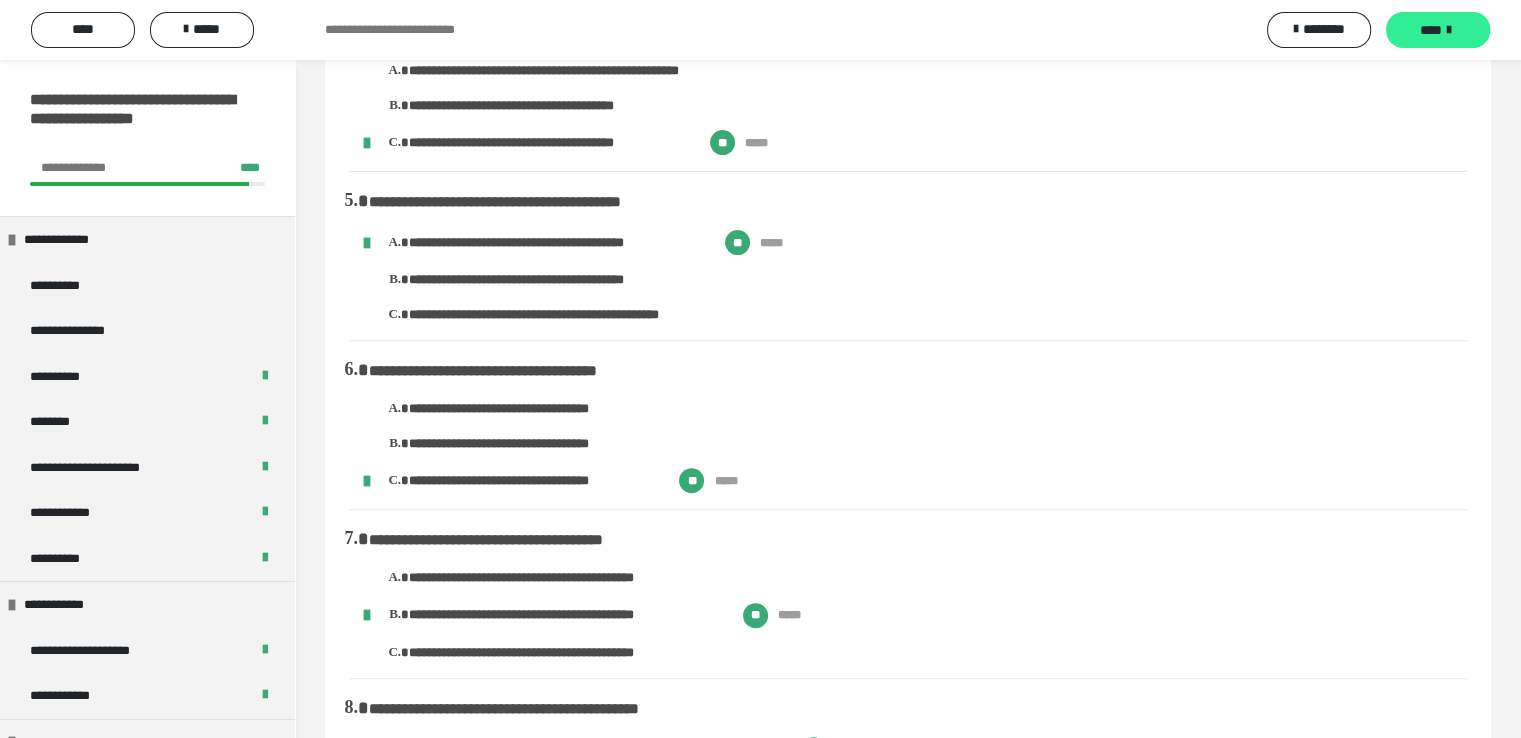 click on "****" at bounding box center [1431, 30] 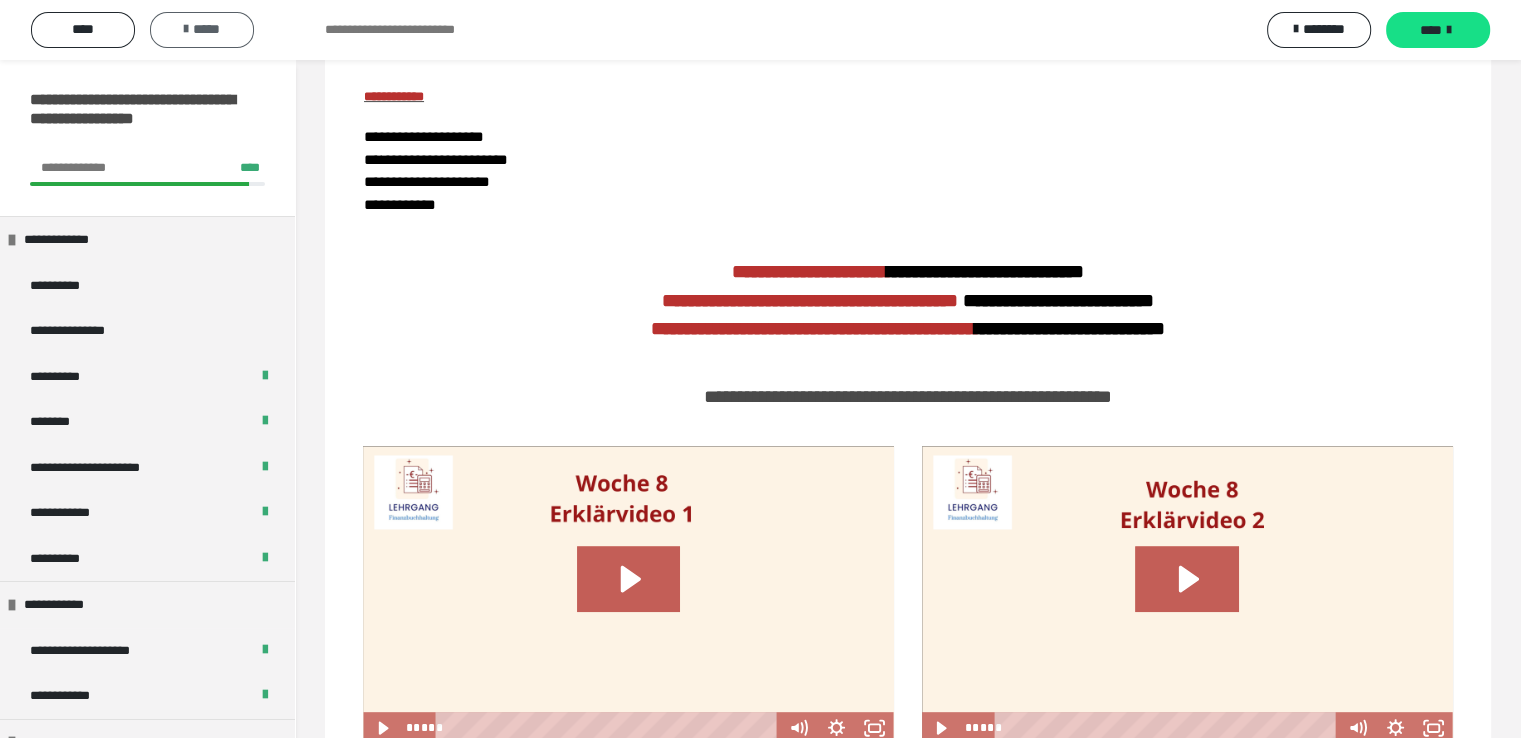 click on "*****" at bounding box center (202, 29) 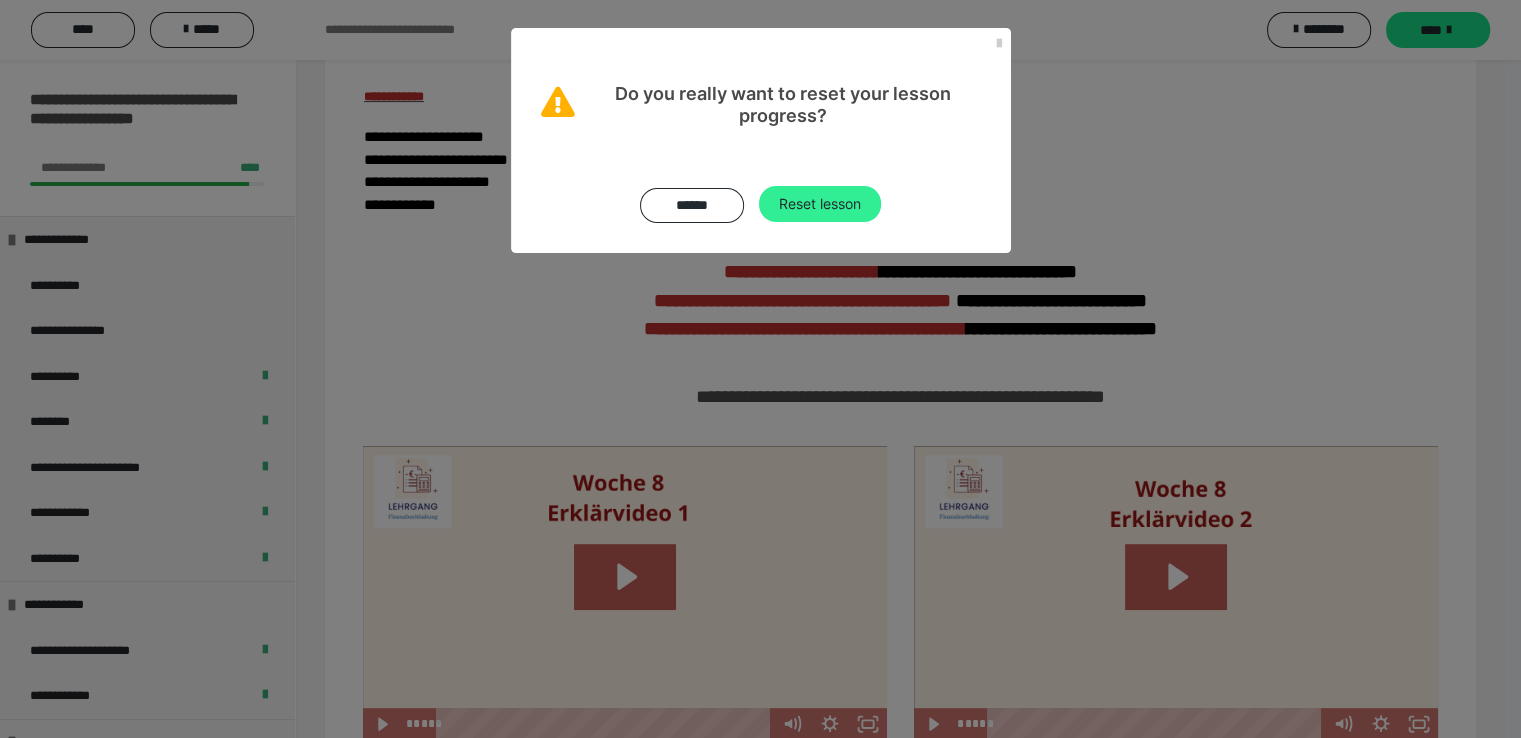 click on "Reset lesson" at bounding box center (820, 204) 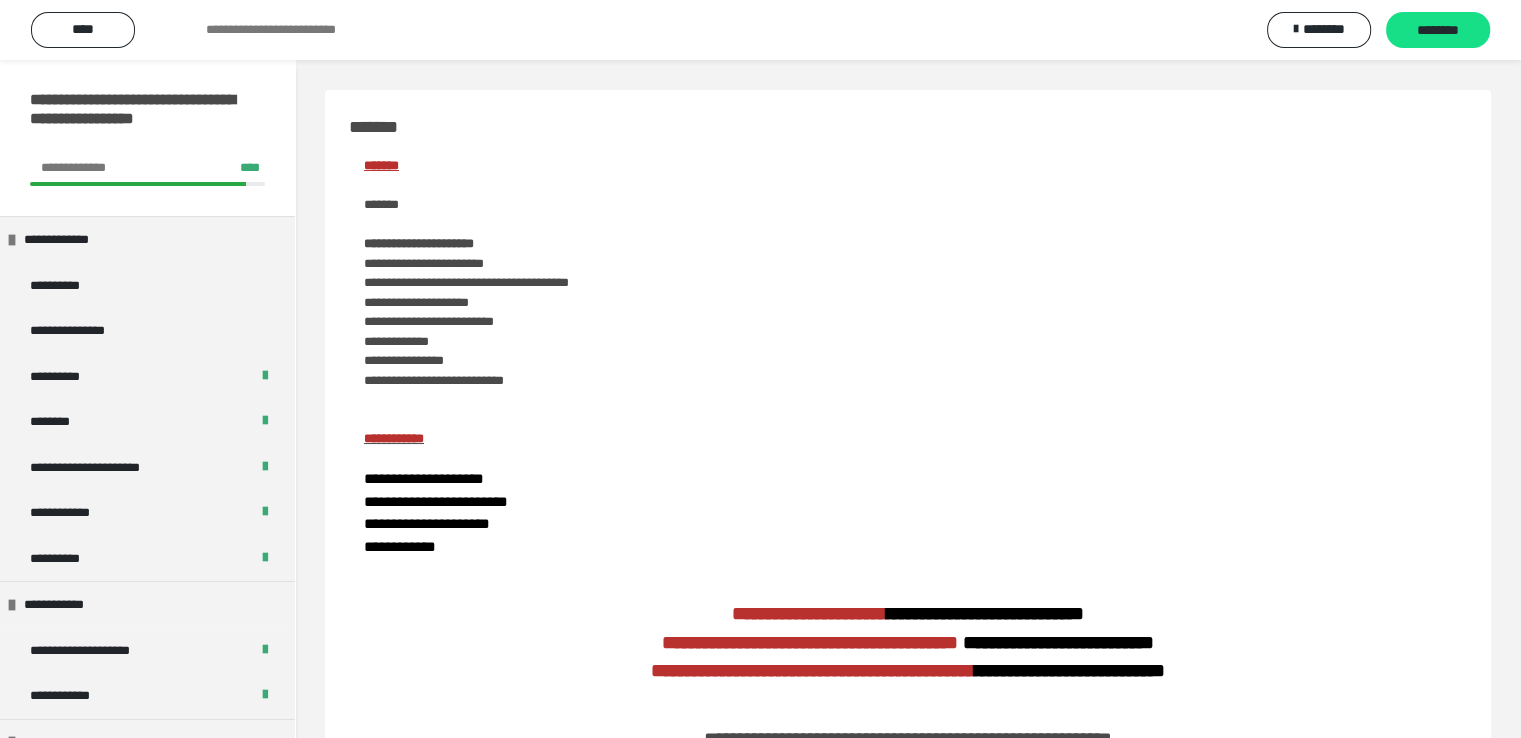 scroll, scrollTop: 0, scrollLeft: 0, axis: both 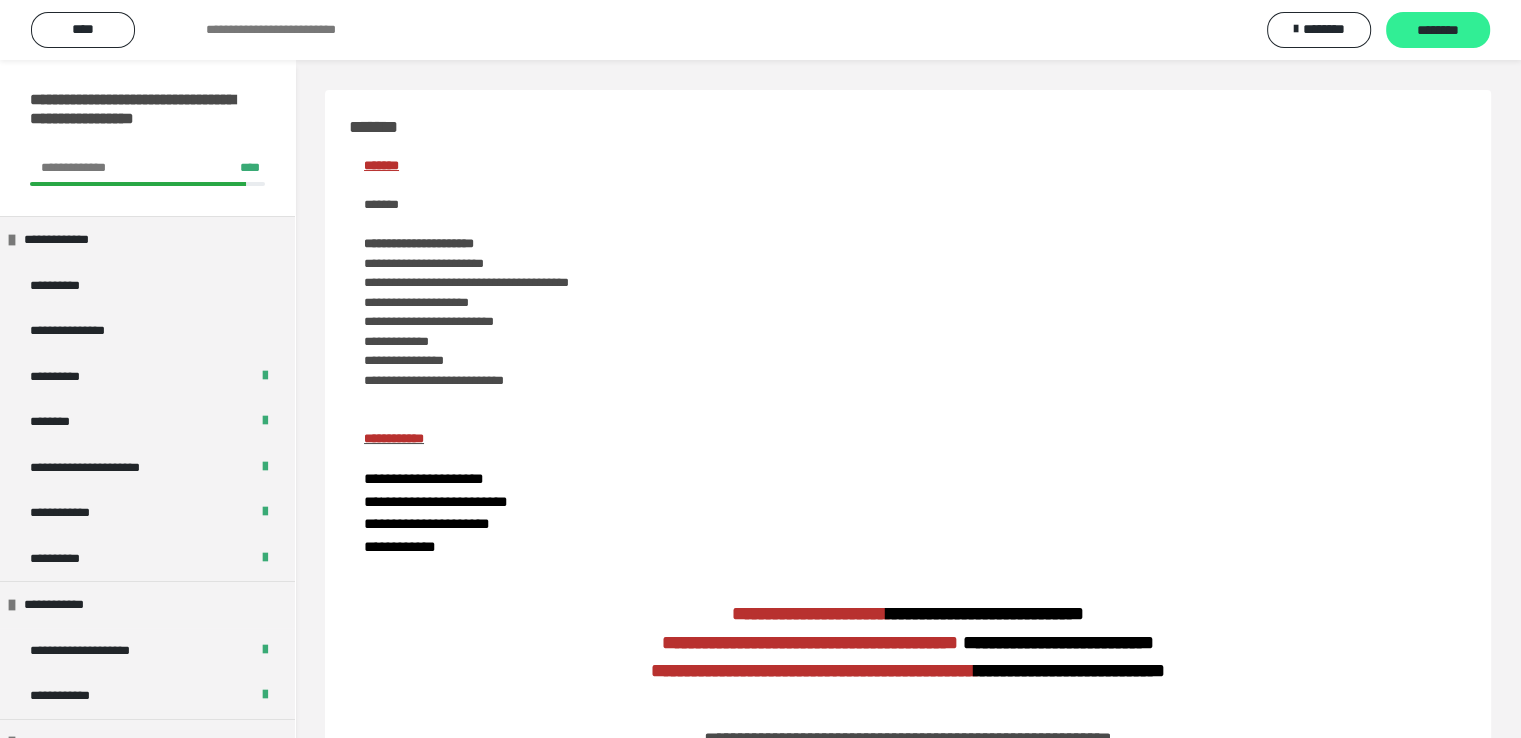 click on "********" at bounding box center [1438, 31] 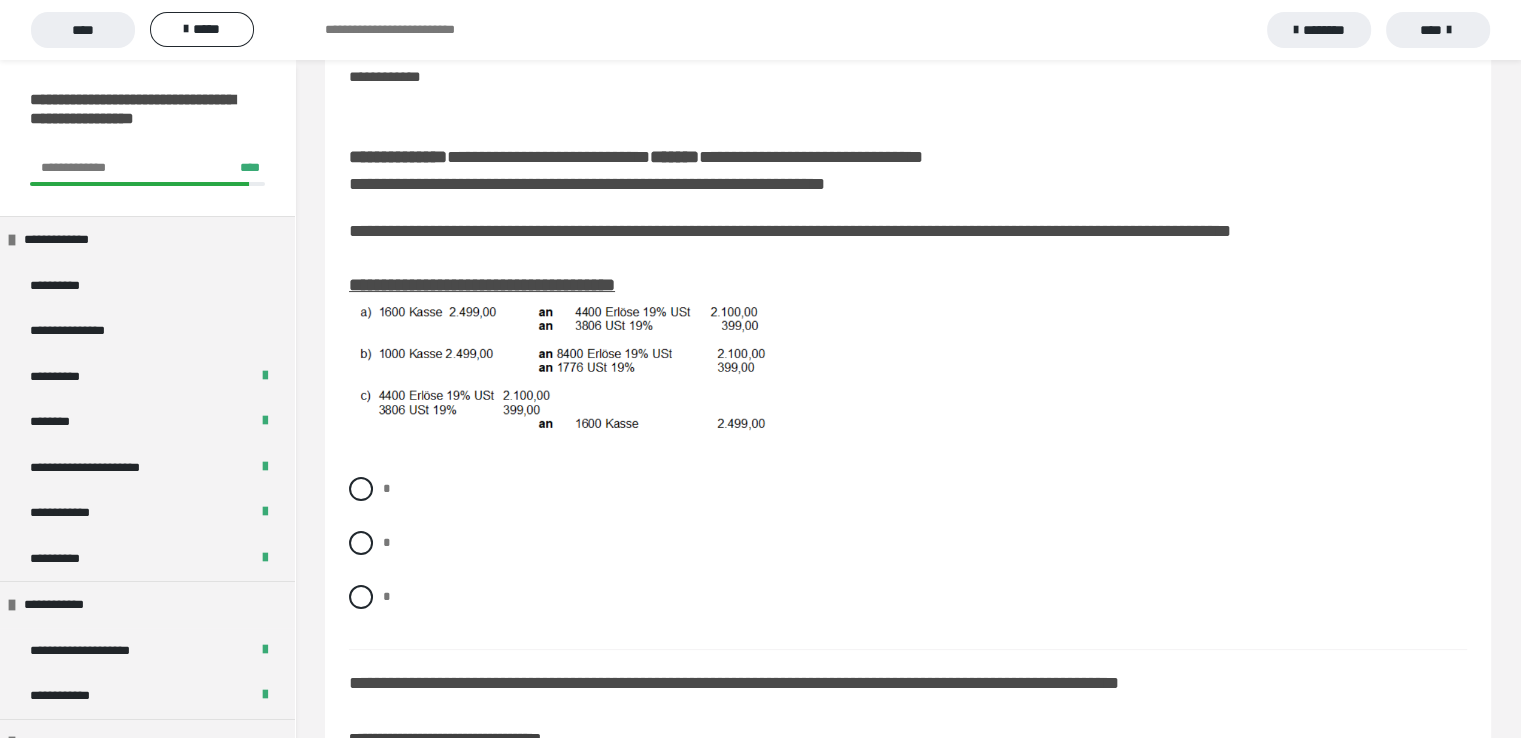 scroll, scrollTop: 240, scrollLeft: 0, axis: vertical 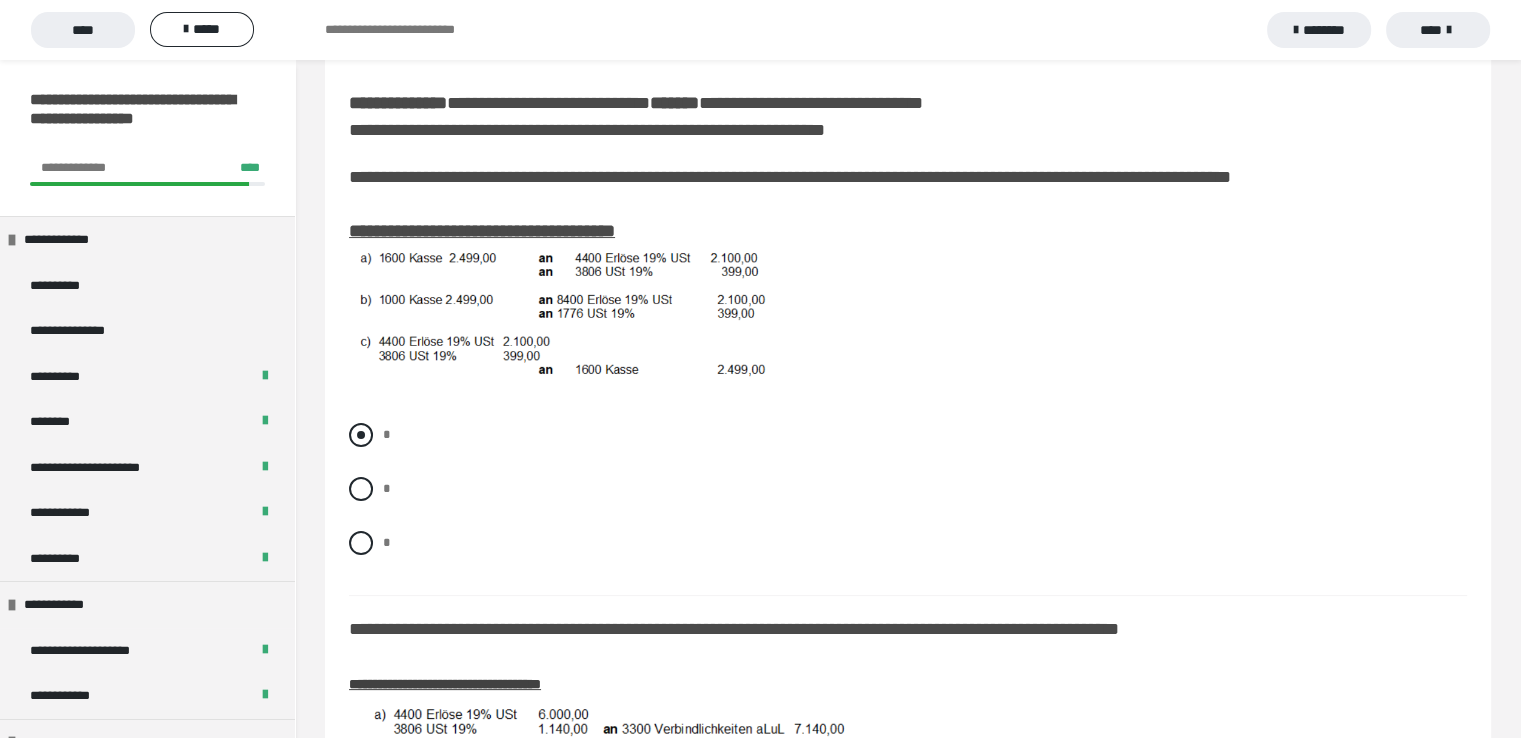 click at bounding box center [361, 435] 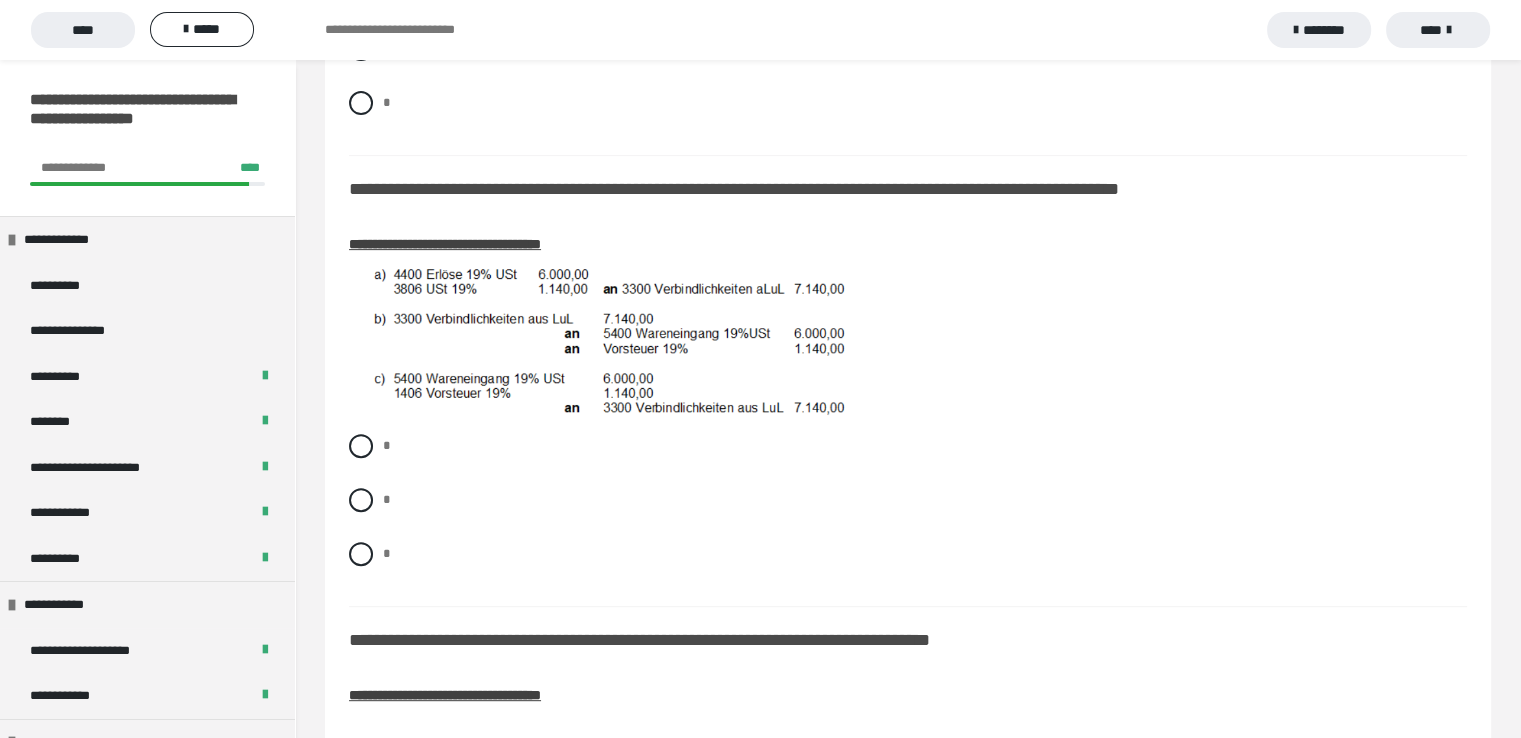 scroll, scrollTop: 732, scrollLeft: 0, axis: vertical 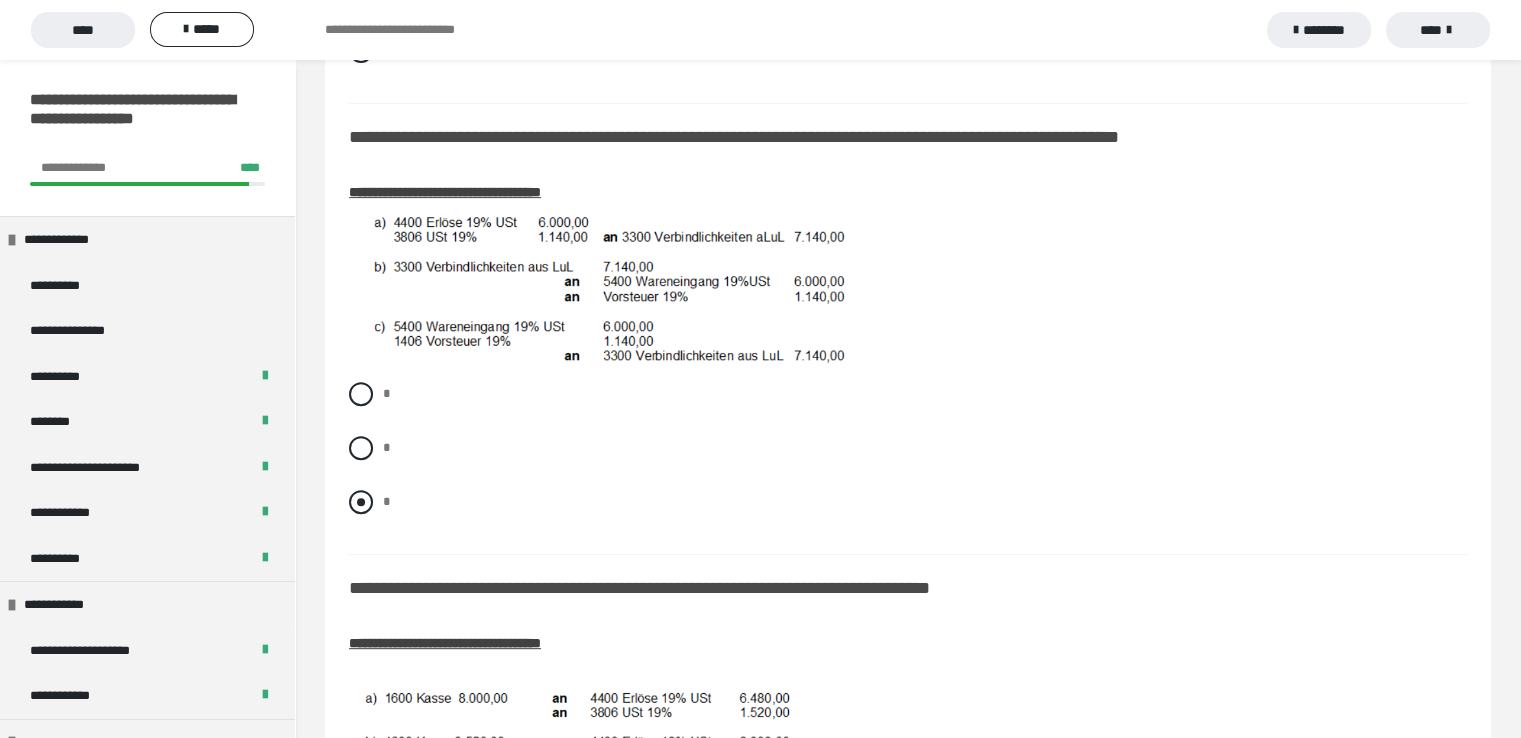 click at bounding box center (361, 502) 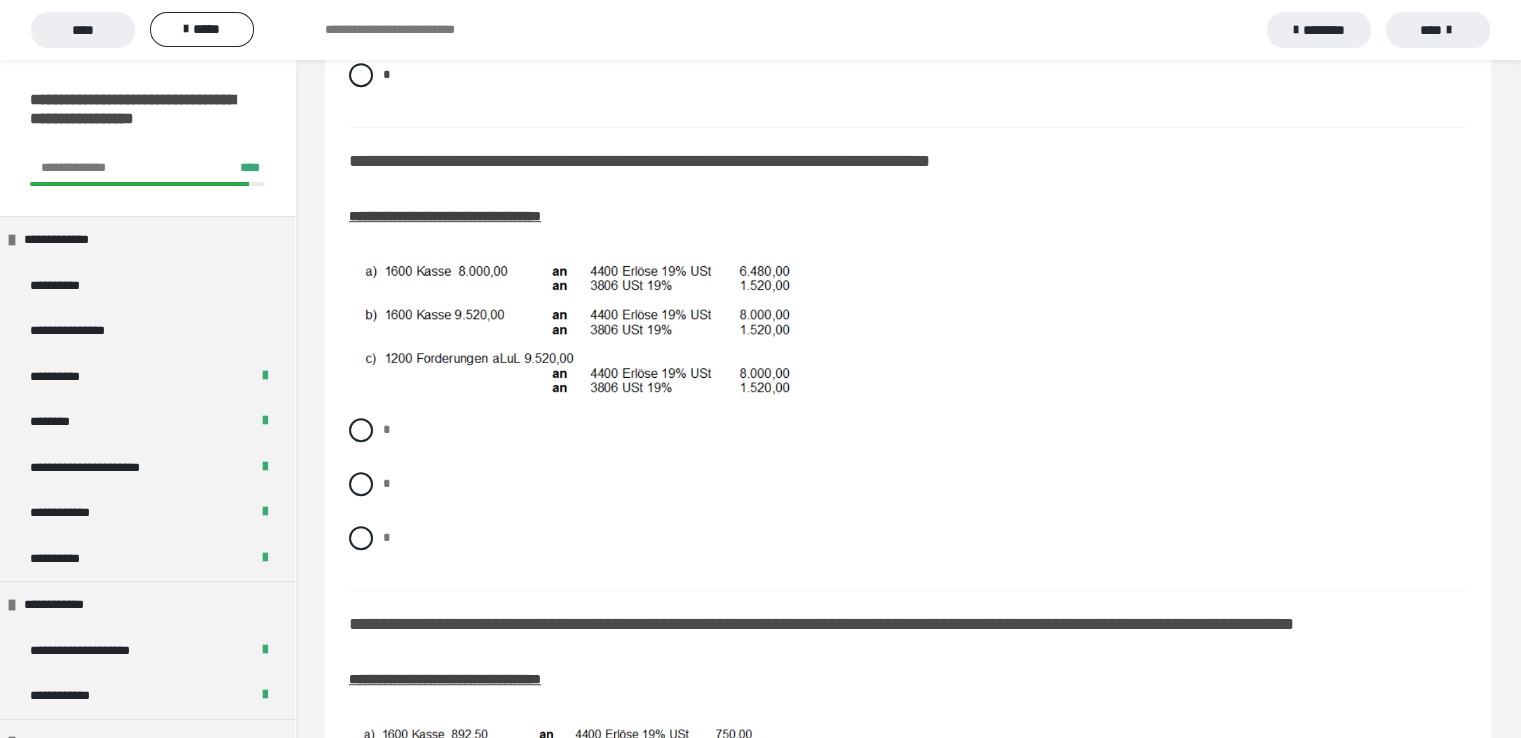 scroll, scrollTop: 1252, scrollLeft: 0, axis: vertical 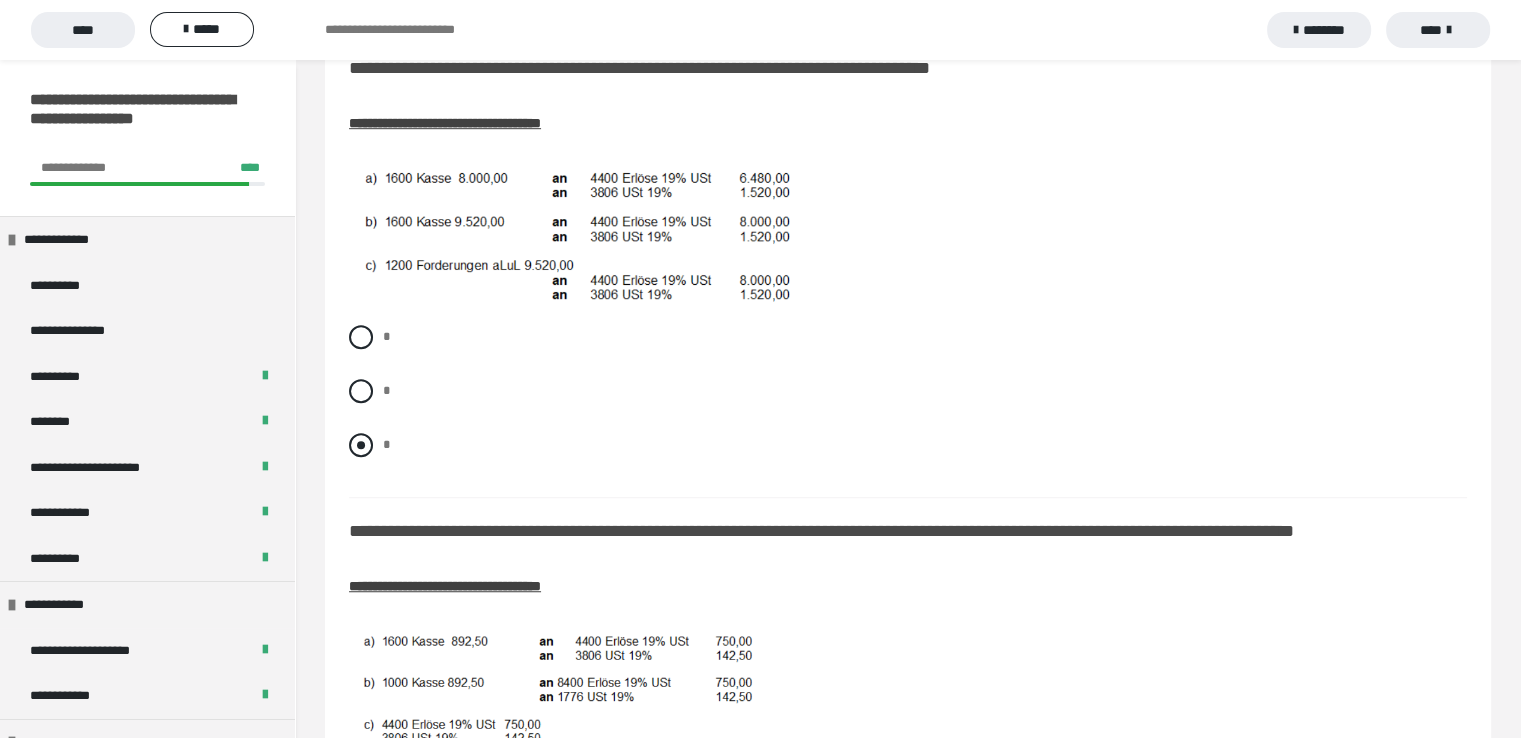 click at bounding box center [361, 445] 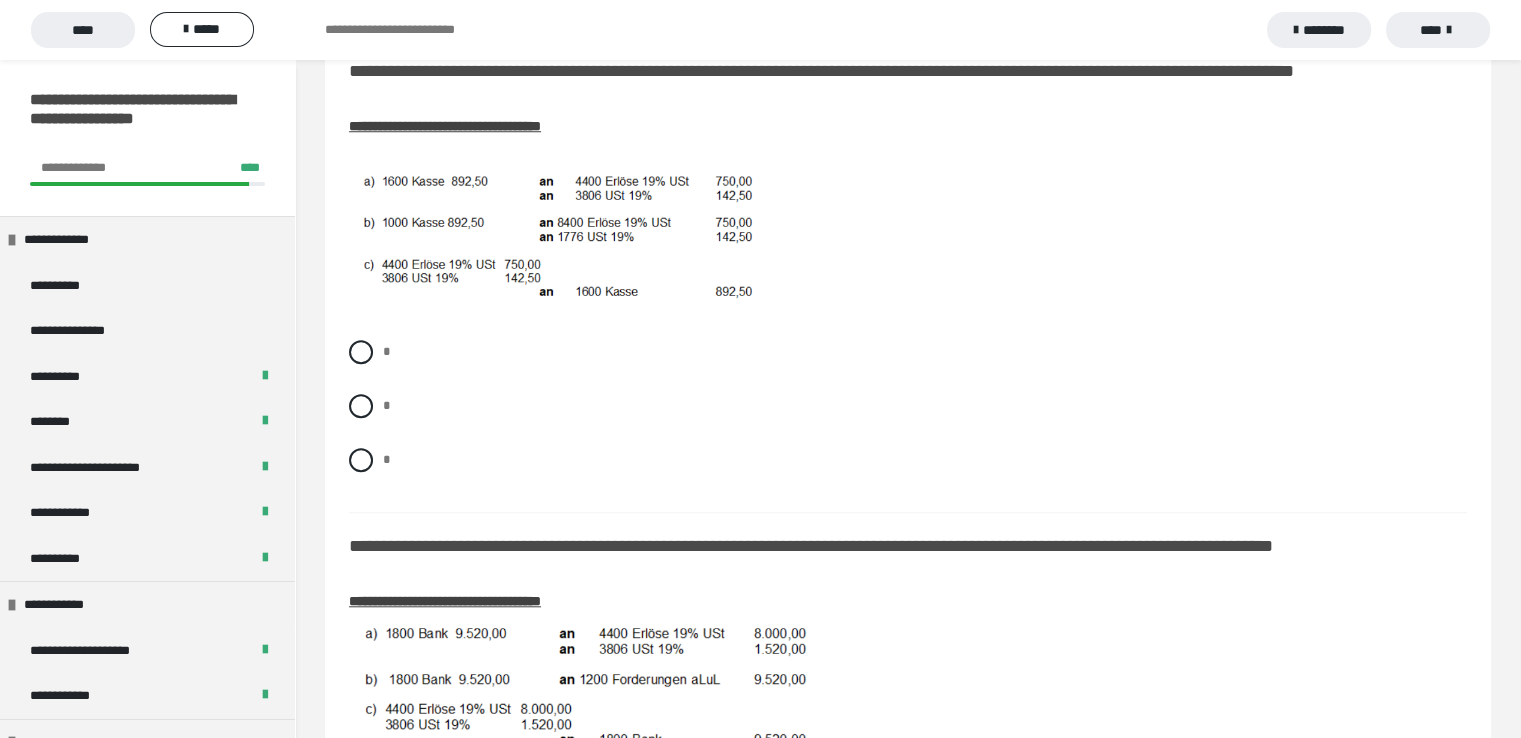 scroll, scrollTop: 1732, scrollLeft: 0, axis: vertical 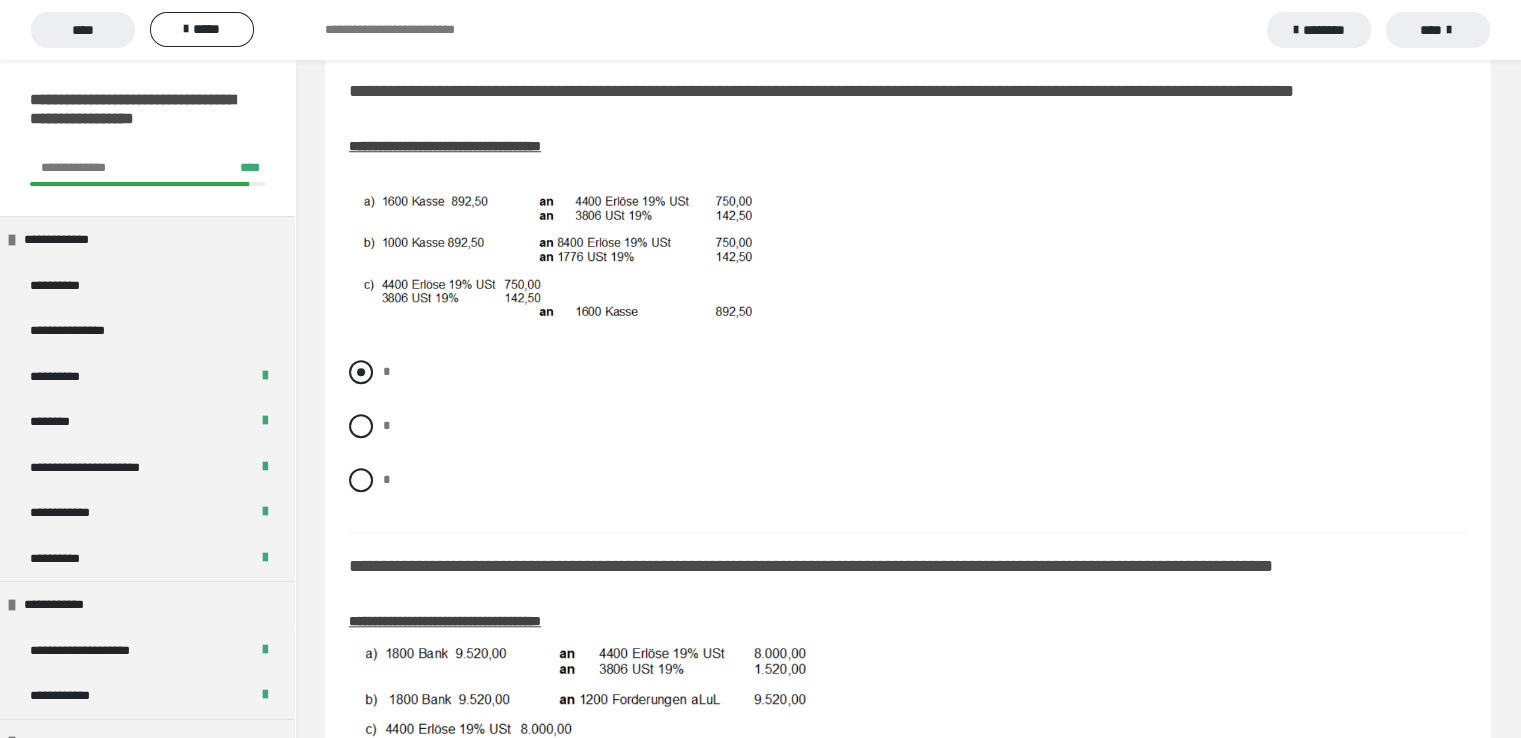 click at bounding box center [361, 372] 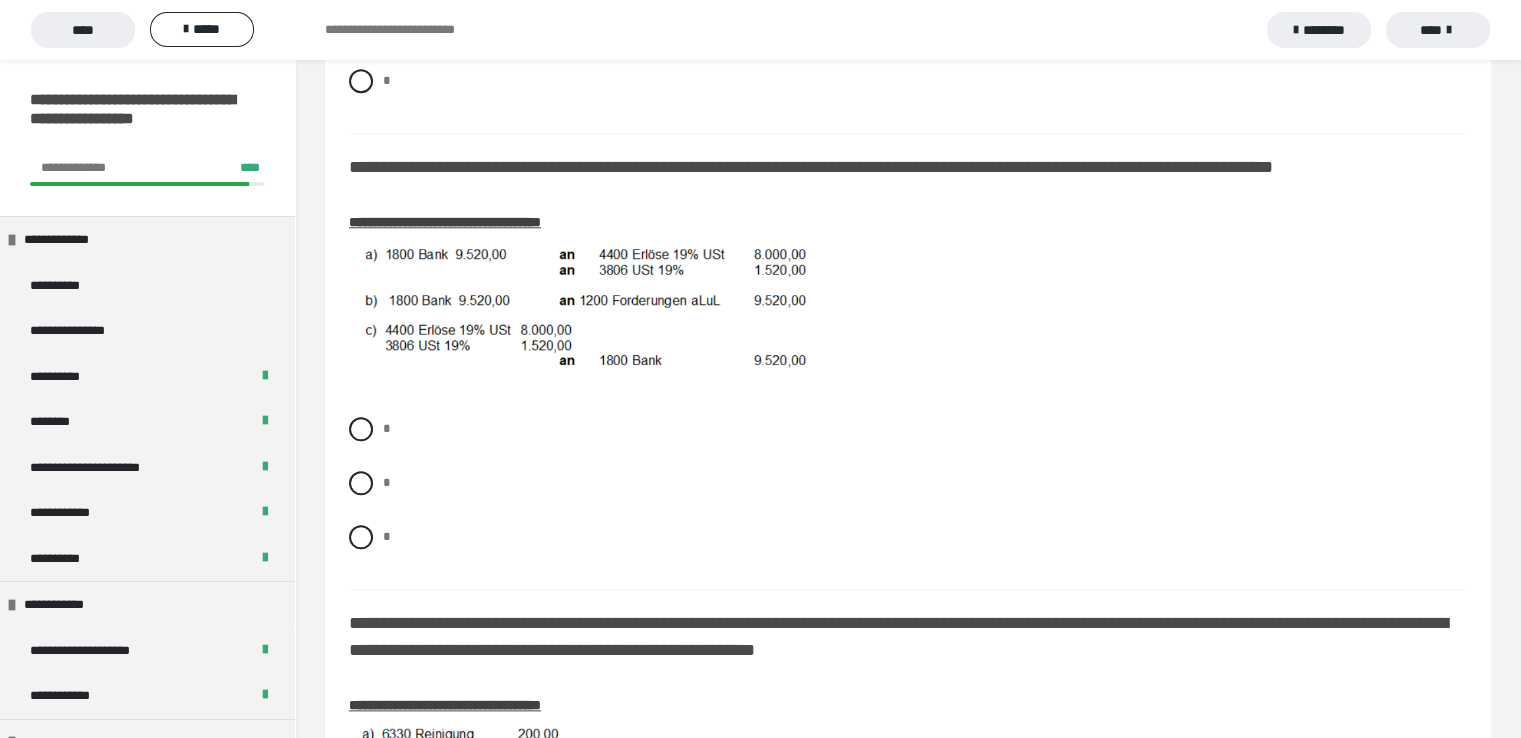 scroll, scrollTop: 2131, scrollLeft: 0, axis: vertical 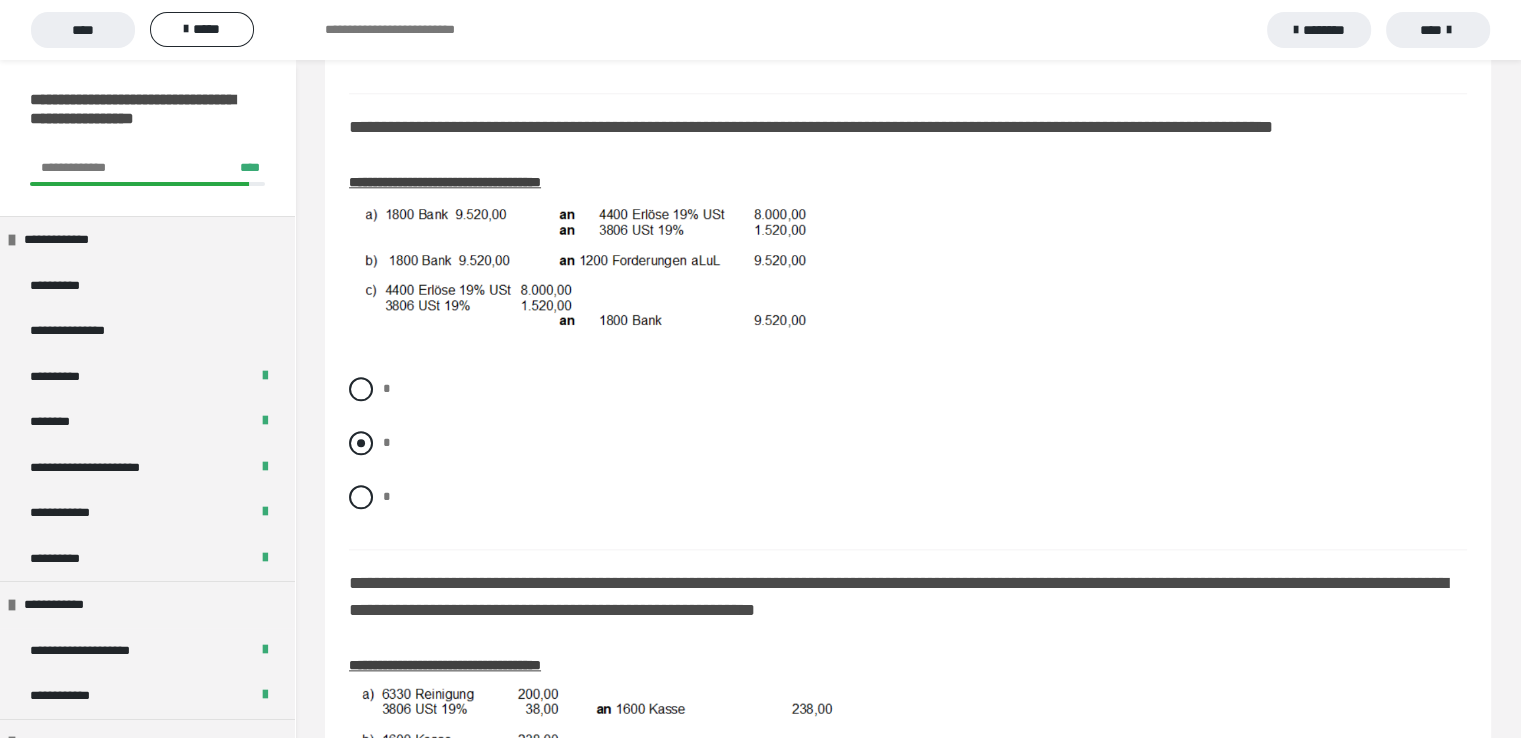 click at bounding box center [361, 443] 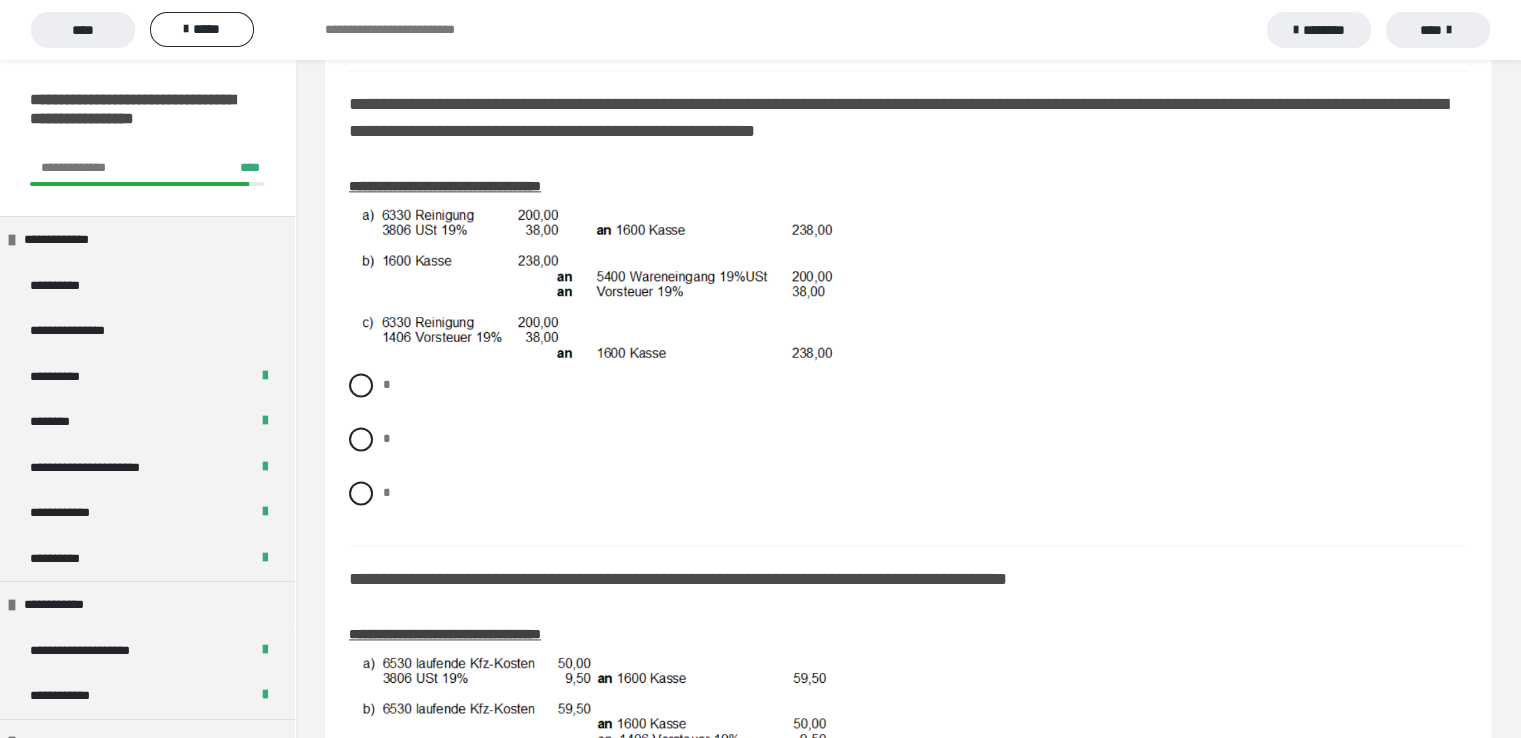 scroll, scrollTop: 2624, scrollLeft: 0, axis: vertical 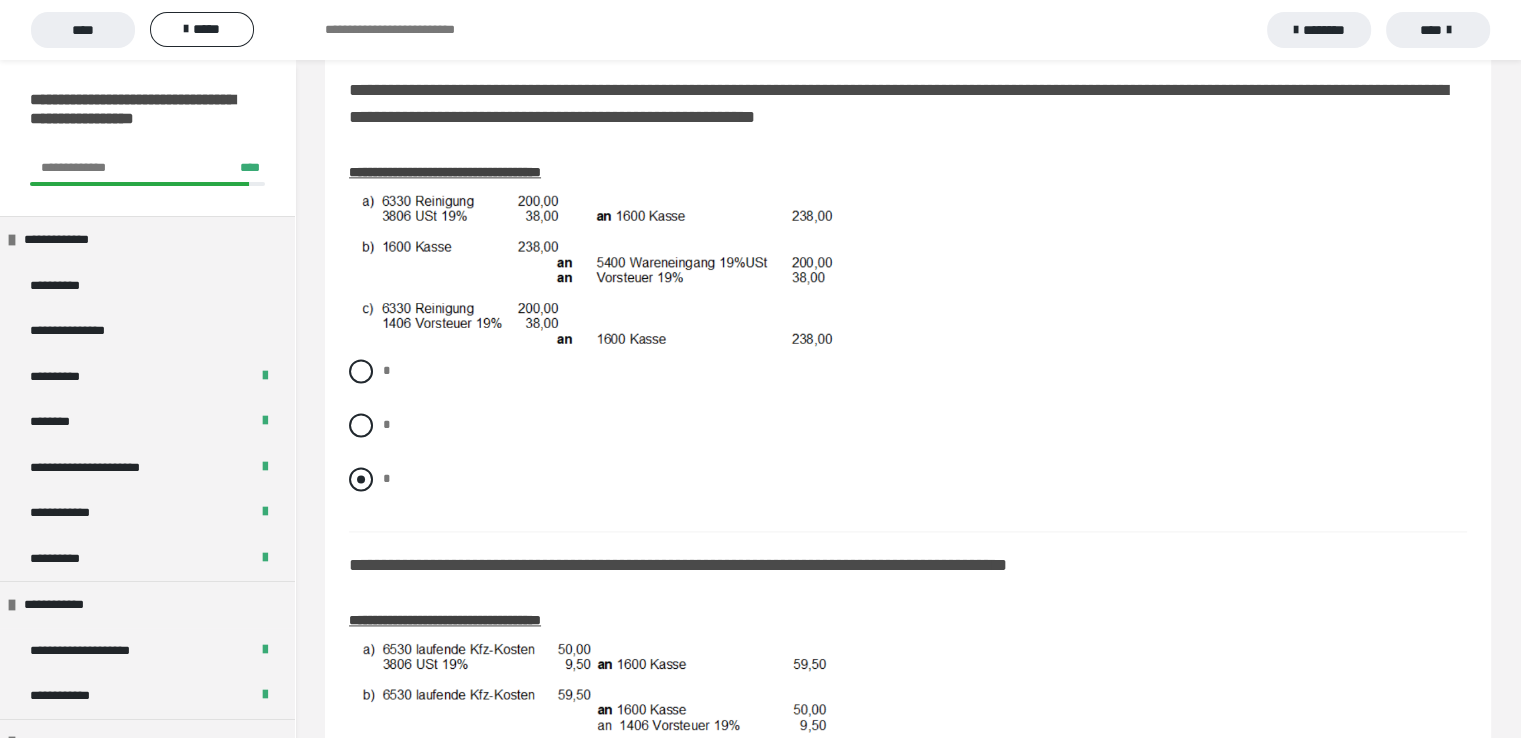 click at bounding box center [361, 479] 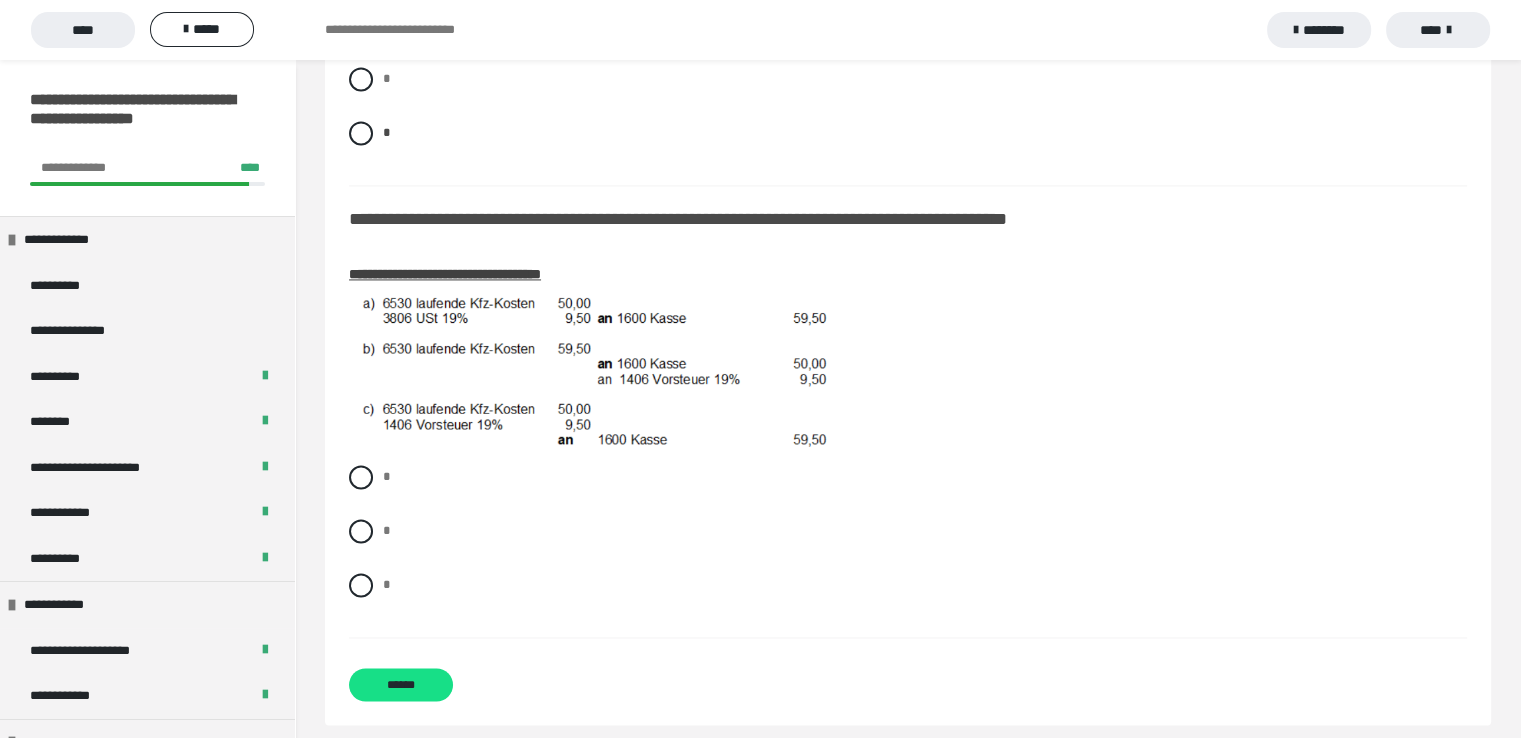 scroll, scrollTop: 3011, scrollLeft: 0, axis: vertical 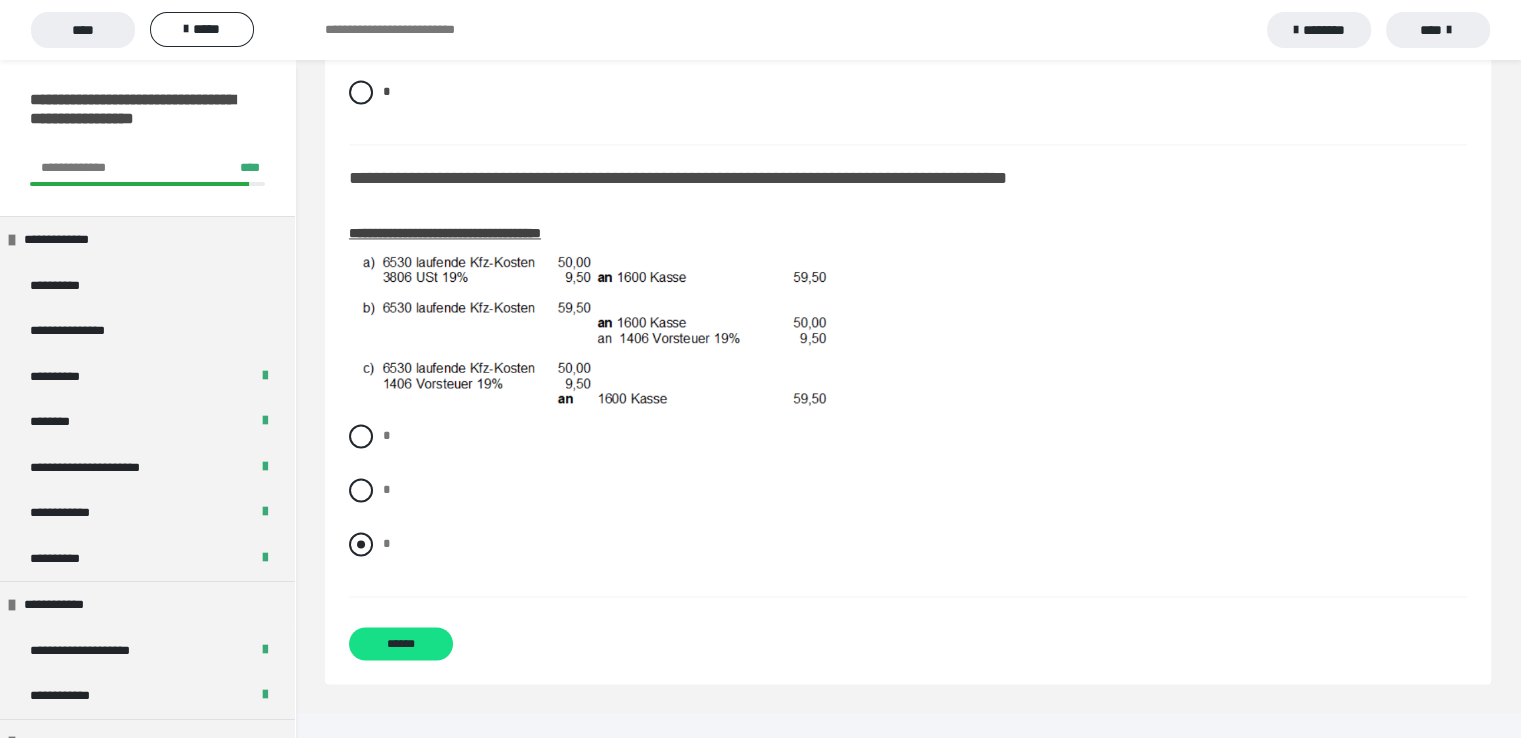 click at bounding box center (361, 544) 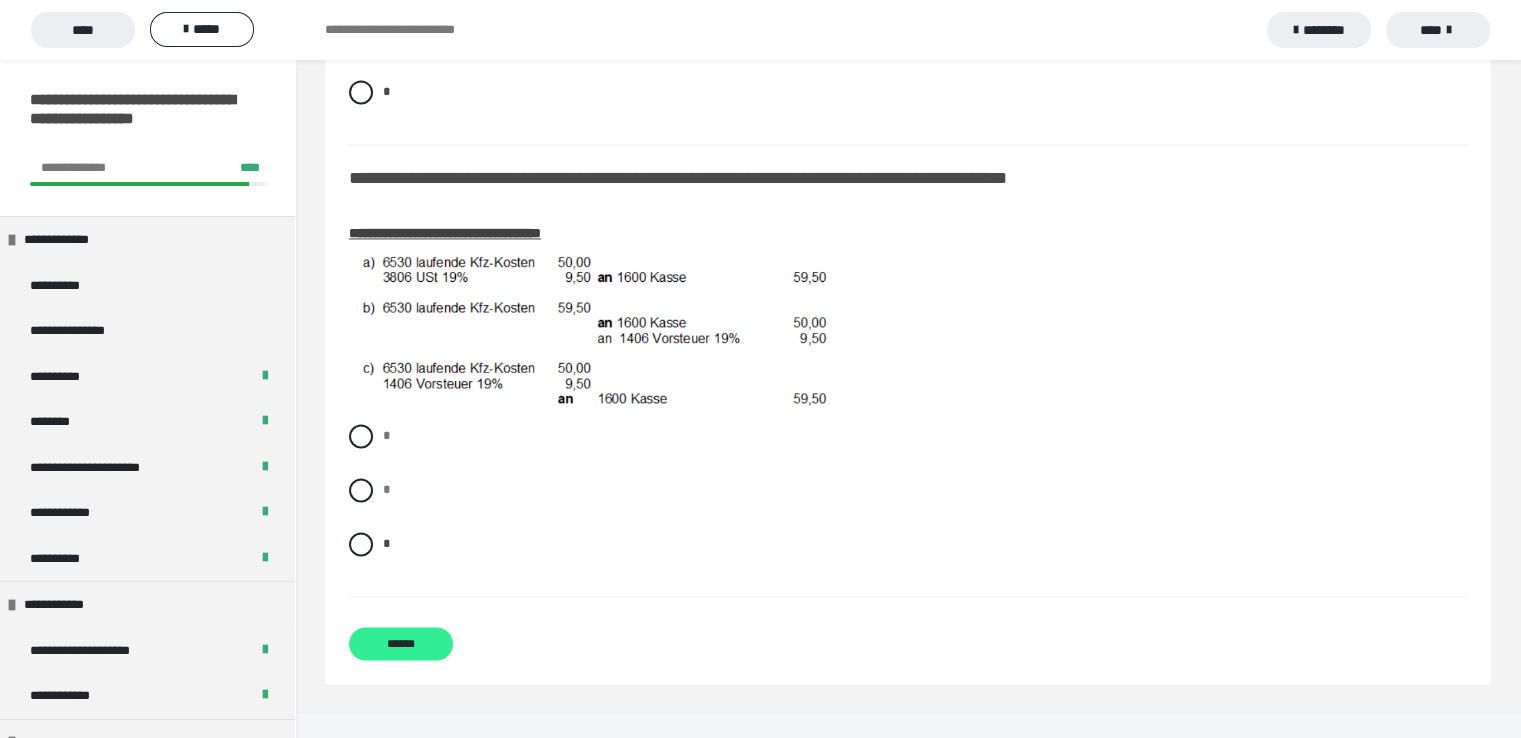 click on "******" at bounding box center [401, 643] 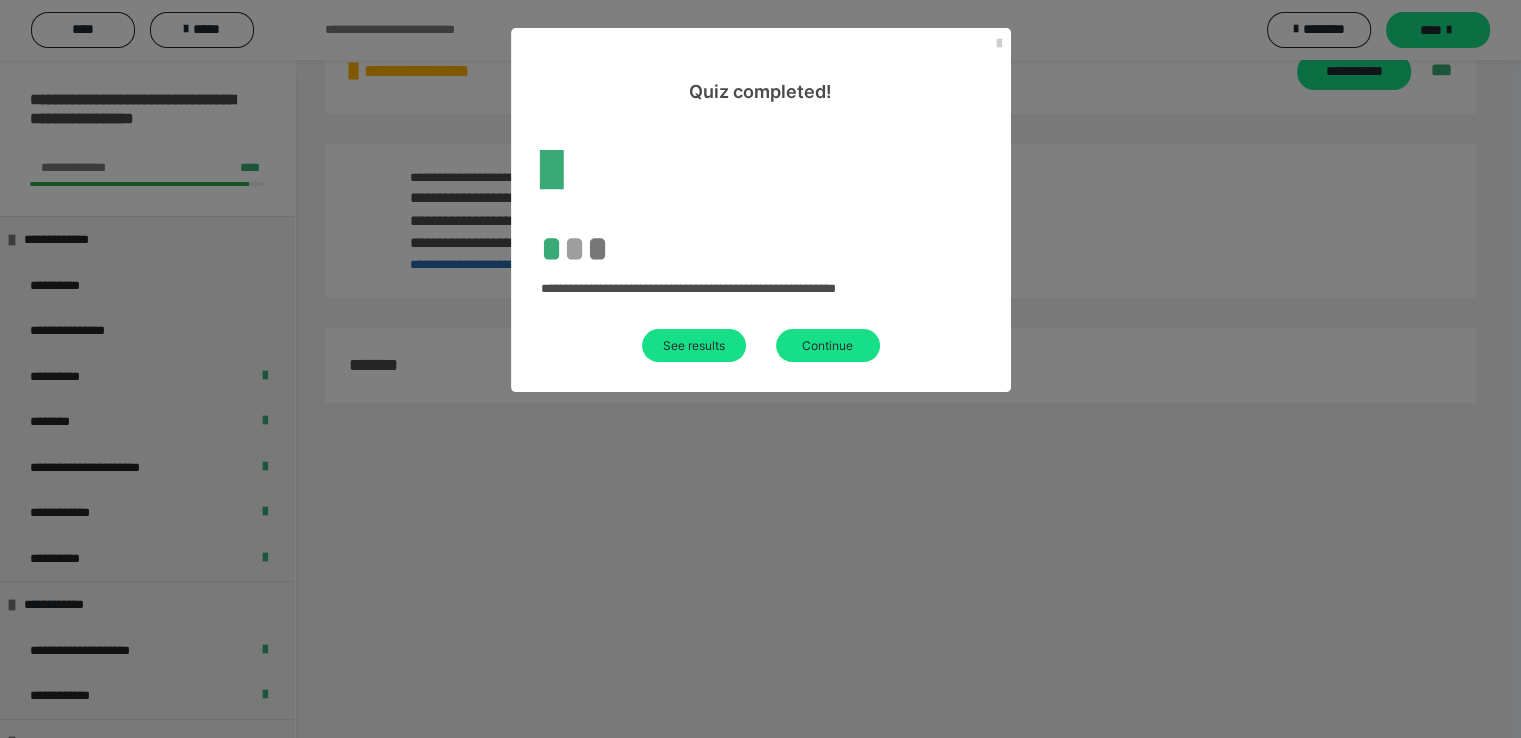 scroll, scrollTop: 60, scrollLeft: 0, axis: vertical 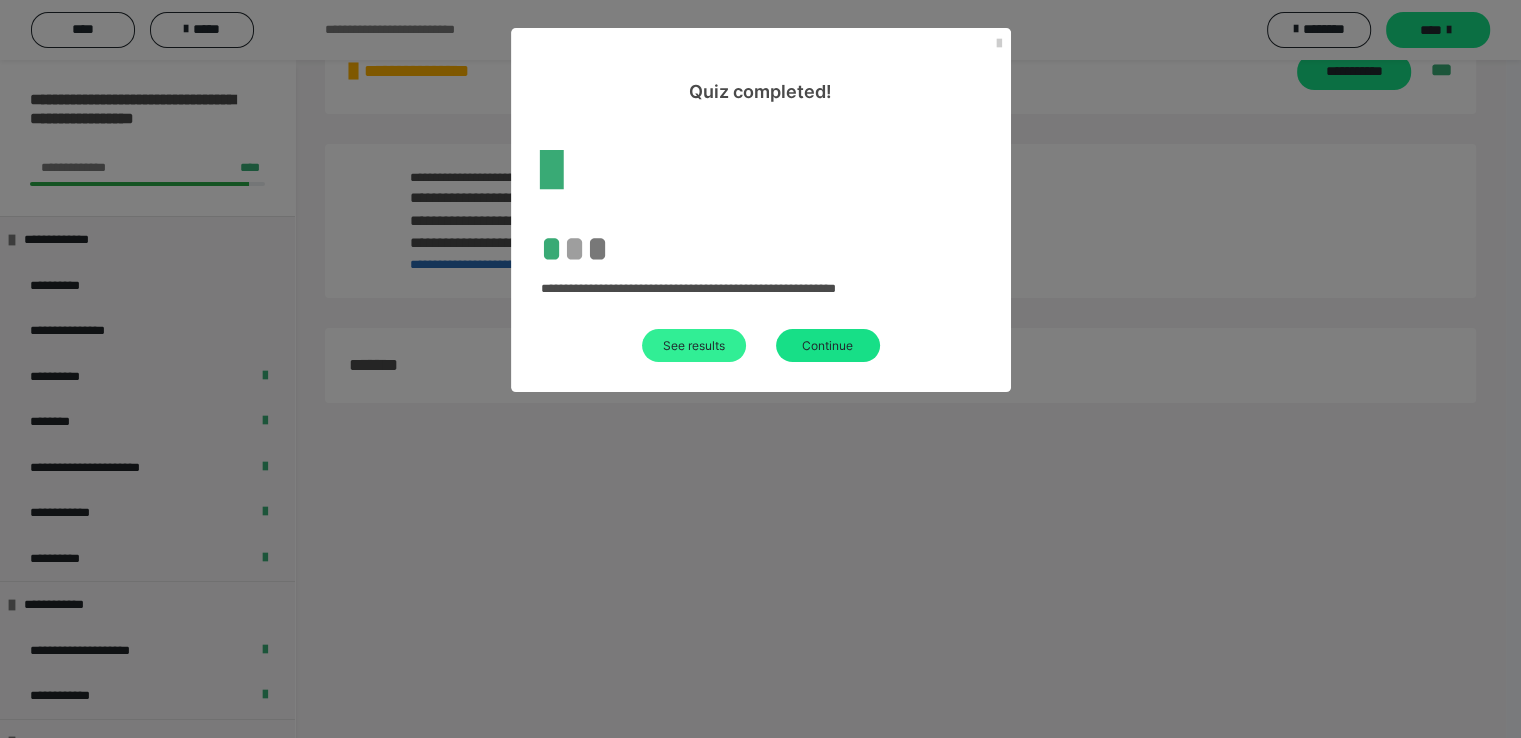 click on "See results" at bounding box center (694, 345) 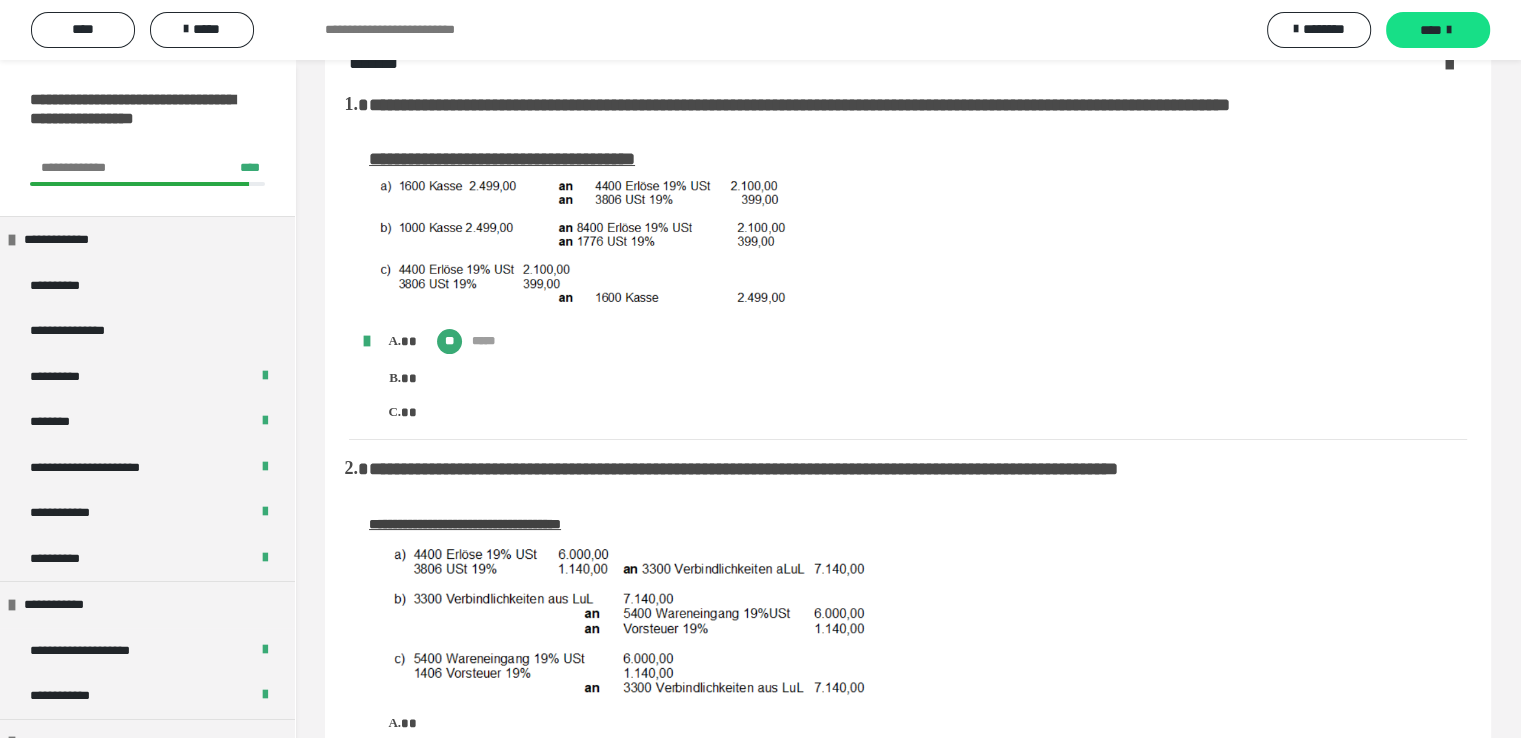 scroll, scrollTop: 1987, scrollLeft: 0, axis: vertical 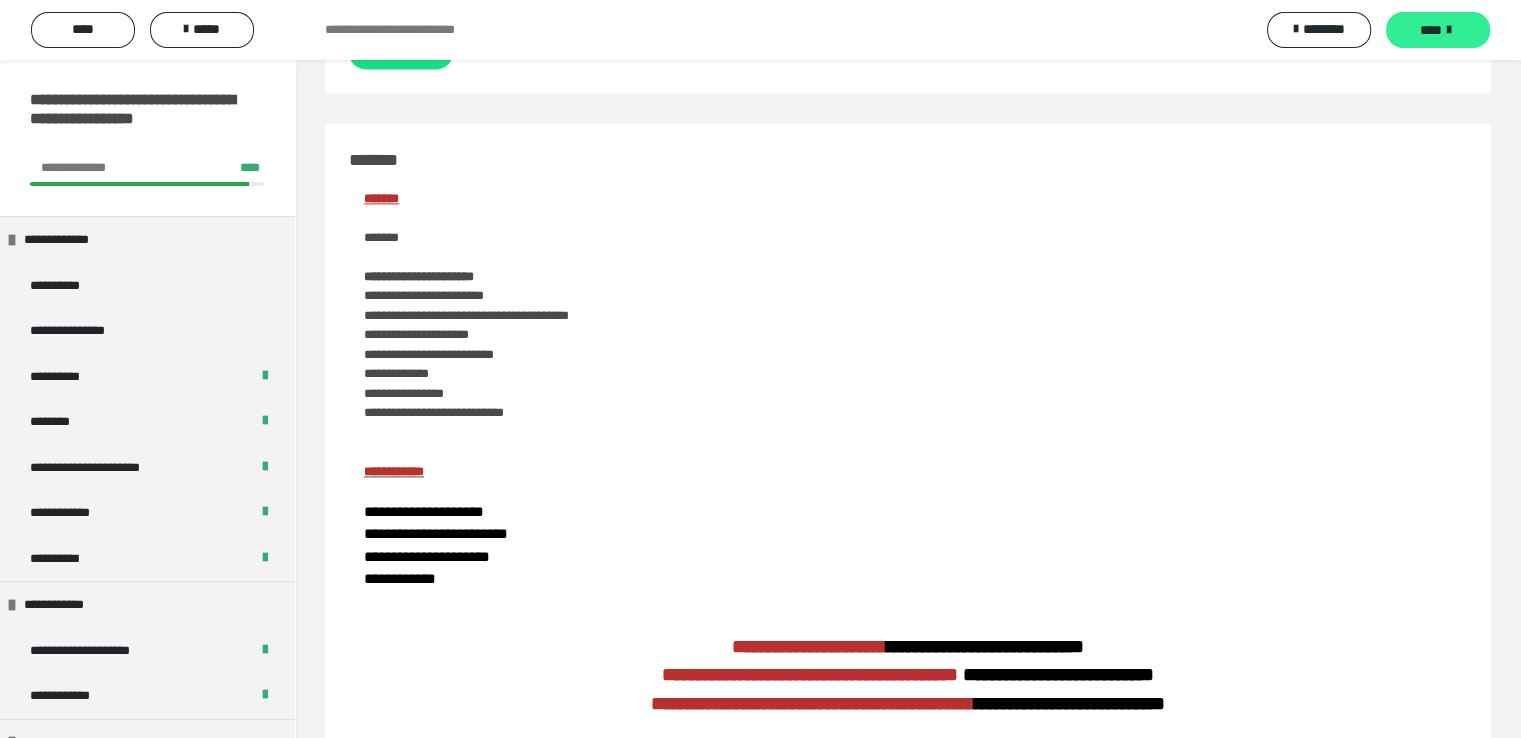 click on "****" at bounding box center [1431, 30] 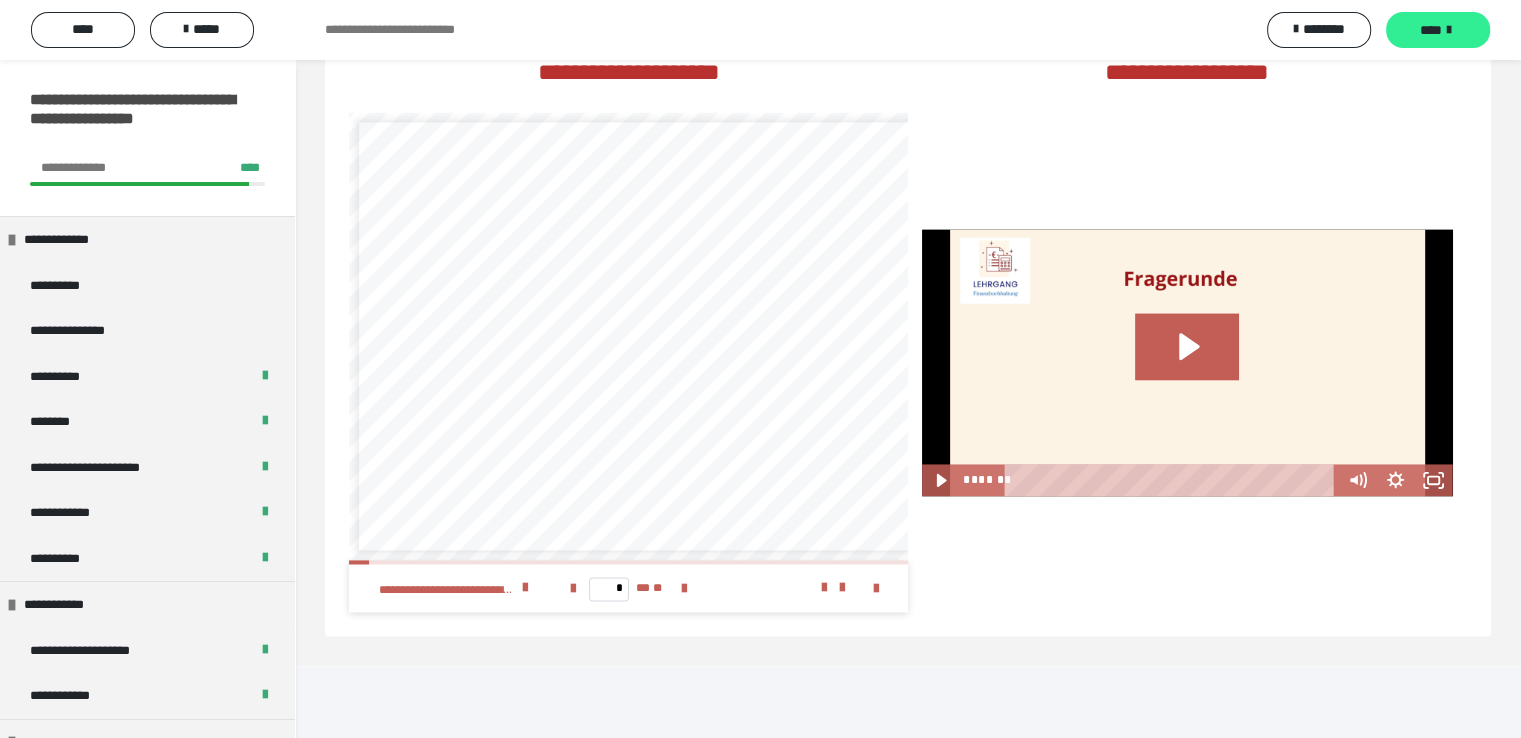 scroll, scrollTop: 242, scrollLeft: 0, axis: vertical 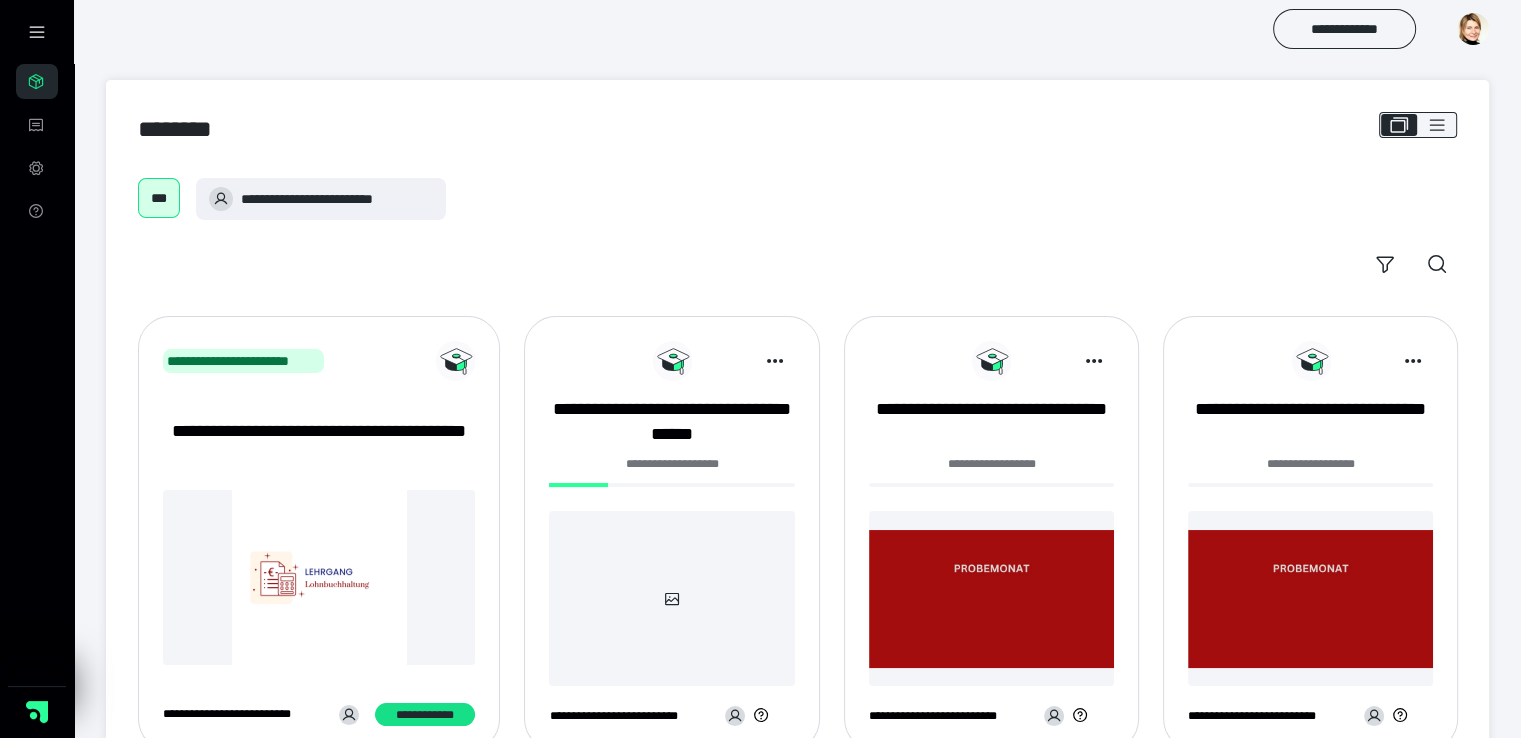click on "**********" at bounding box center (671, 475) 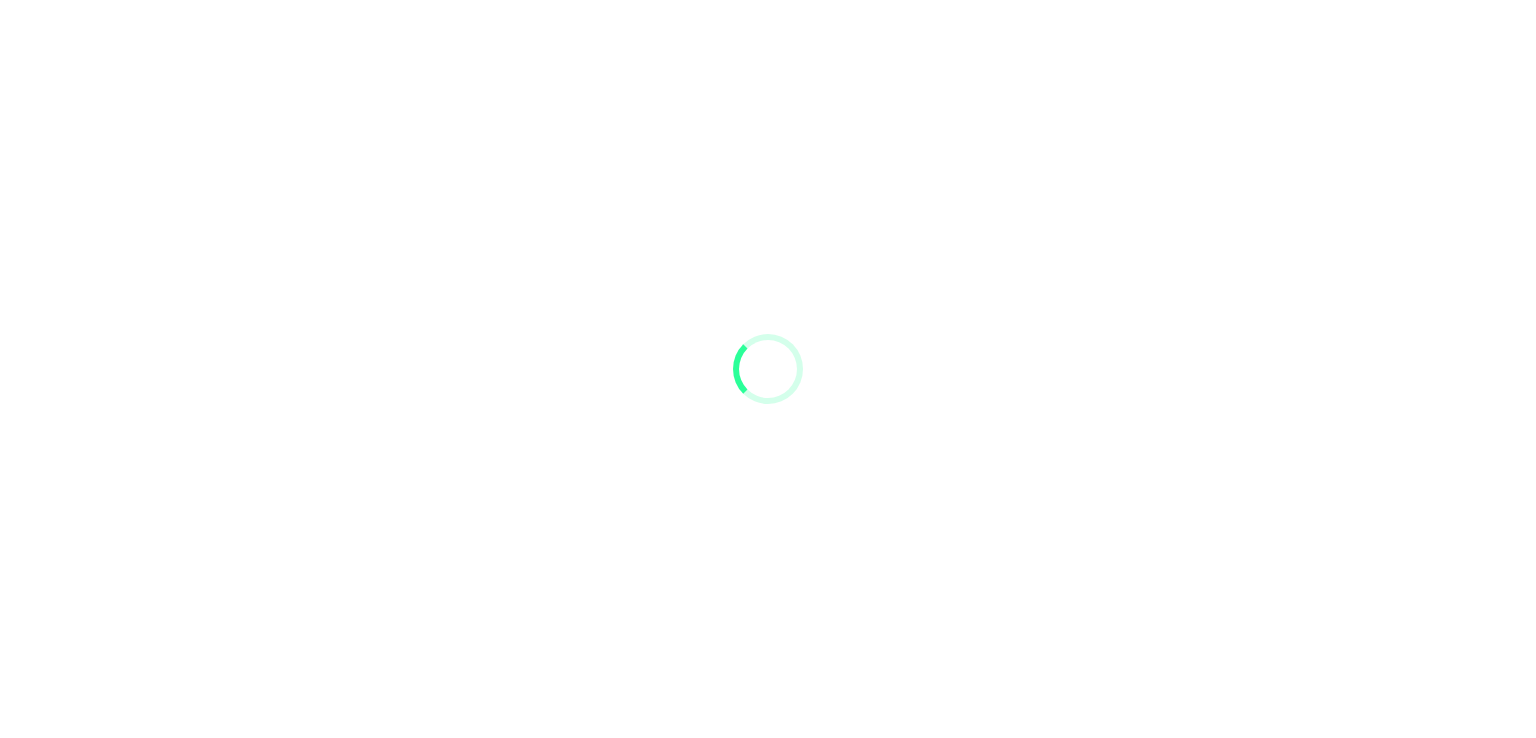 scroll, scrollTop: 0, scrollLeft: 0, axis: both 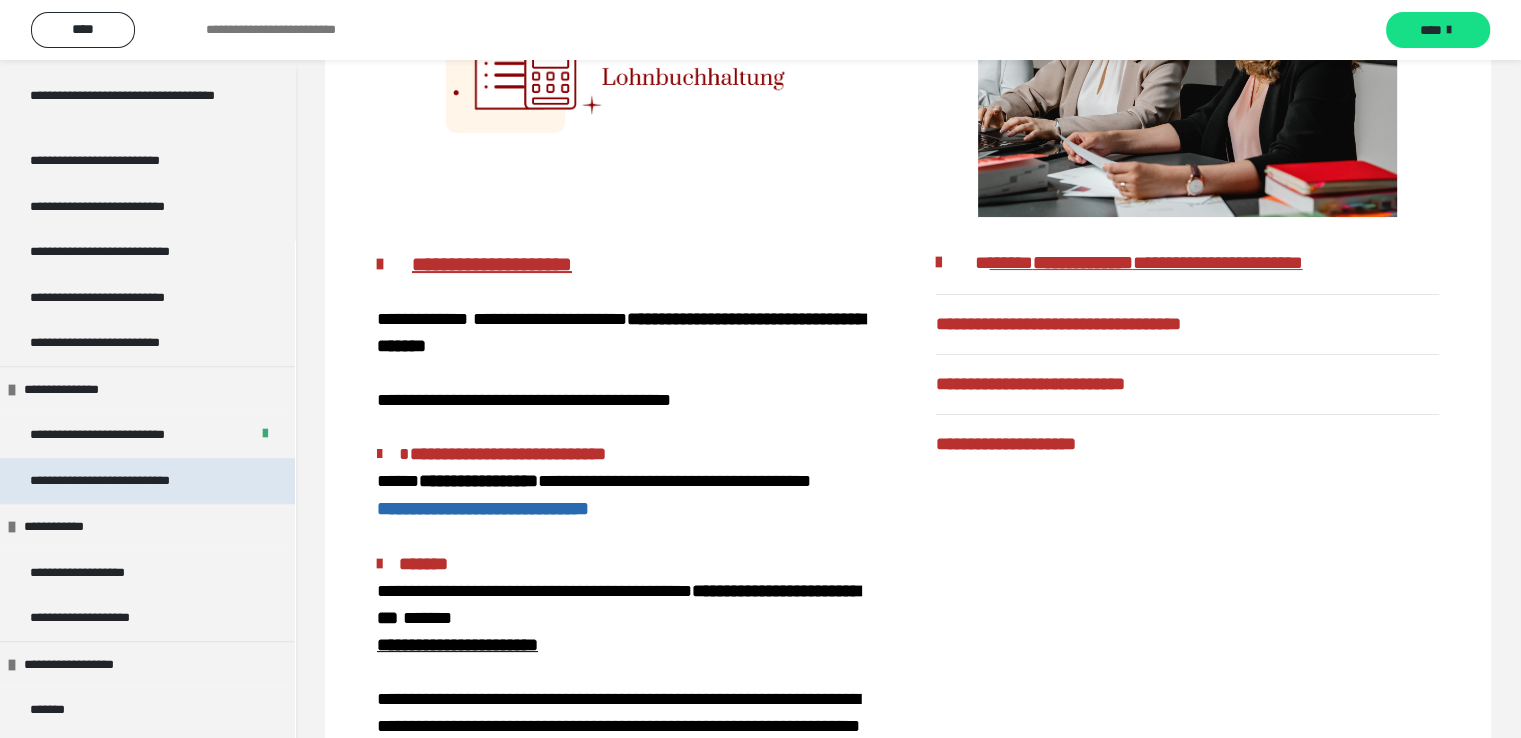 click on "**********" at bounding box center (130, 481) 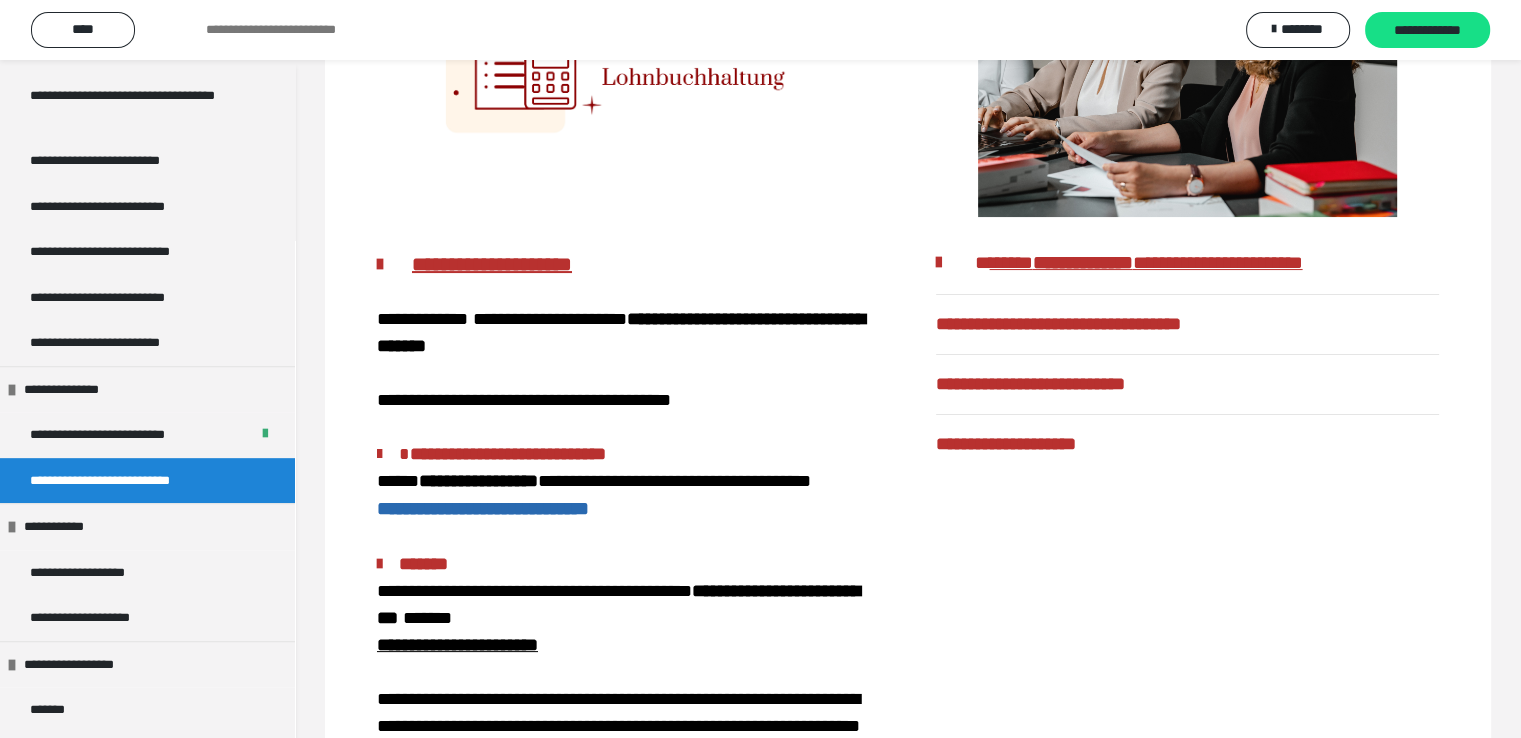 scroll, scrollTop: 60, scrollLeft: 0, axis: vertical 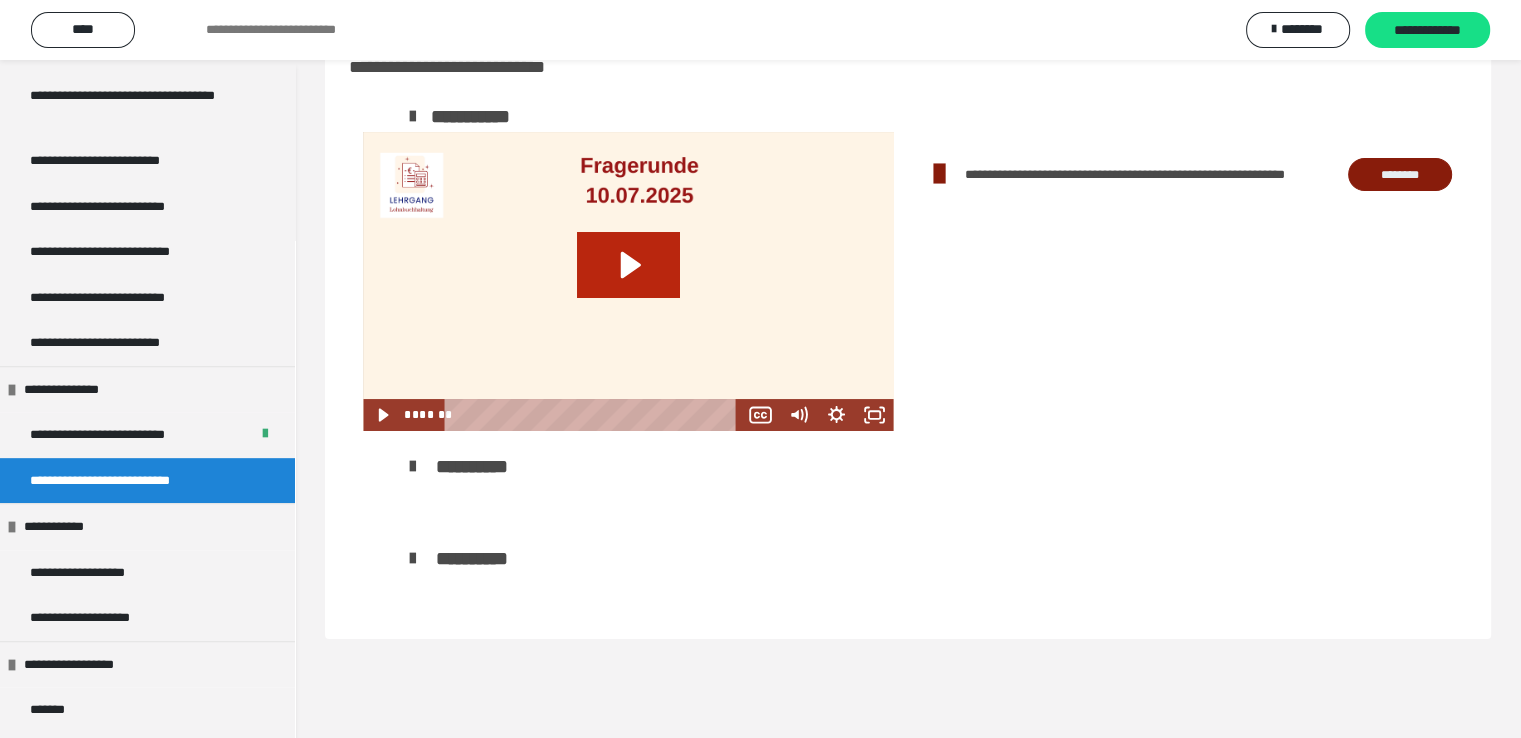 click 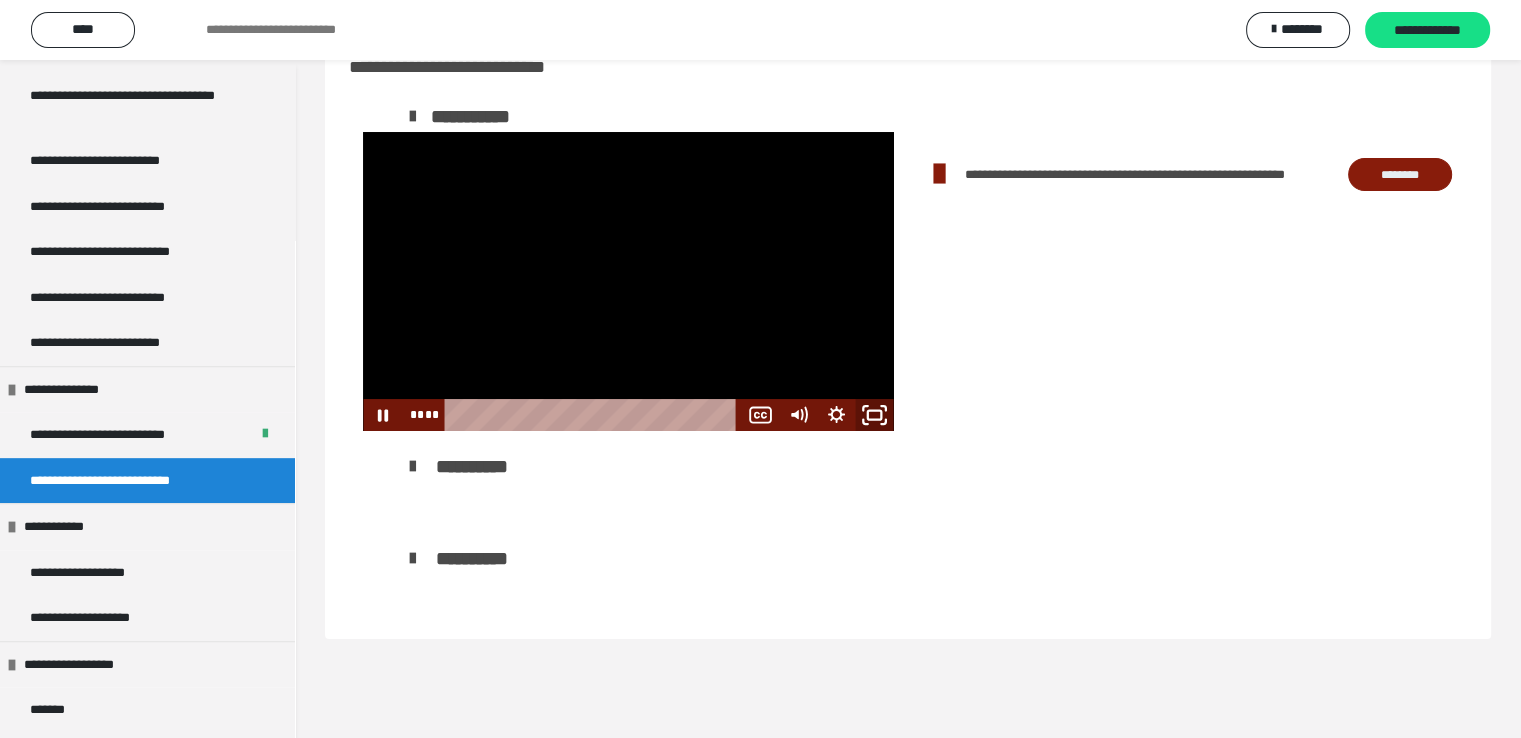 click 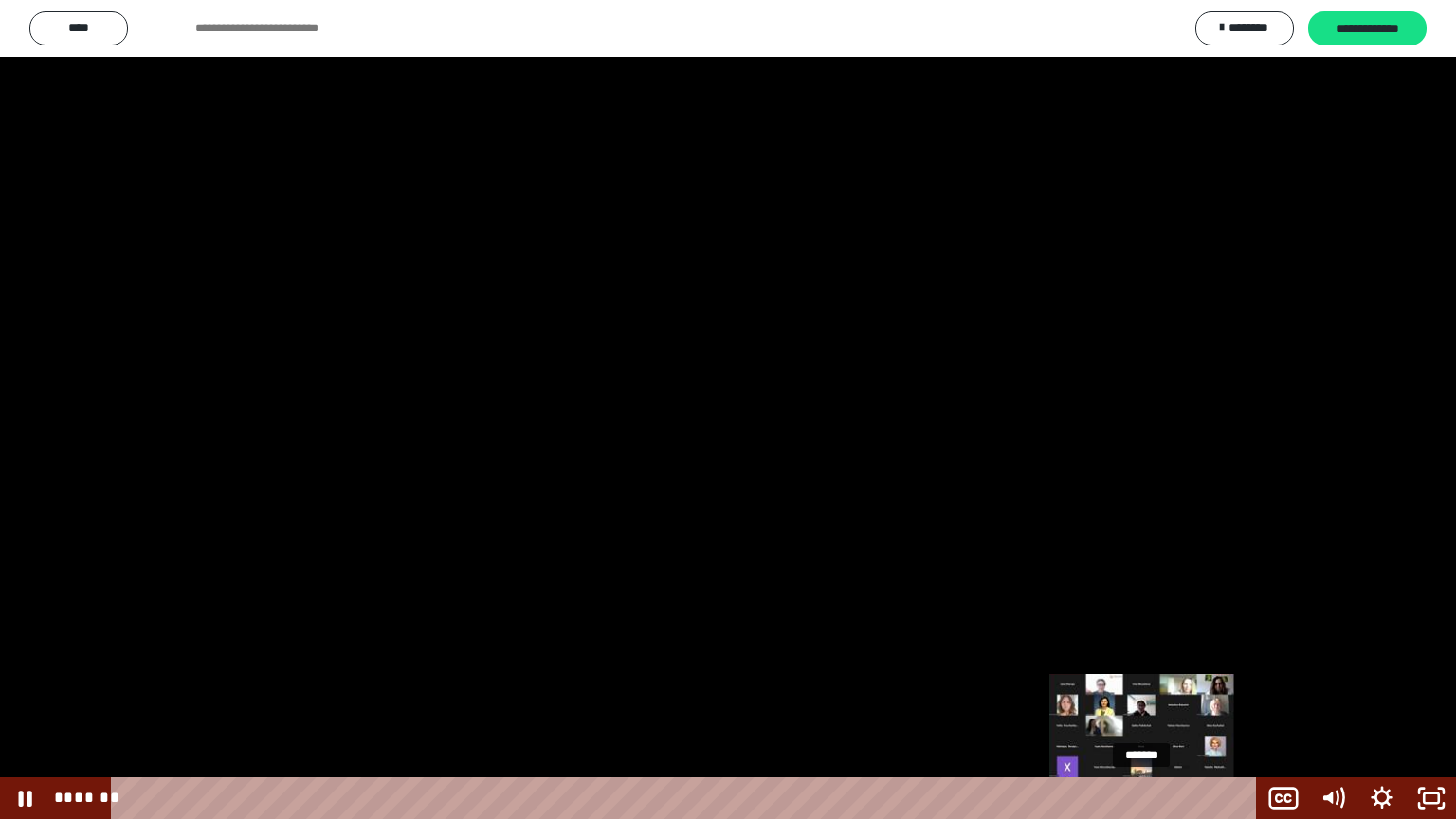 click on "*******" at bounding box center (687, 798) 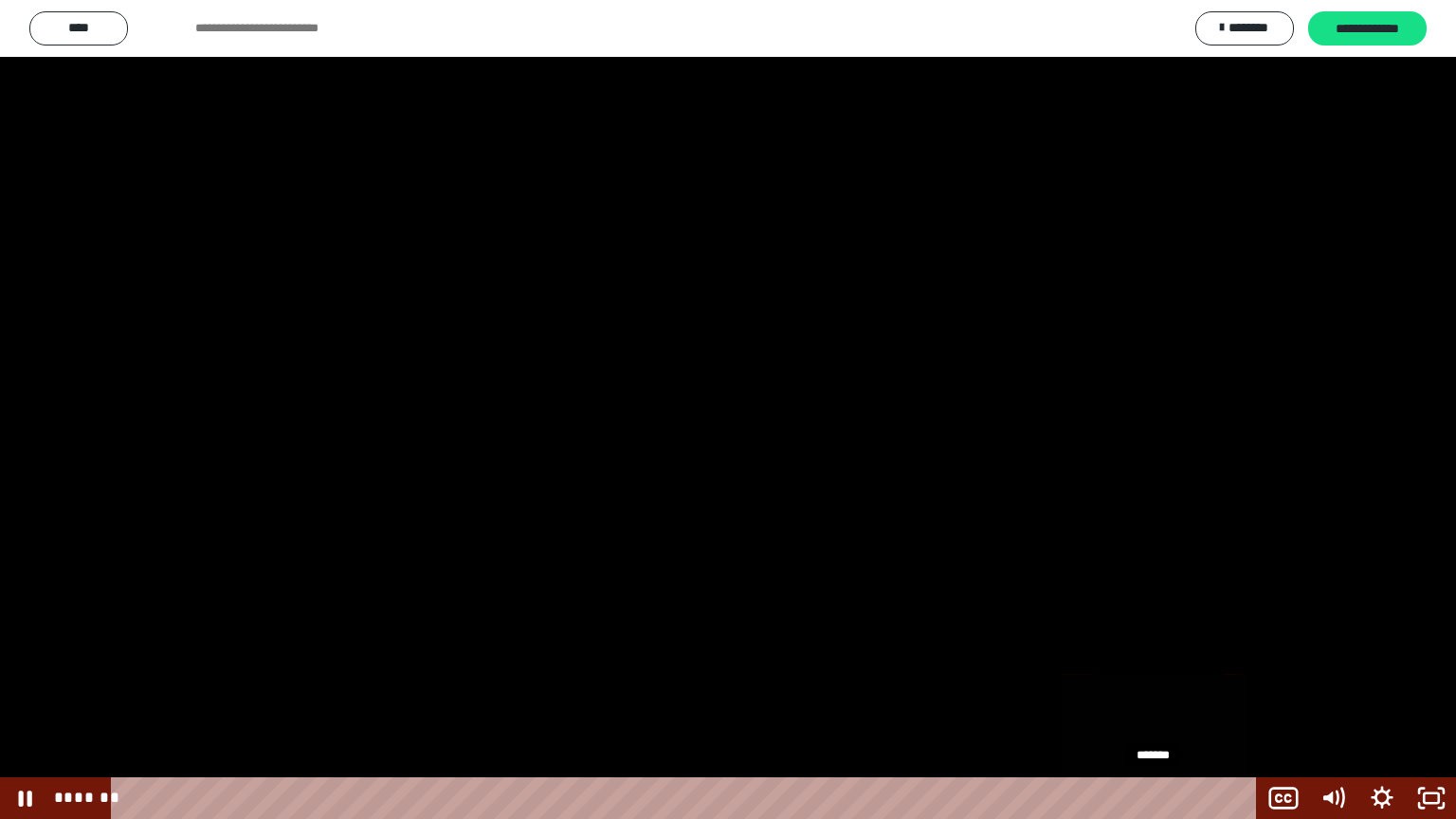click on "*******" at bounding box center [687, 798] 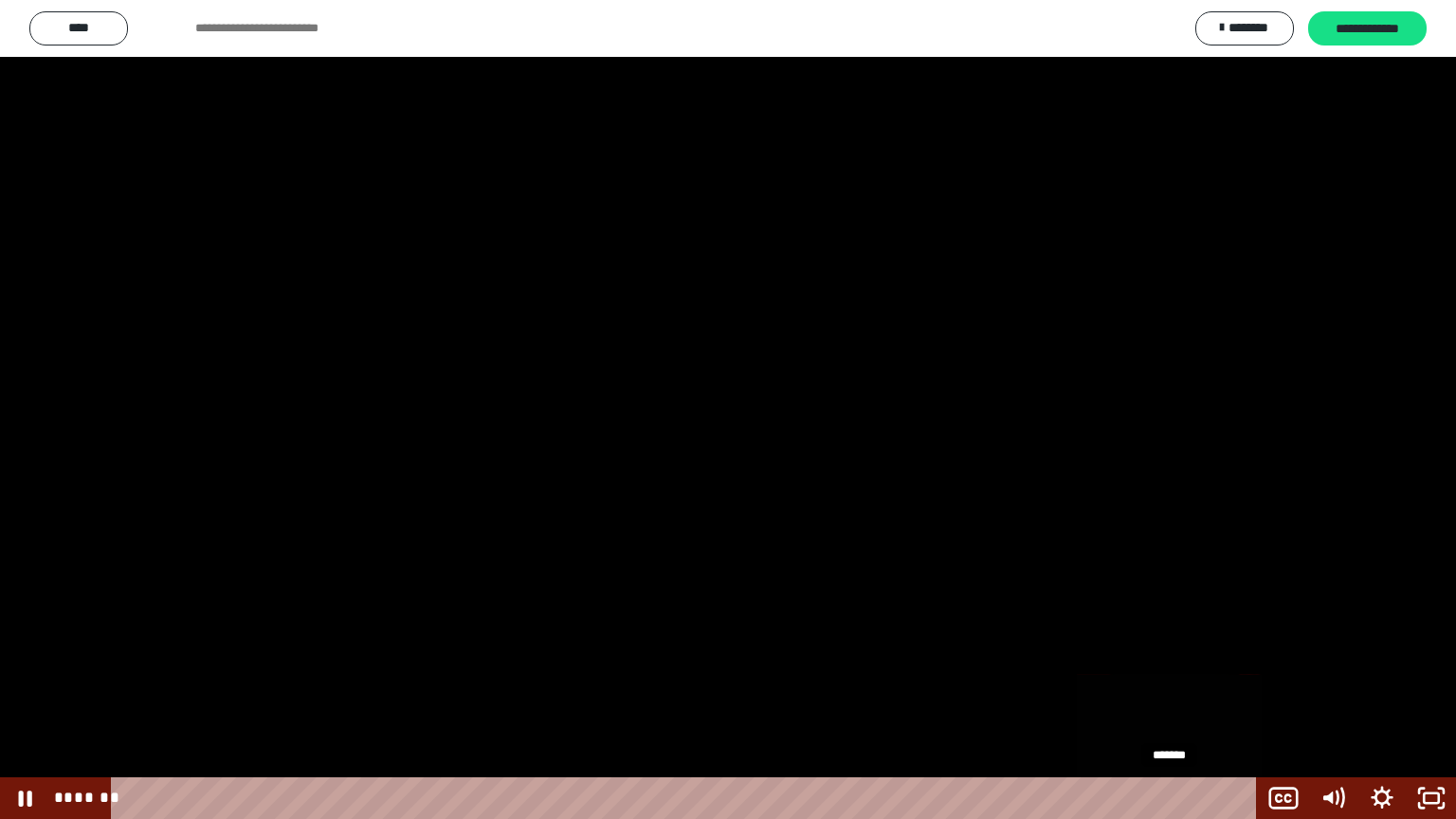 click on "*******" at bounding box center (687, 798) 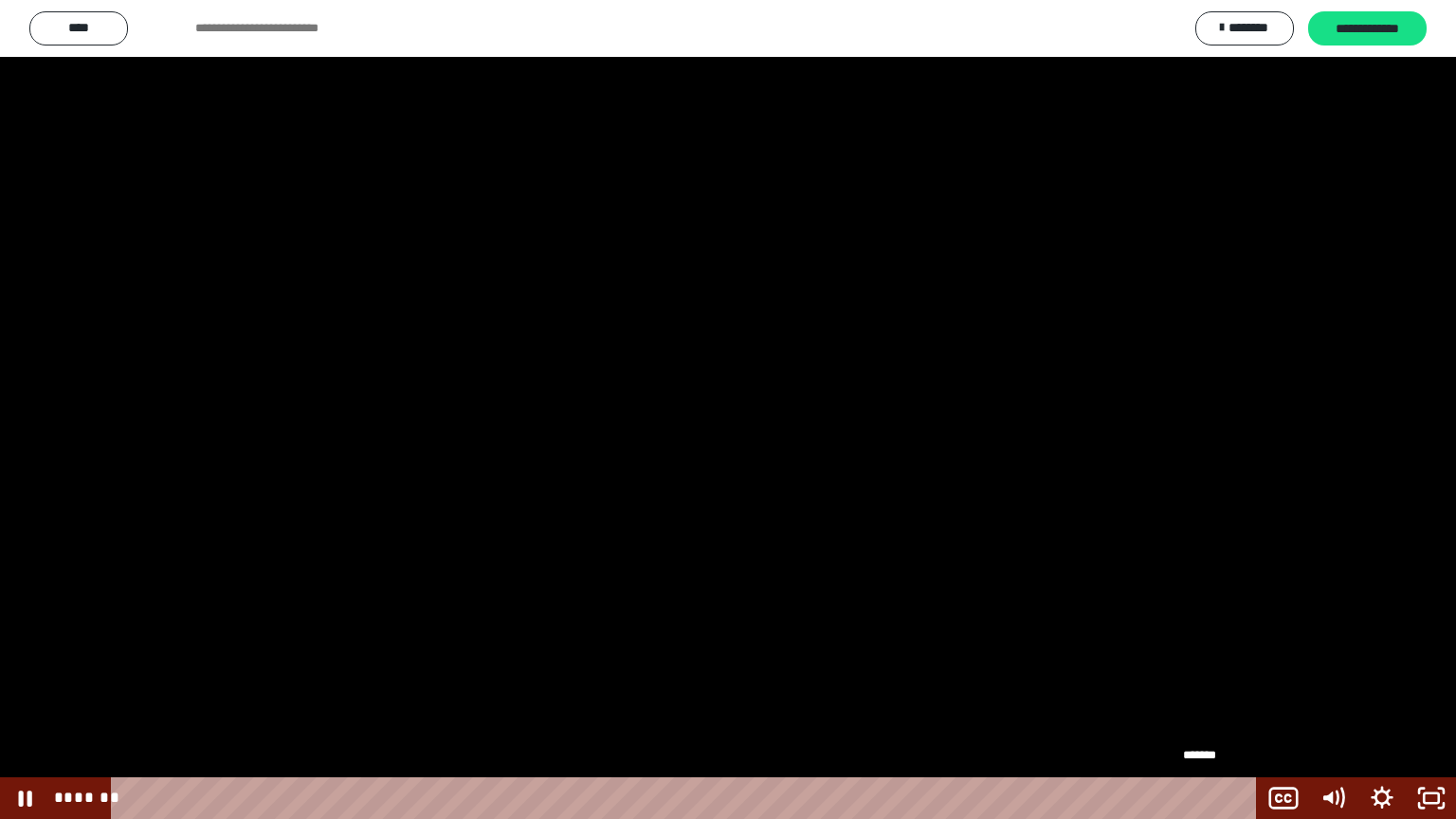 click on "*******" at bounding box center (687, 798) 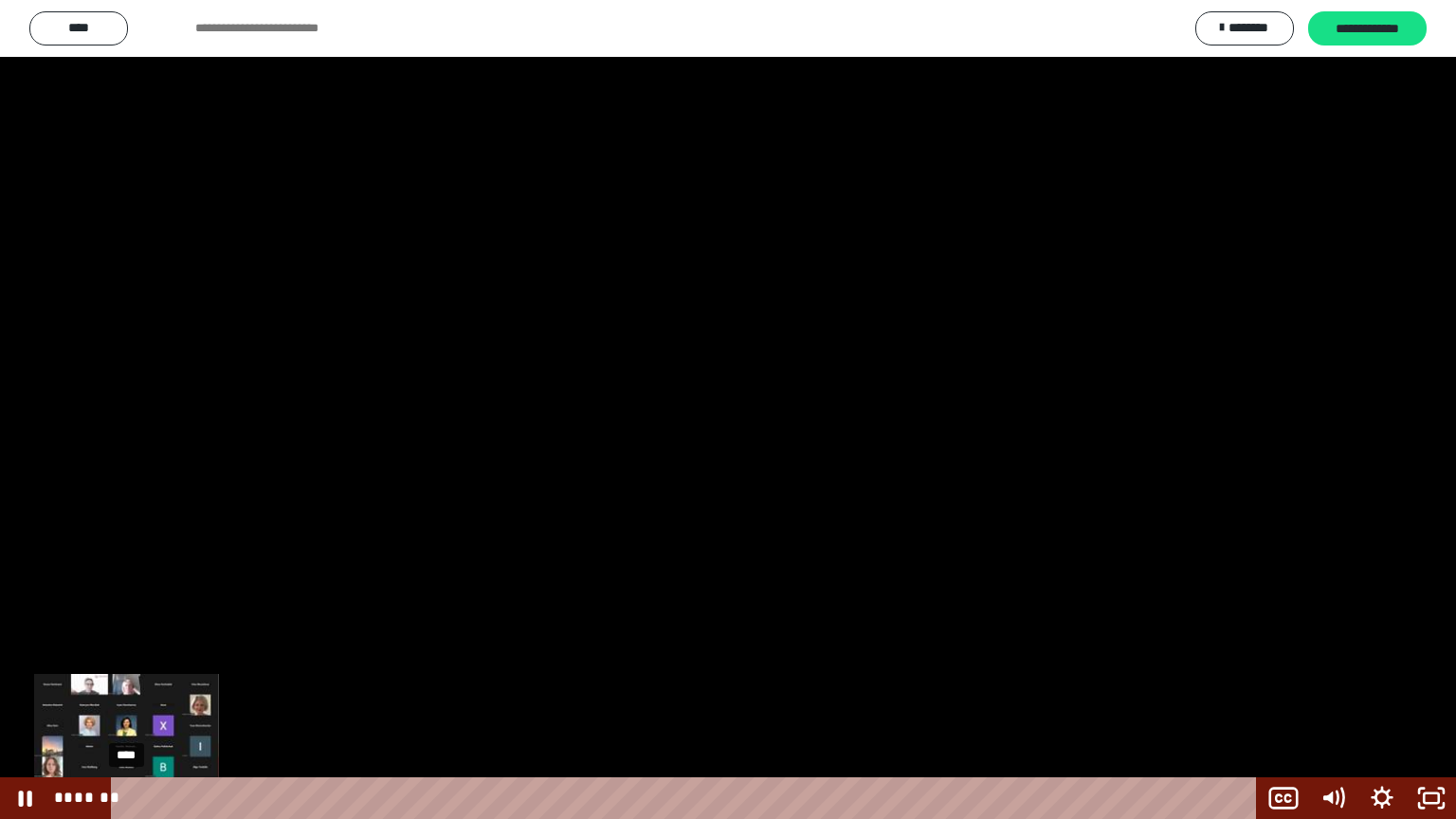 click on "****" at bounding box center (687, 798) 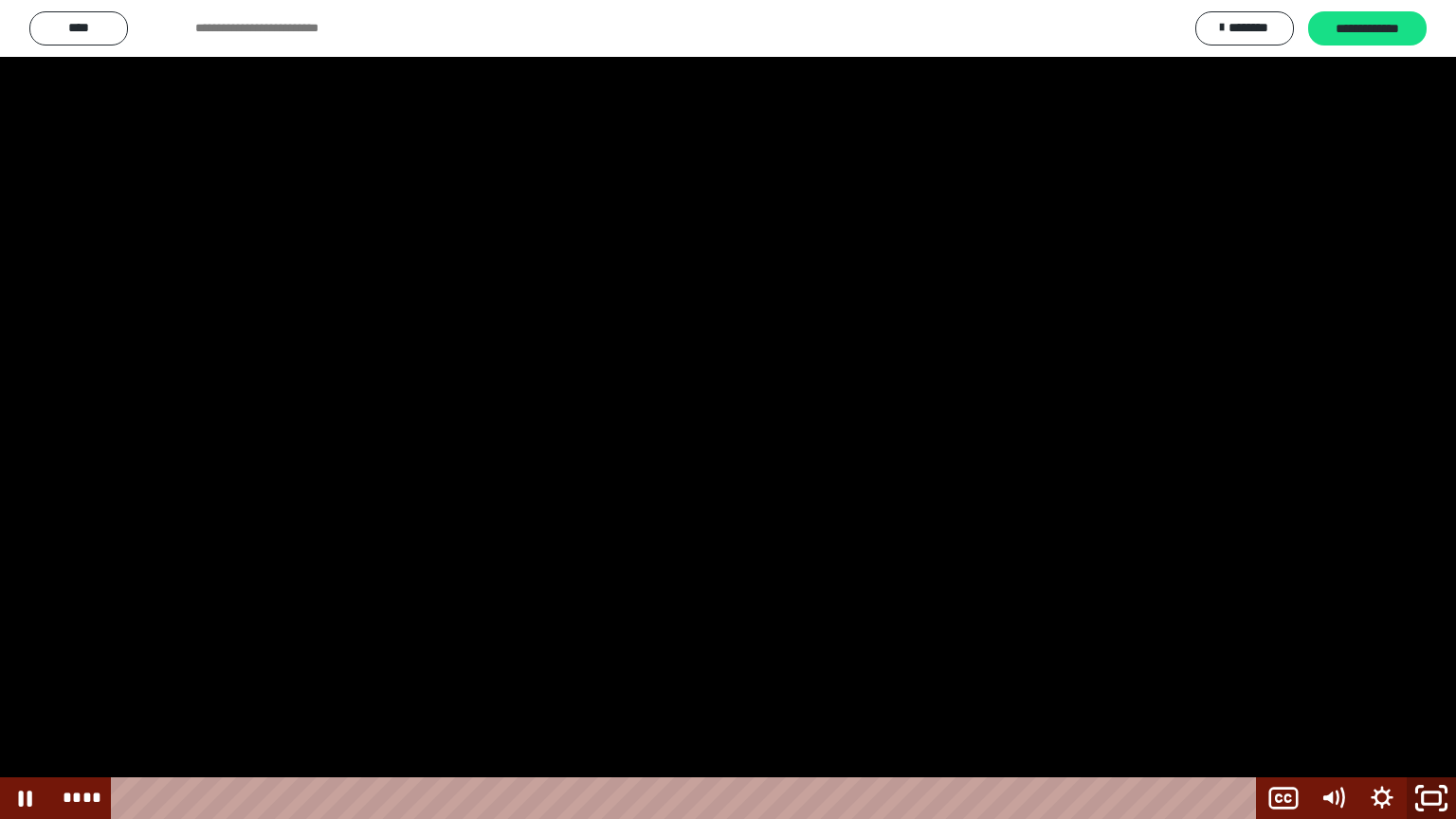 click 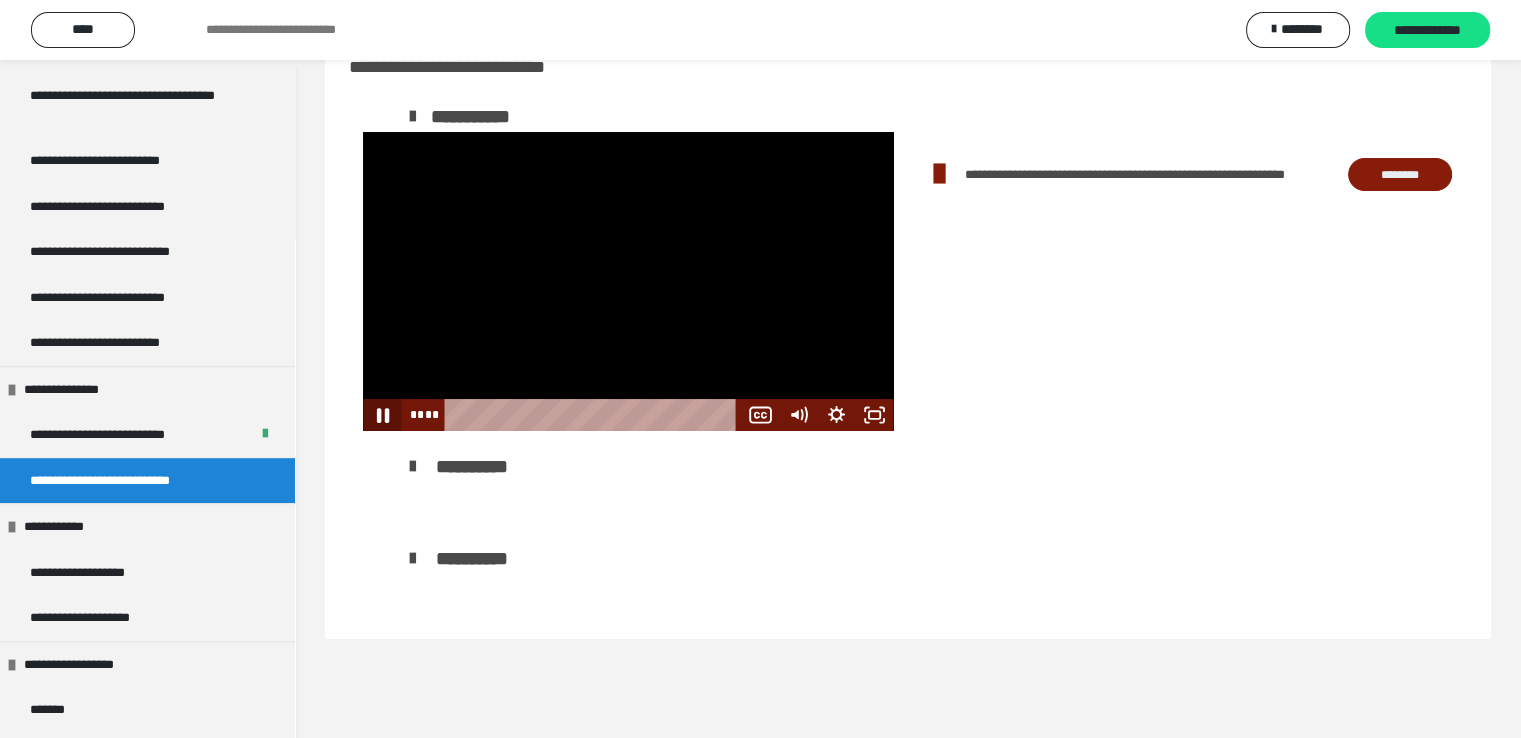 click 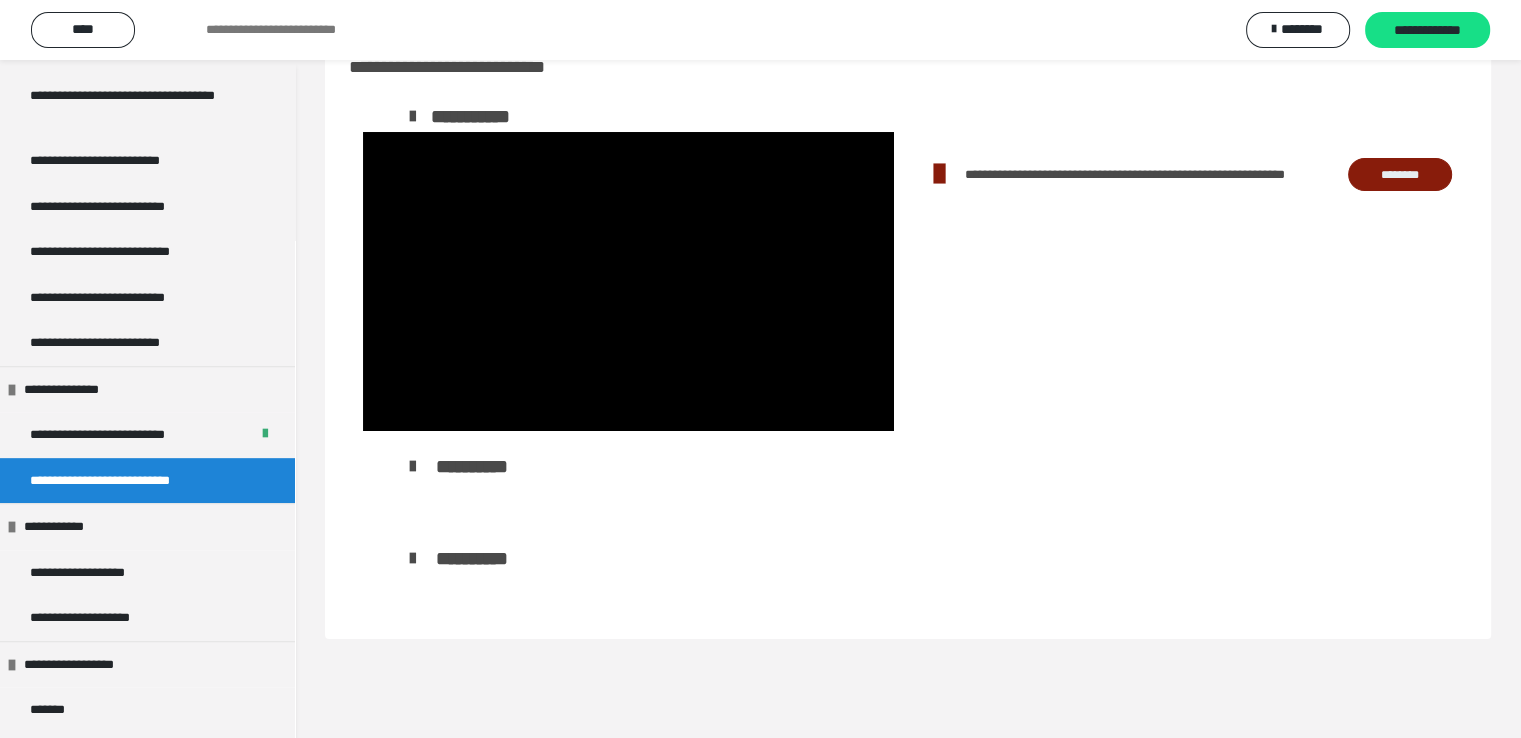 scroll, scrollTop: 192, scrollLeft: 0, axis: vertical 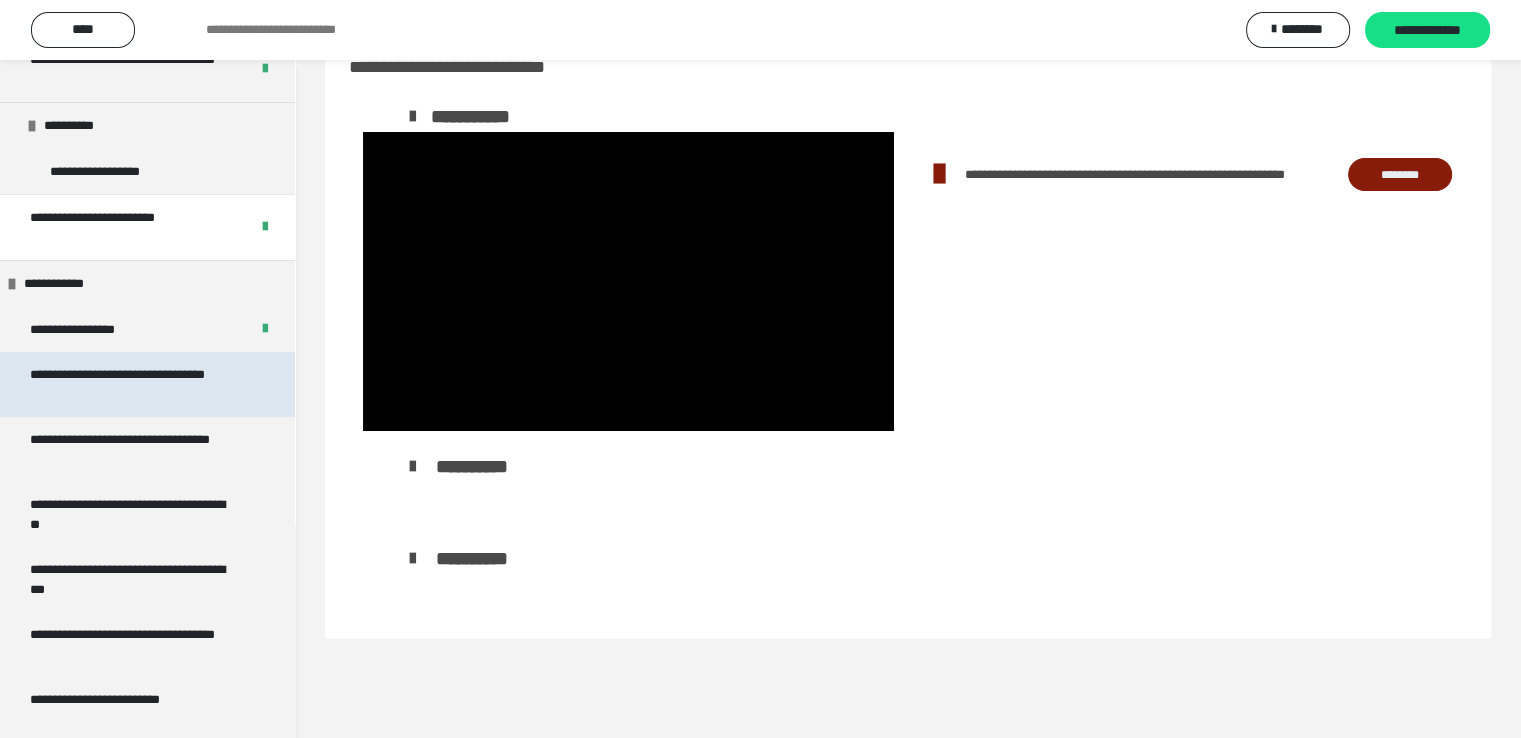 click on "**********" at bounding box center (132, 384) 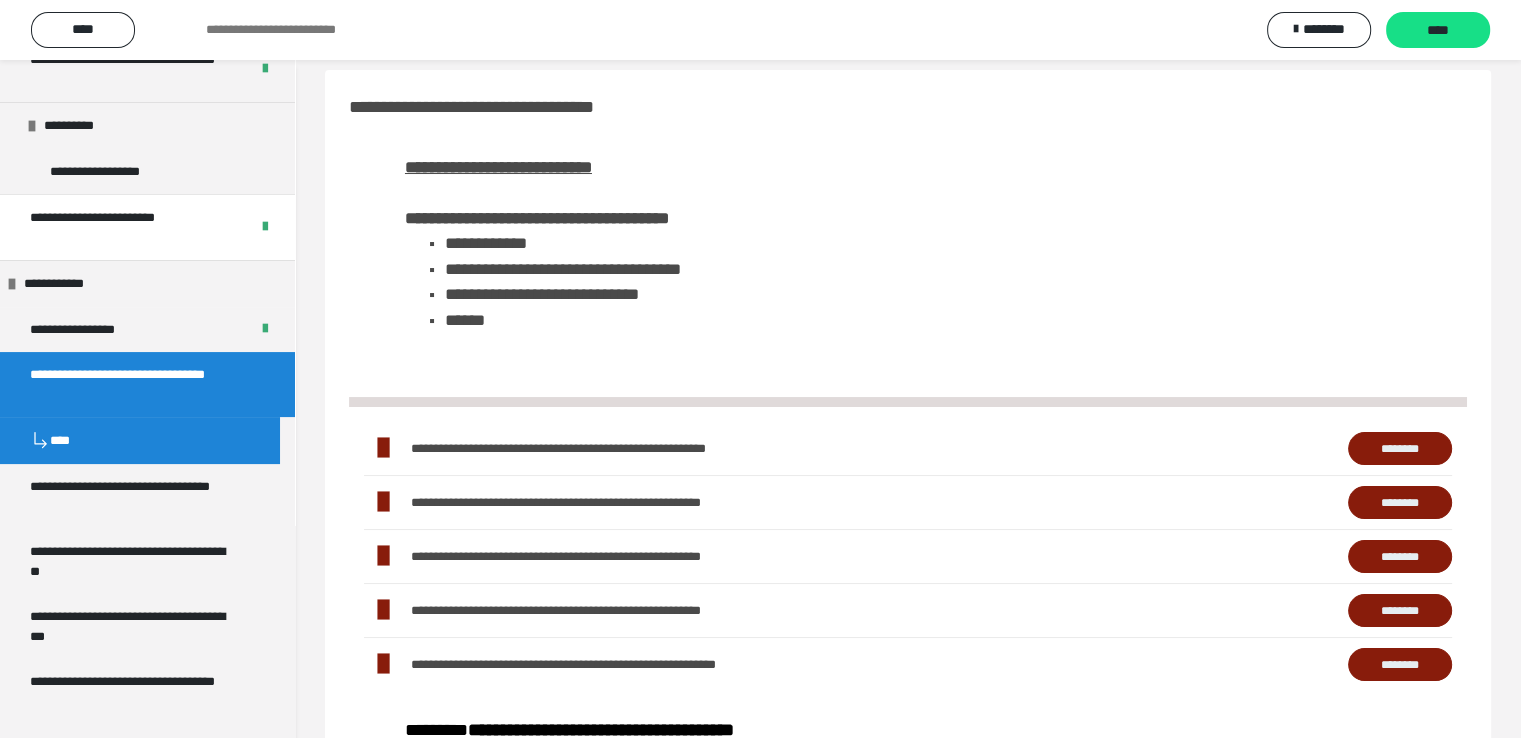 scroll, scrollTop: 0, scrollLeft: 0, axis: both 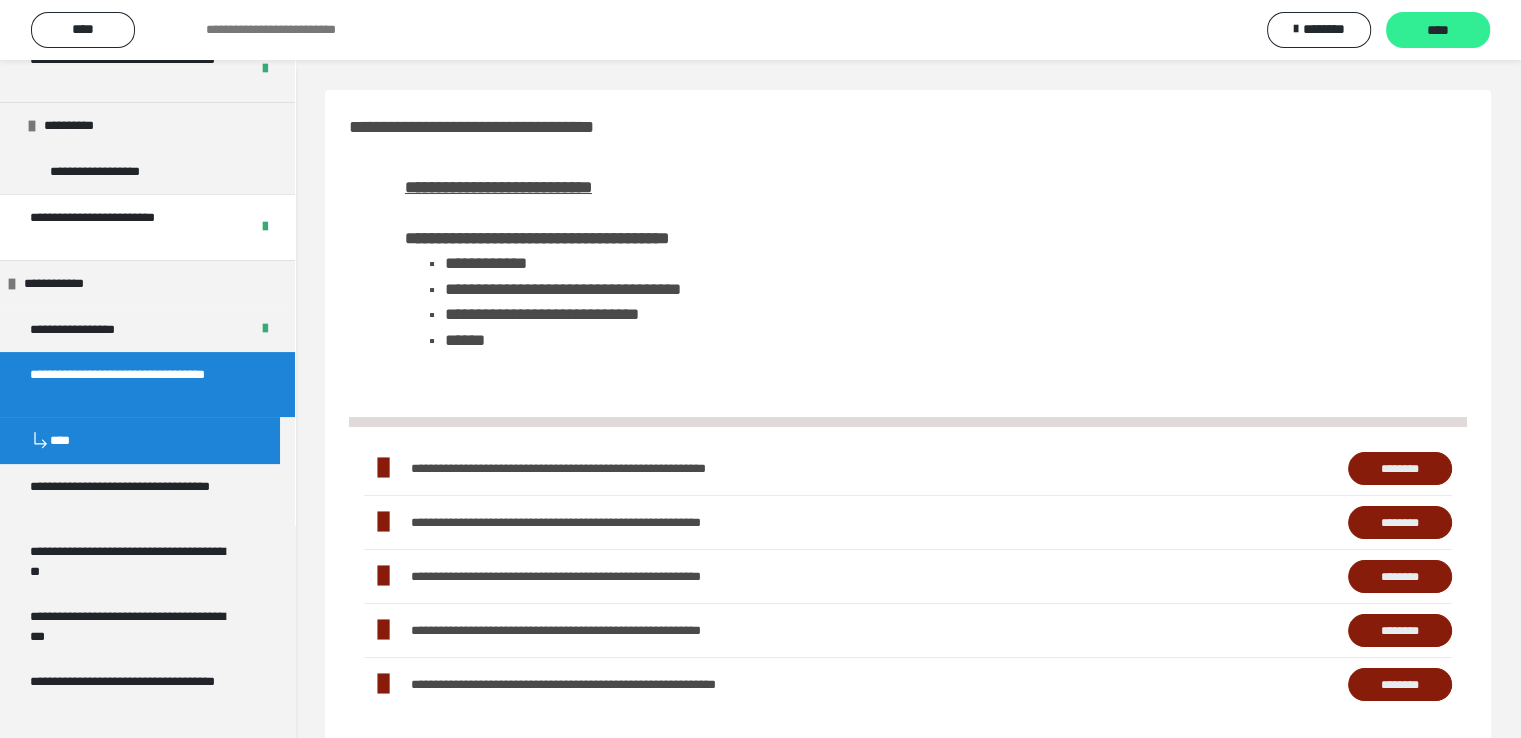 click on "****" at bounding box center [1438, 31] 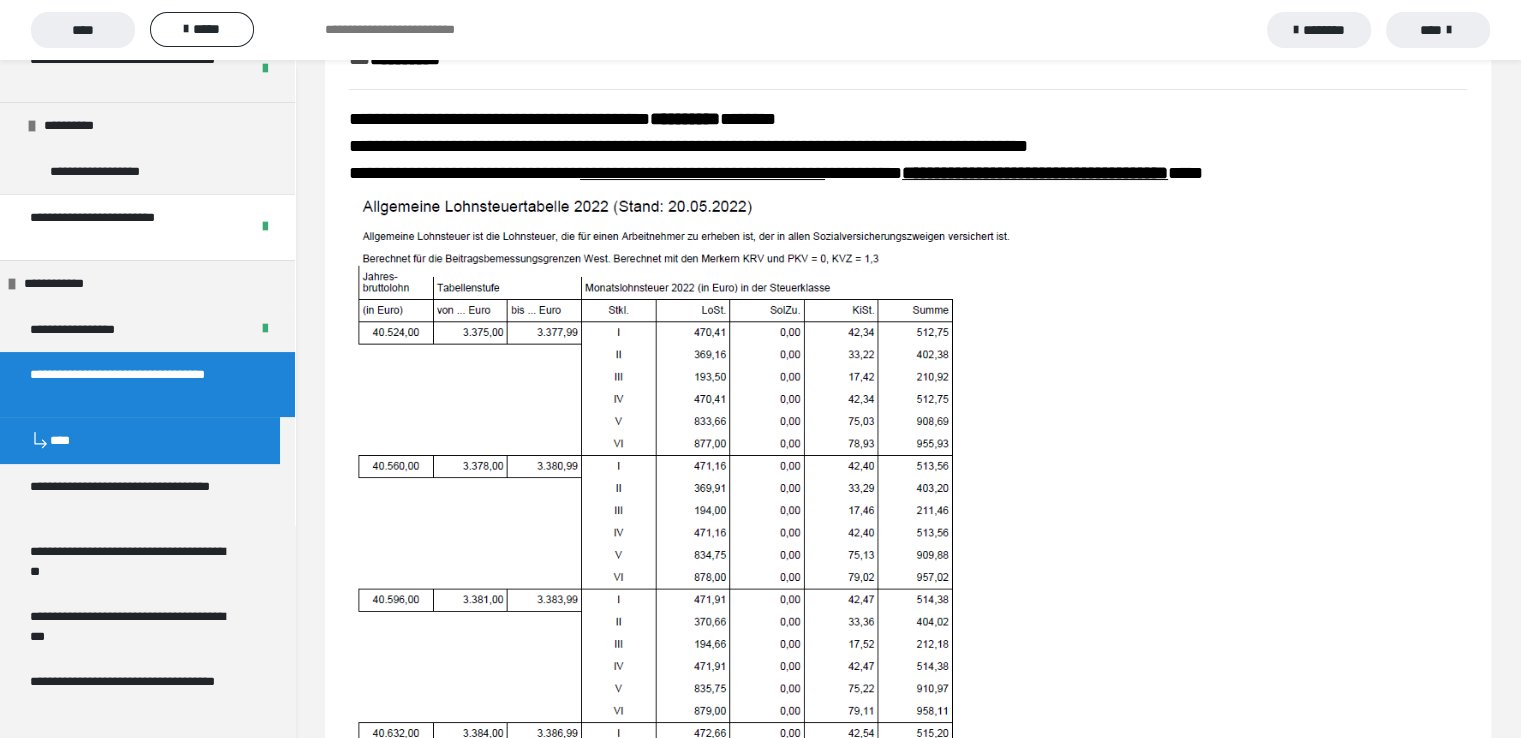 scroll, scrollTop: 280, scrollLeft: 0, axis: vertical 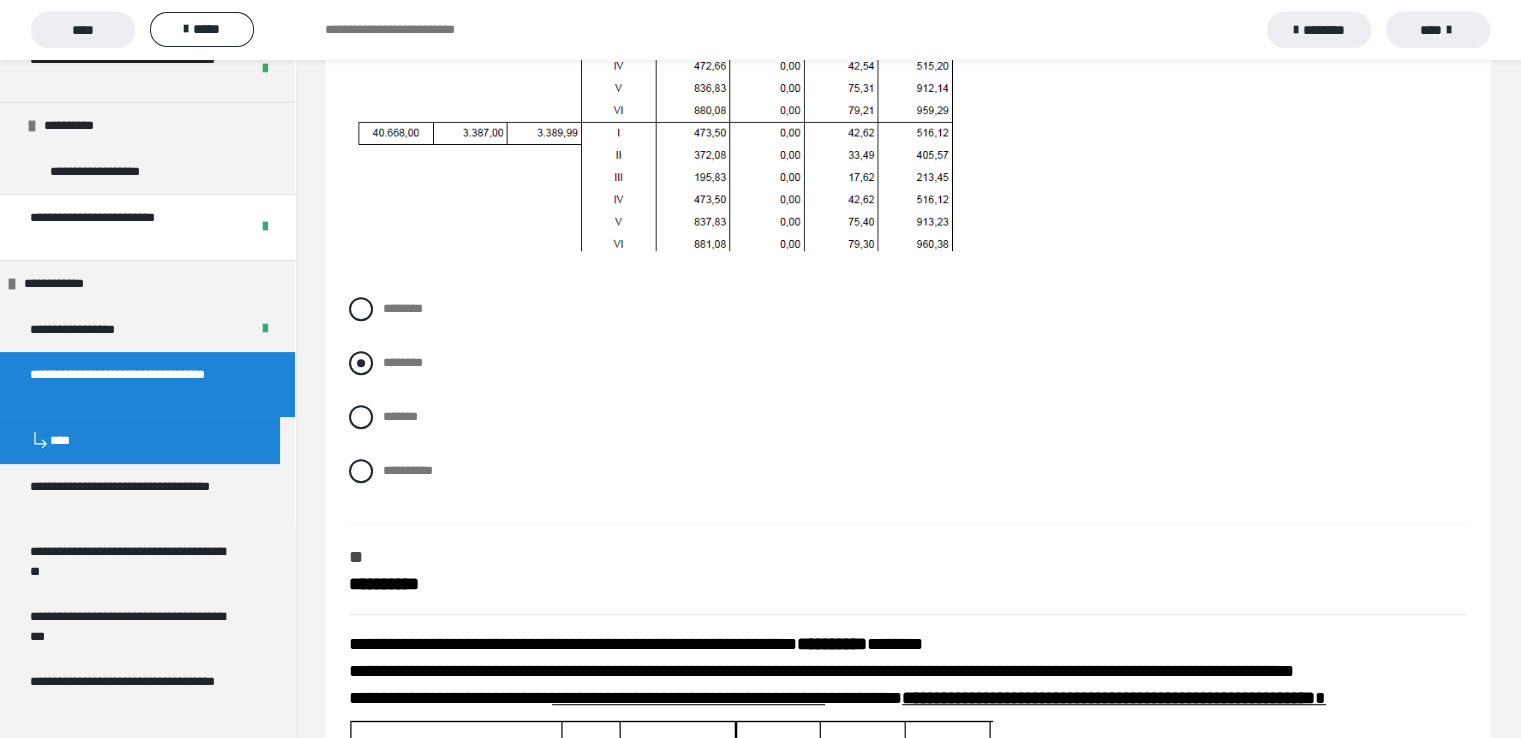 click at bounding box center (361, 363) 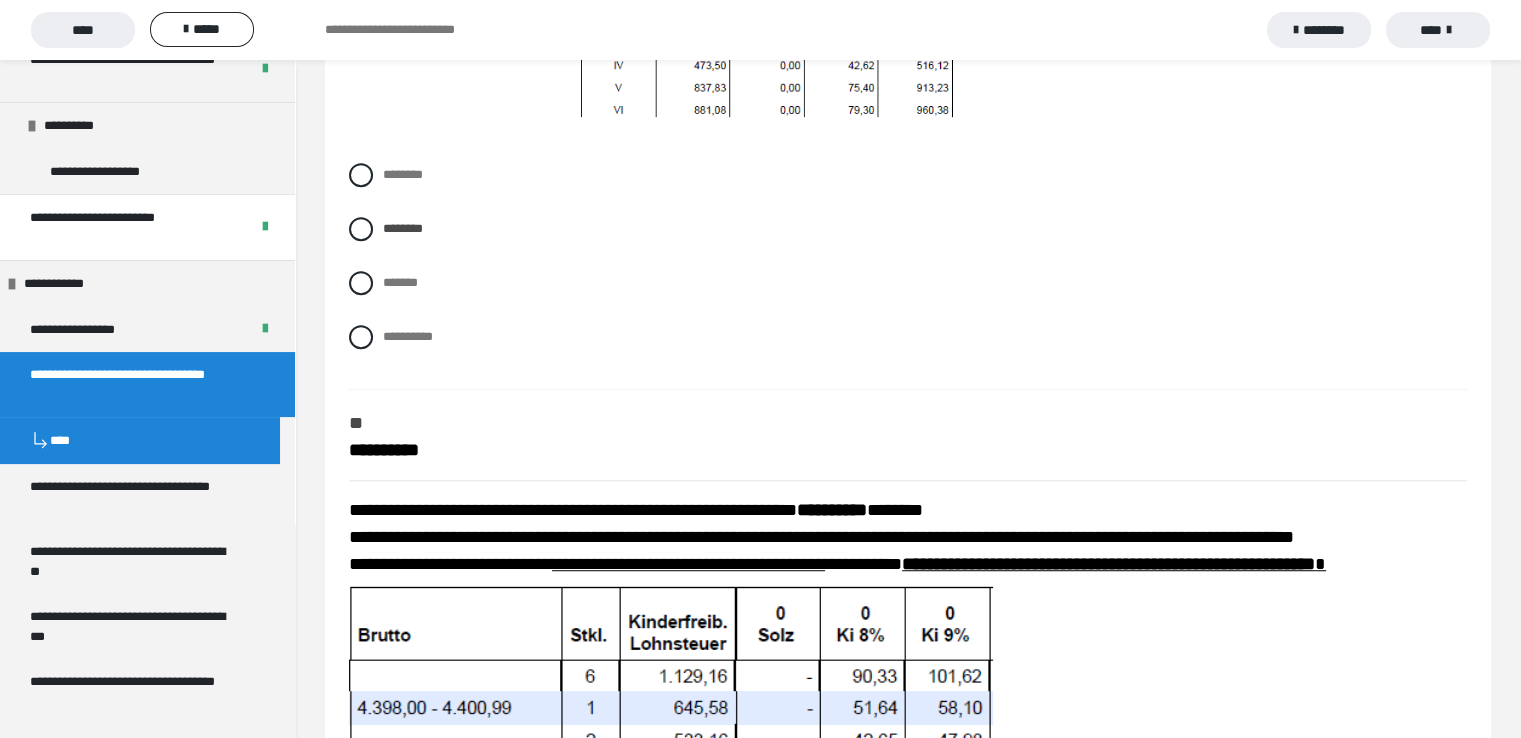 scroll, scrollTop: 1171, scrollLeft: 0, axis: vertical 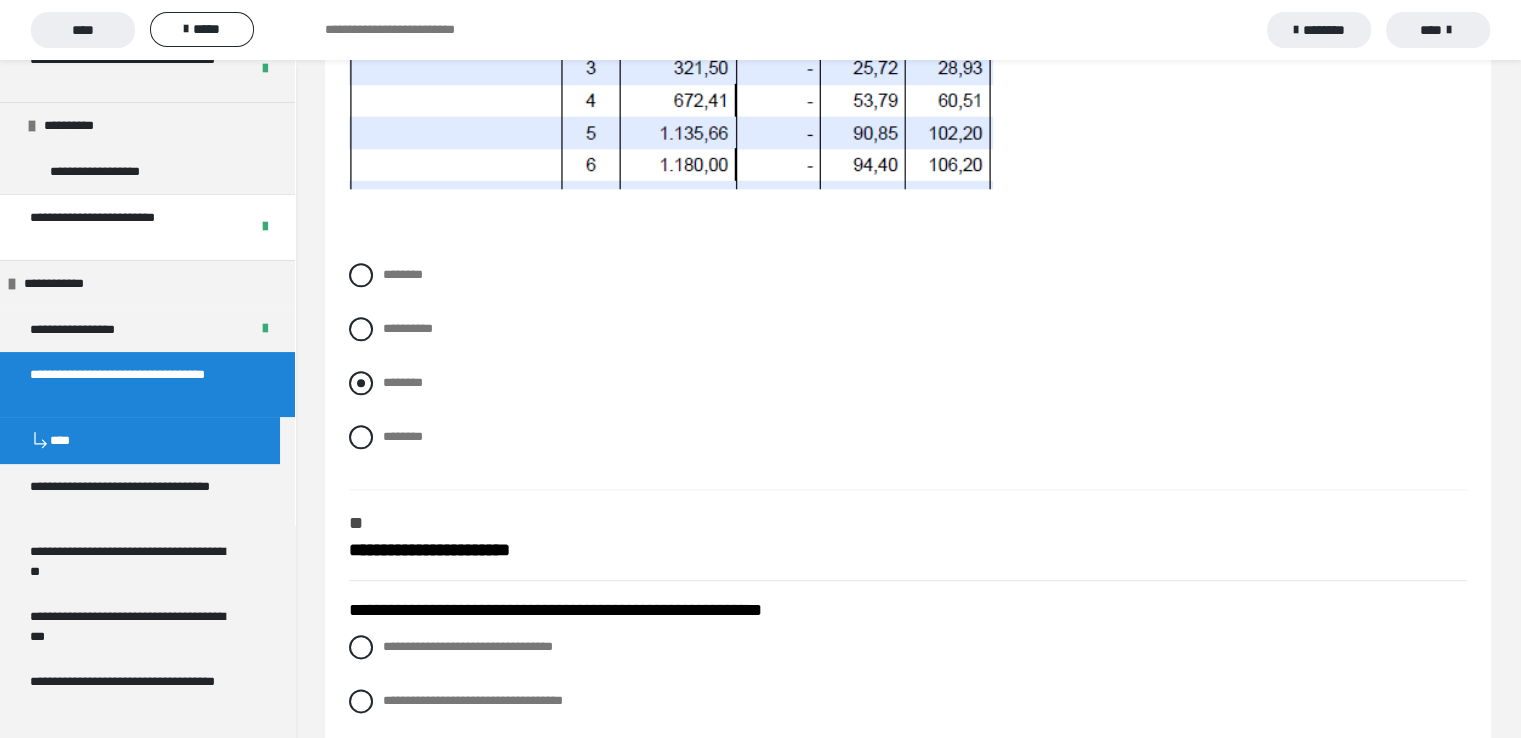 click at bounding box center (361, 383) 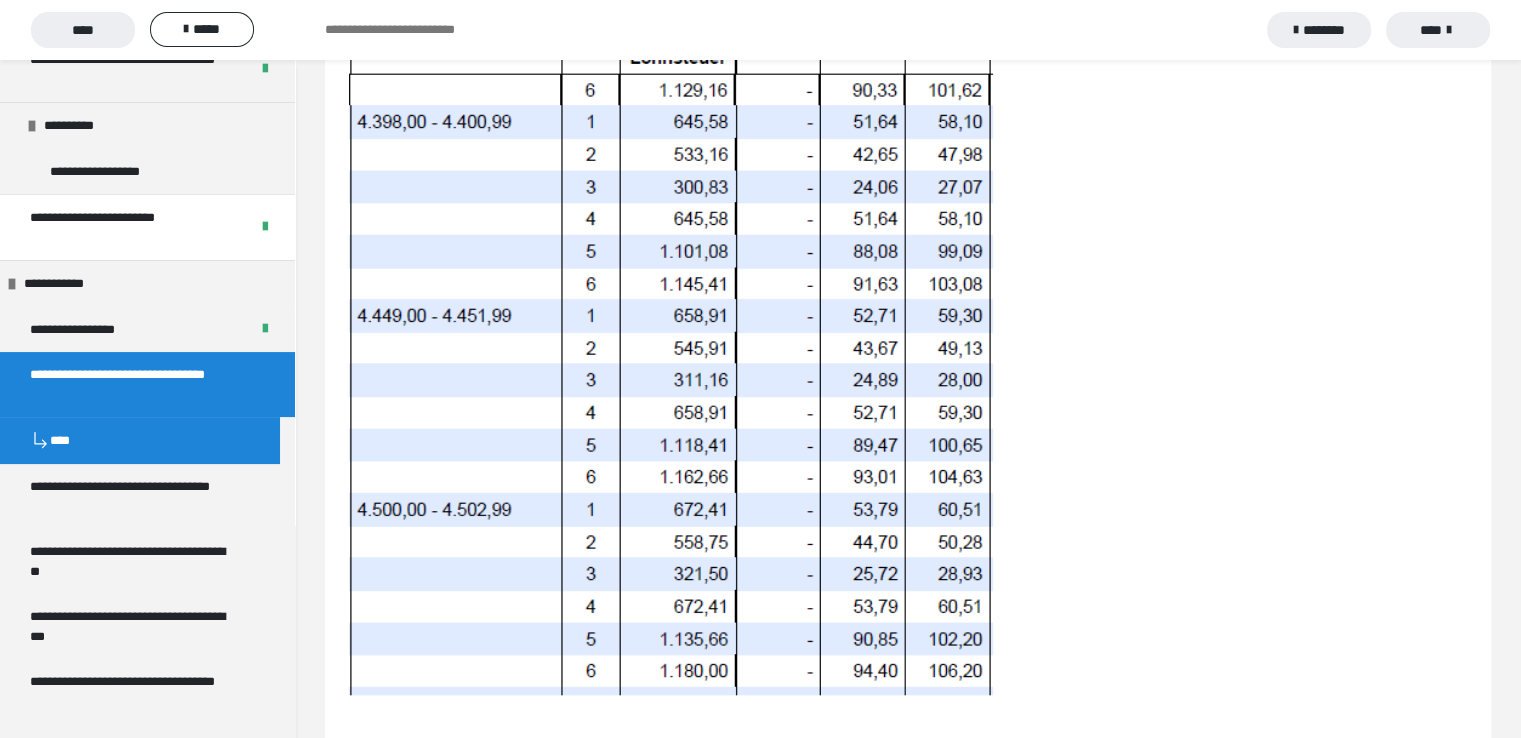 scroll, scrollTop: 1611, scrollLeft: 0, axis: vertical 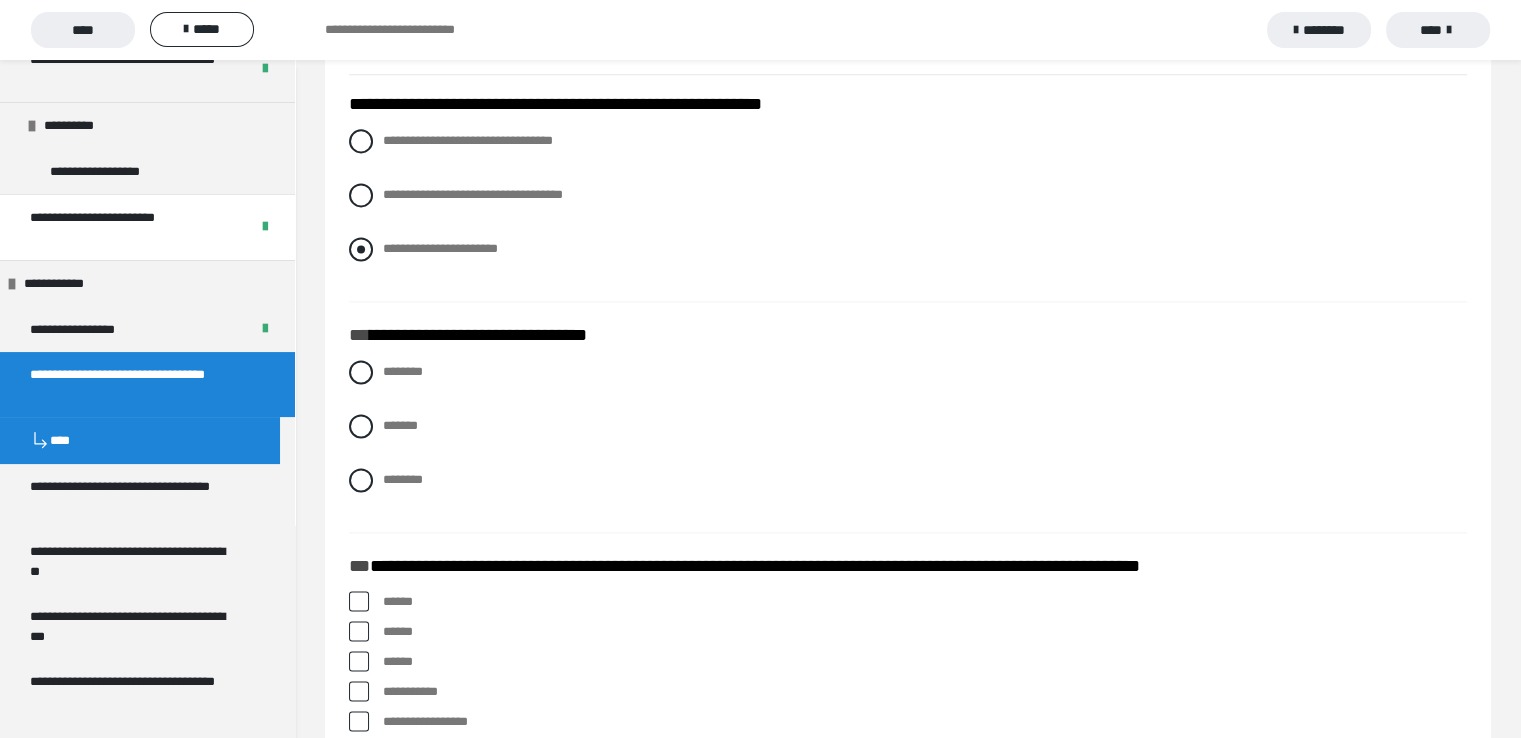 click at bounding box center (361, 249) 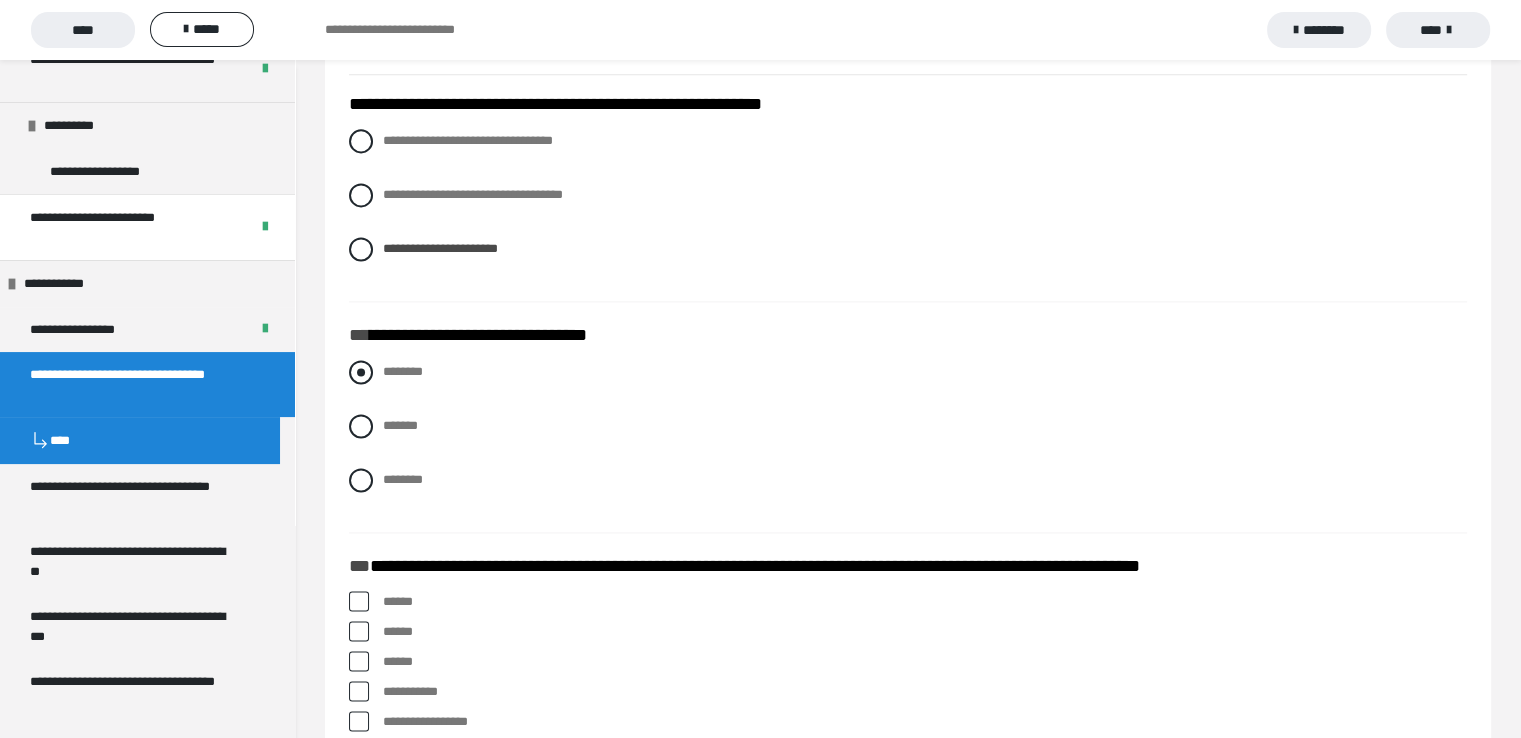 click at bounding box center (361, 372) 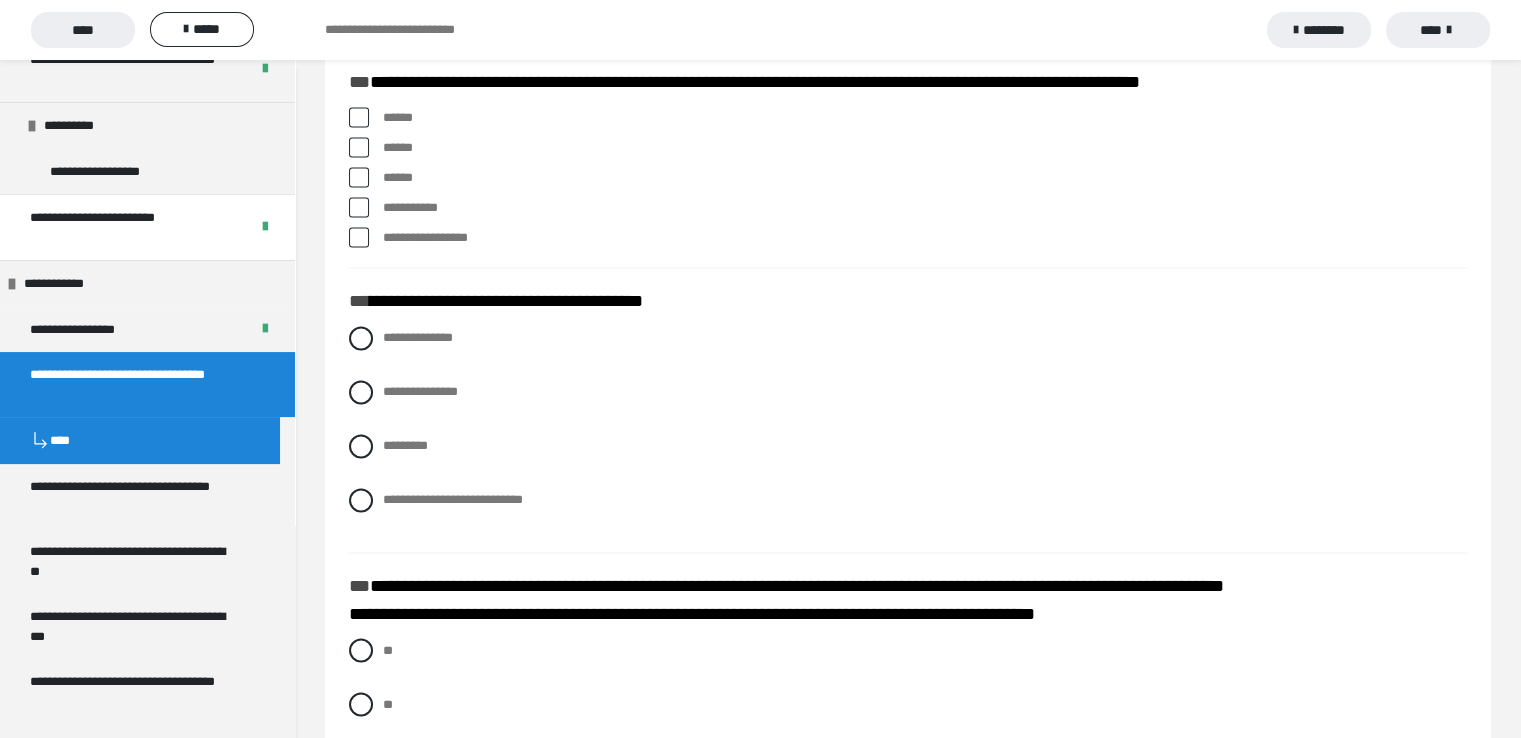 scroll, scrollTop: 3208, scrollLeft: 0, axis: vertical 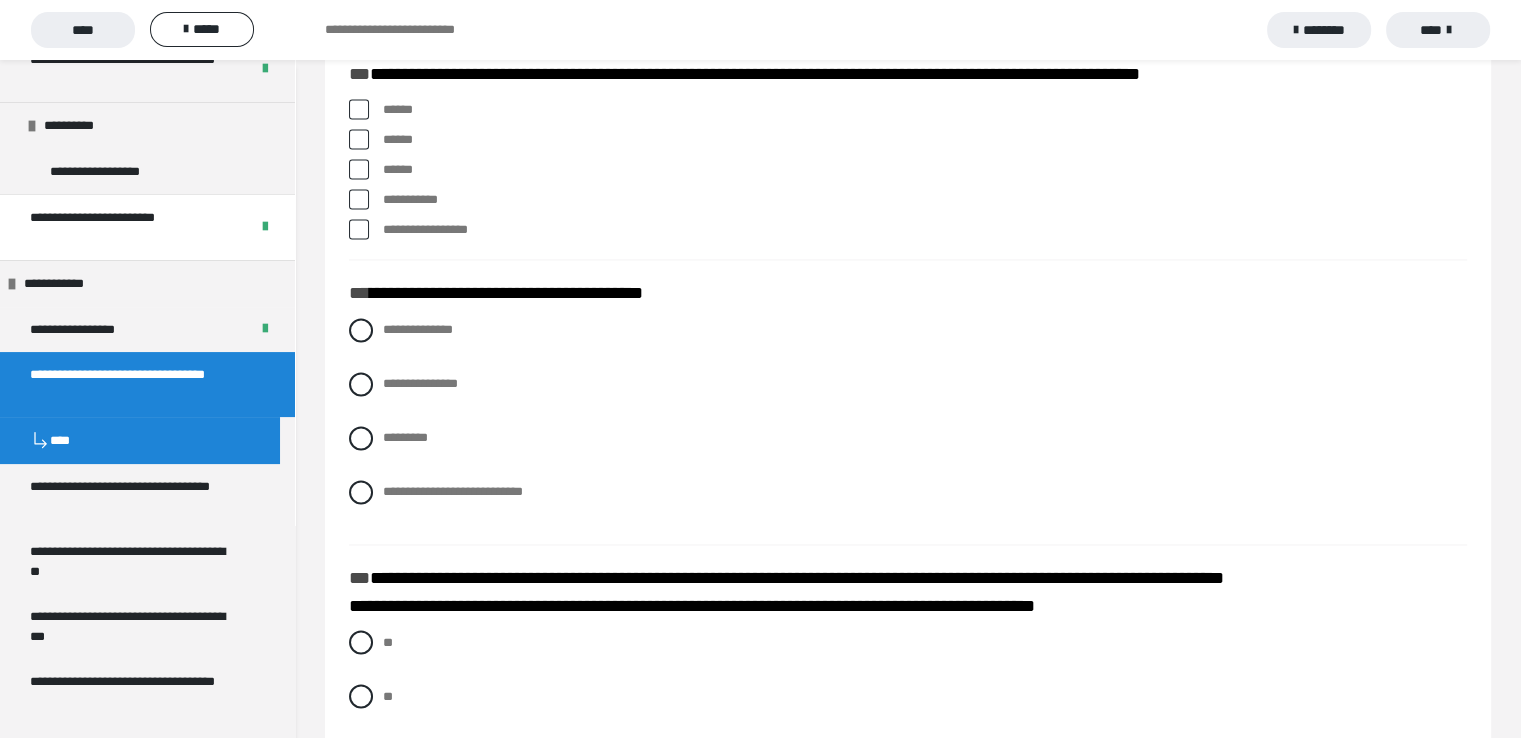 click at bounding box center [359, 169] 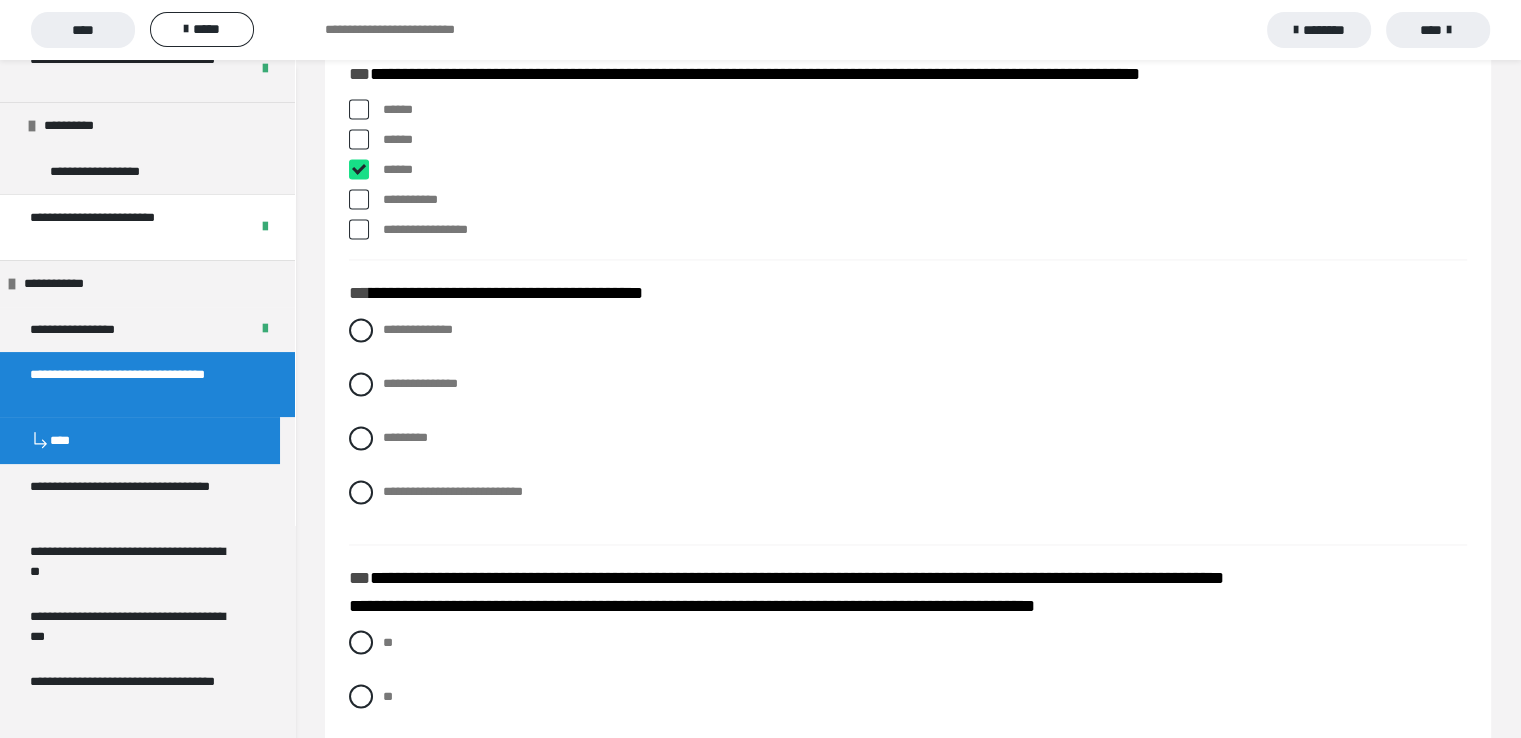 checkbox on "****" 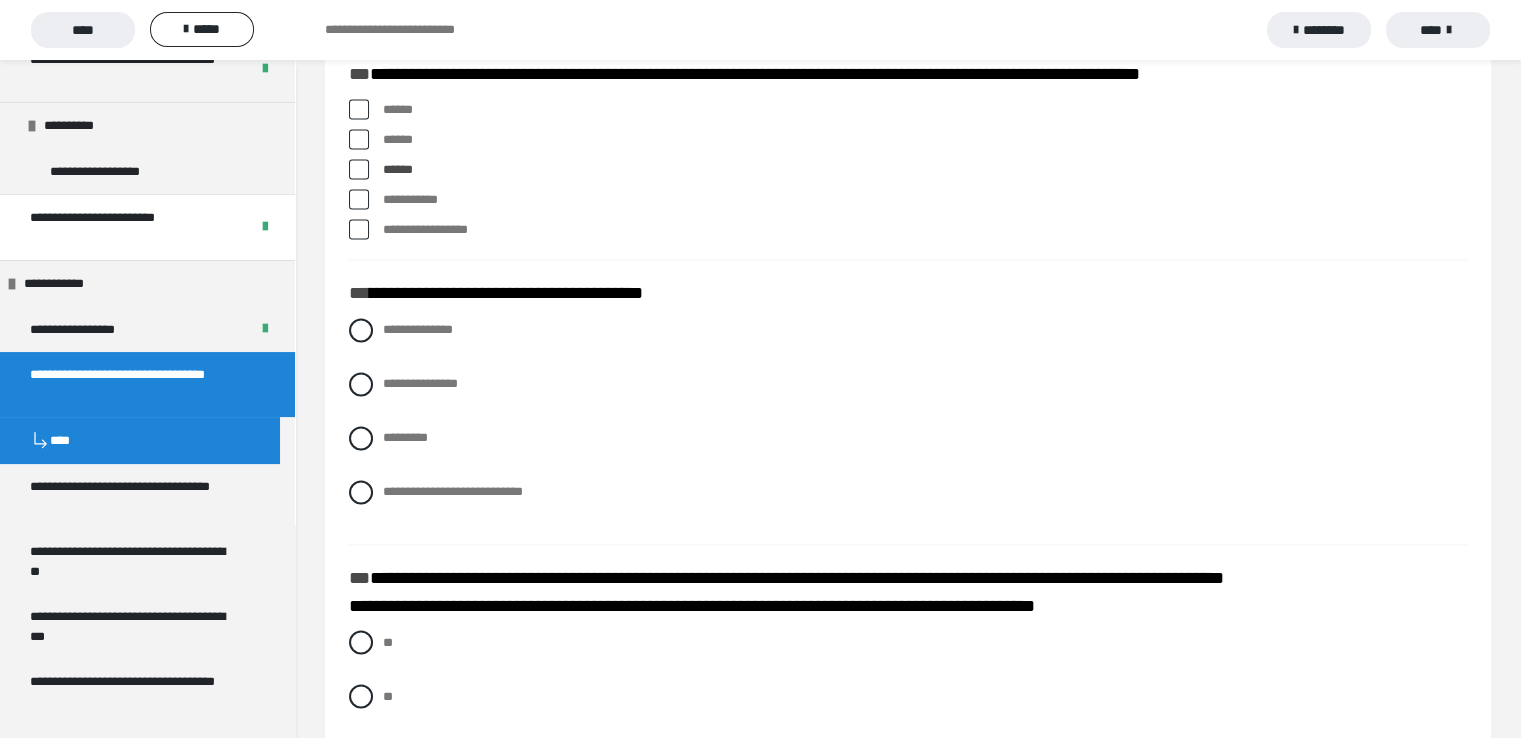 click at bounding box center (359, 229) 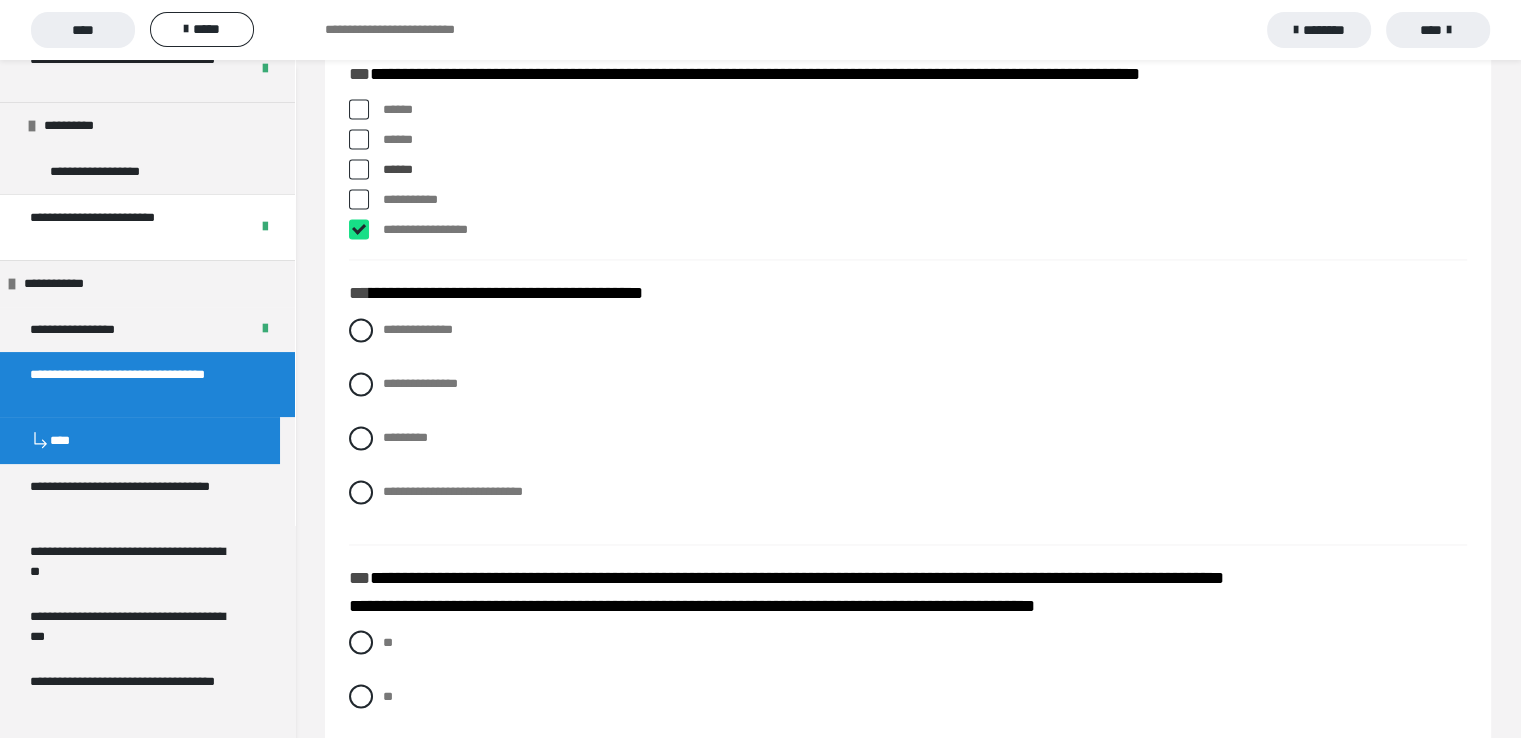 checkbox on "****" 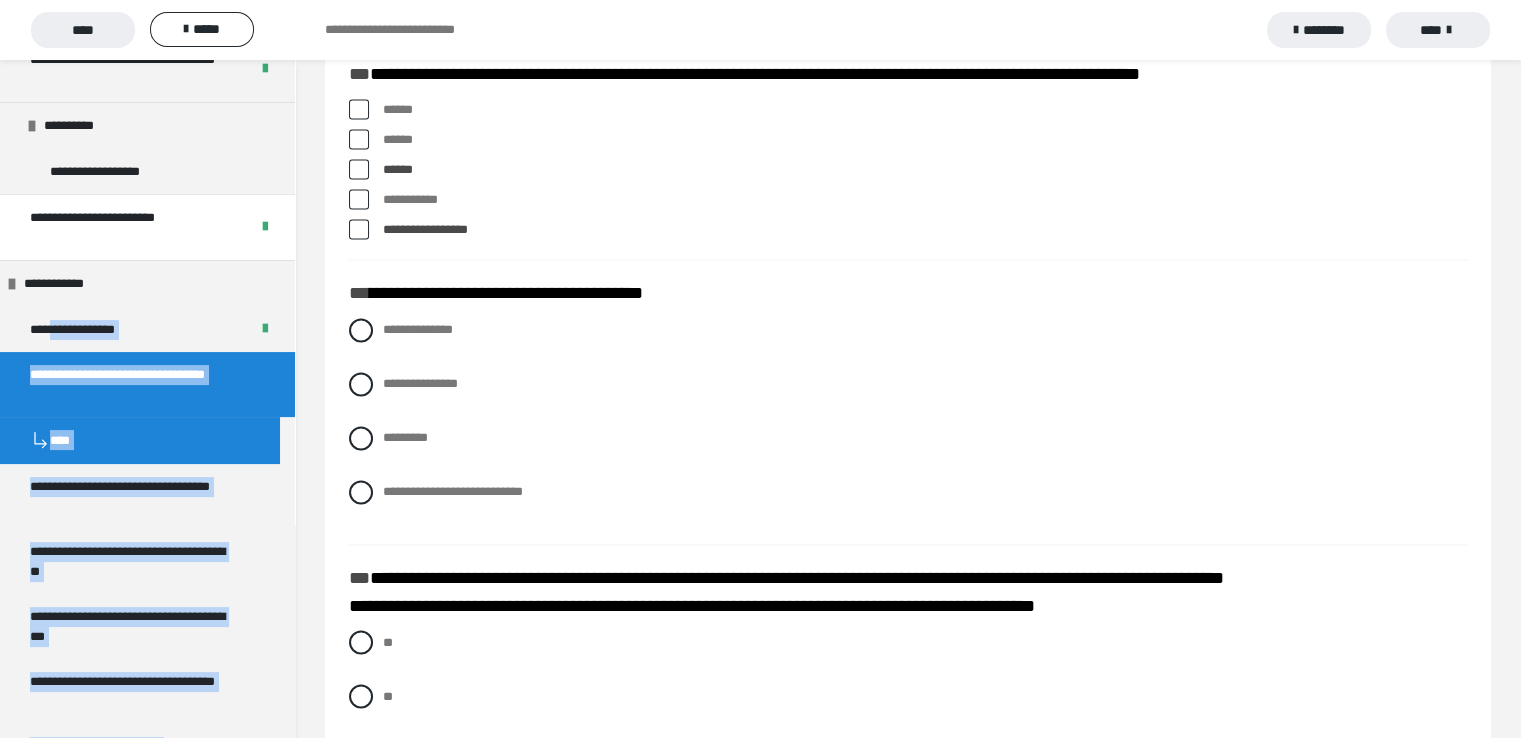 drag, startPoint x: 94, startPoint y: 339, endPoint x: 295, endPoint y: 423, distance: 217.84628 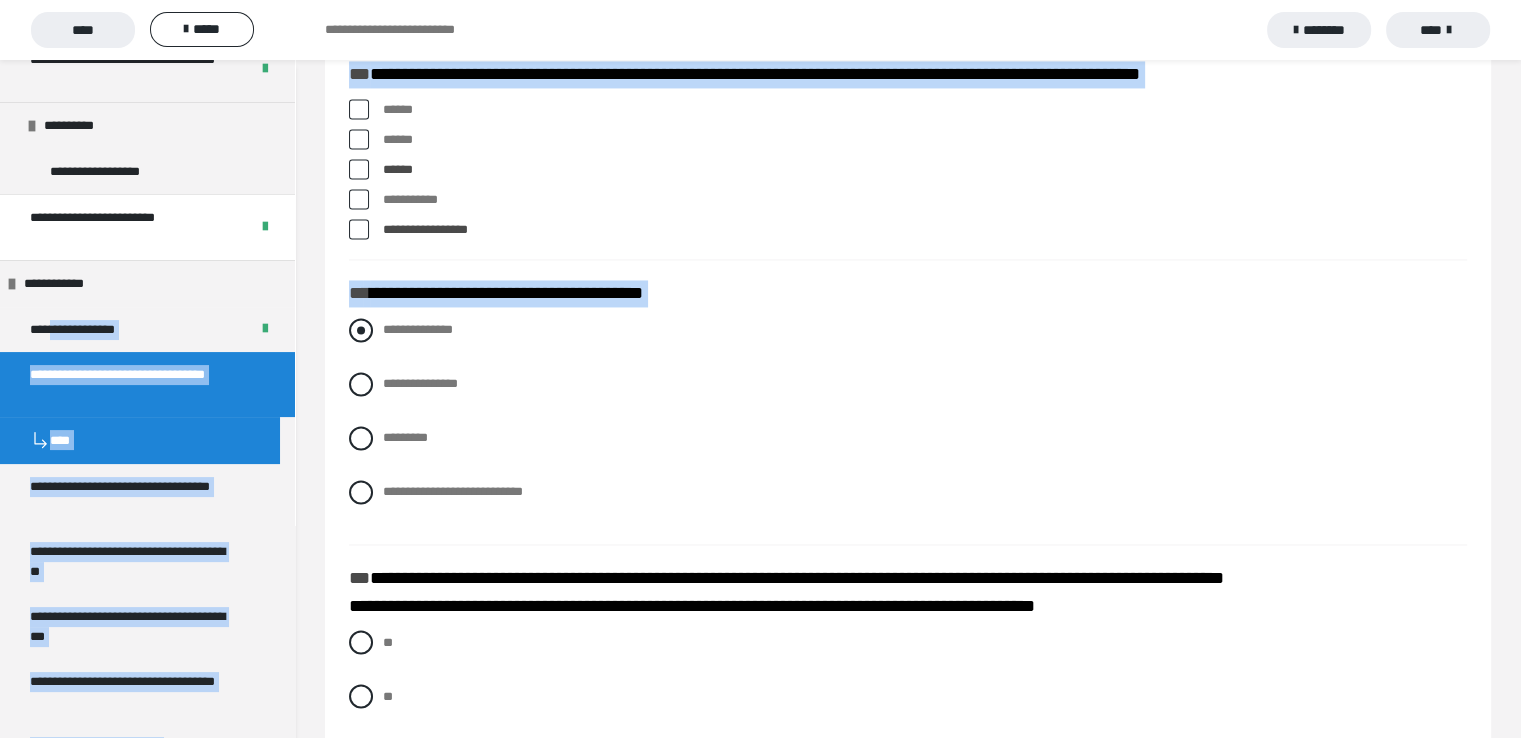 click at bounding box center [361, 330] 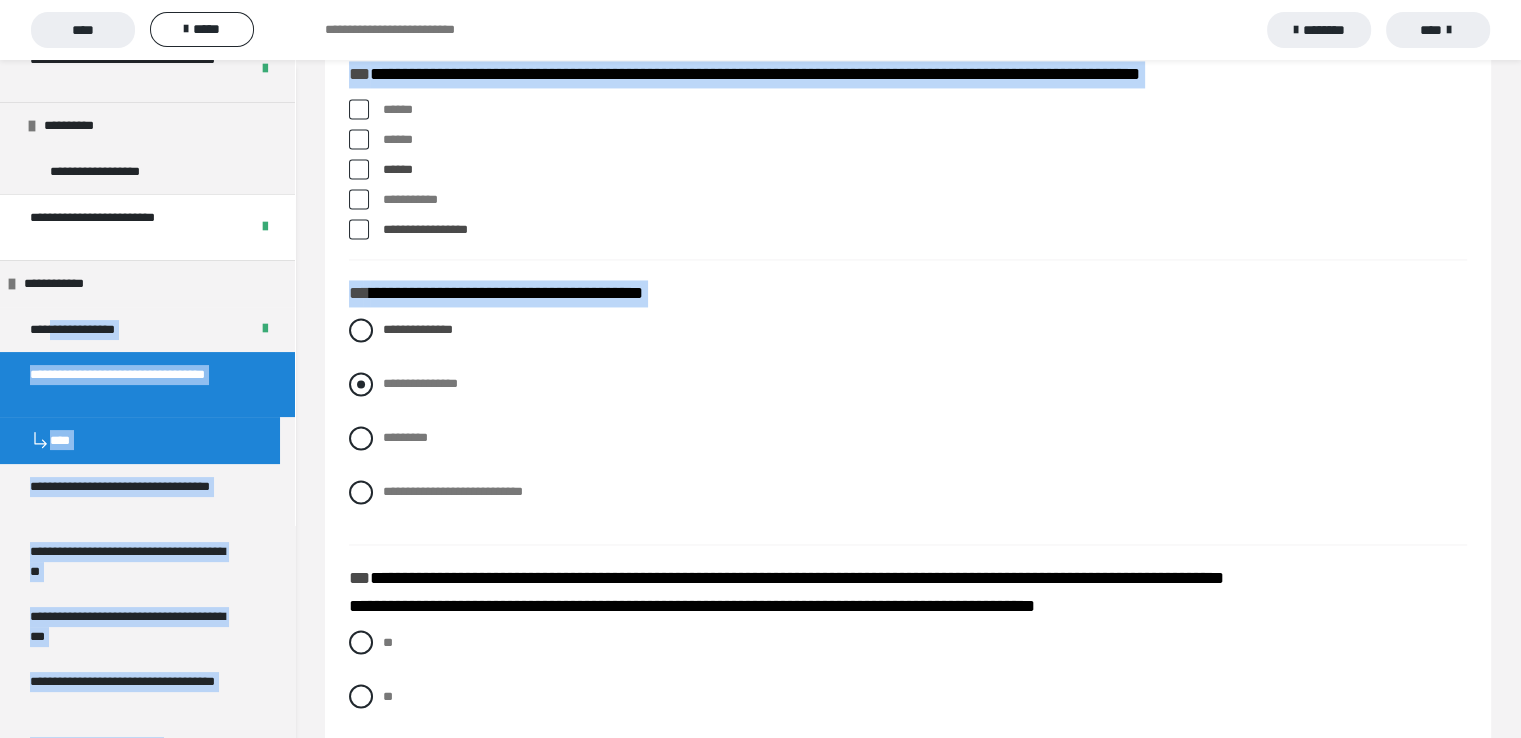 click on "**********" at bounding box center (908, 384) 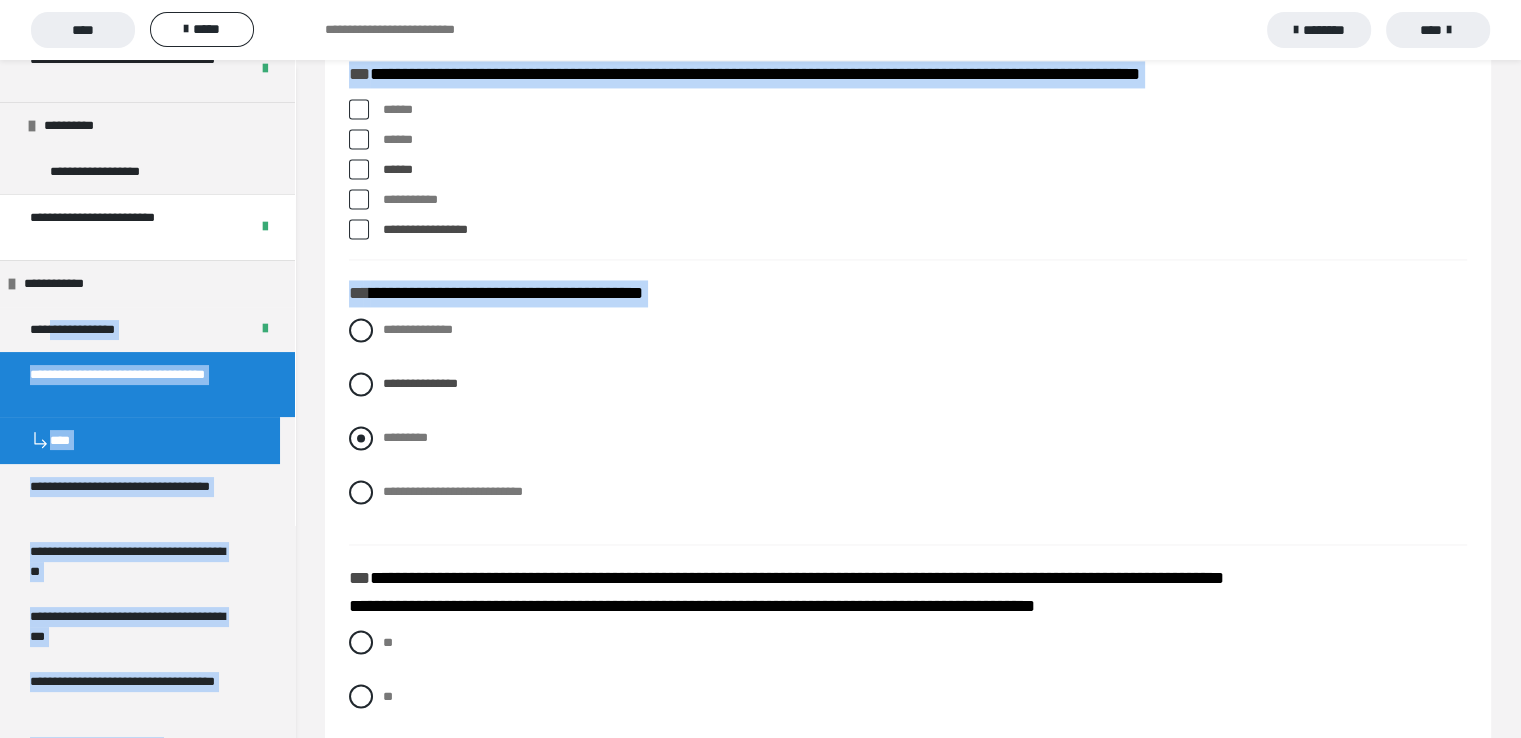 click on "*********" at bounding box center (908, 438) 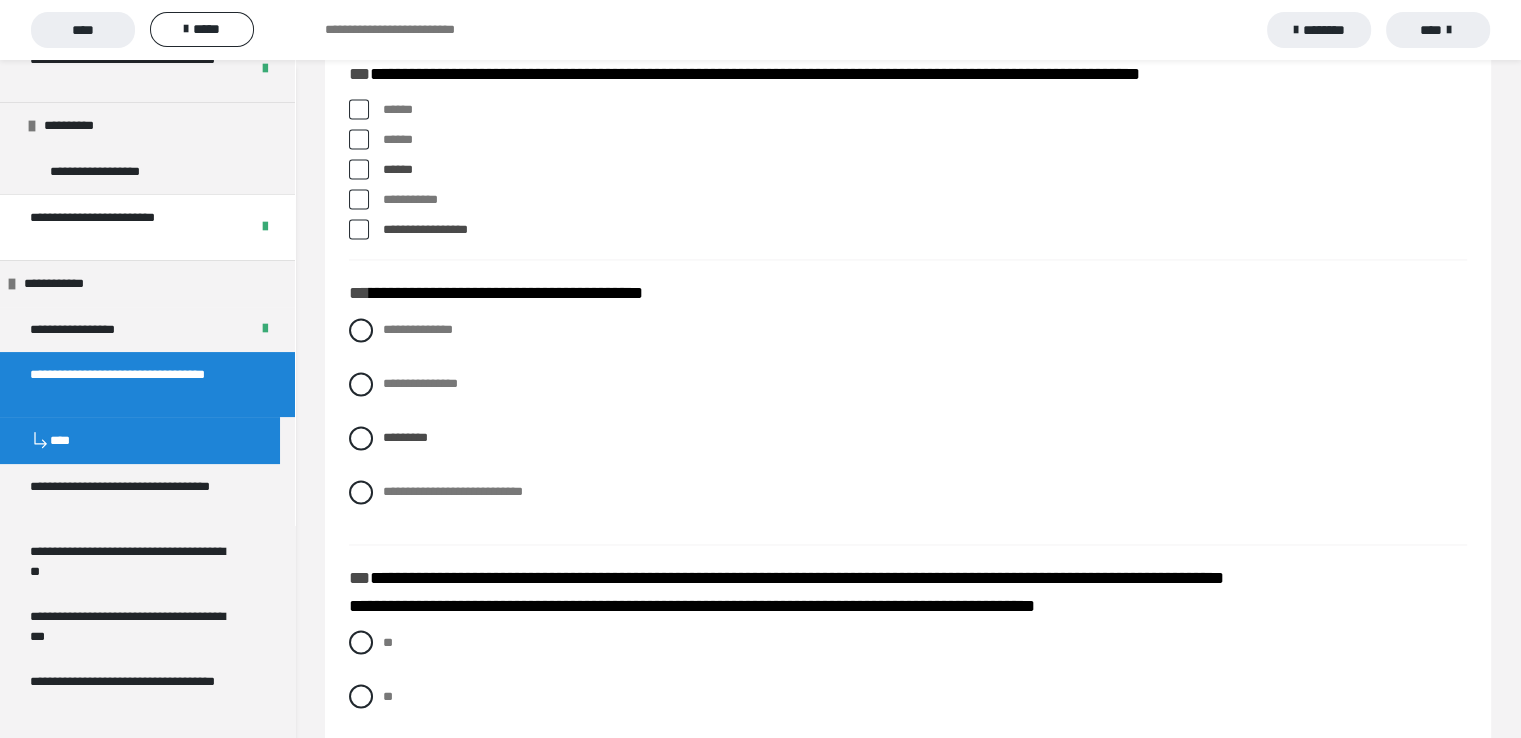 click on "**********" at bounding box center [405, -2899] 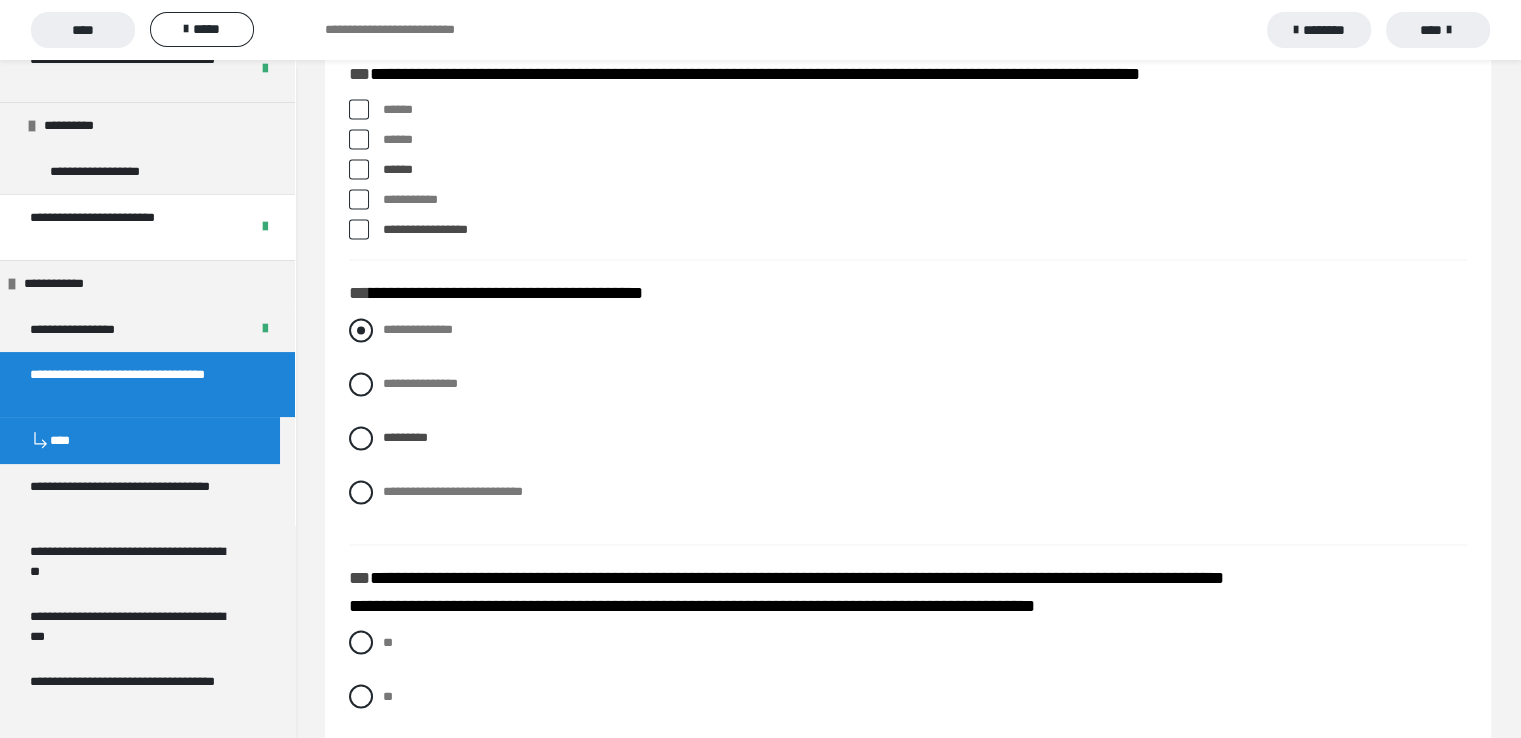 click at bounding box center [361, 330] 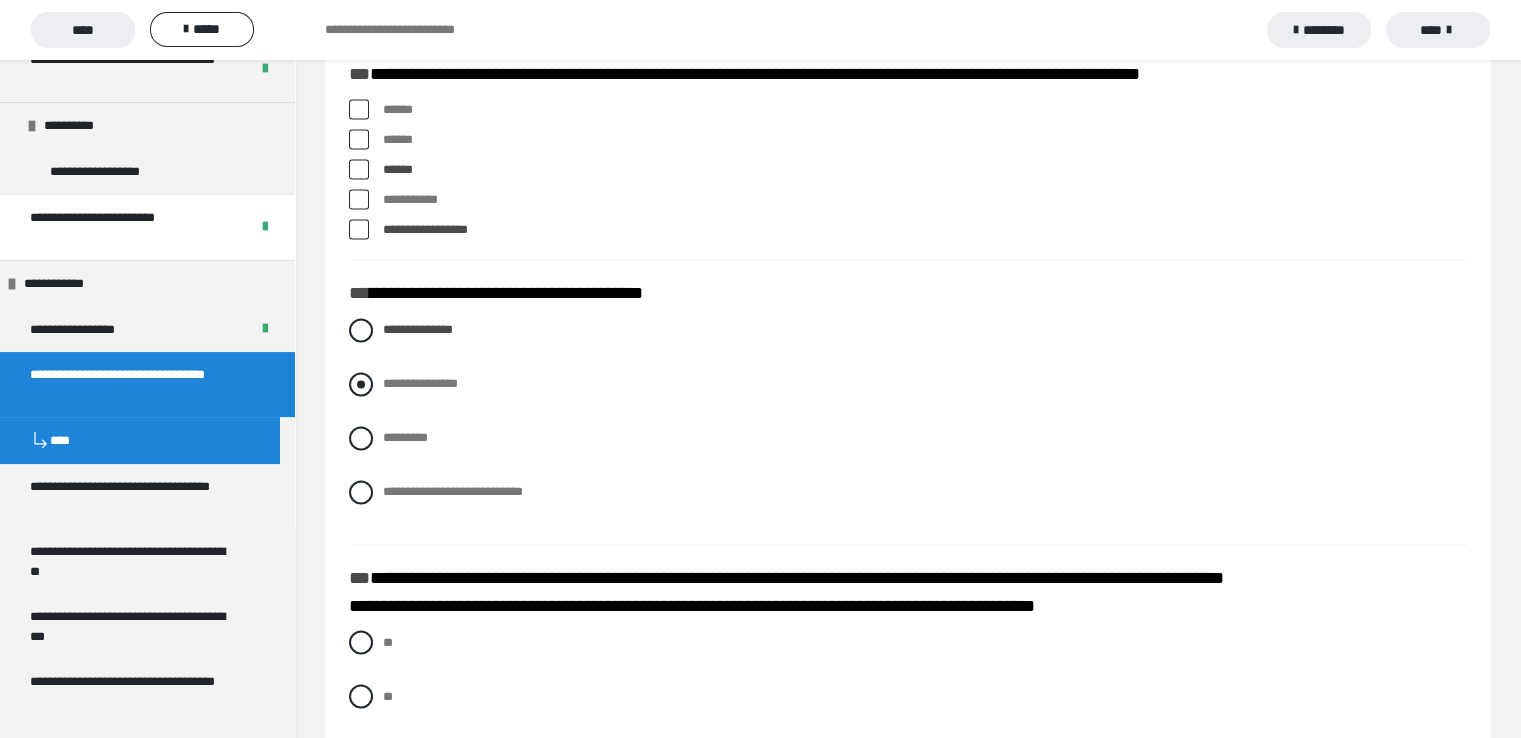 click at bounding box center (361, 384) 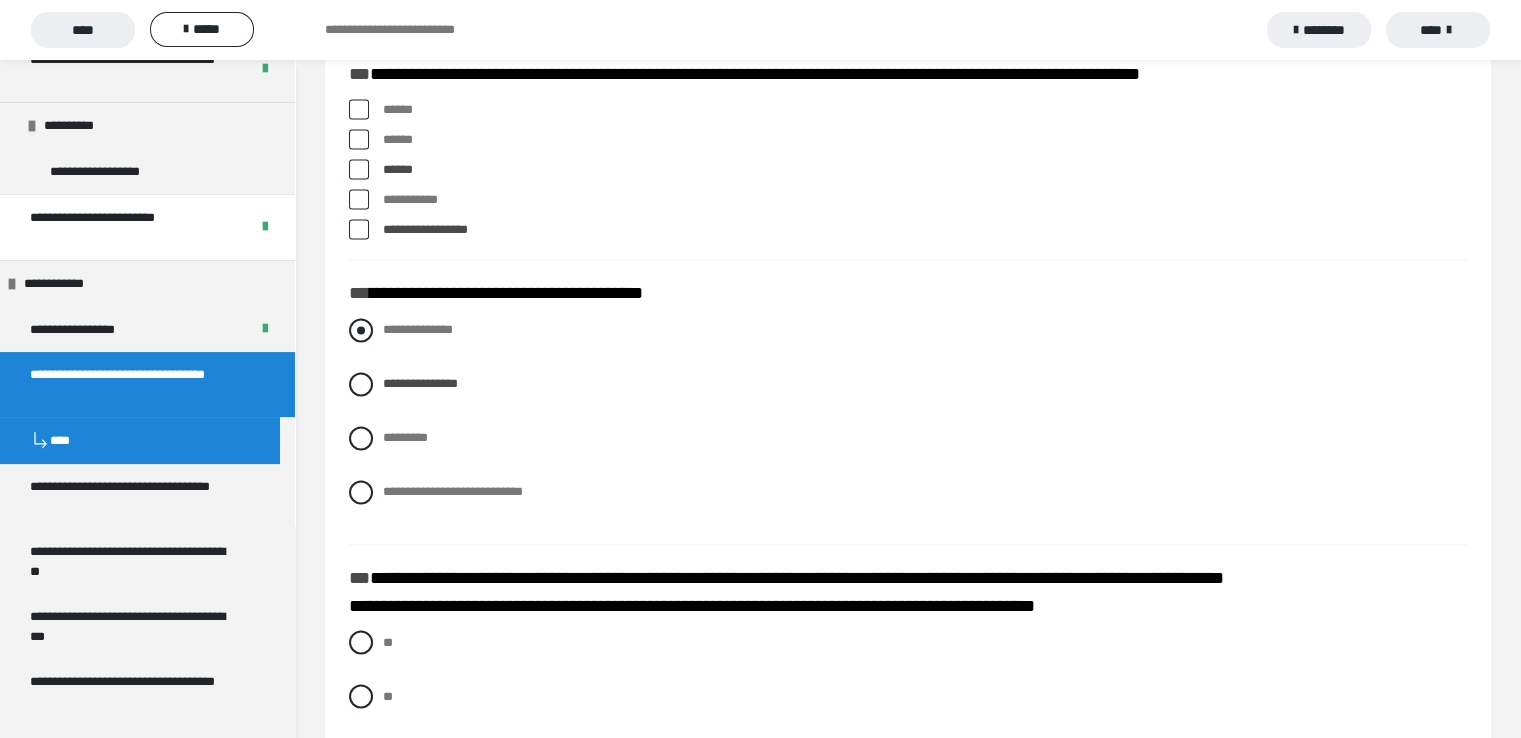 click at bounding box center (361, 330) 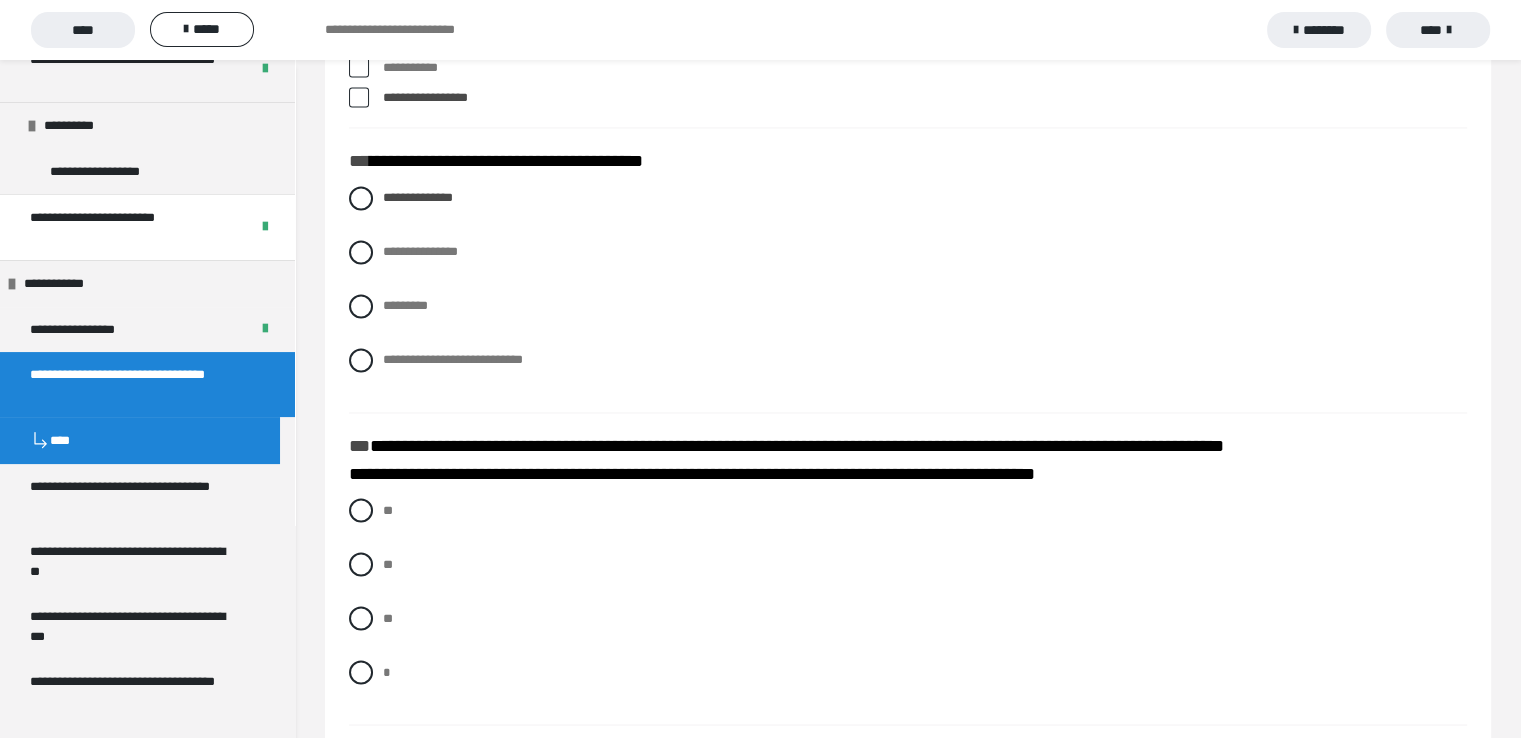 scroll, scrollTop: 3368, scrollLeft: 0, axis: vertical 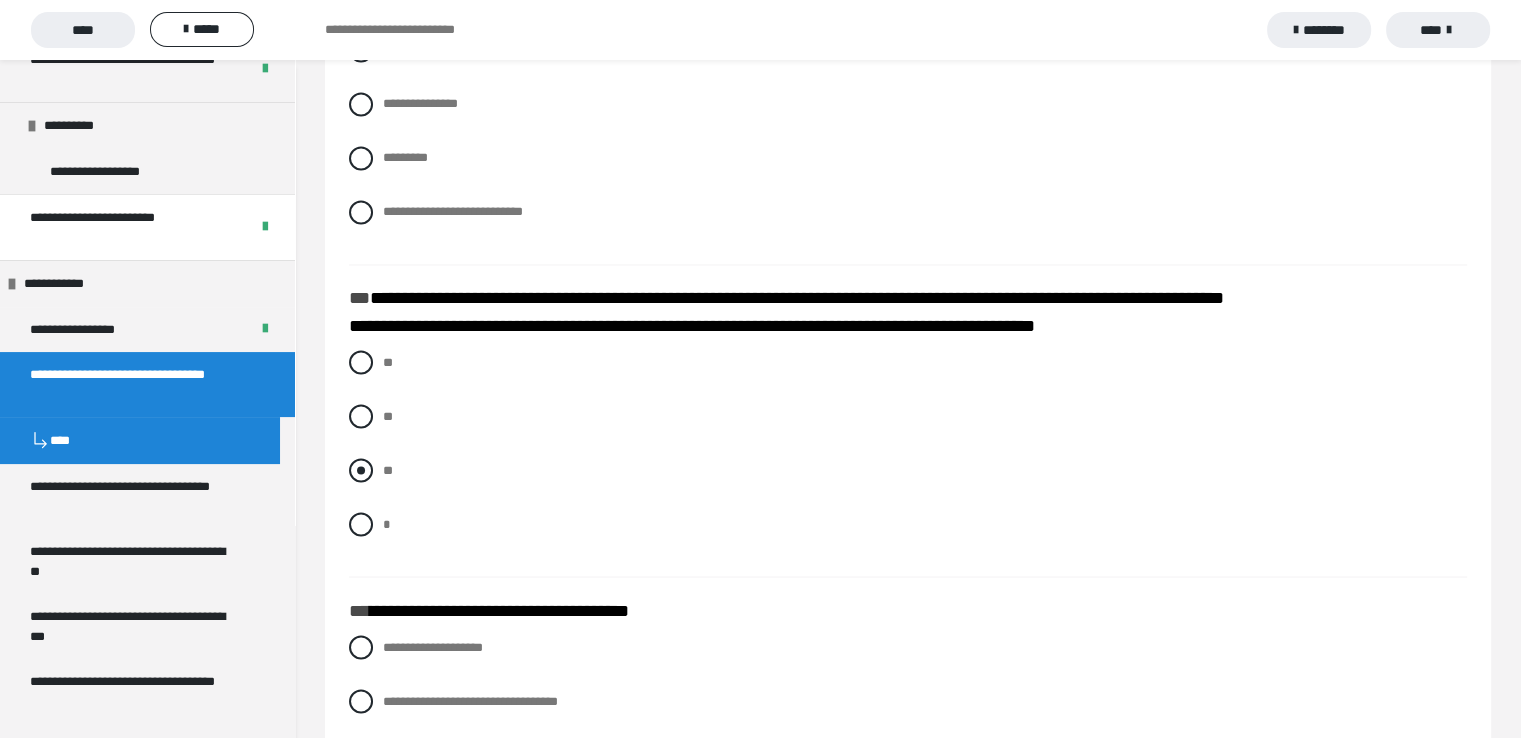 click at bounding box center (361, 470) 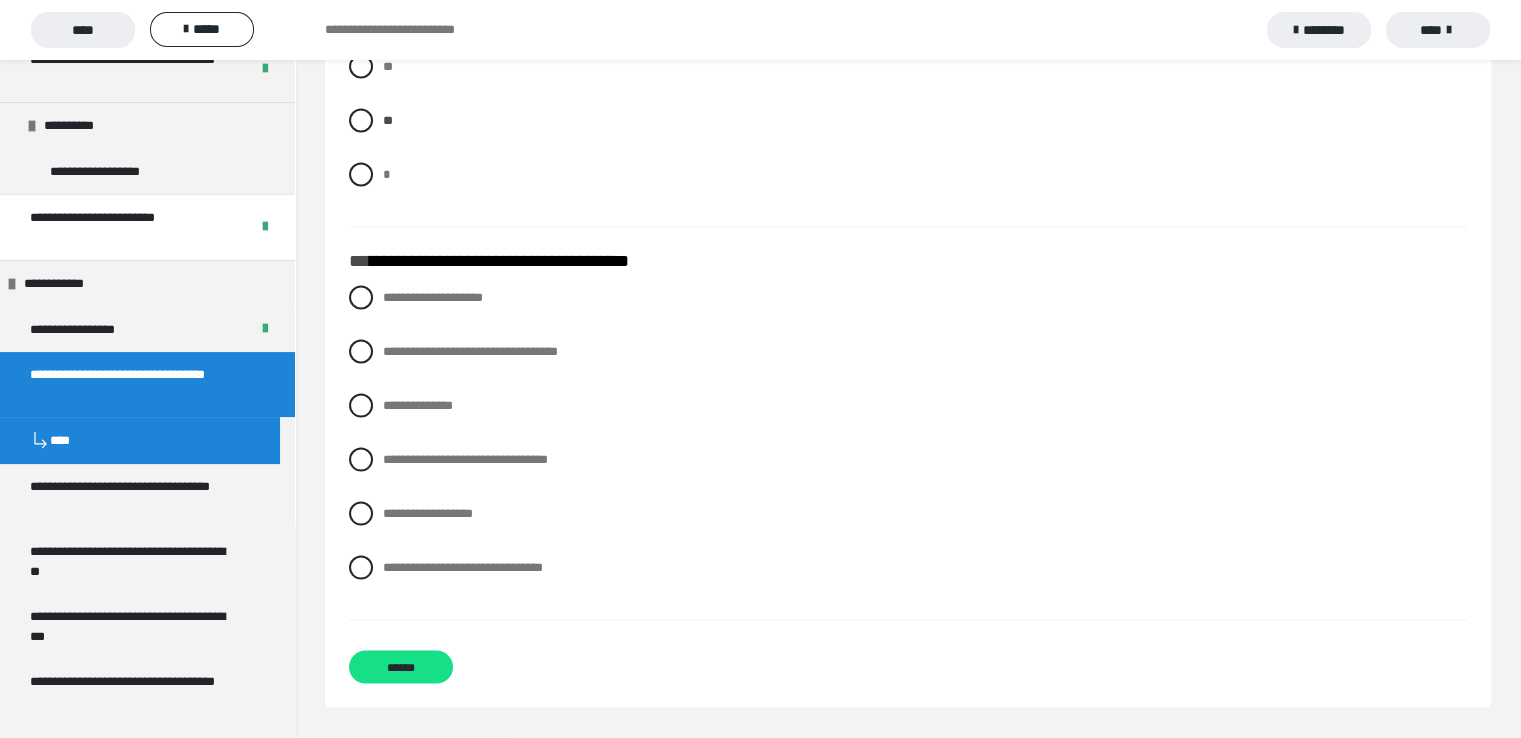 scroll, scrollTop: 3868, scrollLeft: 0, axis: vertical 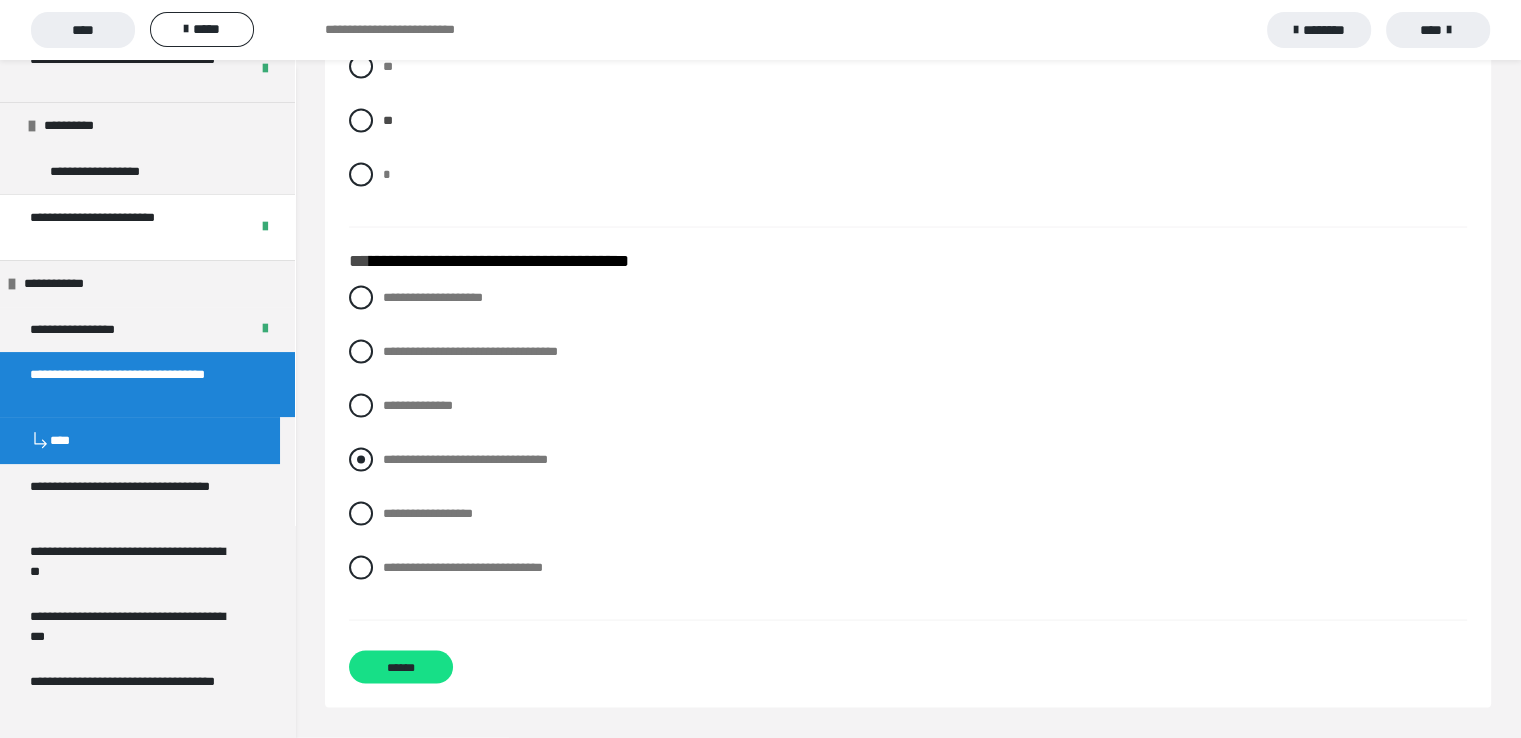 click at bounding box center (361, 460) 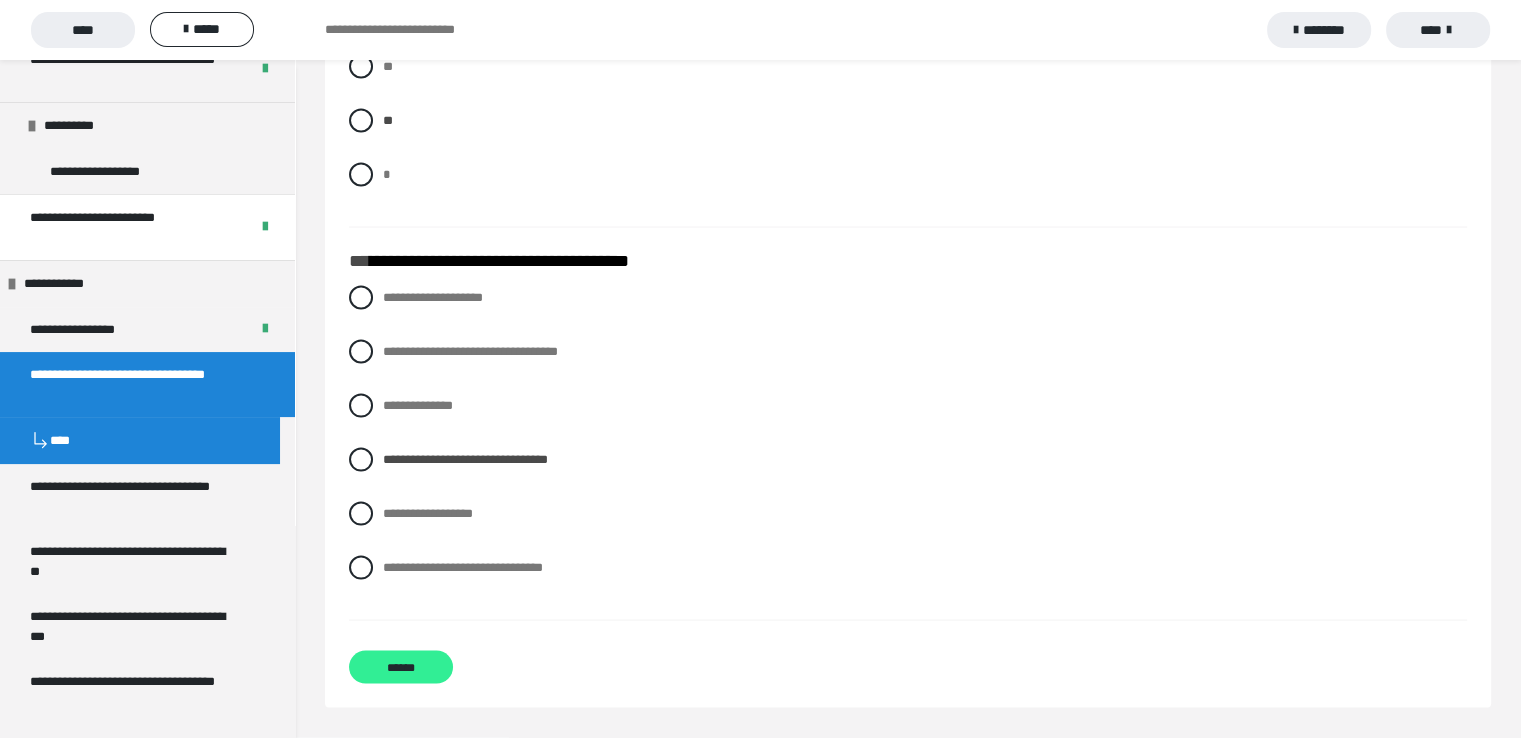 click on "******" at bounding box center [401, 667] 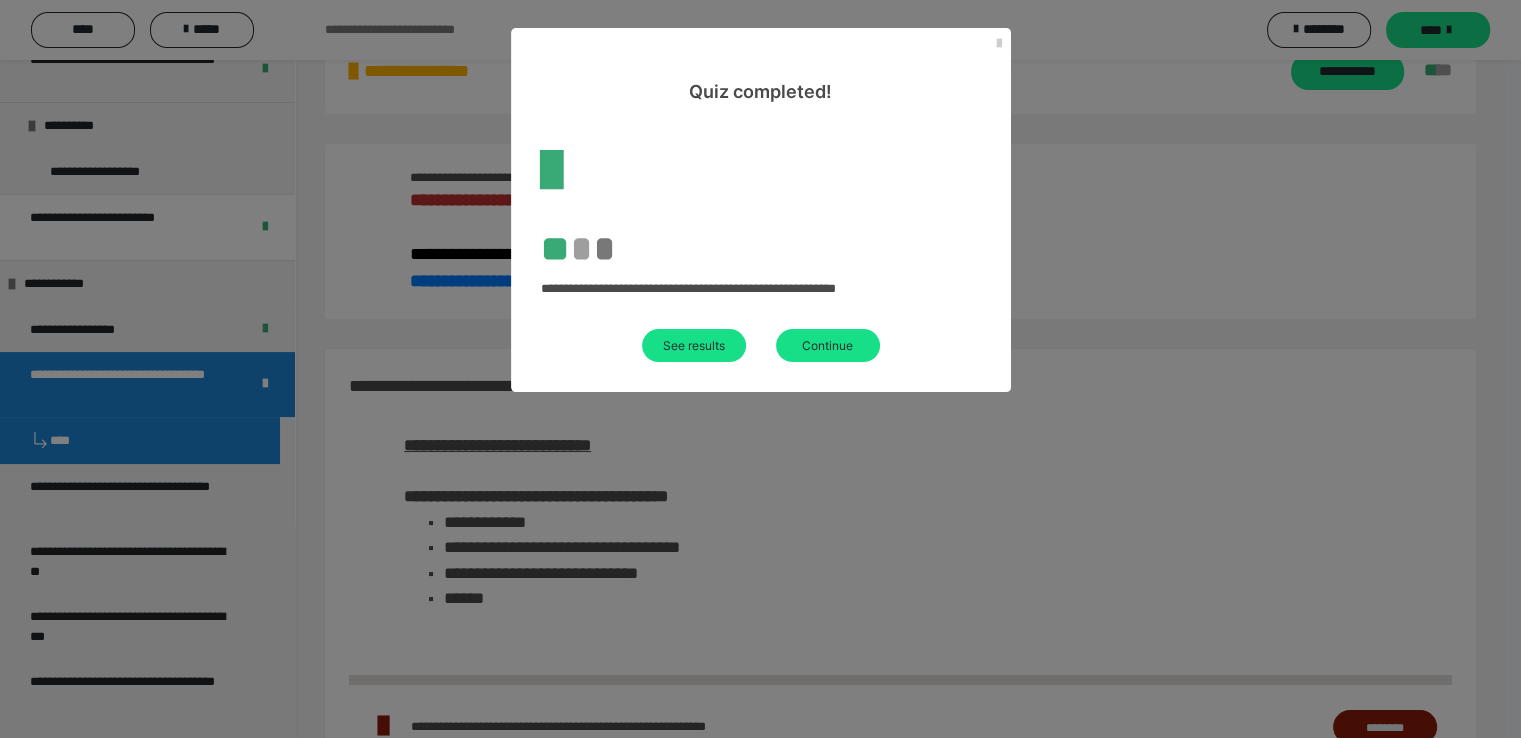 scroll, scrollTop: 933, scrollLeft: 0, axis: vertical 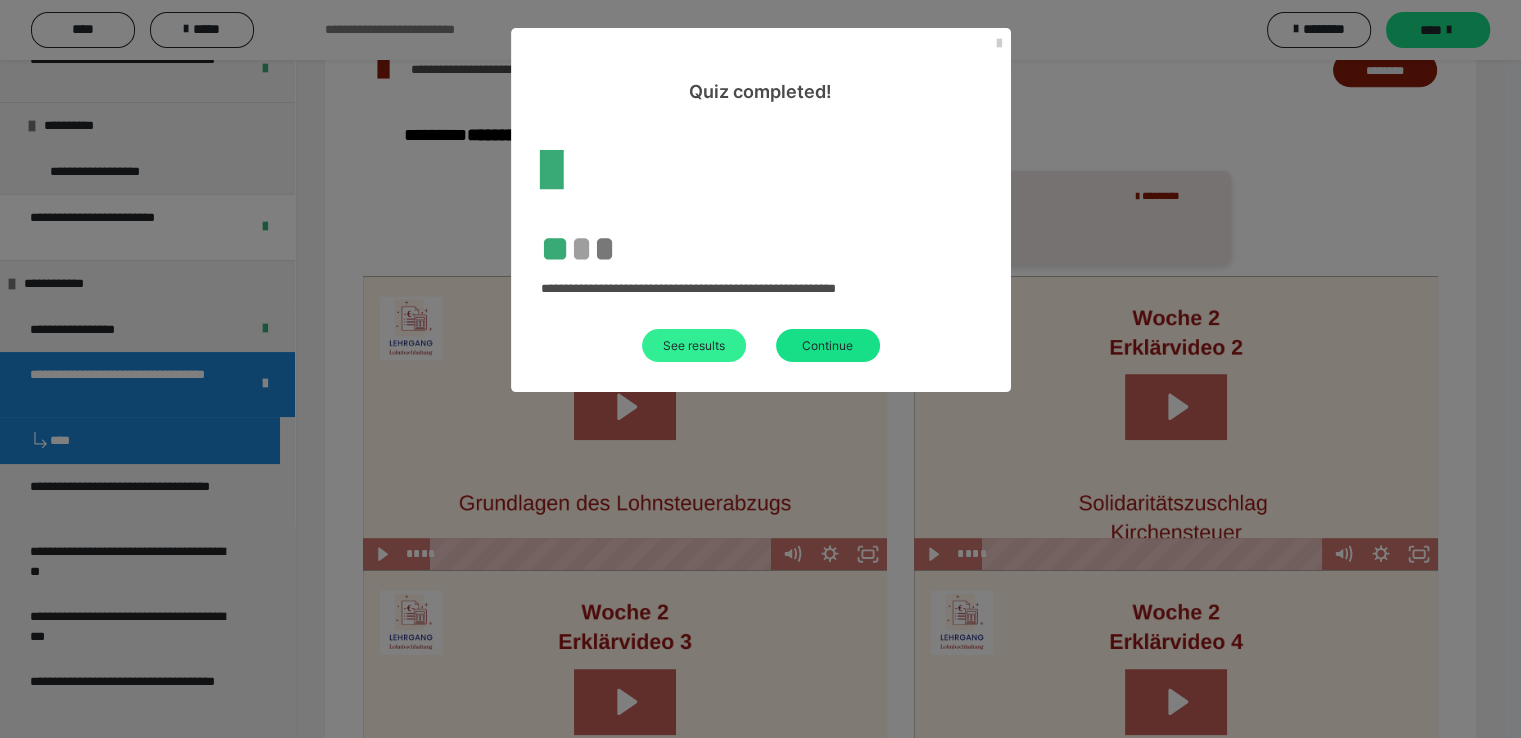 click on "See results" at bounding box center (694, 345) 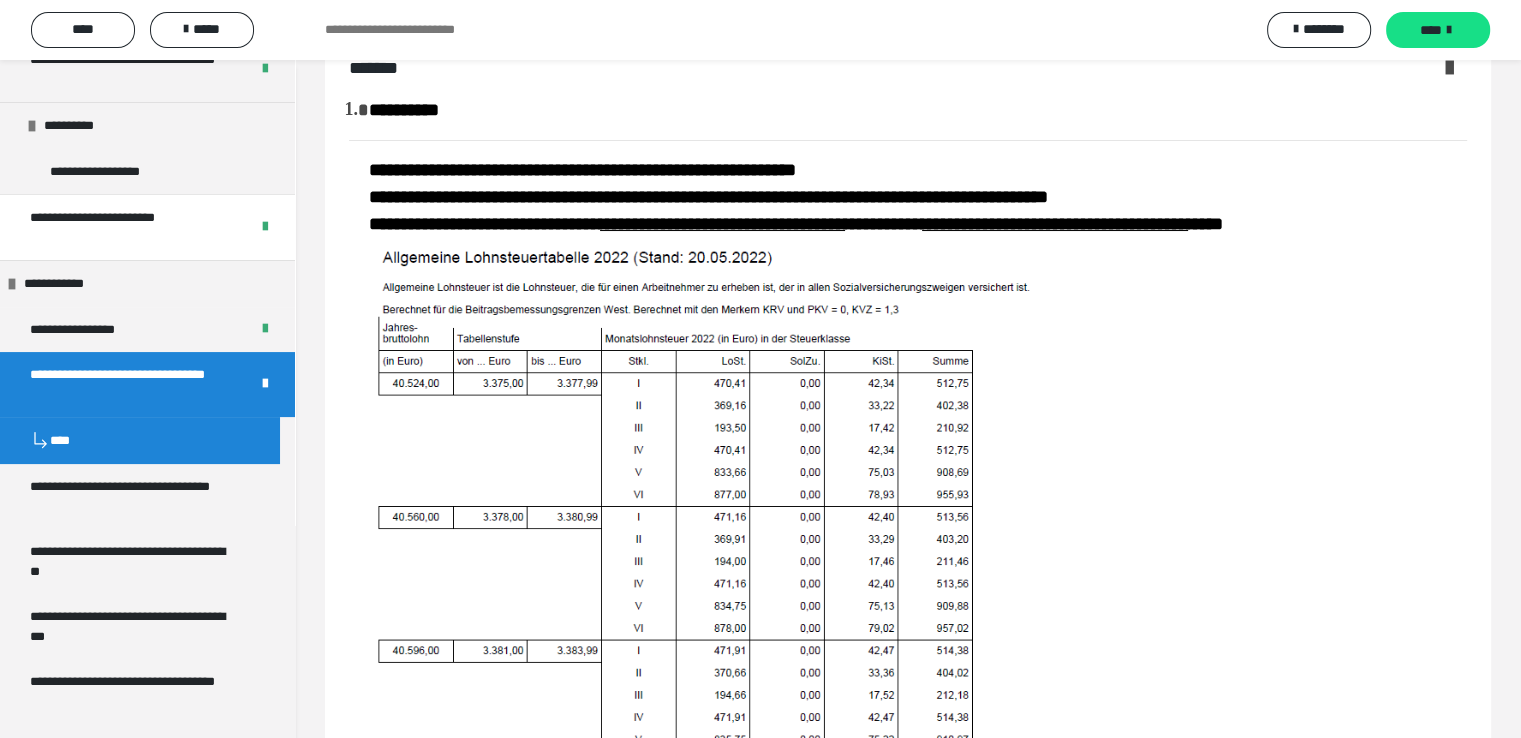 scroll, scrollTop: 0, scrollLeft: 0, axis: both 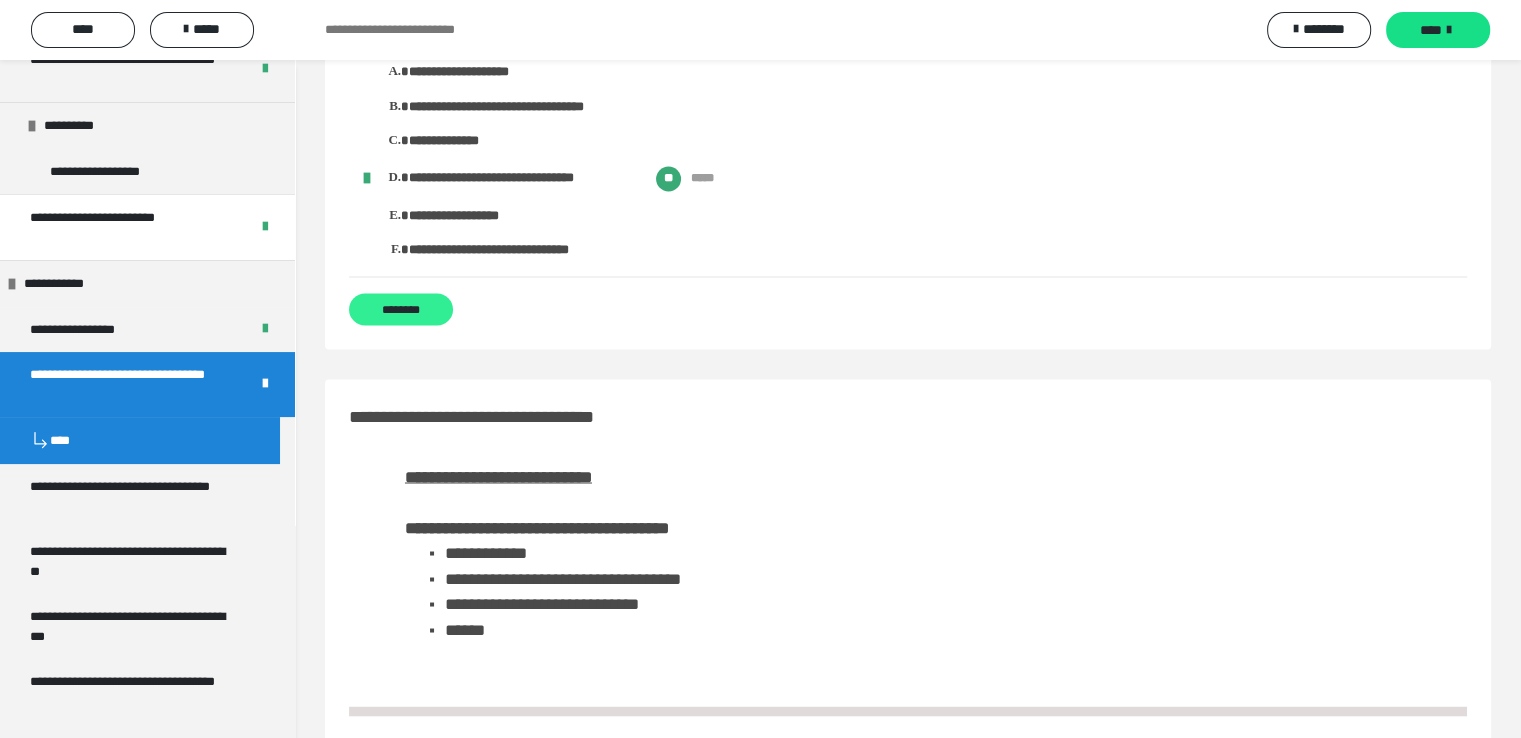click on "********" at bounding box center (401, 309) 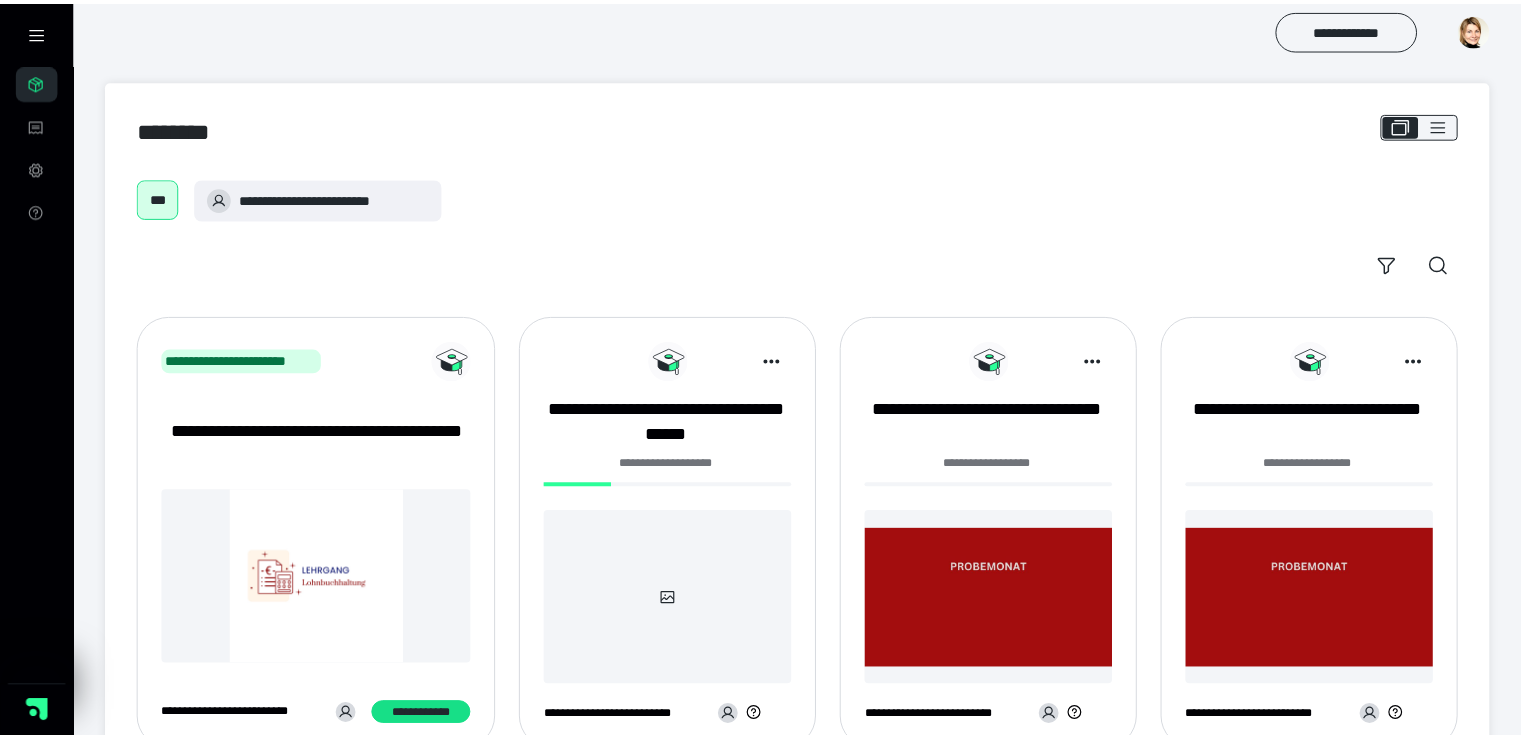 scroll, scrollTop: 0, scrollLeft: 0, axis: both 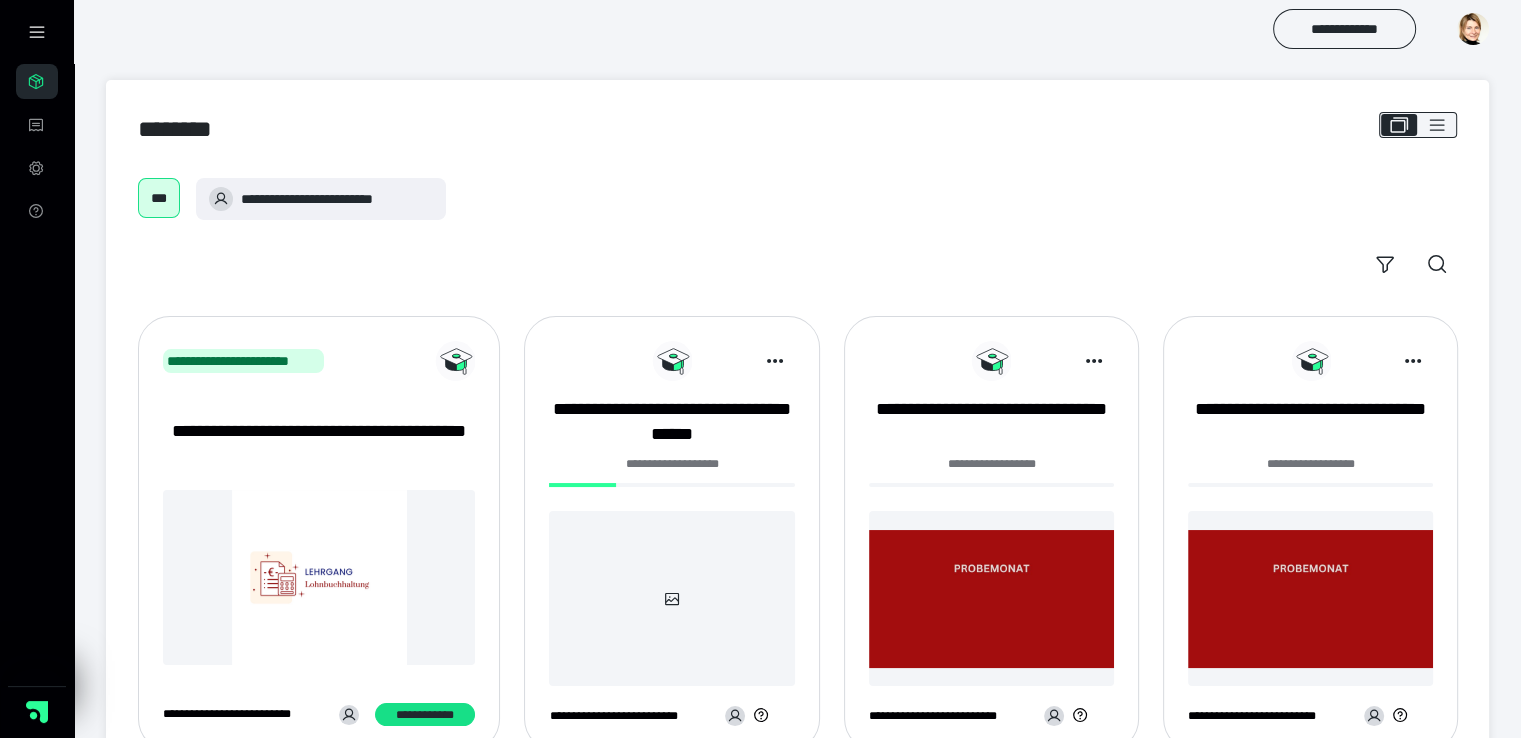 click at bounding box center [671, 598] 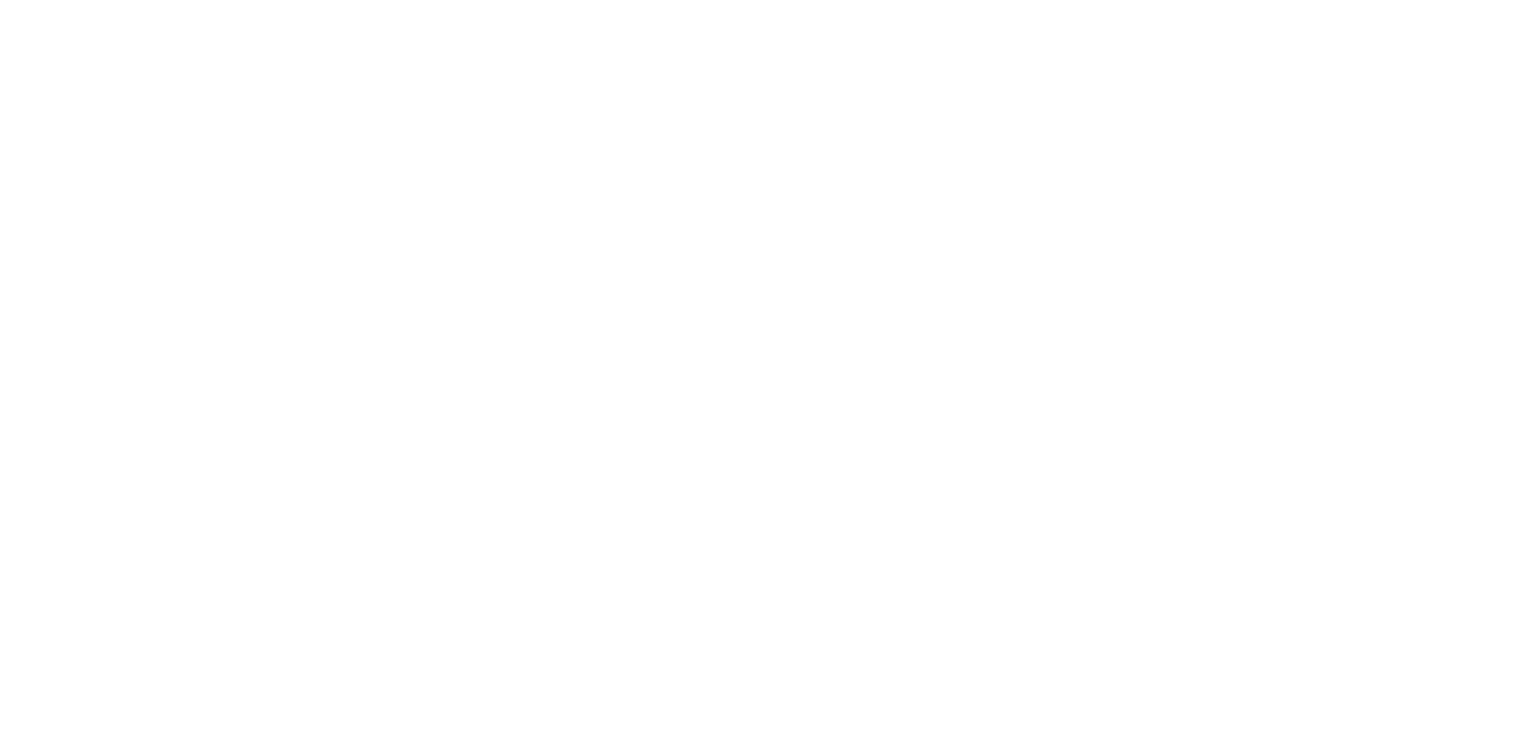 scroll, scrollTop: 0, scrollLeft: 0, axis: both 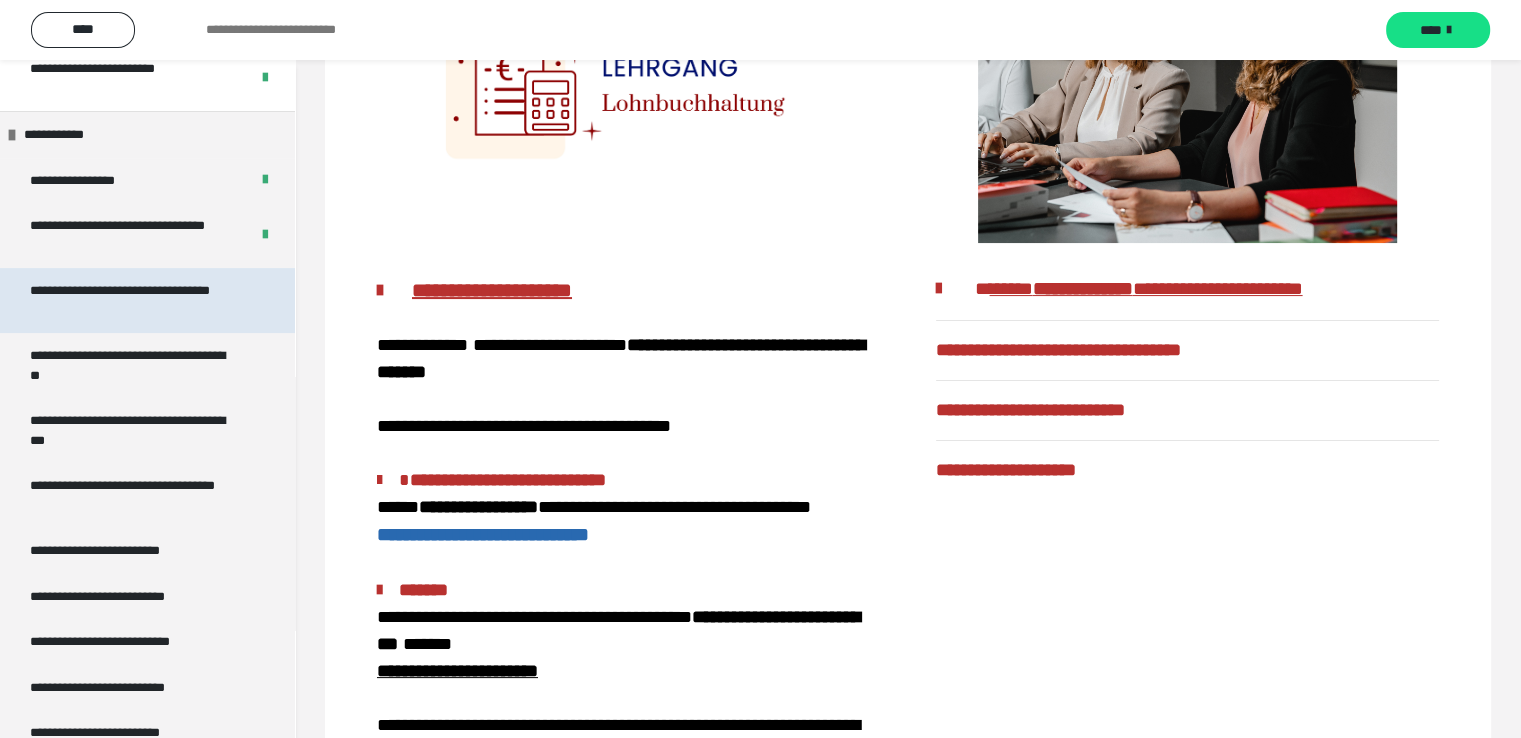 click on "**********" at bounding box center [132, 300] 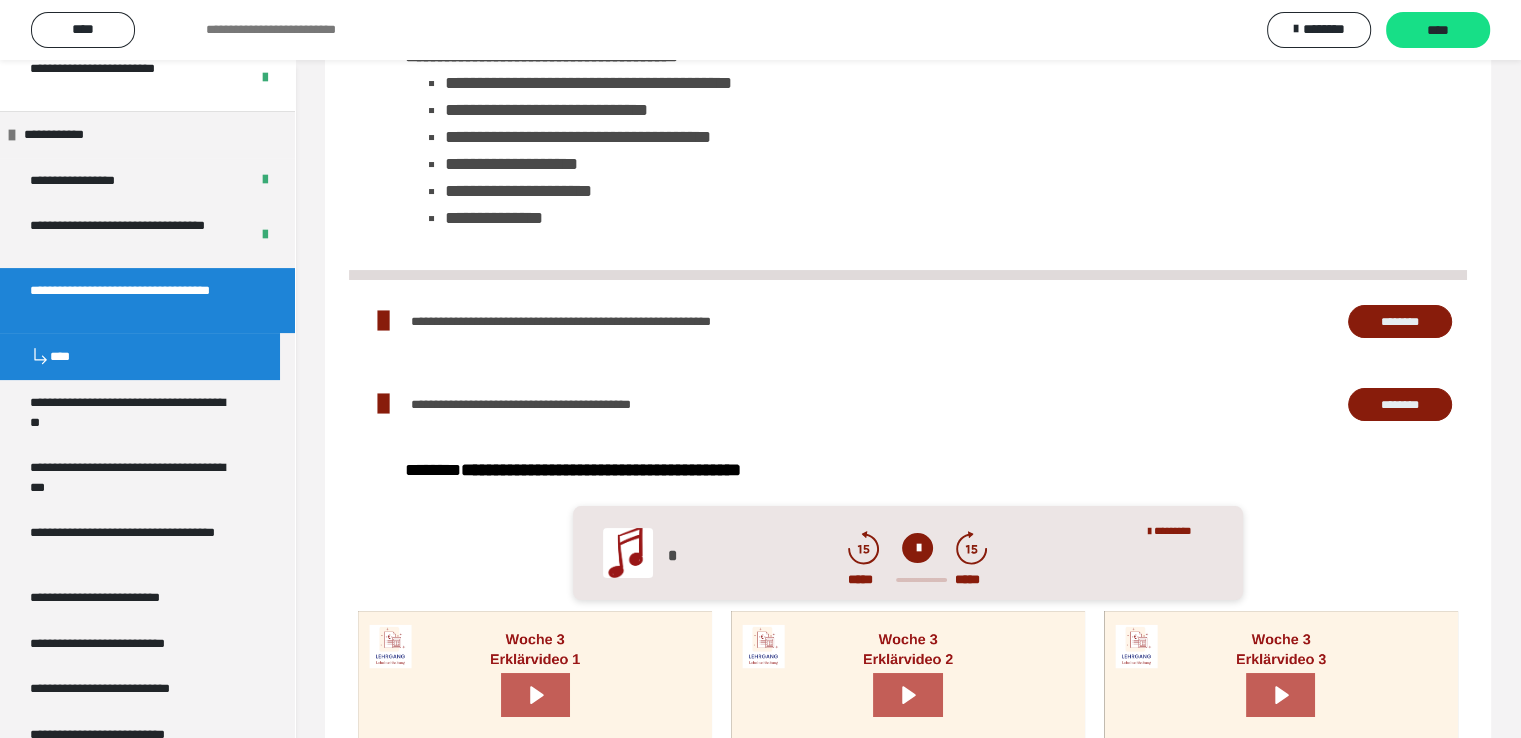 scroll, scrollTop: 132, scrollLeft: 0, axis: vertical 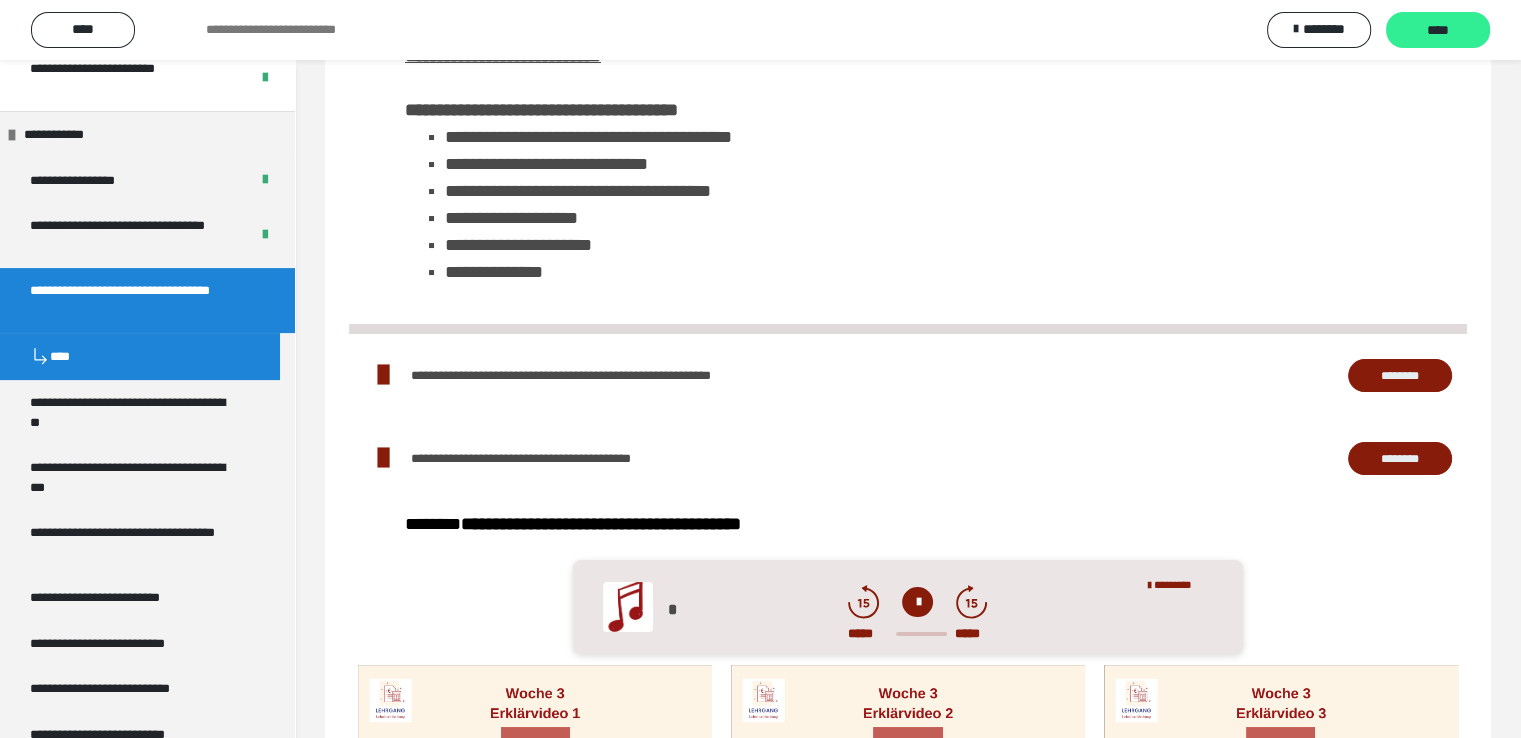 click on "****" at bounding box center [1438, 31] 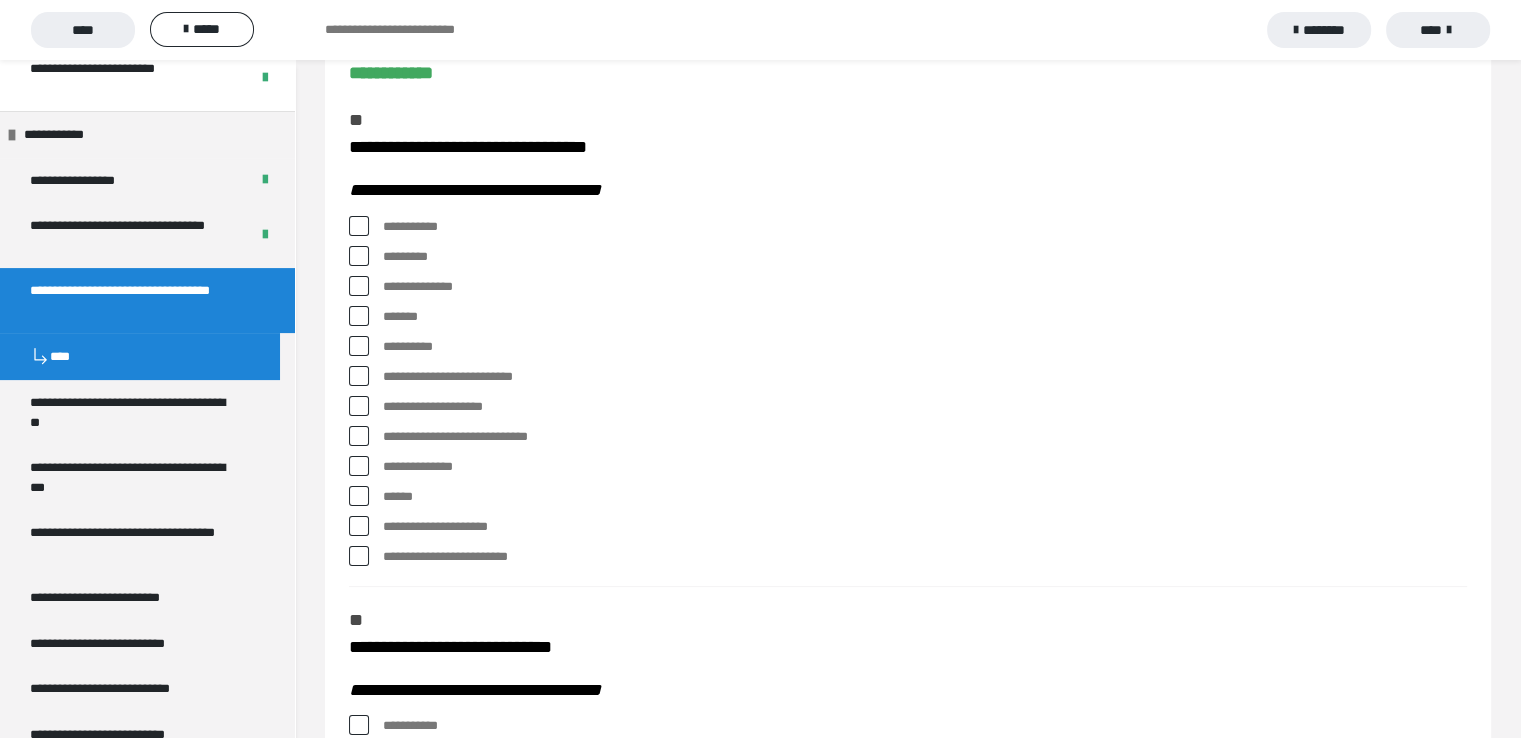 scroll, scrollTop: 200, scrollLeft: 0, axis: vertical 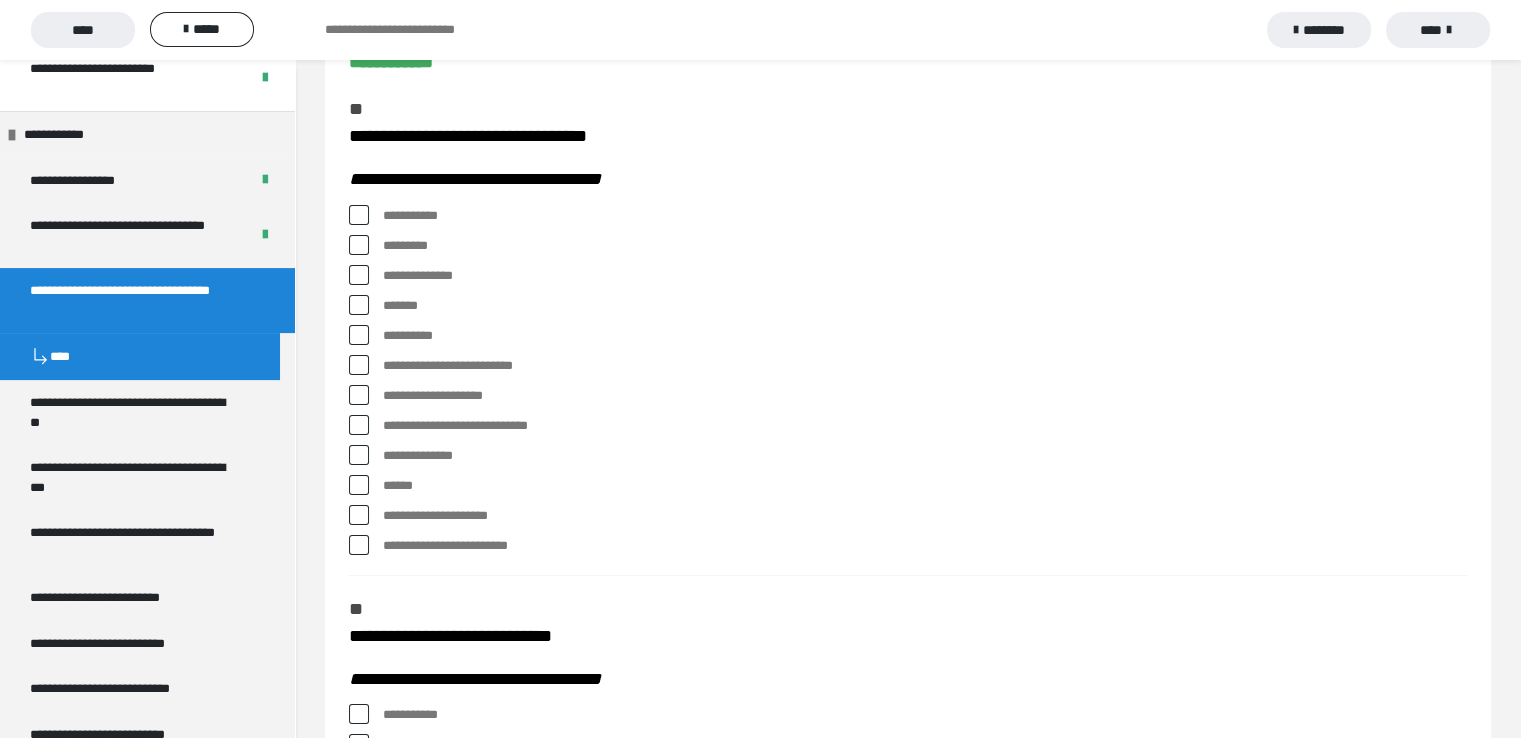 click at bounding box center (359, 485) 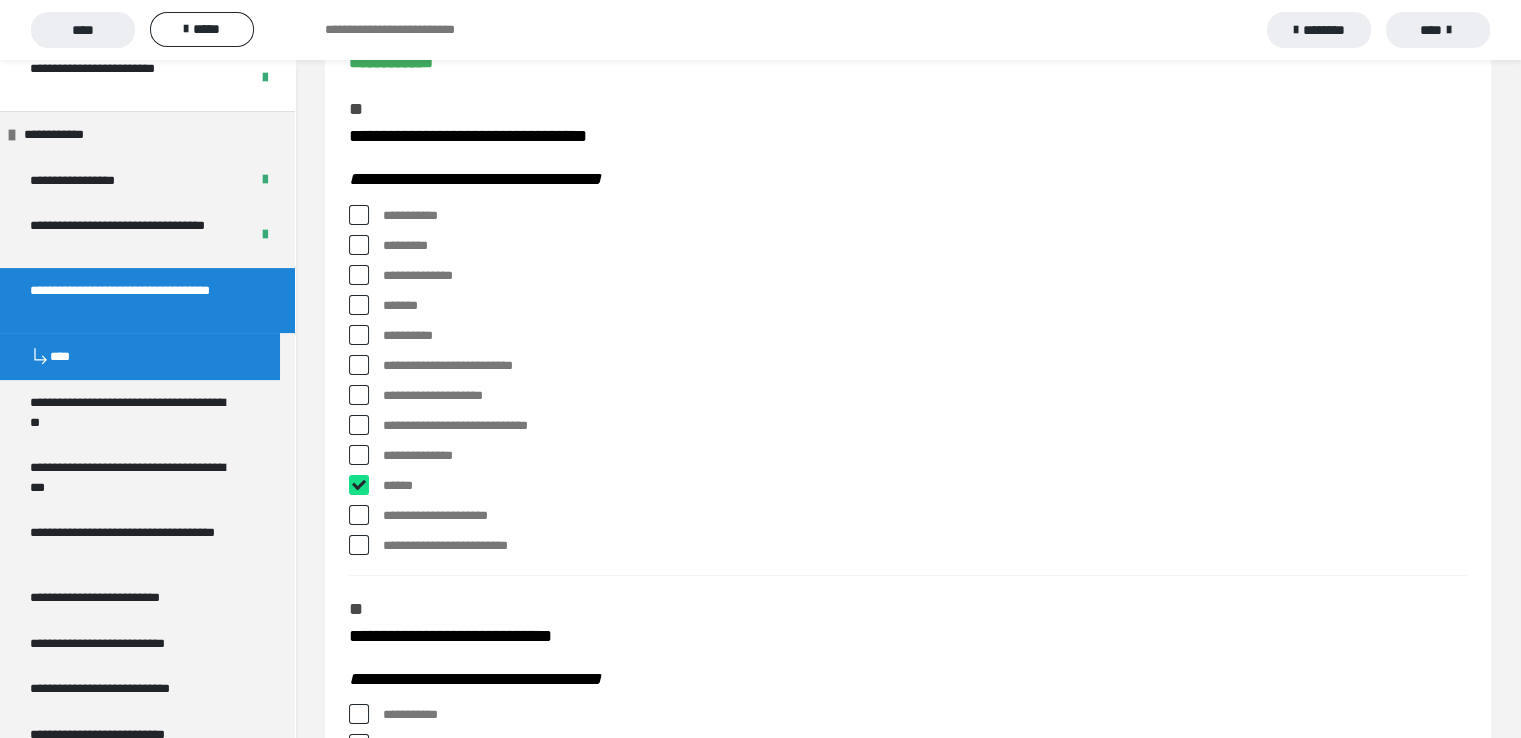 checkbox on "****" 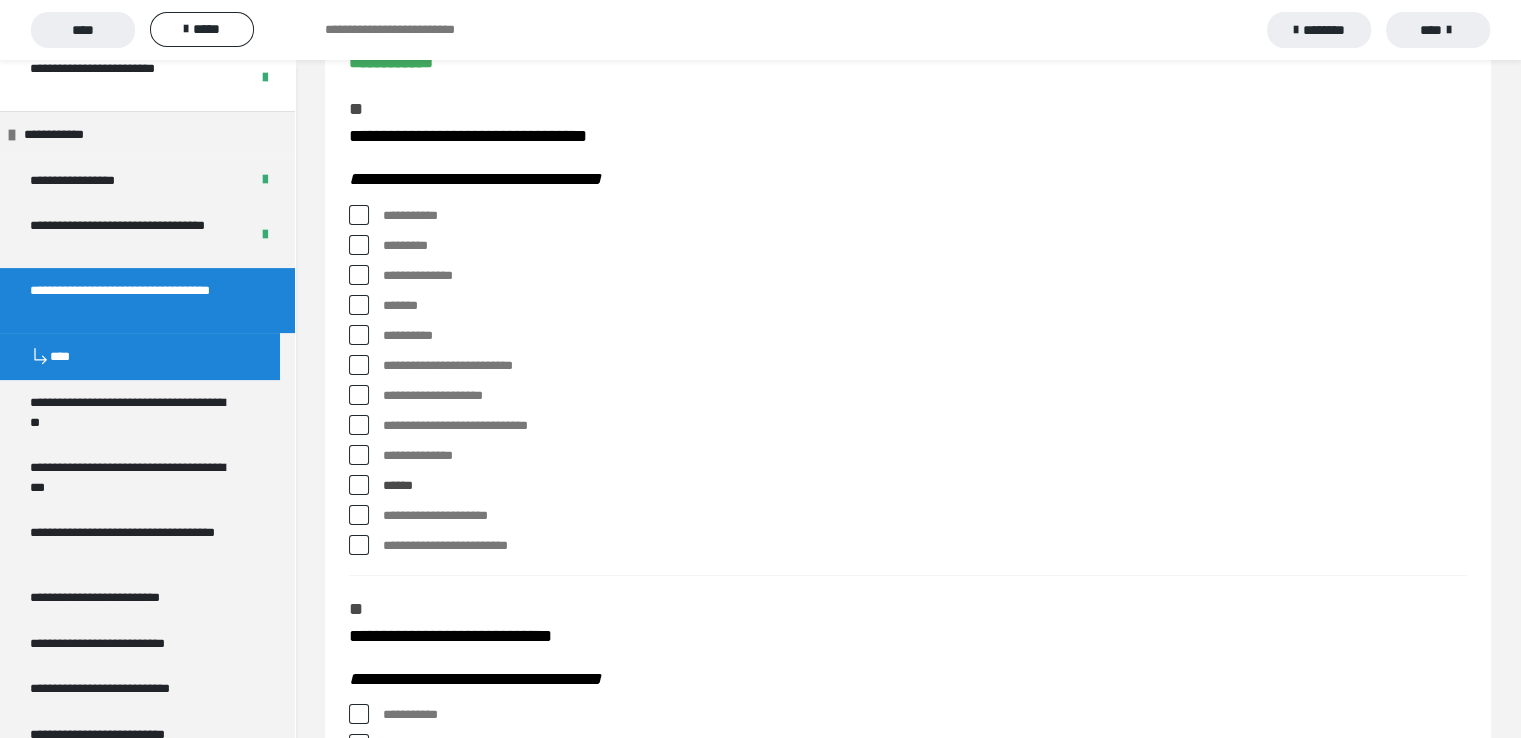 click at bounding box center (359, 335) 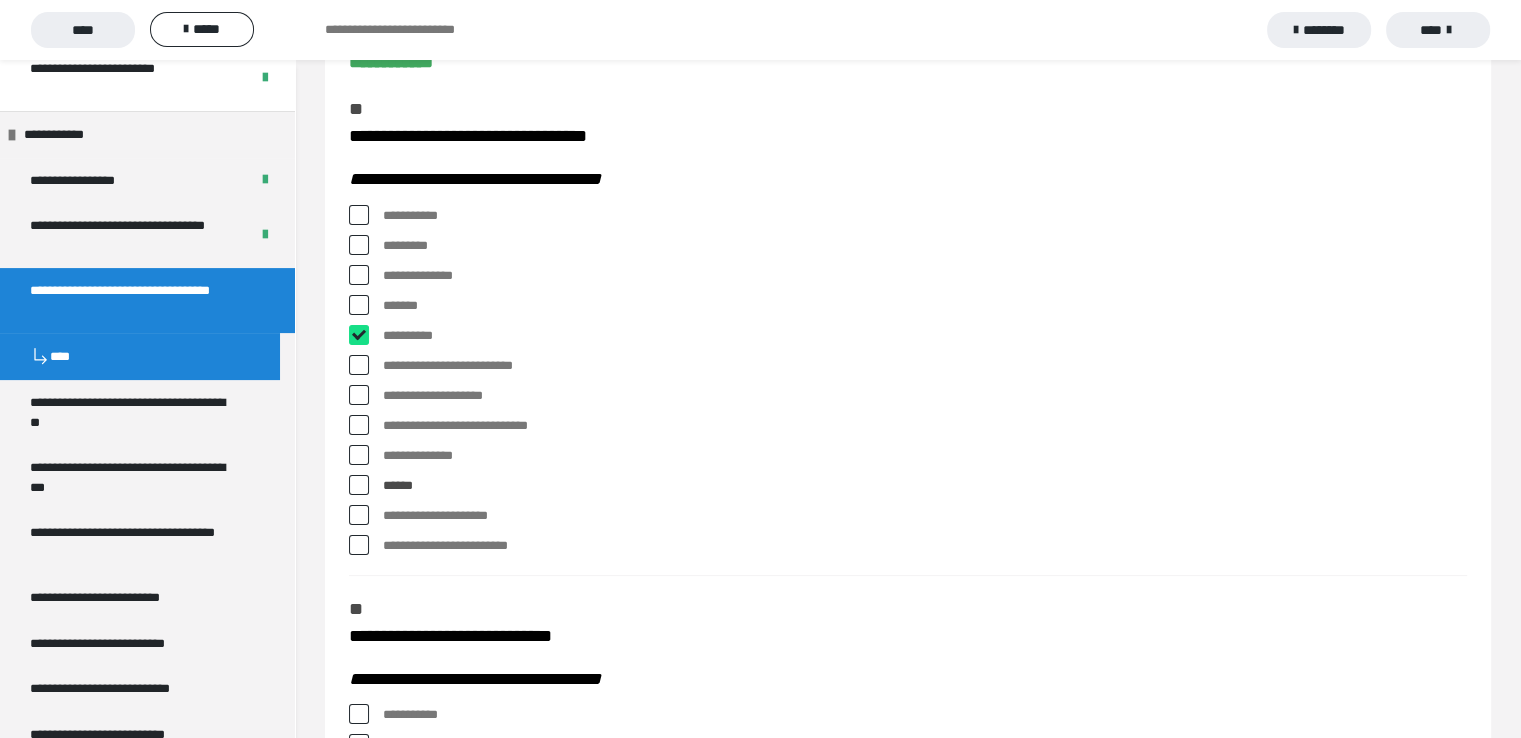 checkbox on "****" 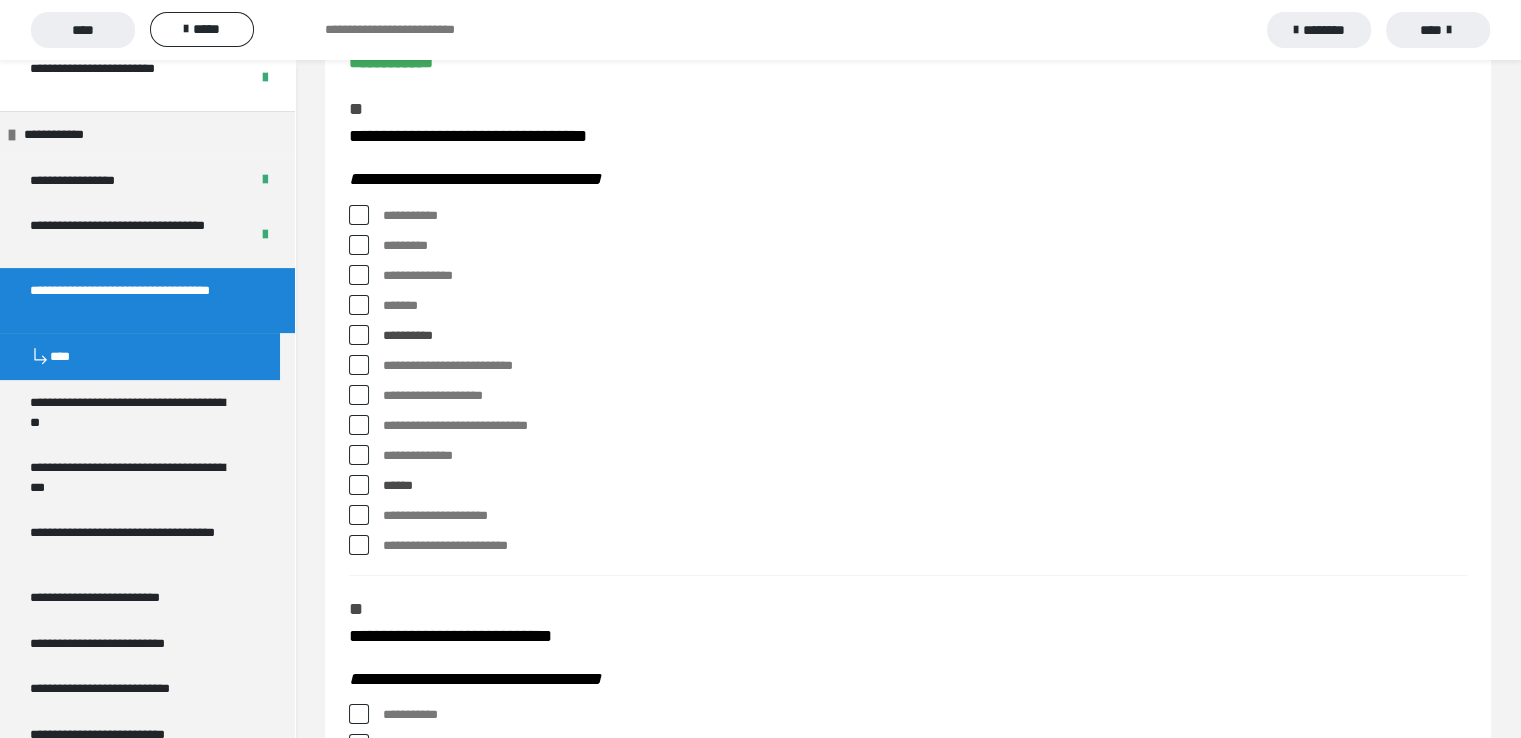 click at bounding box center [359, 515] 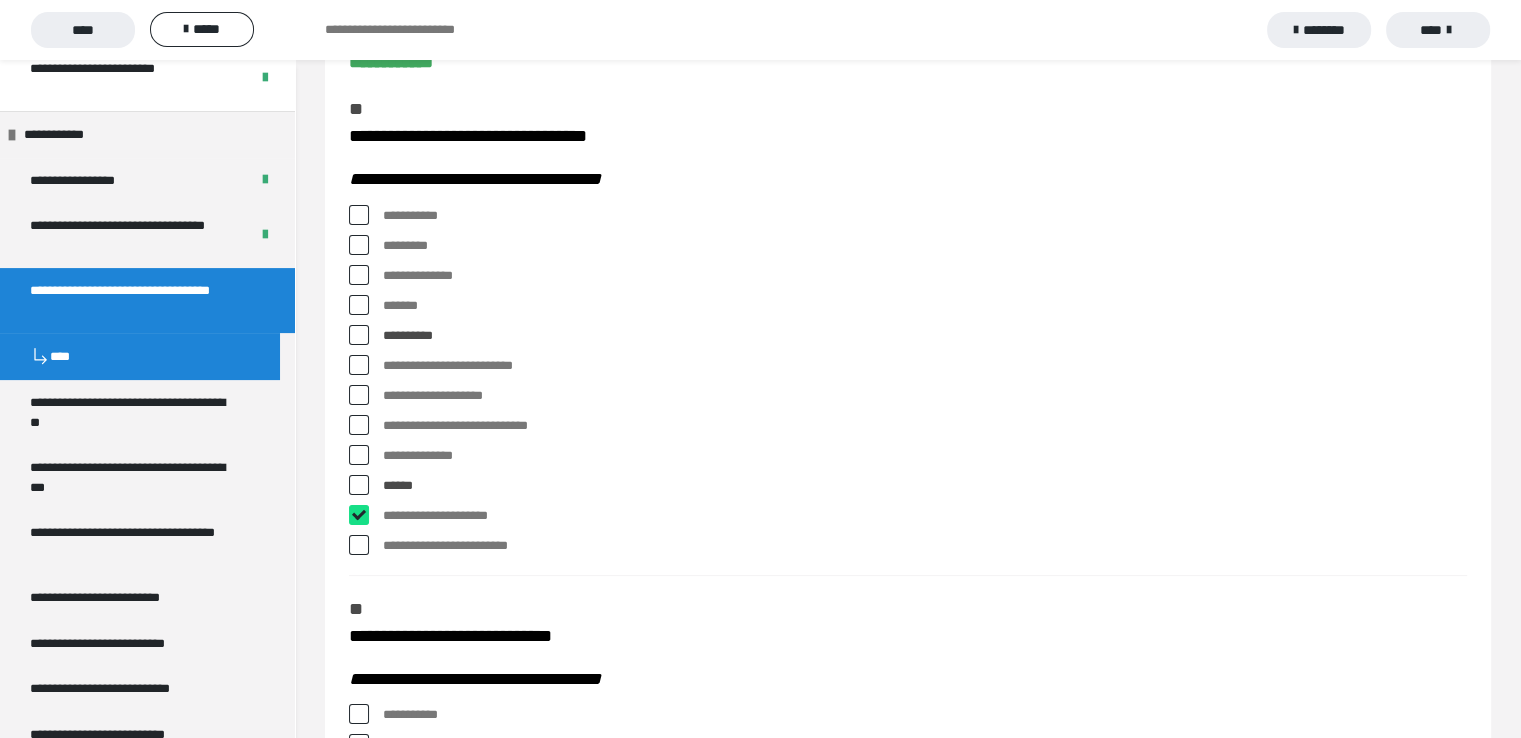 checkbox on "****" 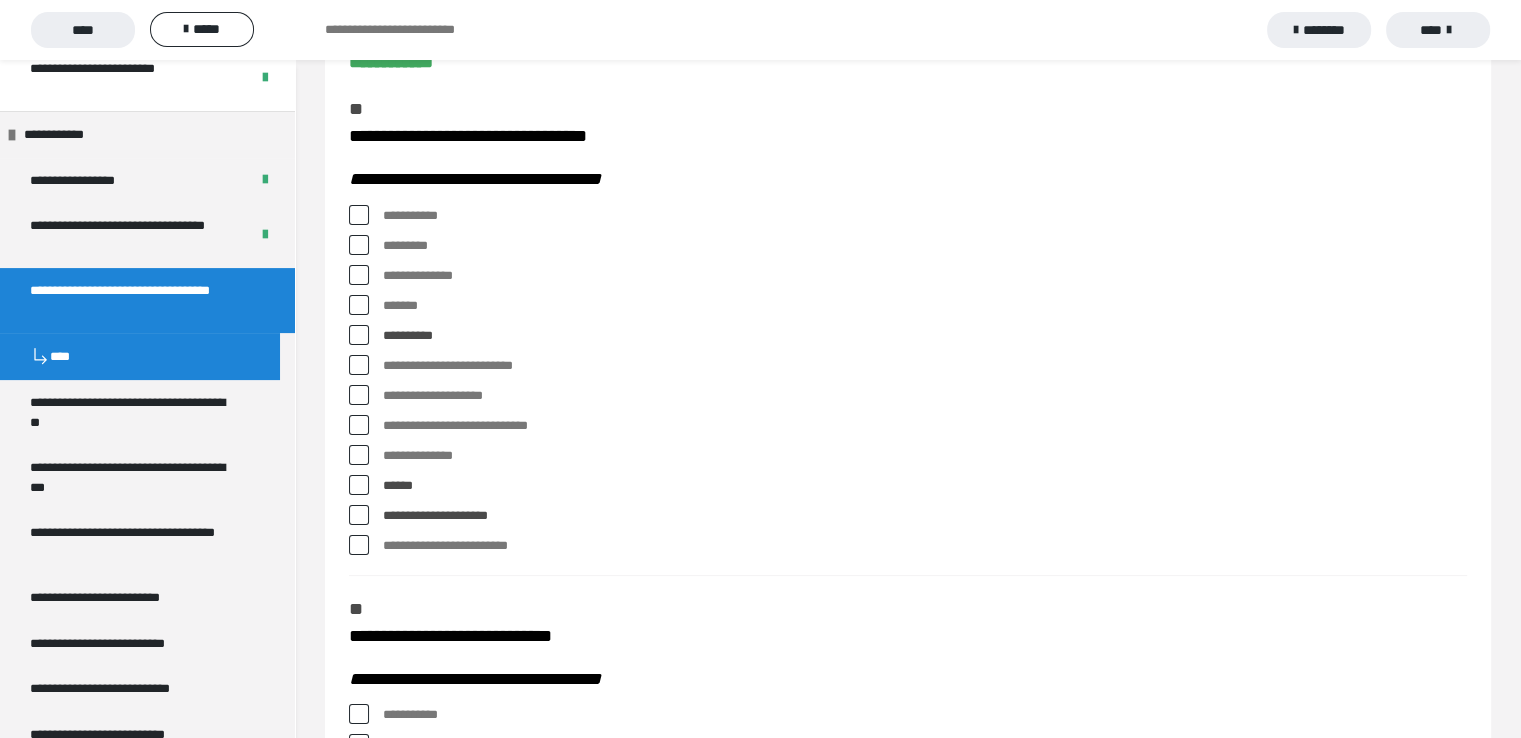click at bounding box center [359, 305] 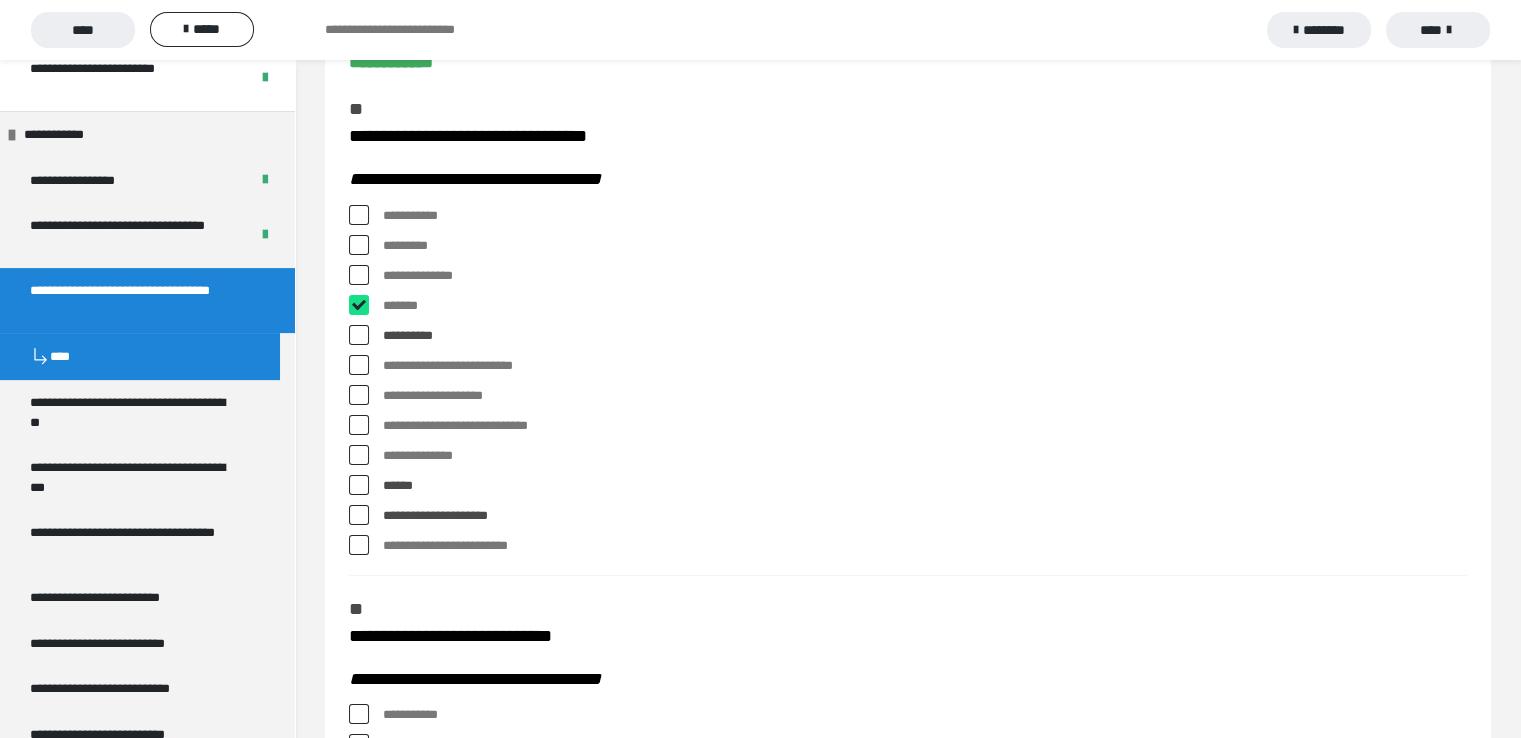 checkbox on "****" 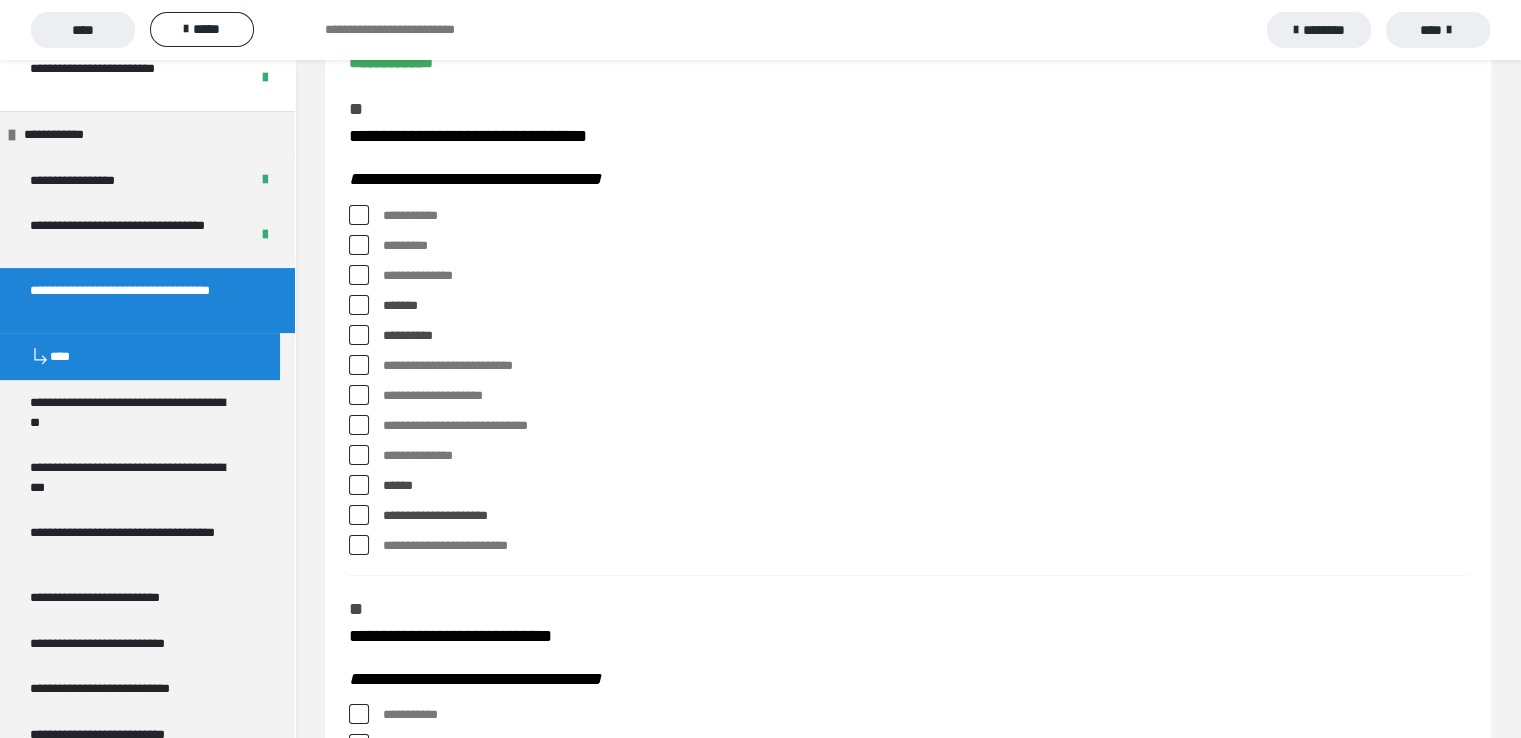 click at bounding box center (359, 245) 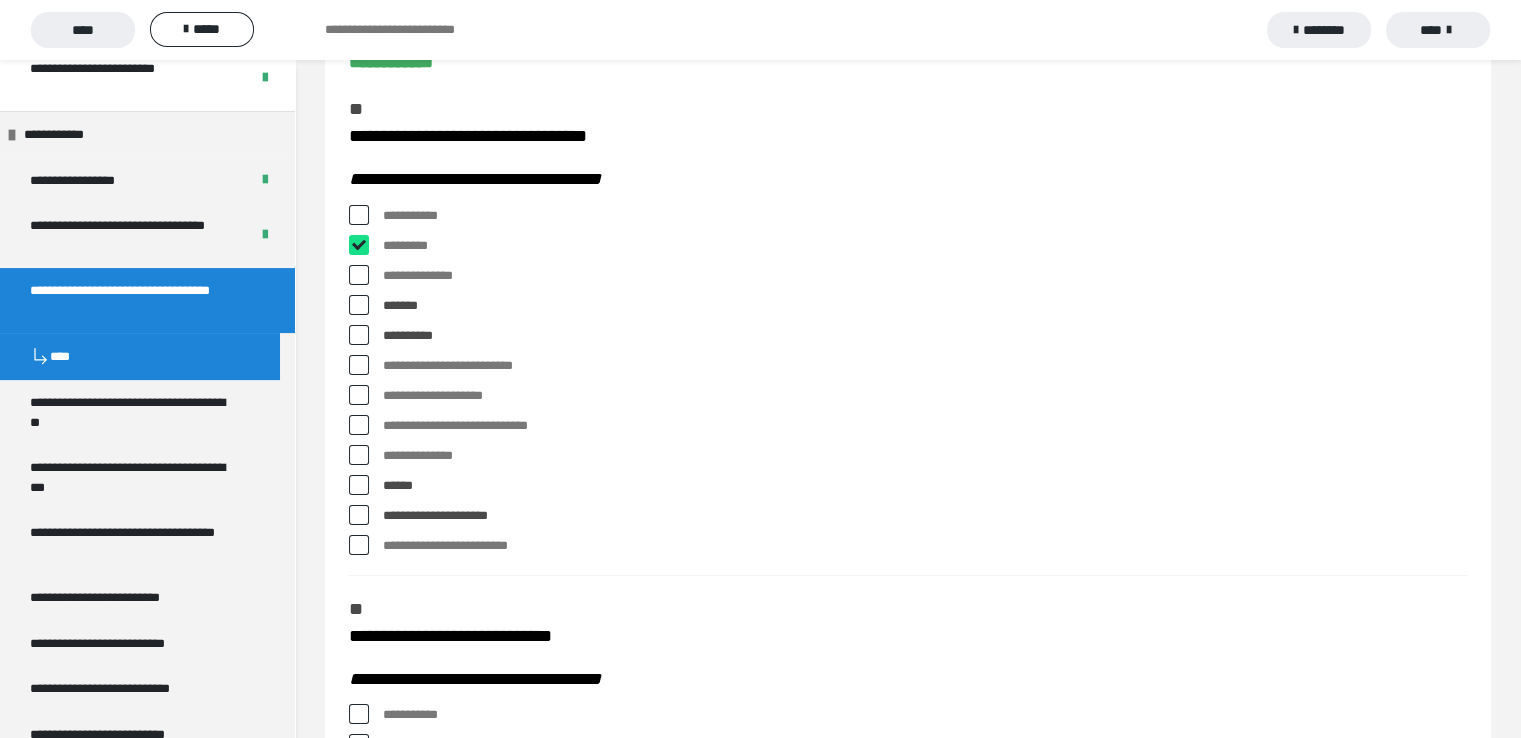 checkbox on "****" 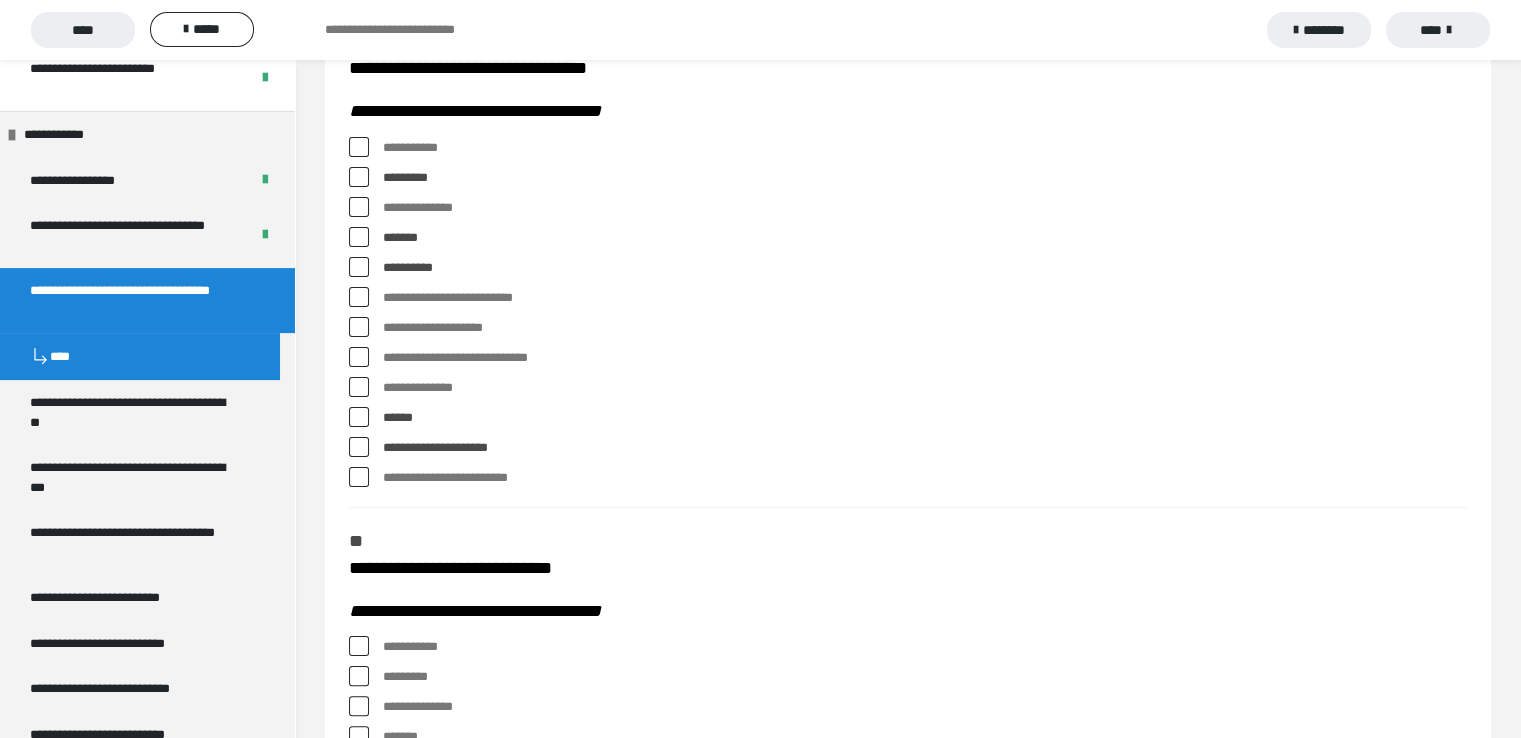 scroll, scrollTop: 267, scrollLeft: 0, axis: vertical 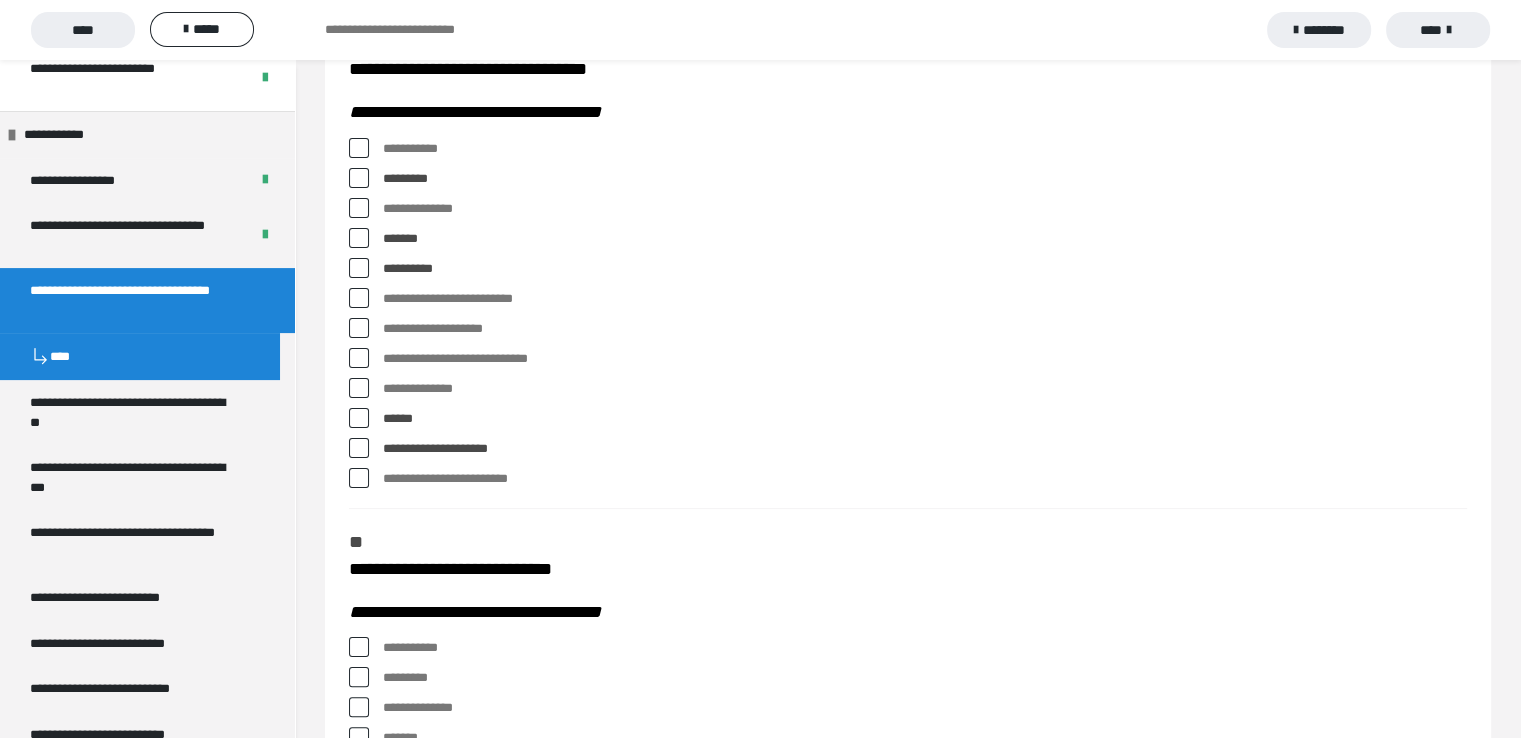 click at bounding box center [359, 388] 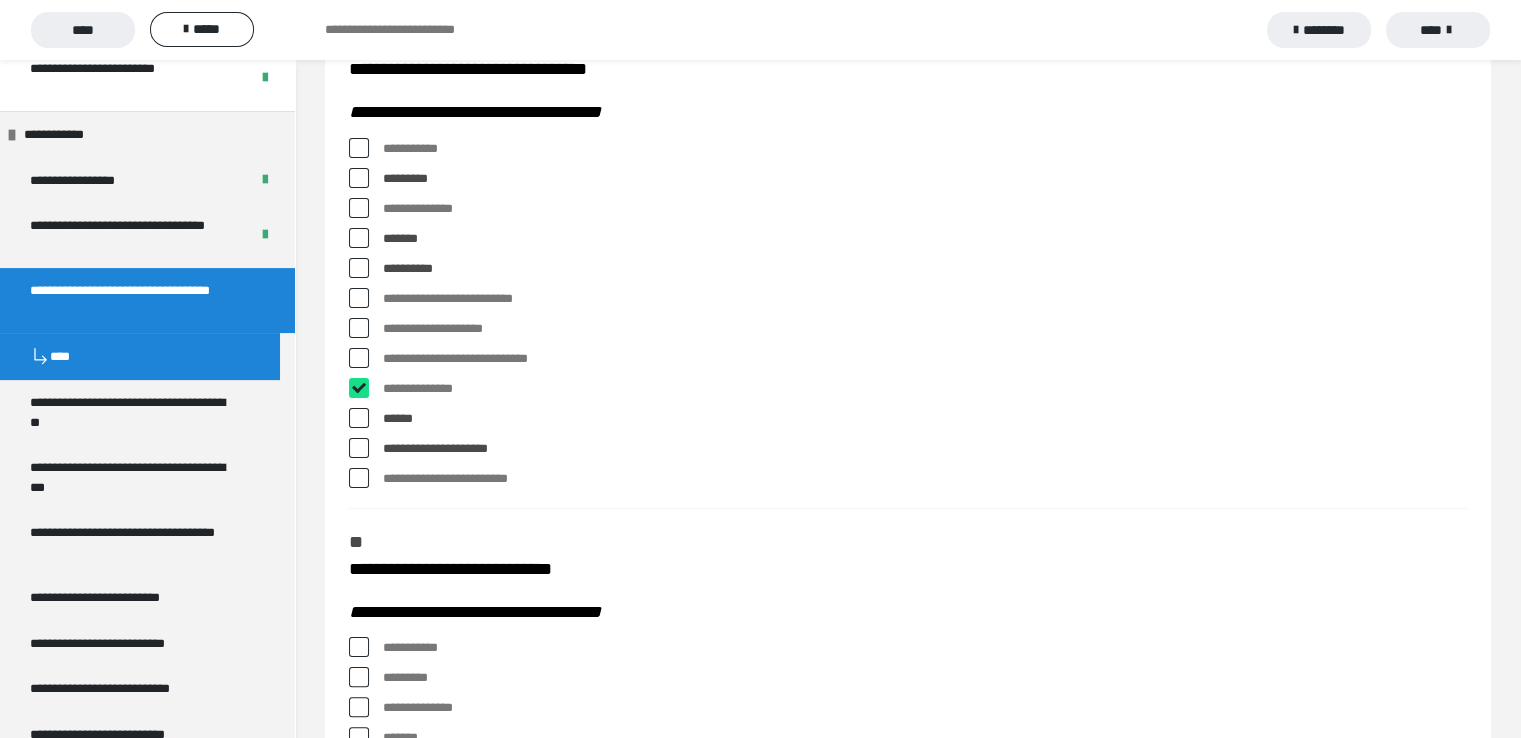 checkbox on "****" 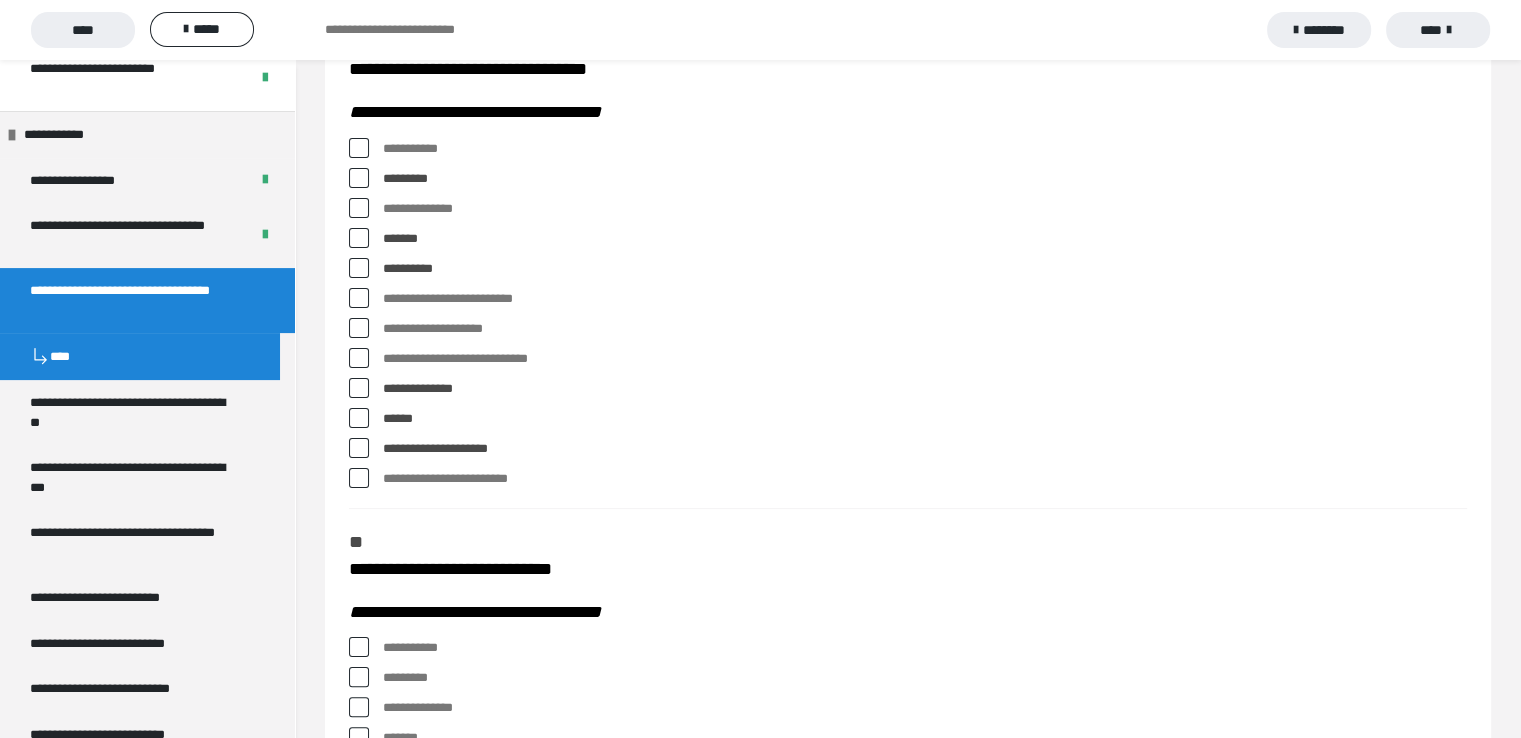 click at bounding box center (359, 238) 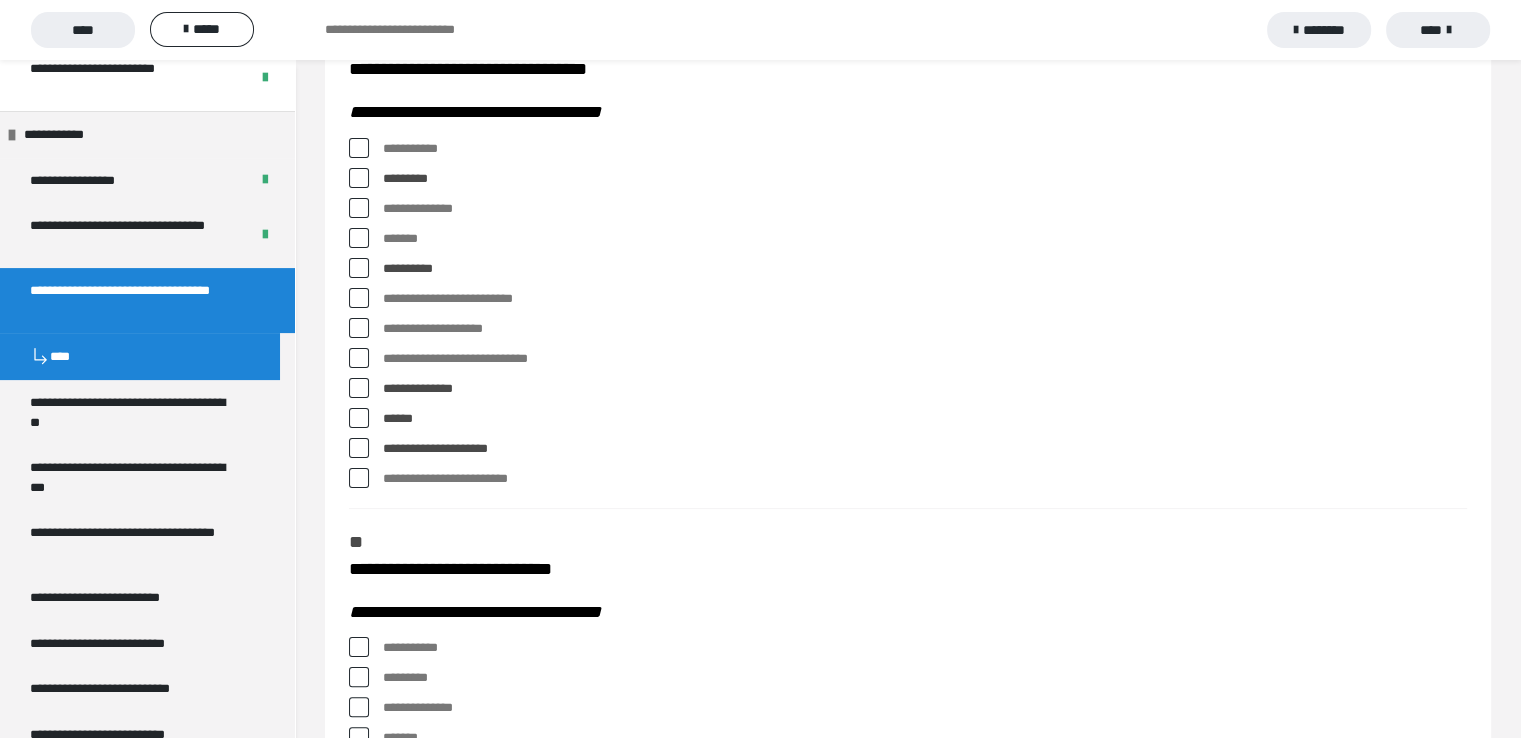 click at bounding box center [359, 238] 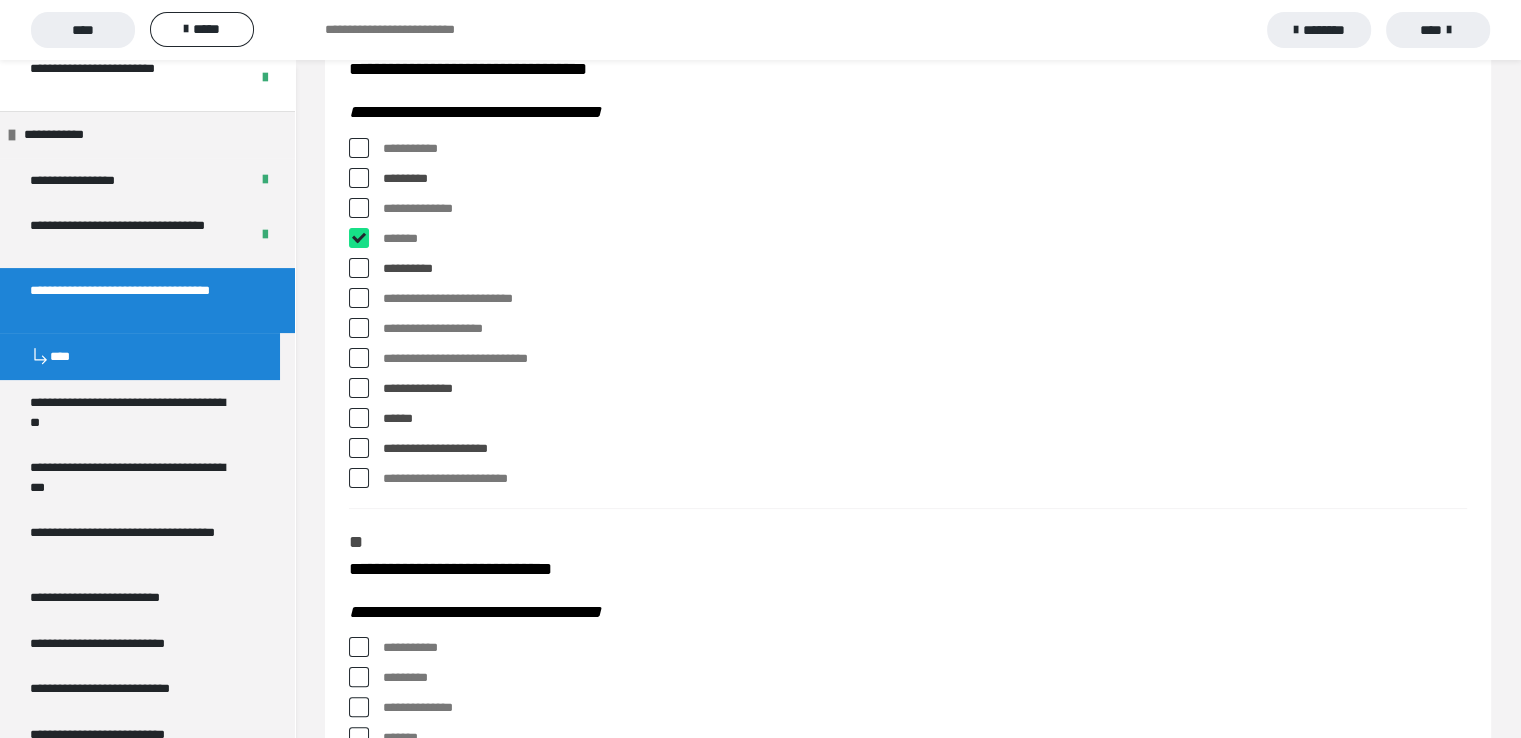 checkbox on "****" 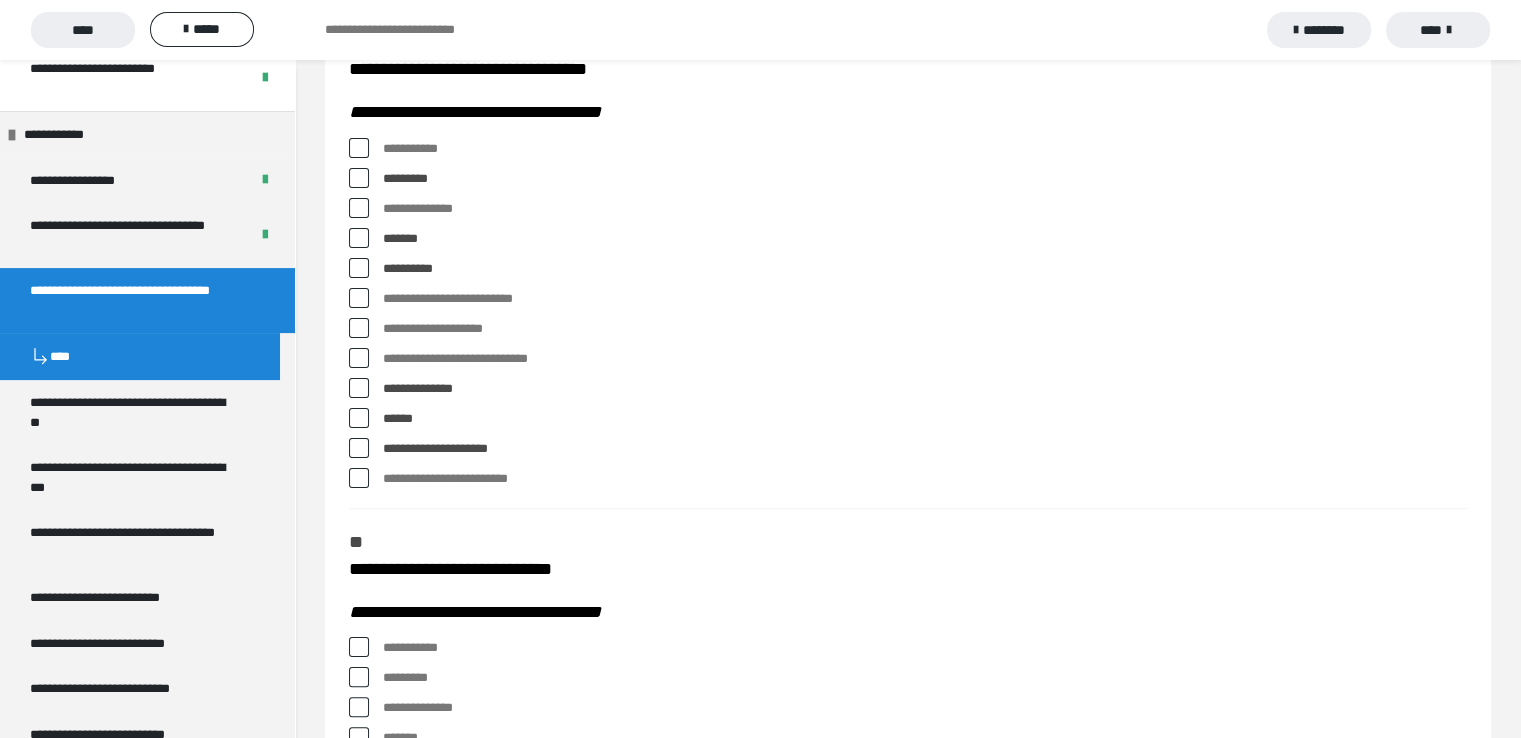 click at bounding box center [359, 388] 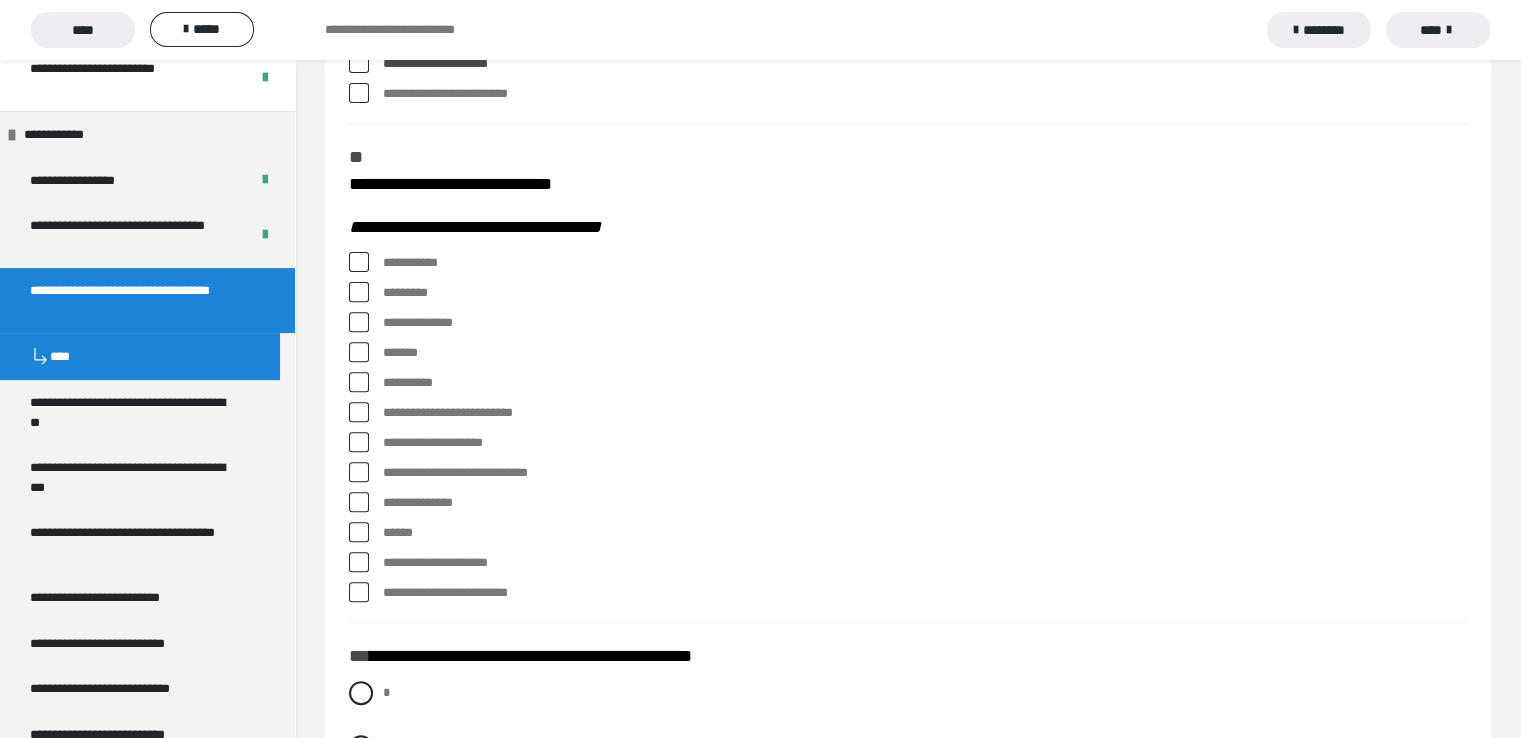 scroll, scrollTop: 706, scrollLeft: 0, axis: vertical 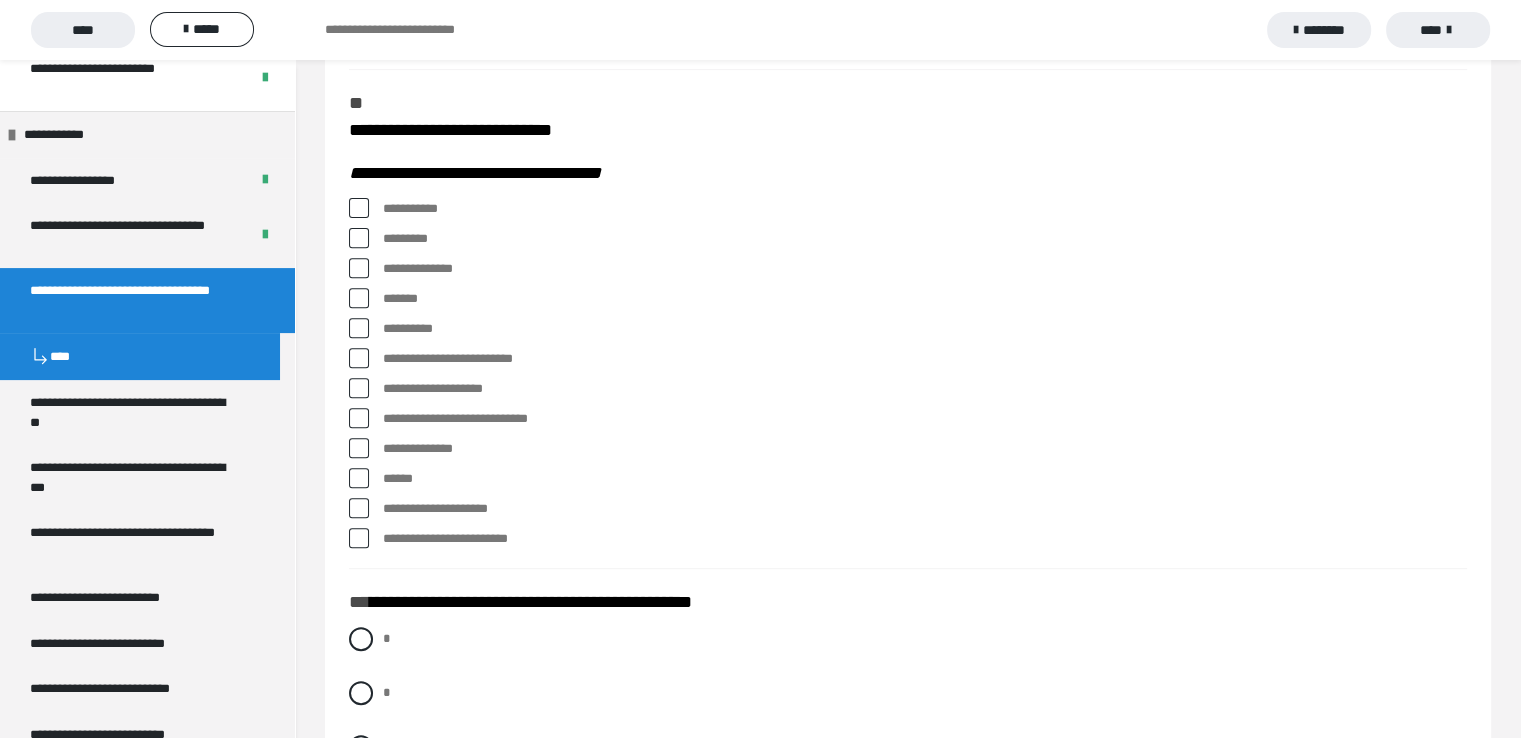 click at bounding box center (359, 208) 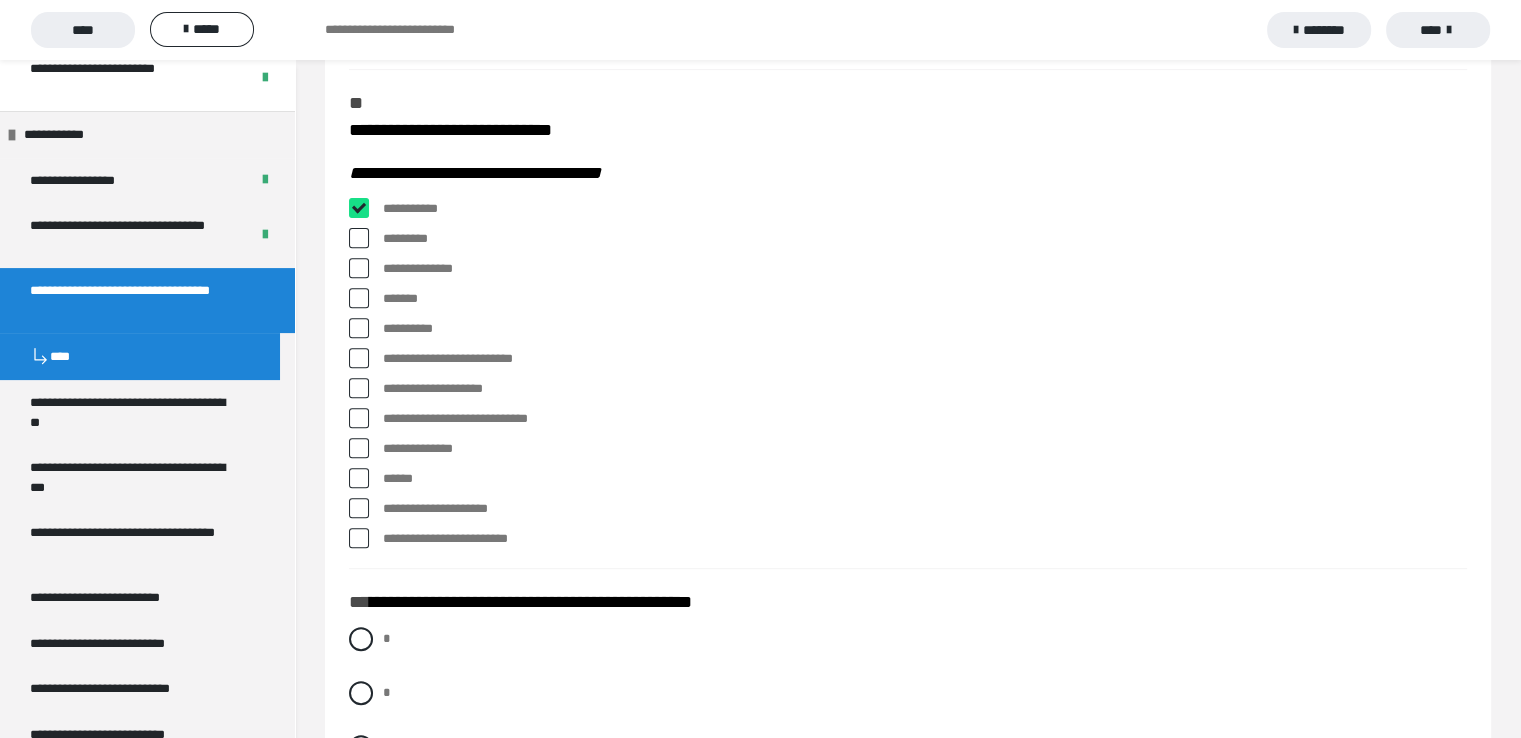 checkbox on "****" 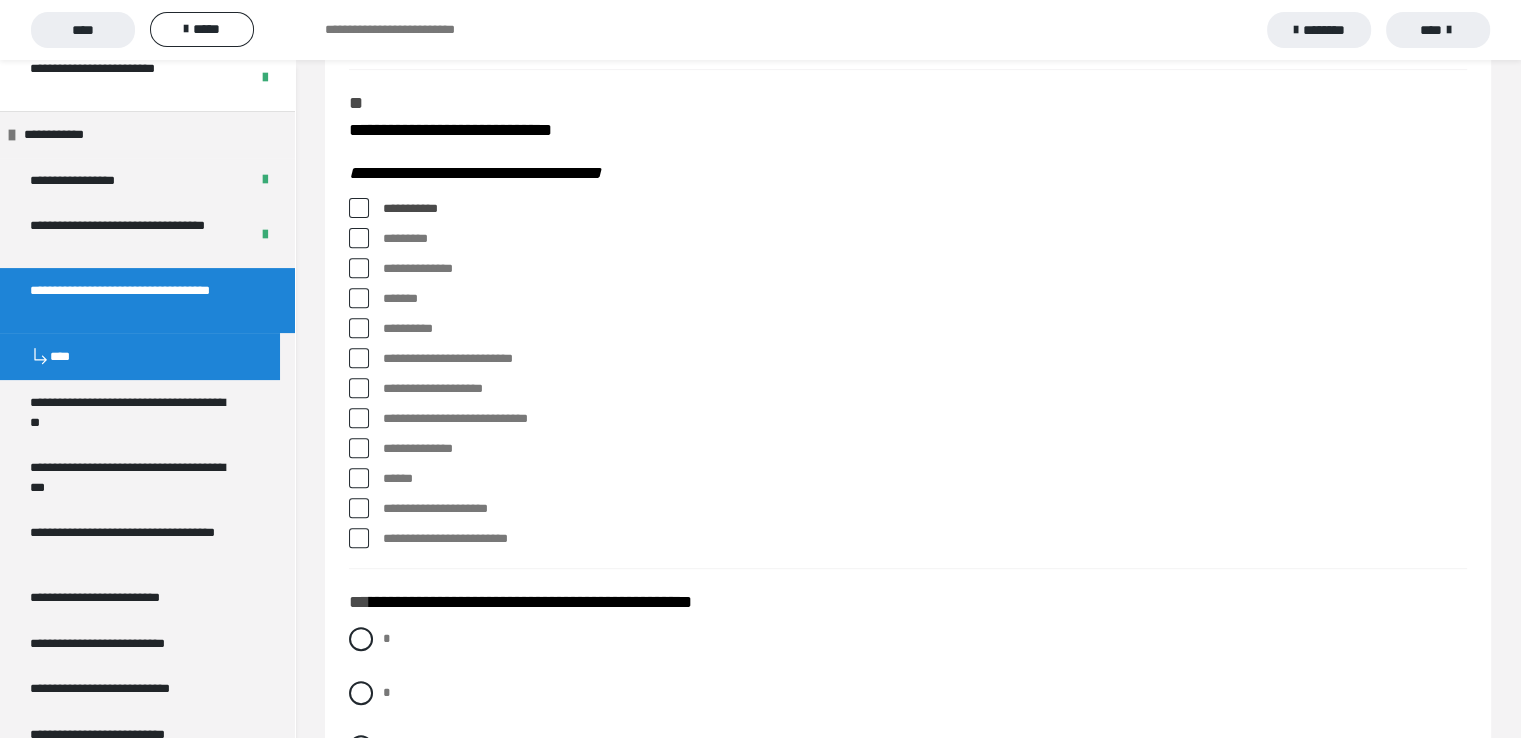 click at bounding box center [359, 268] 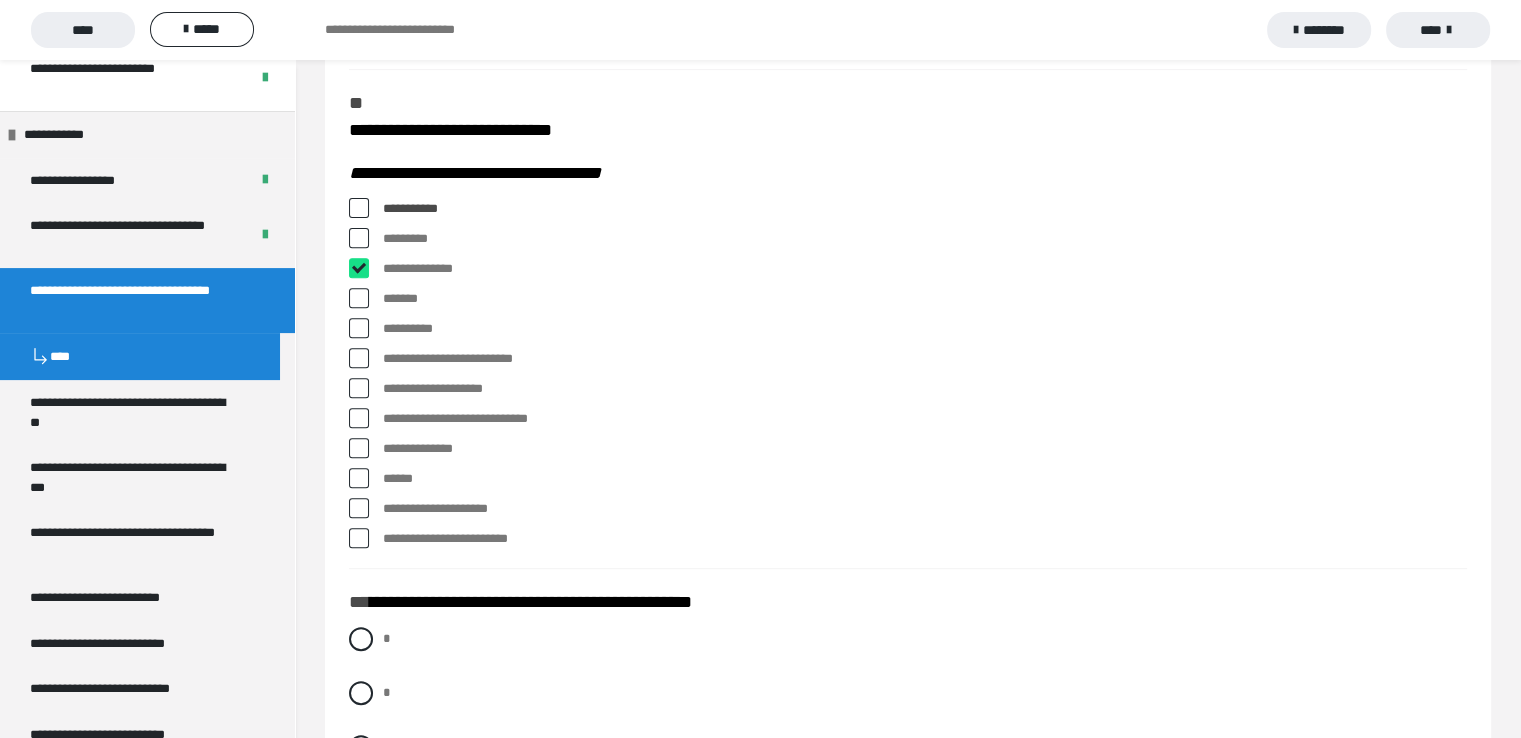 checkbox on "****" 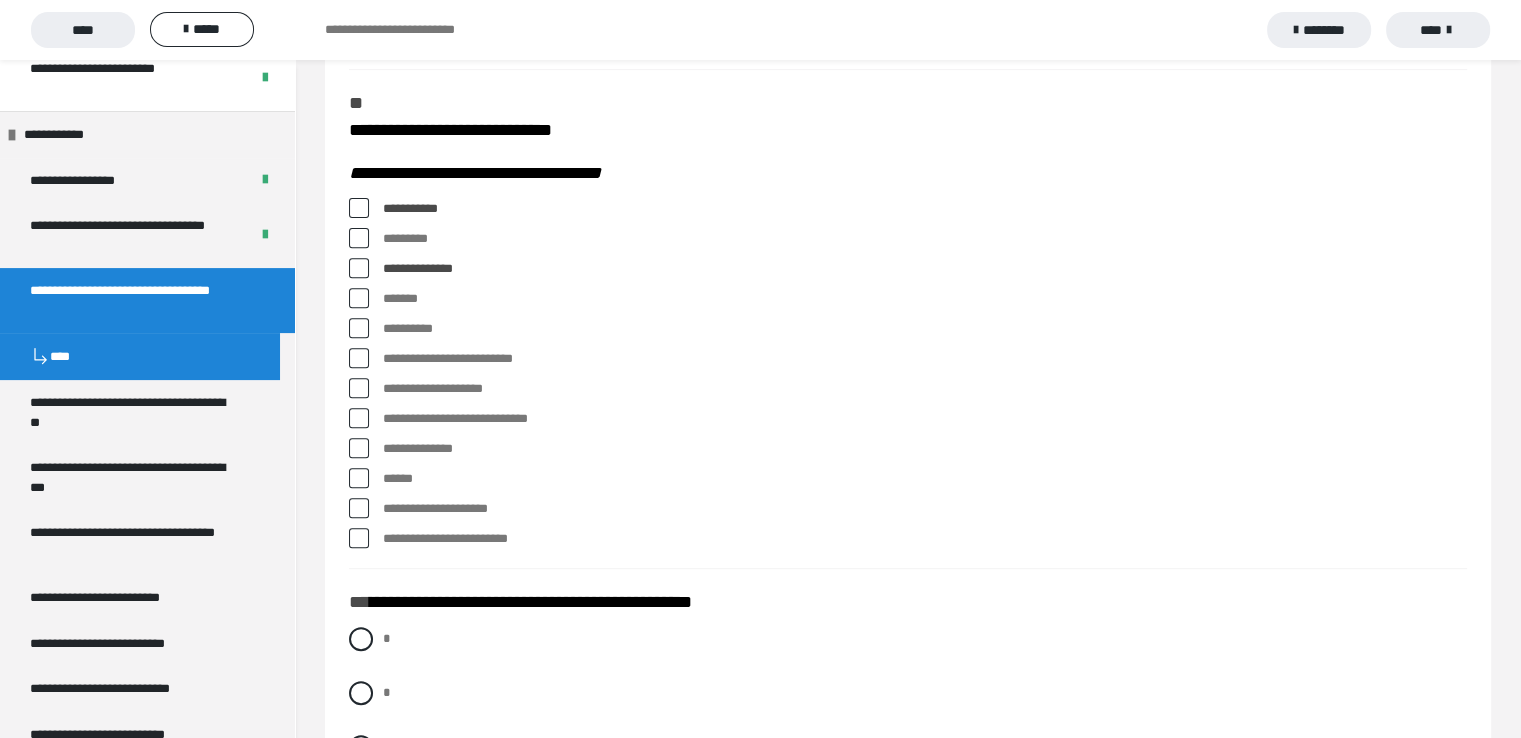 click at bounding box center (359, 388) 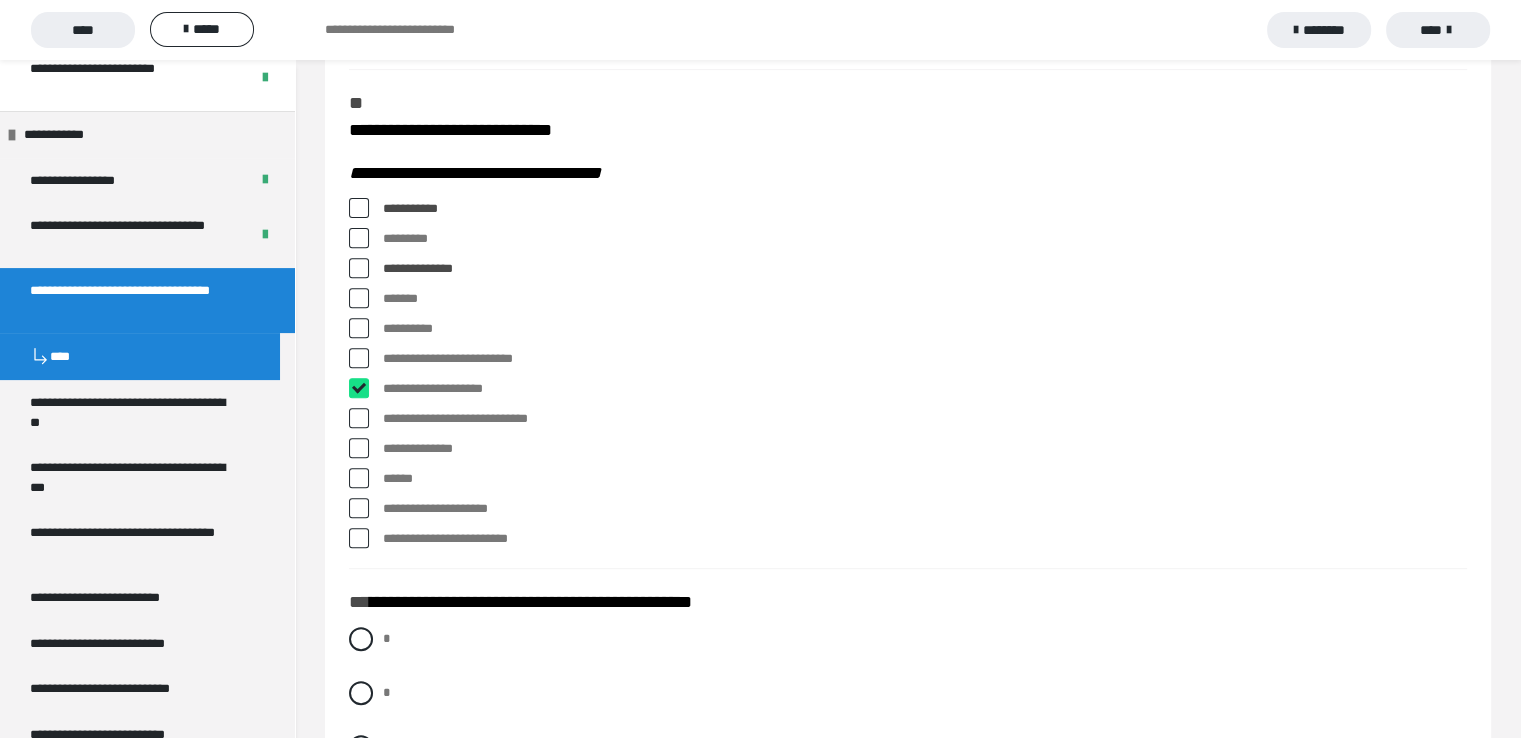 checkbox on "****" 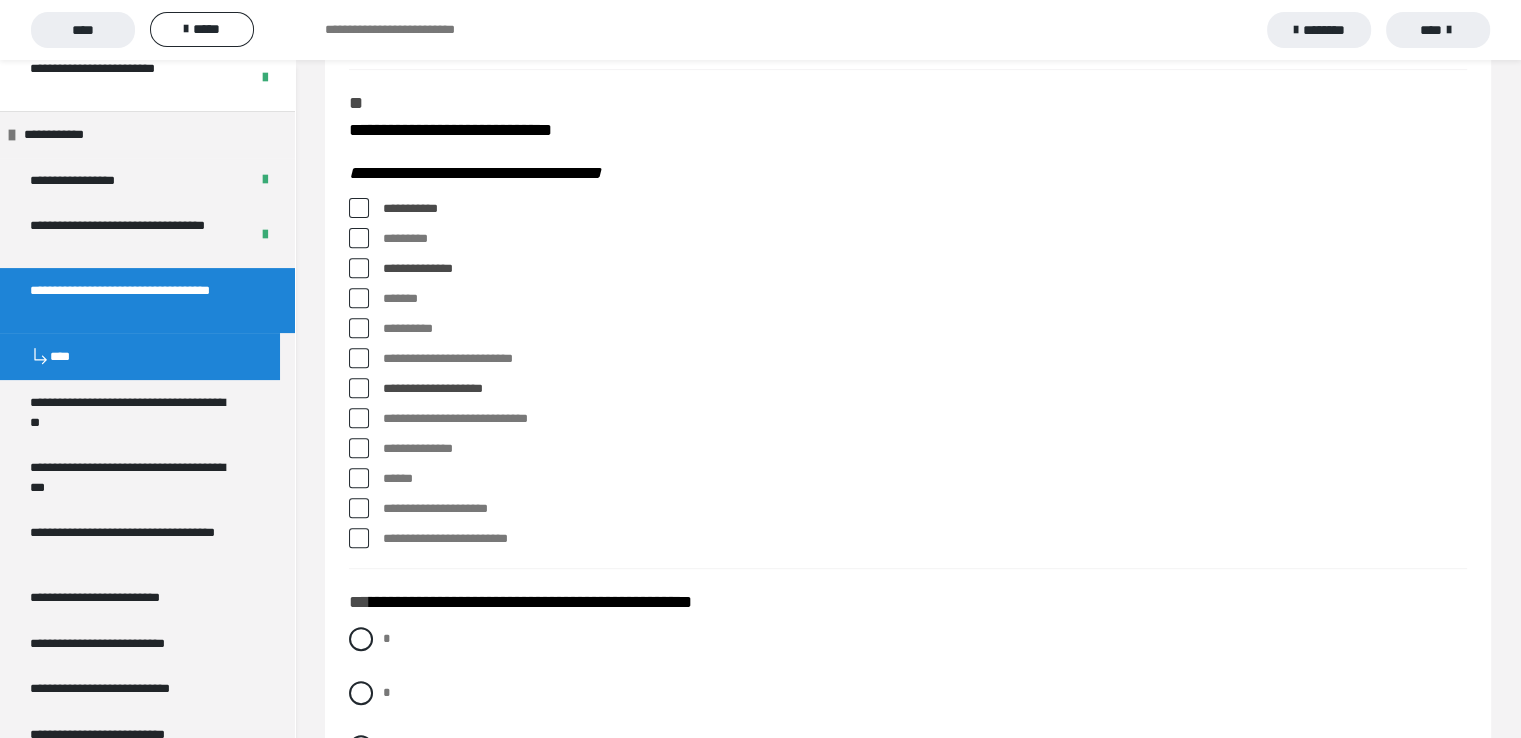 click on "**********" at bounding box center [908, 419] 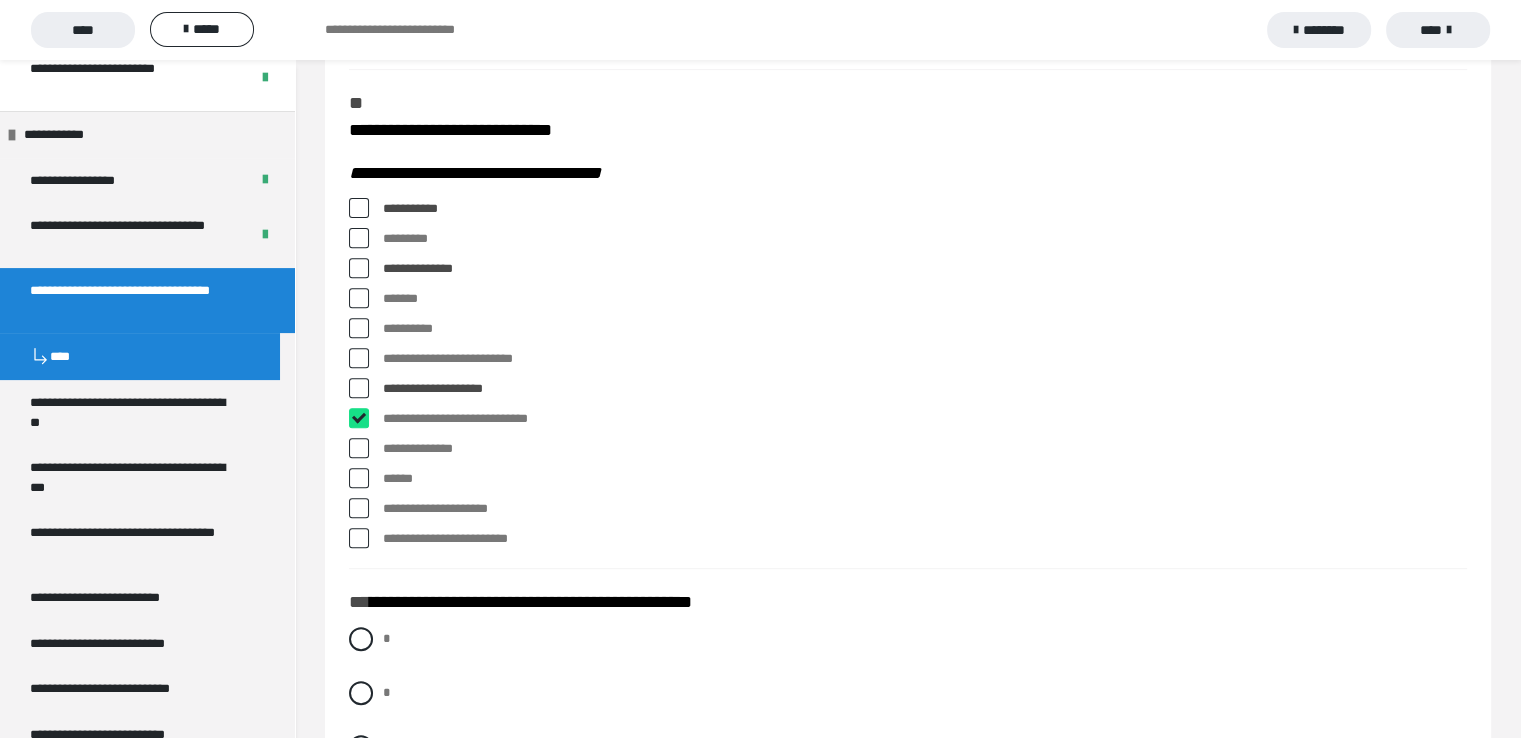 checkbox on "****" 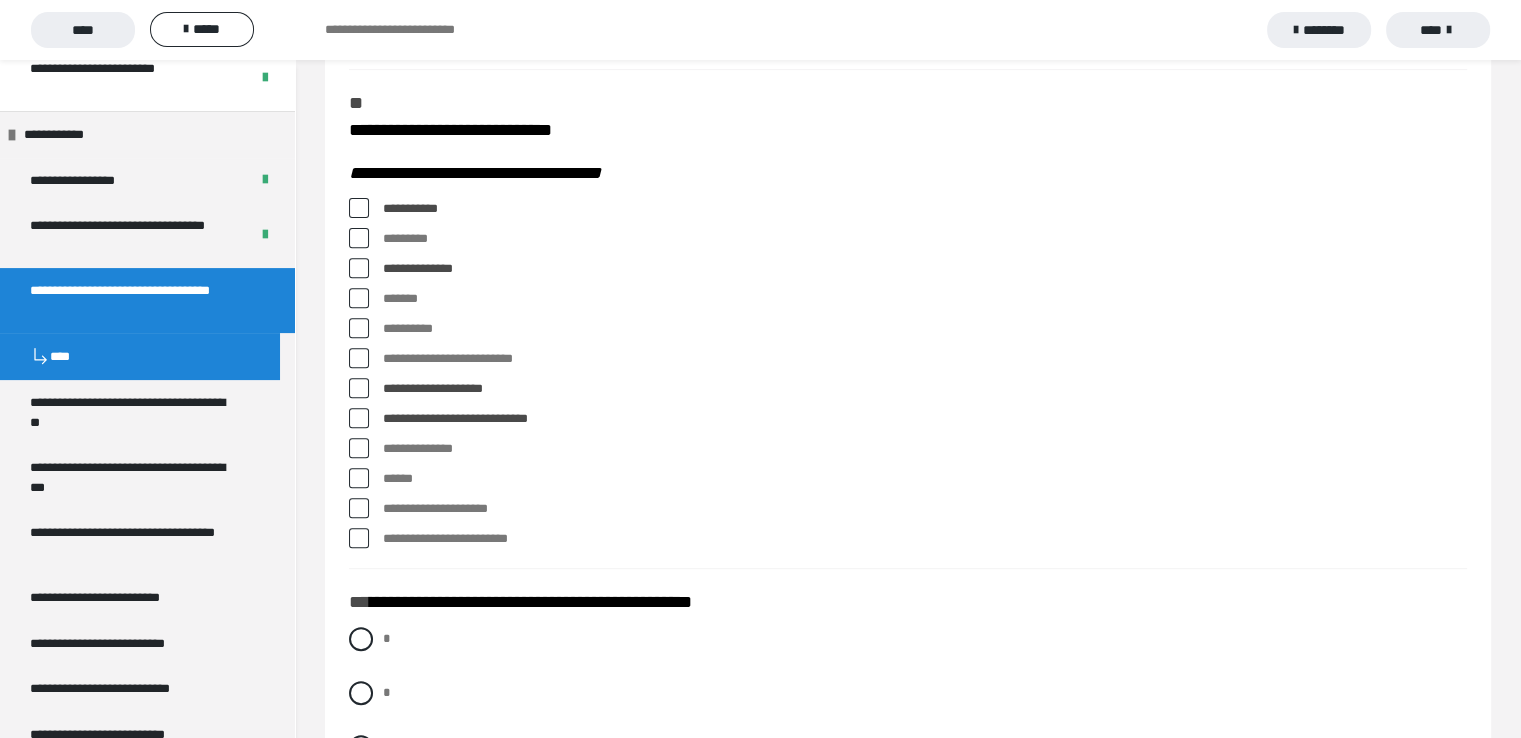 click at bounding box center [359, 538] 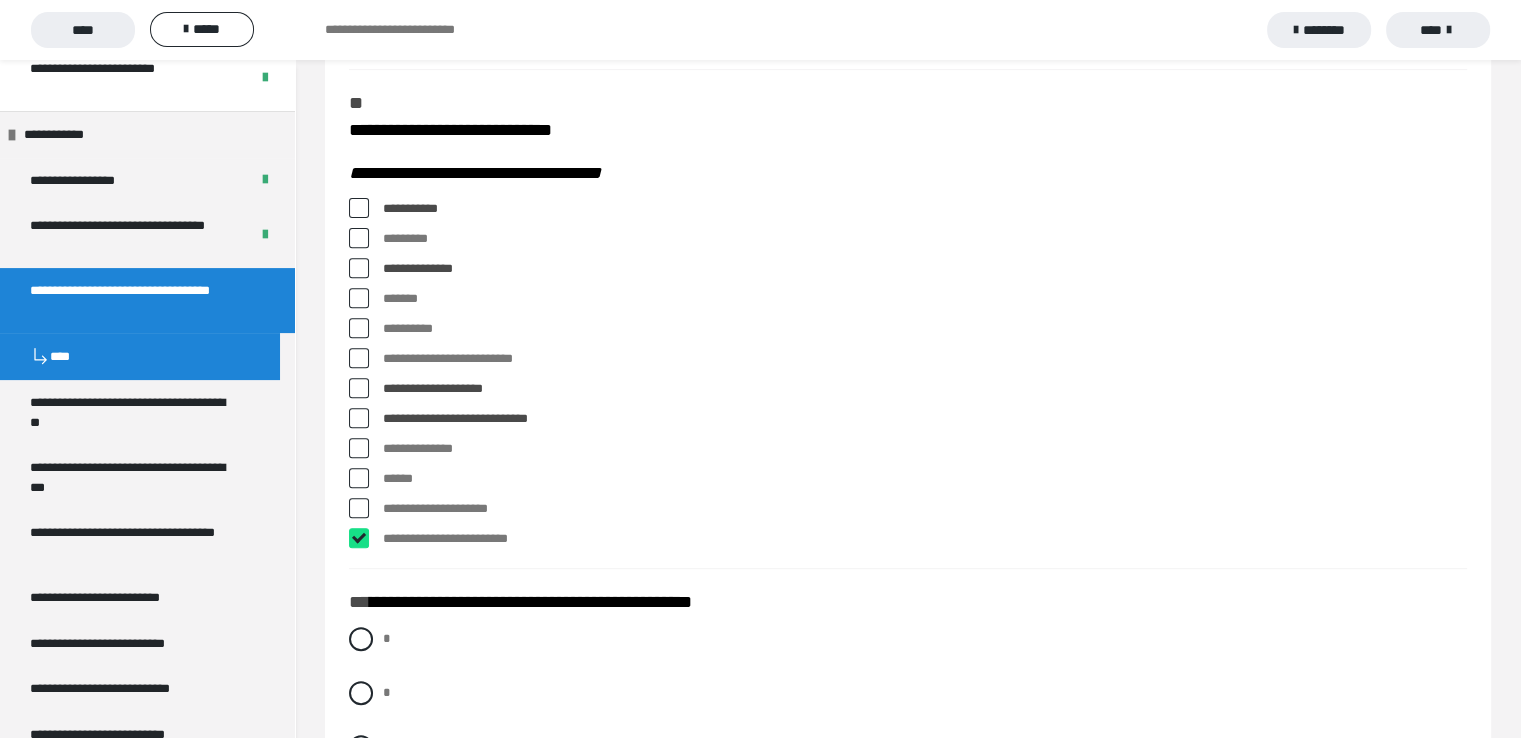 checkbox on "****" 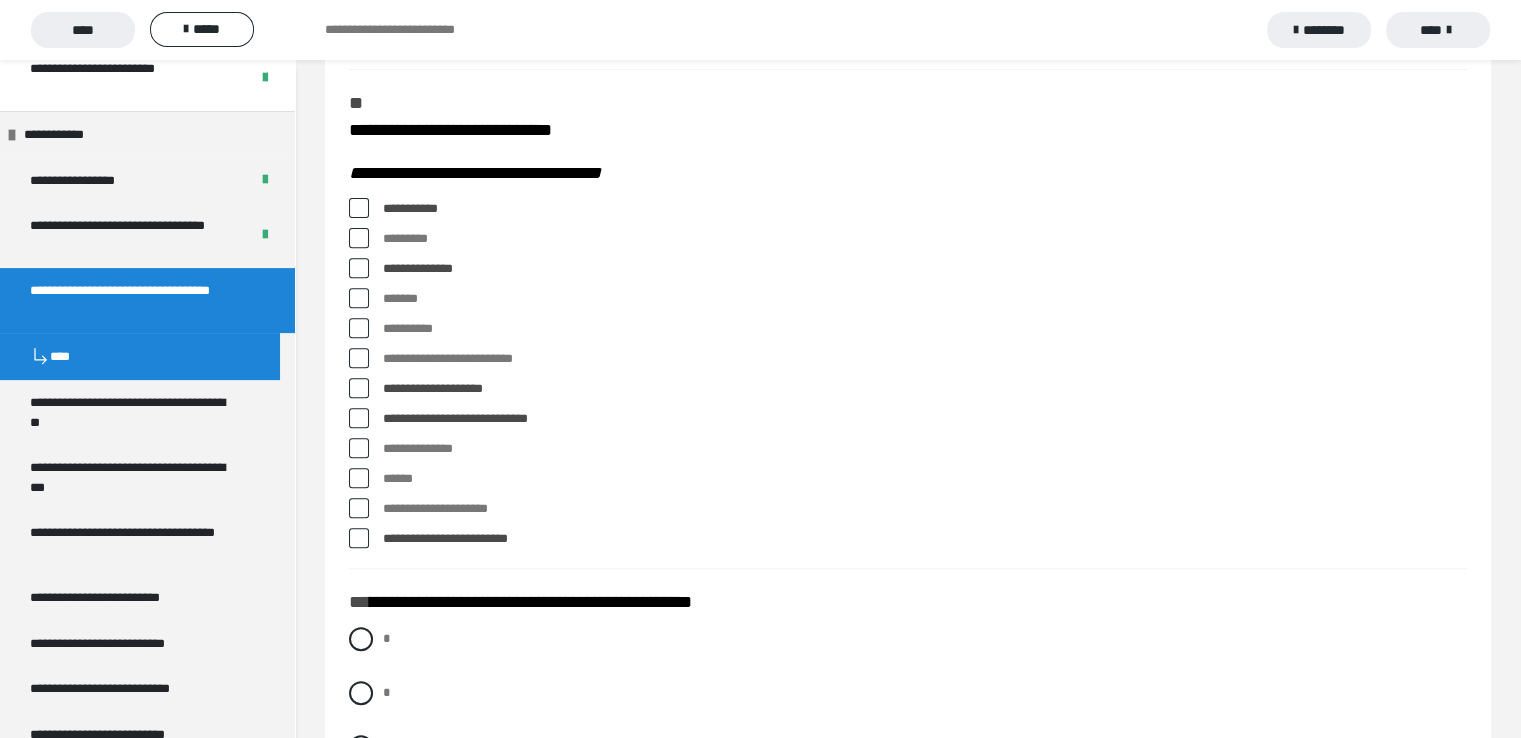 click at bounding box center [359, 448] 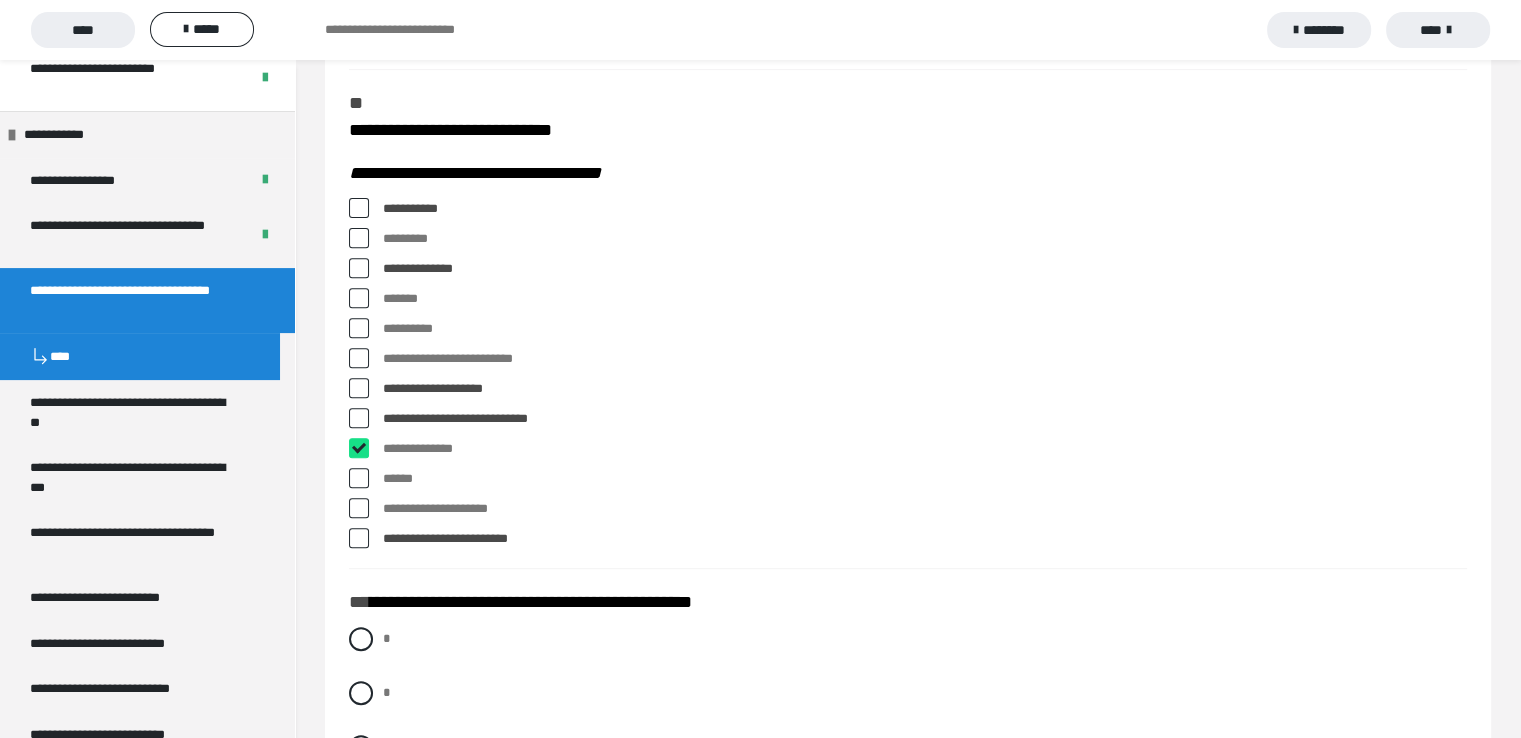 checkbox on "****" 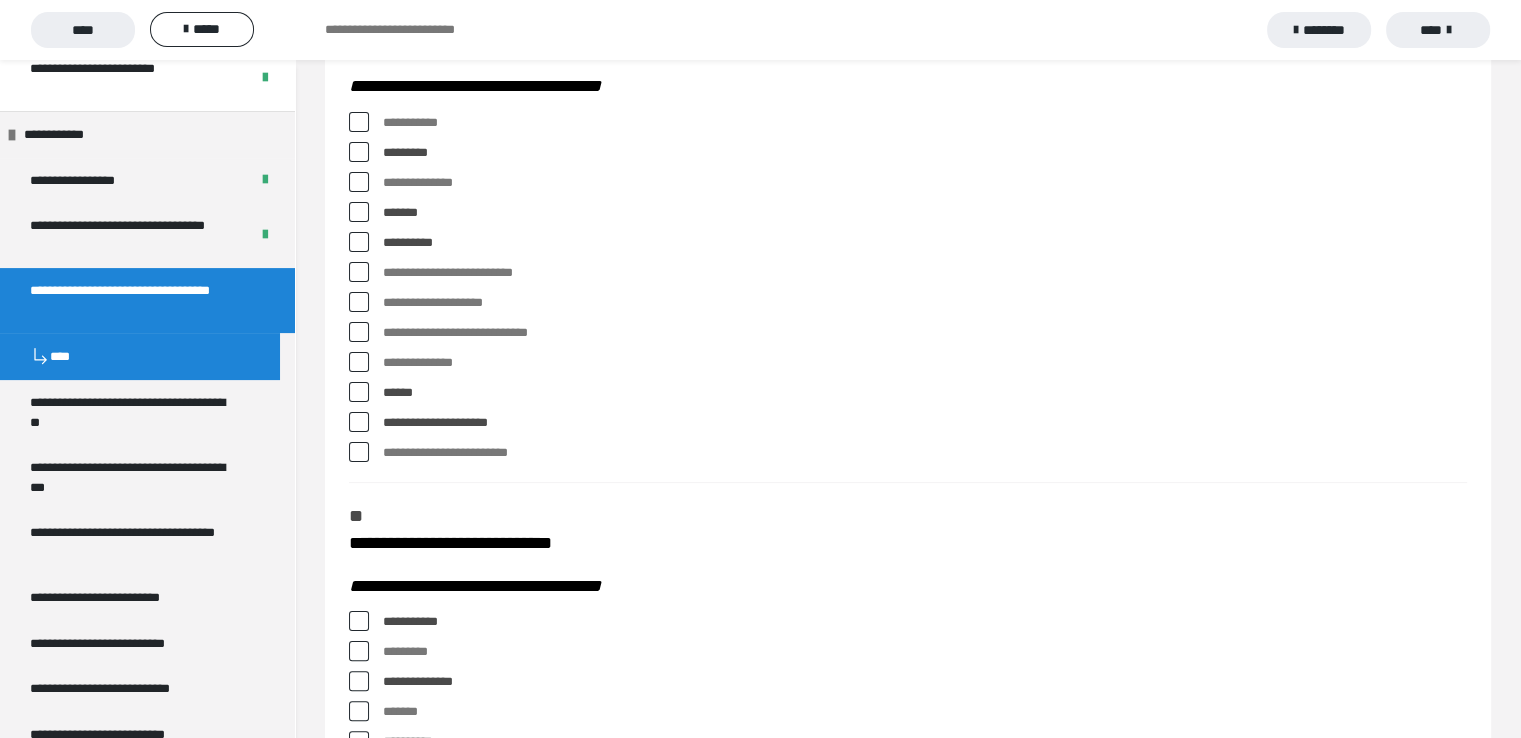 scroll, scrollTop: 280, scrollLeft: 0, axis: vertical 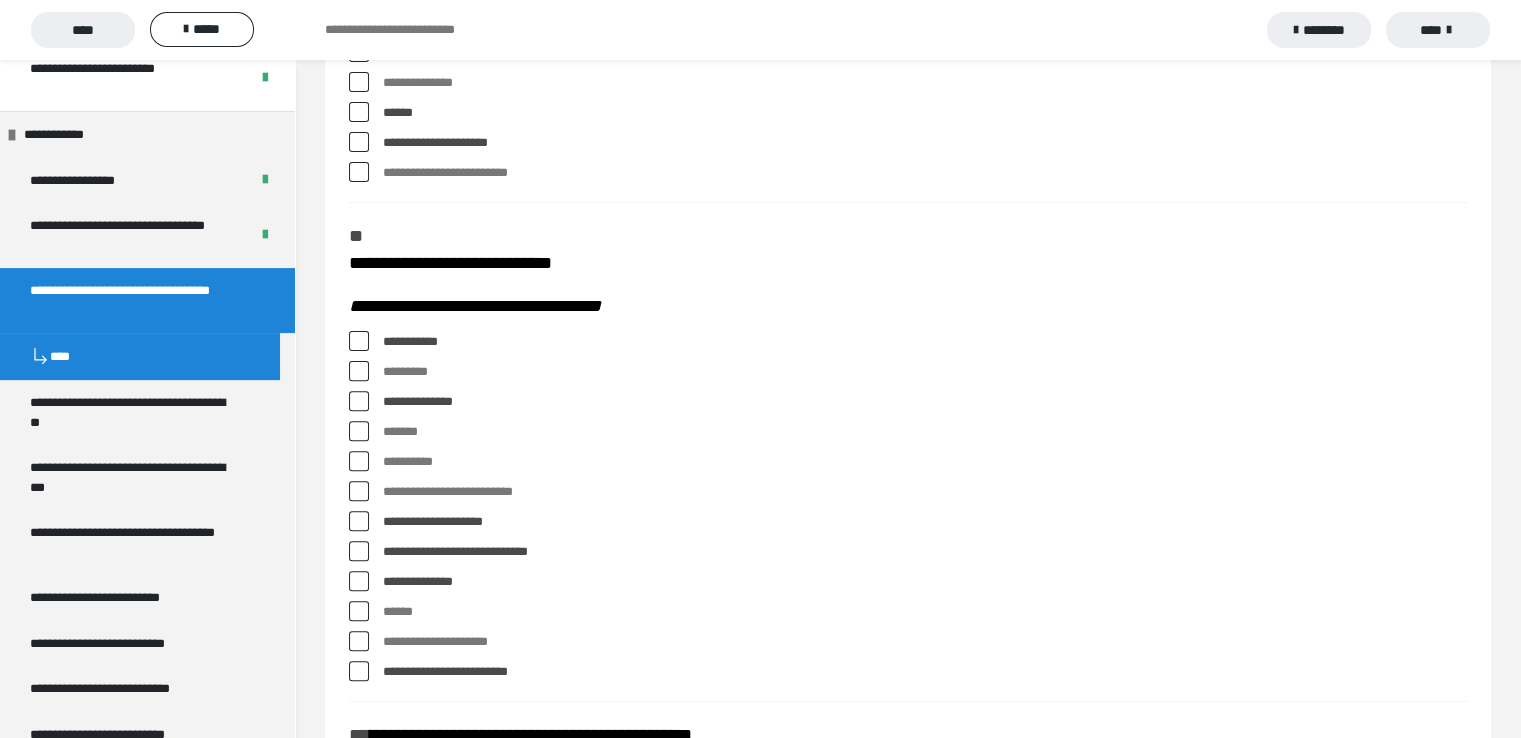 click at bounding box center (359, 491) 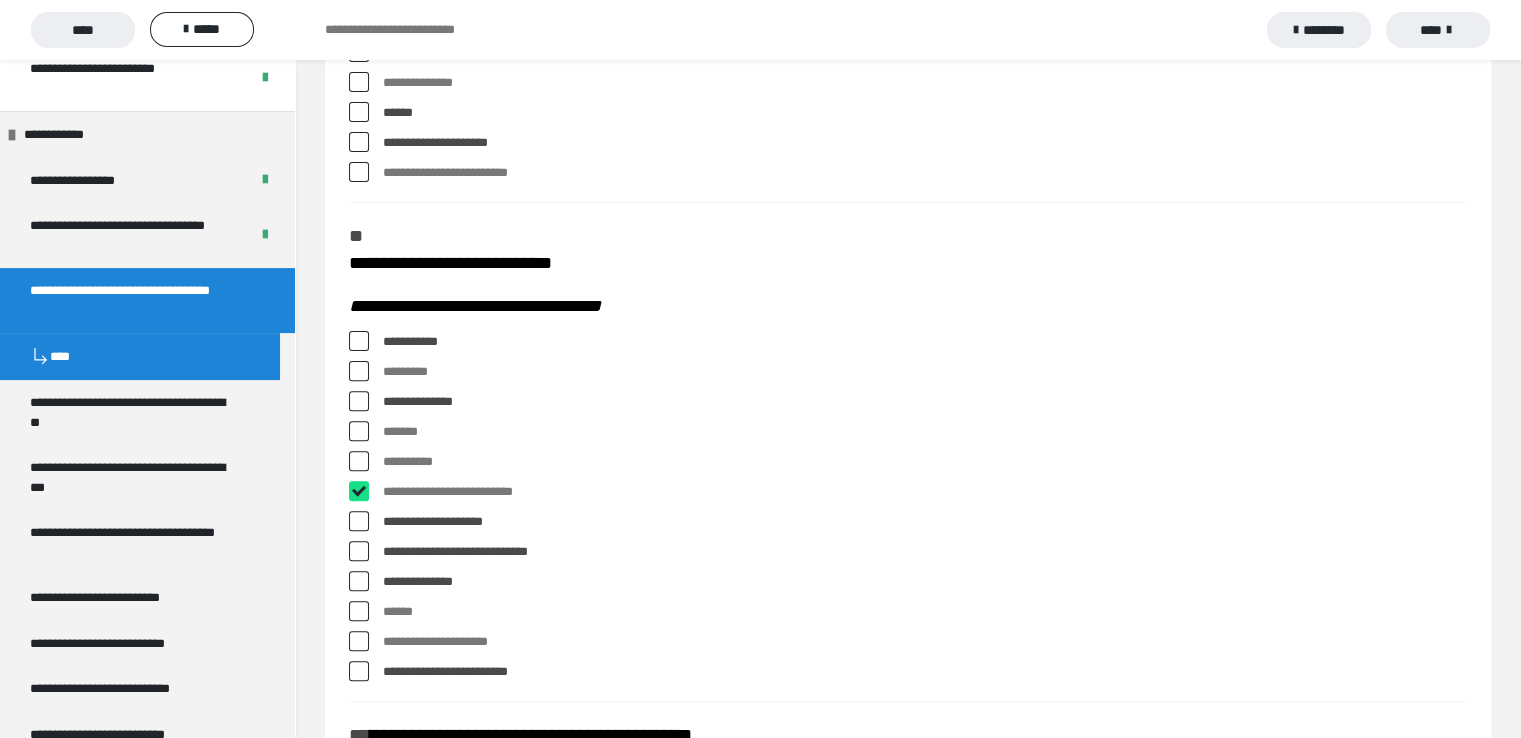 checkbox on "****" 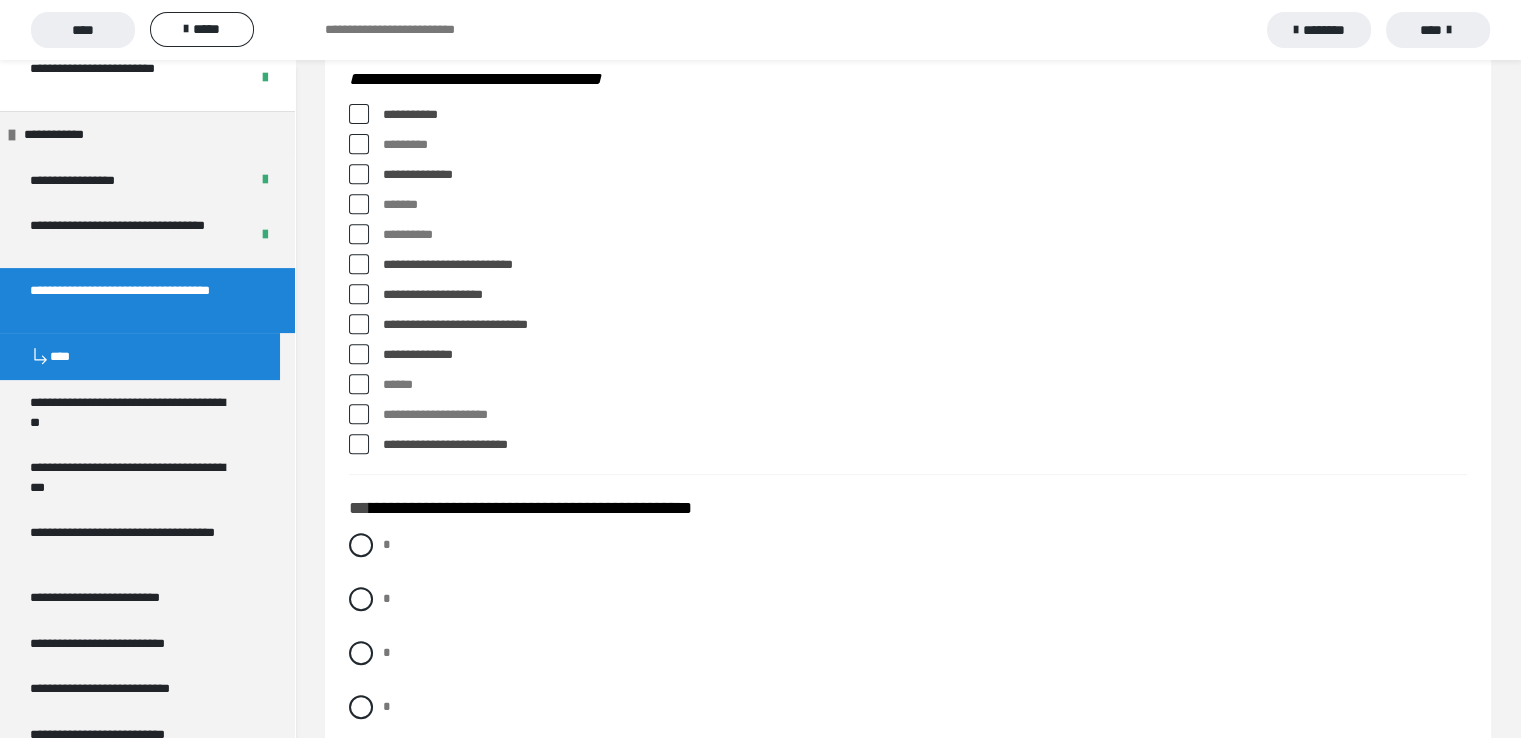 scroll, scrollTop: 880, scrollLeft: 0, axis: vertical 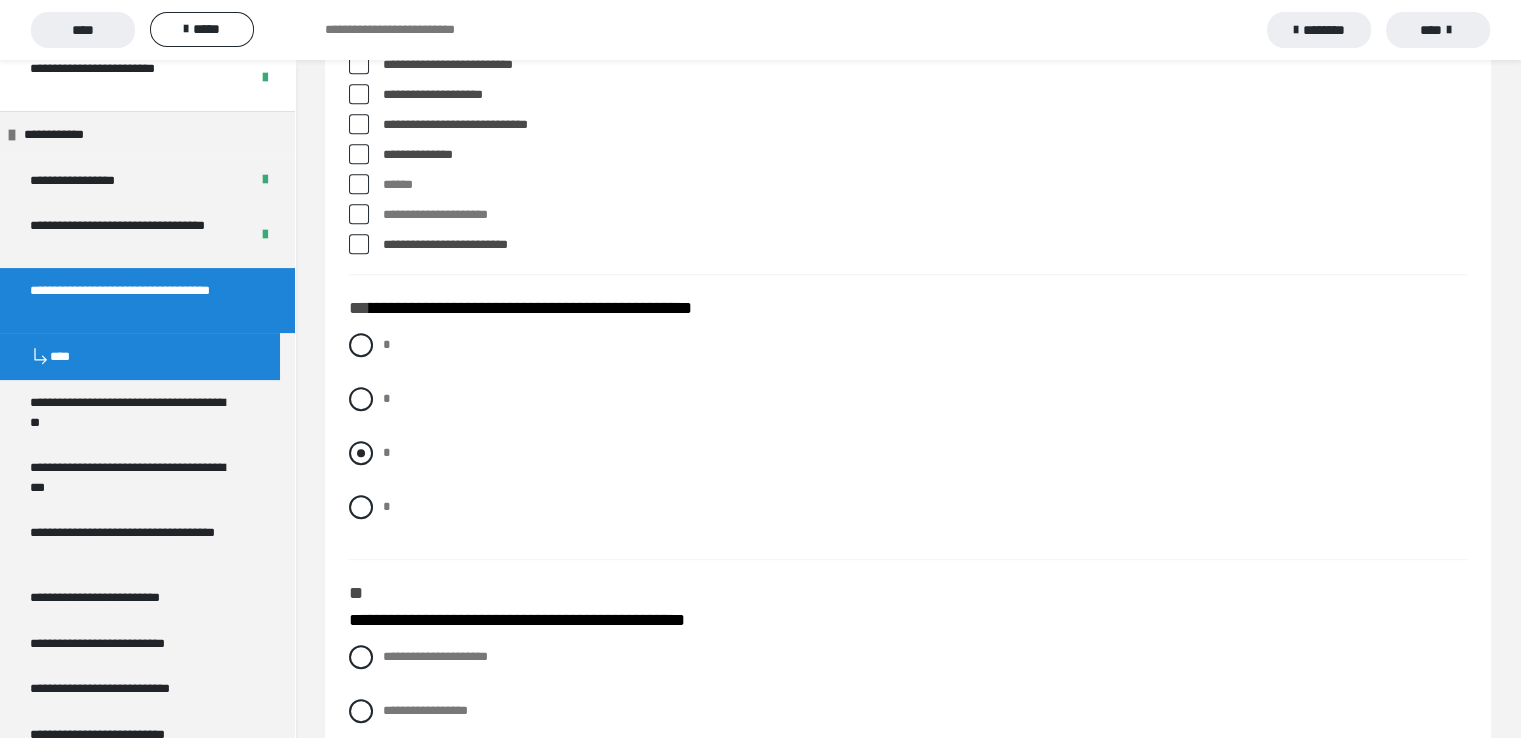 click at bounding box center (361, 453) 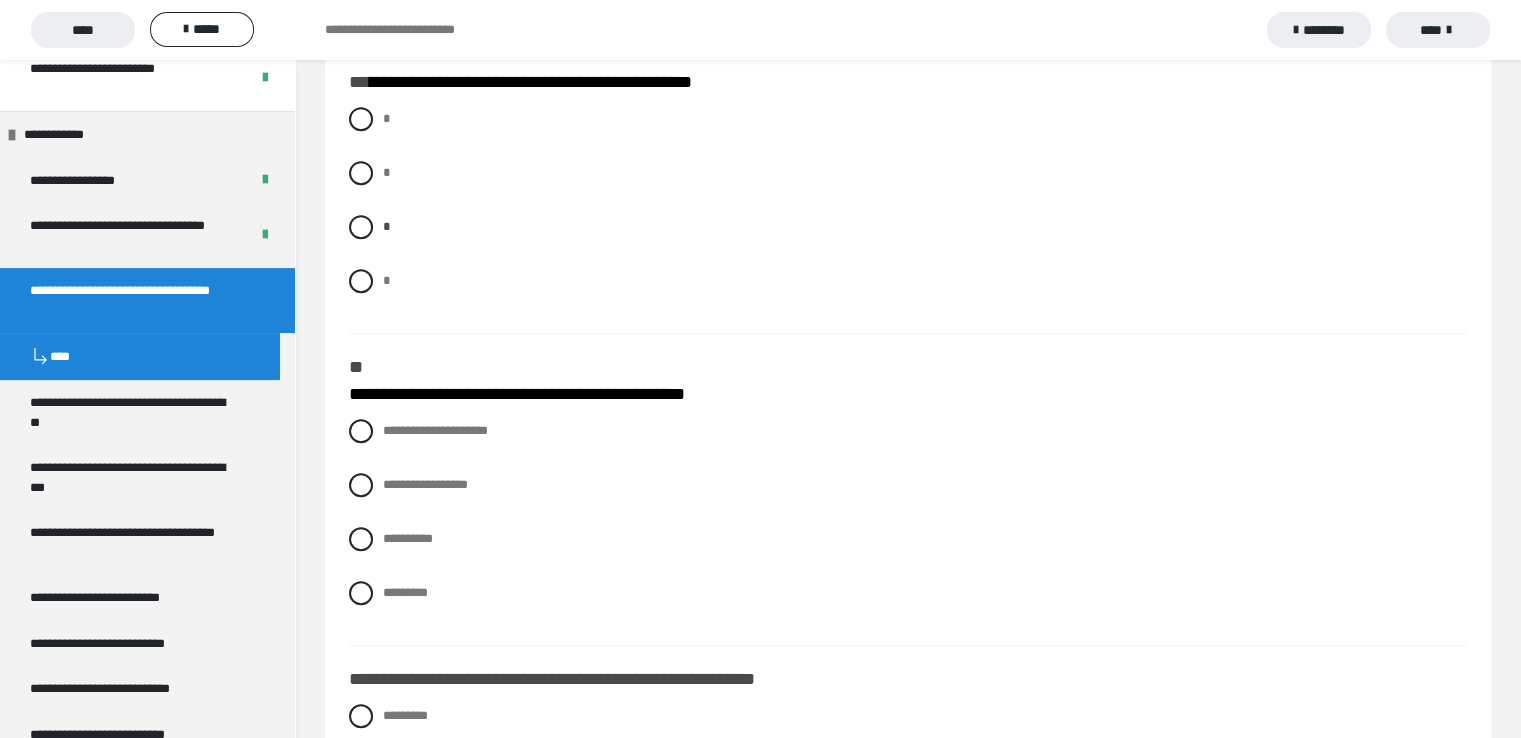 scroll, scrollTop: 1305, scrollLeft: 0, axis: vertical 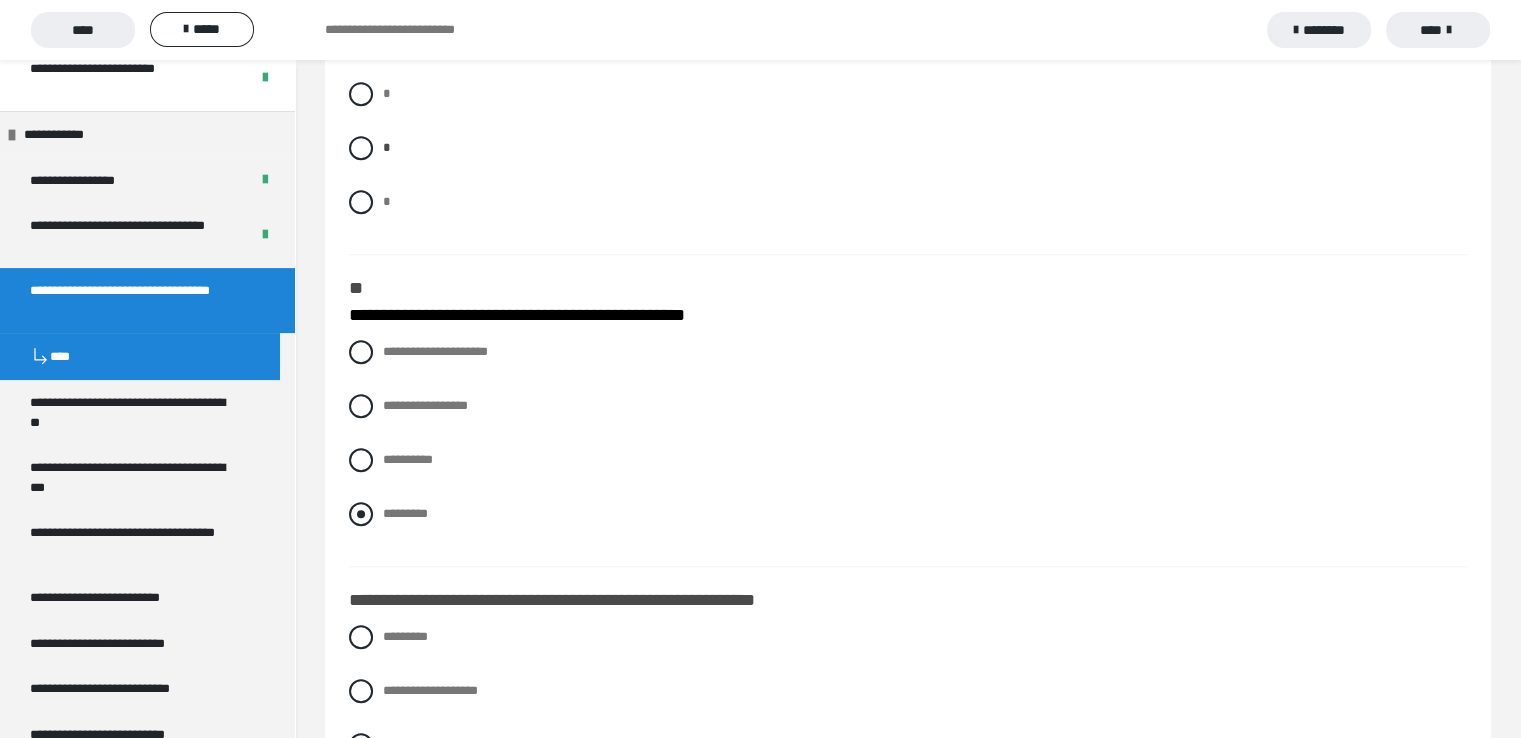 click at bounding box center [361, 514] 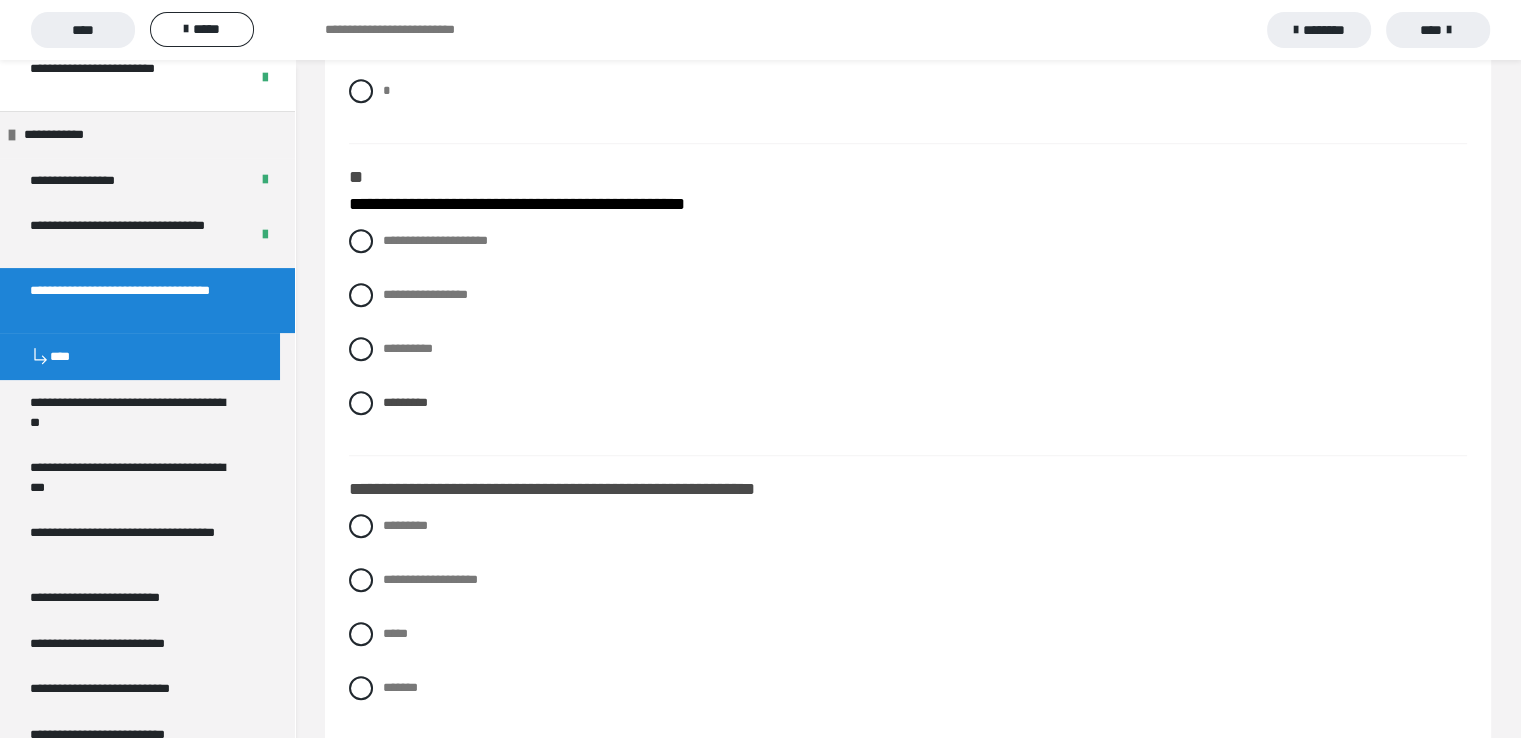 scroll, scrollTop: 1465, scrollLeft: 0, axis: vertical 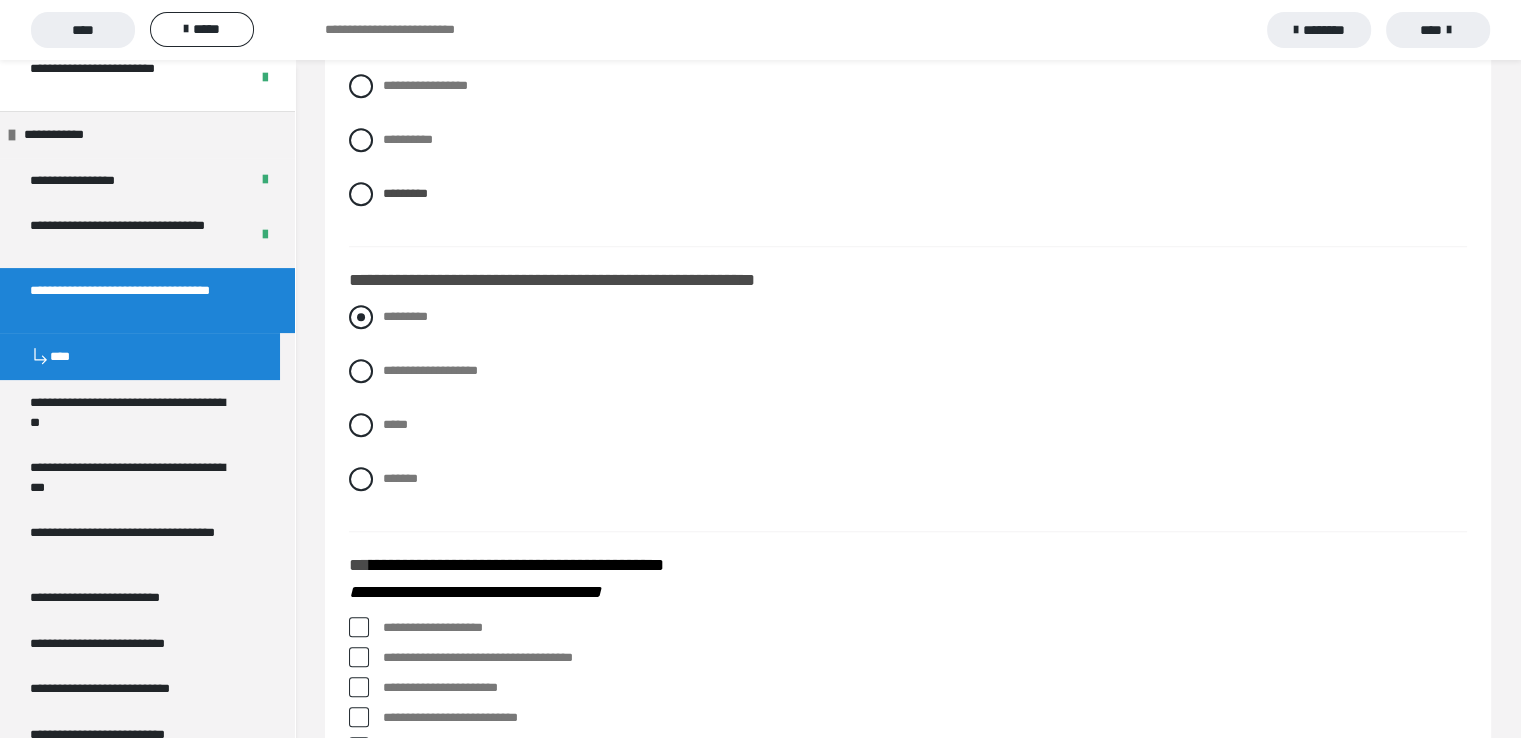 click at bounding box center [361, 317] 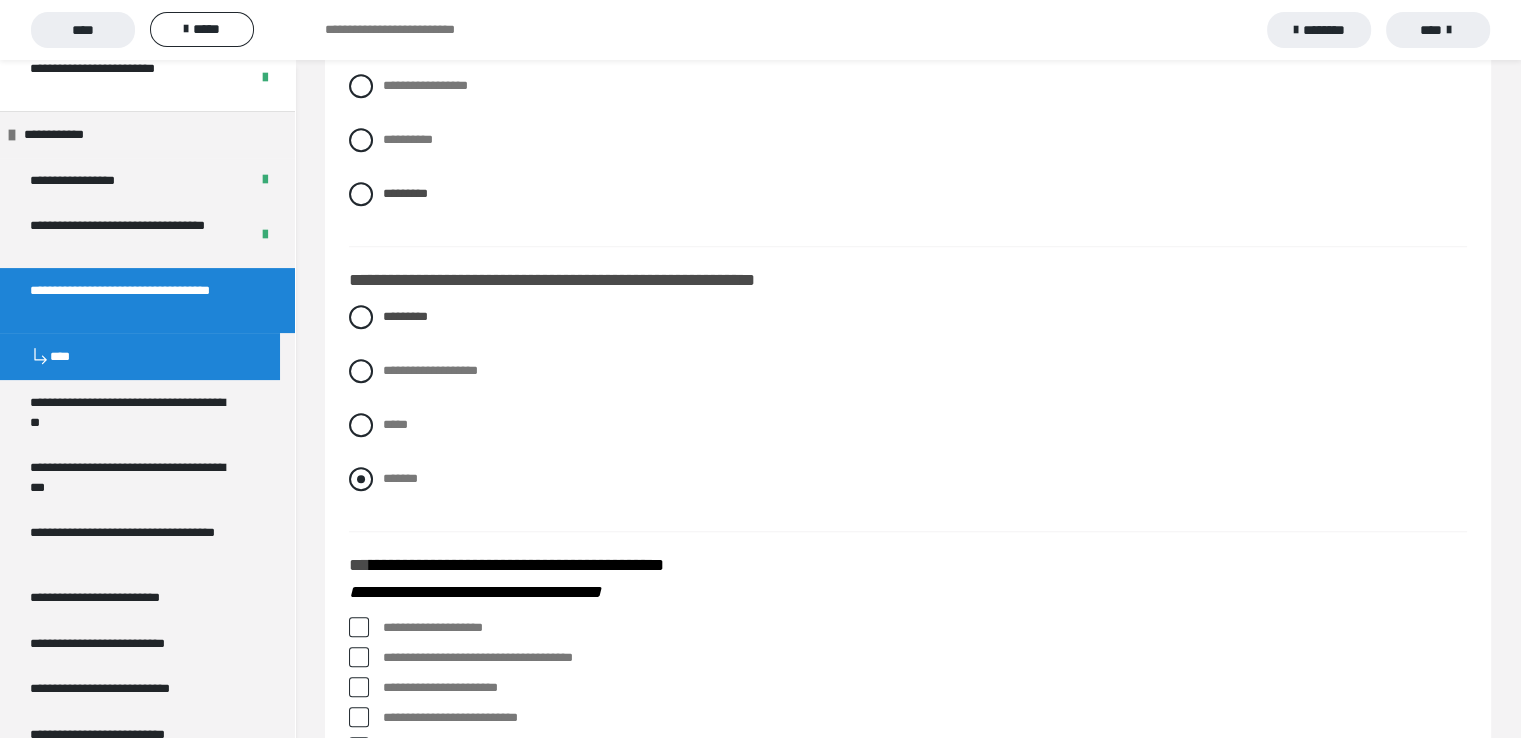 click at bounding box center (361, 479) 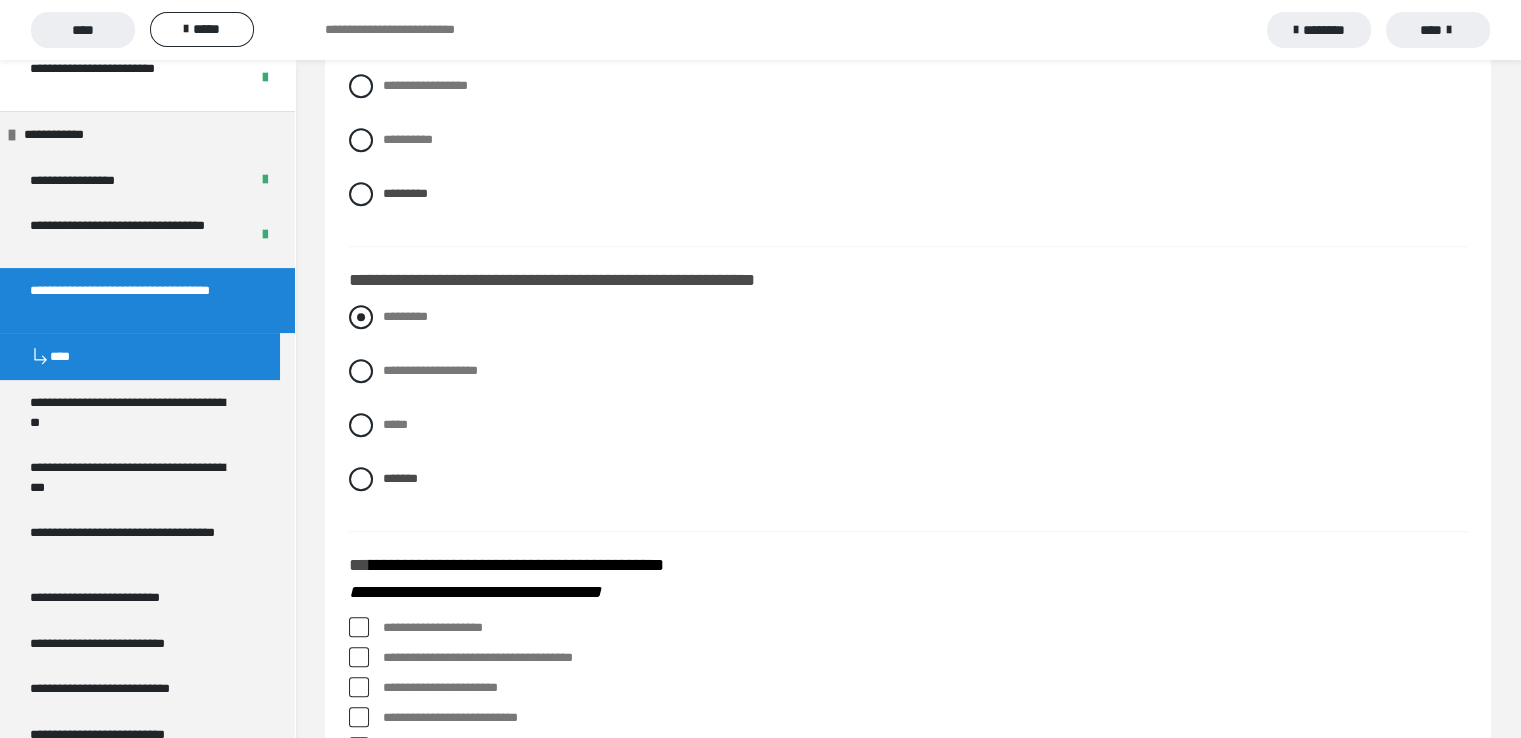 click at bounding box center [361, 317] 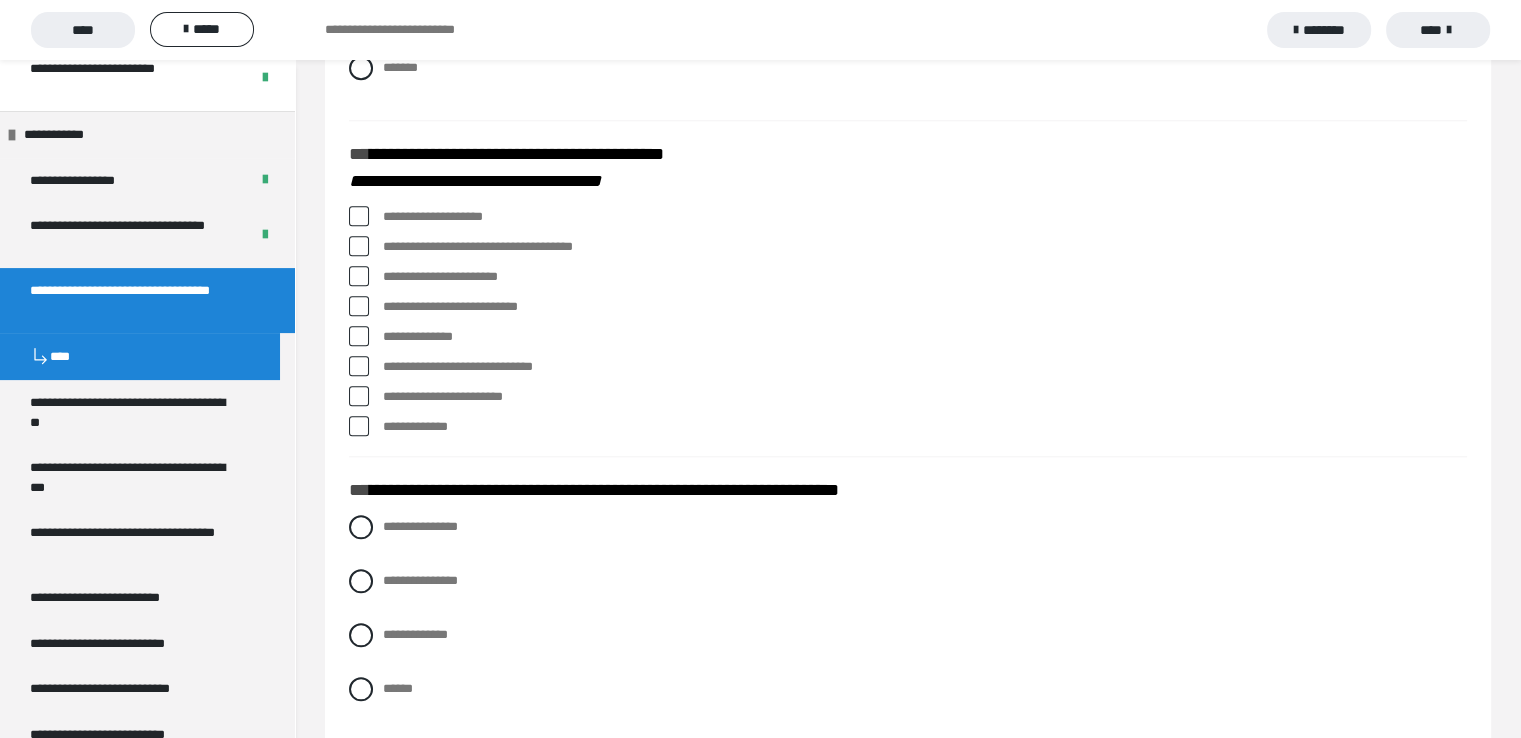 scroll, scrollTop: 2065, scrollLeft: 0, axis: vertical 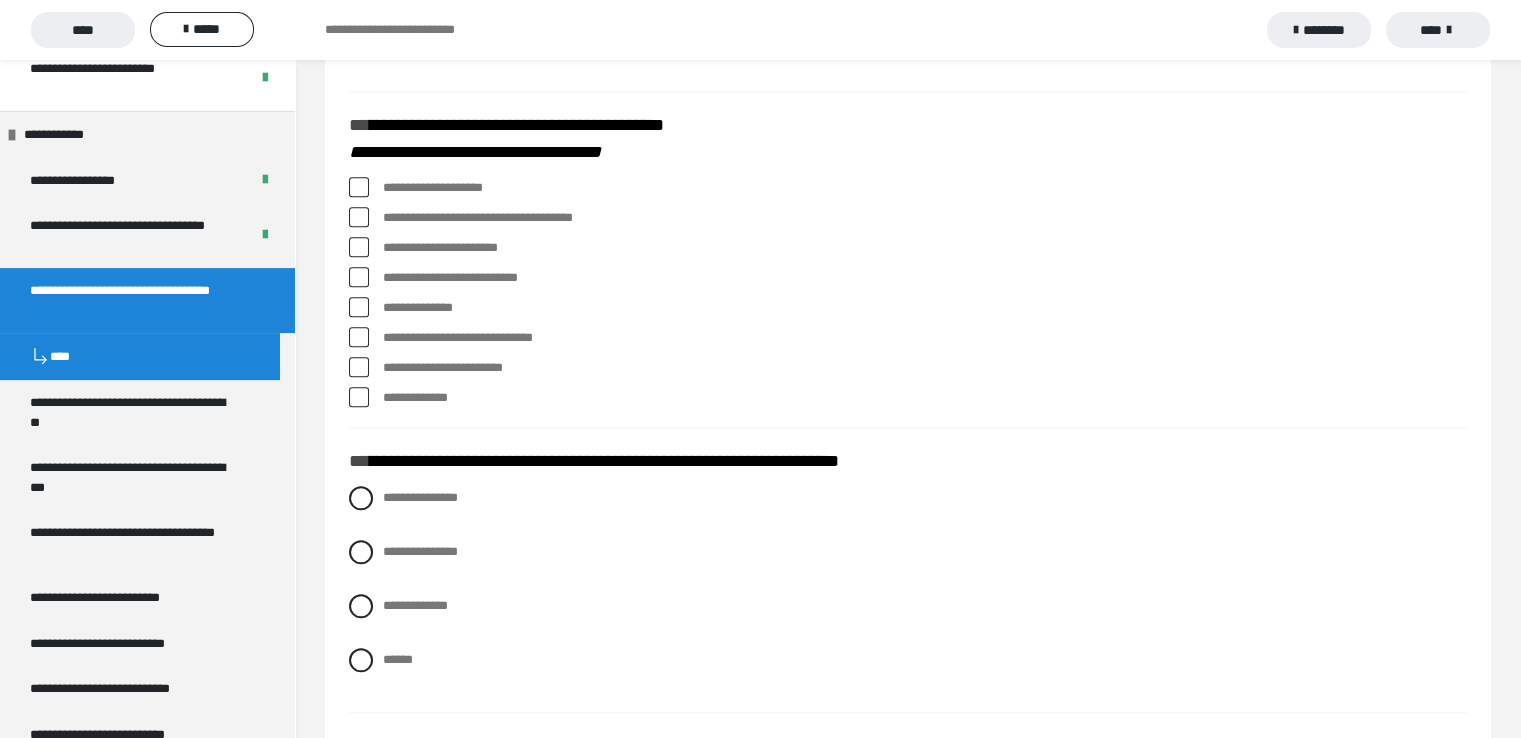 click at bounding box center [359, 367] 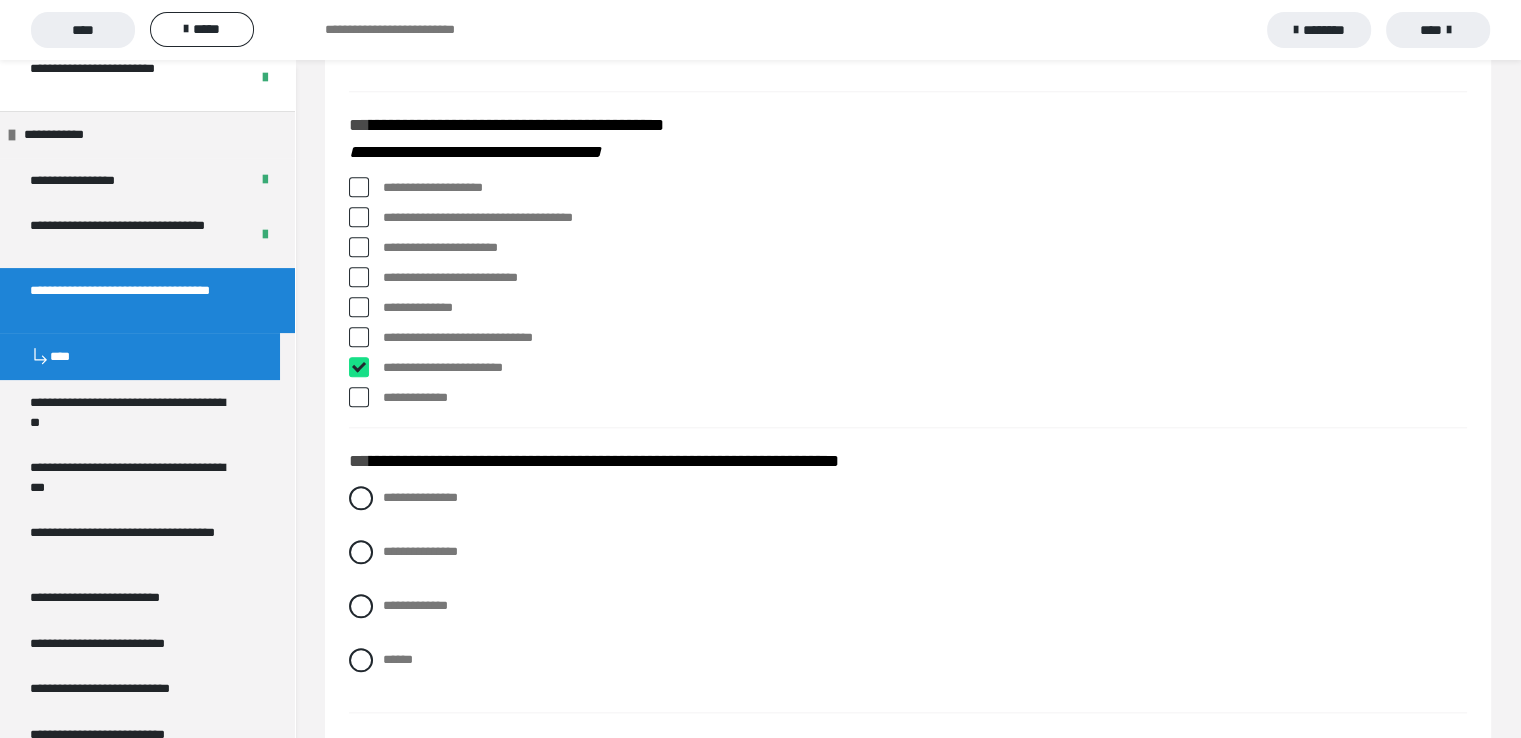 checkbox on "****" 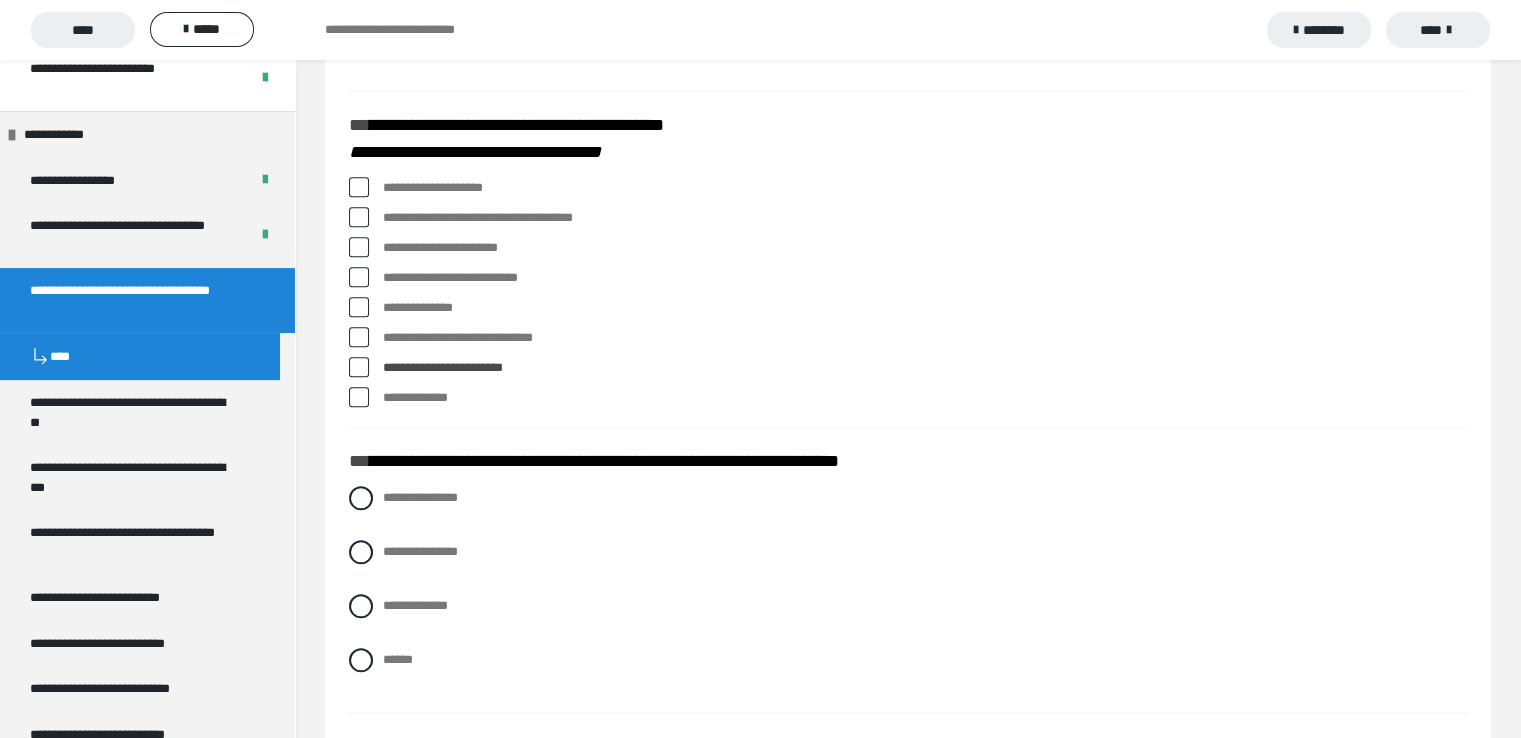 click at bounding box center (359, 277) 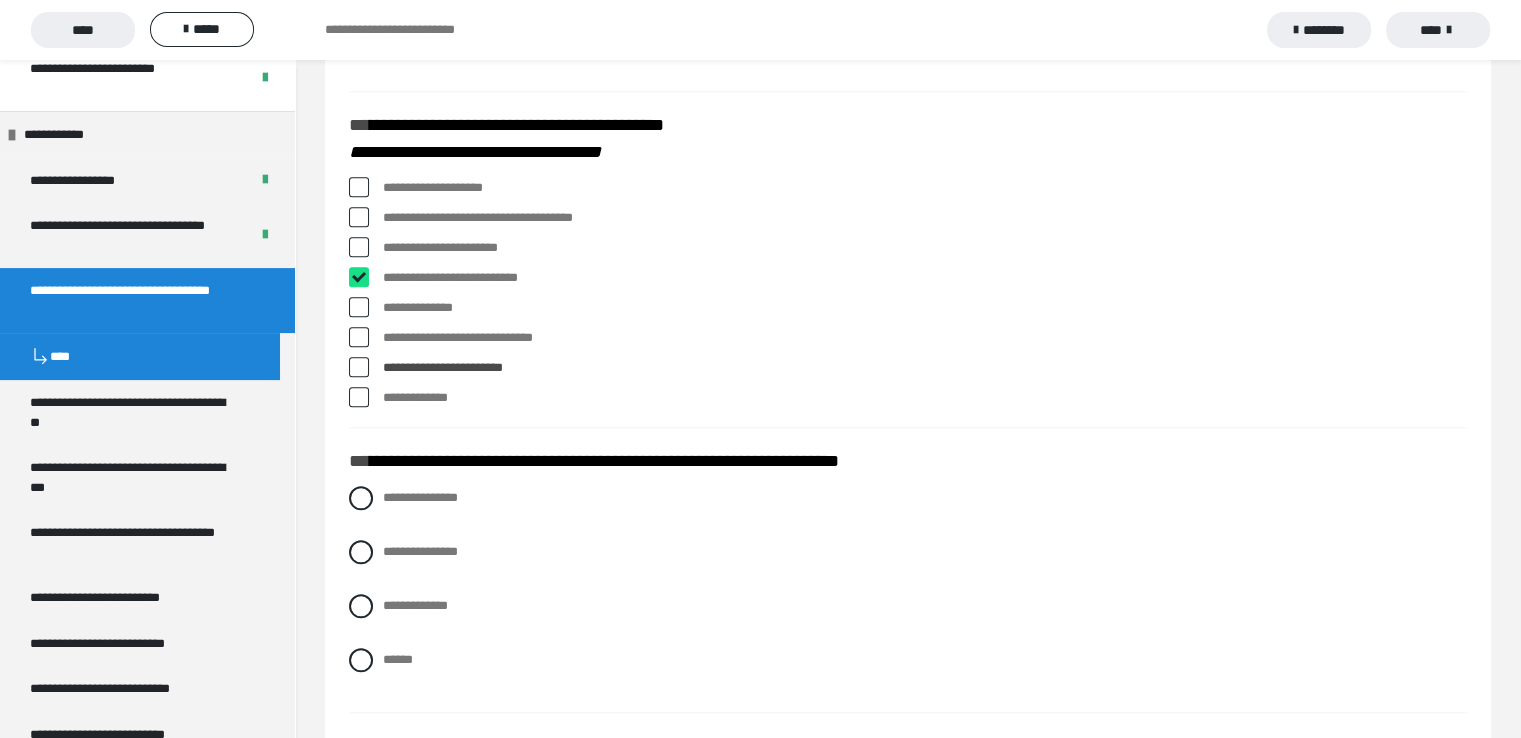 checkbox on "****" 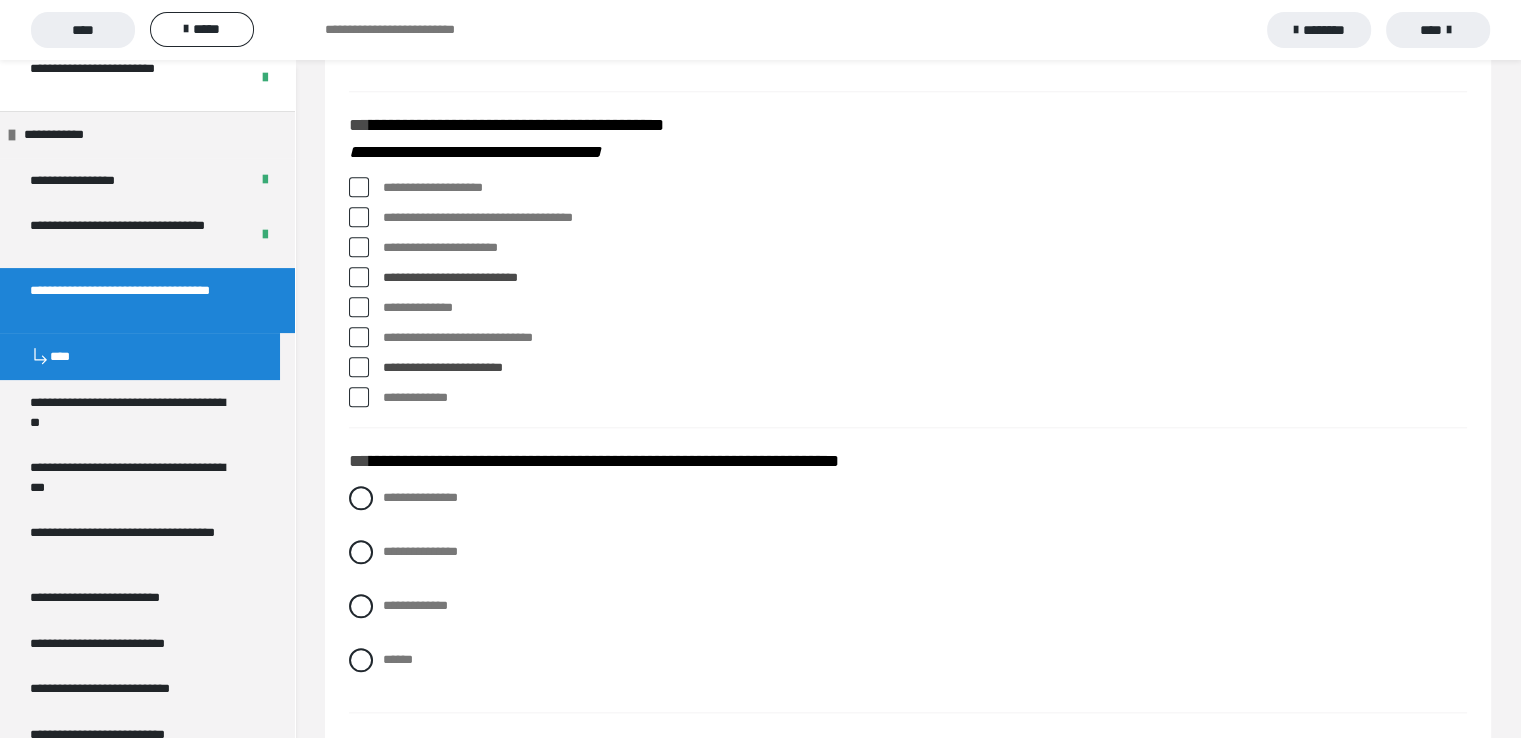 click at bounding box center [359, 247] 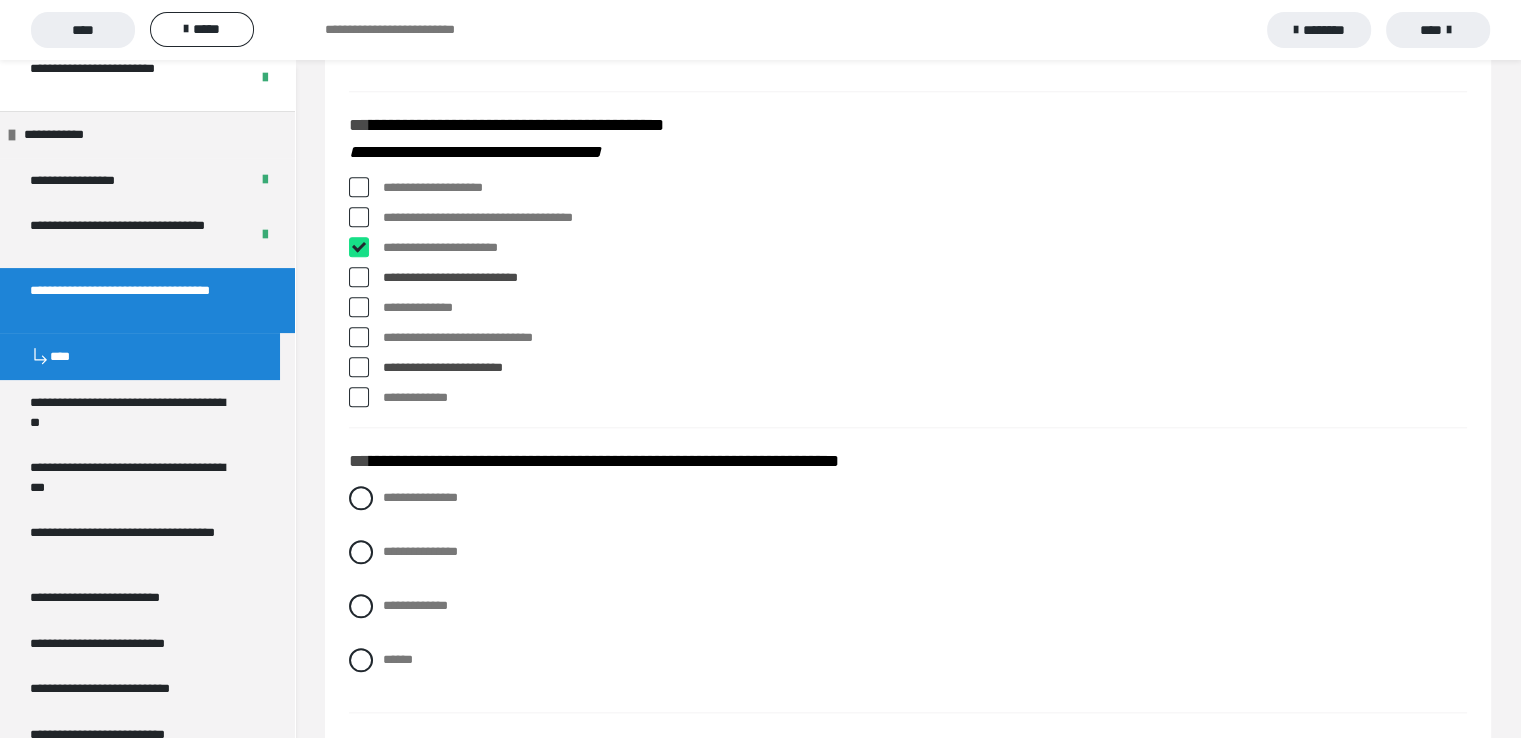 checkbox on "****" 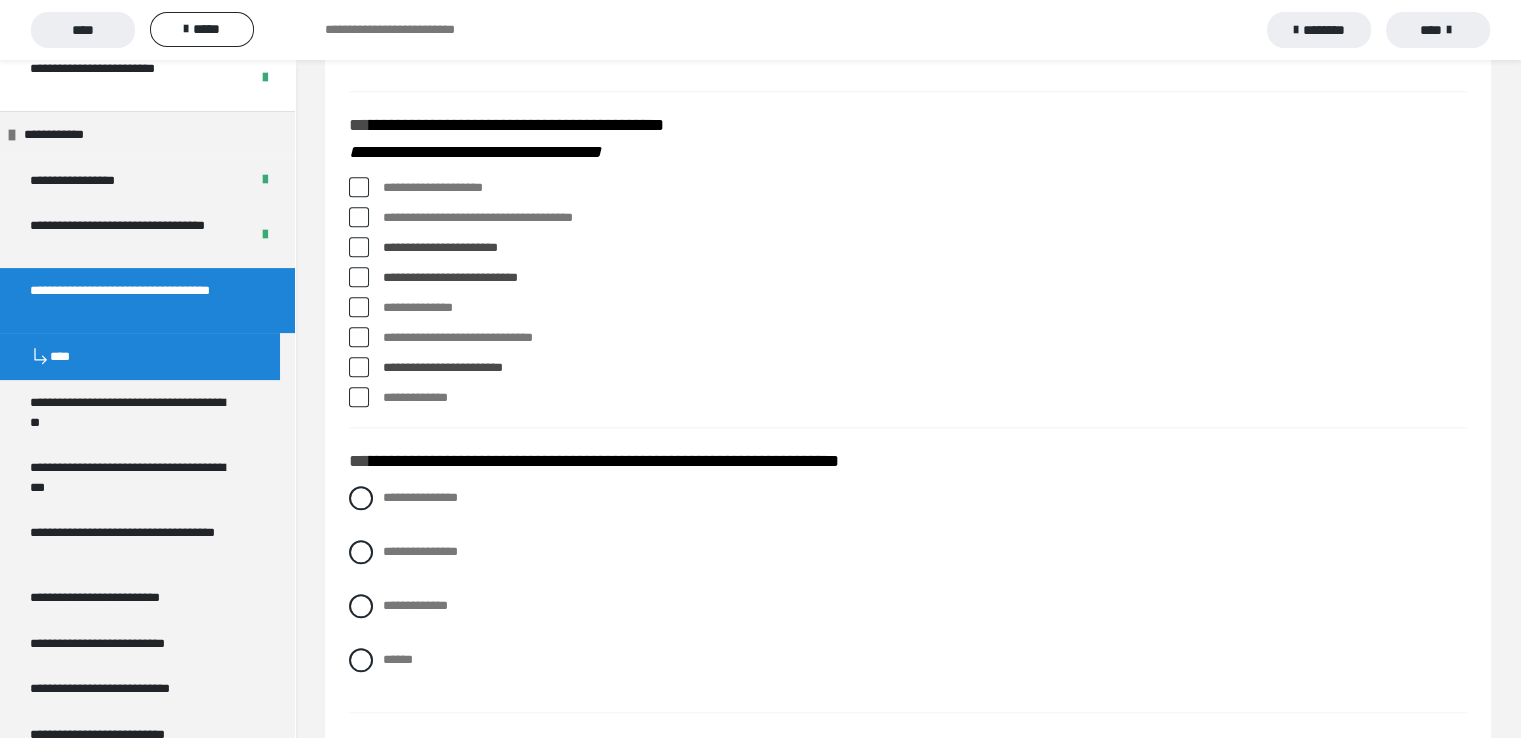 click at bounding box center (359, 217) 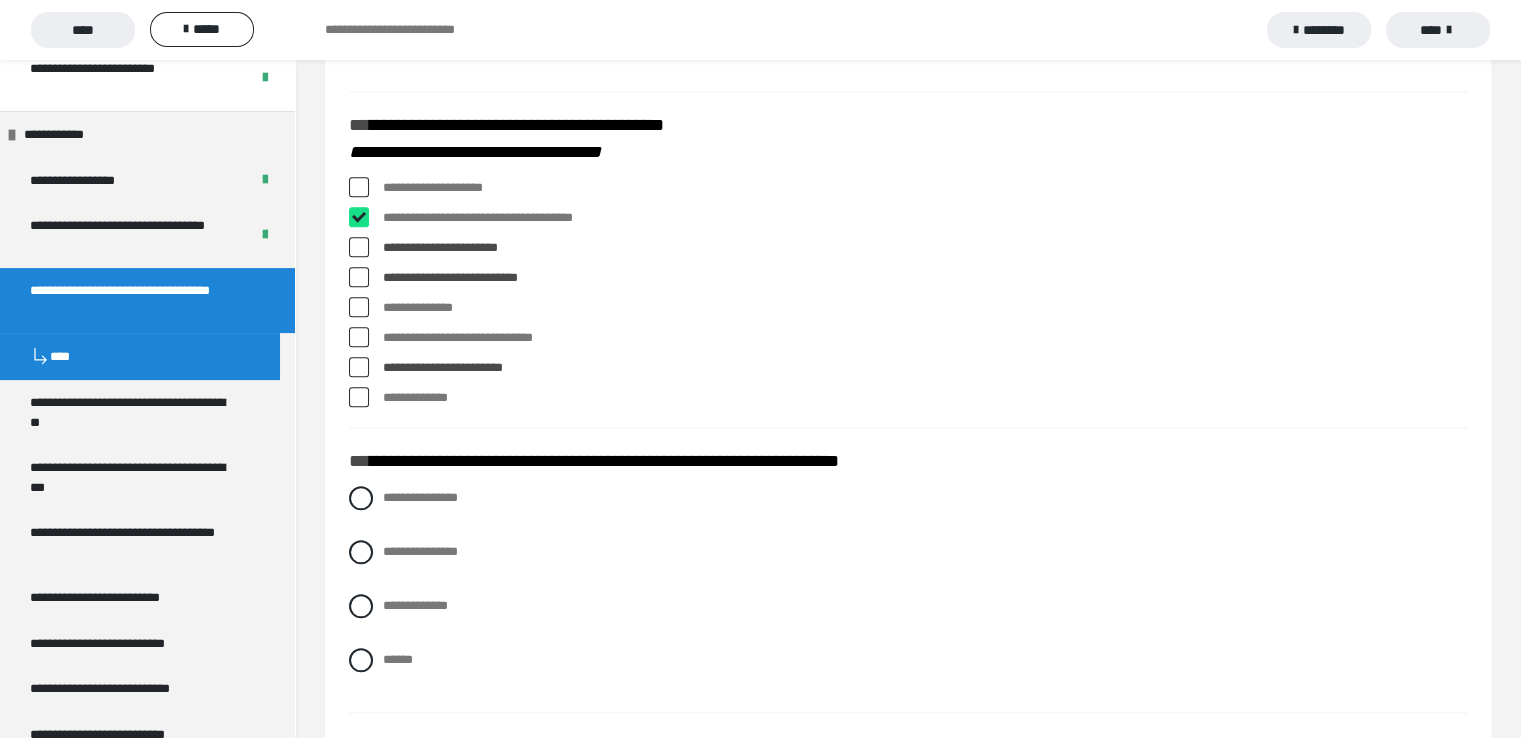 checkbox on "****" 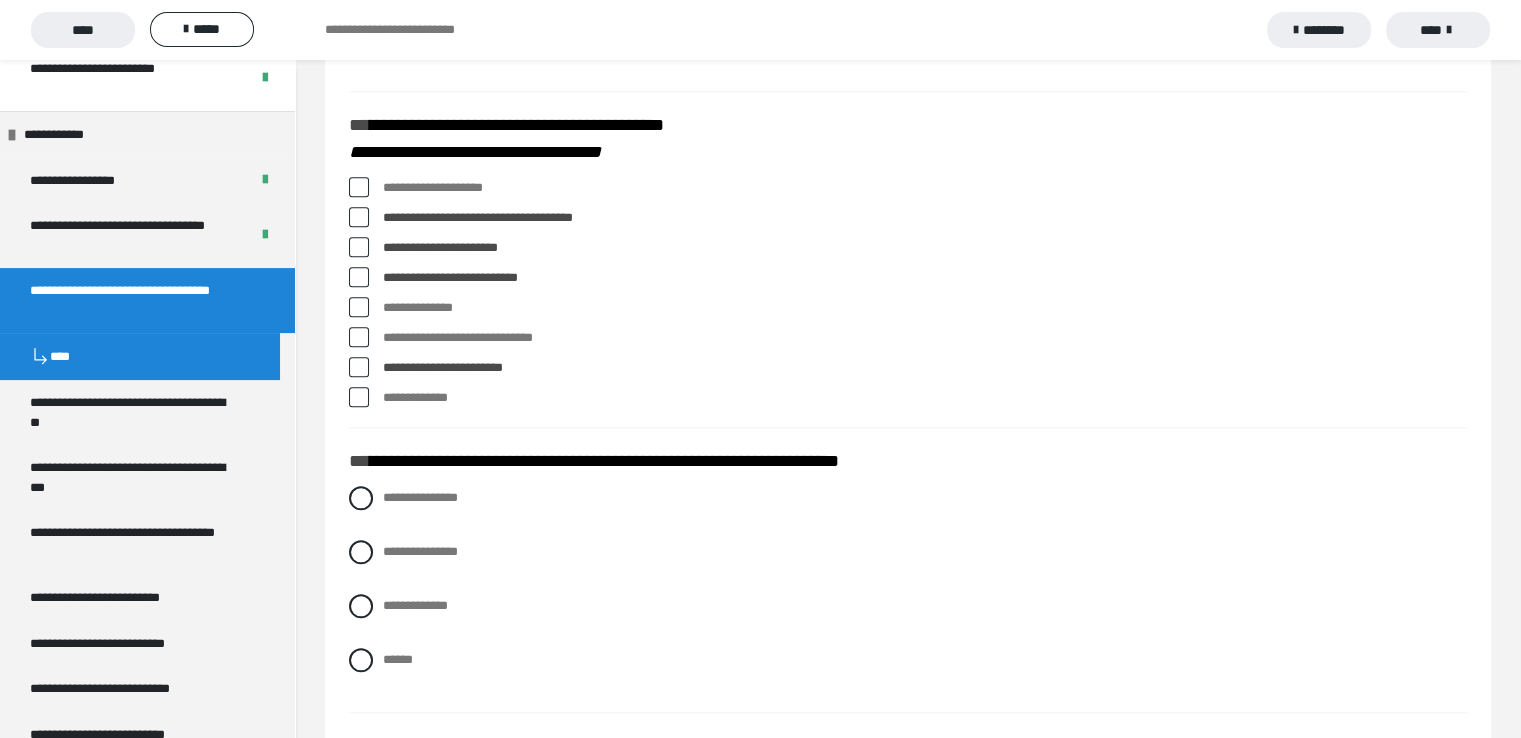click at bounding box center [359, 337] 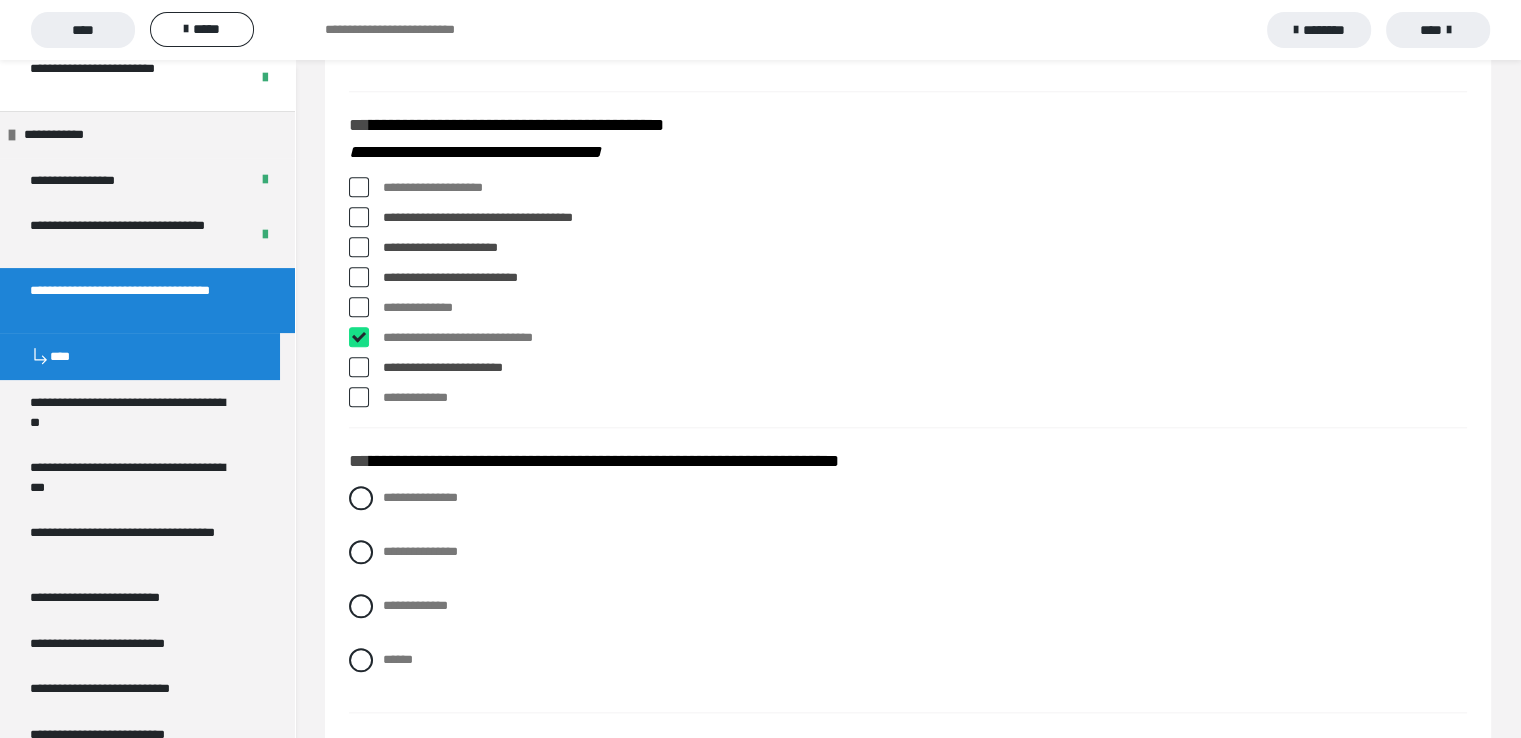 checkbox on "****" 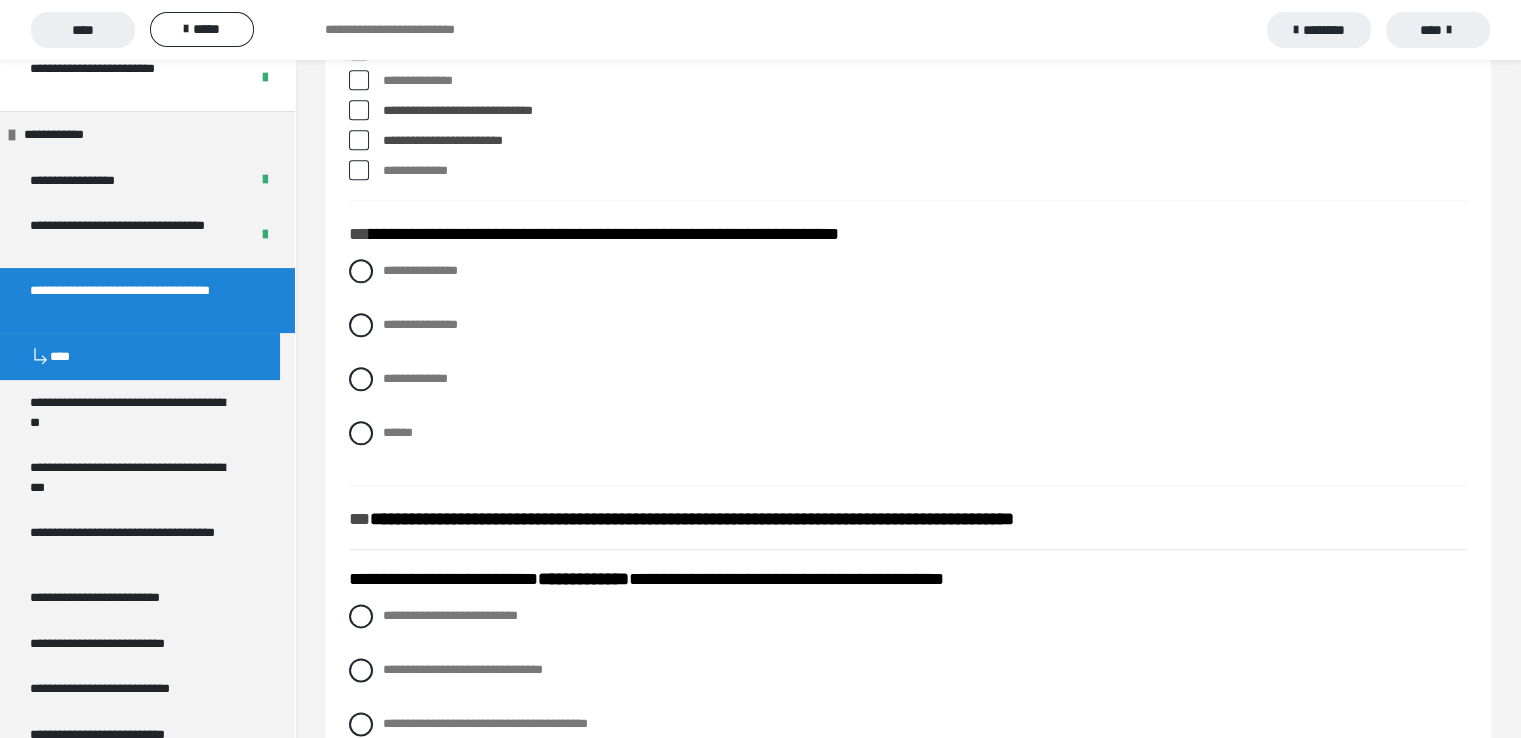 scroll, scrollTop: 2345, scrollLeft: 0, axis: vertical 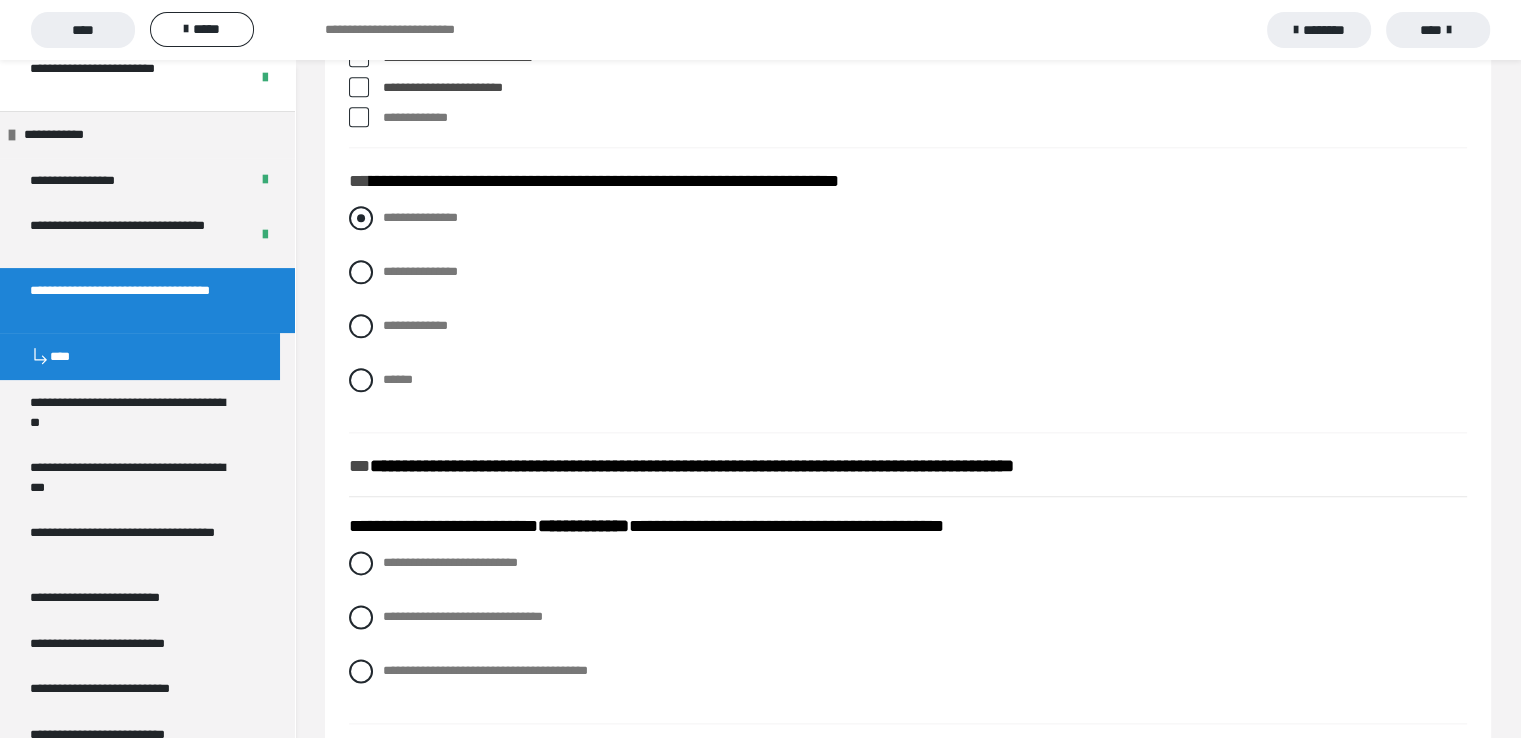 click at bounding box center (361, 218) 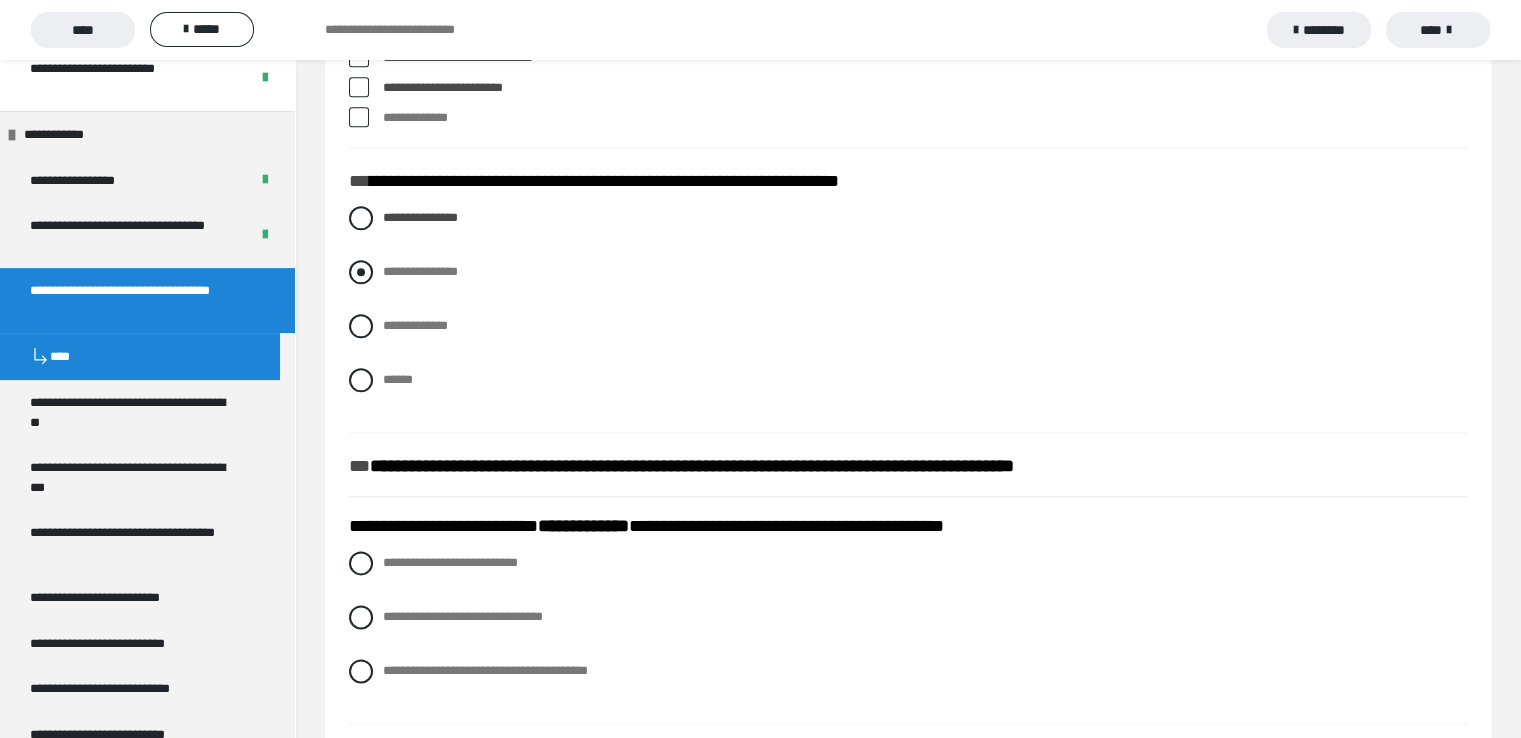 click at bounding box center [361, 272] 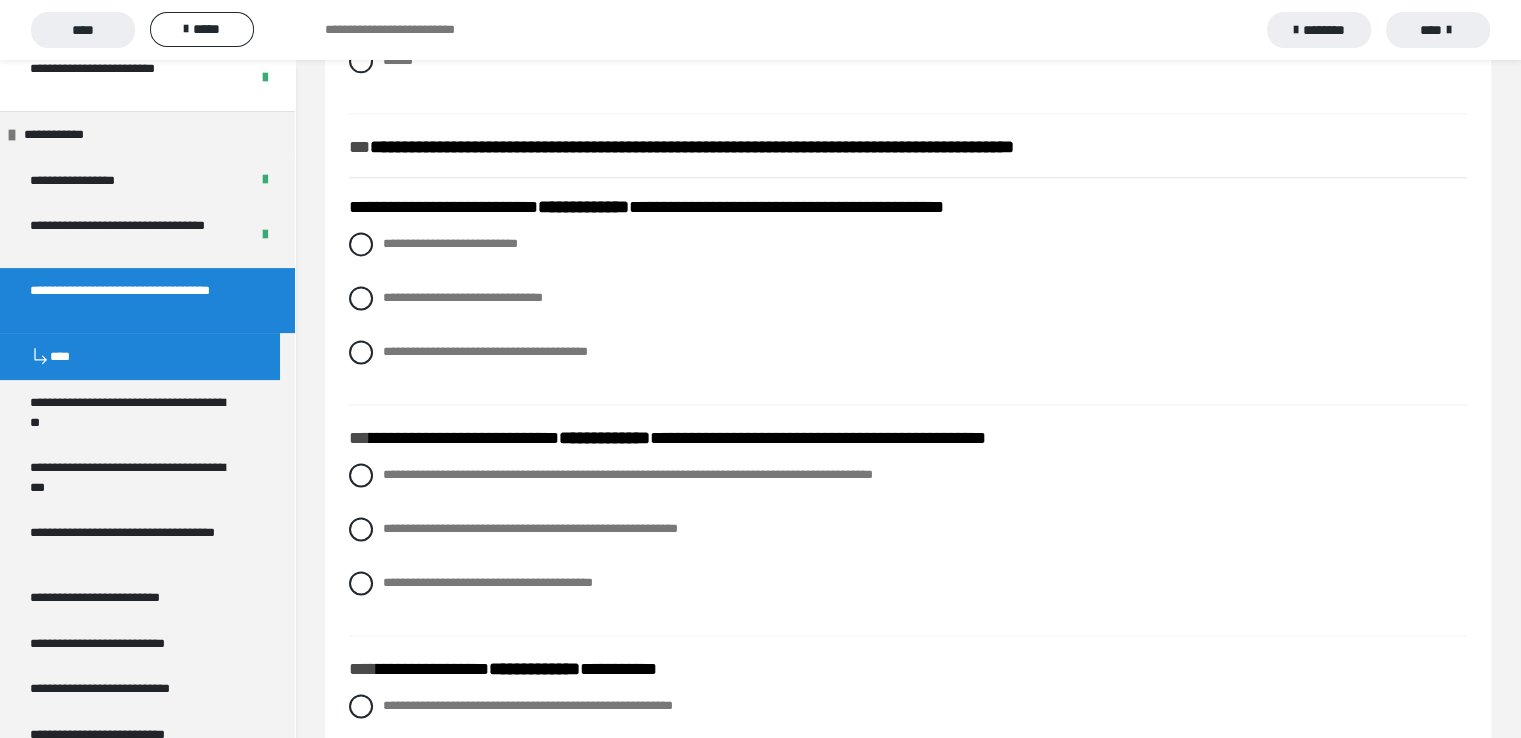 scroll, scrollTop: 2732, scrollLeft: 0, axis: vertical 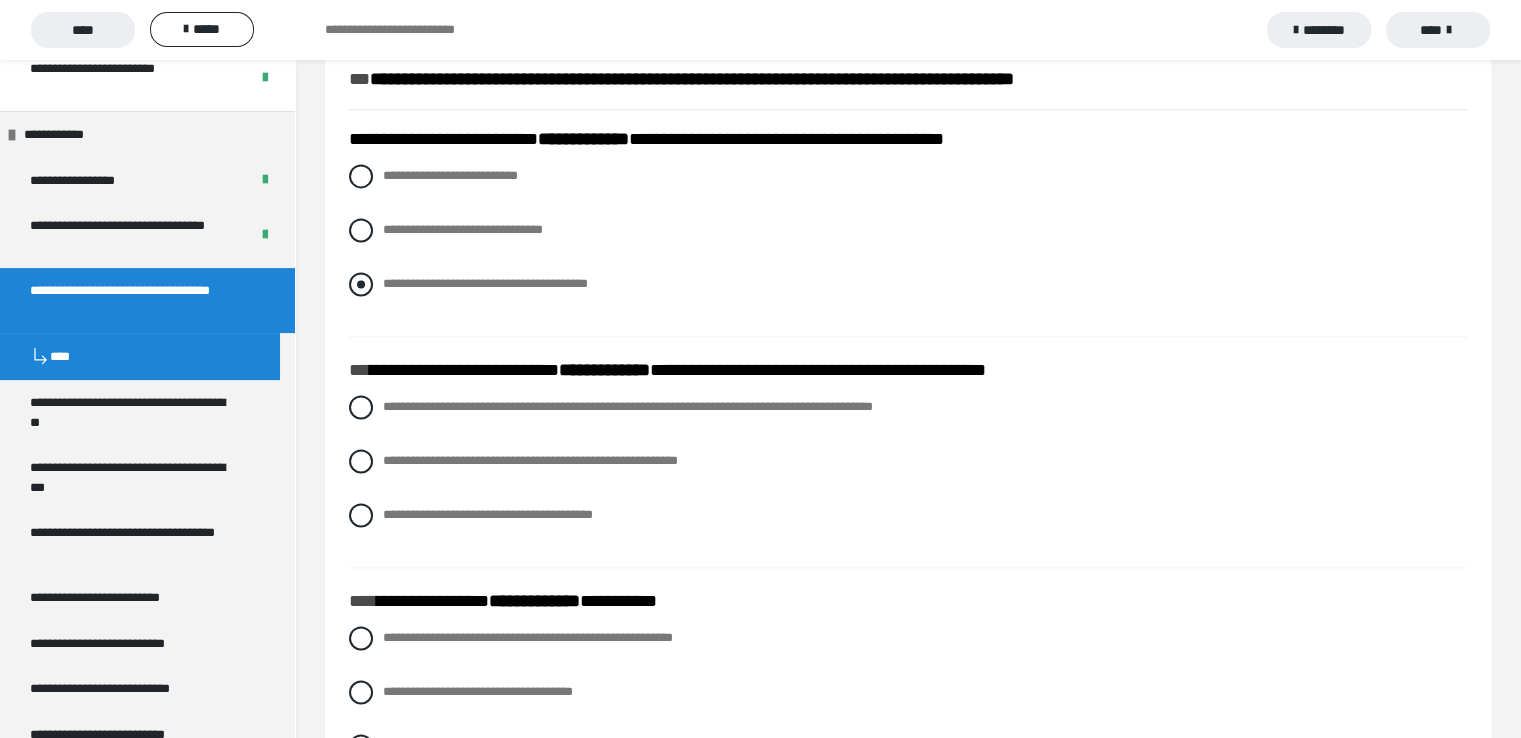 click at bounding box center (361, 284) 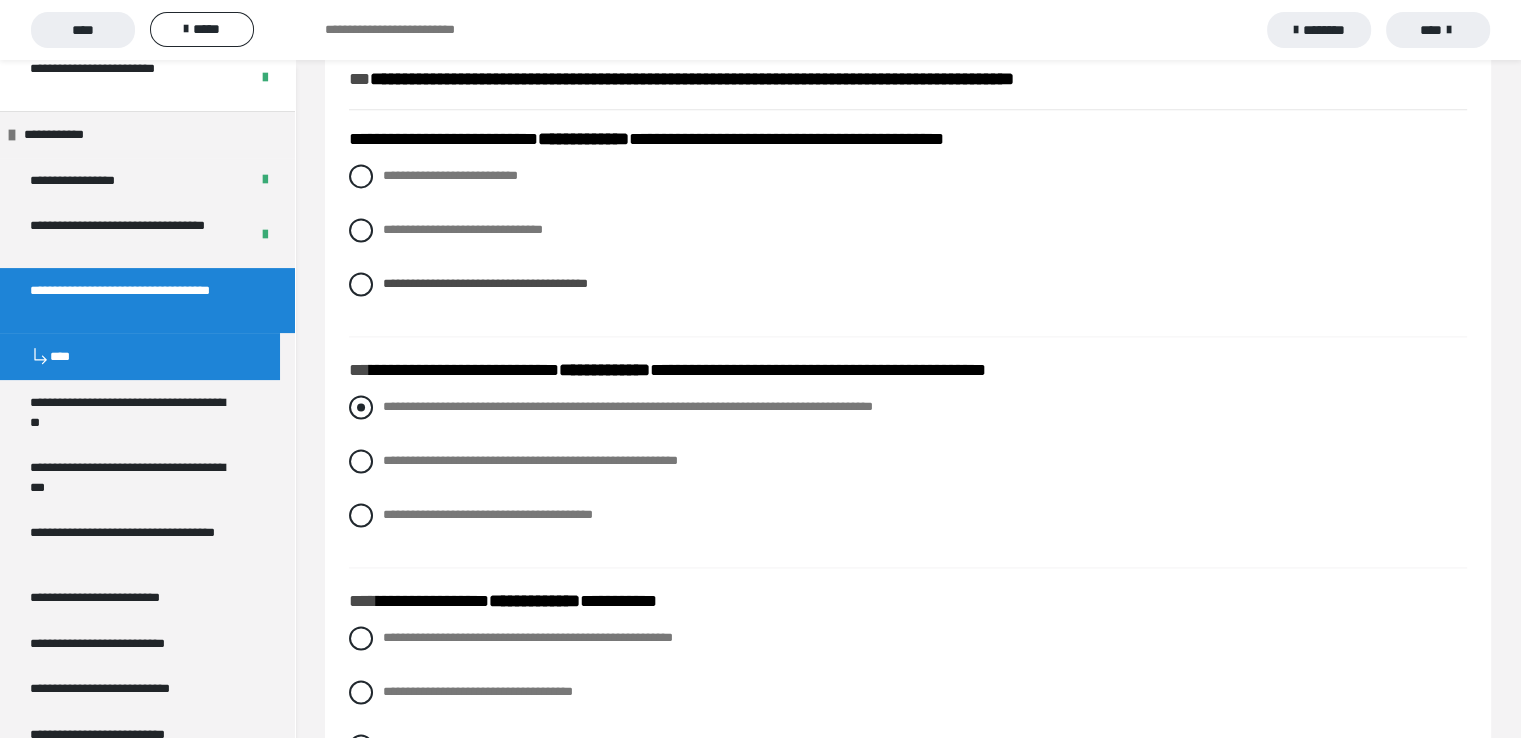 click at bounding box center (361, 407) 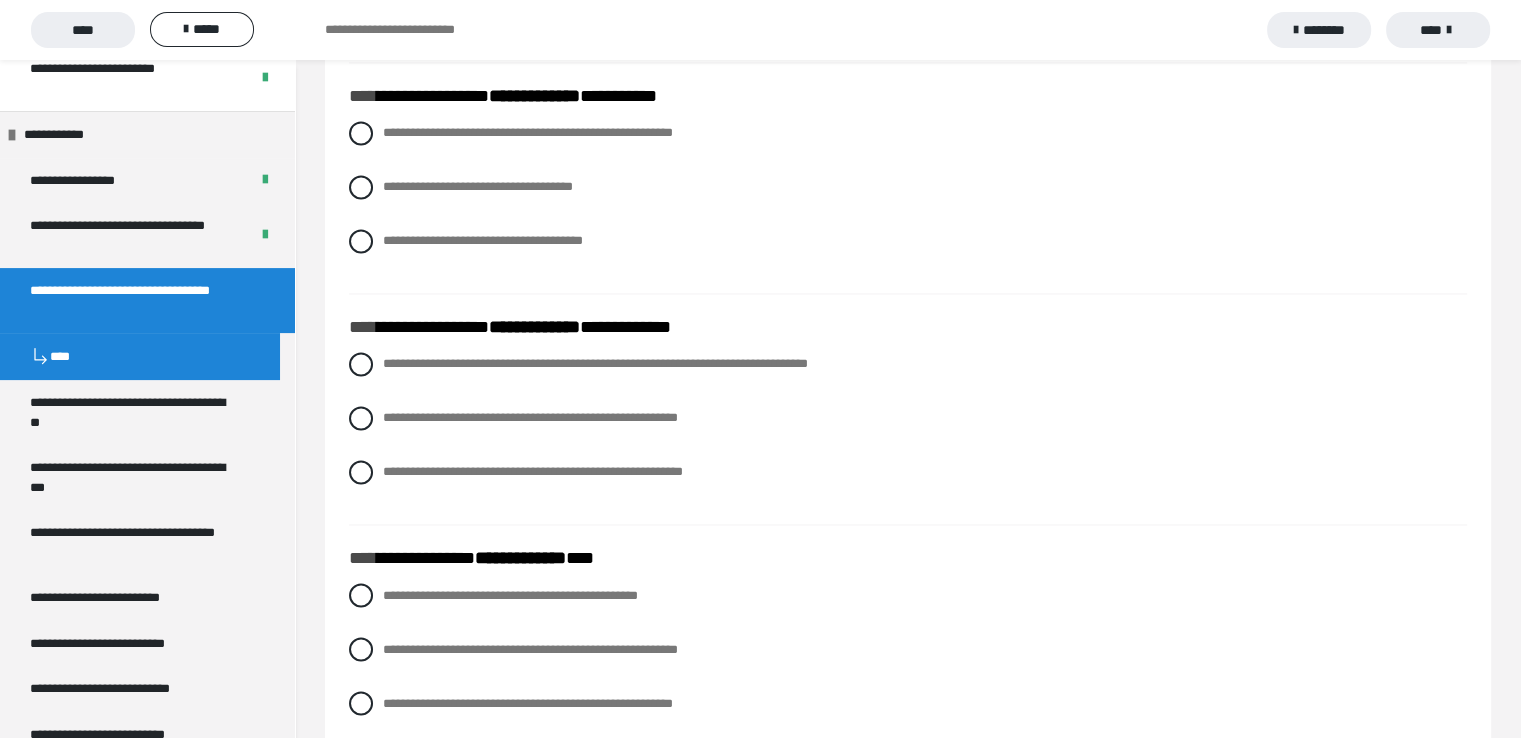 scroll, scrollTop: 3251, scrollLeft: 0, axis: vertical 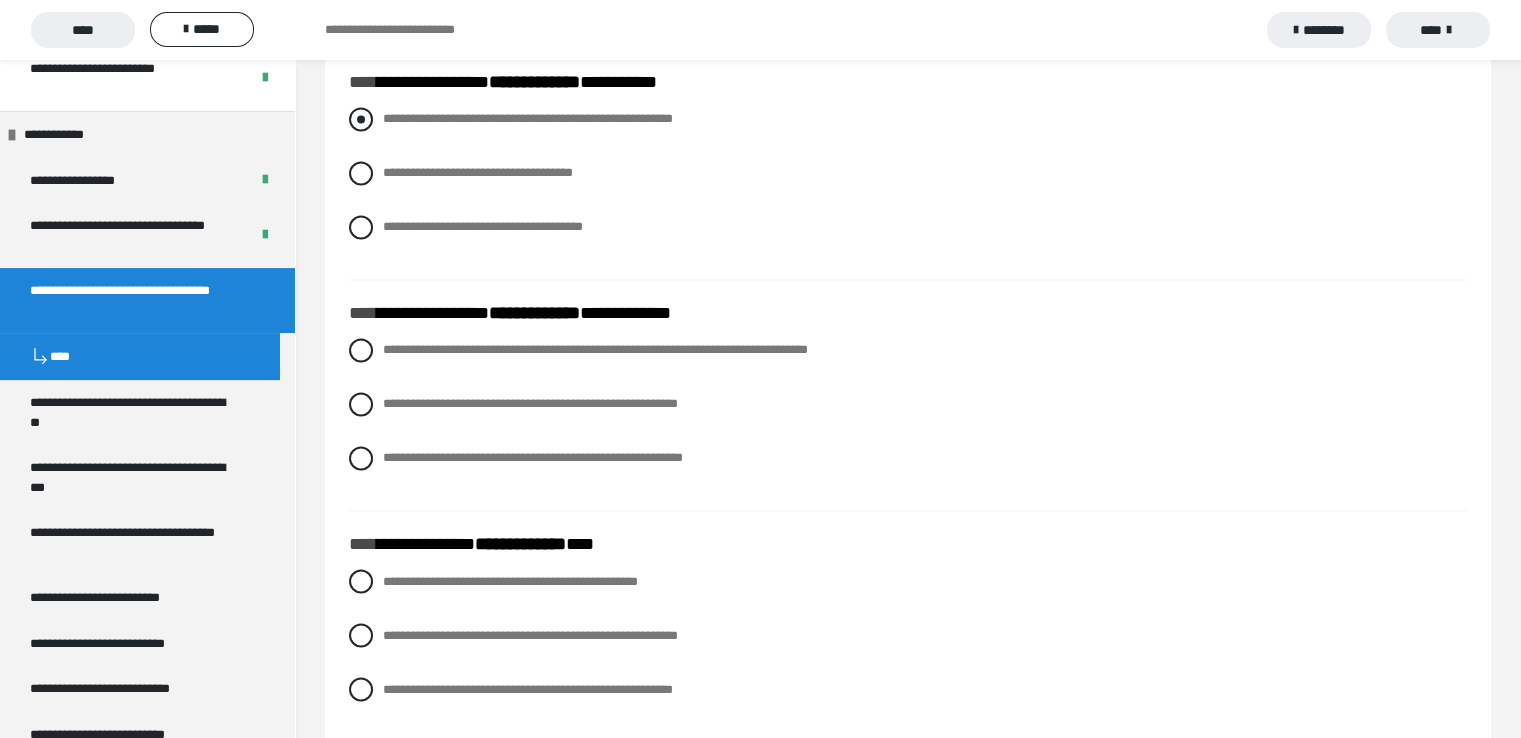 click at bounding box center (361, 119) 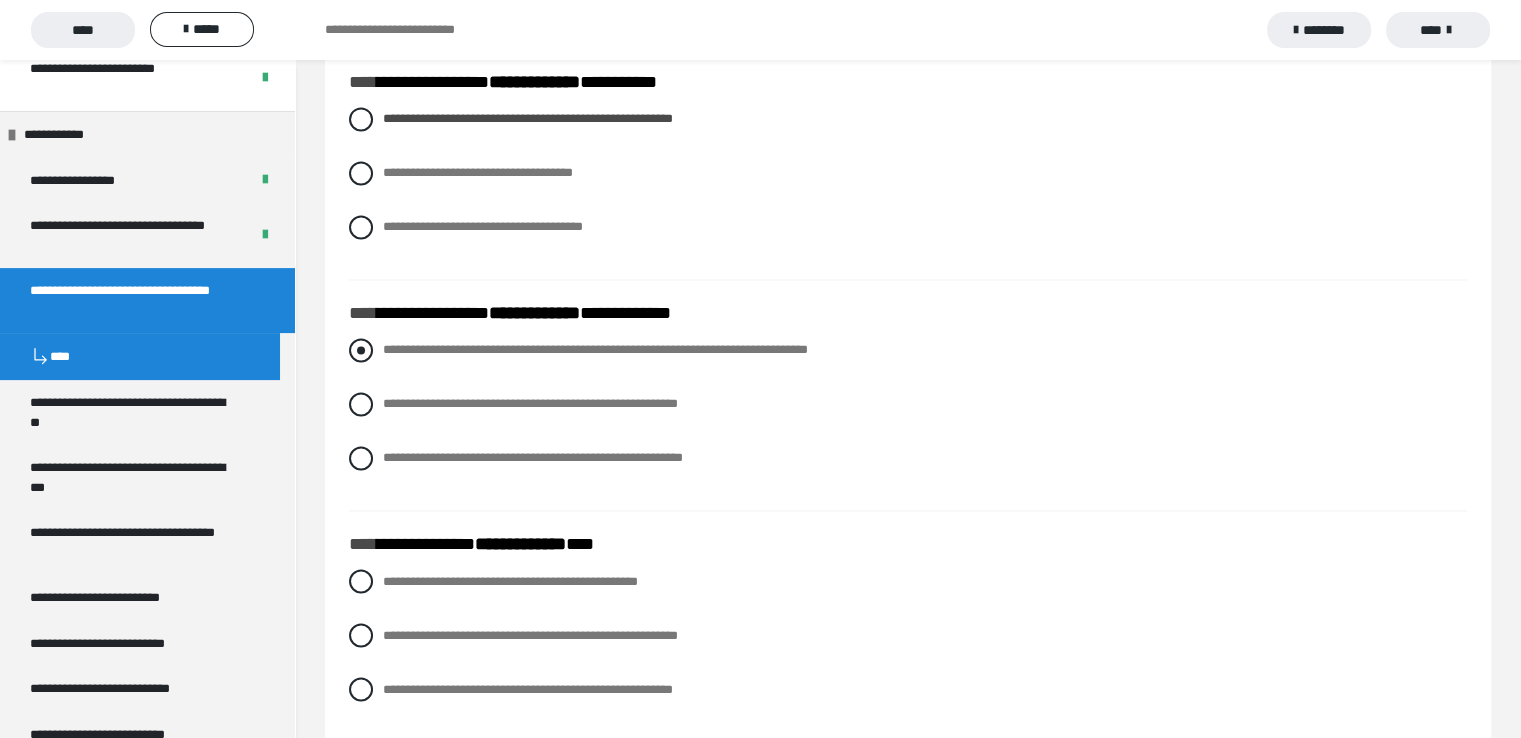 click at bounding box center [361, 350] 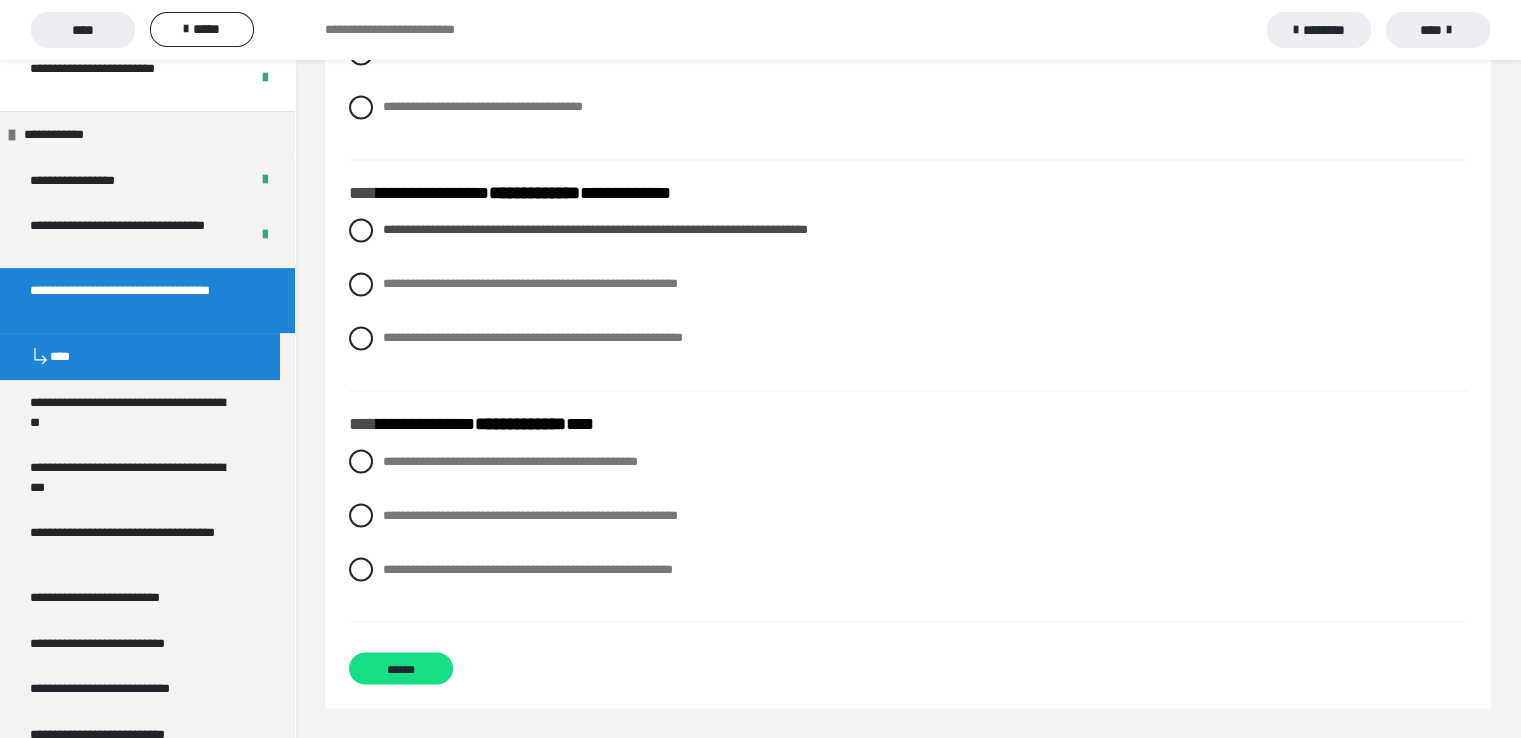 scroll, scrollTop: 3433, scrollLeft: 0, axis: vertical 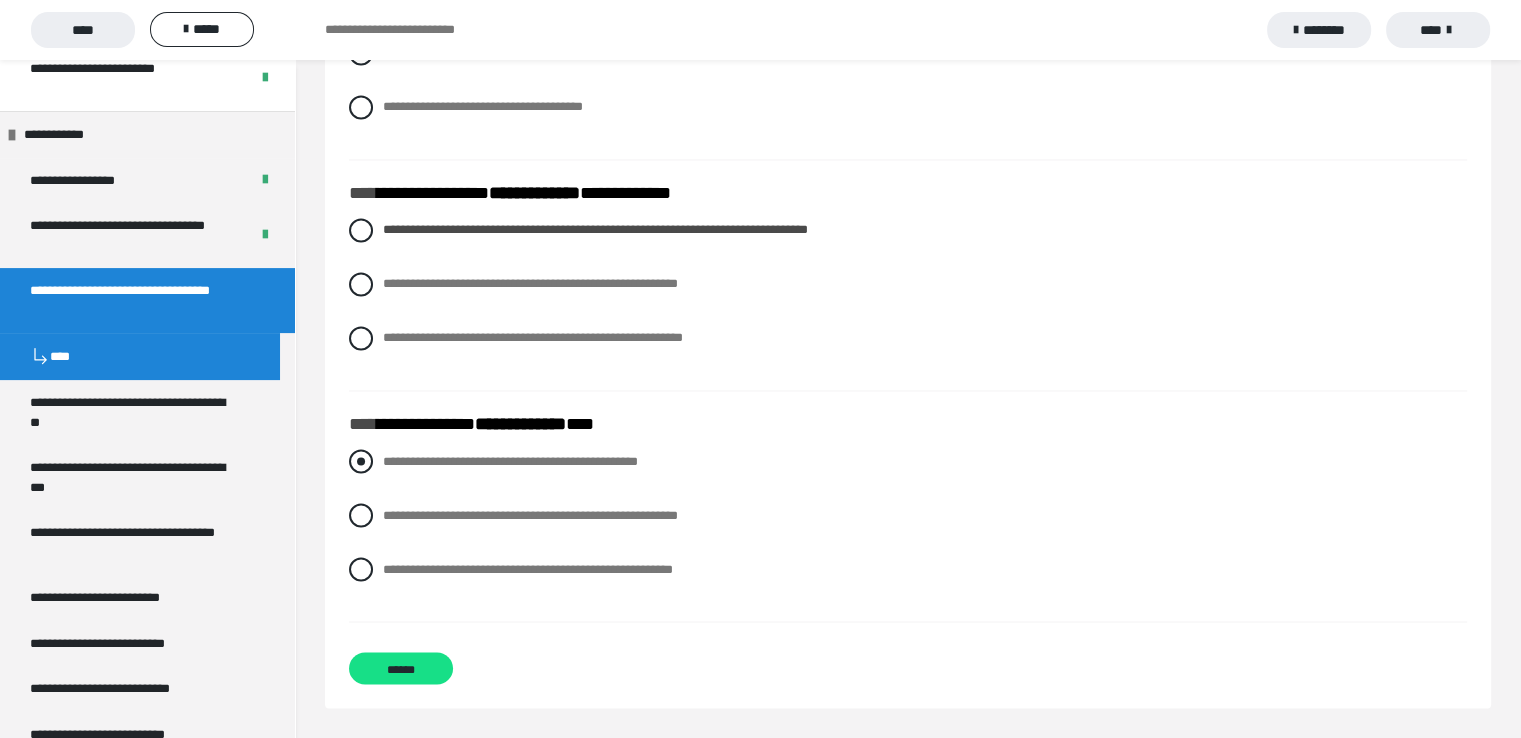 click at bounding box center (361, 461) 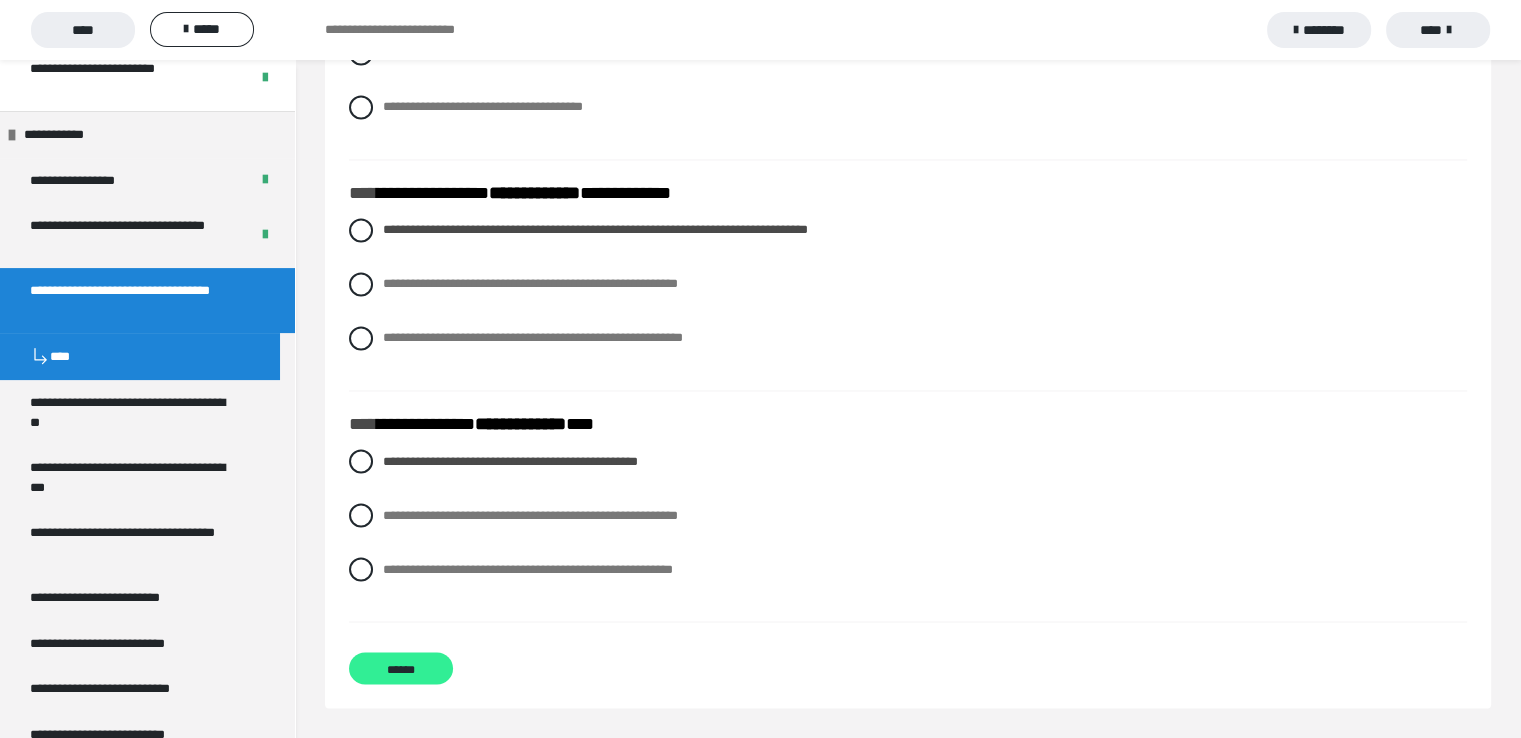 click on "******" at bounding box center (401, 668) 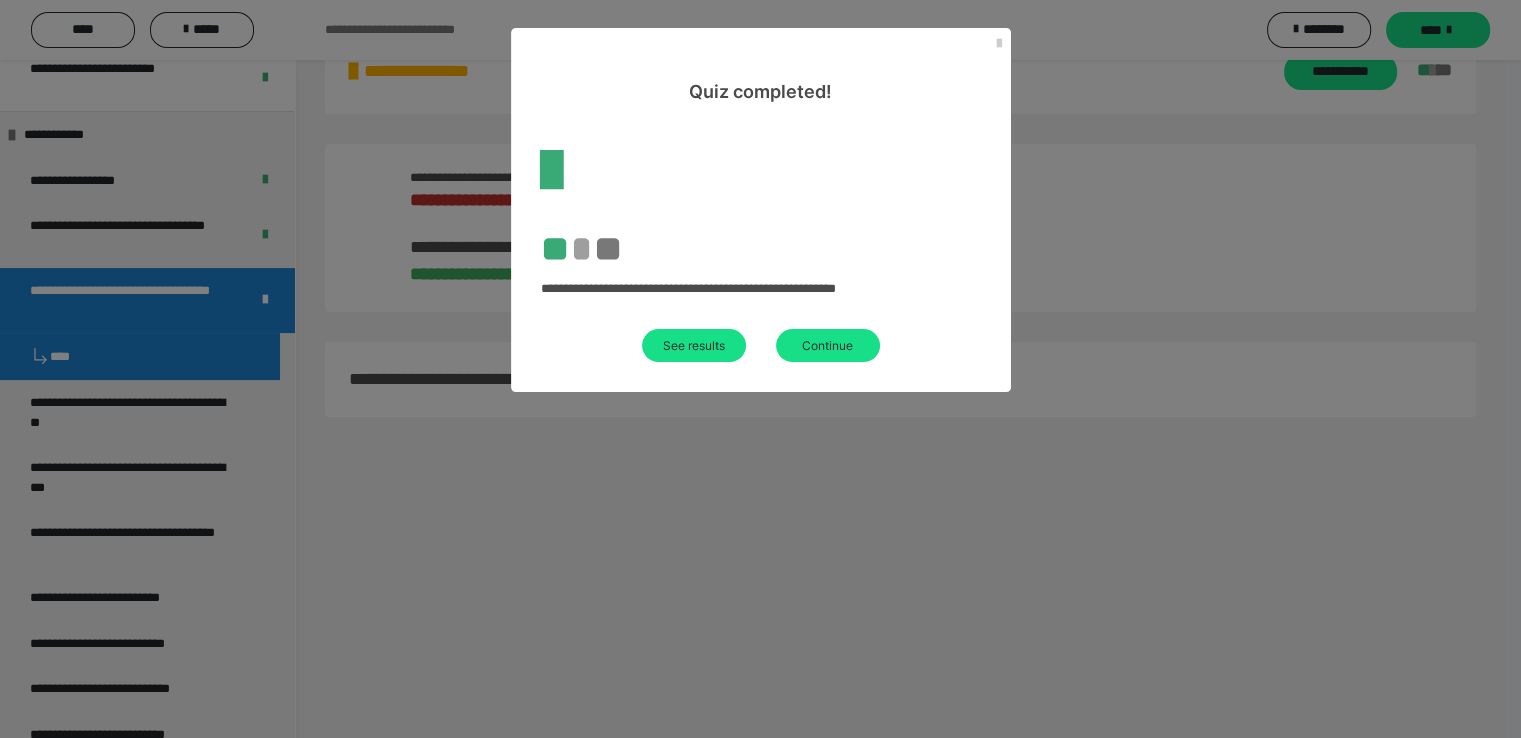 scroll, scrollTop: 780, scrollLeft: 0, axis: vertical 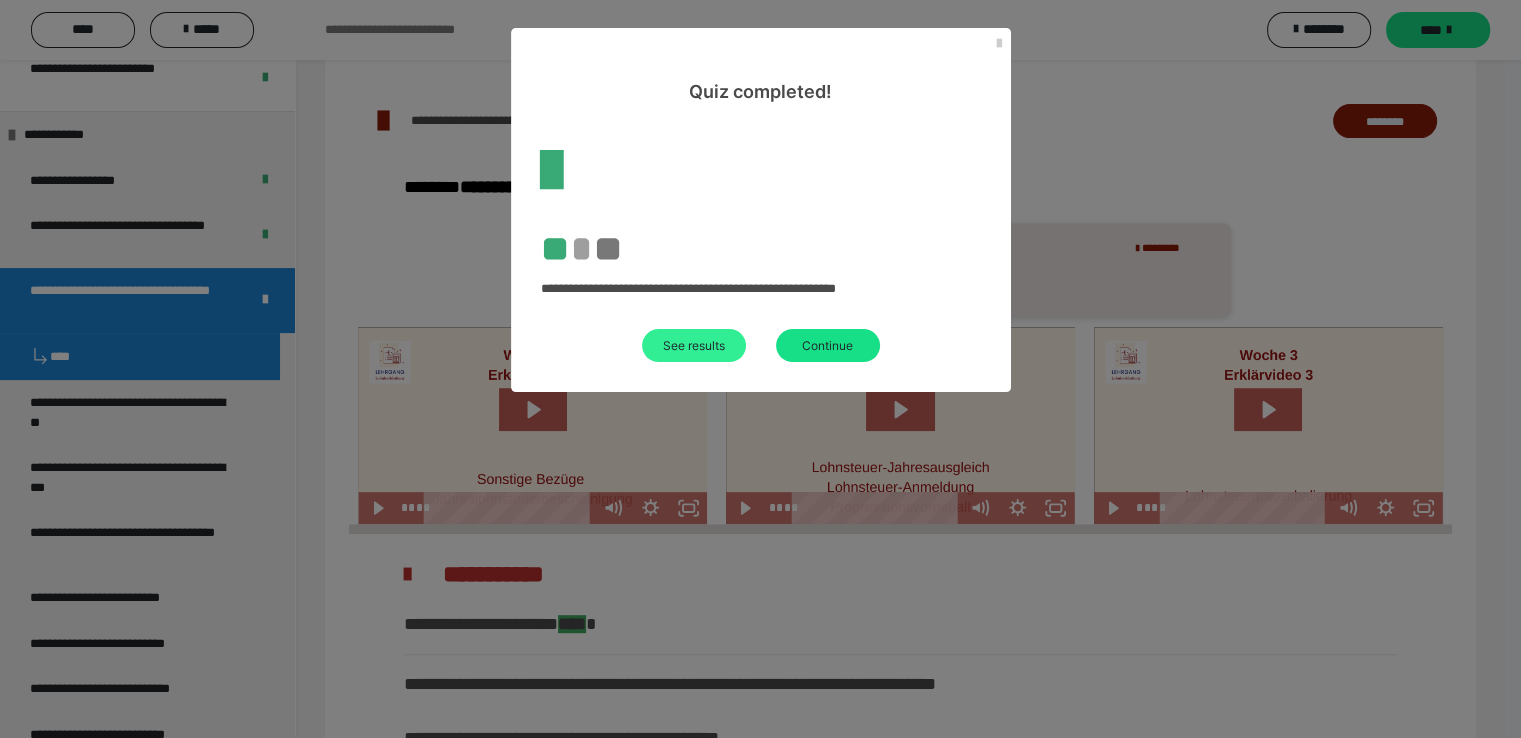 click on "See results" at bounding box center (694, 345) 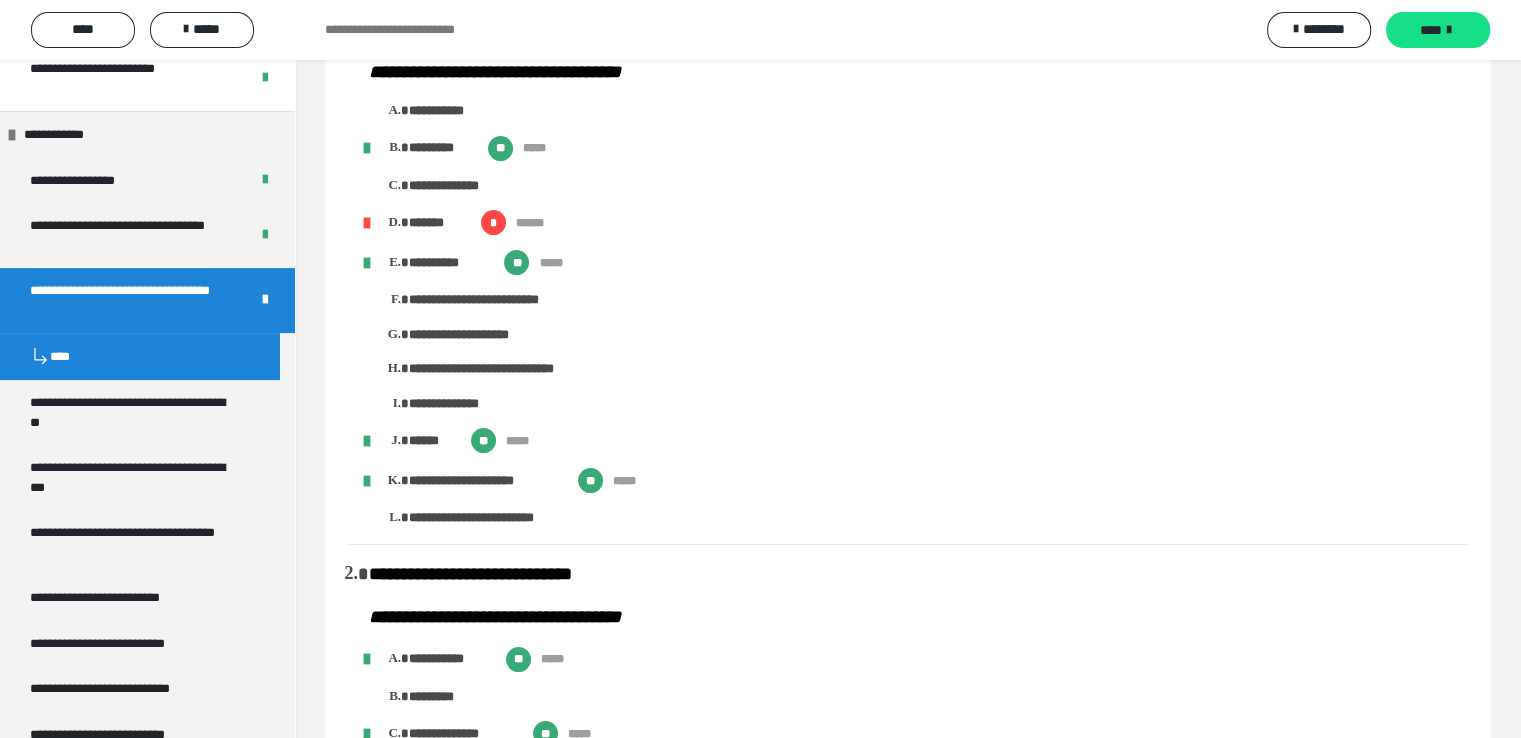 scroll, scrollTop: 0, scrollLeft: 0, axis: both 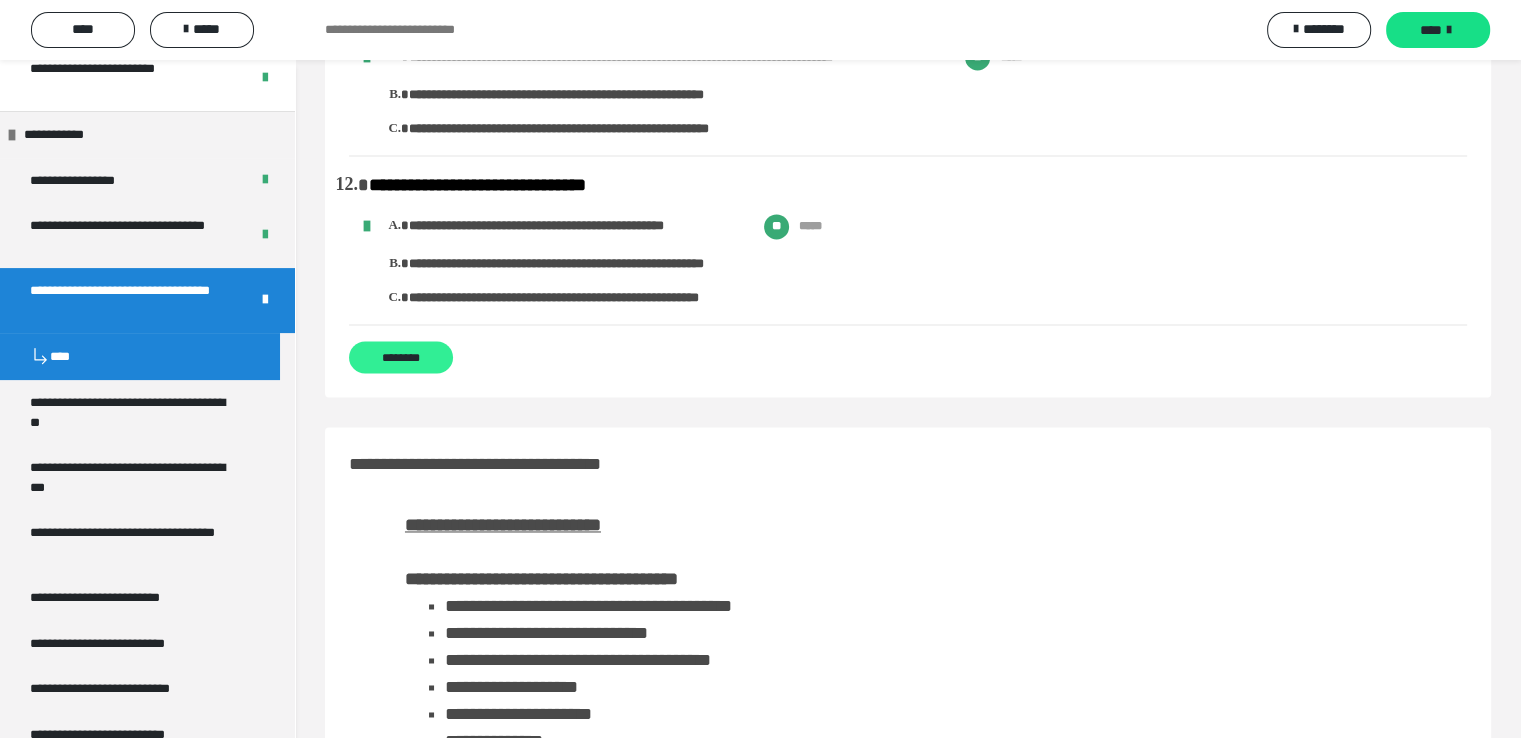 click on "********" at bounding box center (401, 357) 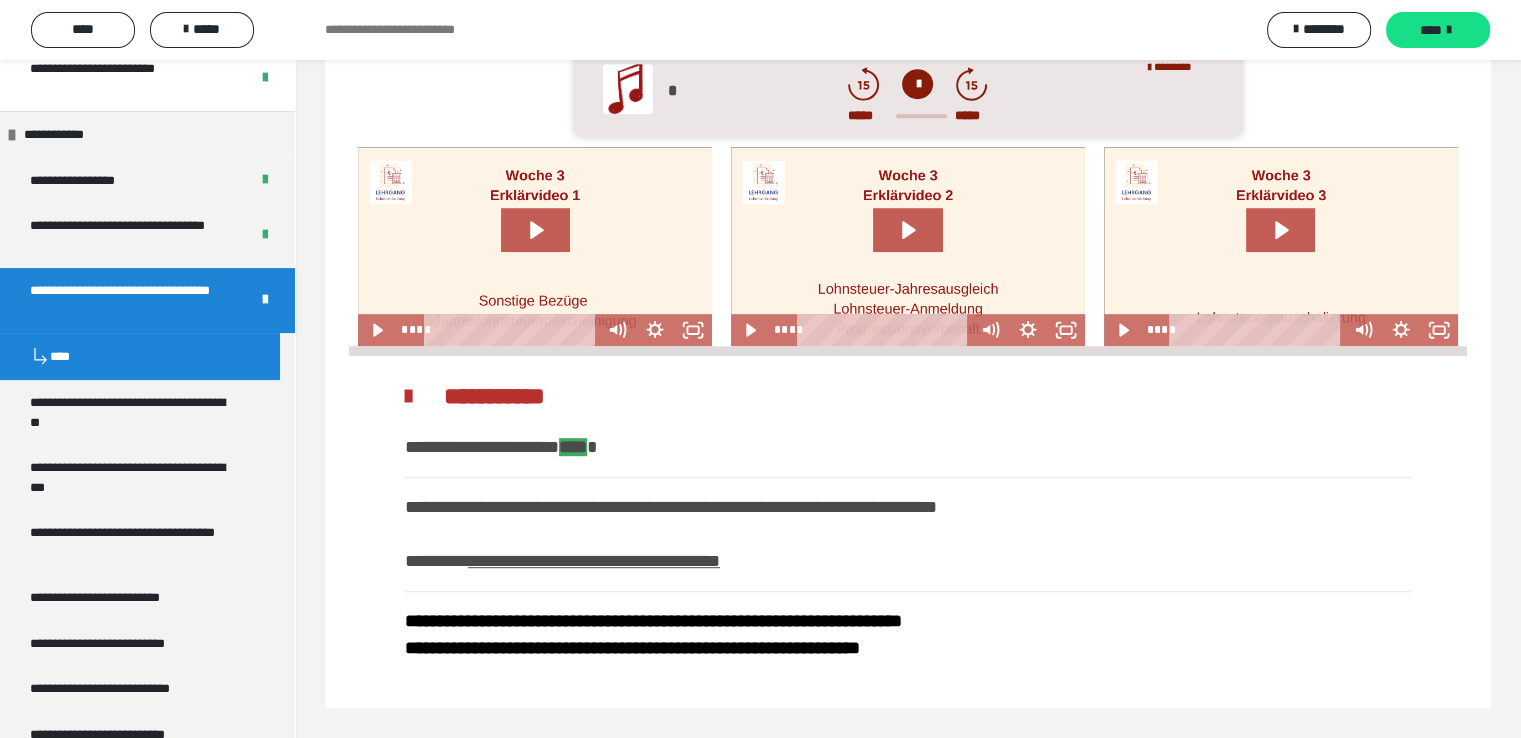 scroll, scrollTop: 0, scrollLeft: 0, axis: both 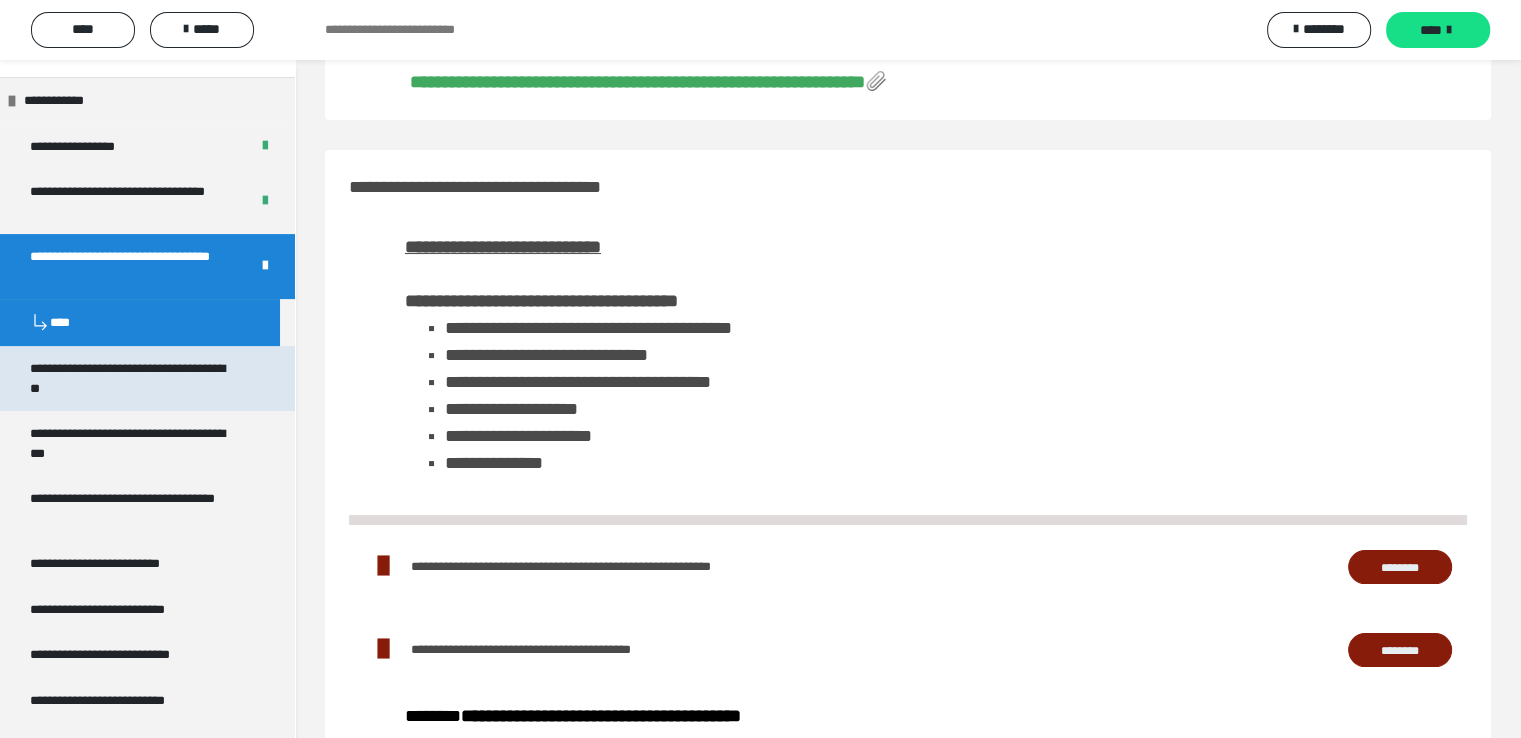 click on "**********" at bounding box center [132, 378] 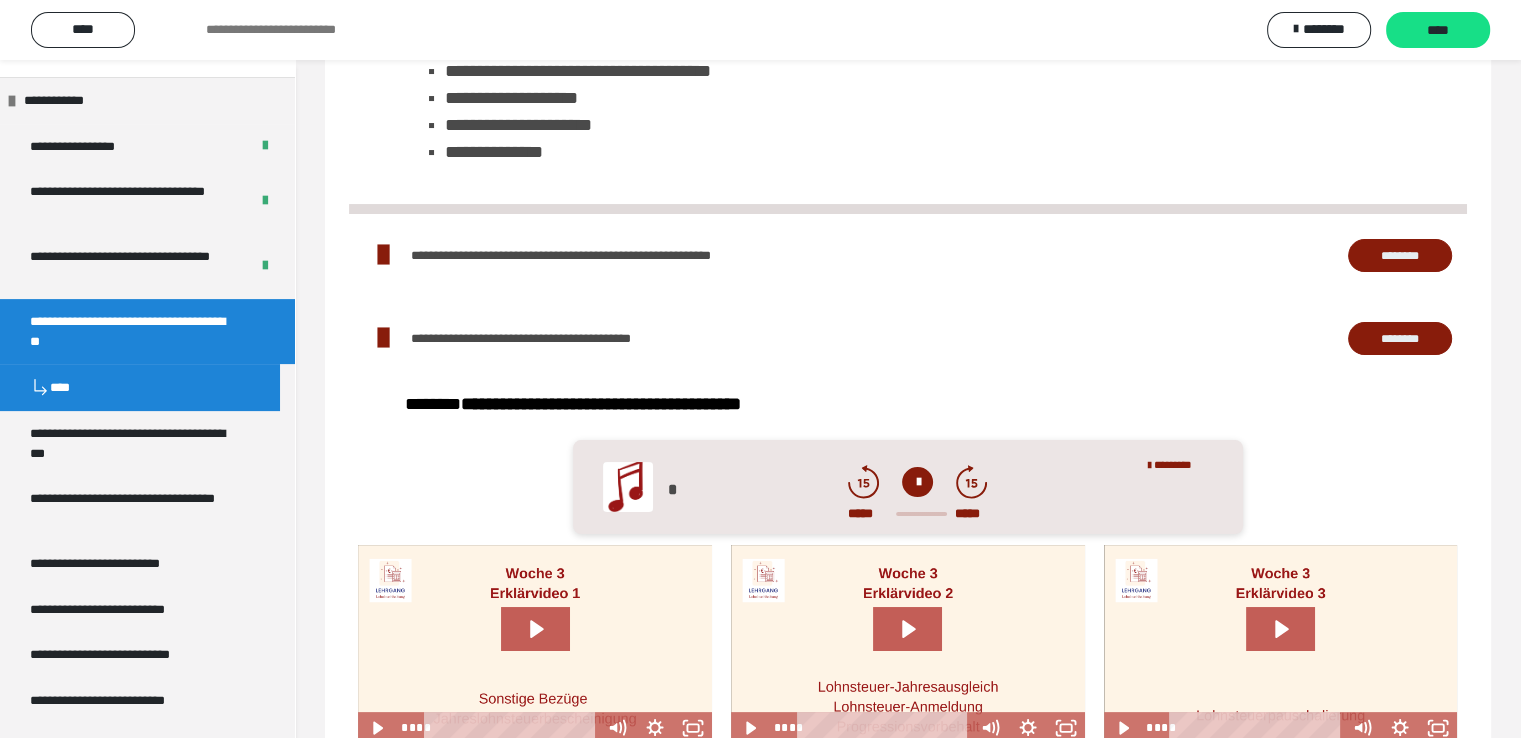 scroll, scrollTop: 0, scrollLeft: 0, axis: both 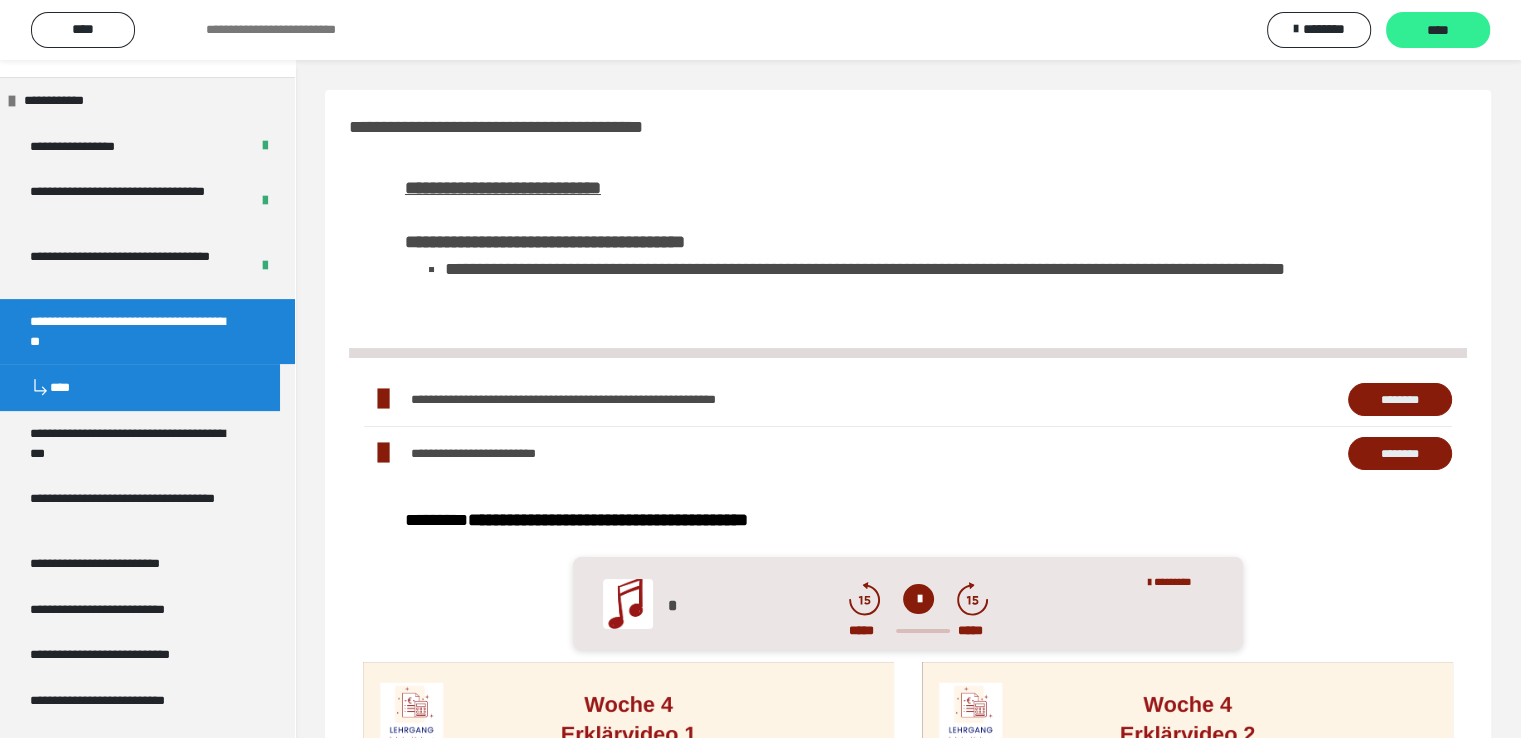 click on "****" at bounding box center [1438, 31] 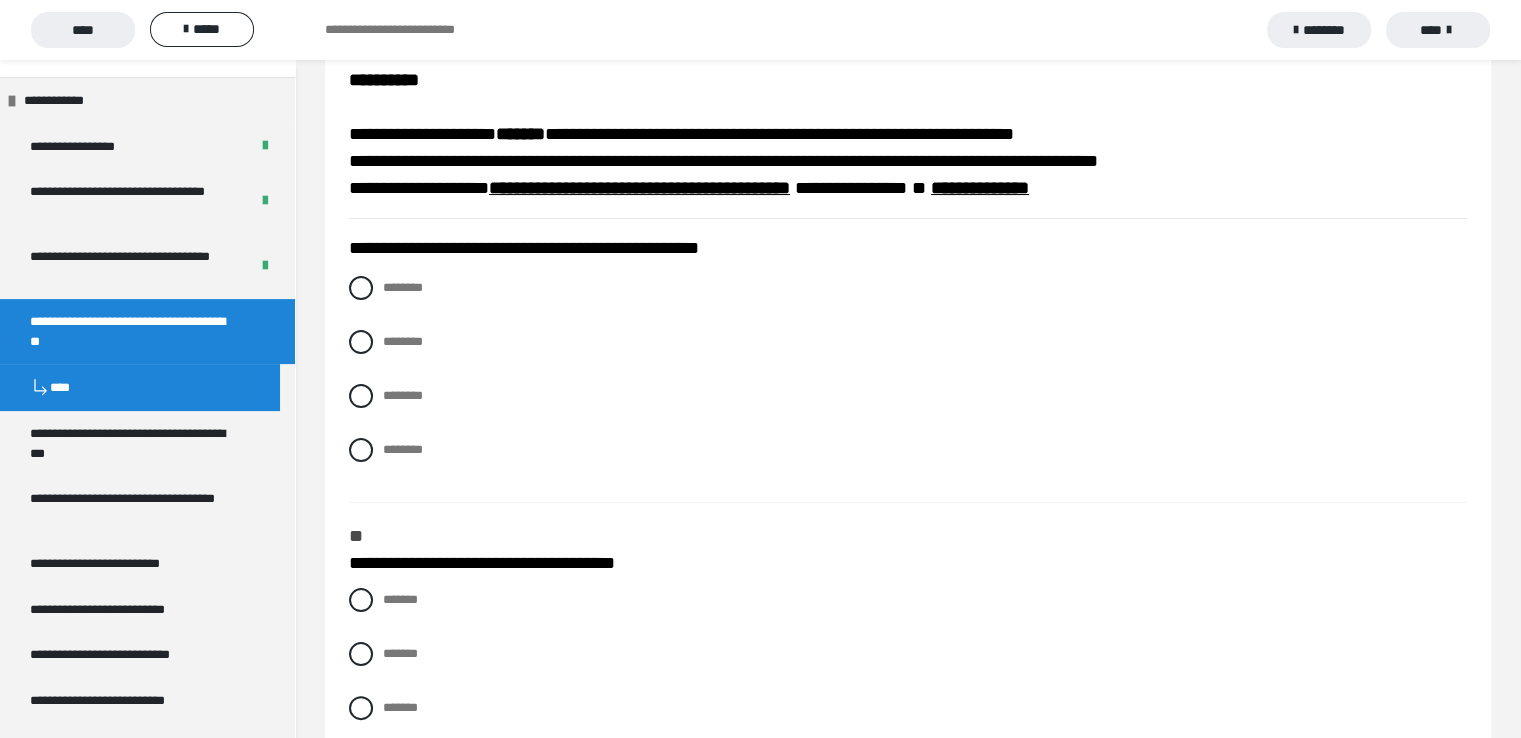 scroll, scrollTop: 280, scrollLeft: 0, axis: vertical 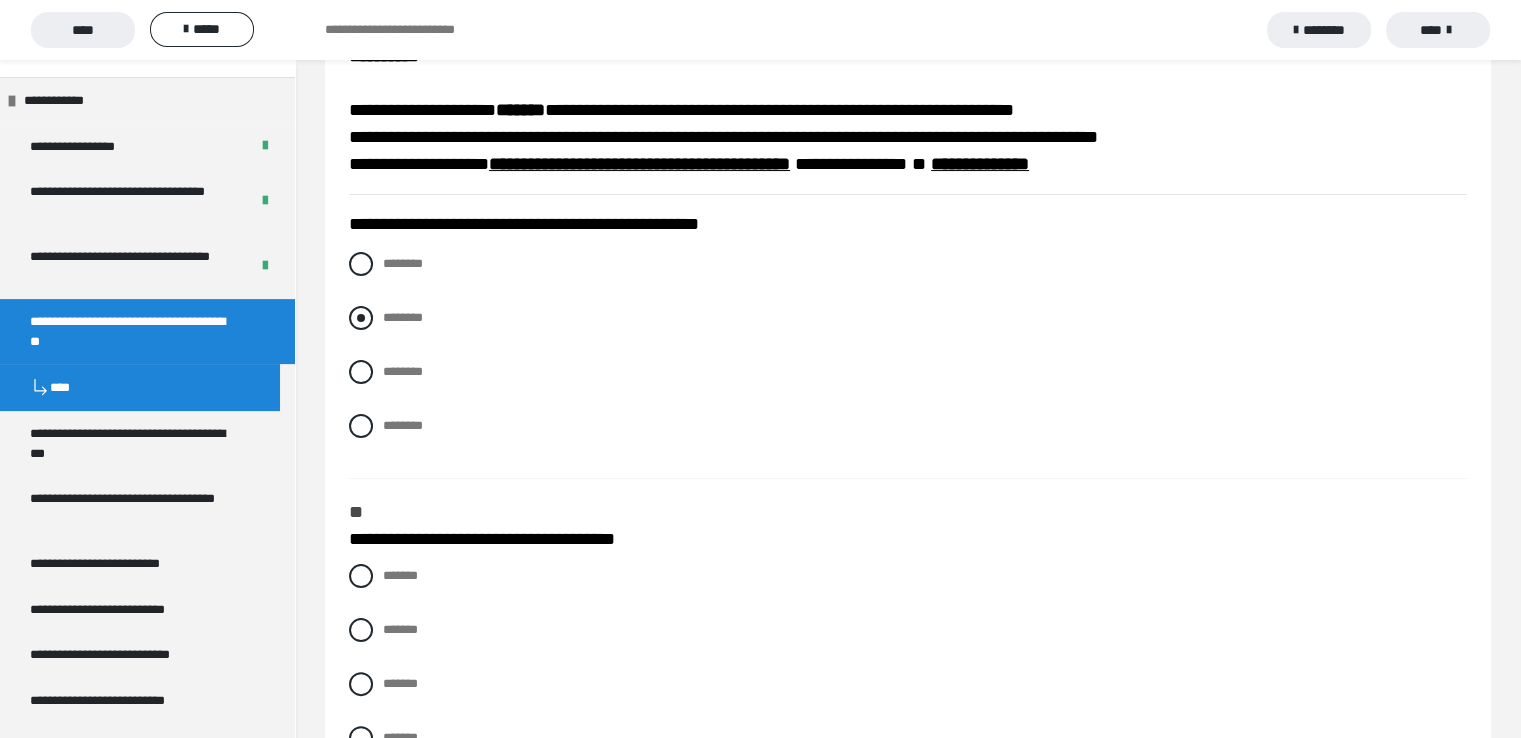 click at bounding box center [361, 318] 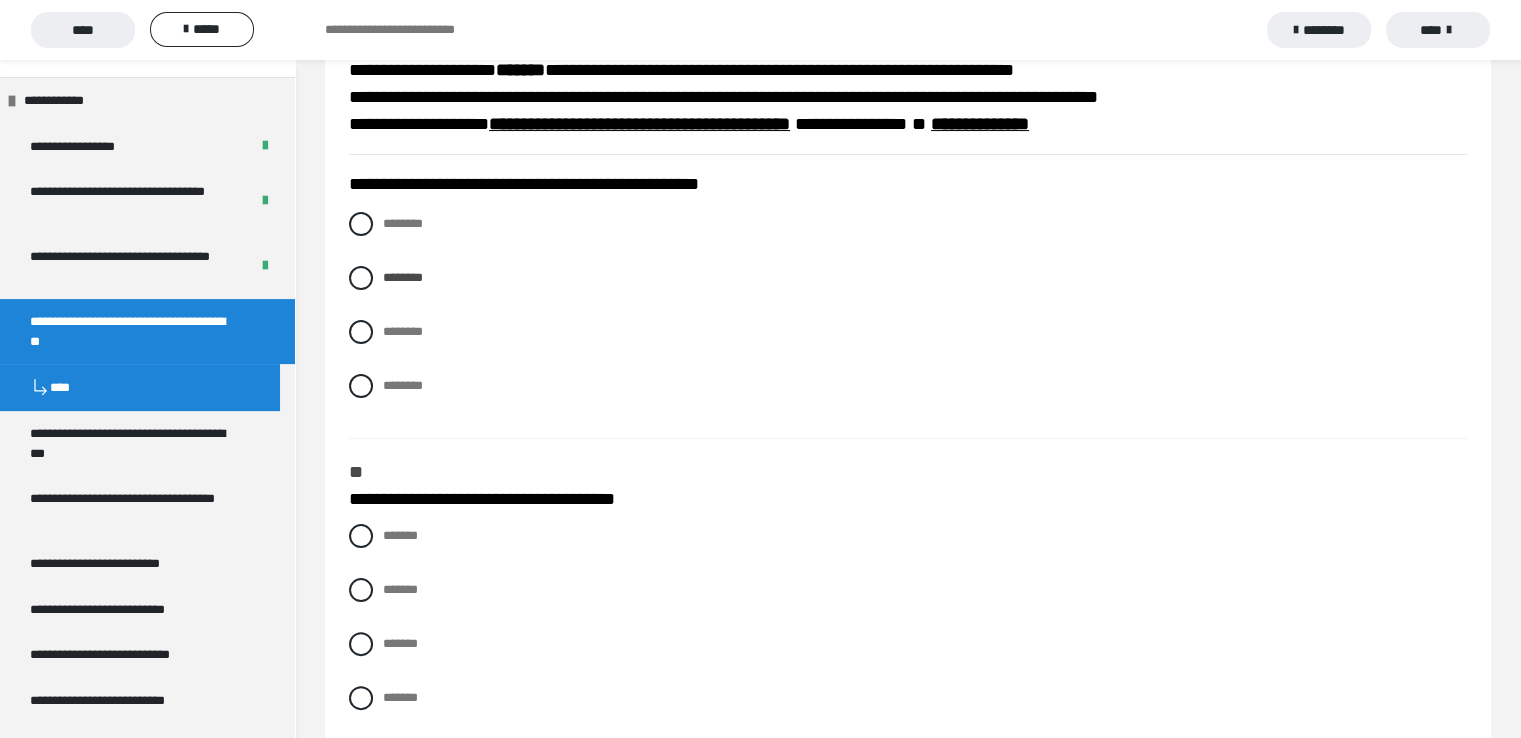 scroll, scrollTop: 373, scrollLeft: 0, axis: vertical 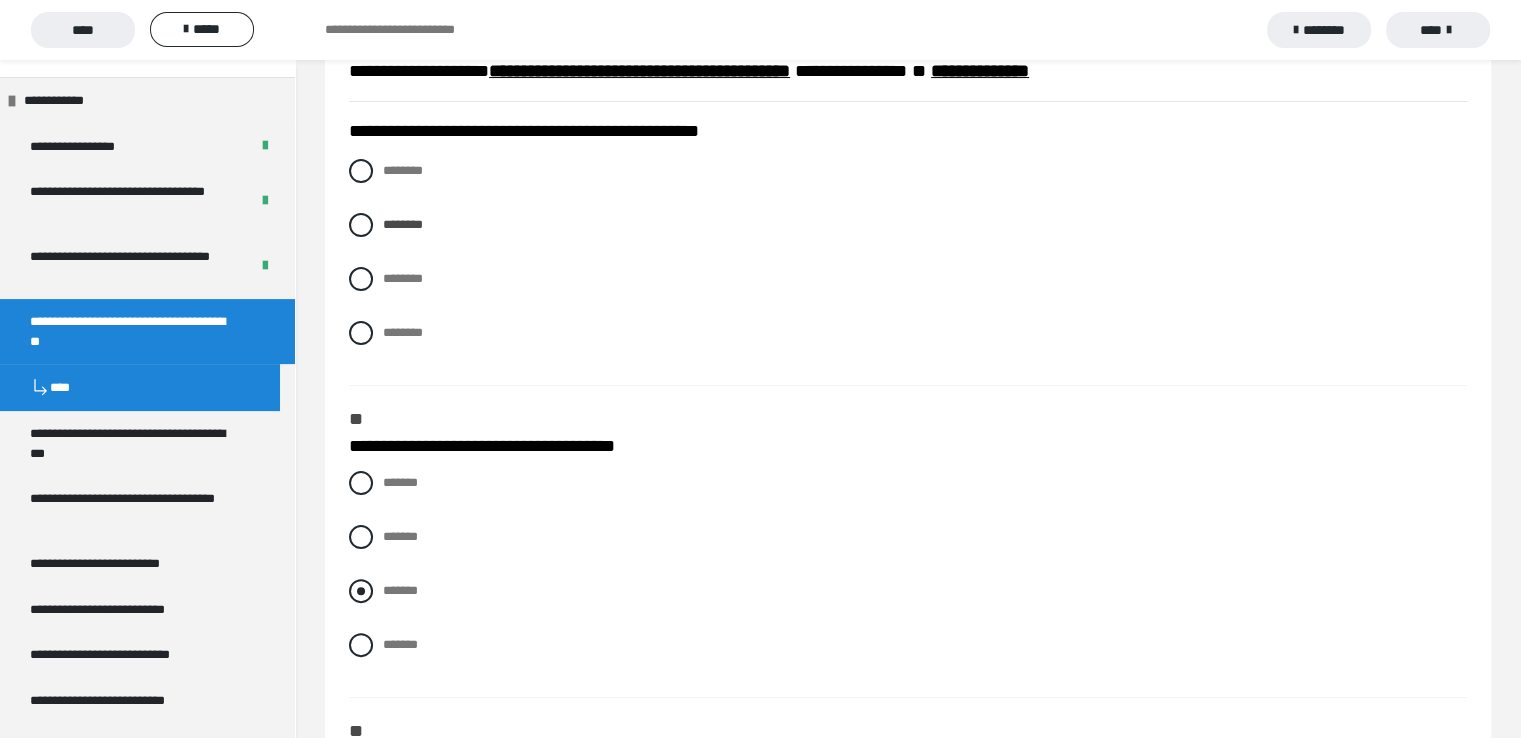 click at bounding box center (361, 591) 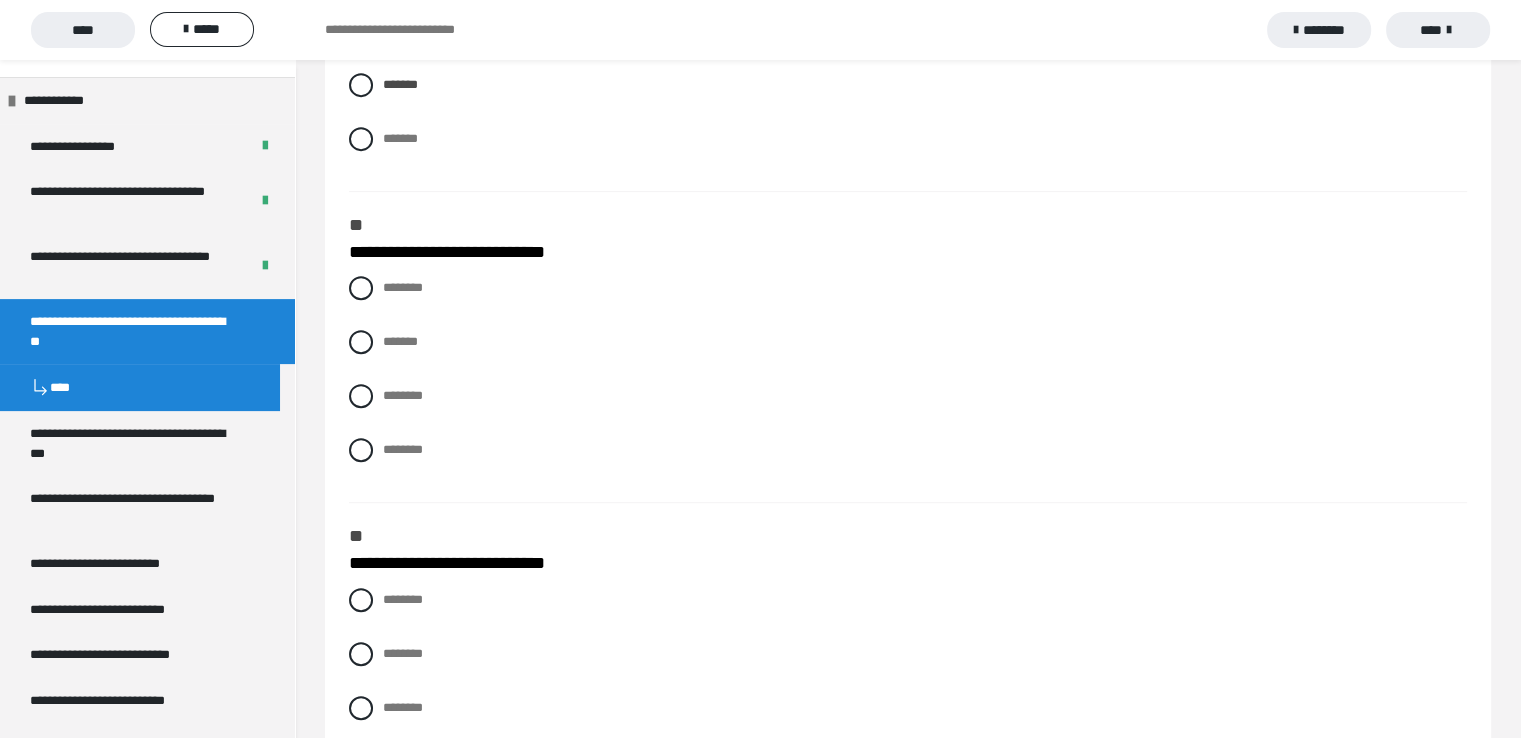 scroll, scrollTop: 945, scrollLeft: 0, axis: vertical 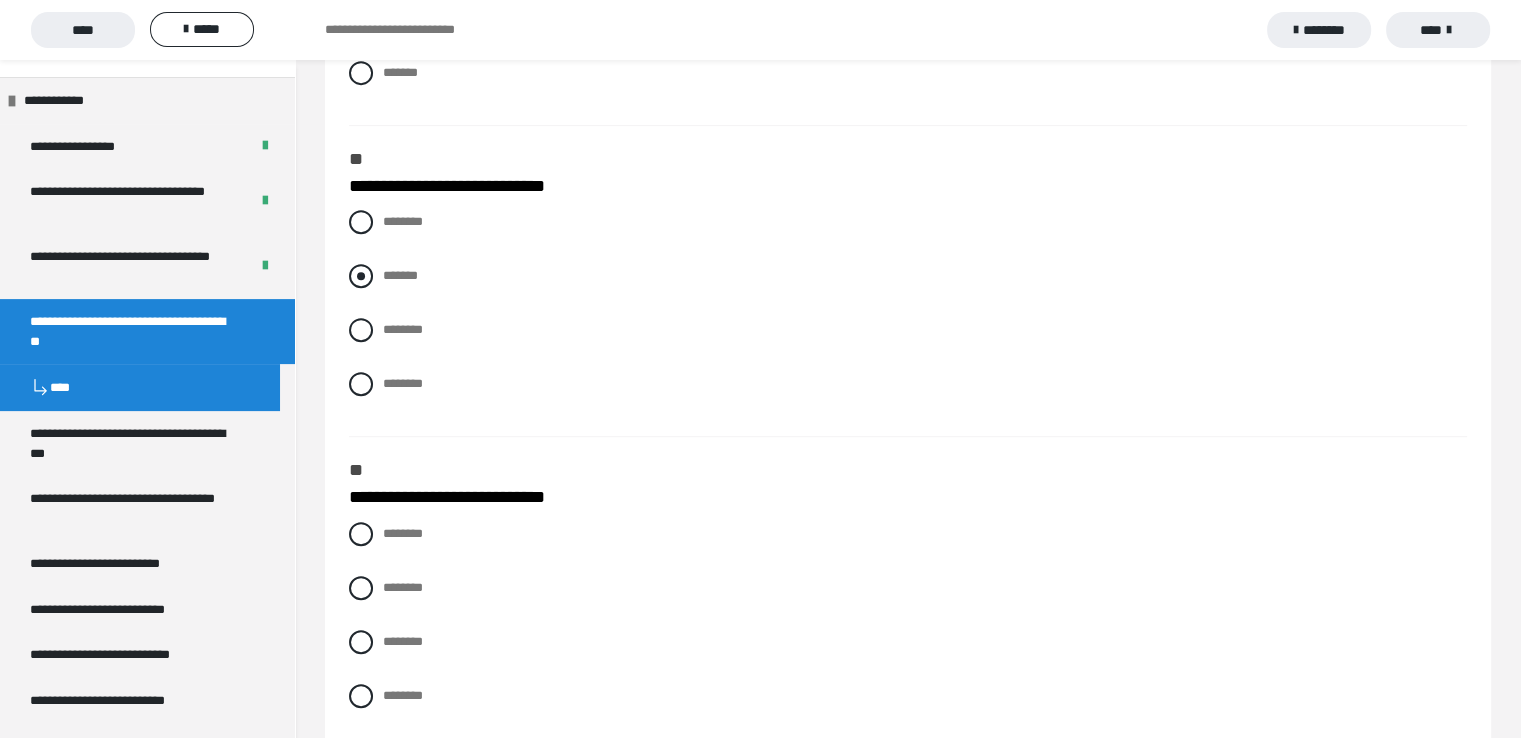 click at bounding box center [361, 276] 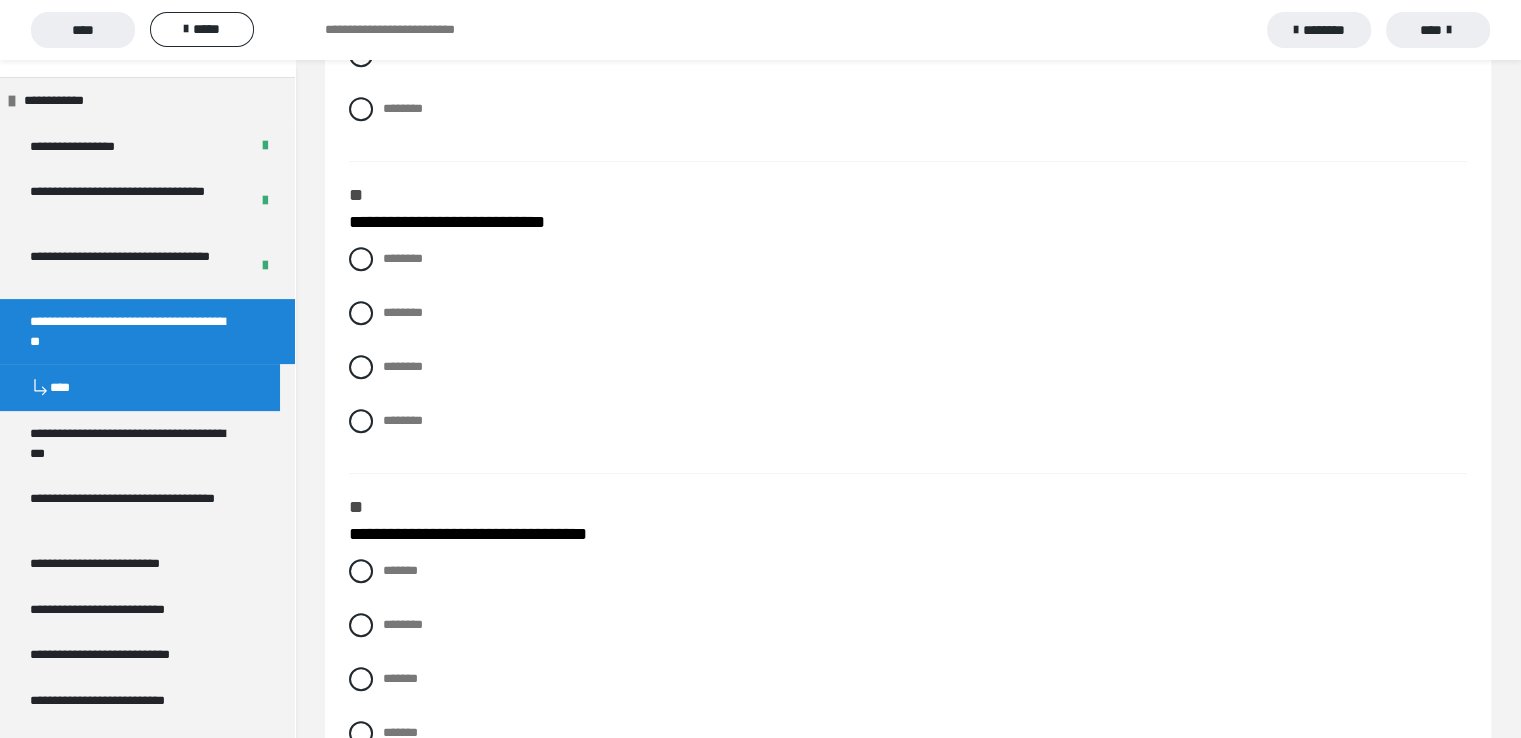 scroll, scrollTop: 1225, scrollLeft: 0, axis: vertical 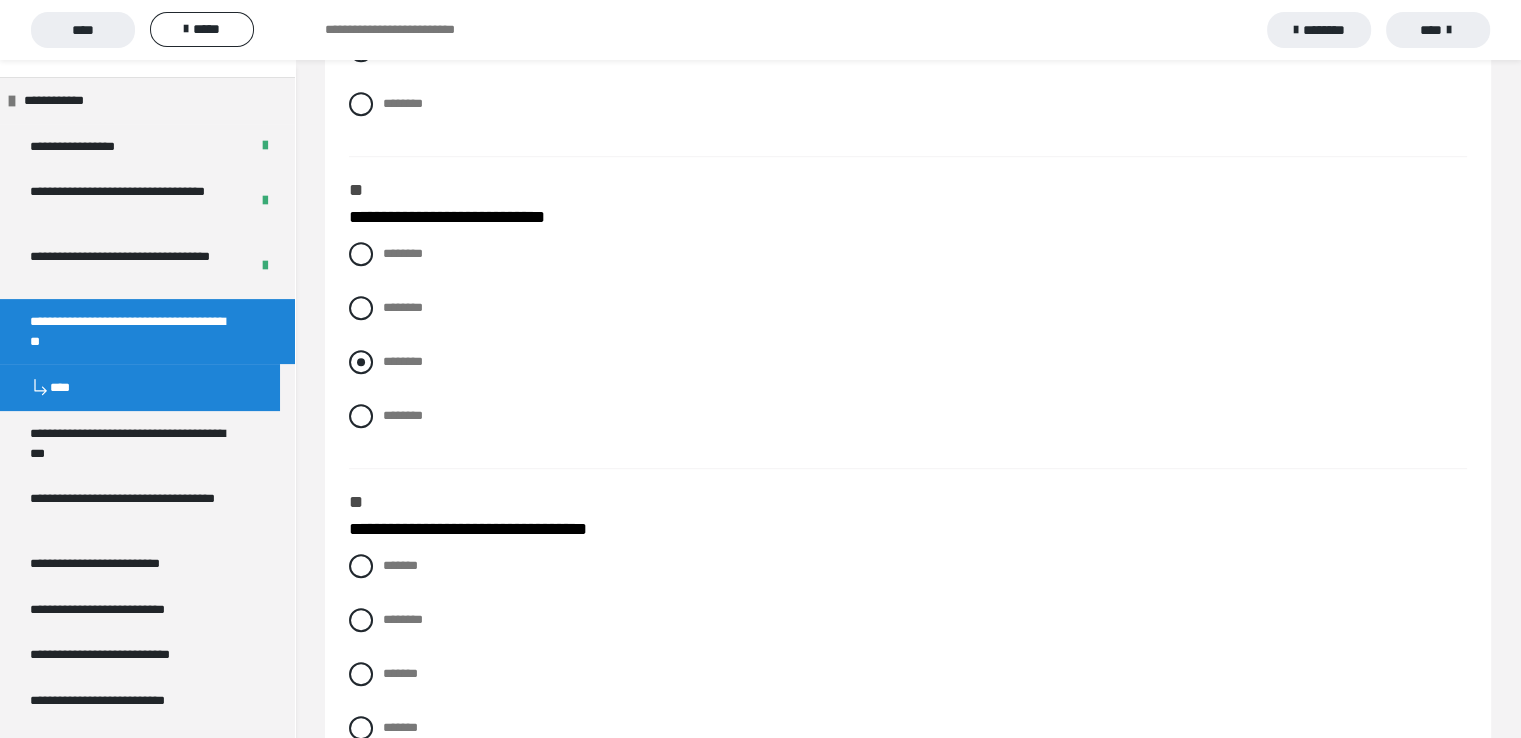 click at bounding box center [361, 362] 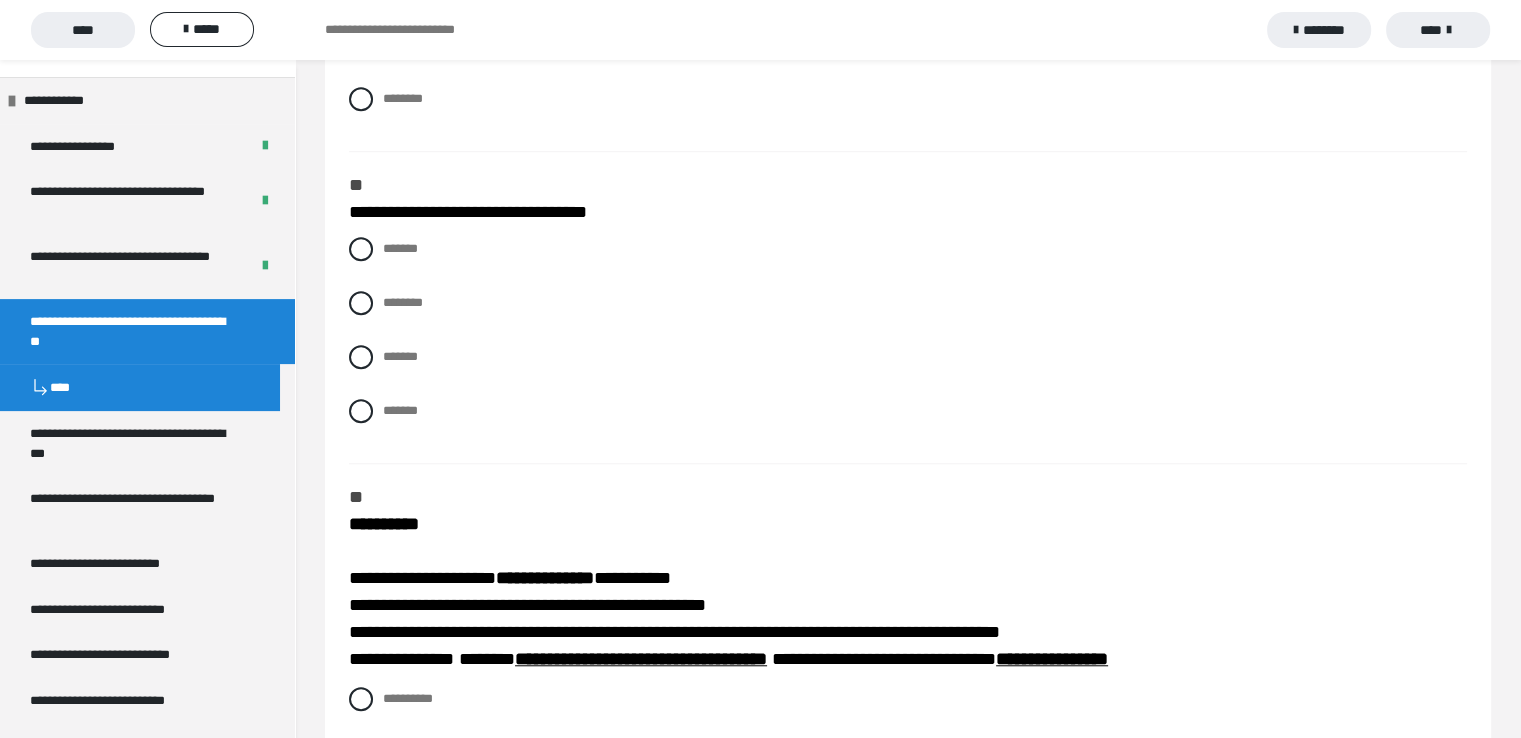scroll, scrollTop: 1545, scrollLeft: 0, axis: vertical 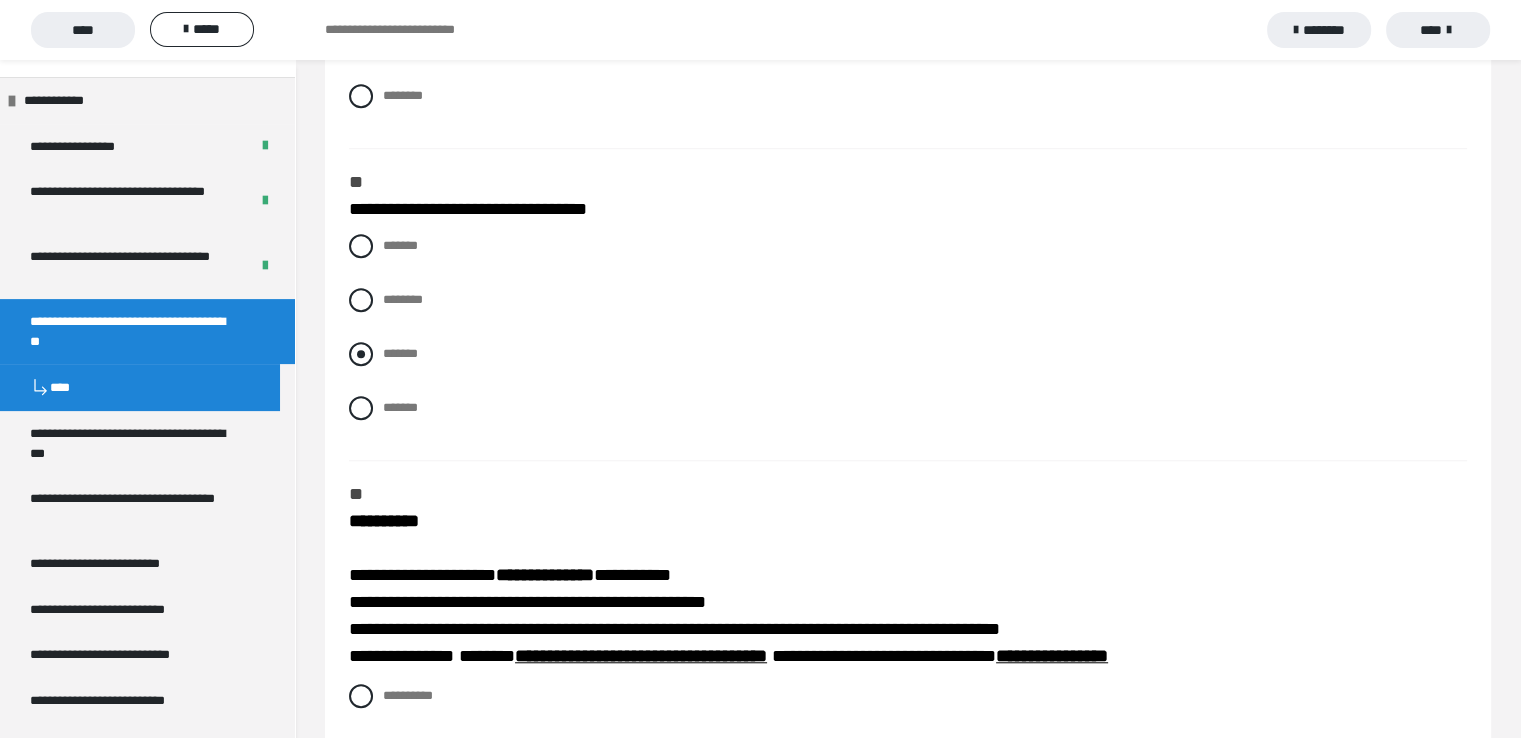 click at bounding box center (361, 354) 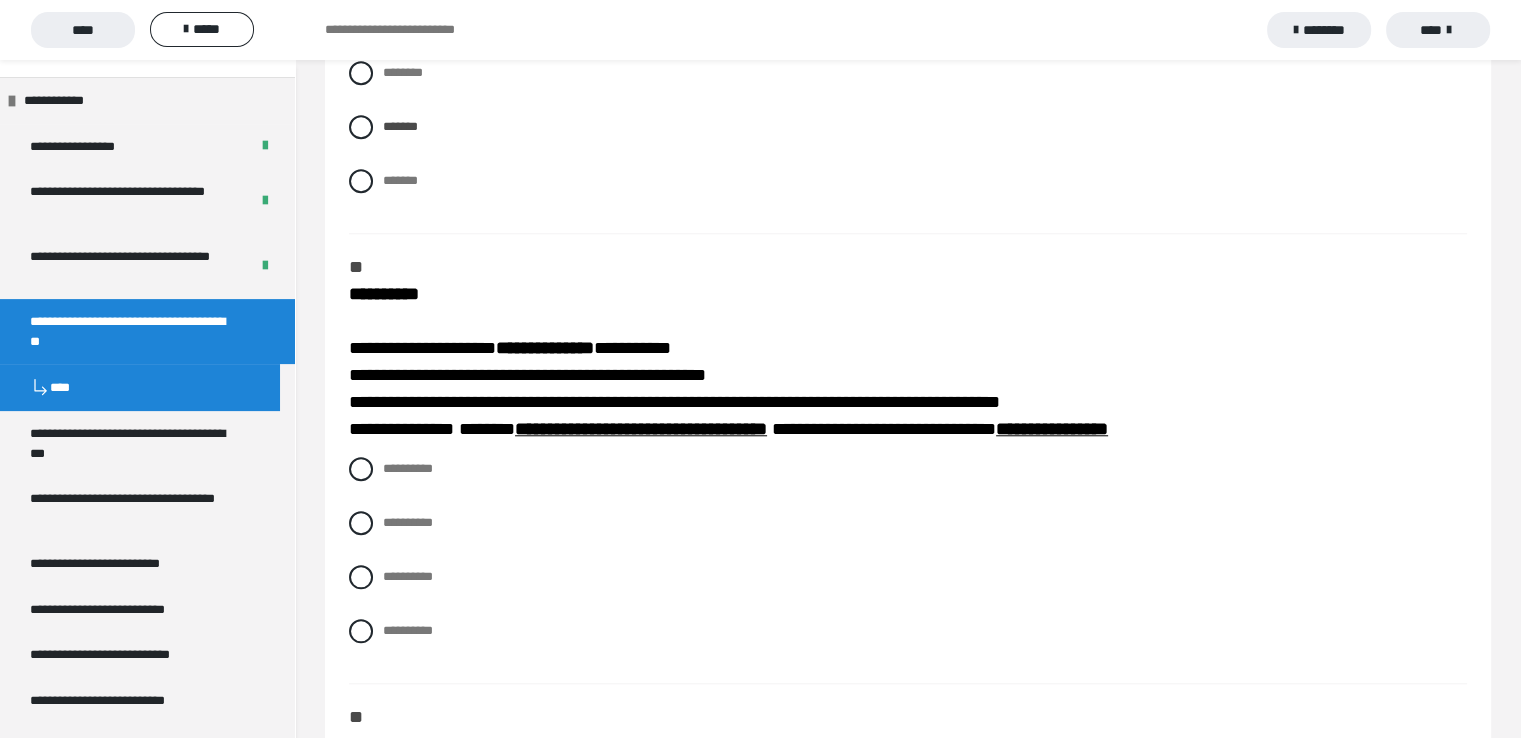 scroll, scrollTop: 1838, scrollLeft: 0, axis: vertical 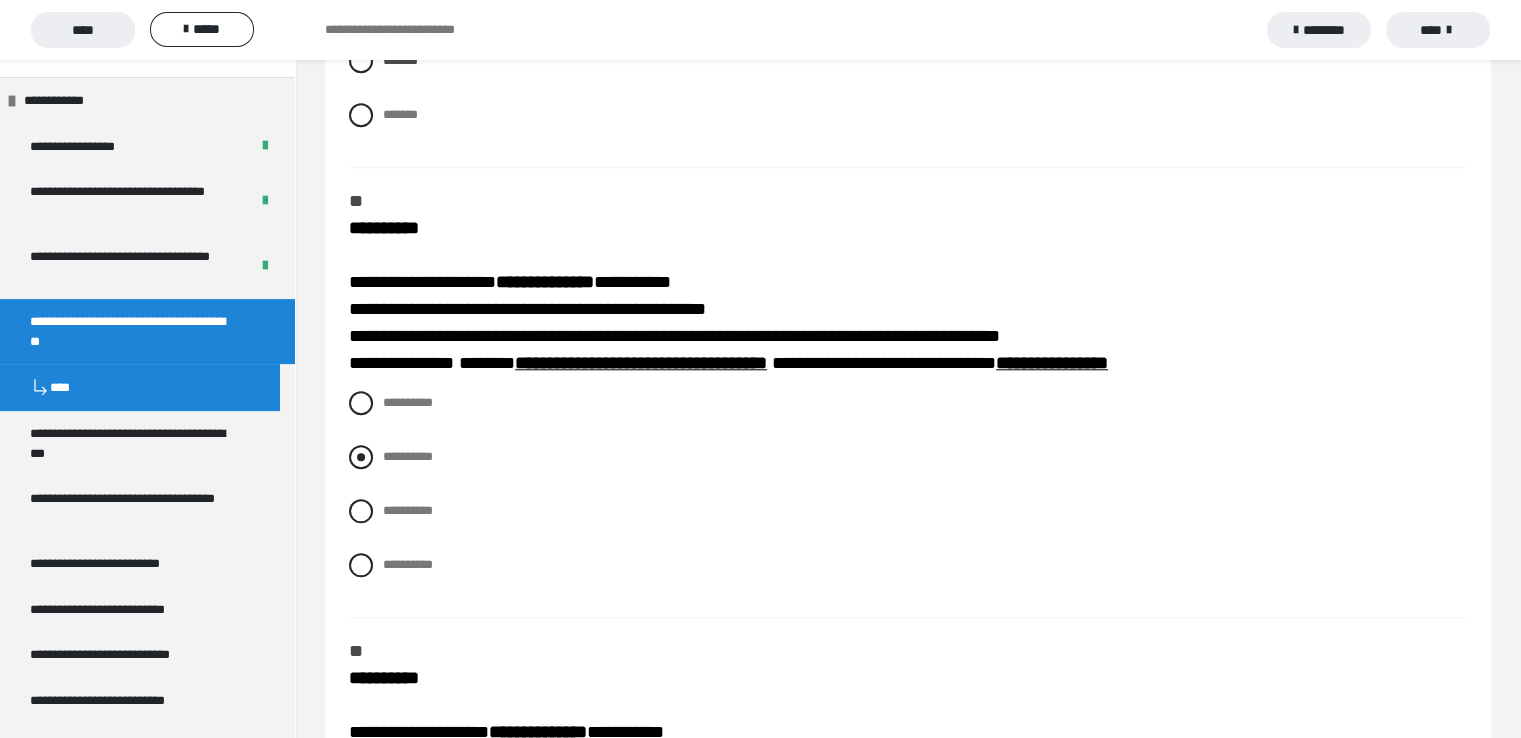 click at bounding box center [361, 457] 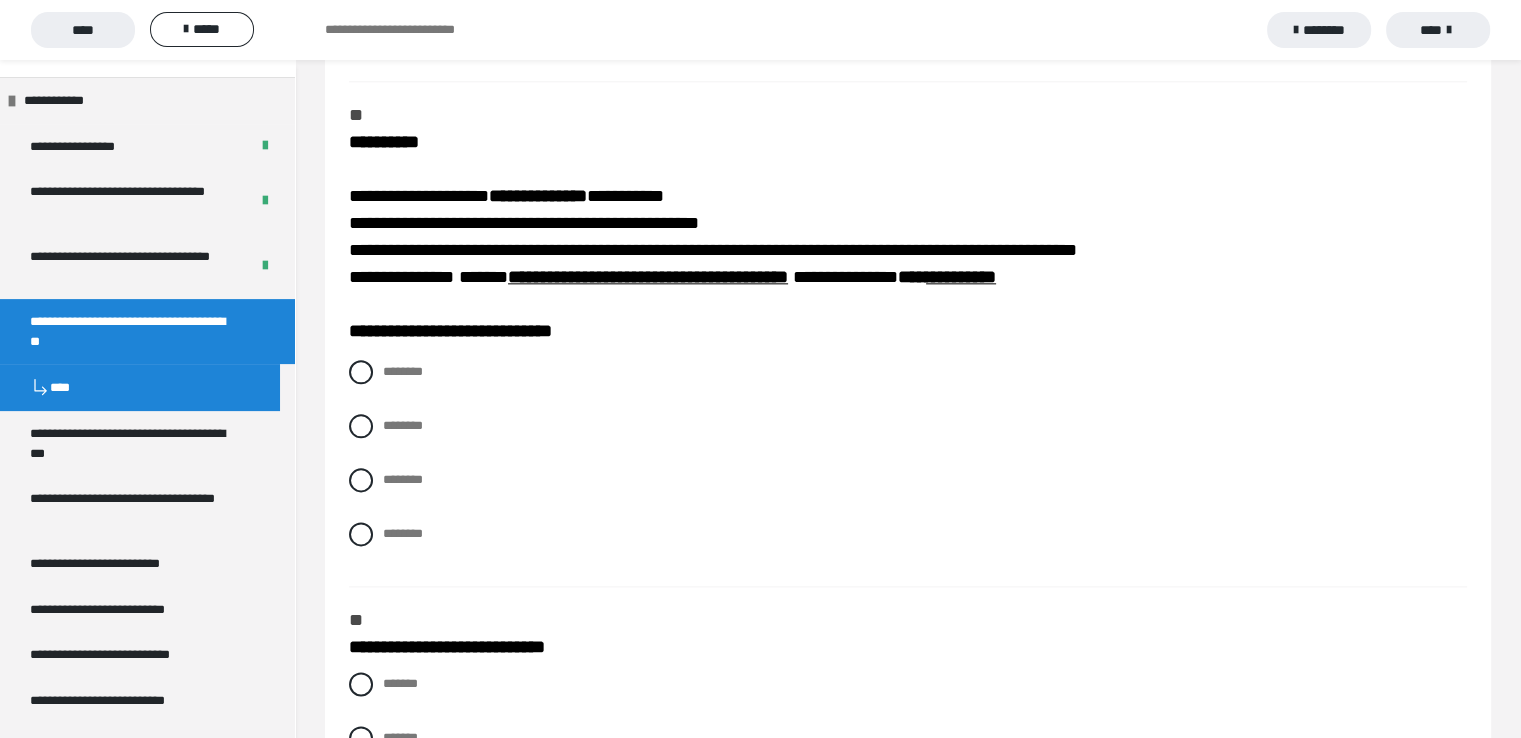 scroll, scrollTop: 2398, scrollLeft: 0, axis: vertical 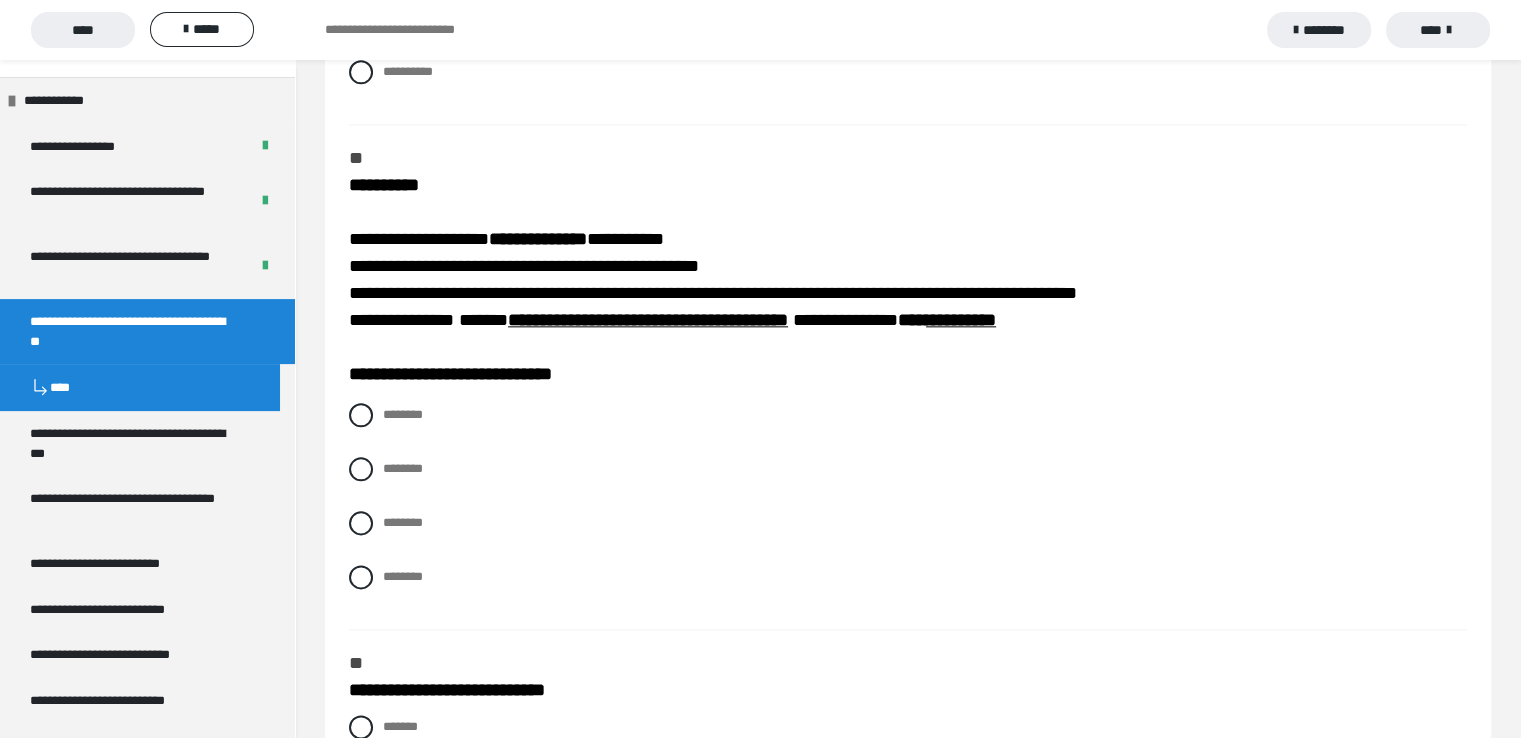 click on "******** ******** ******** ********" at bounding box center (908, 511) 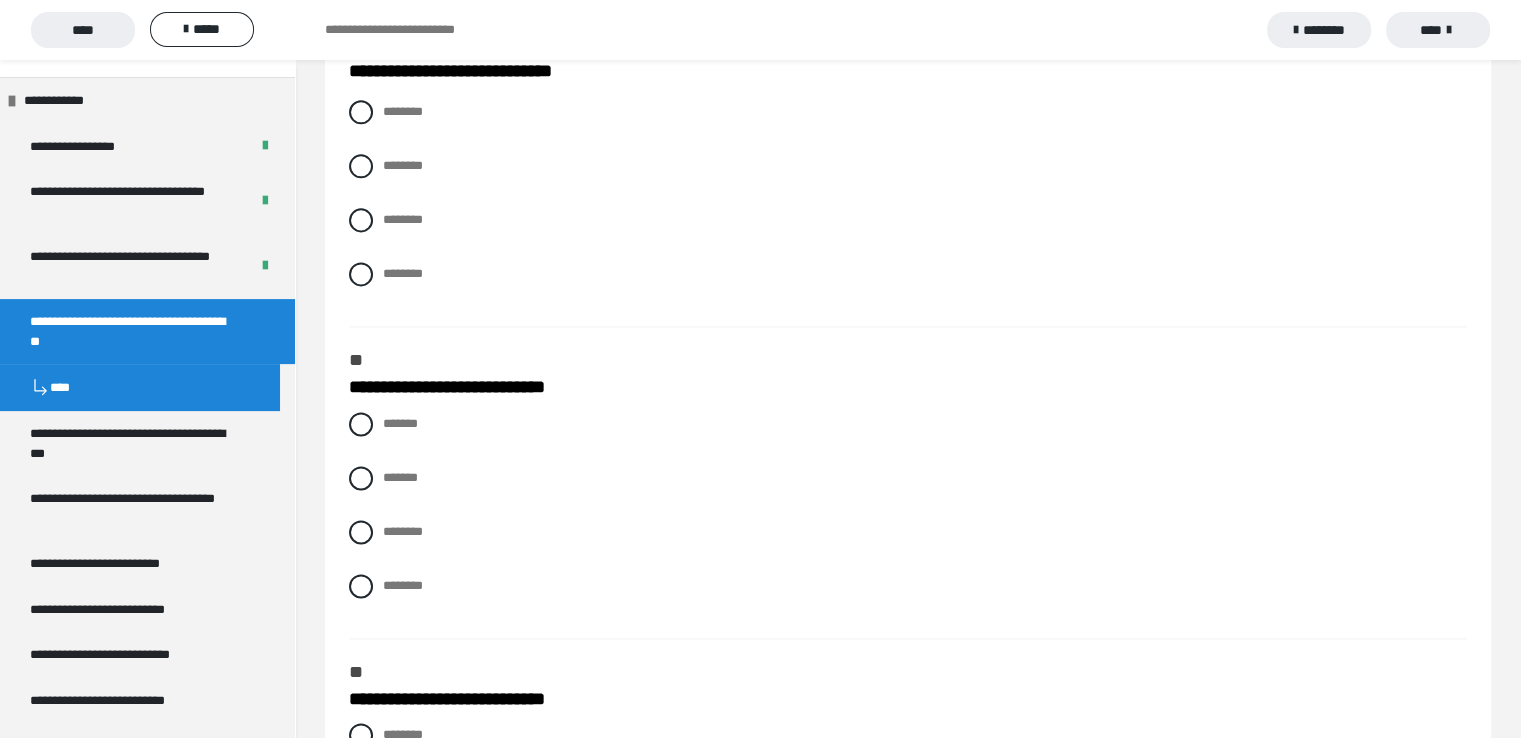 scroll, scrollTop: 2651, scrollLeft: 0, axis: vertical 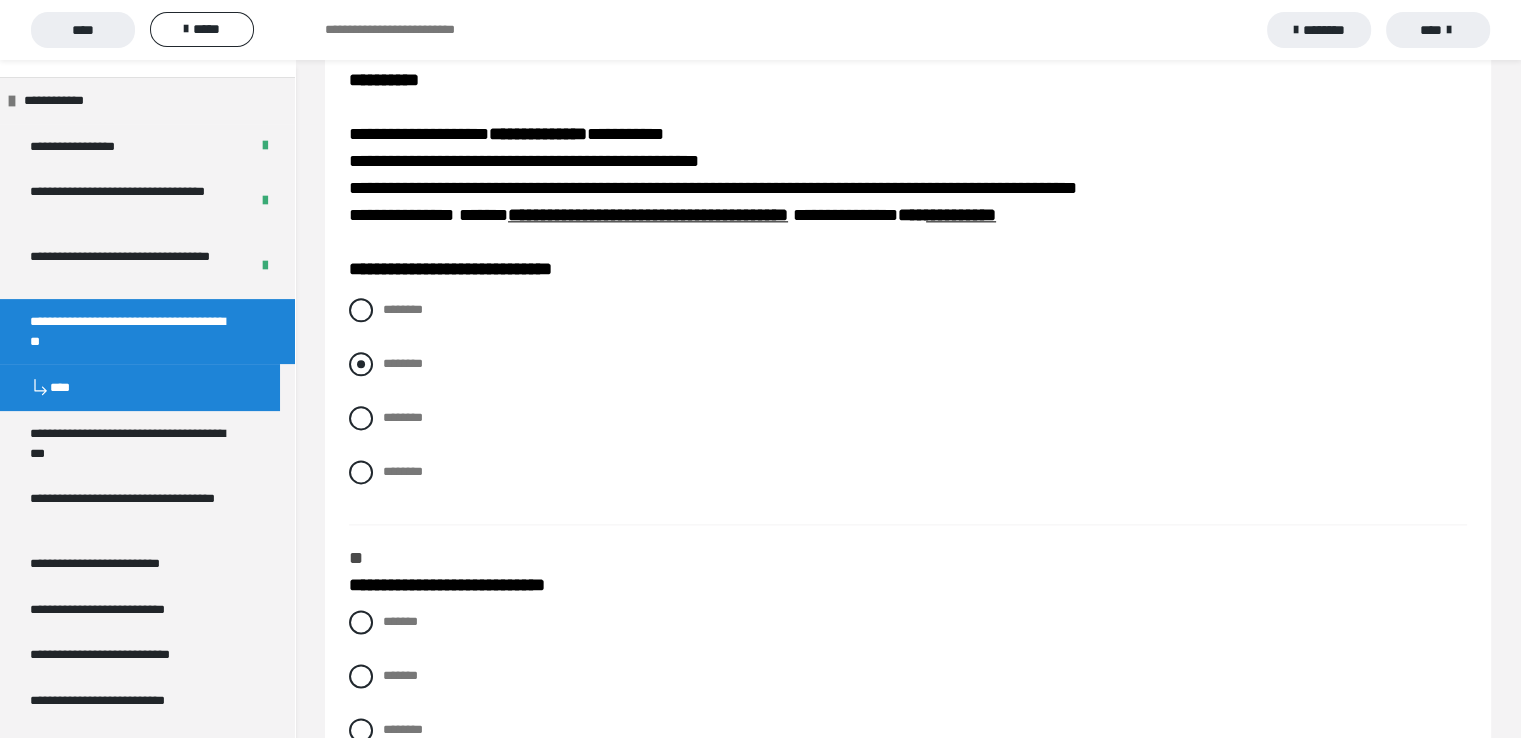 click at bounding box center (361, 364) 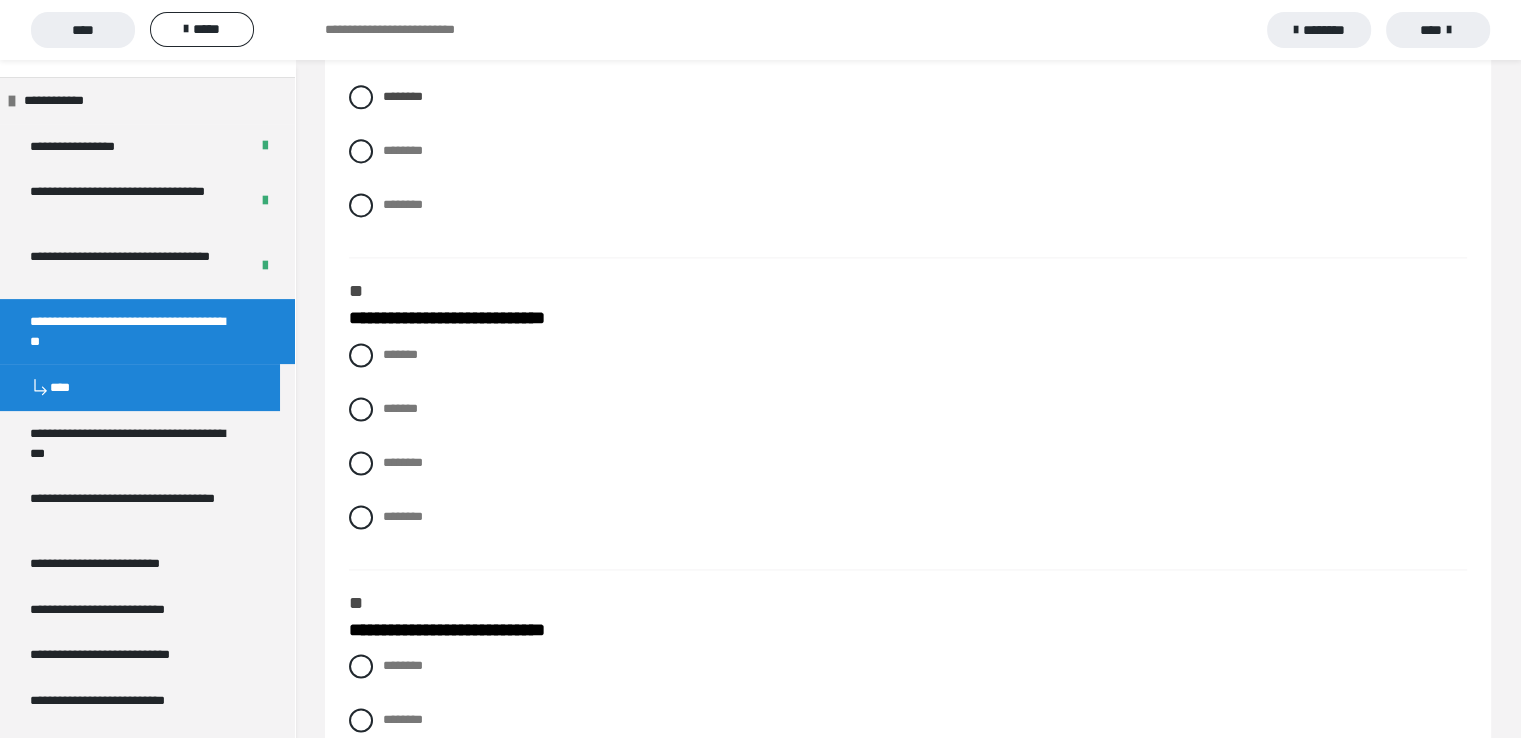 scroll, scrollTop: 2716, scrollLeft: 0, axis: vertical 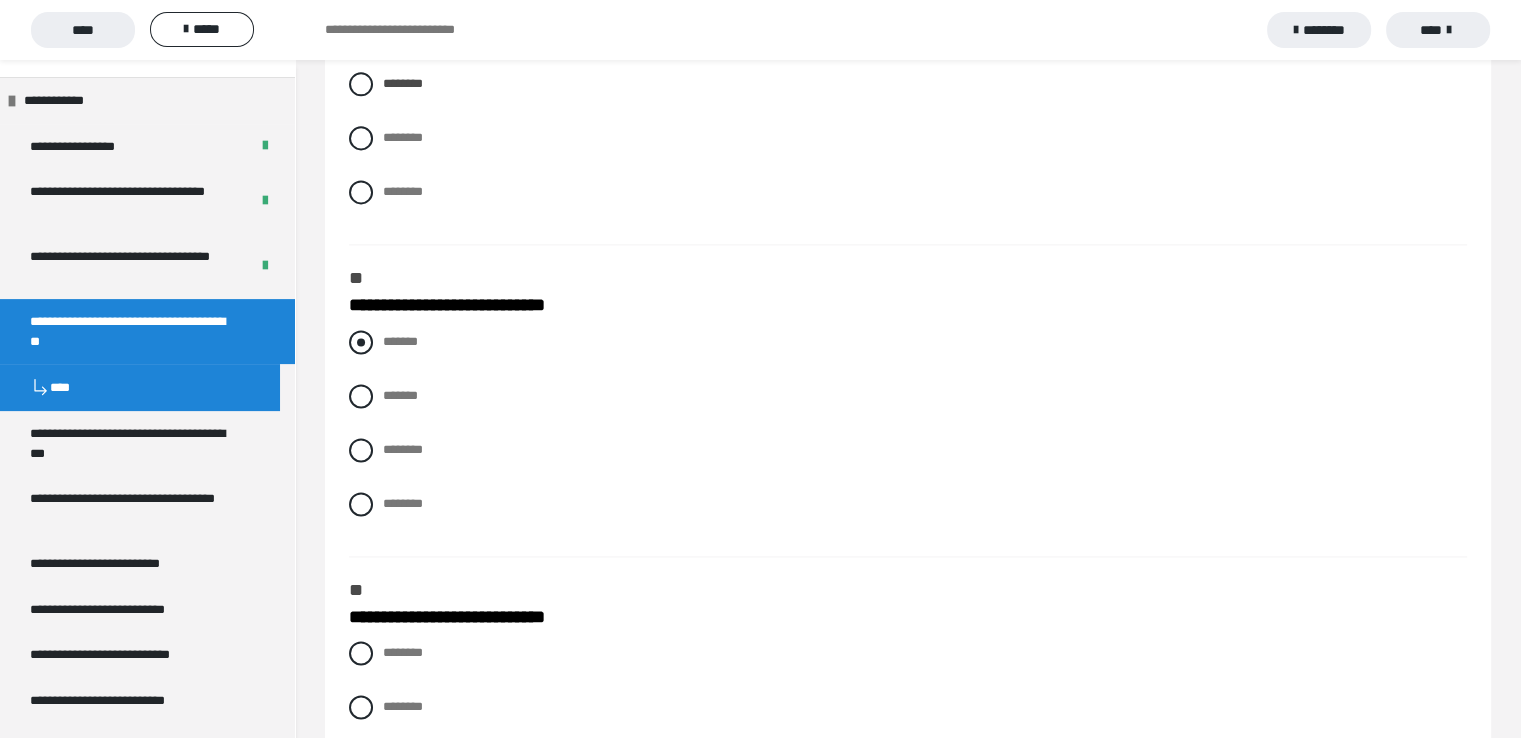 click at bounding box center (361, 342) 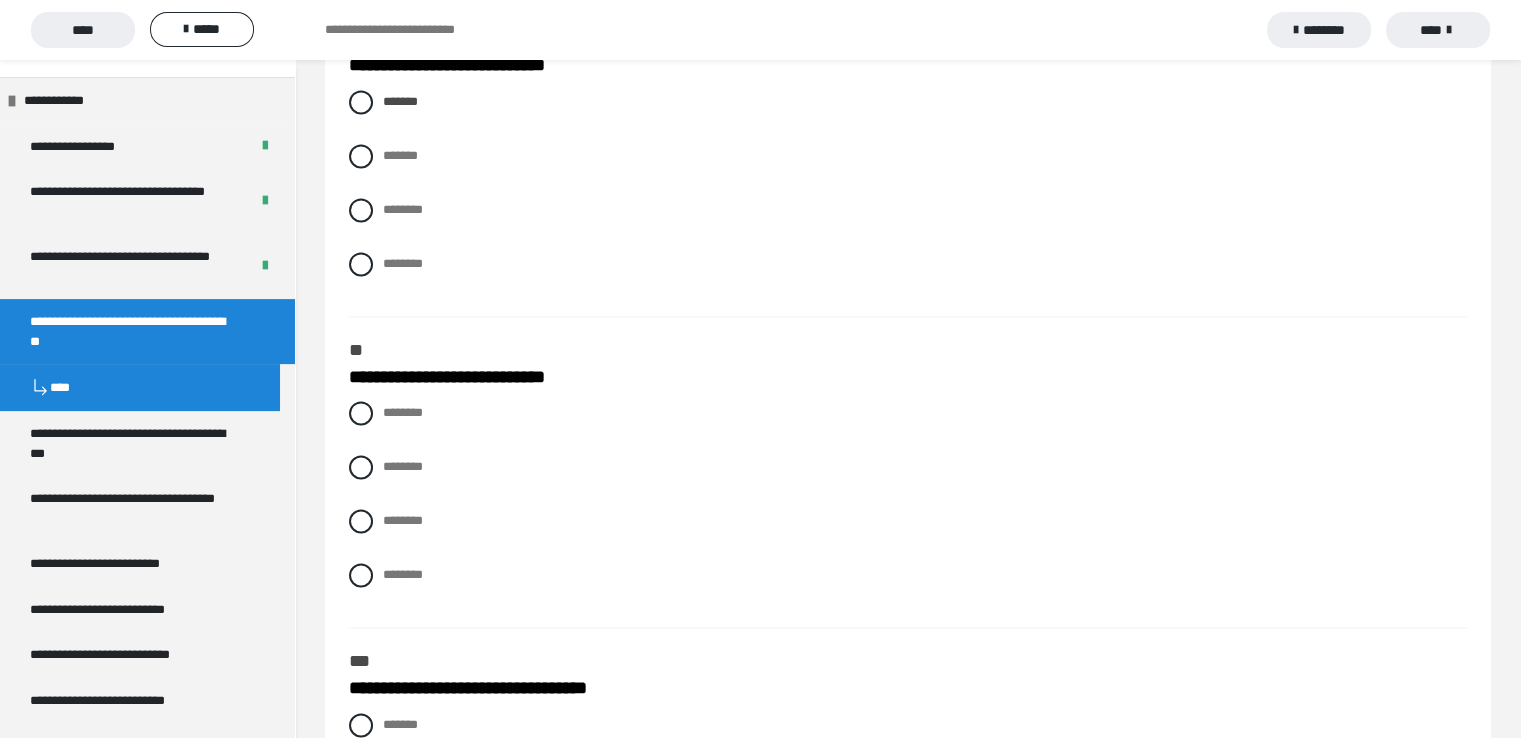 scroll, scrollTop: 2996, scrollLeft: 0, axis: vertical 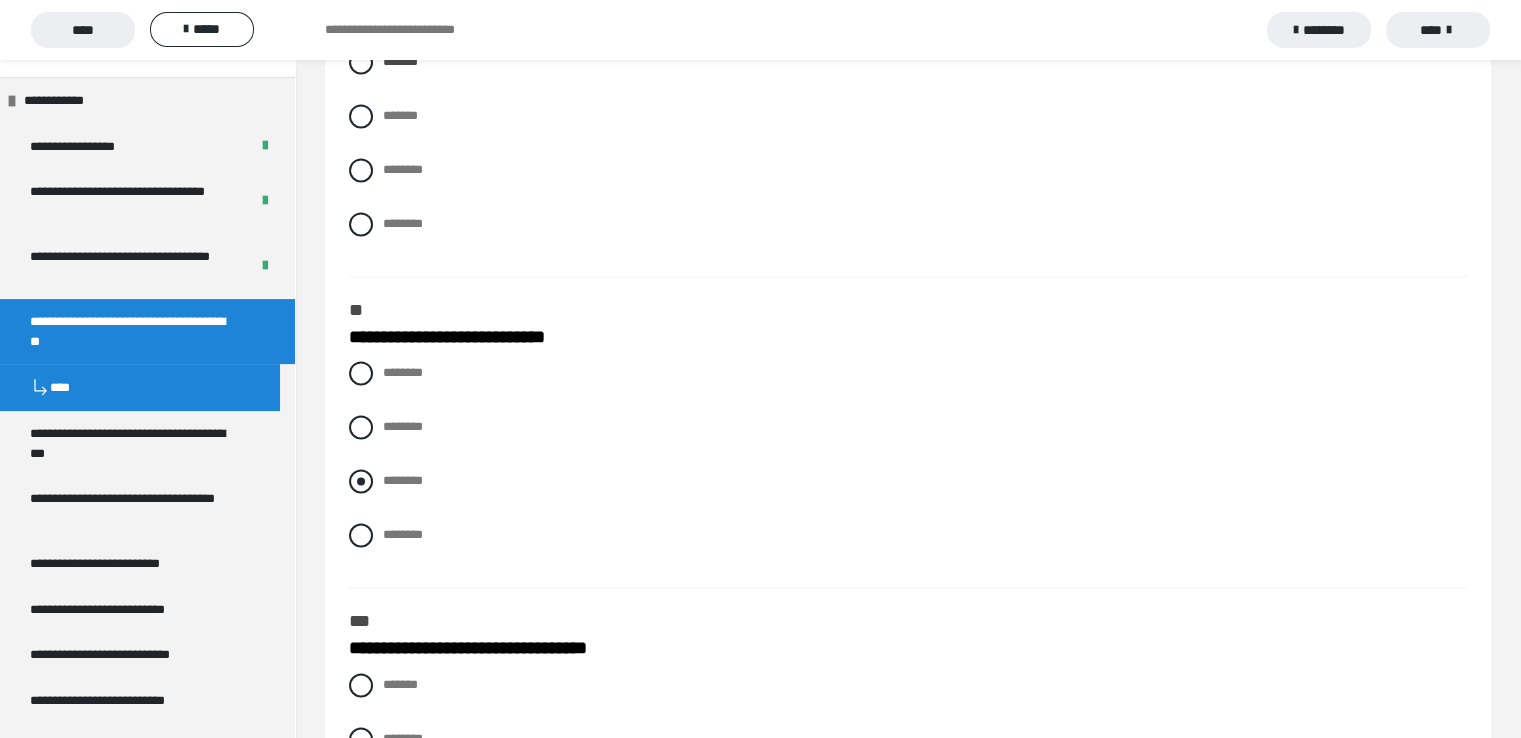 click at bounding box center [361, 481] 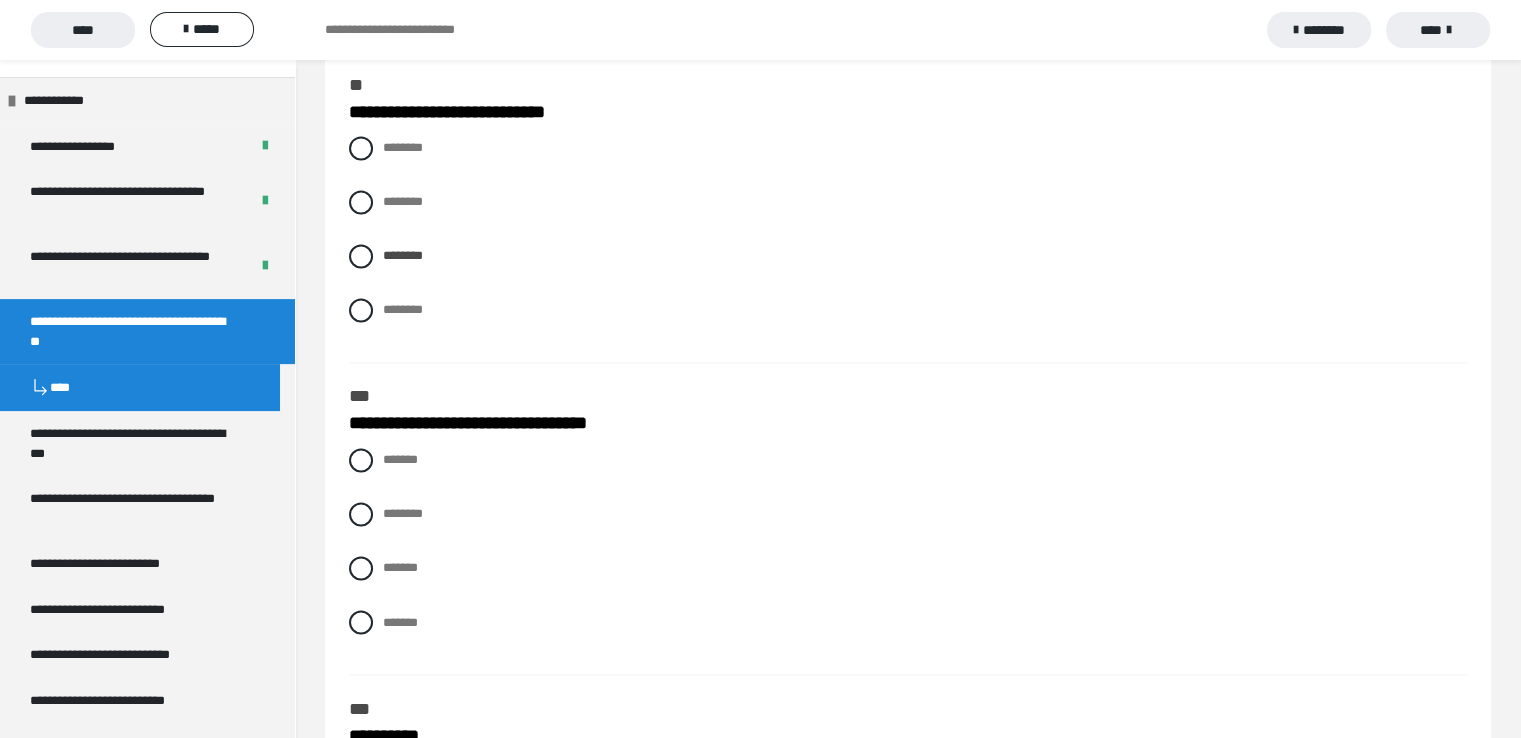scroll, scrollTop: 3315, scrollLeft: 0, axis: vertical 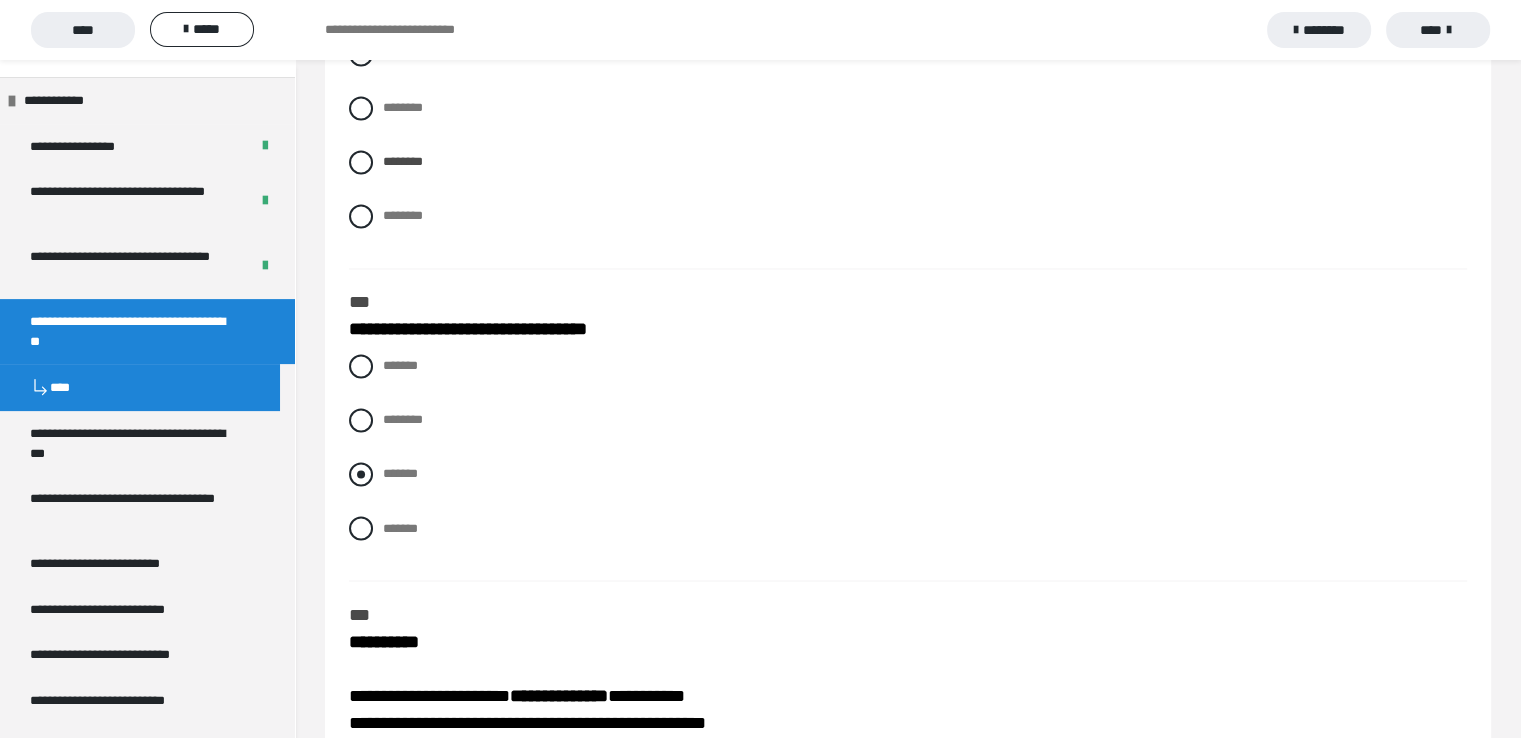 click at bounding box center (361, 474) 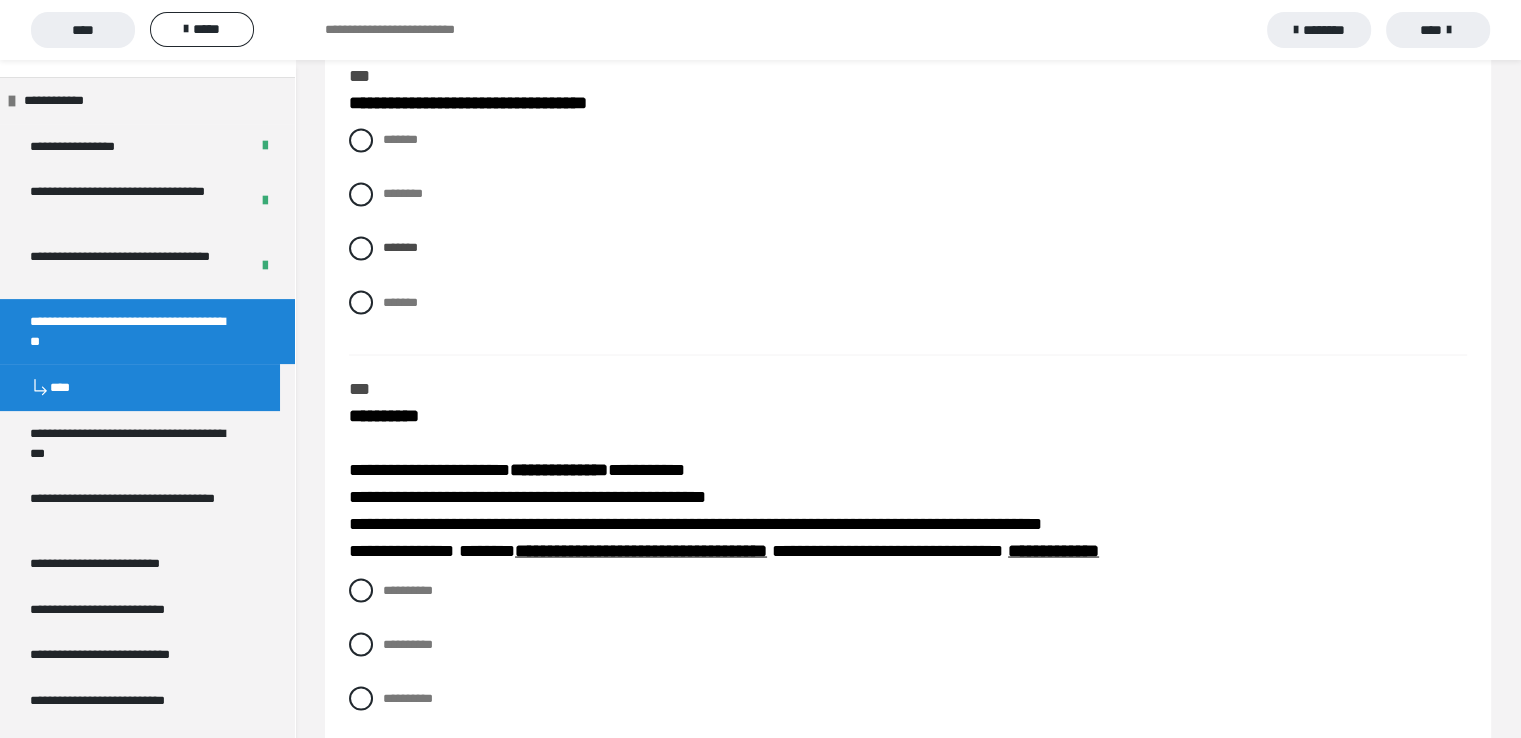 scroll, scrollTop: 3634, scrollLeft: 0, axis: vertical 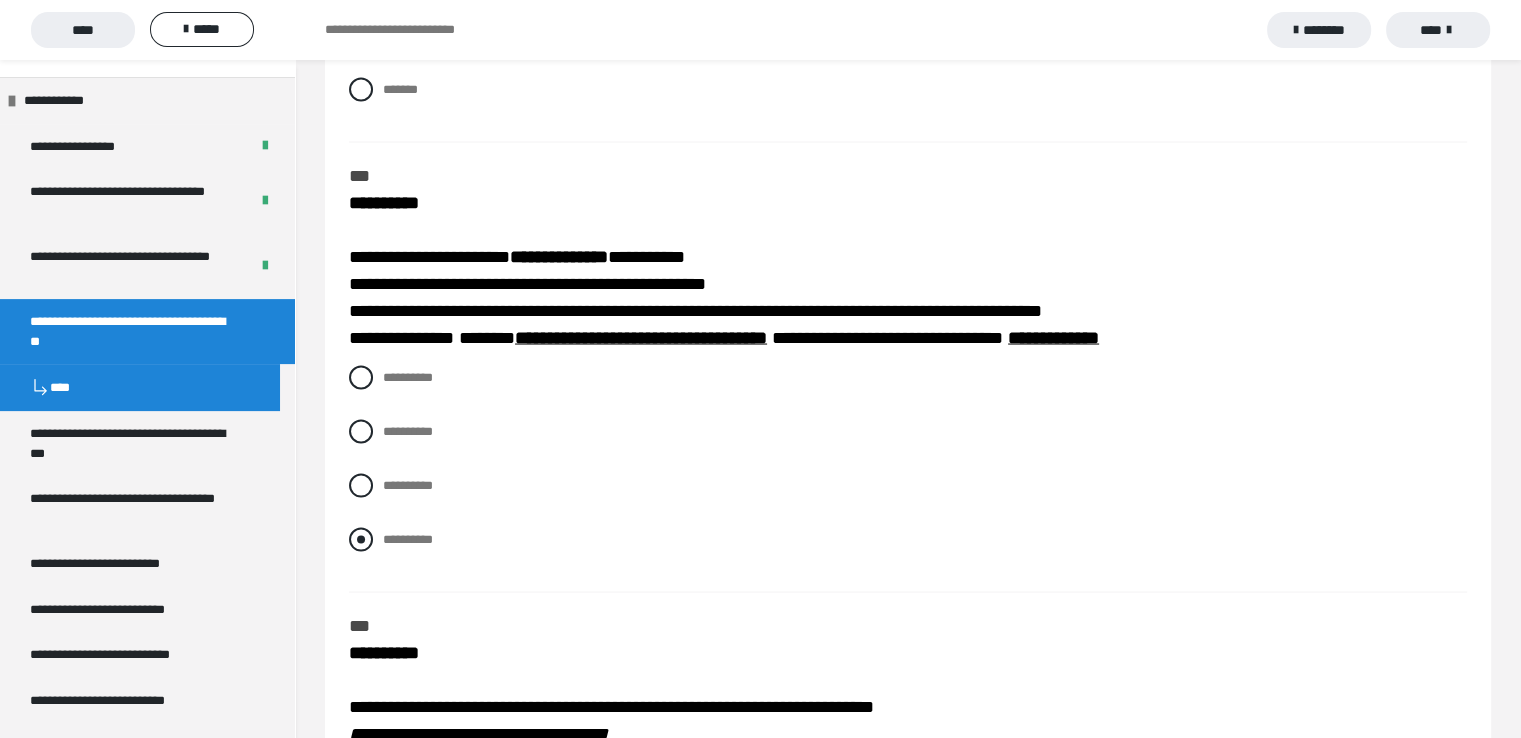 click at bounding box center (361, 539) 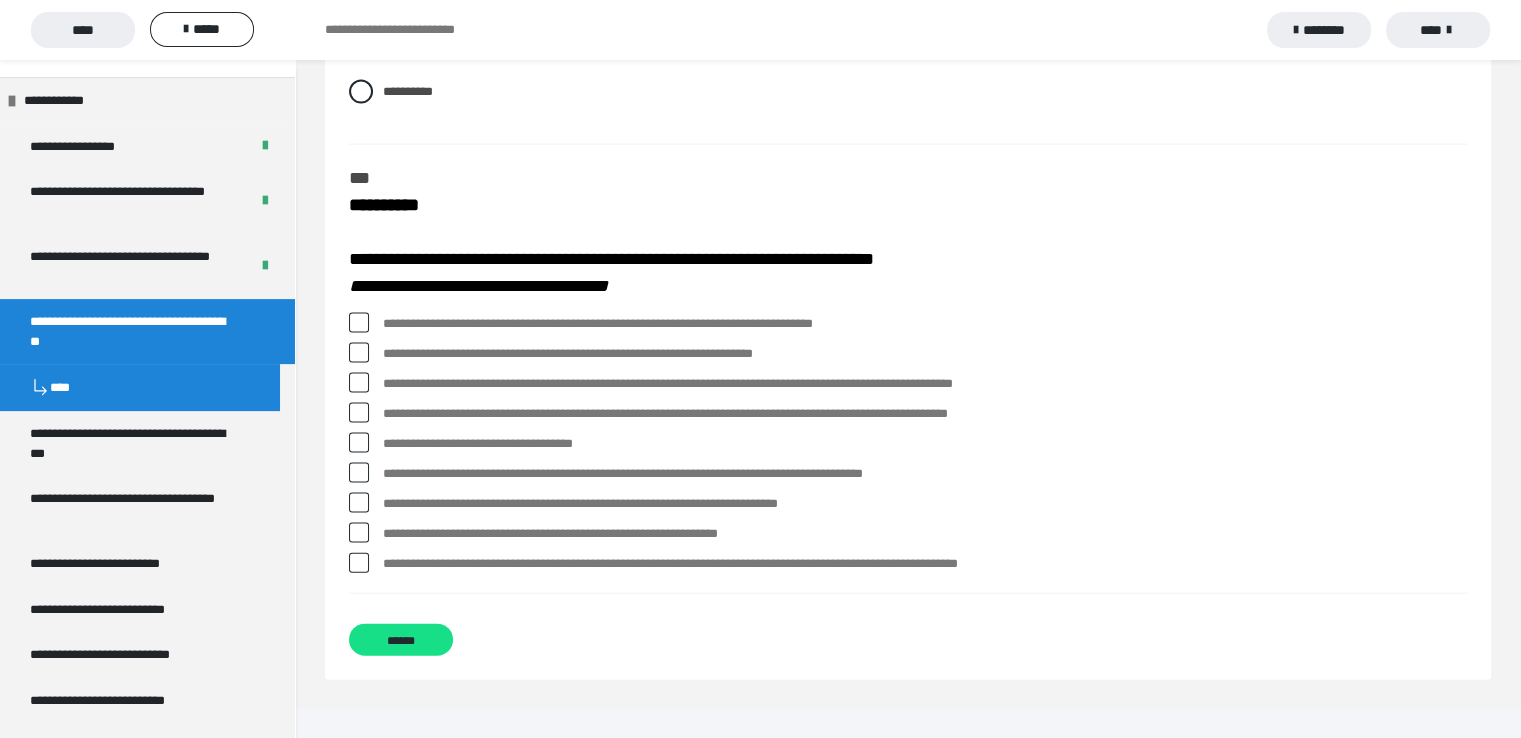 scroll, scrollTop: 4204, scrollLeft: 0, axis: vertical 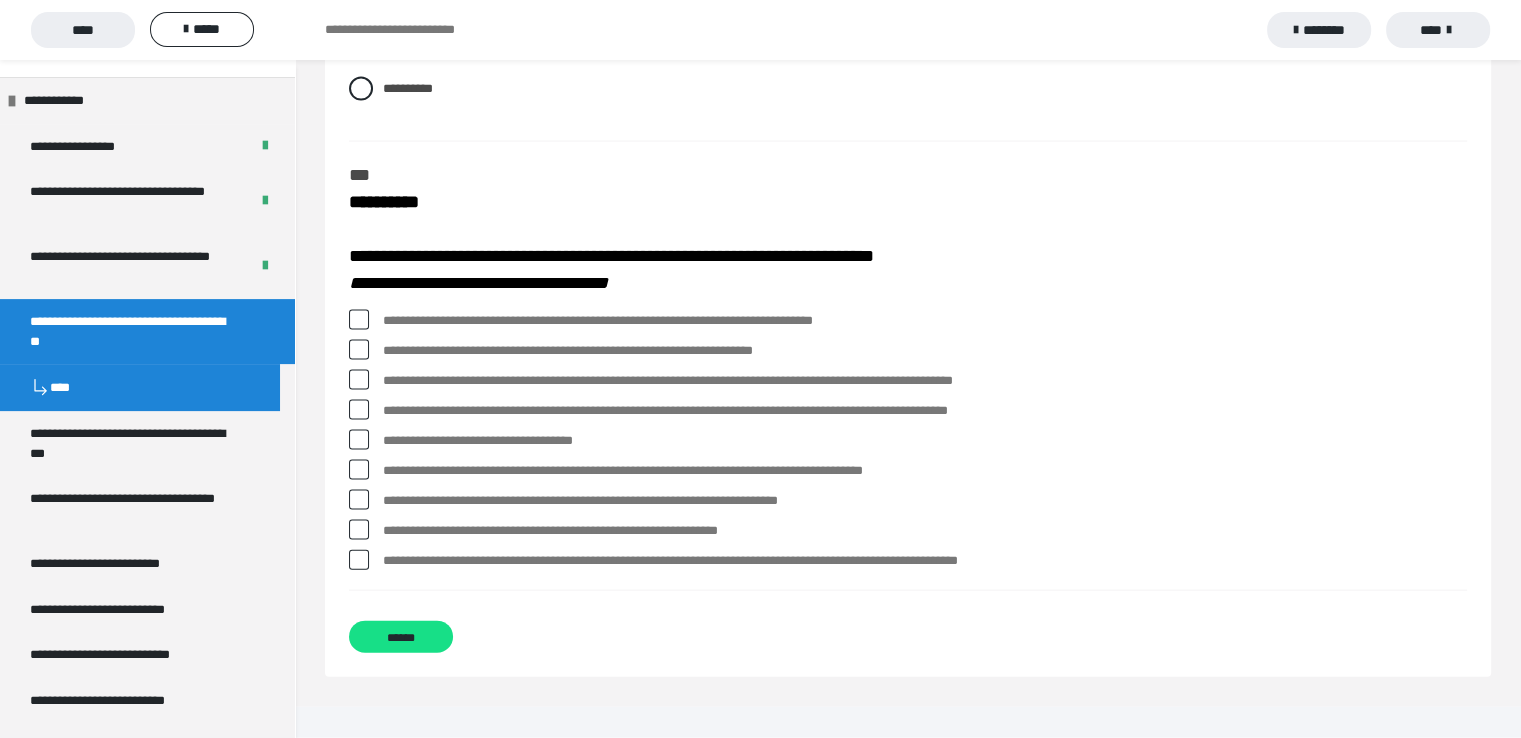 click at bounding box center (359, 320) 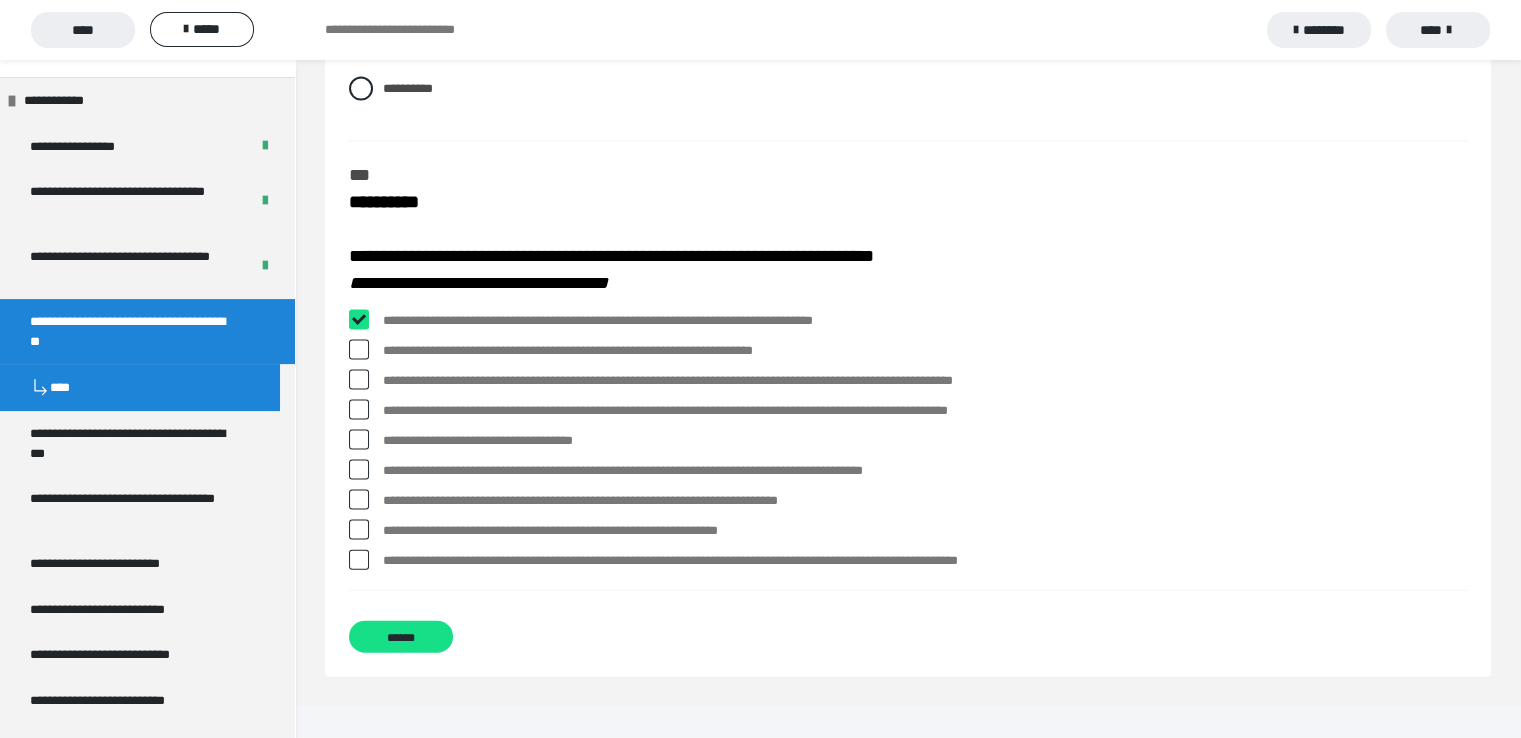 checkbox on "****" 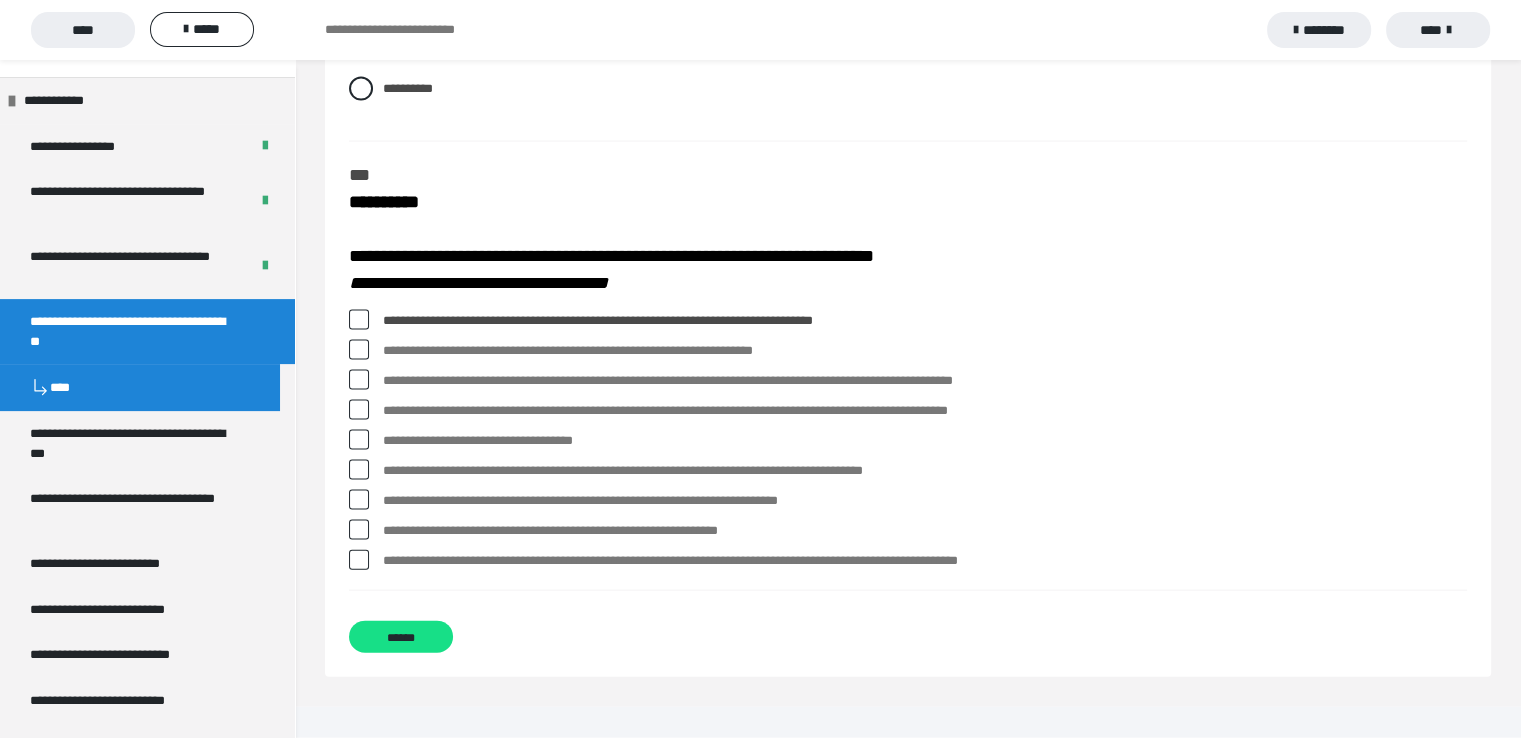 click at bounding box center [359, 410] 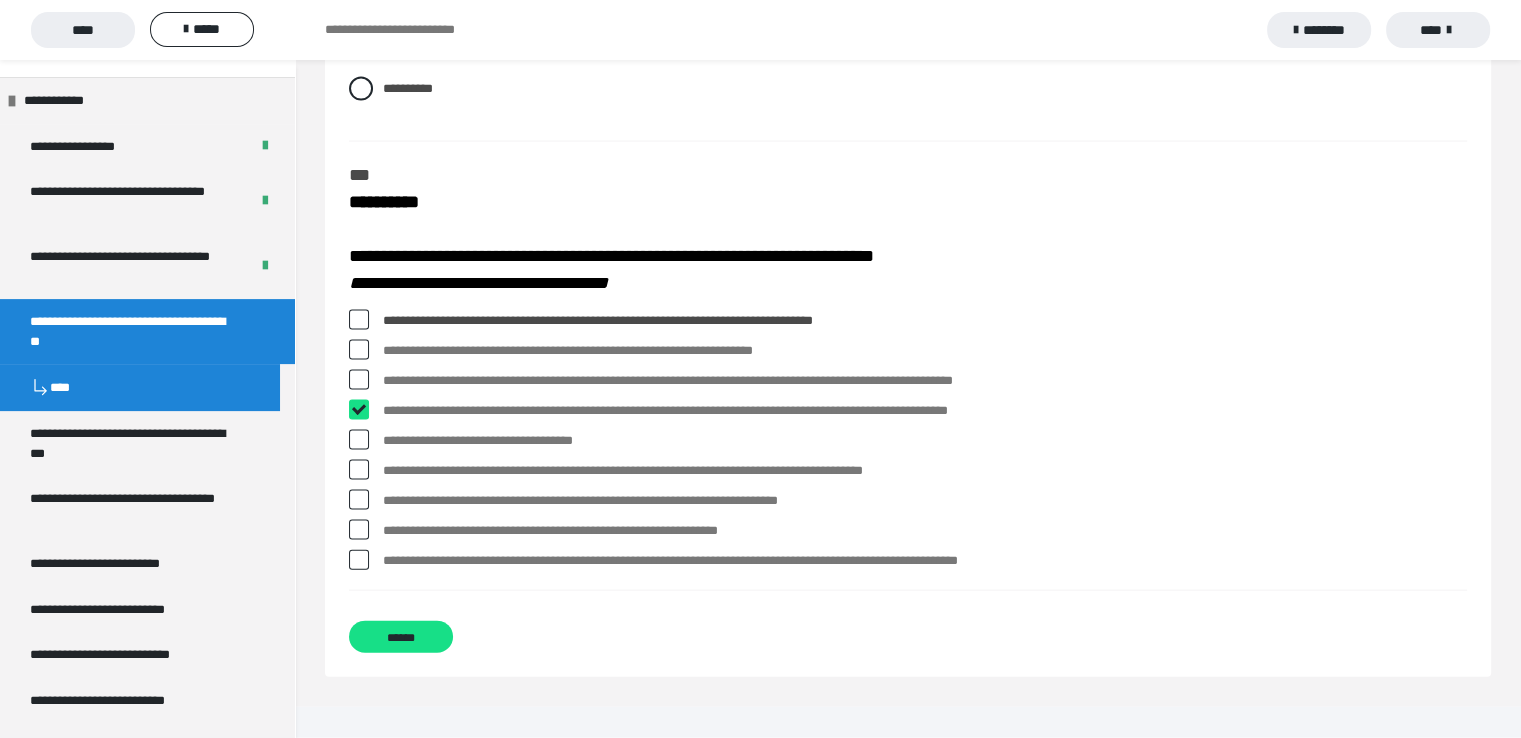 checkbox on "****" 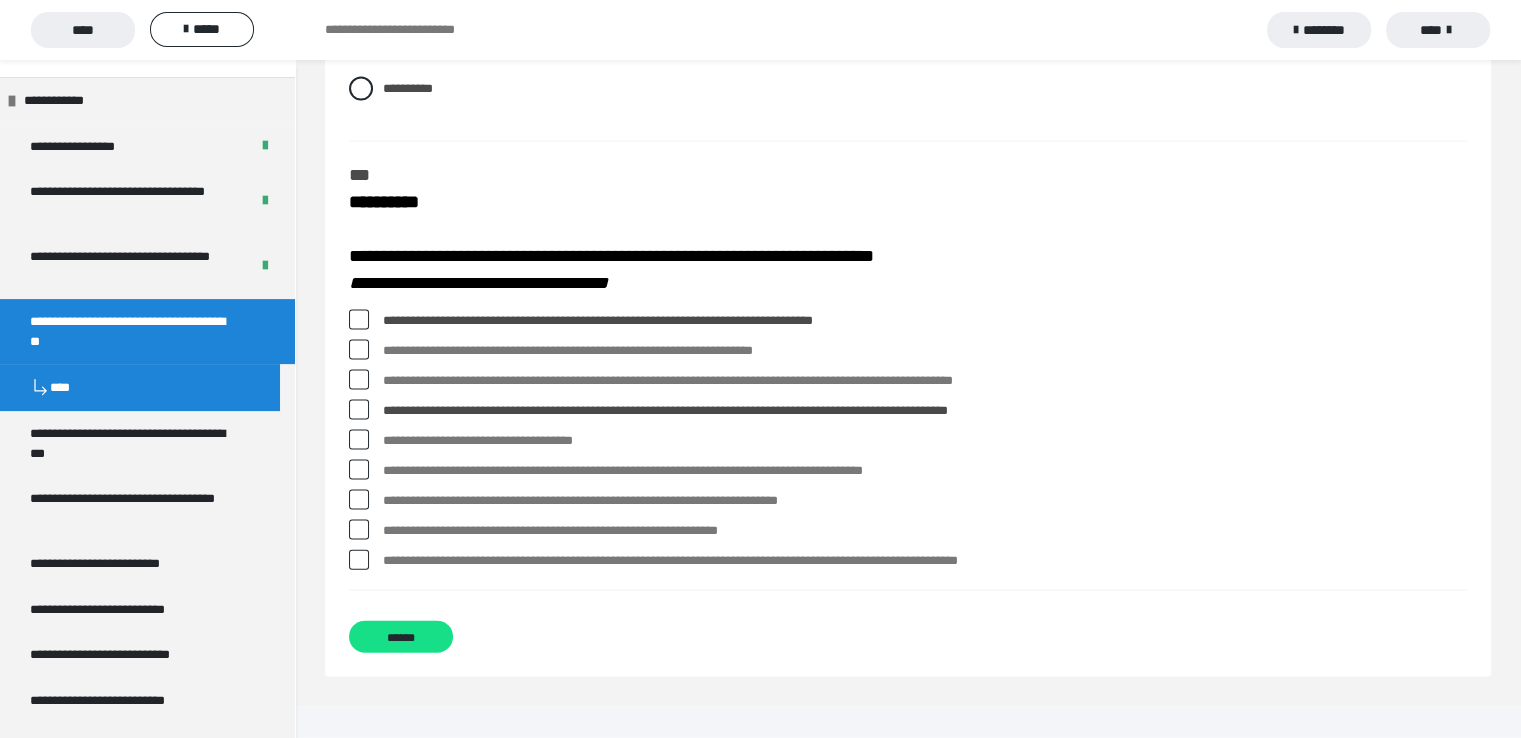 click at bounding box center (359, 560) 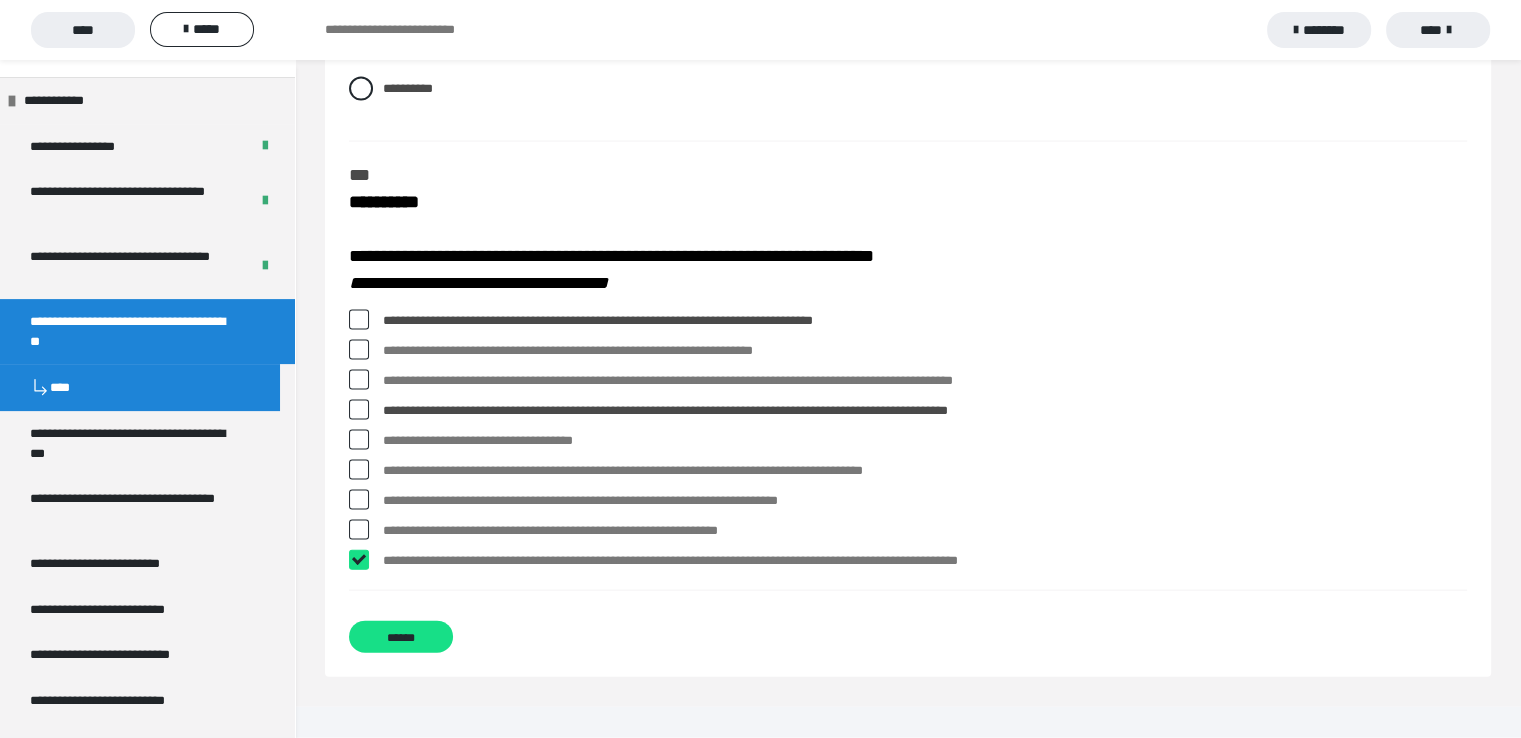 checkbox on "****" 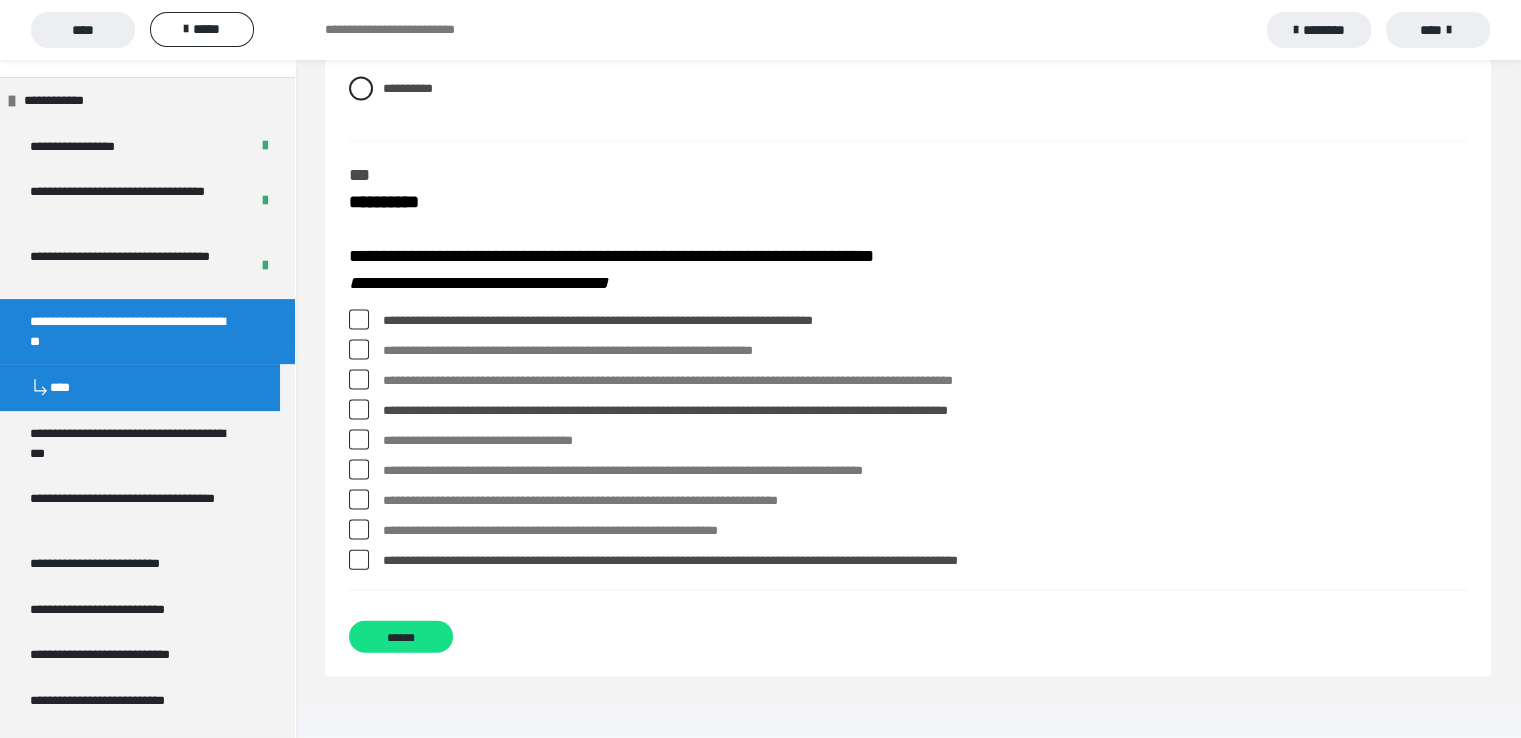 click at bounding box center (359, 500) 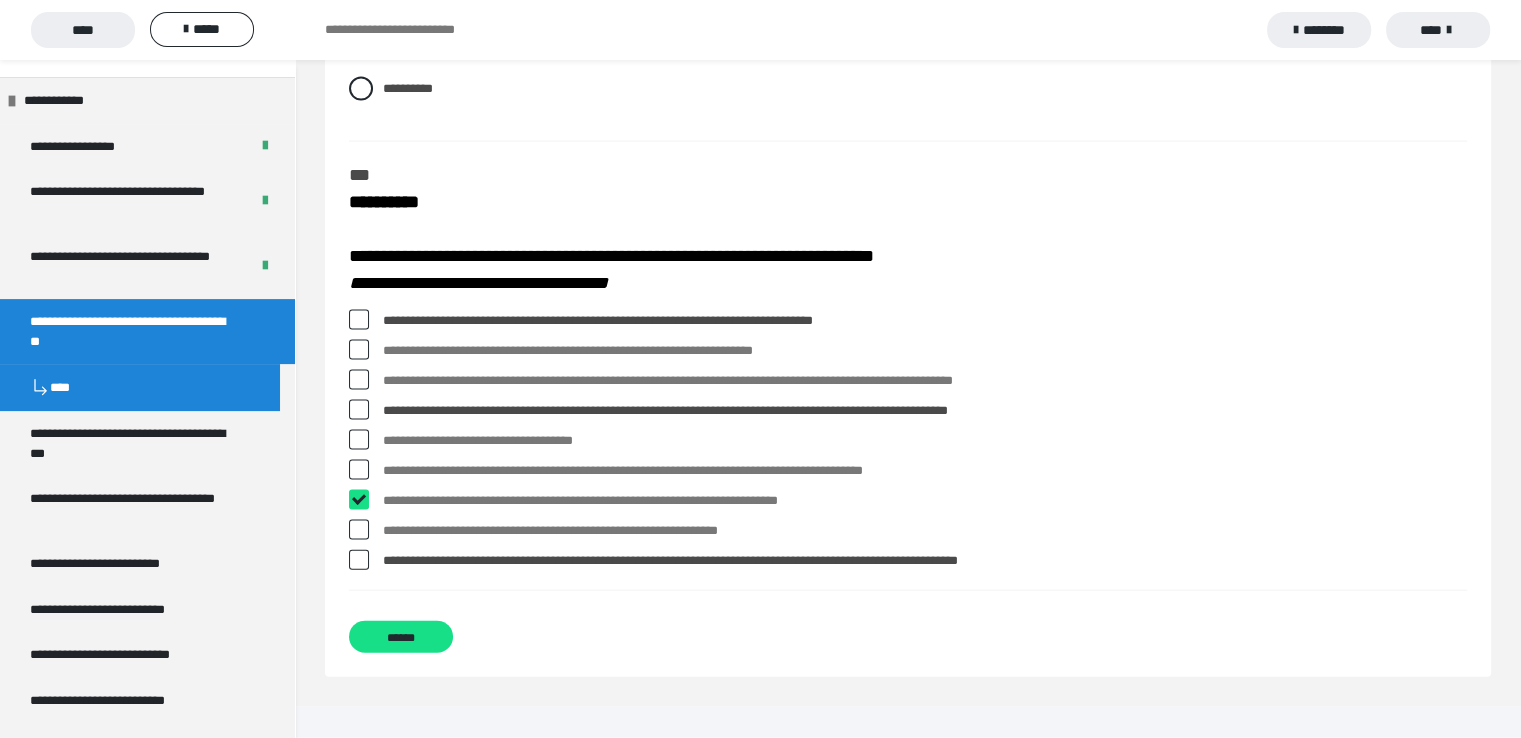checkbox on "****" 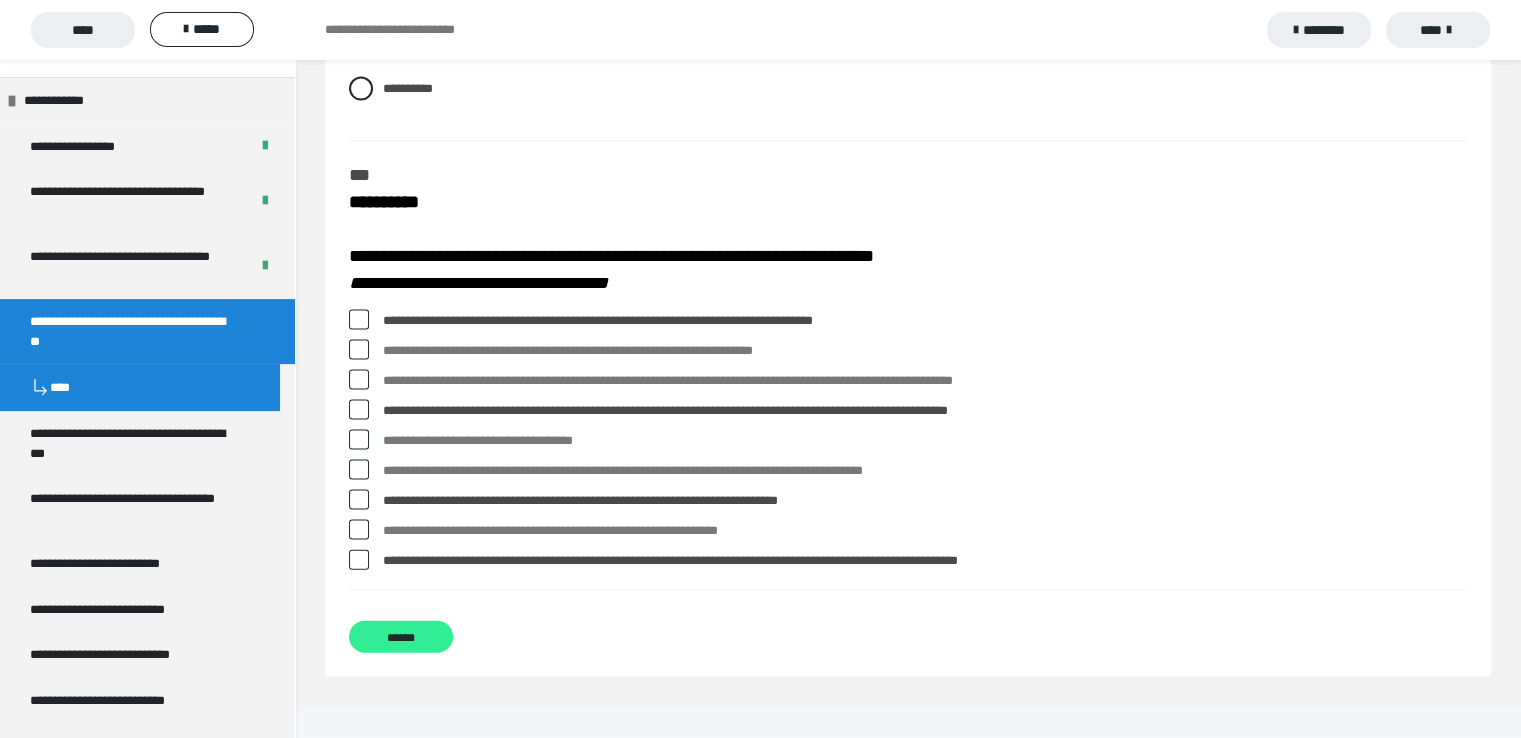 click on "******" at bounding box center [401, 637] 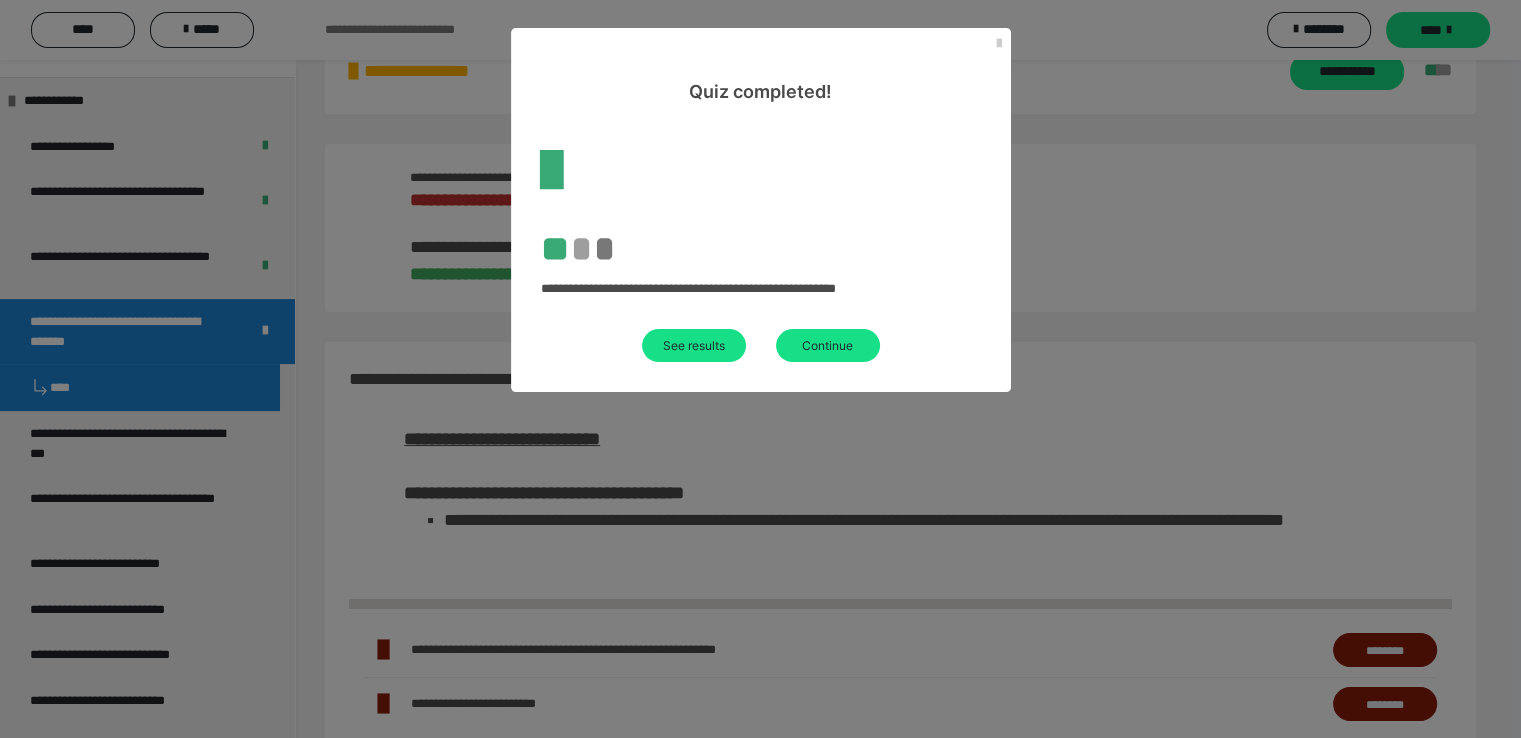 scroll, scrollTop: 612, scrollLeft: 0, axis: vertical 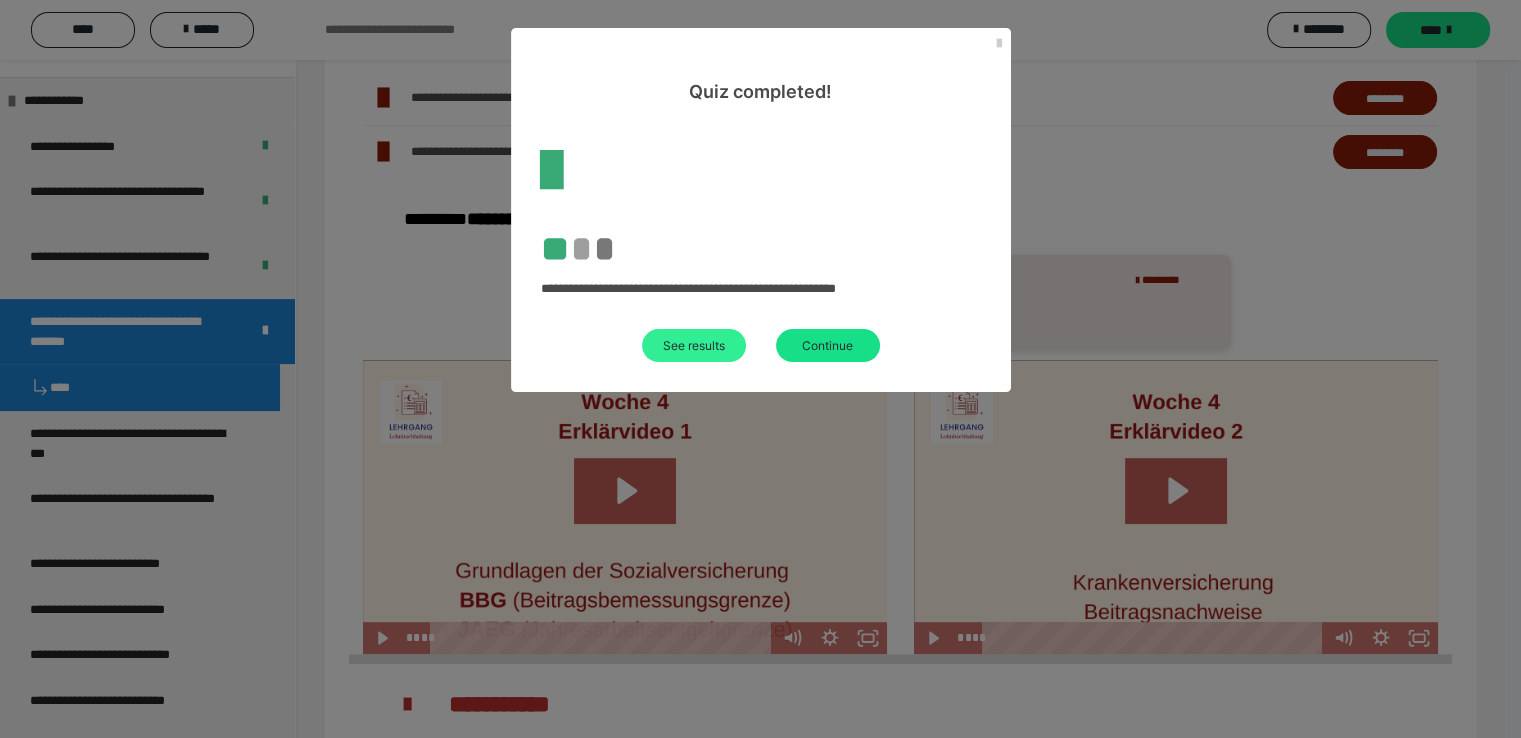 click on "See results" at bounding box center (694, 345) 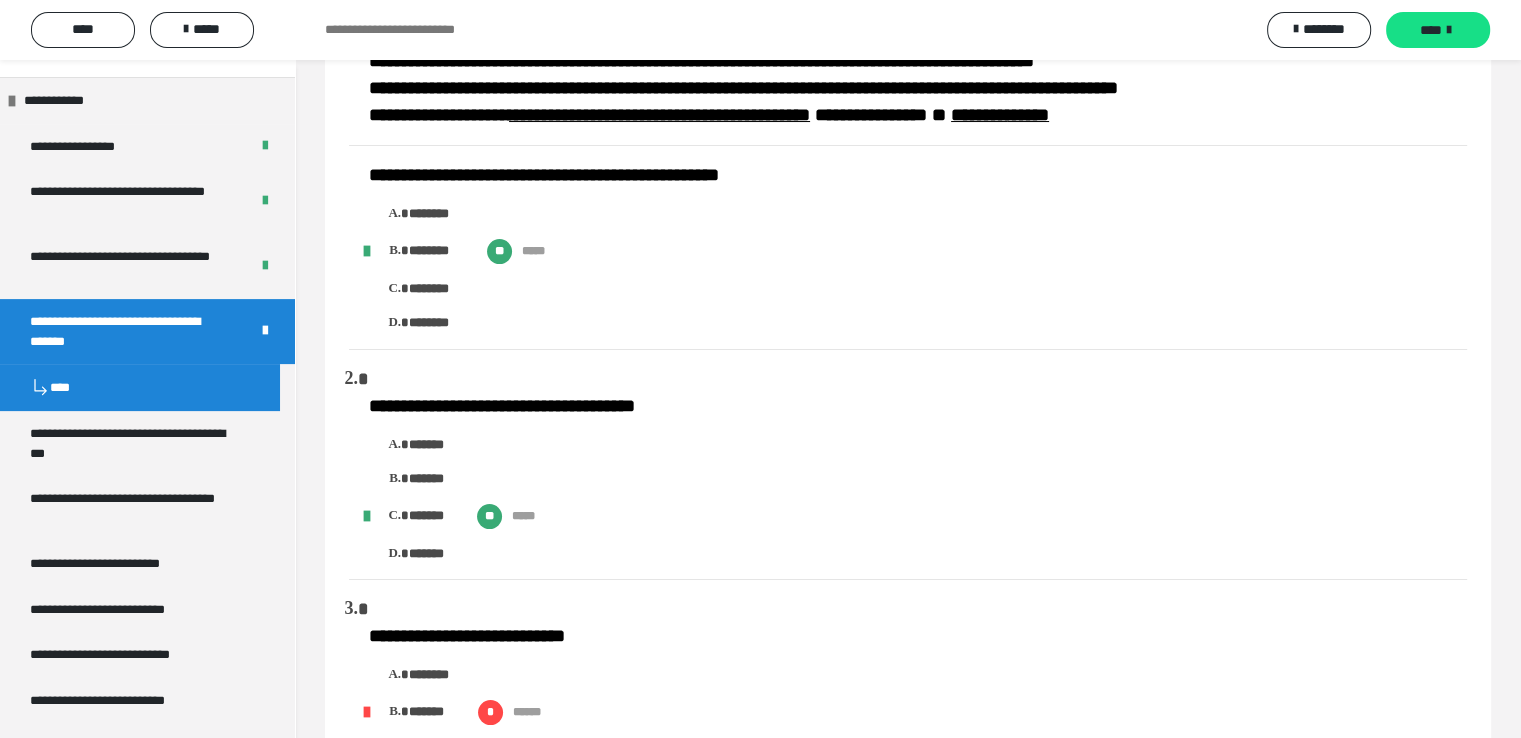 scroll, scrollTop: 0, scrollLeft: 0, axis: both 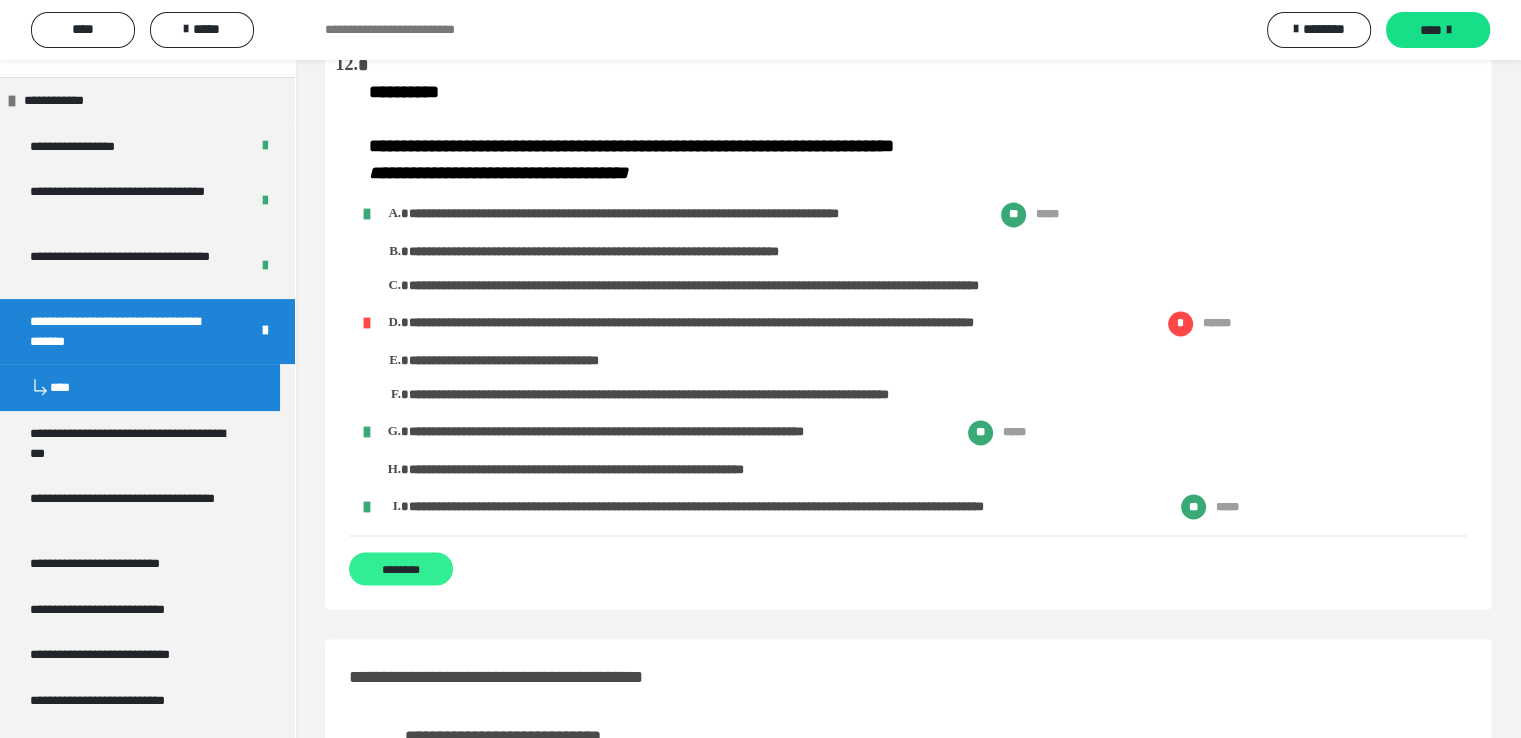 click on "********" at bounding box center (401, 568) 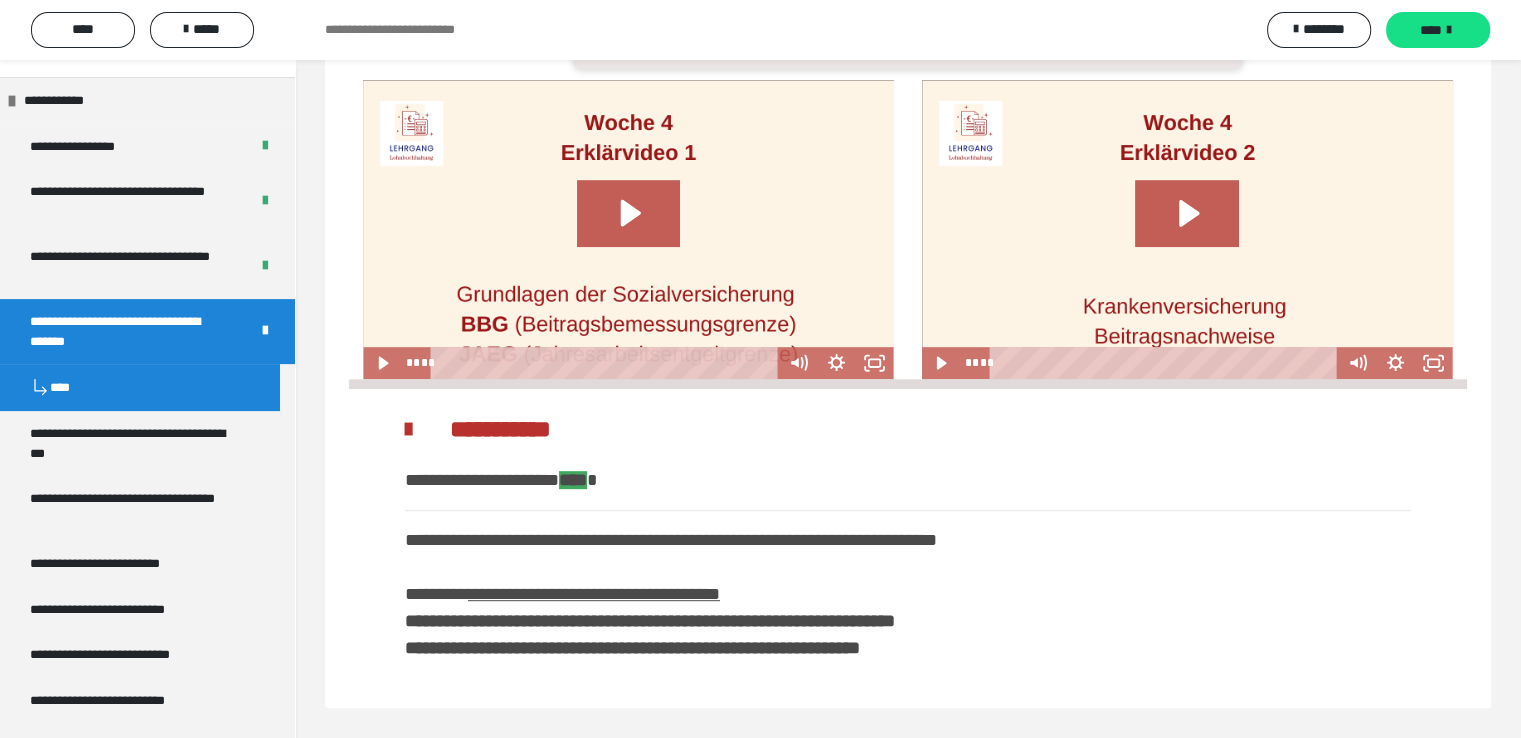 scroll, scrollTop: 0, scrollLeft: 0, axis: both 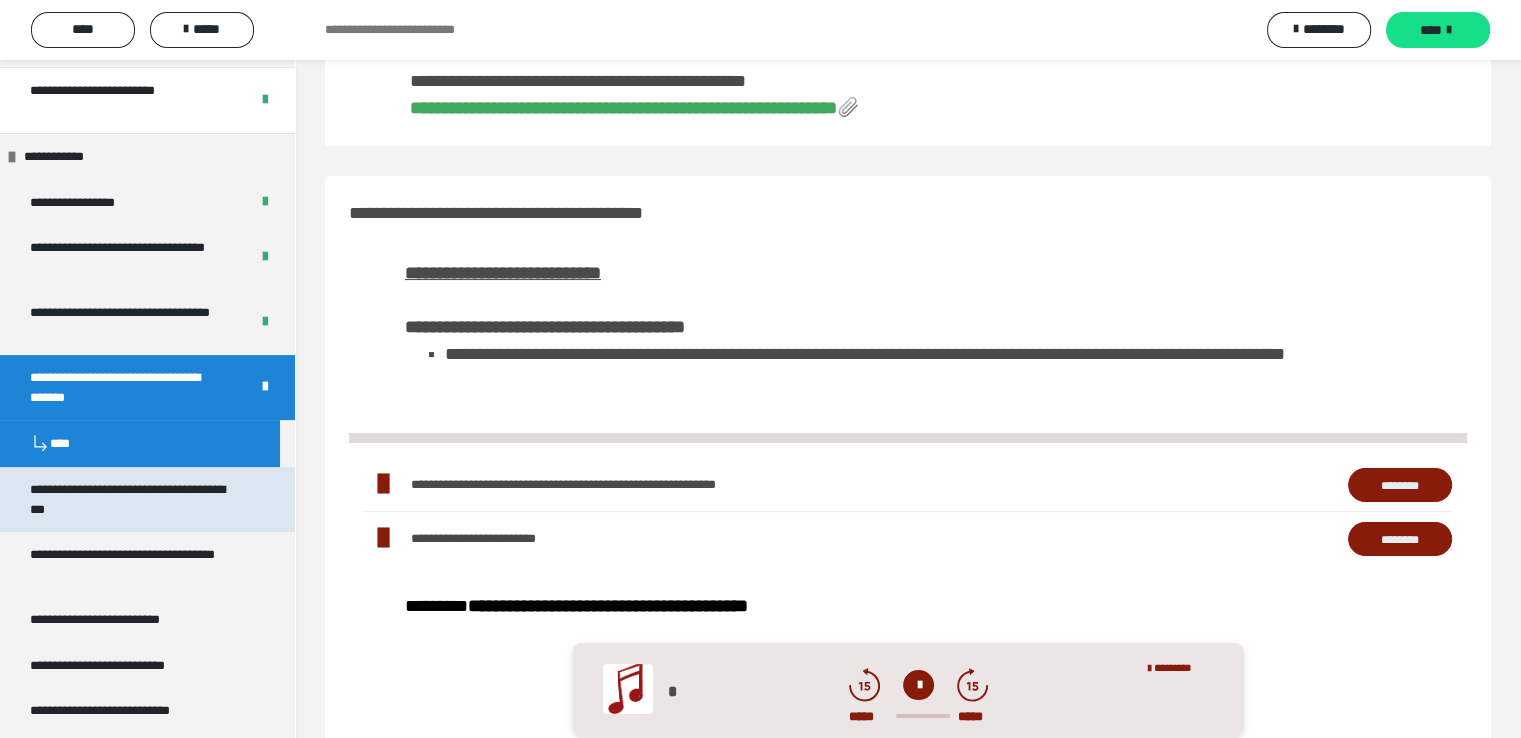 click on "**********" at bounding box center (132, 499) 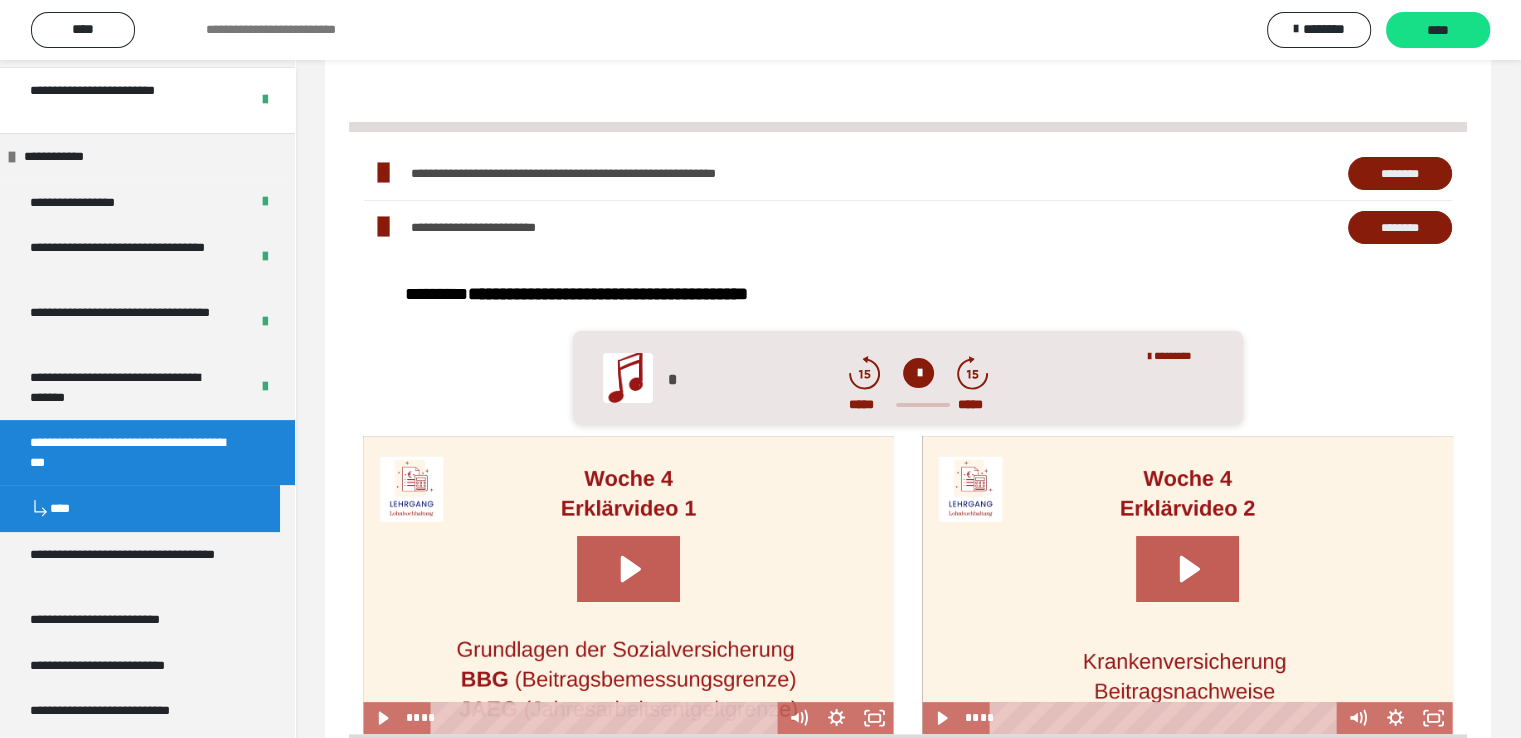 scroll, scrollTop: 0, scrollLeft: 0, axis: both 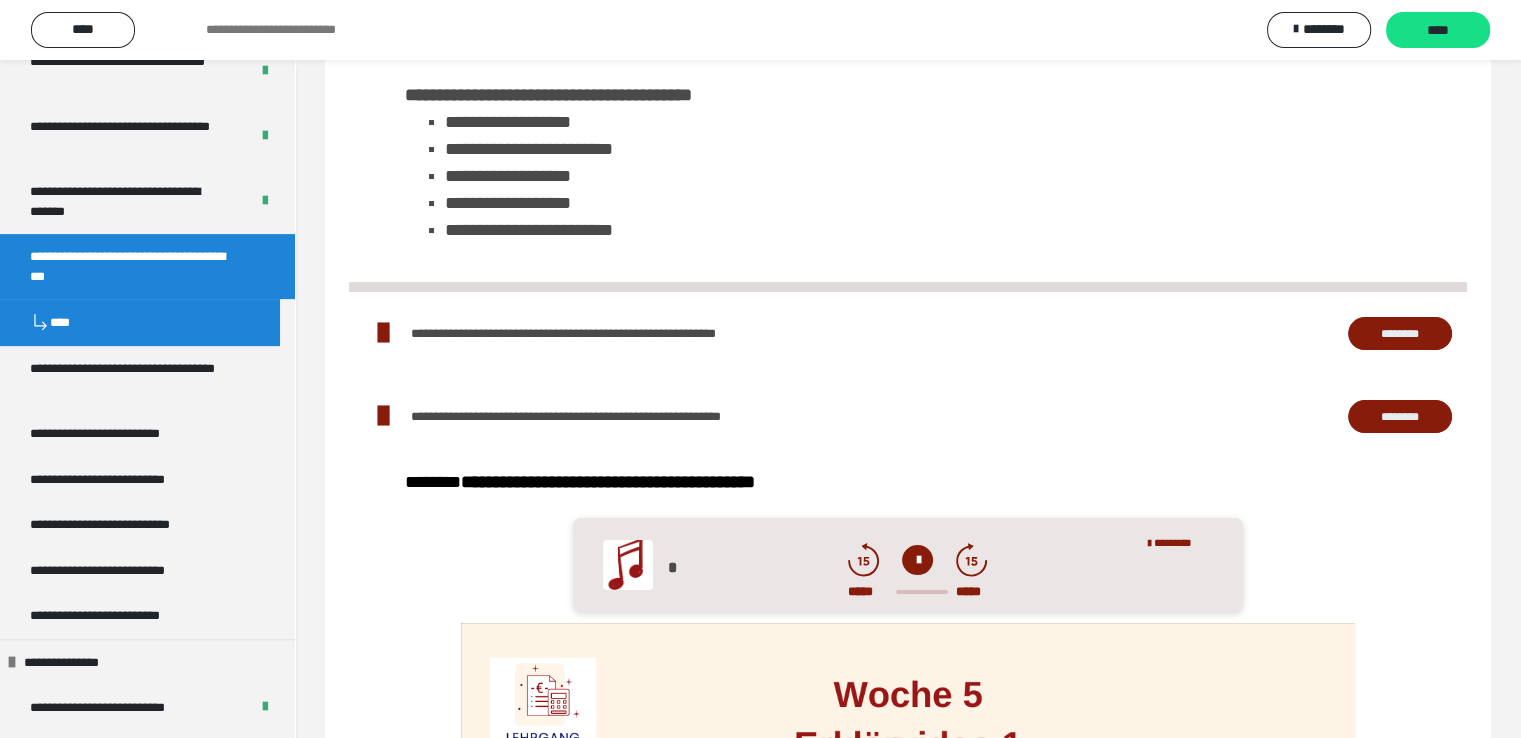 click on "**********" at bounding box center [908, 718] 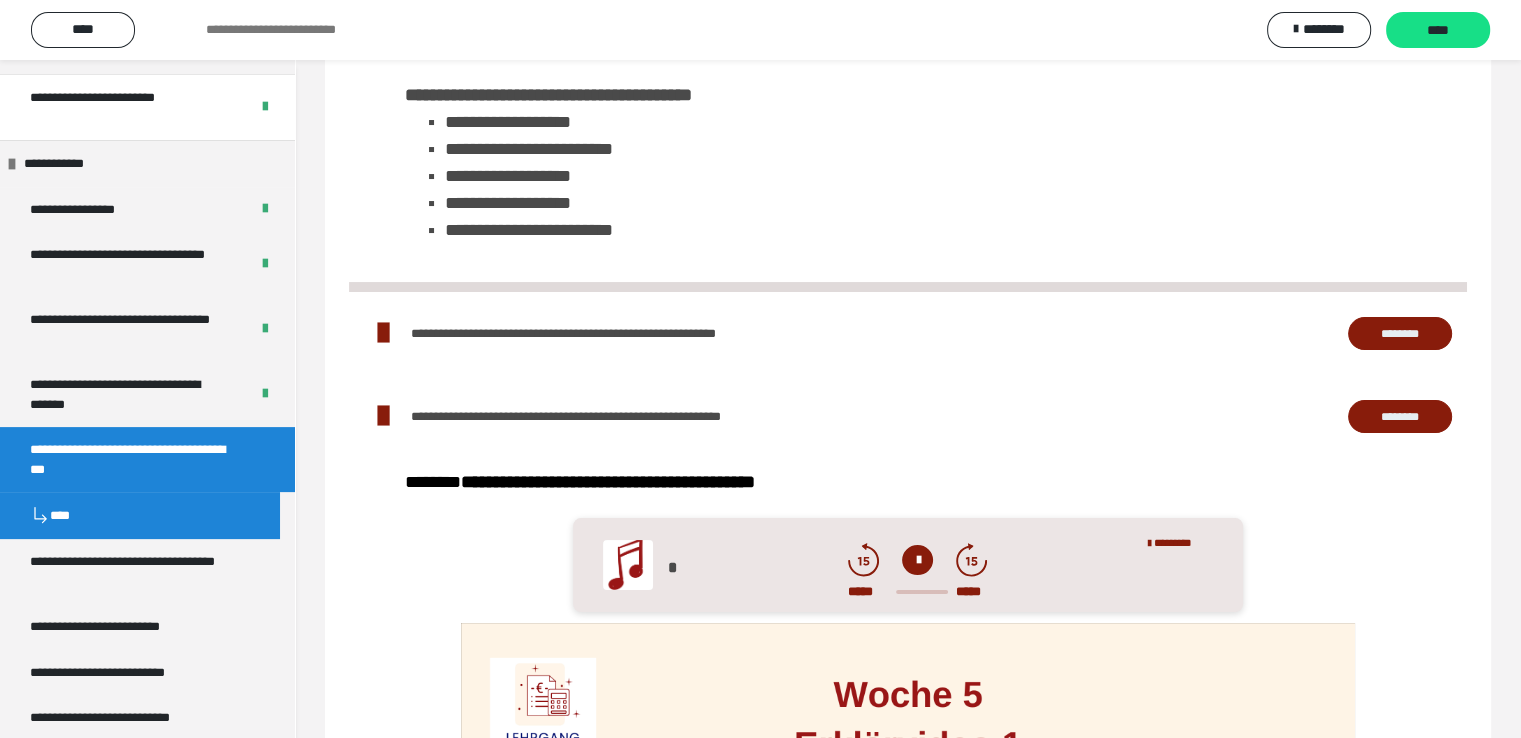 scroll, scrollTop: 399, scrollLeft: 0, axis: vertical 